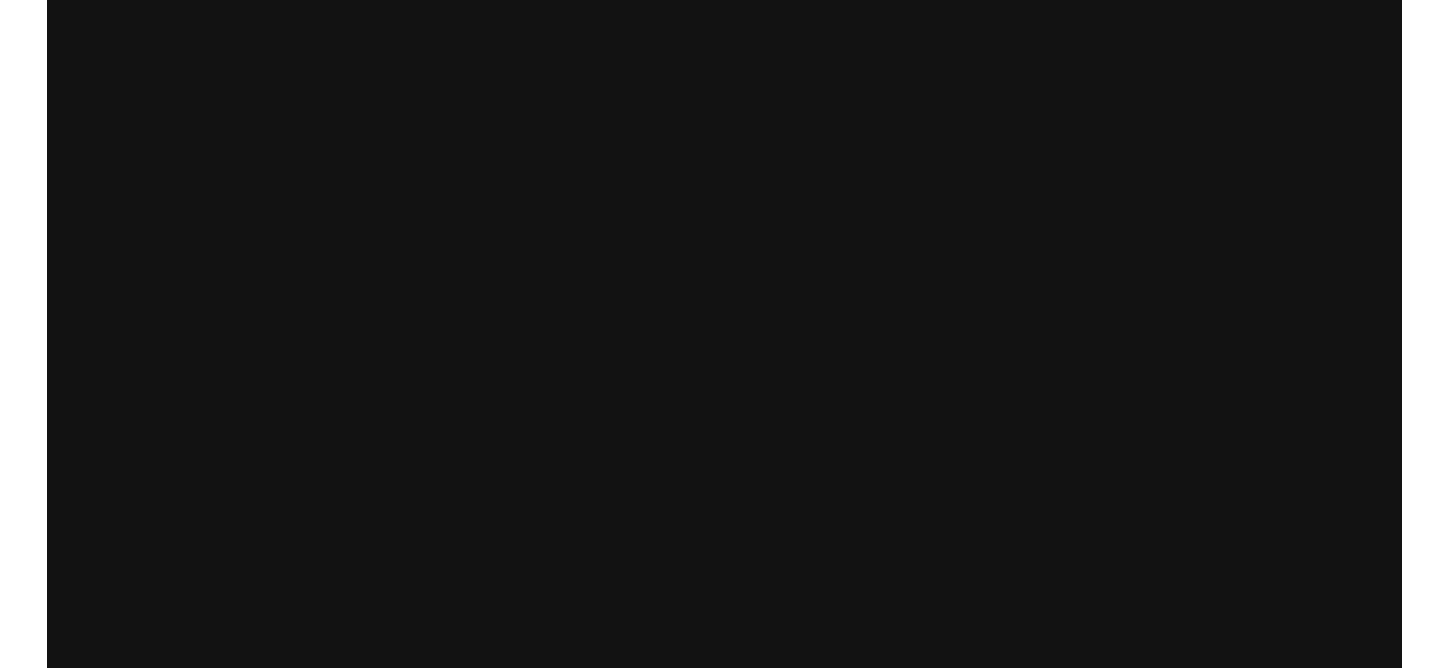 scroll, scrollTop: 0, scrollLeft: 0, axis: both 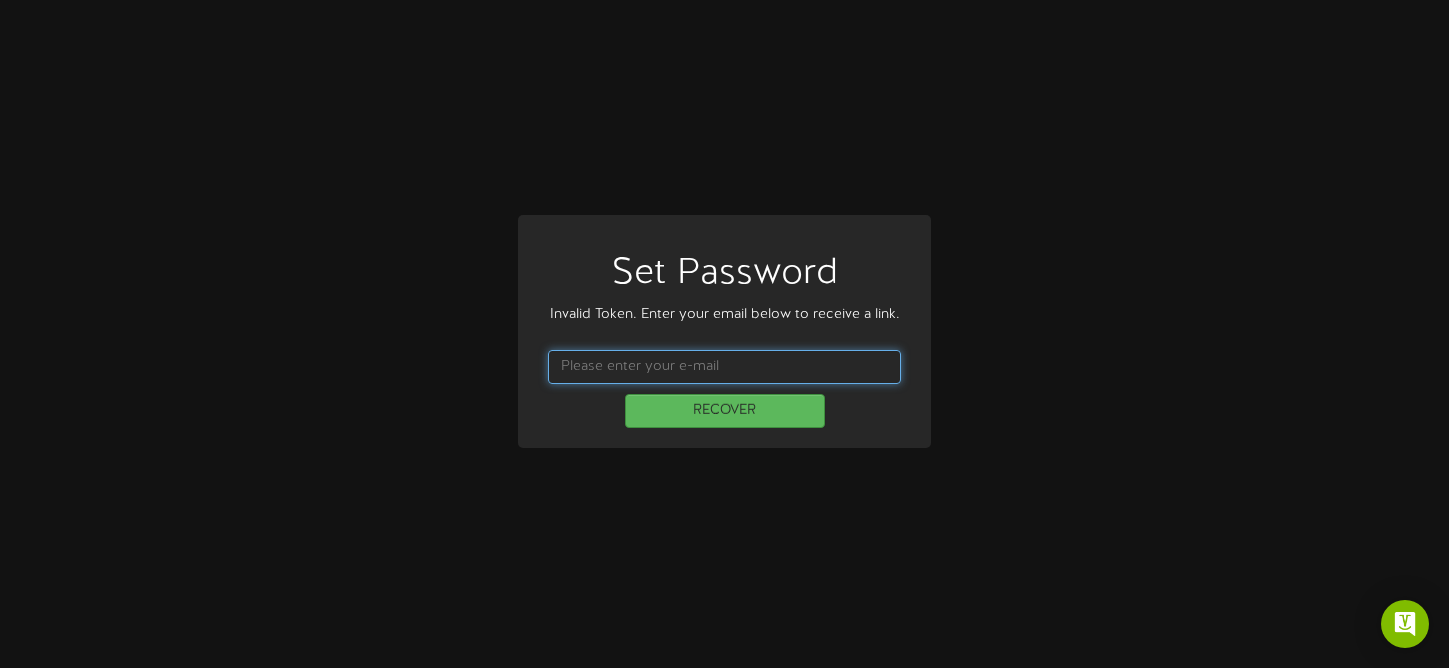click at bounding box center [724, 367] 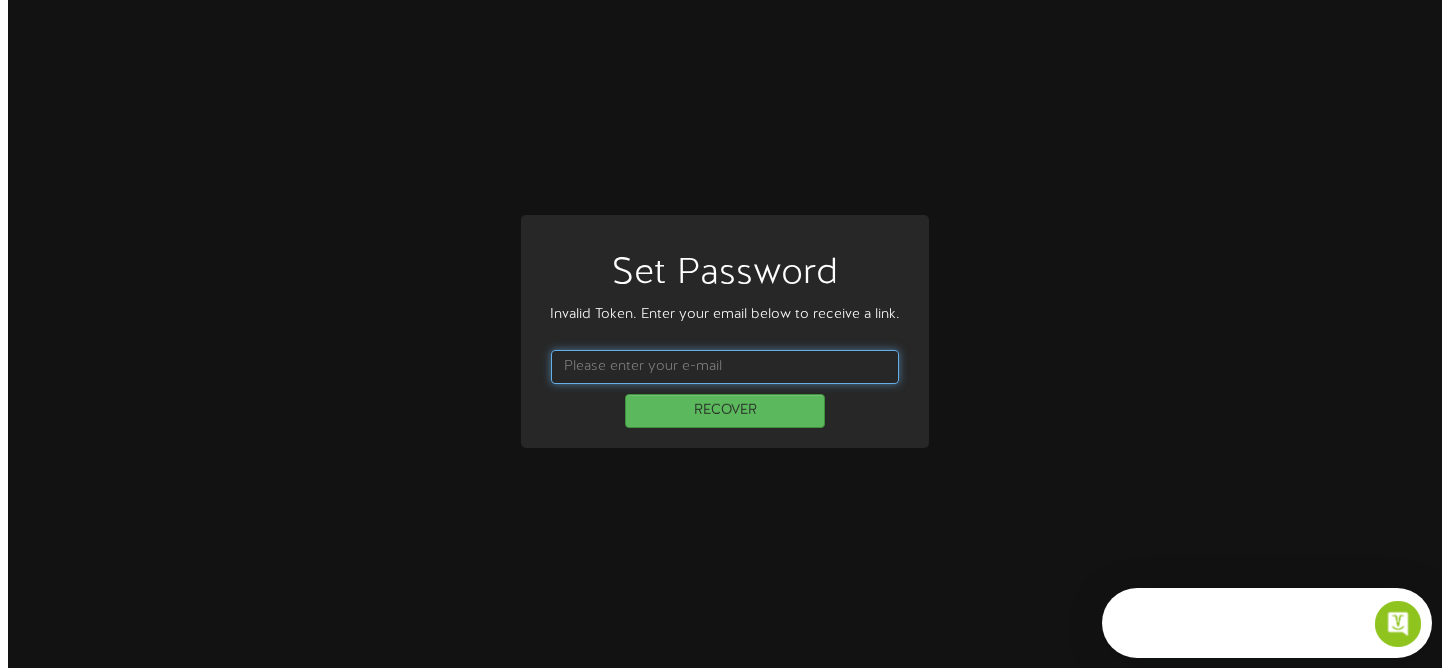 scroll, scrollTop: 0, scrollLeft: 0, axis: both 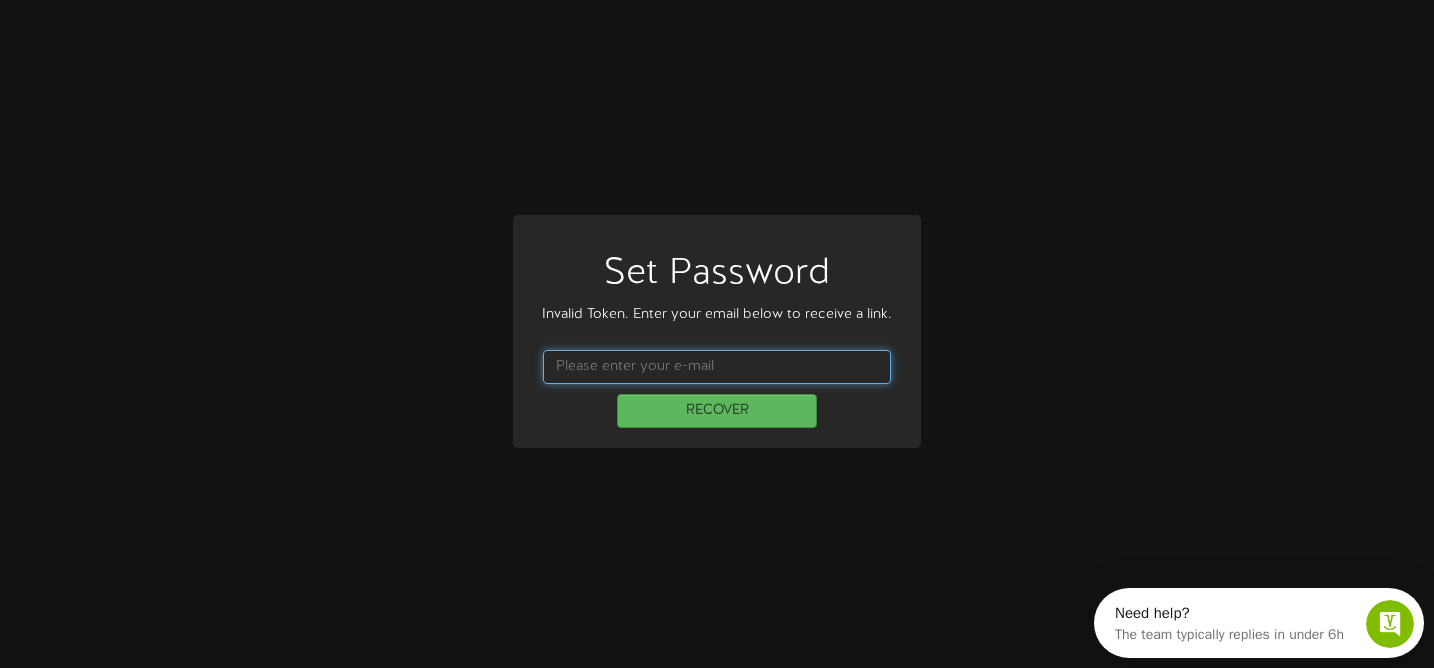type on "cmills@maverikcenter.com" 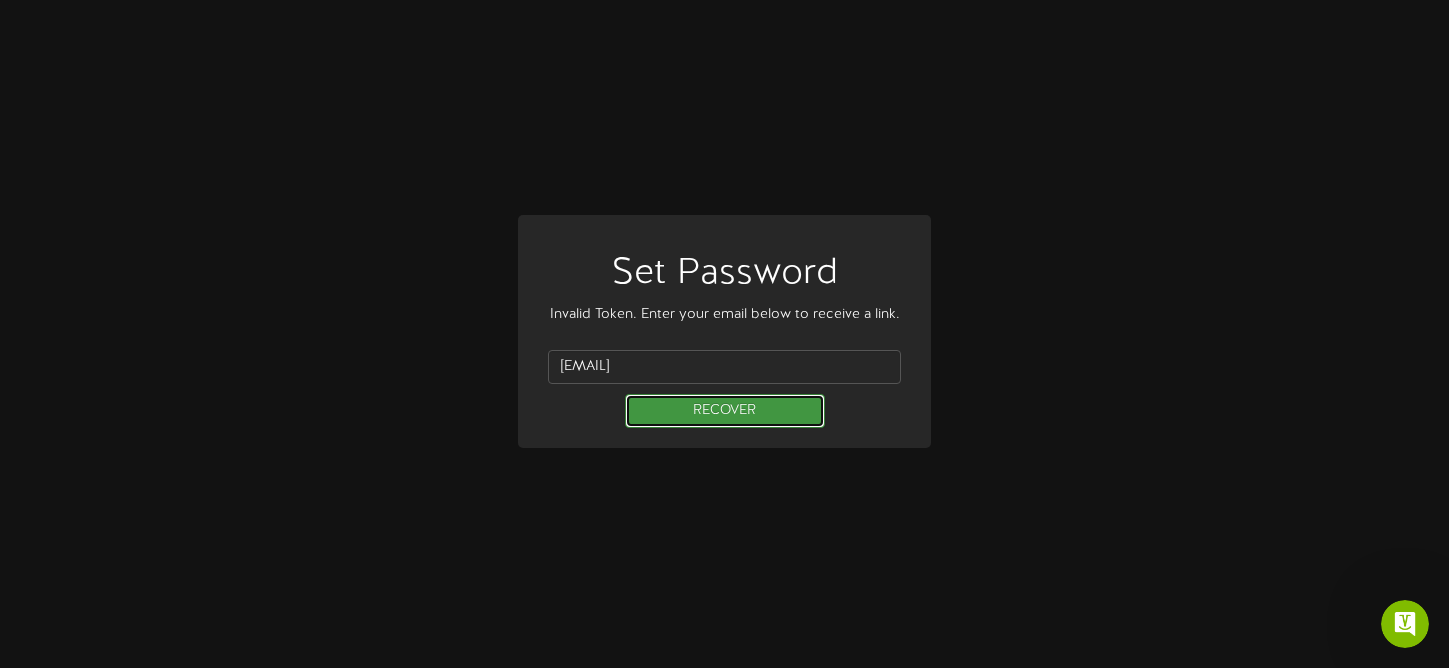 click on "RECOVER" at bounding box center [725, 411] 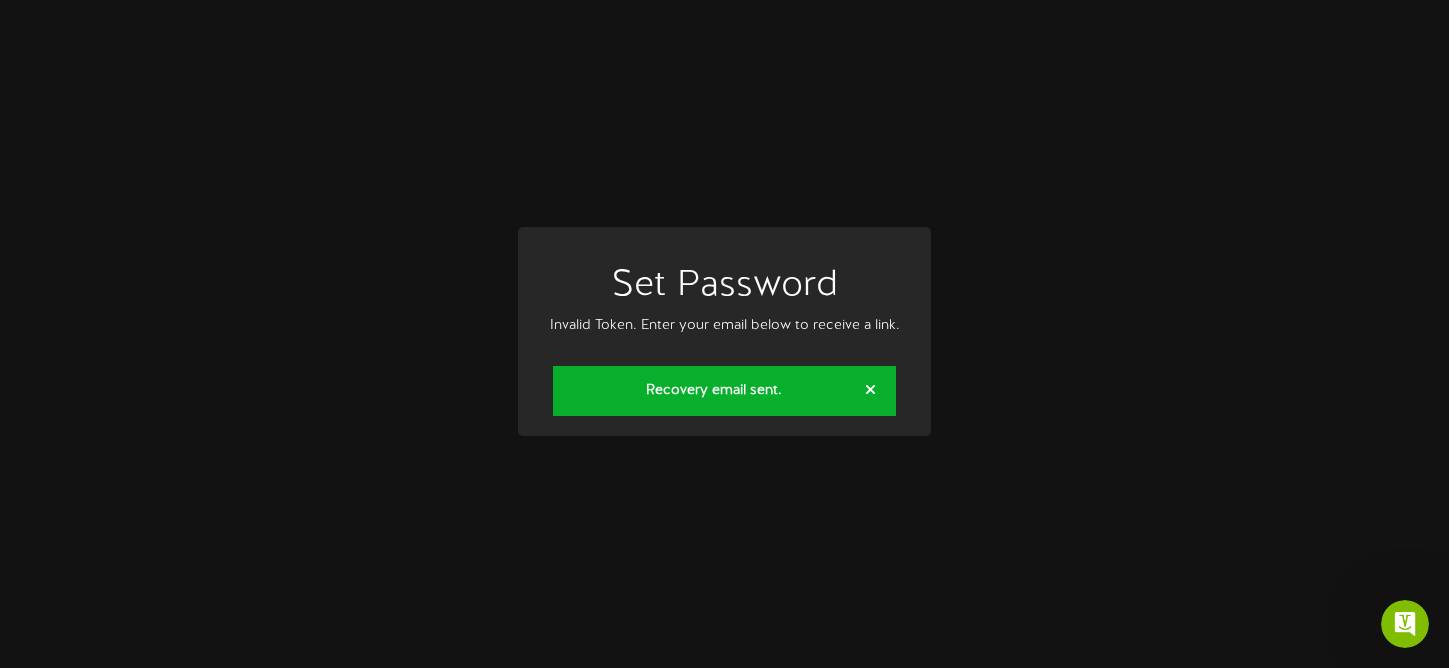 click at bounding box center [870, 390] 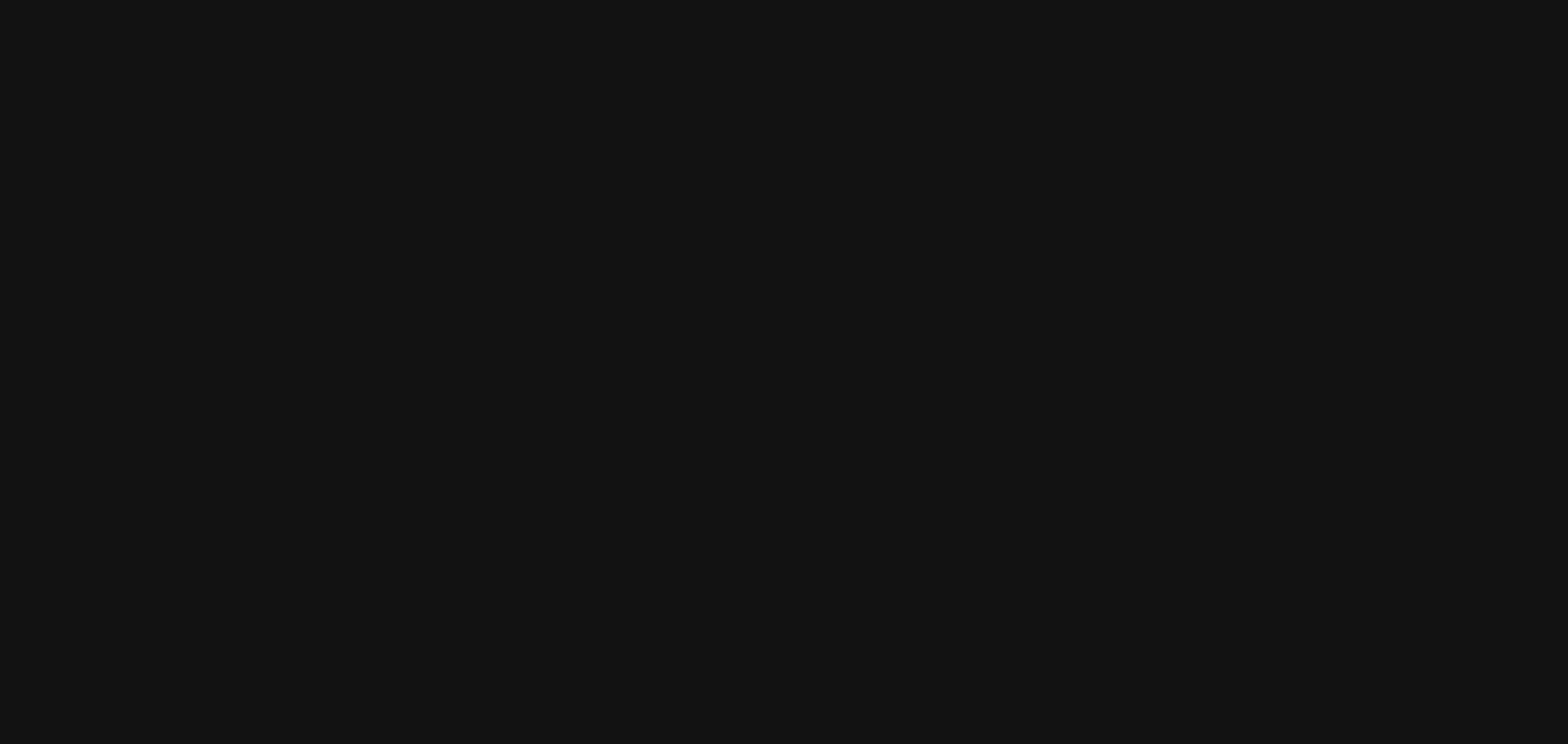 scroll, scrollTop: 0, scrollLeft: 0, axis: both 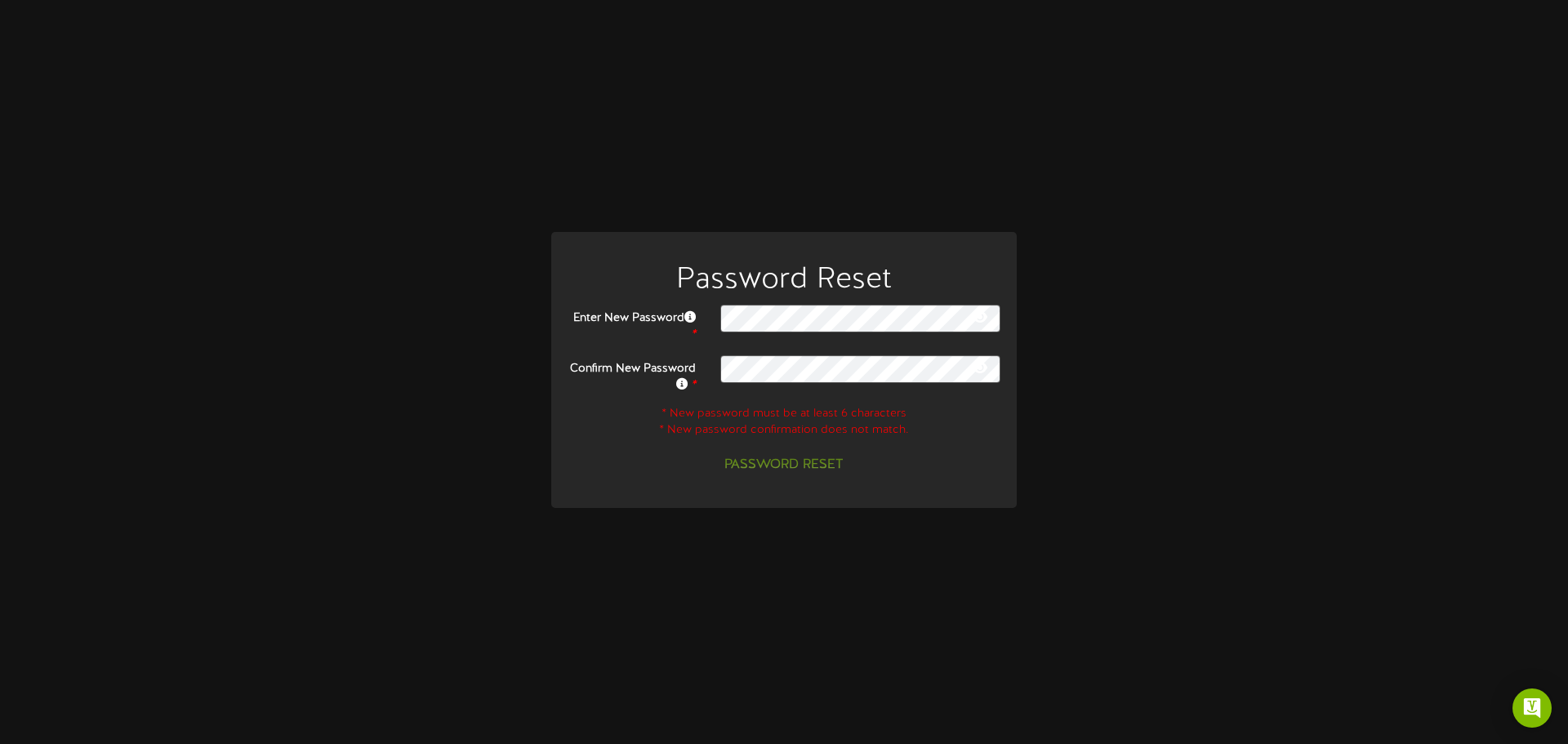 click at bounding box center [980, 317] 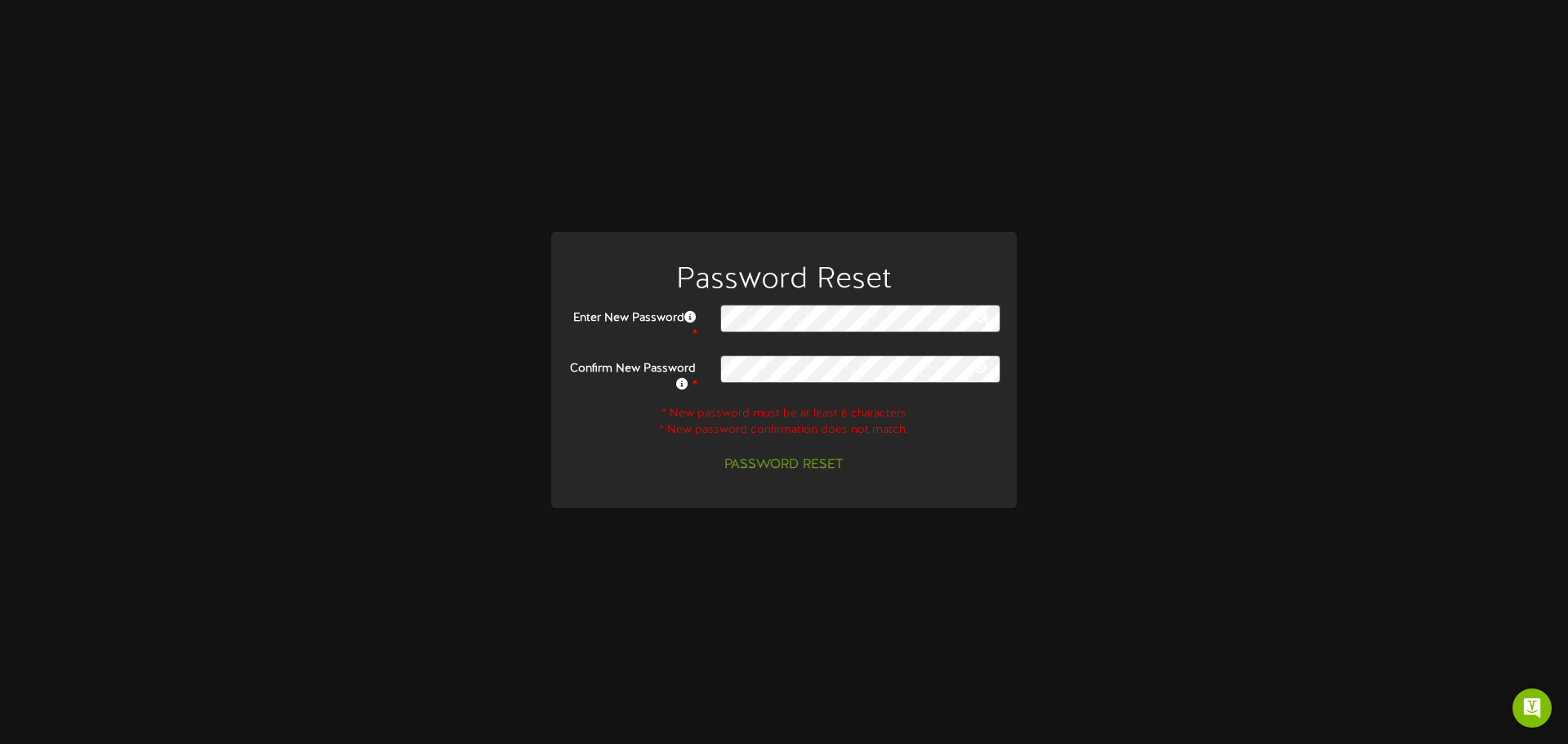 click at bounding box center [981, 317] 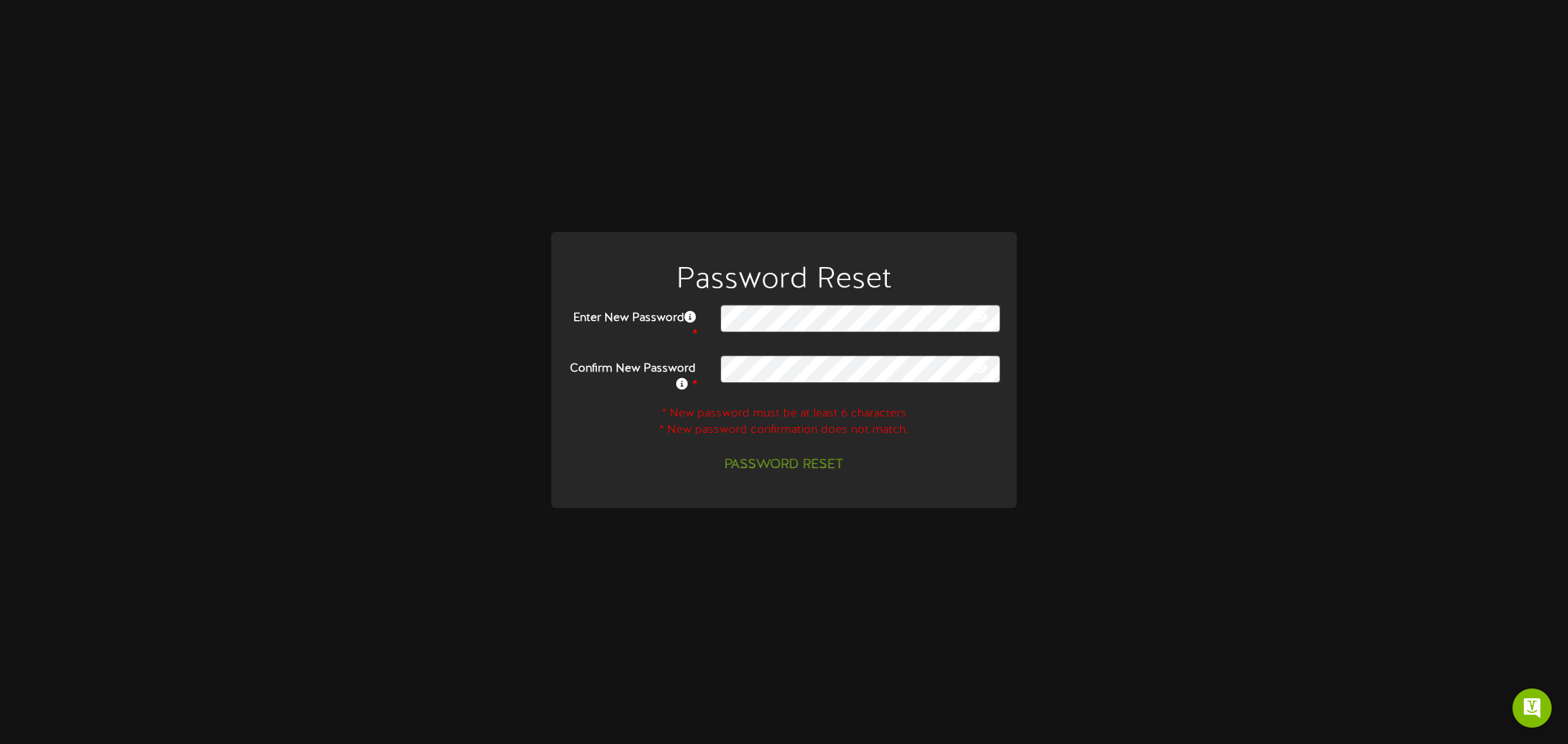 type 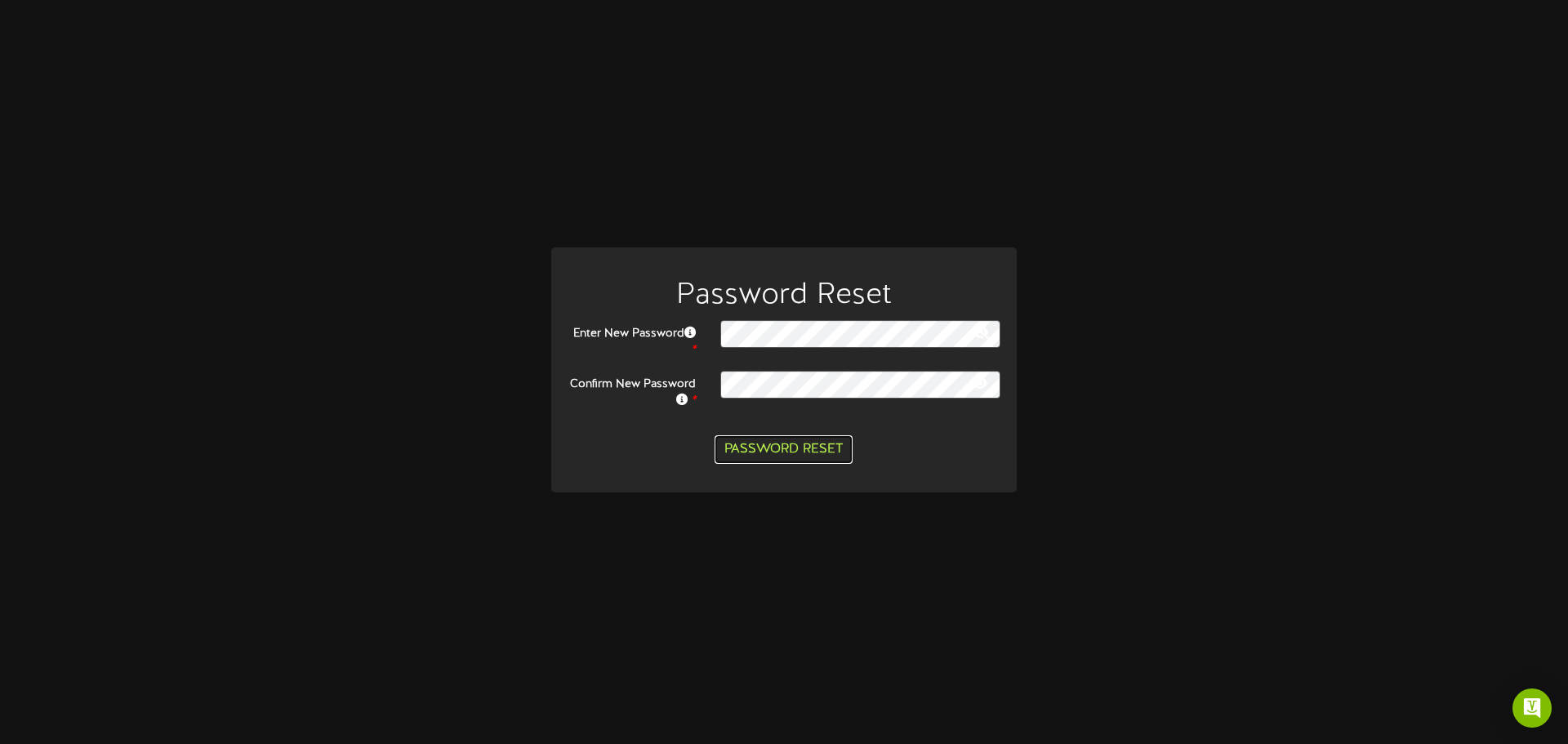 click on "Password Reset" at bounding box center [783, 449] 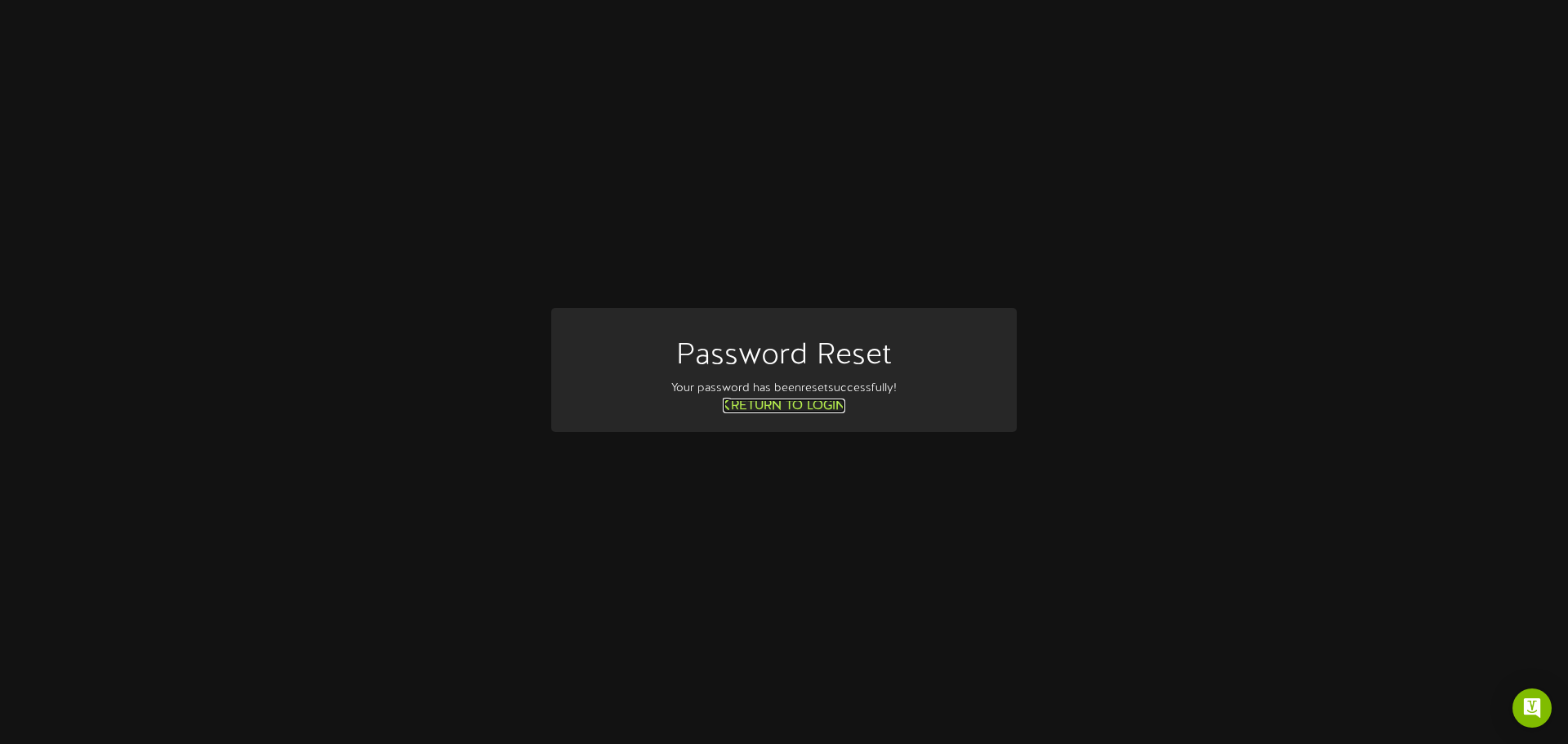 click on "Return to Login" at bounding box center (784, 406) 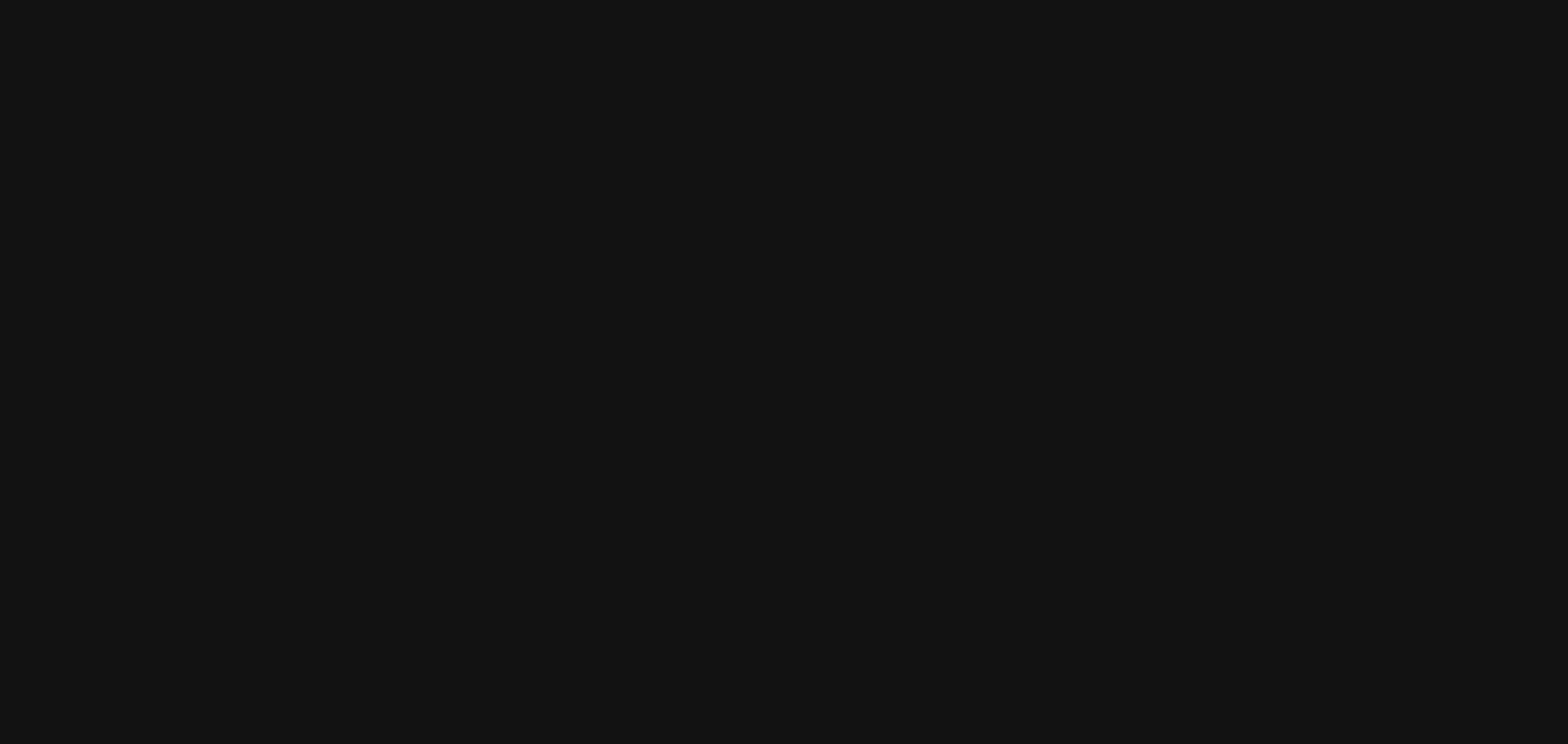 scroll, scrollTop: 0, scrollLeft: 0, axis: both 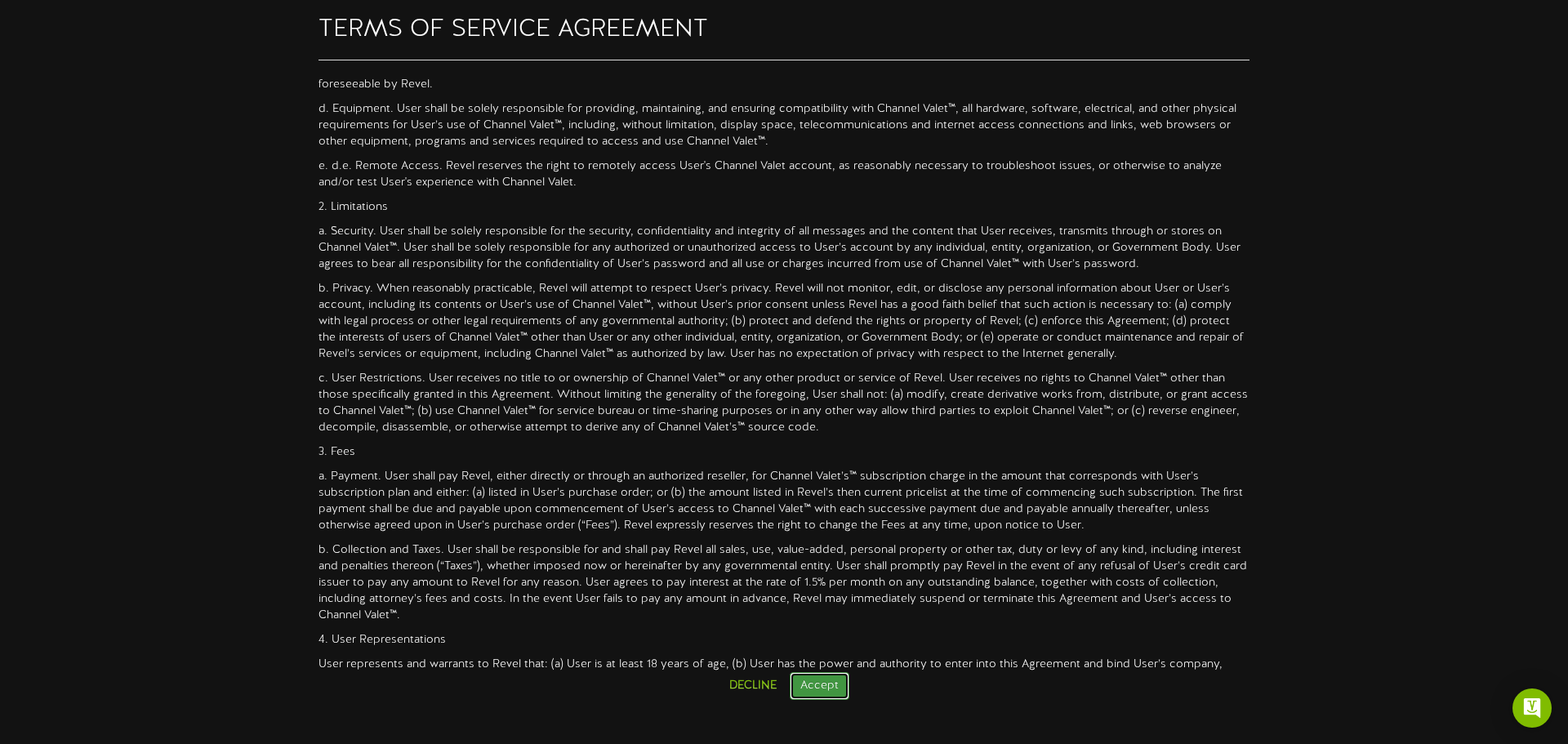 click on "Accept" at bounding box center [819, 686] 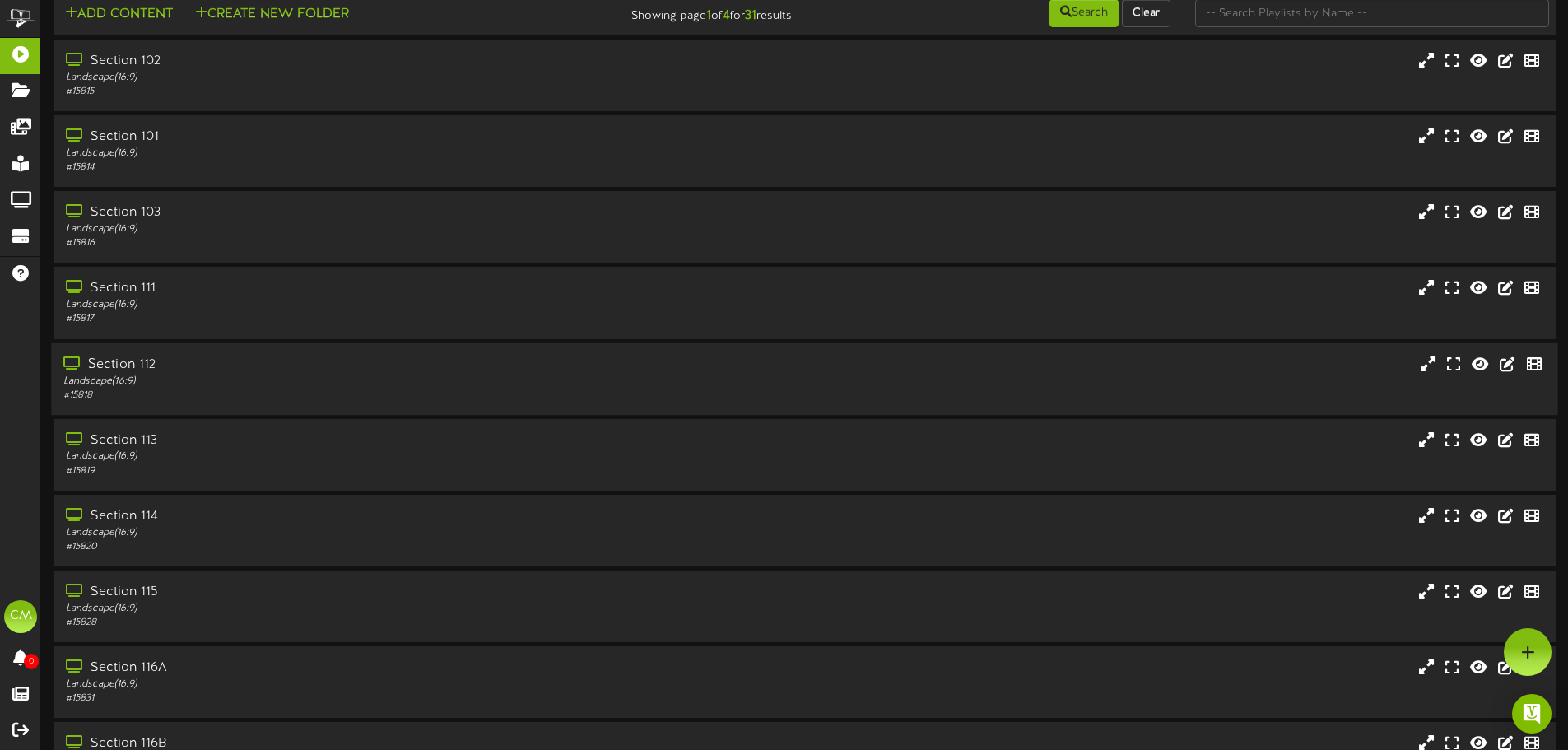 scroll, scrollTop: 0, scrollLeft: 0, axis: both 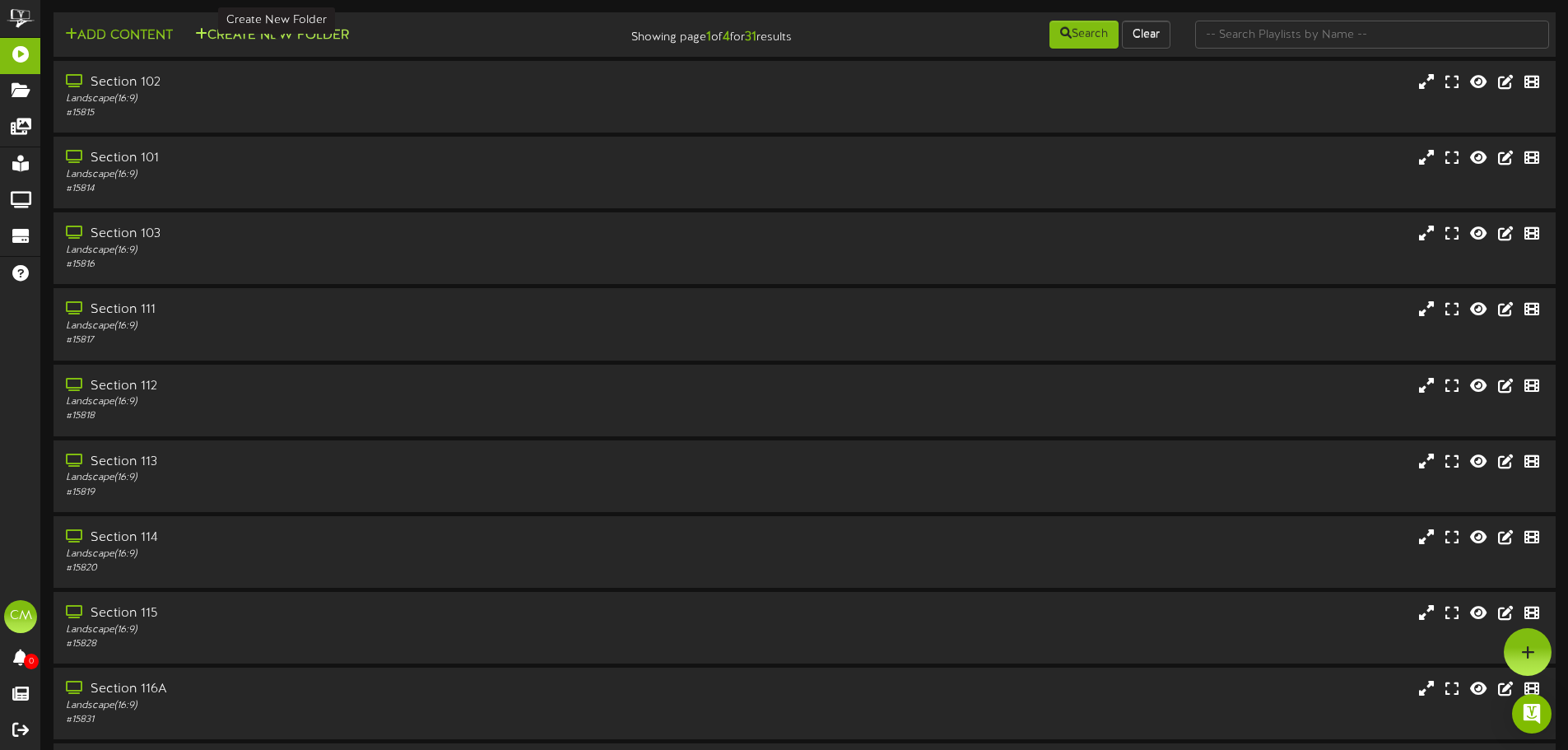 click on "Create New Folder" at bounding box center [272, 35] 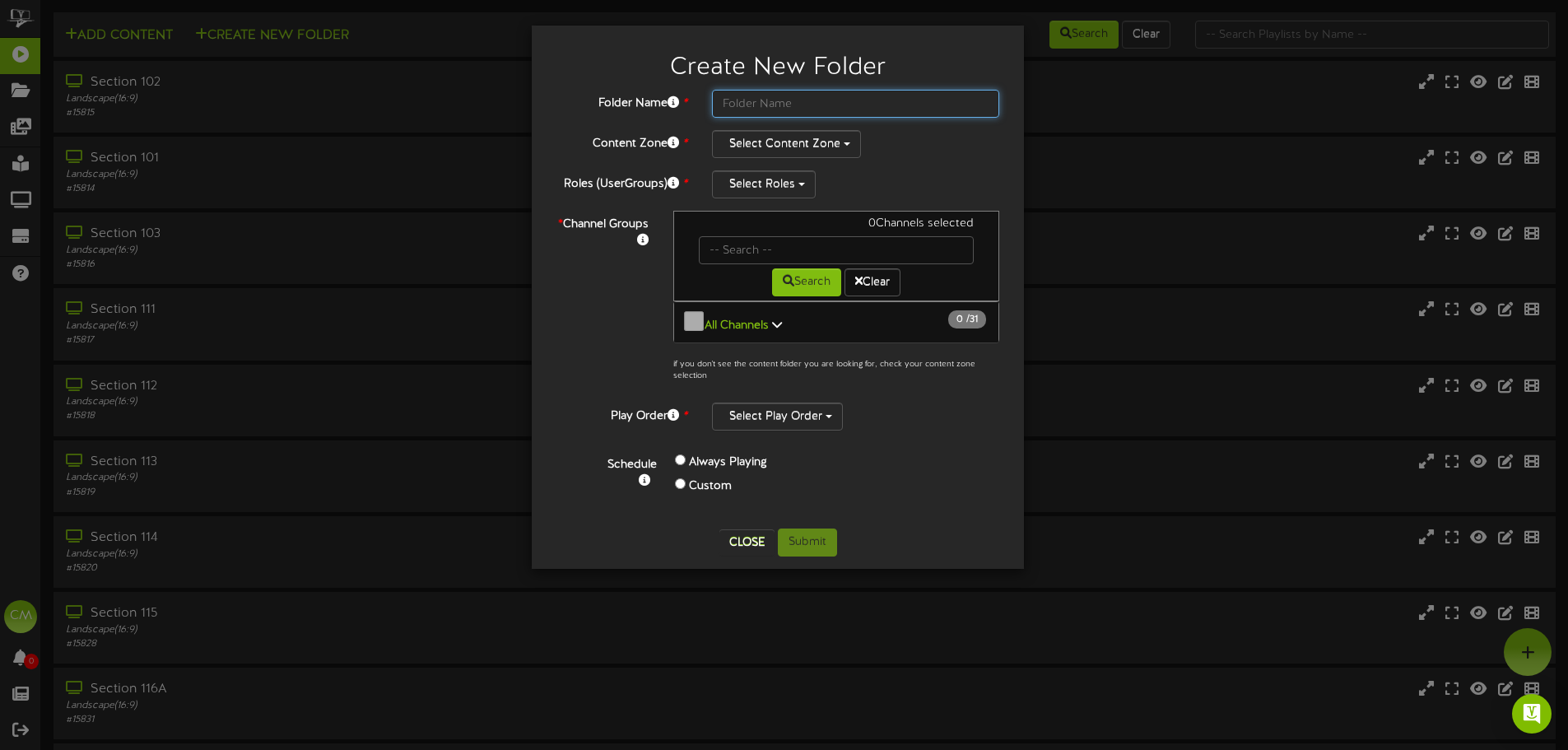 click at bounding box center (855, 104) 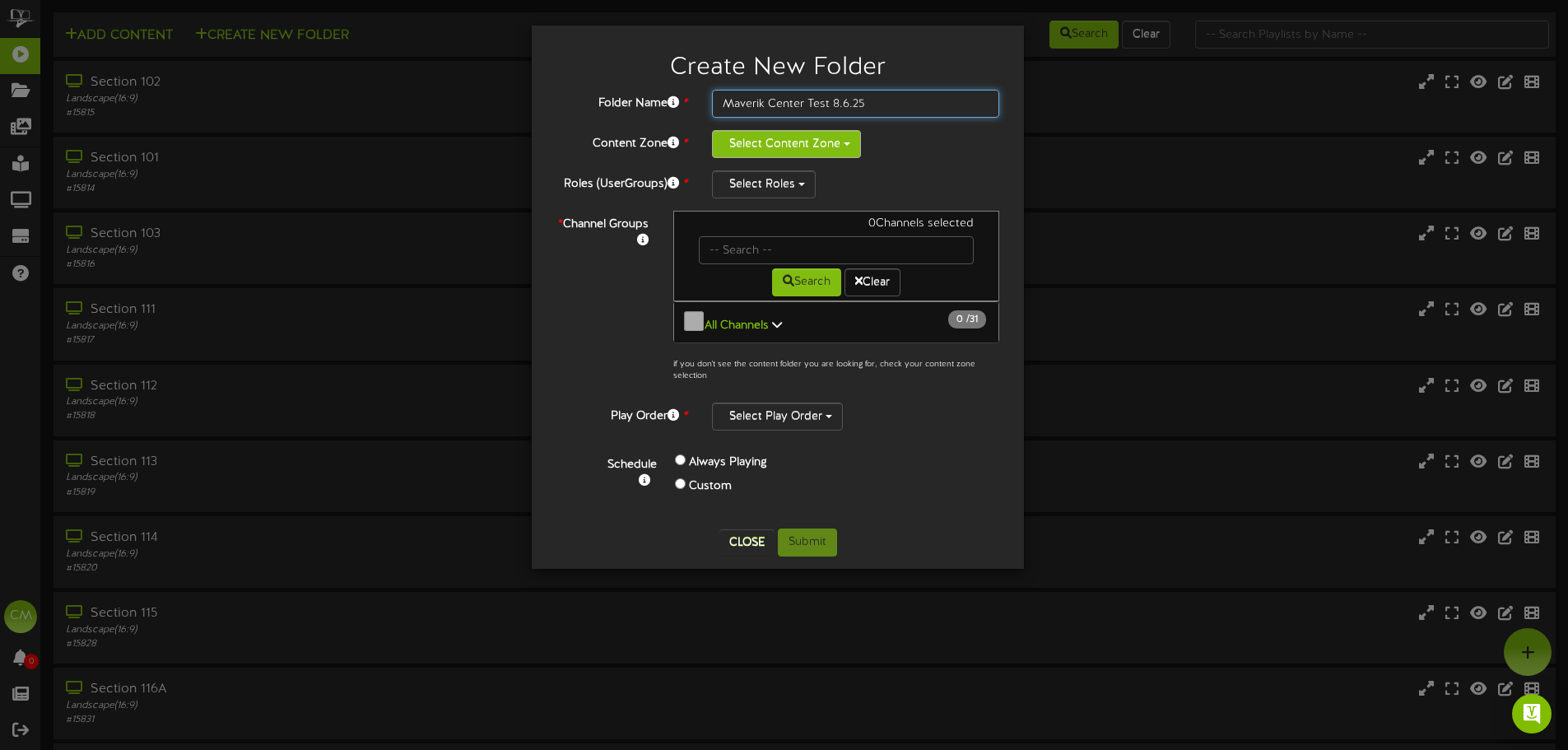 type on "Maverik Center Test 8.6.25" 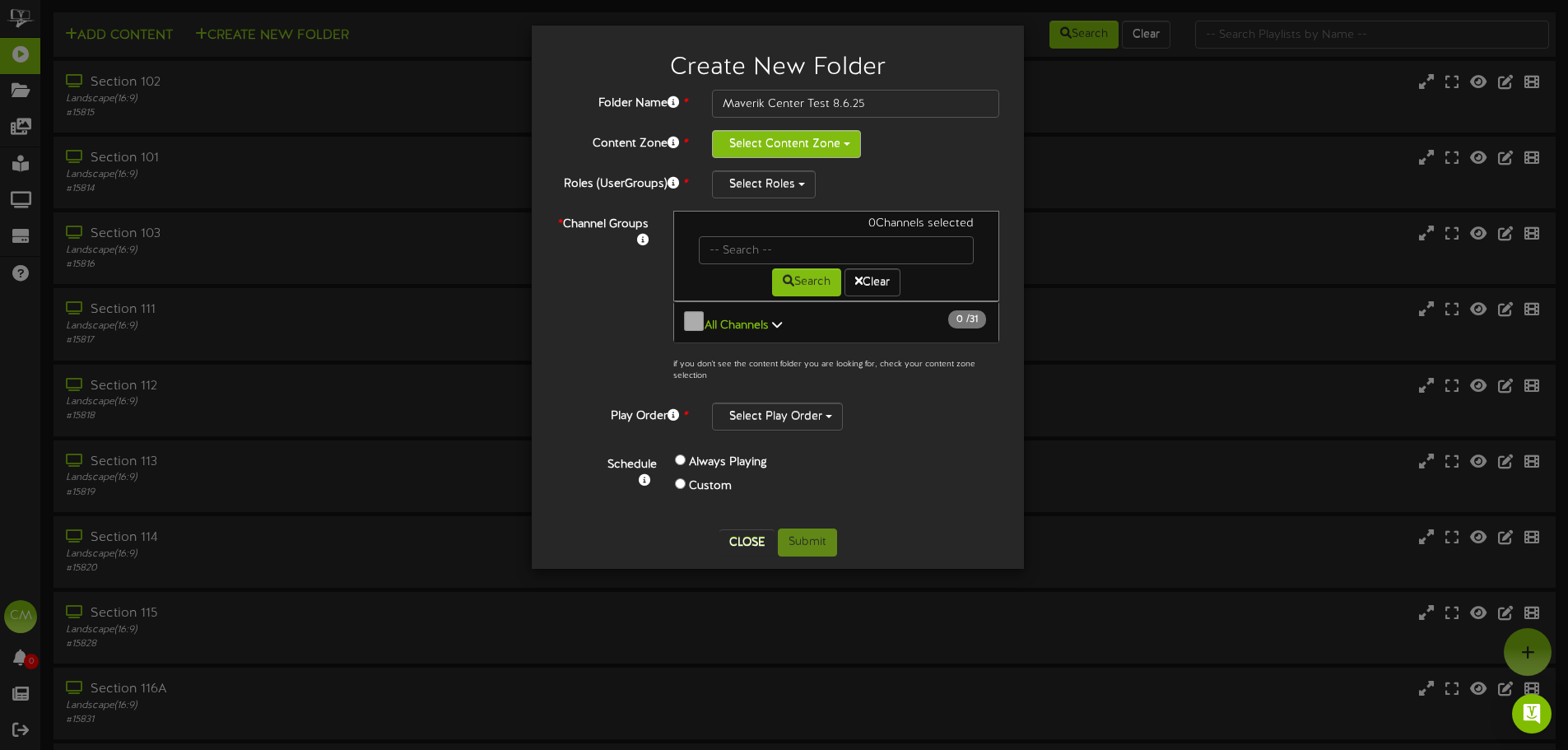 click on "Select Content Zone" at bounding box center (786, 144) 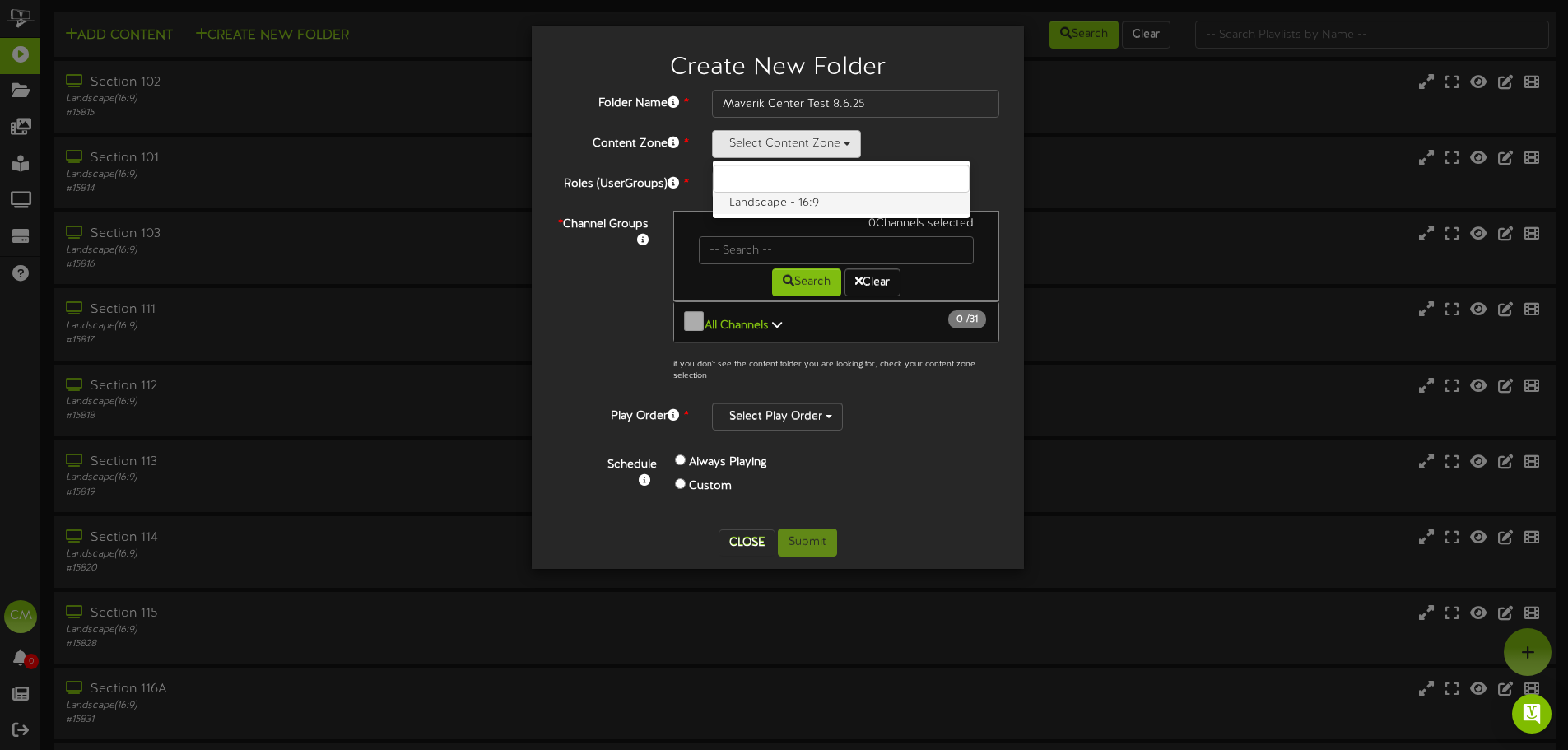 click on "Landscape - 16:9" at bounding box center (841, 203) 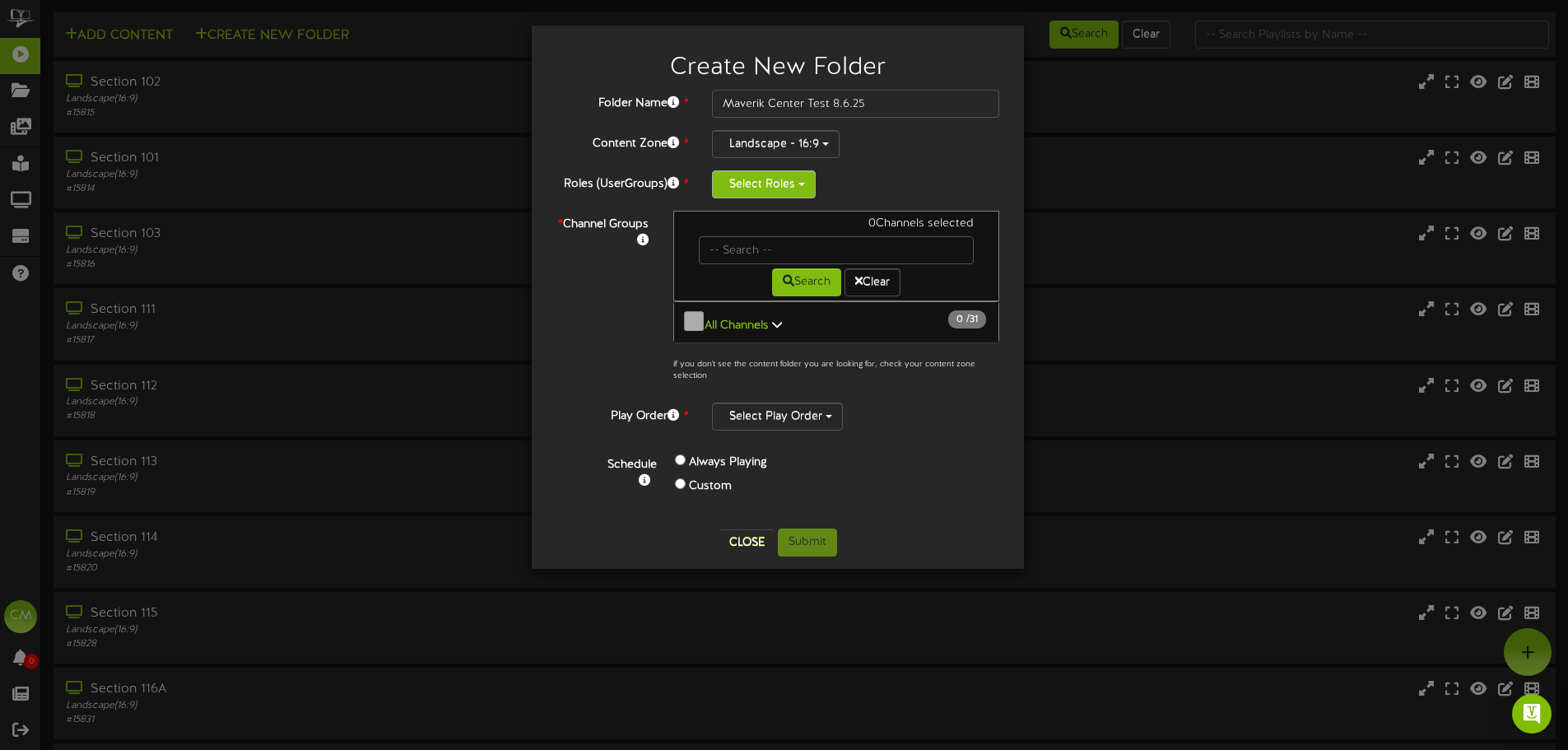 click on "Select Roles" at bounding box center [764, 184] 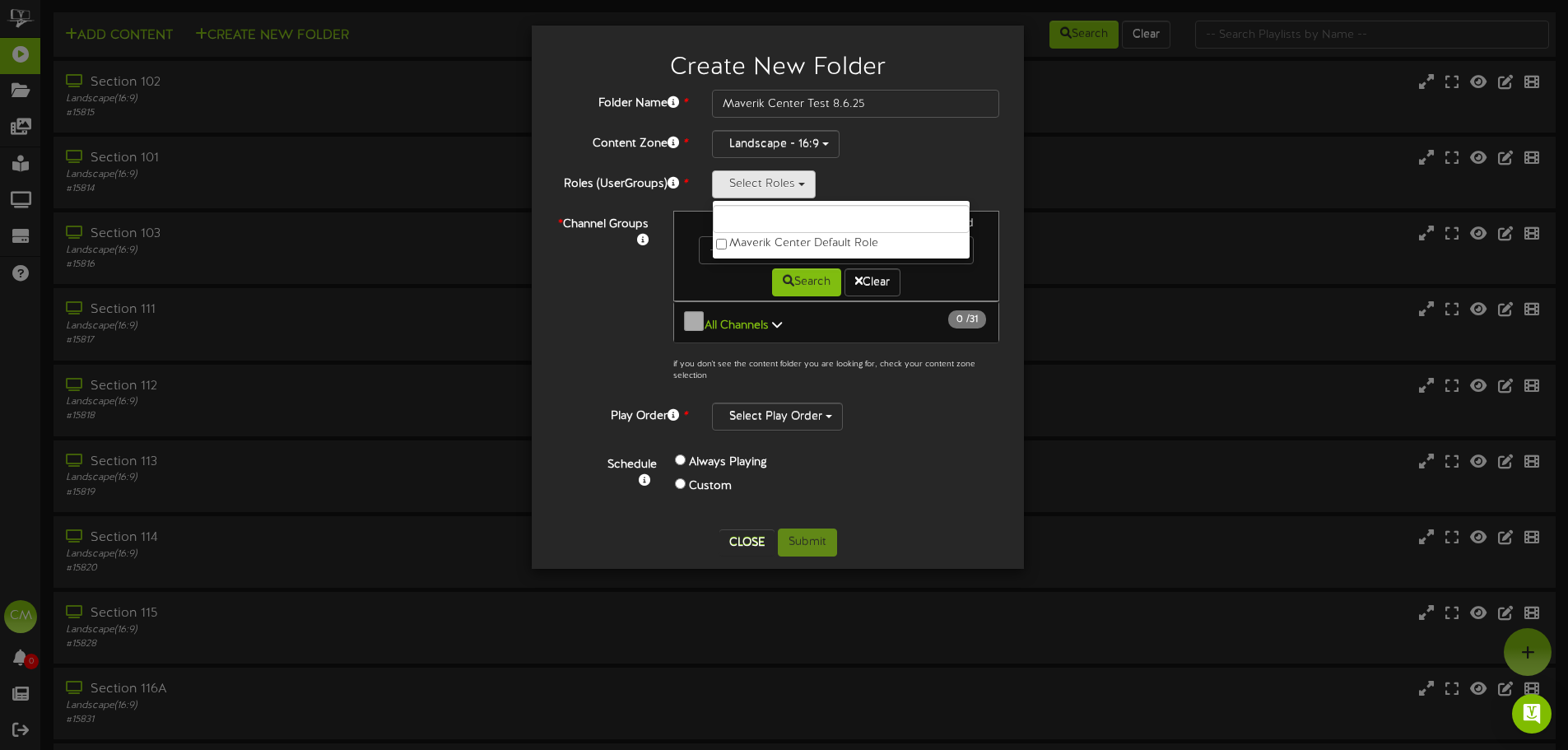 click on "Select Roles
Maverik Center Default Role" at bounding box center [855, 184] 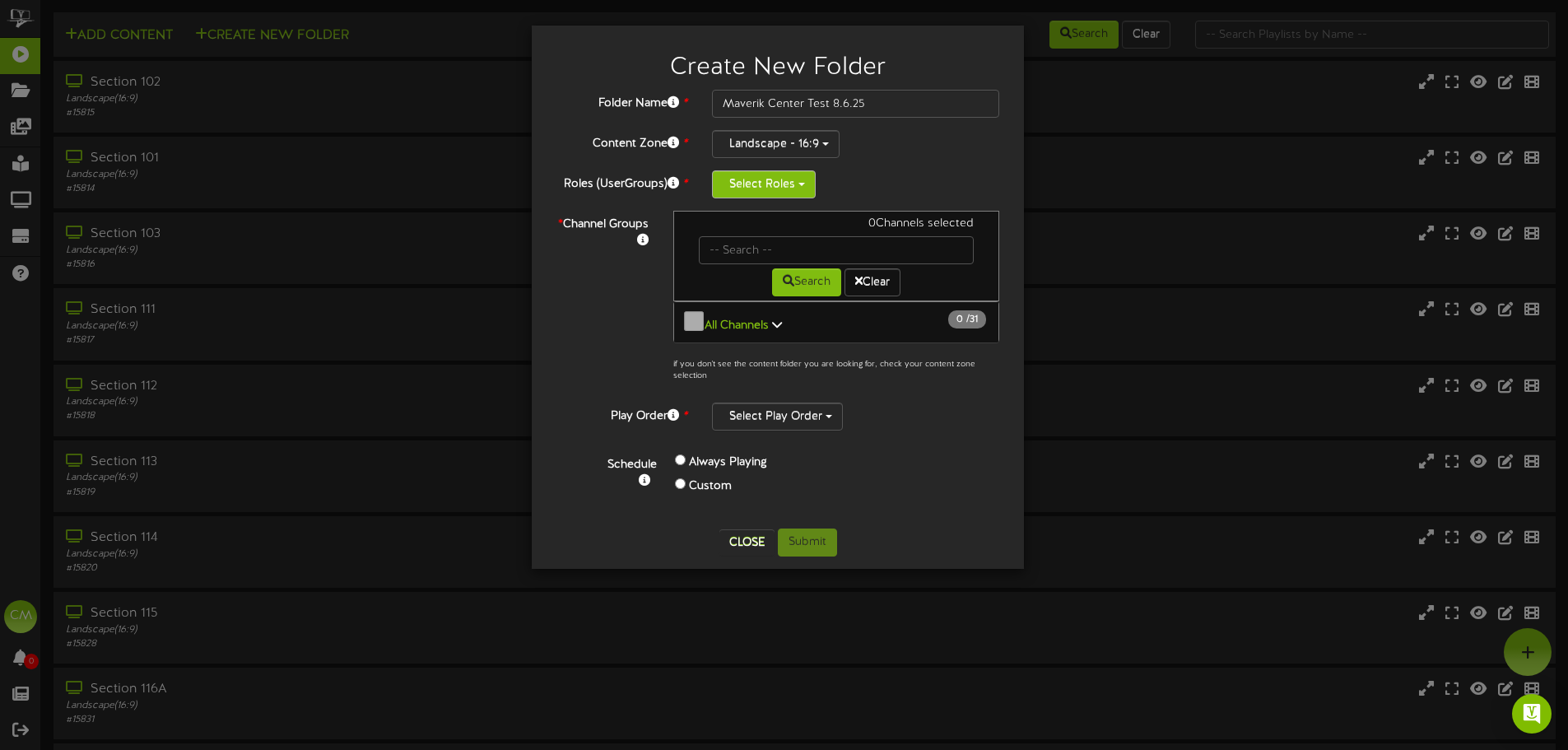 click on "Select Roles" at bounding box center (764, 184) 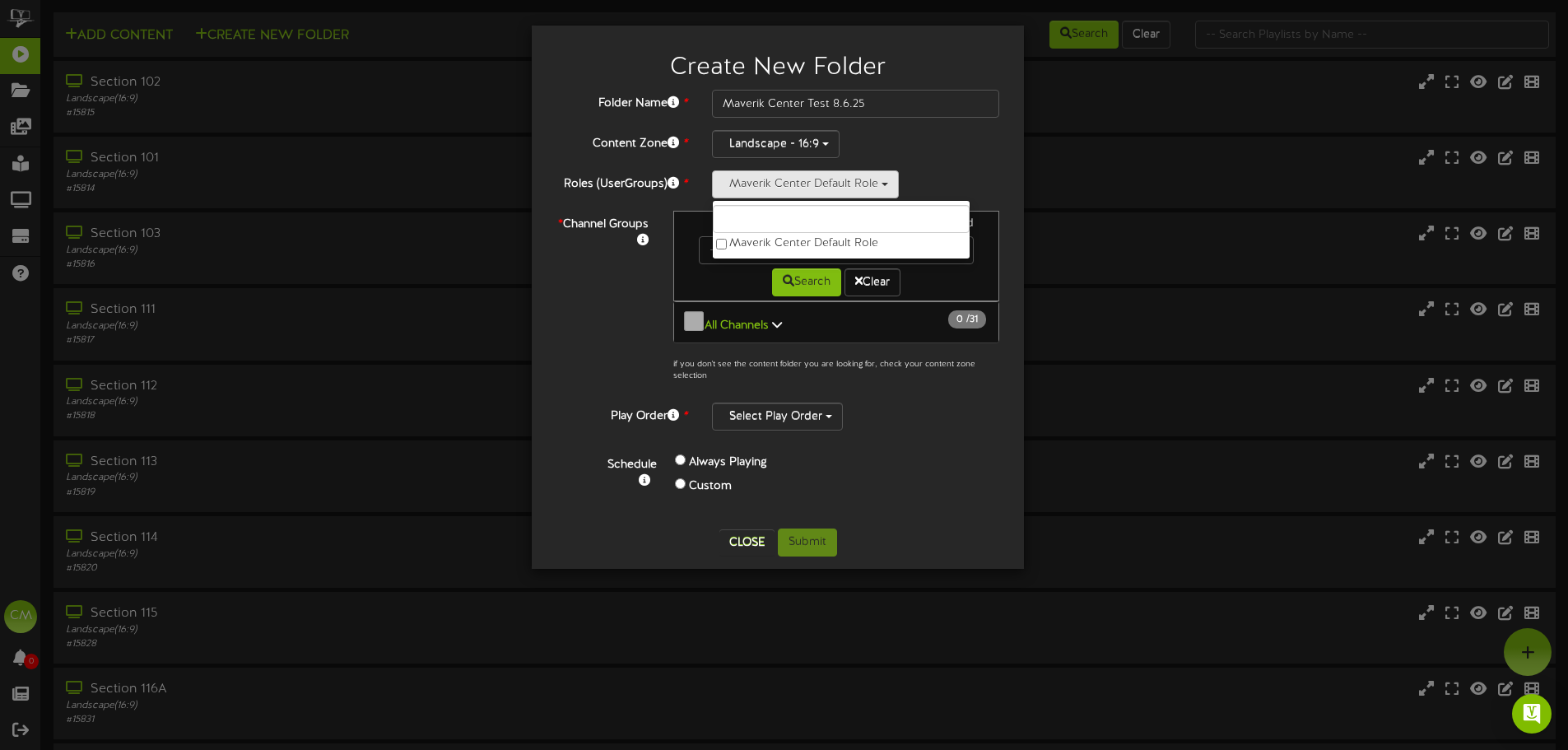click on "Maverik Center Default Role
Maverik Center Default Role" at bounding box center [855, 184] 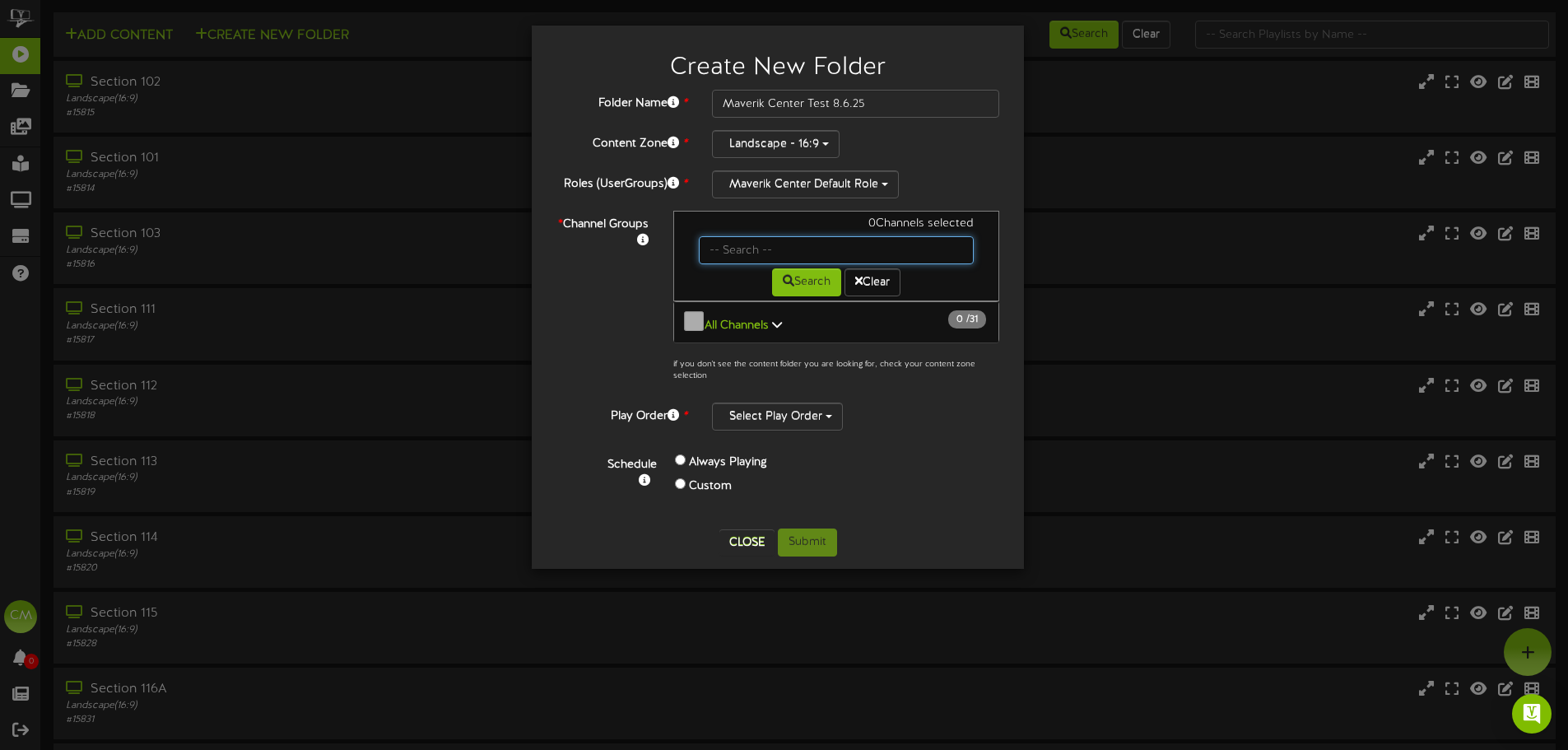 click at bounding box center (836, 250) 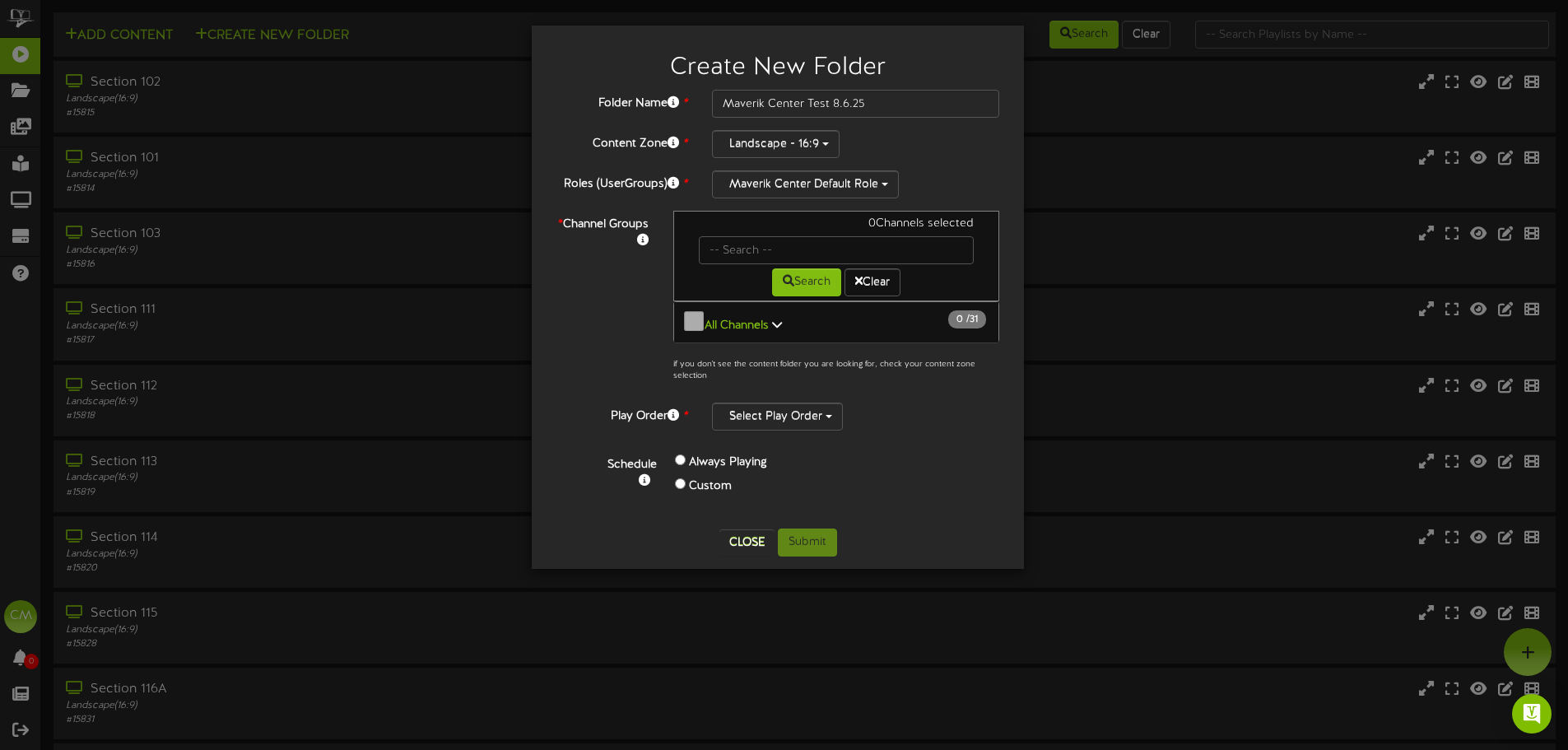 click on "All Channels
0
/
31" at bounding box center [836, 322] 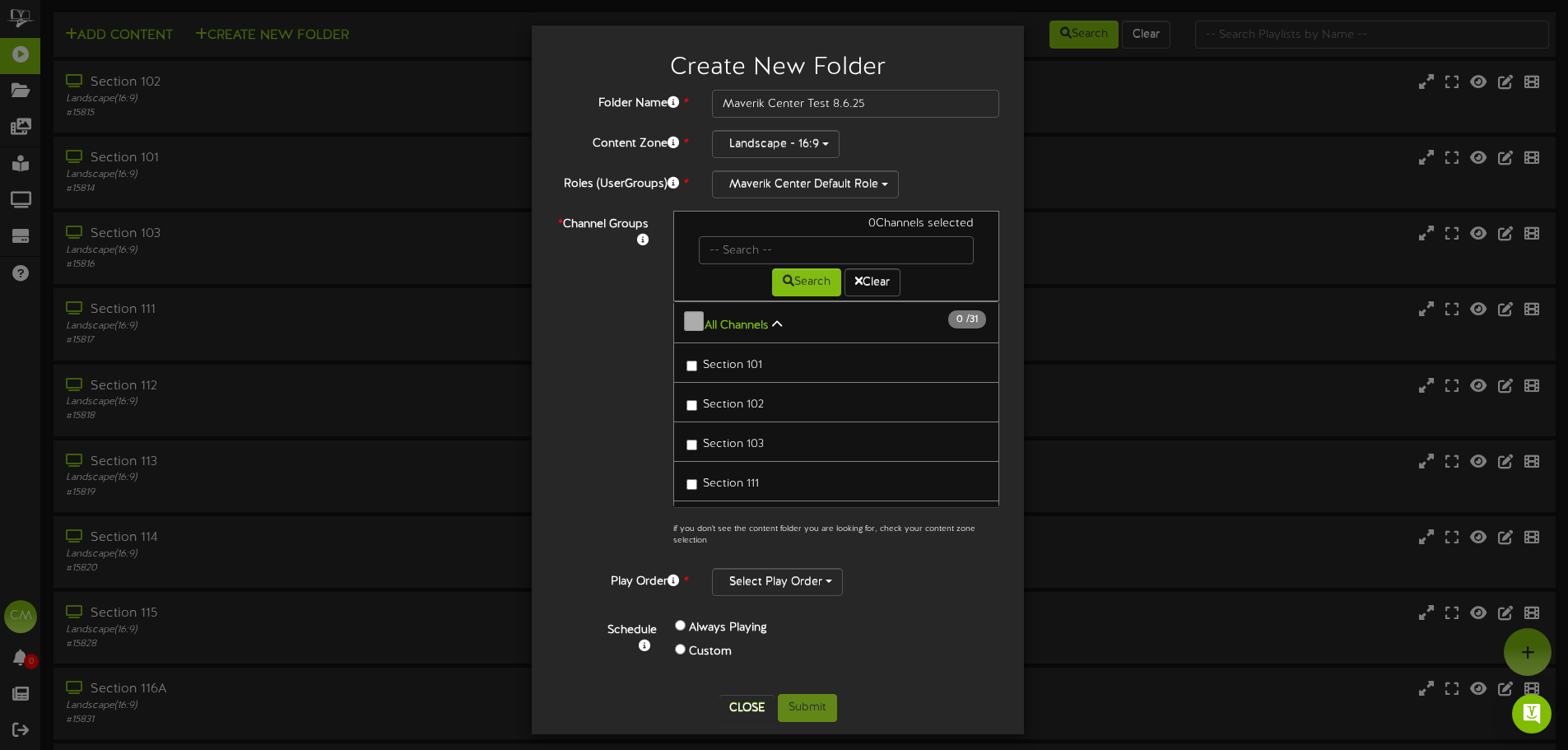 click on "All Channels
0
/
31" at bounding box center [836, 322] 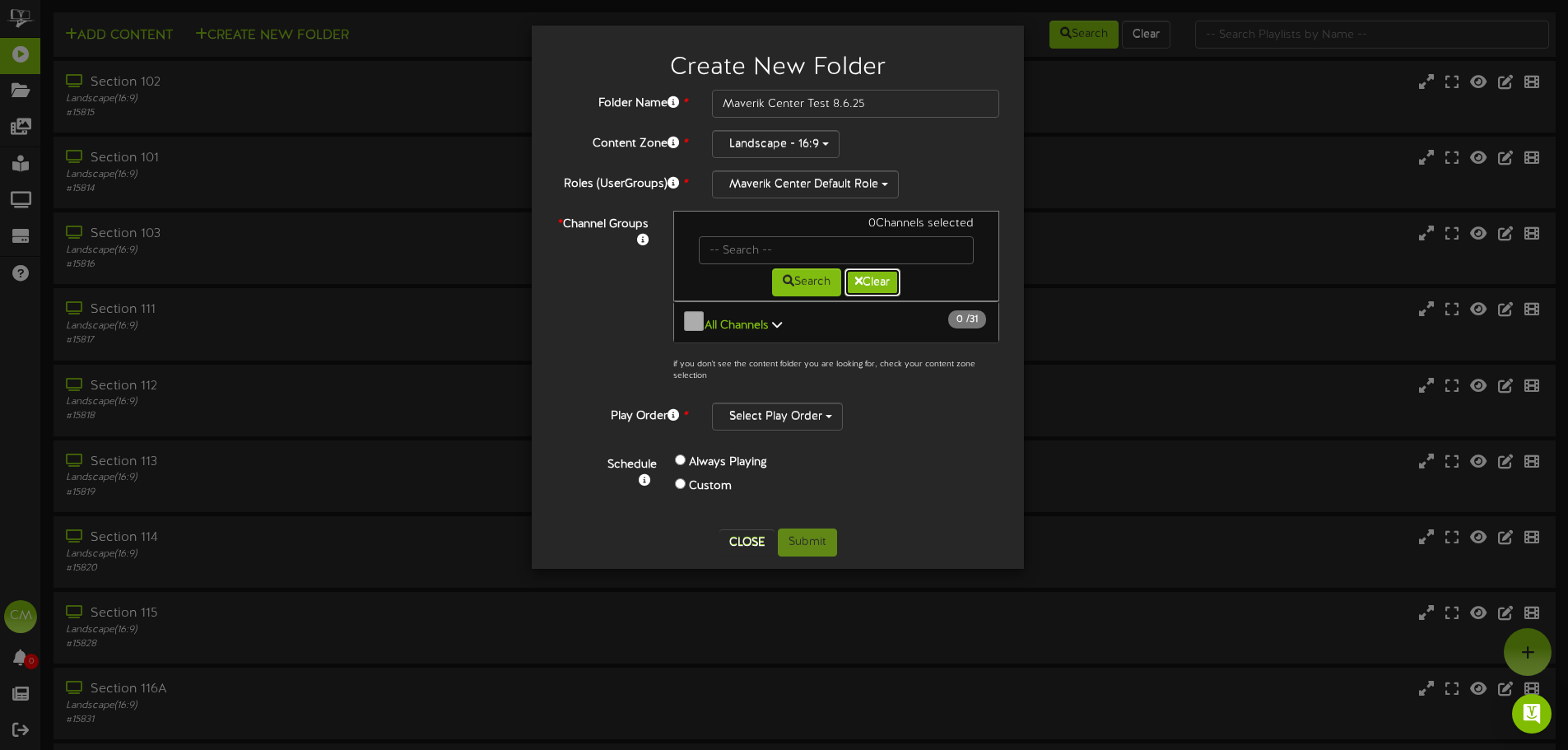 click on "Clear" at bounding box center [872, 282] 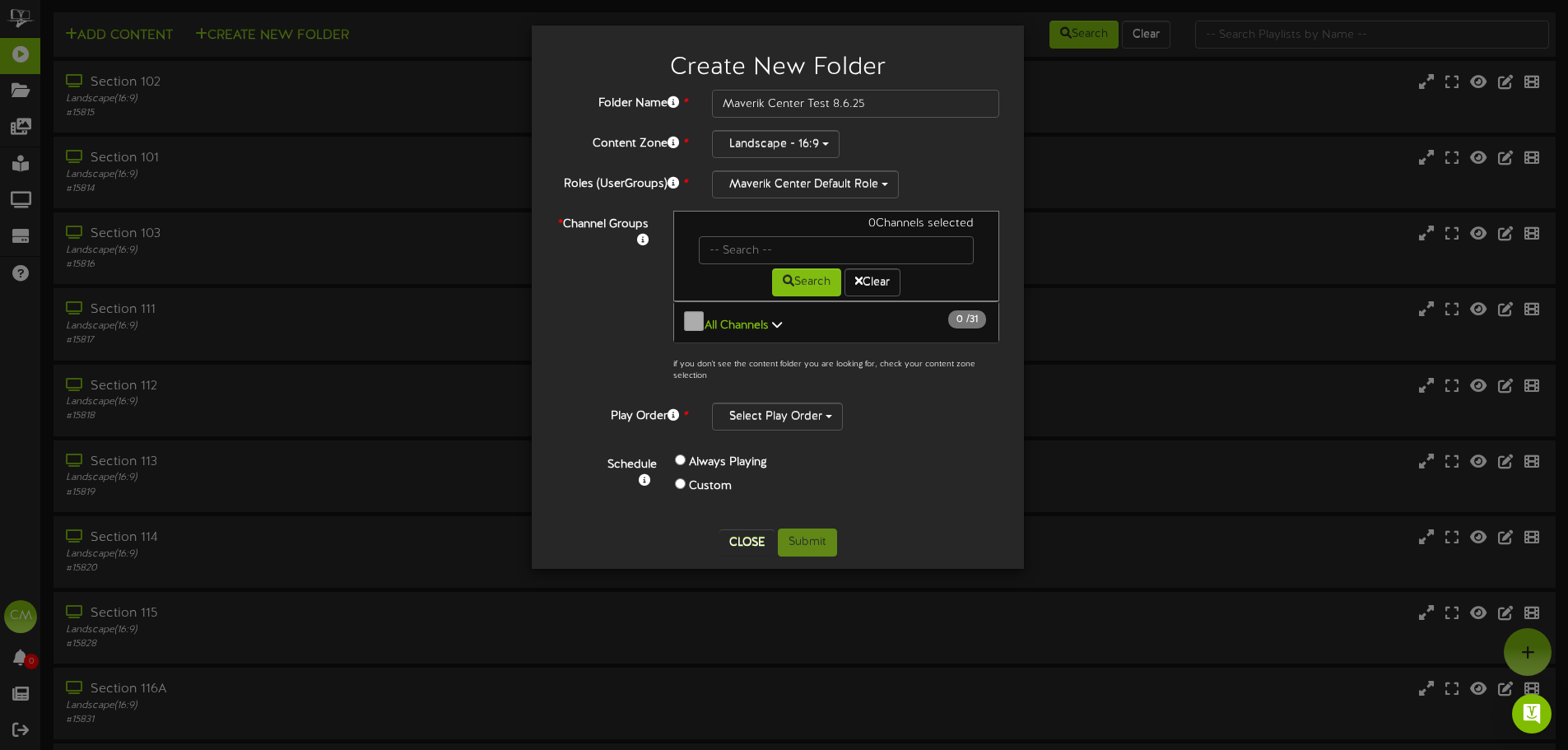 click on "All Channels" at bounding box center [737, 325] 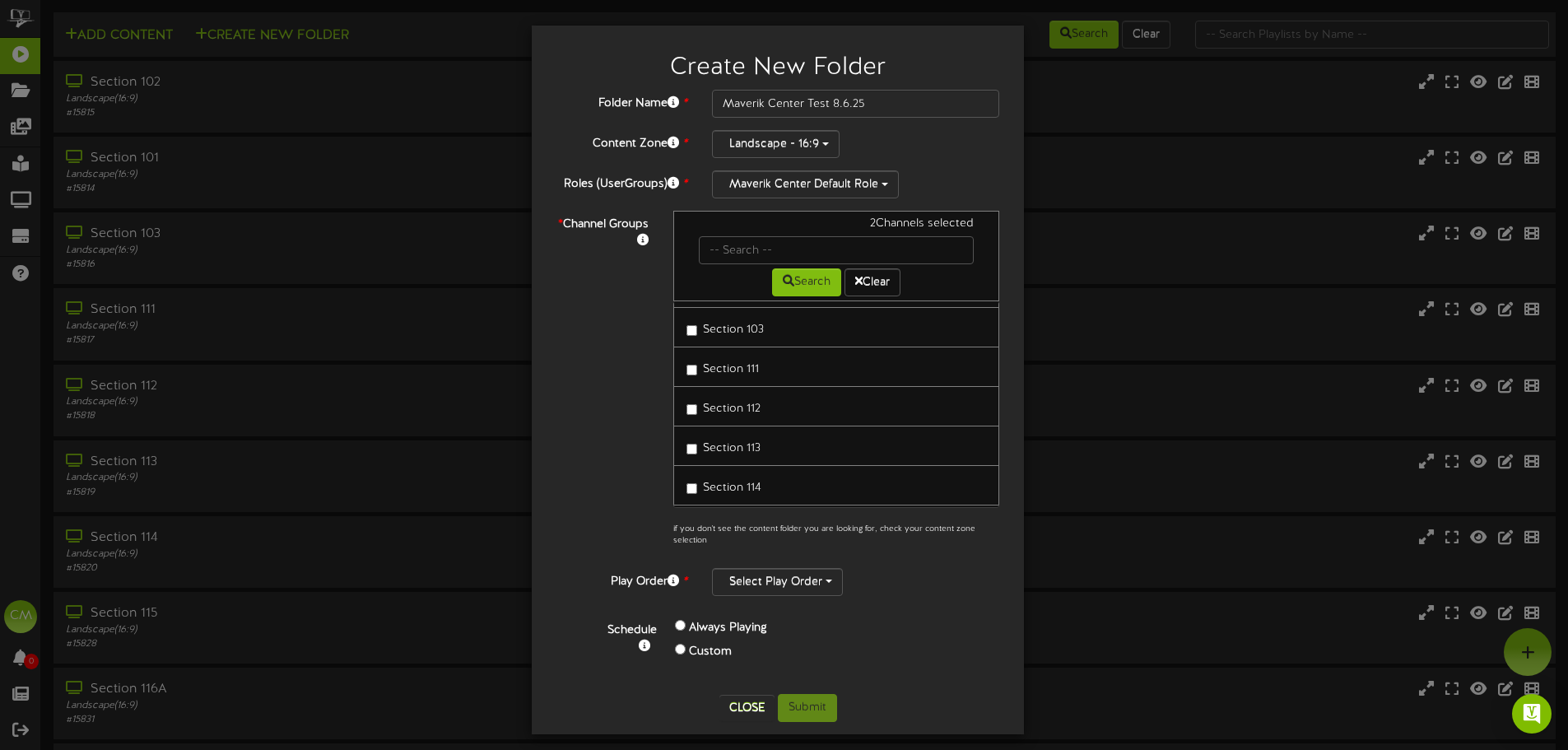 scroll, scrollTop: 0, scrollLeft: 0, axis: both 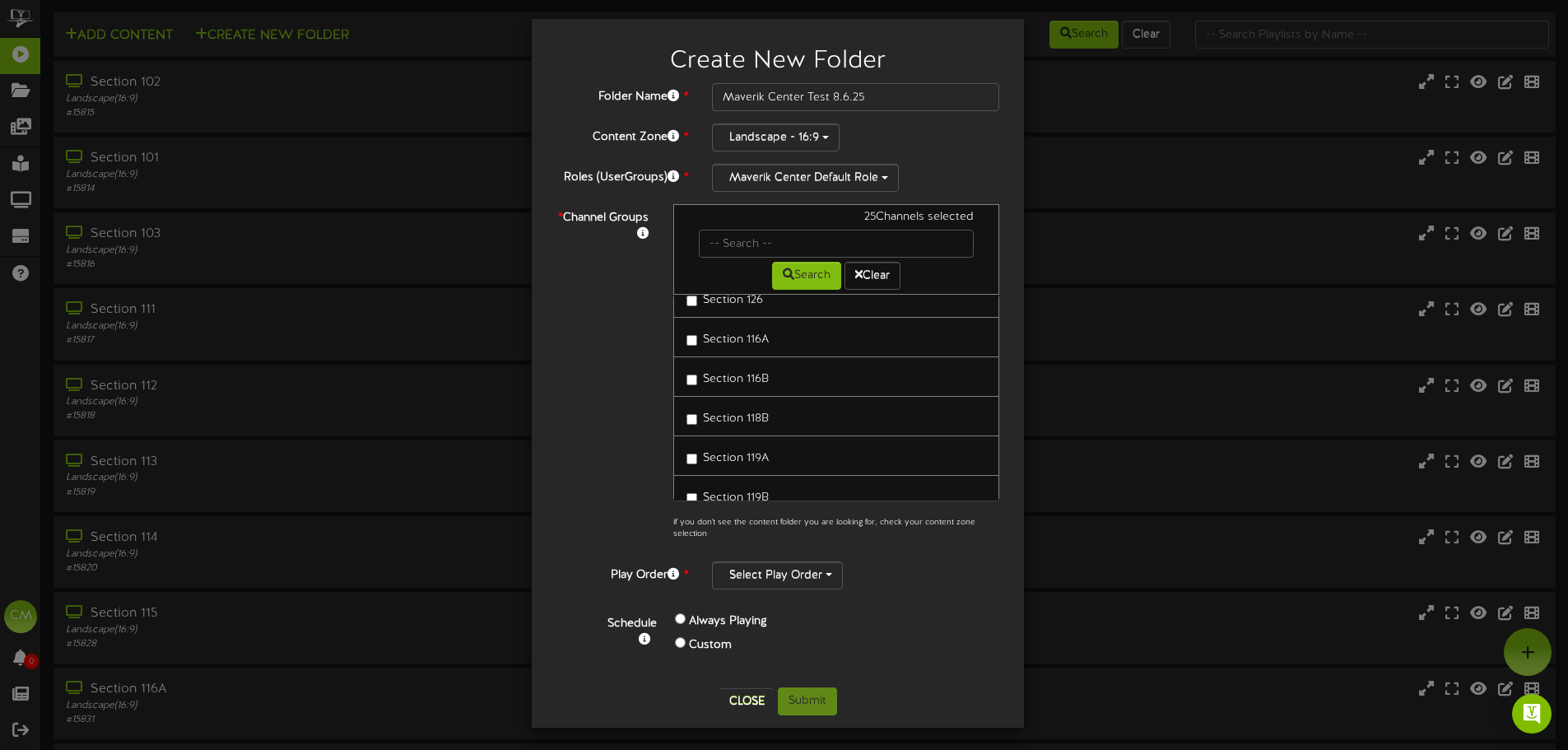 click on "Section 126" at bounding box center (724, 297) 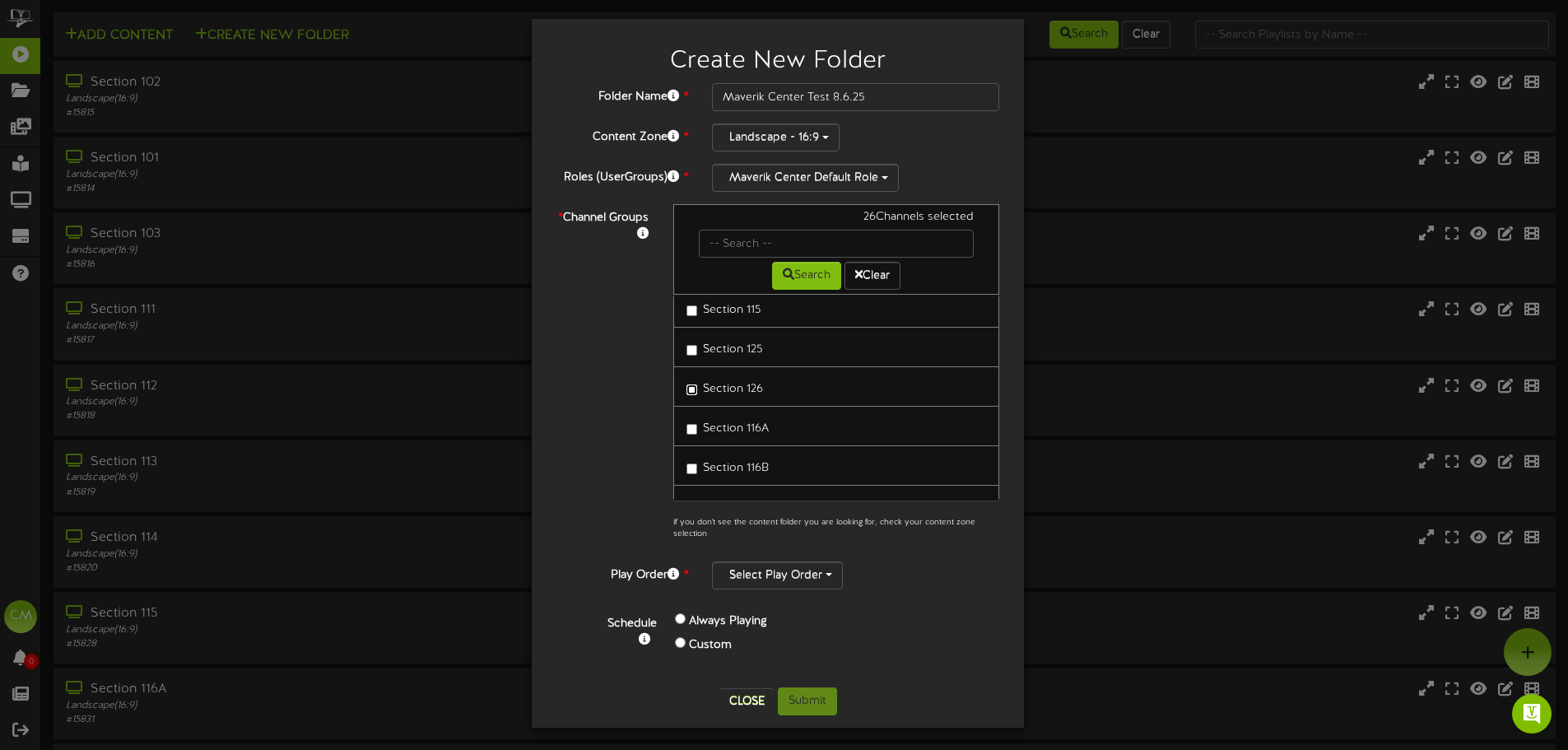 scroll, scrollTop: 245, scrollLeft: 0, axis: vertical 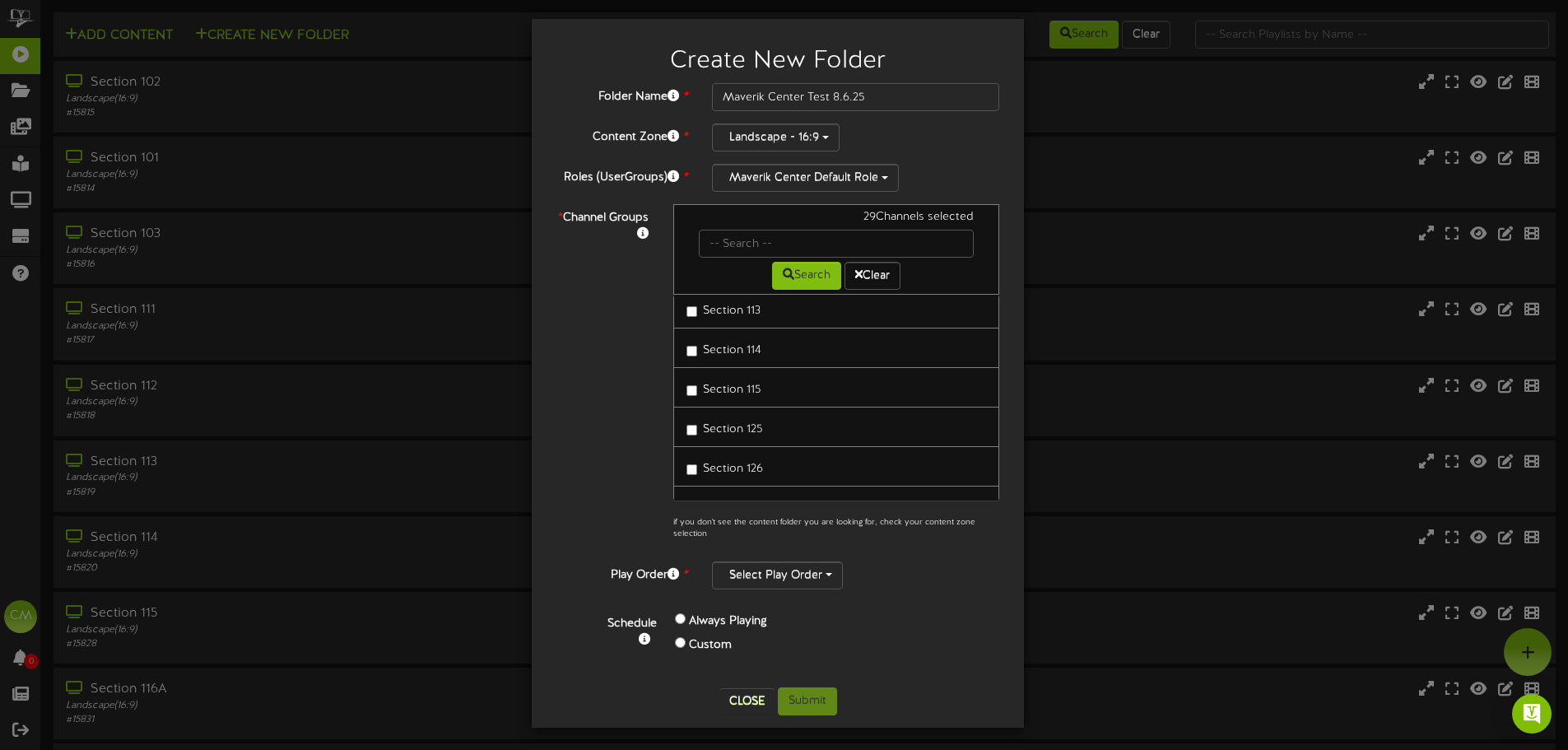 click on "Section 113" at bounding box center (724, 308) 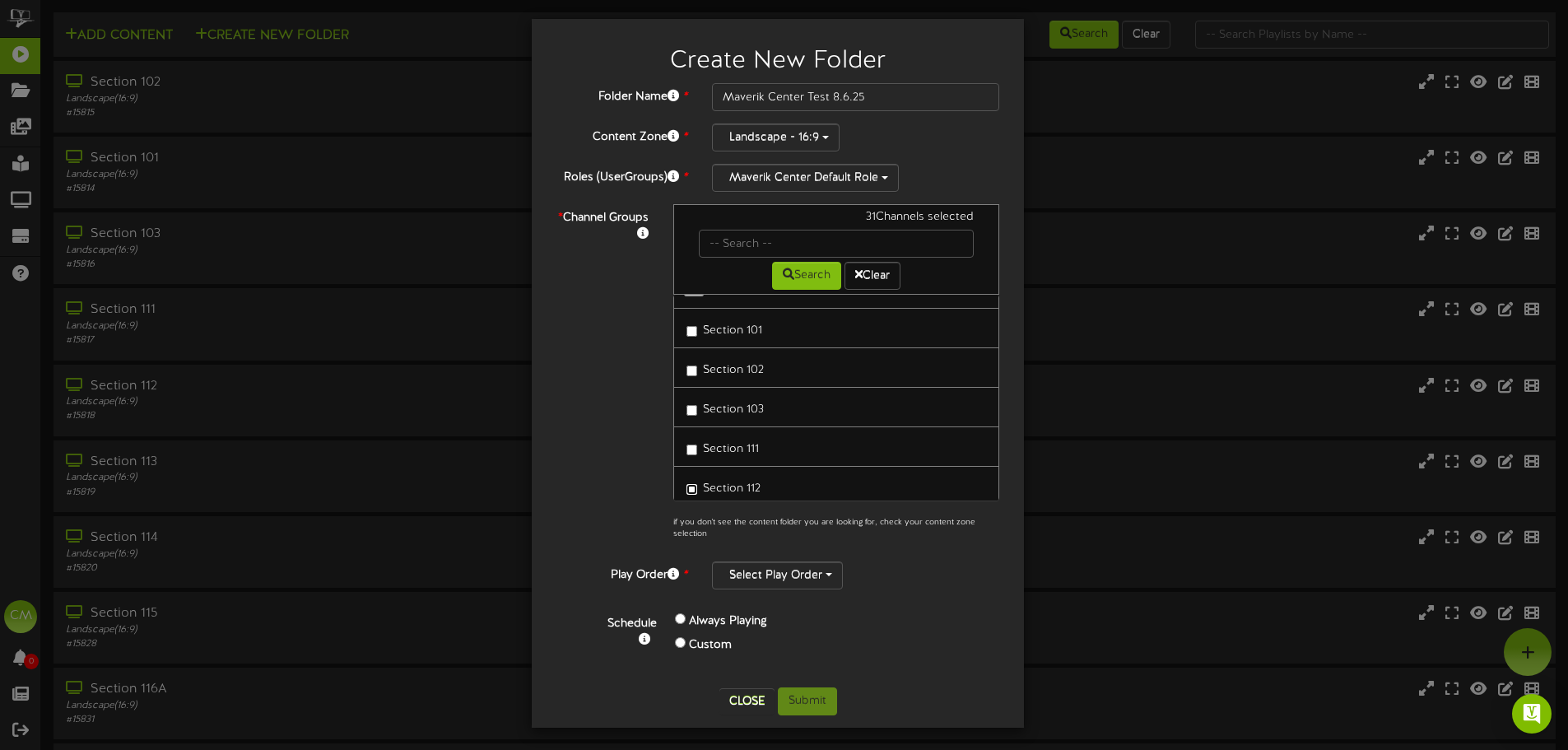 scroll, scrollTop: 0, scrollLeft: 0, axis: both 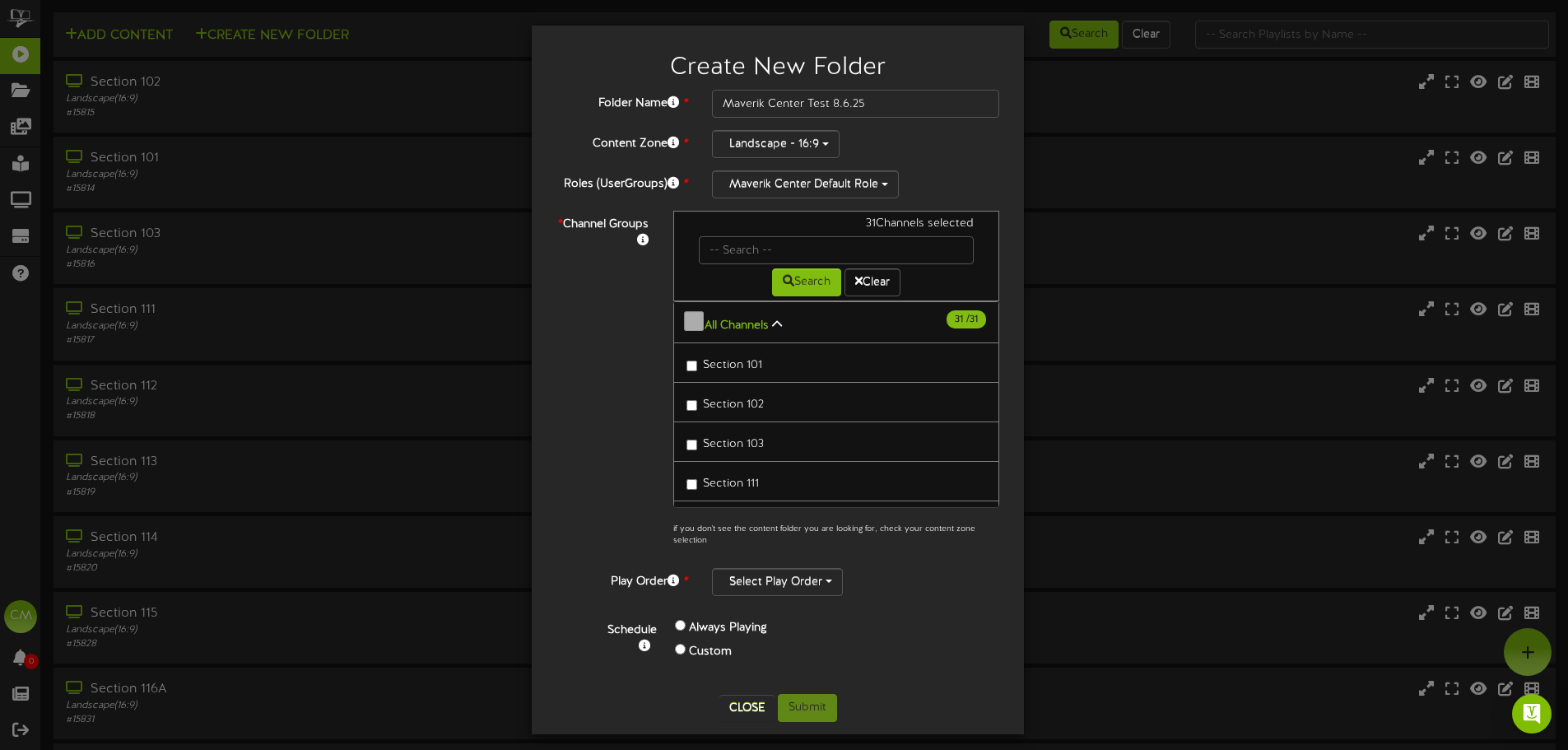 click on "Folder Name
*
Maverik Center Test 8.6.25
Content Zone
*
Landscape - 16:9
Landscape - 16:9
Roles (UserGroups)
*
Maverik Center Default Role" at bounding box center [778, 385] 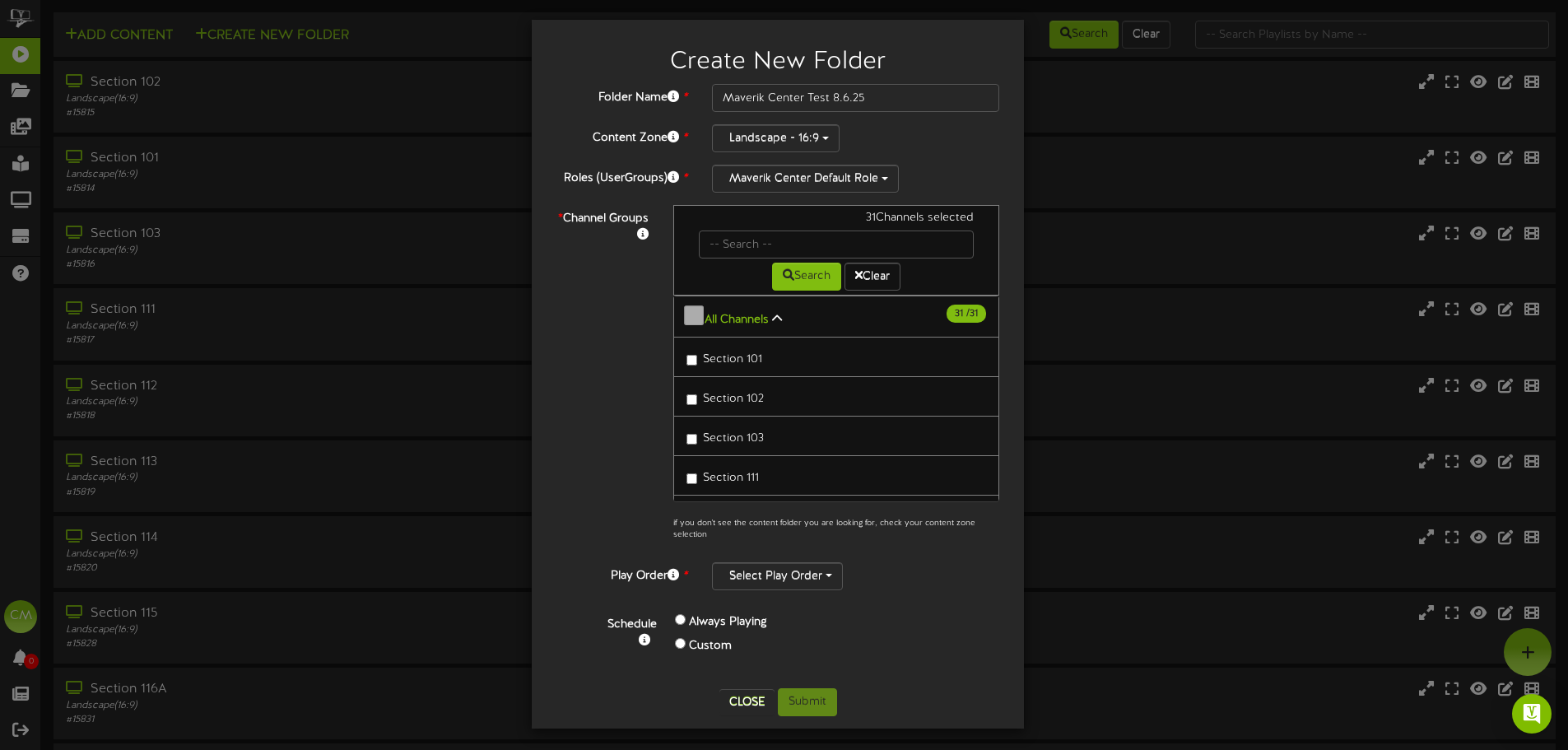 scroll, scrollTop: 7, scrollLeft: 0, axis: vertical 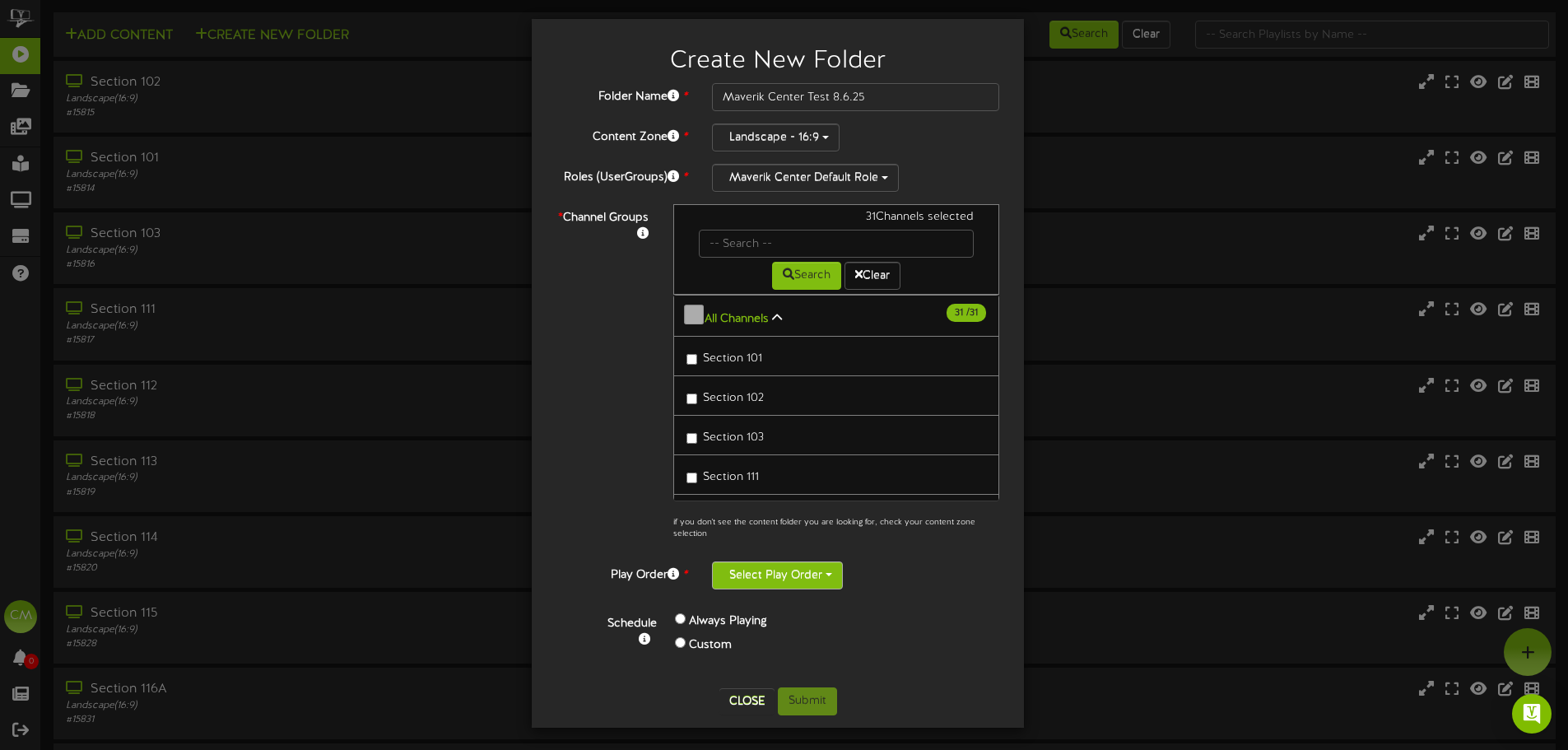 click on "Select Play Order" at bounding box center (777, 575) 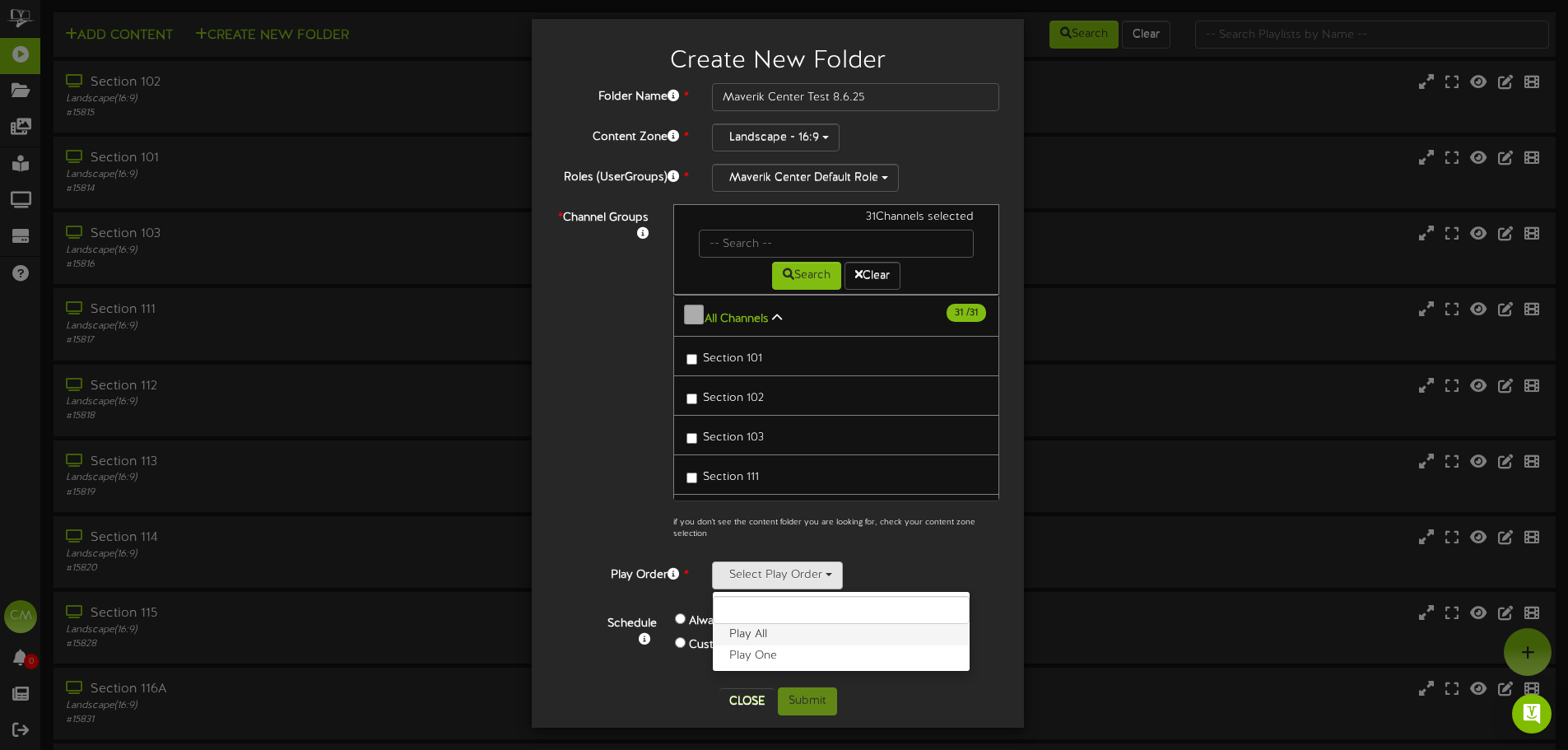 click on "Play All" at bounding box center [841, 635] 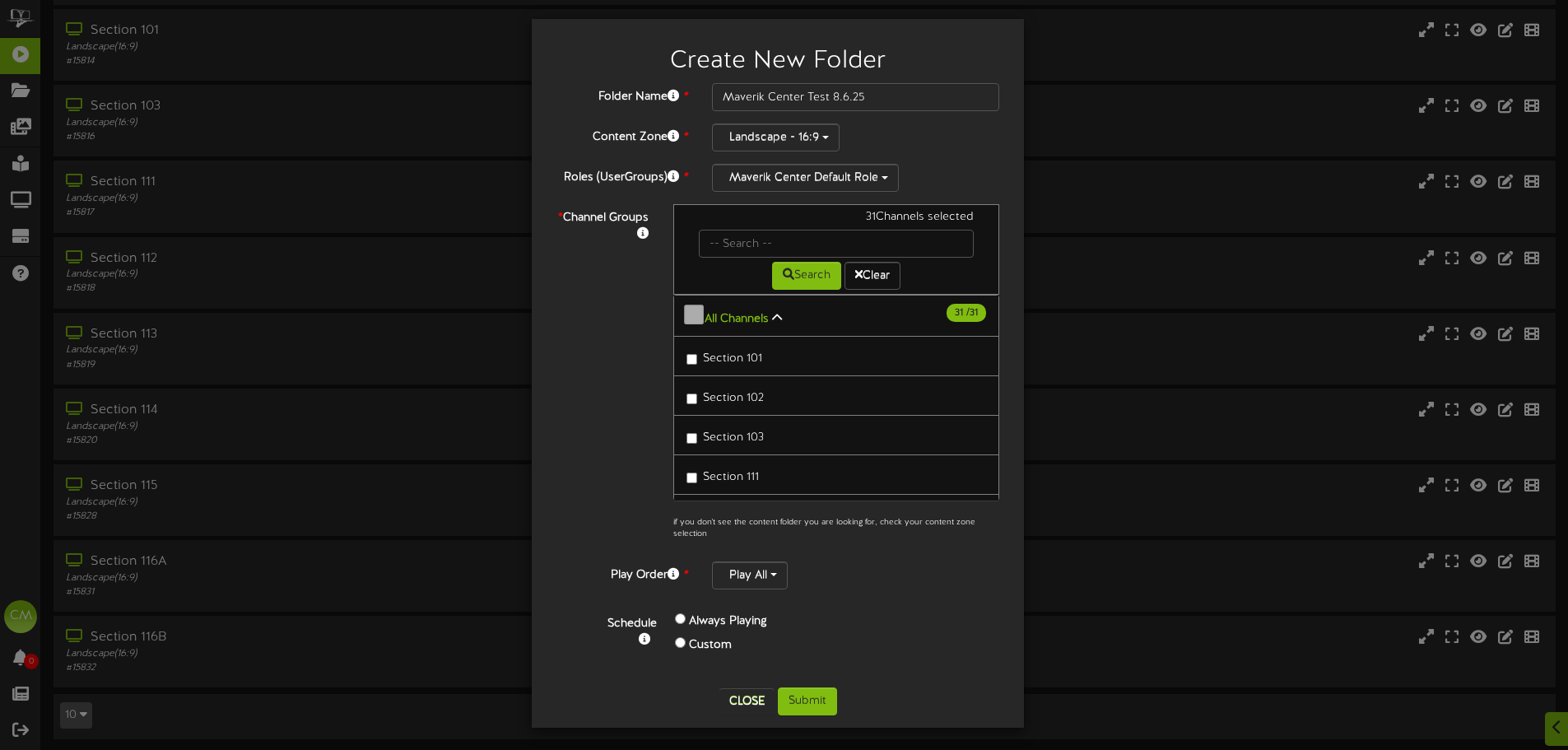 scroll, scrollTop: 133, scrollLeft: 0, axis: vertical 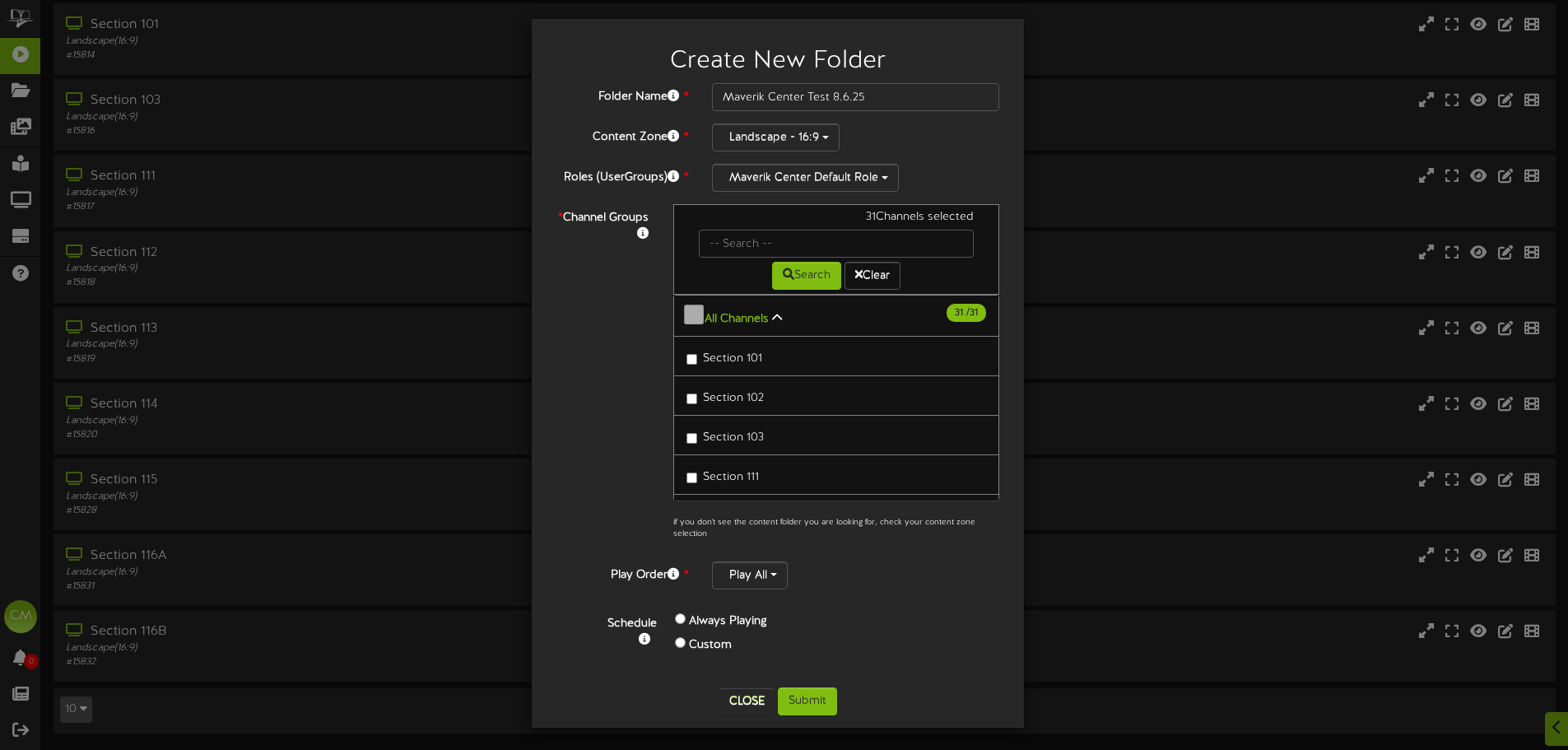 click on "Custom" at bounding box center [710, 645] 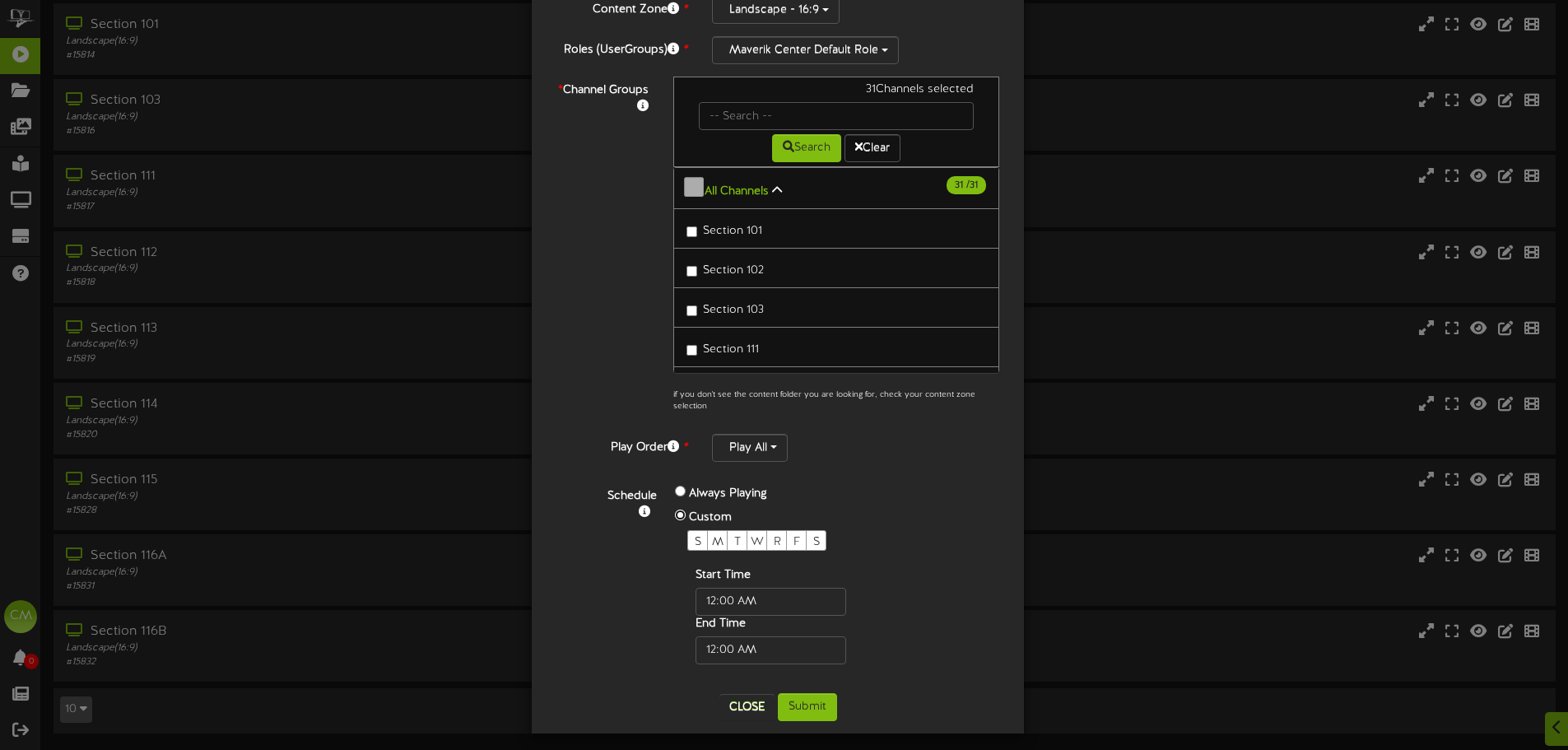 scroll, scrollTop: 140, scrollLeft: 0, axis: vertical 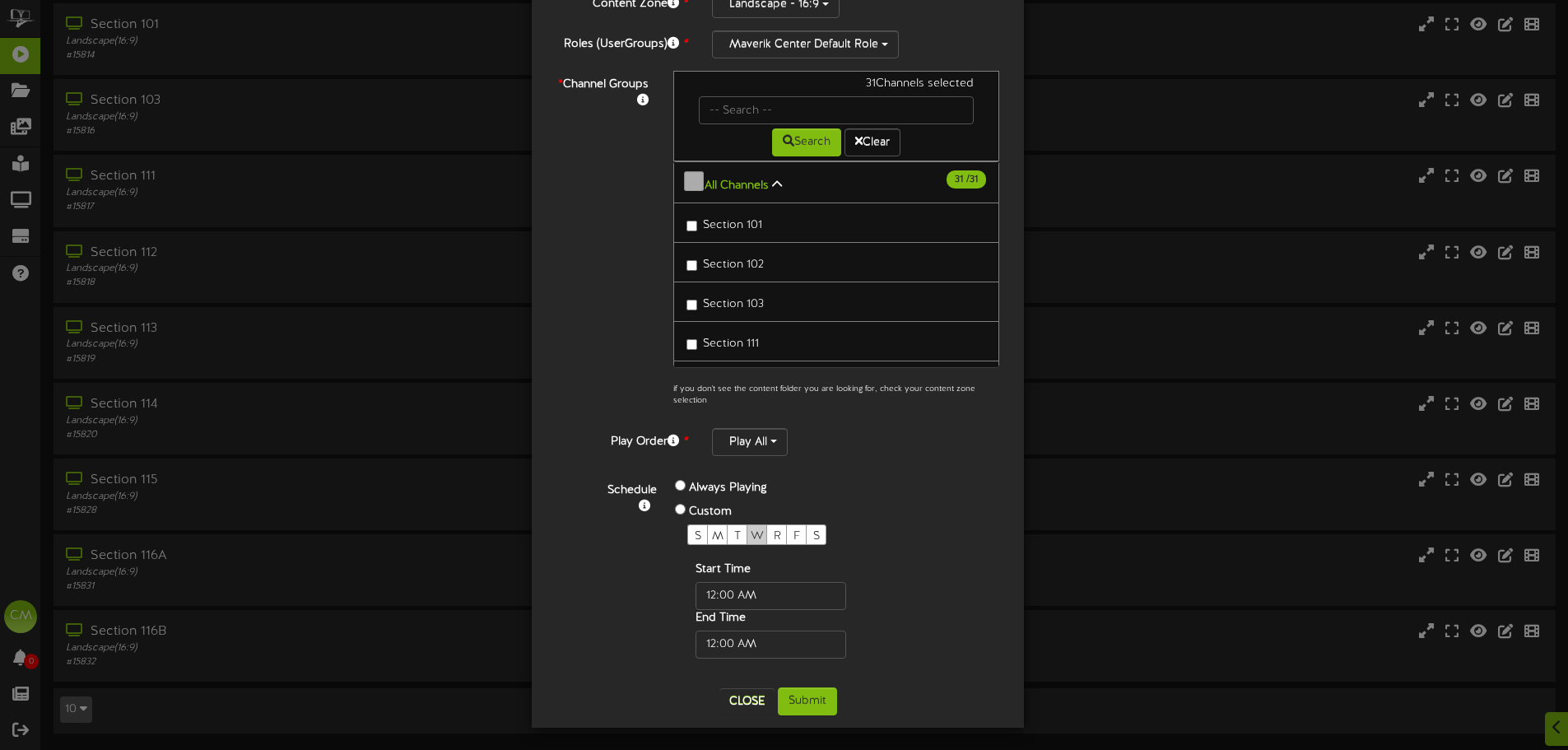 click on "W" at bounding box center [757, 536] 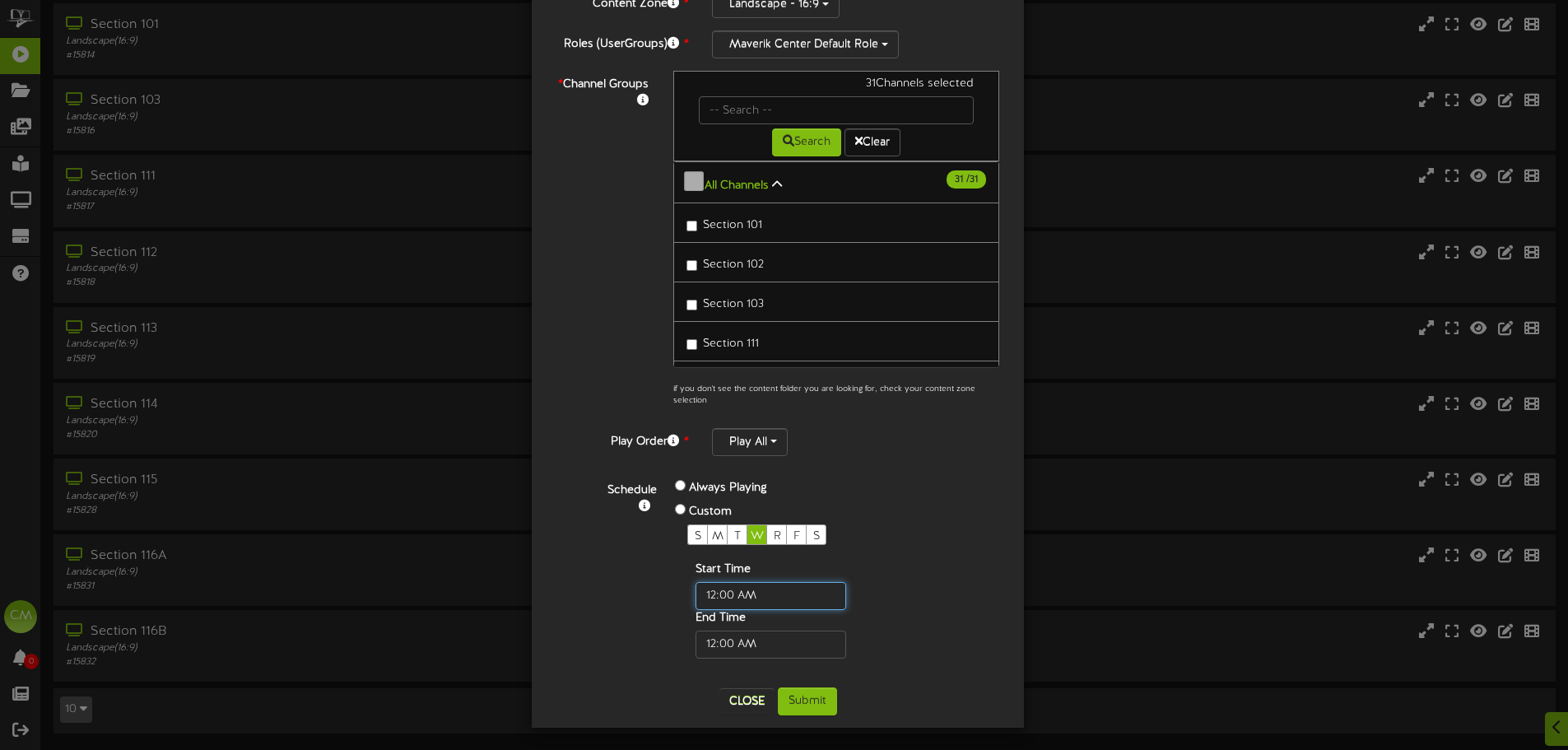 click at bounding box center (770, 596) 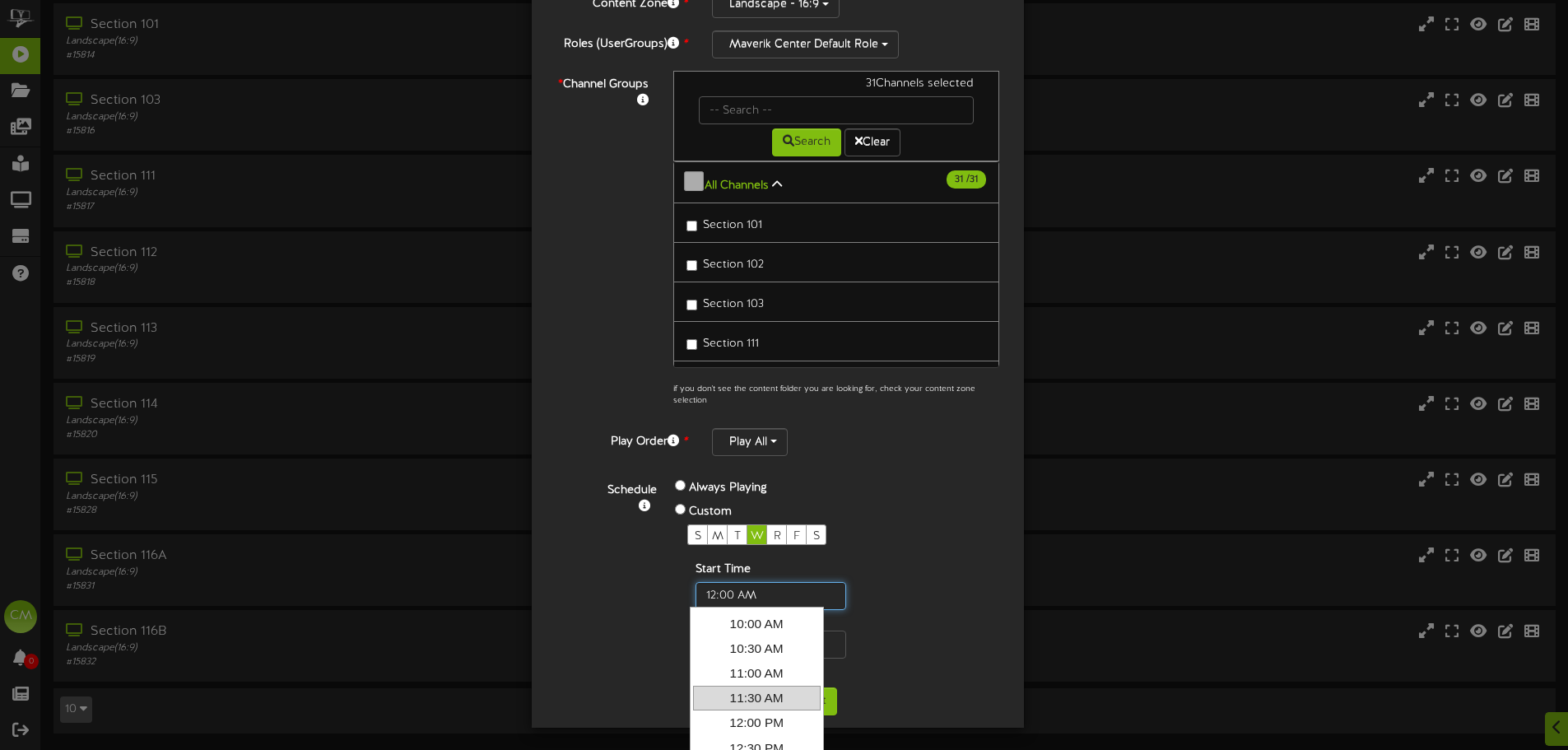 scroll, scrollTop: 576, scrollLeft: 0, axis: vertical 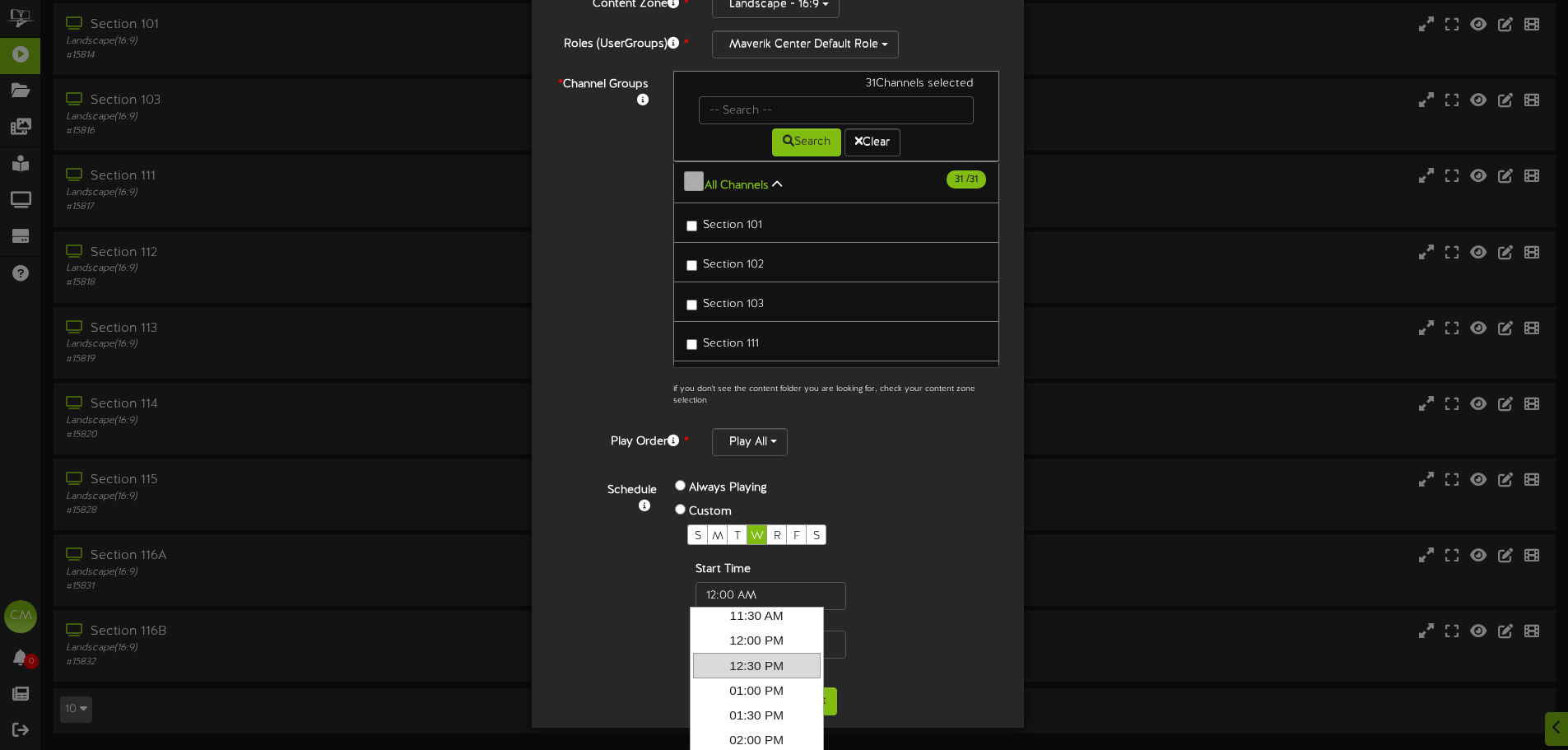 click on "12:30 PM" at bounding box center [756, 665] 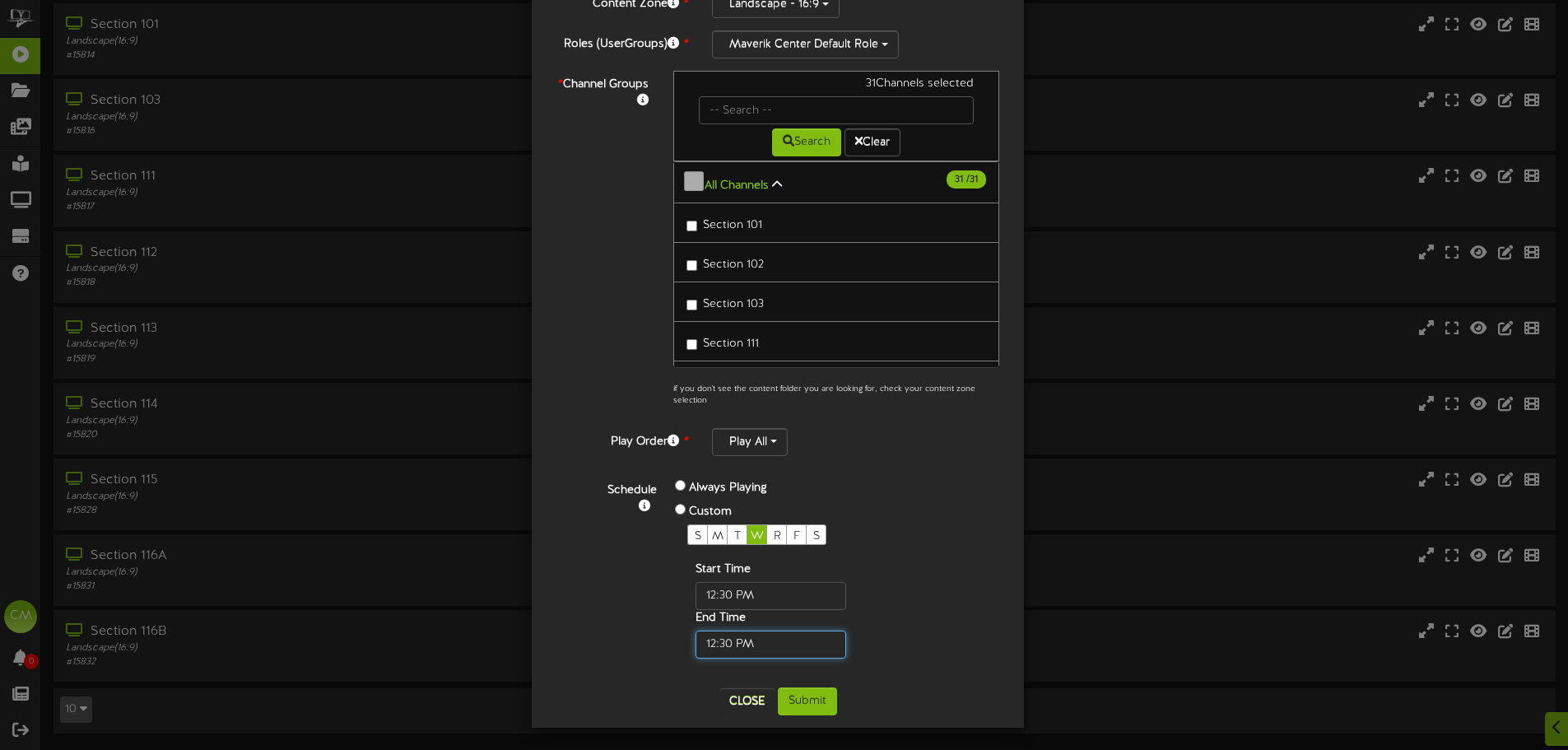 click at bounding box center (770, 645) 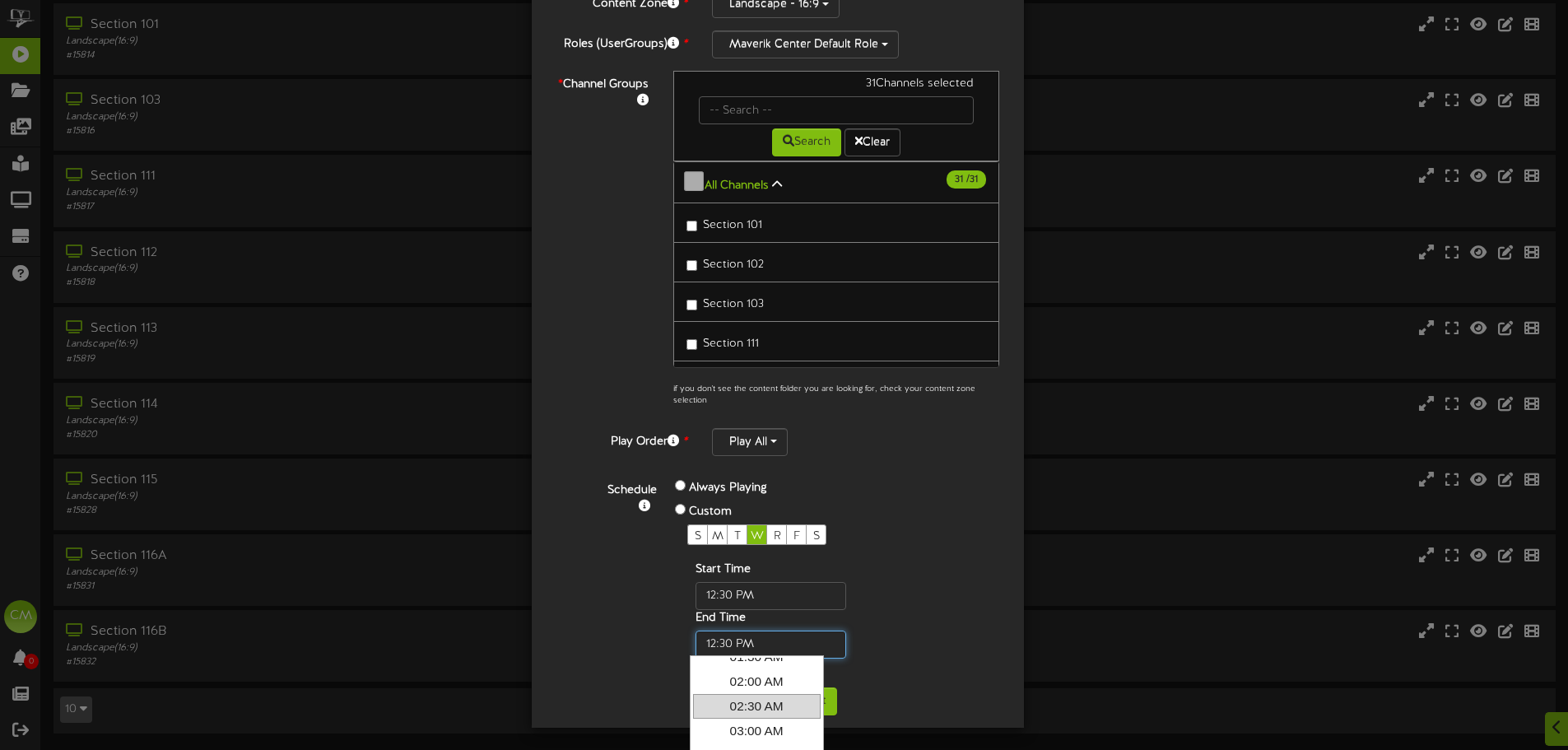scroll, scrollTop: 1023, scrollLeft: 0, axis: vertical 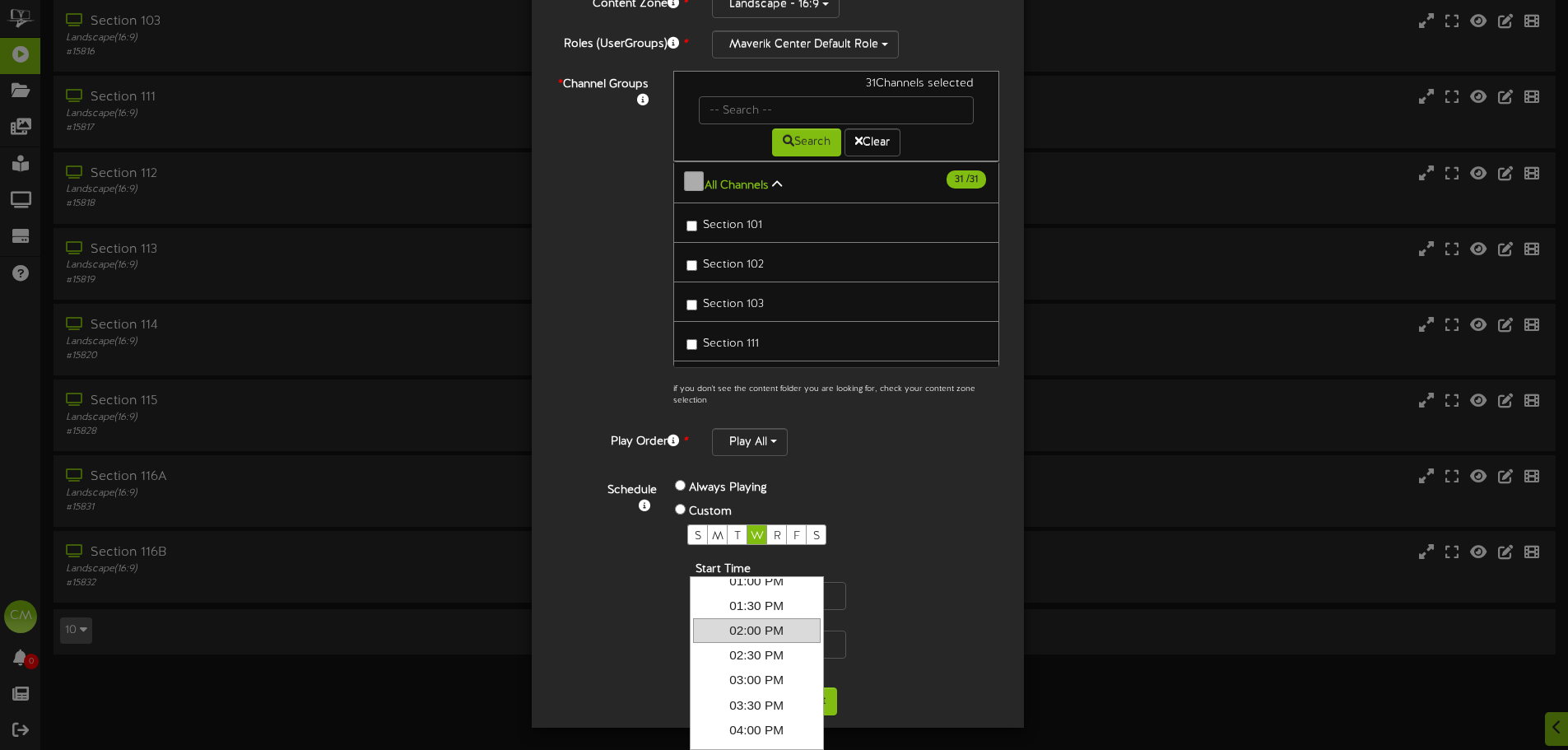 click on "02:00 PM" at bounding box center (756, 631) 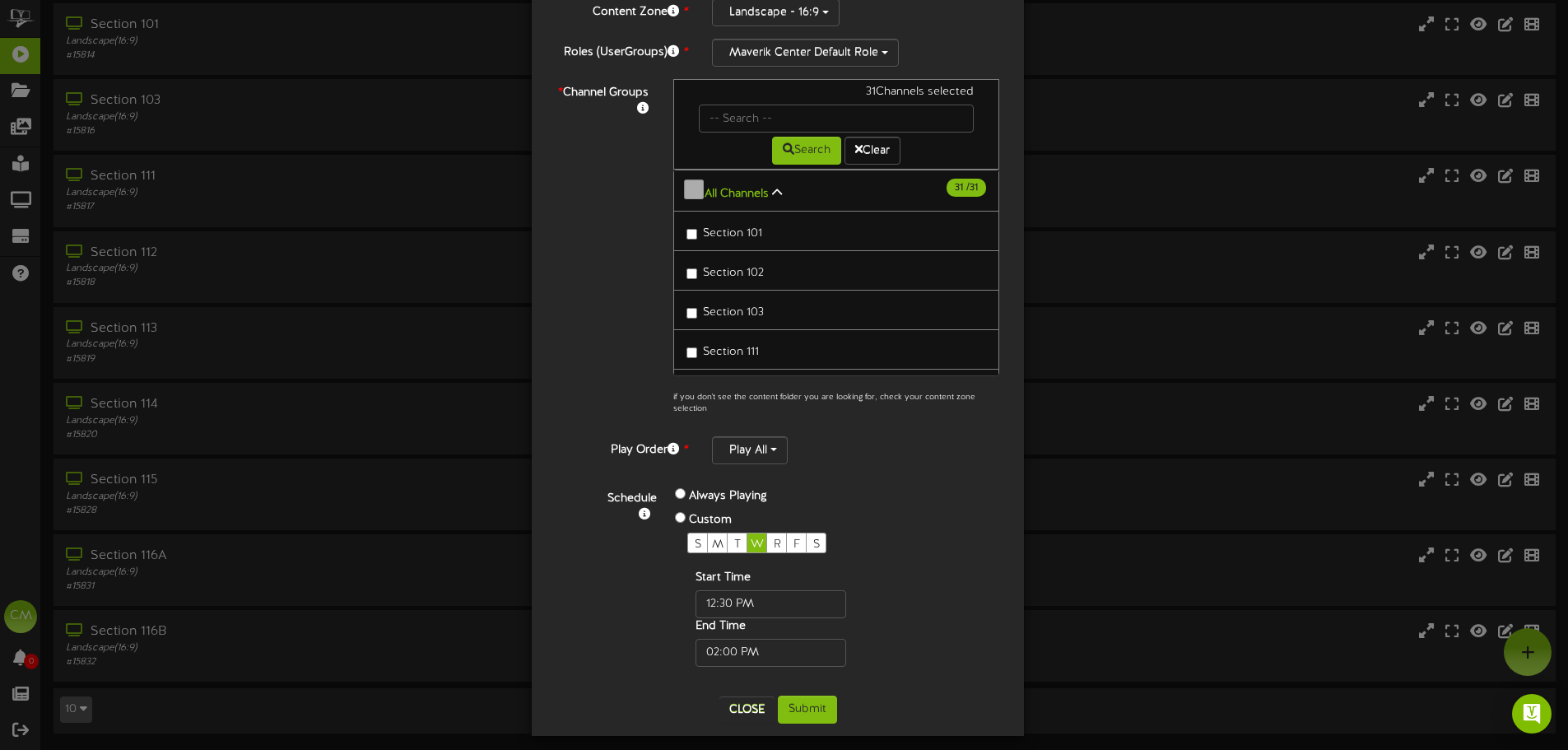 scroll, scrollTop: 140, scrollLeft: 0, axis: vertical 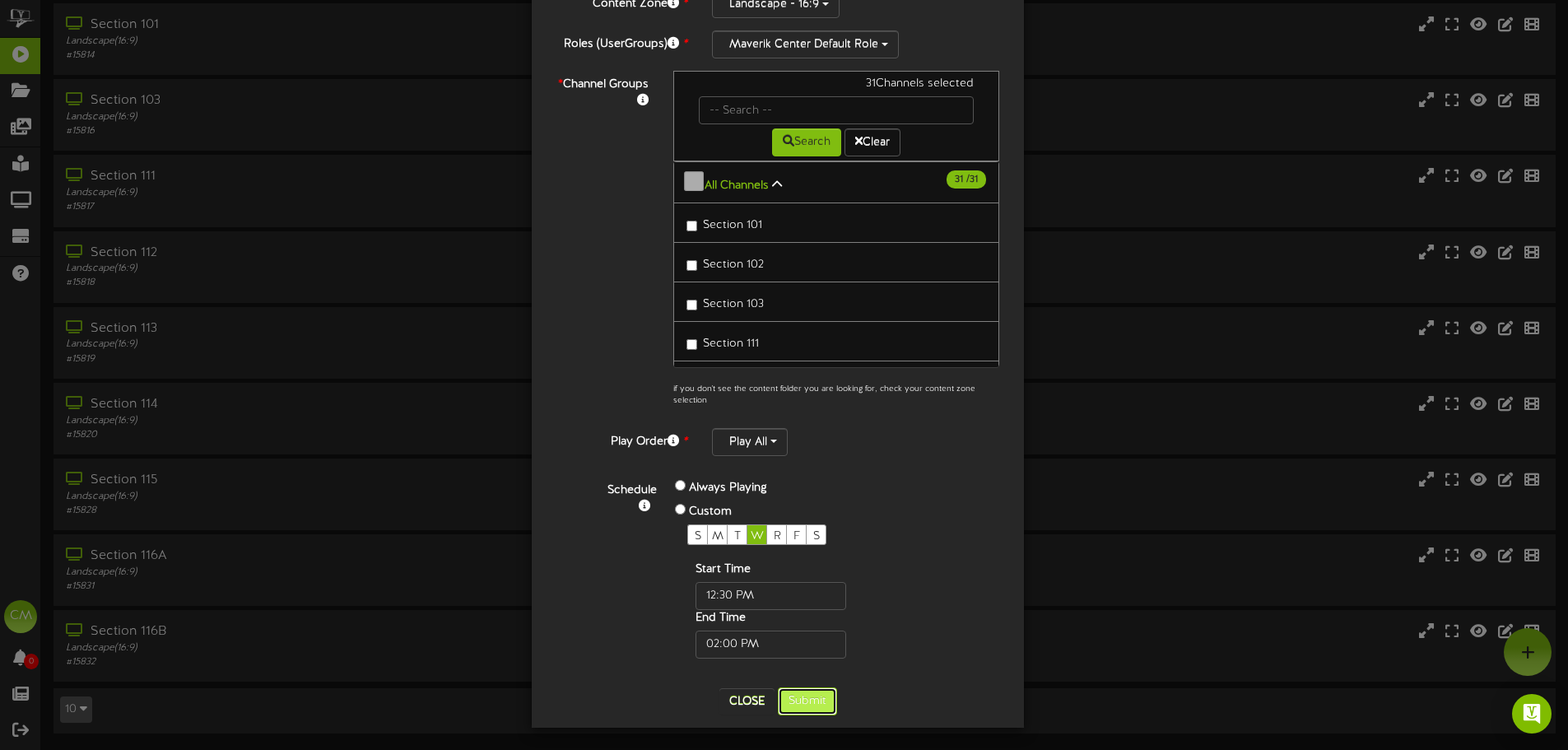 click on "Submit" at bounding box center (807, 701) 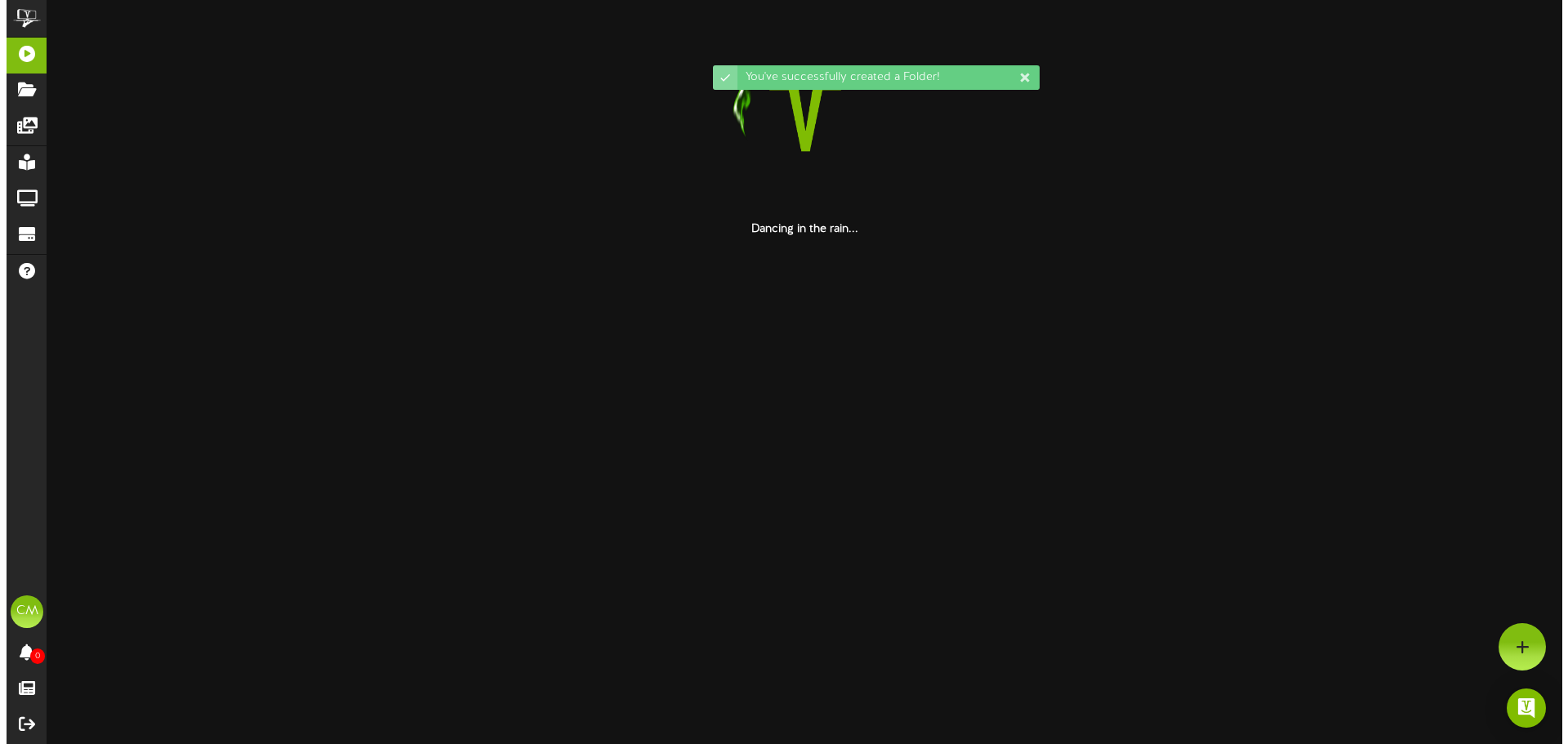 scroll, scrollTop: 0, scrollLeft: 0, axis: both 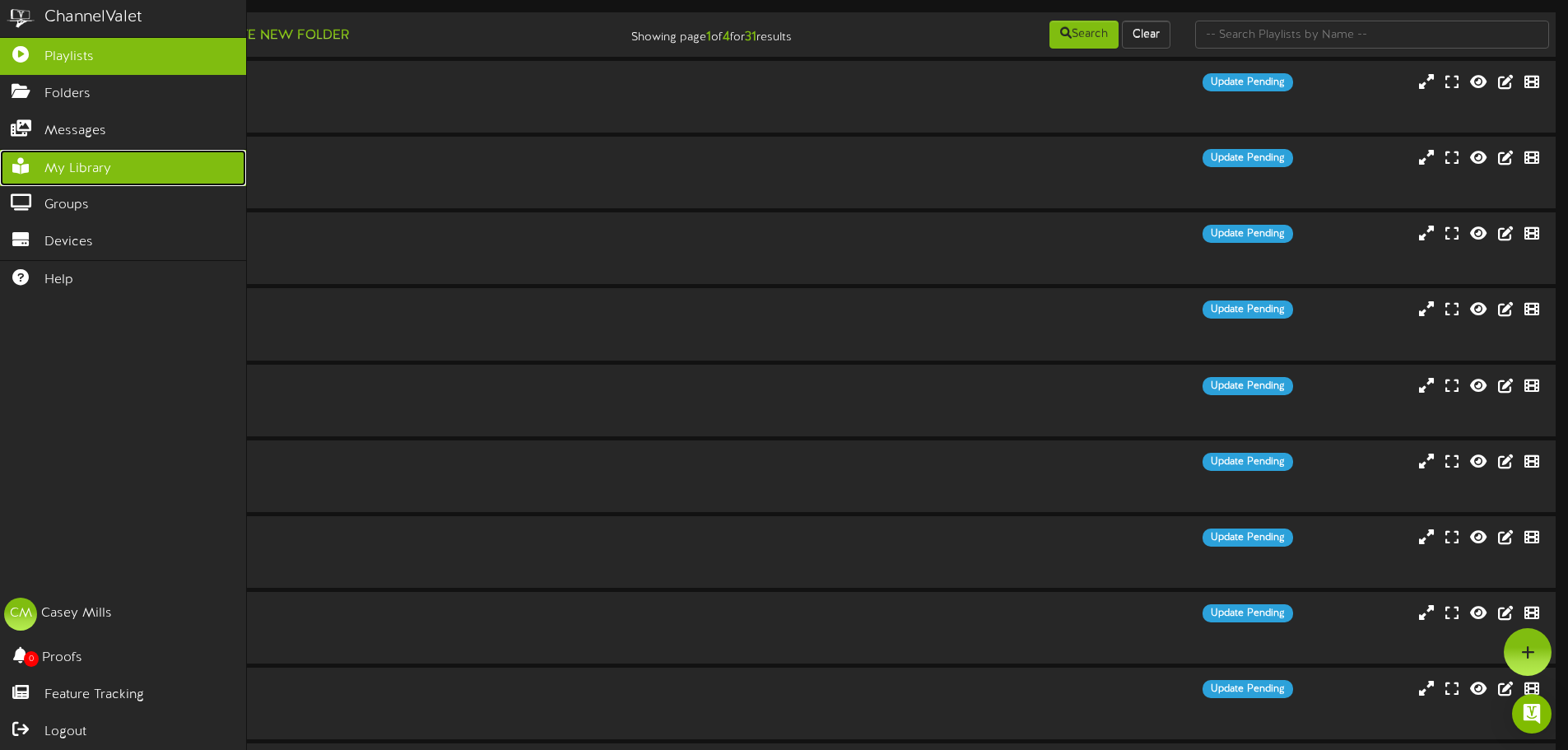 click on "My Library" at bounding box center [123, 168] 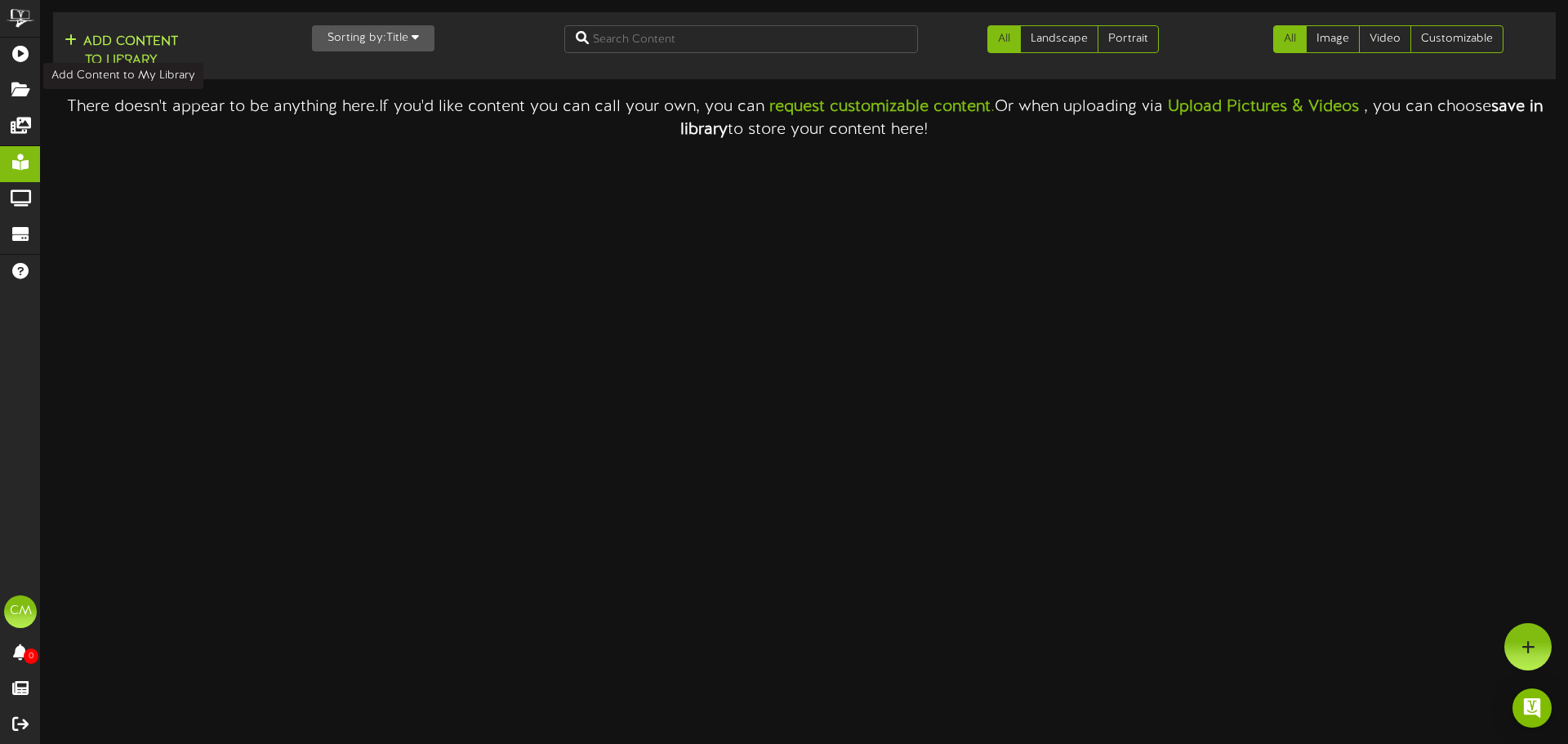 click on "Add Content to Library" at bounding box center [121, 51] 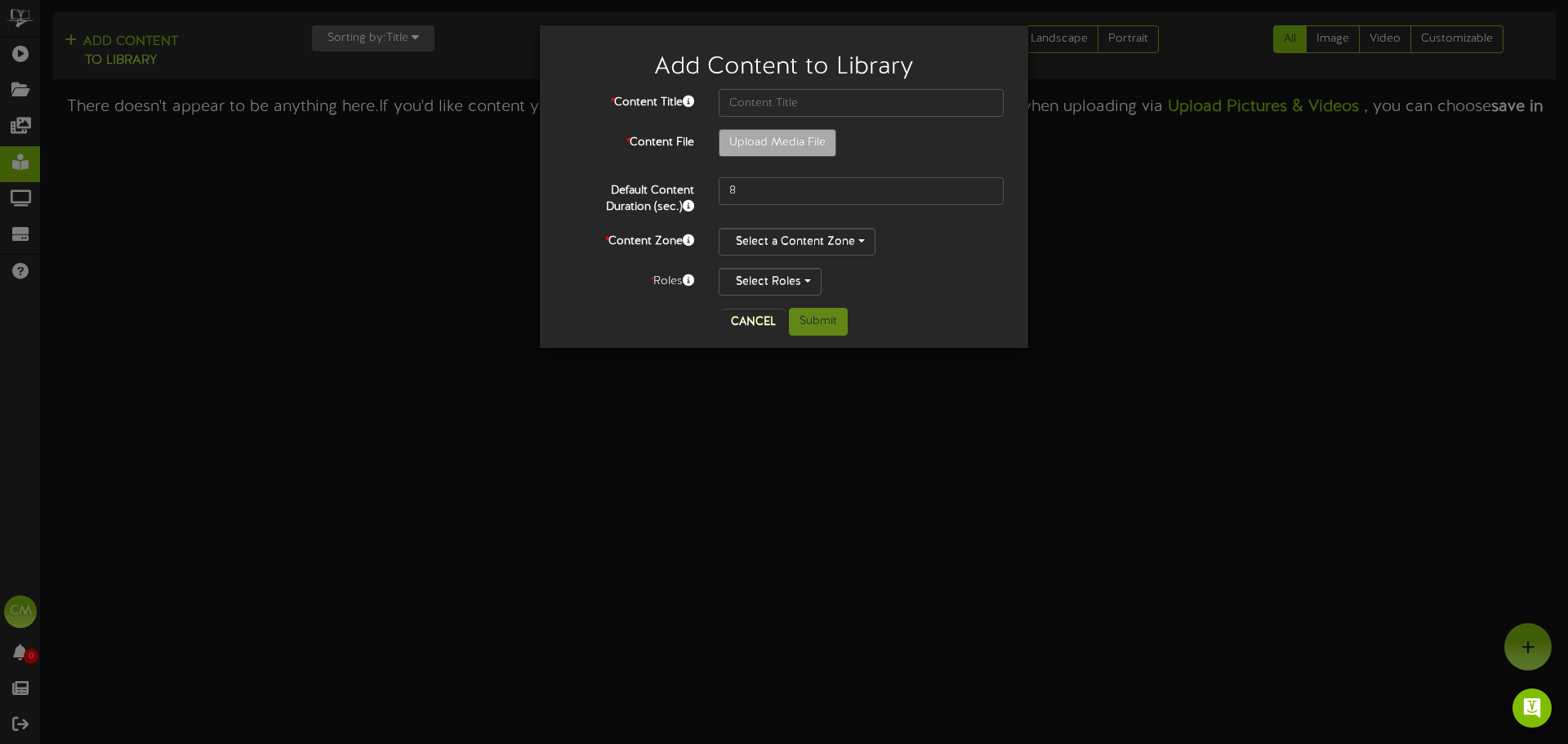 click on "Upload Media File" at bounding box center [861, 147] 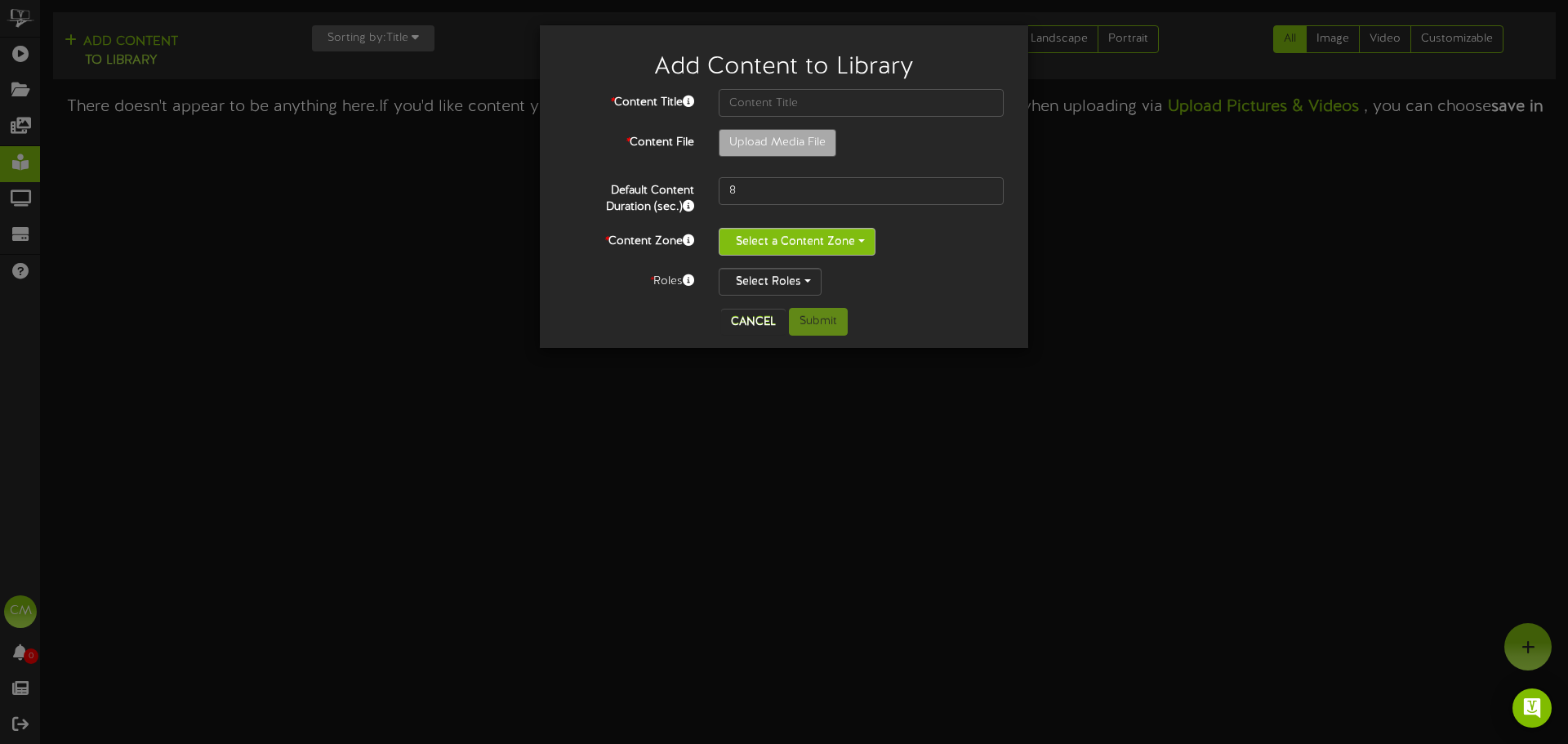 click on "Select a Content Zone" at bounding box center [797, 242] 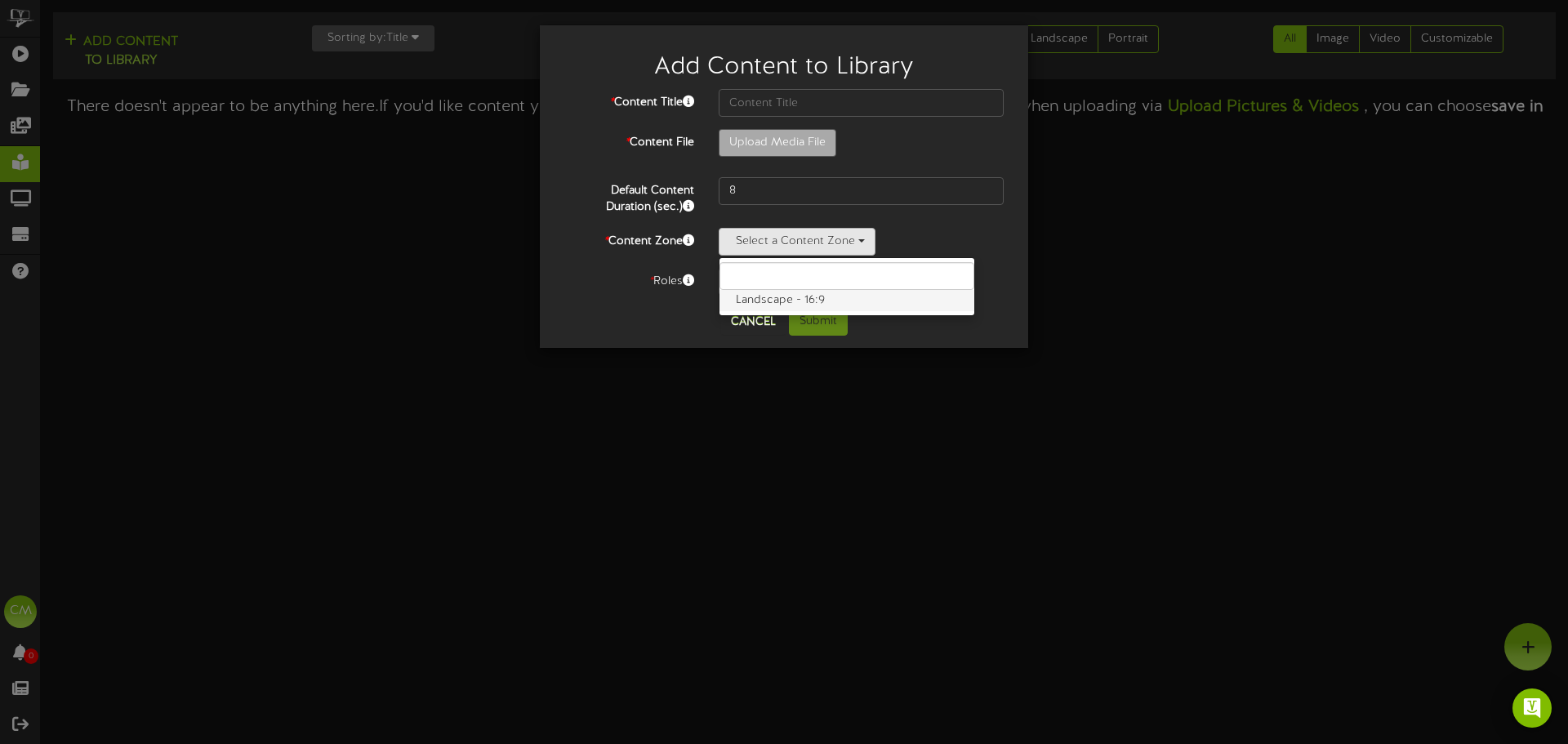 click on "Landscape - 16:9" at bounding box center (847, 301) 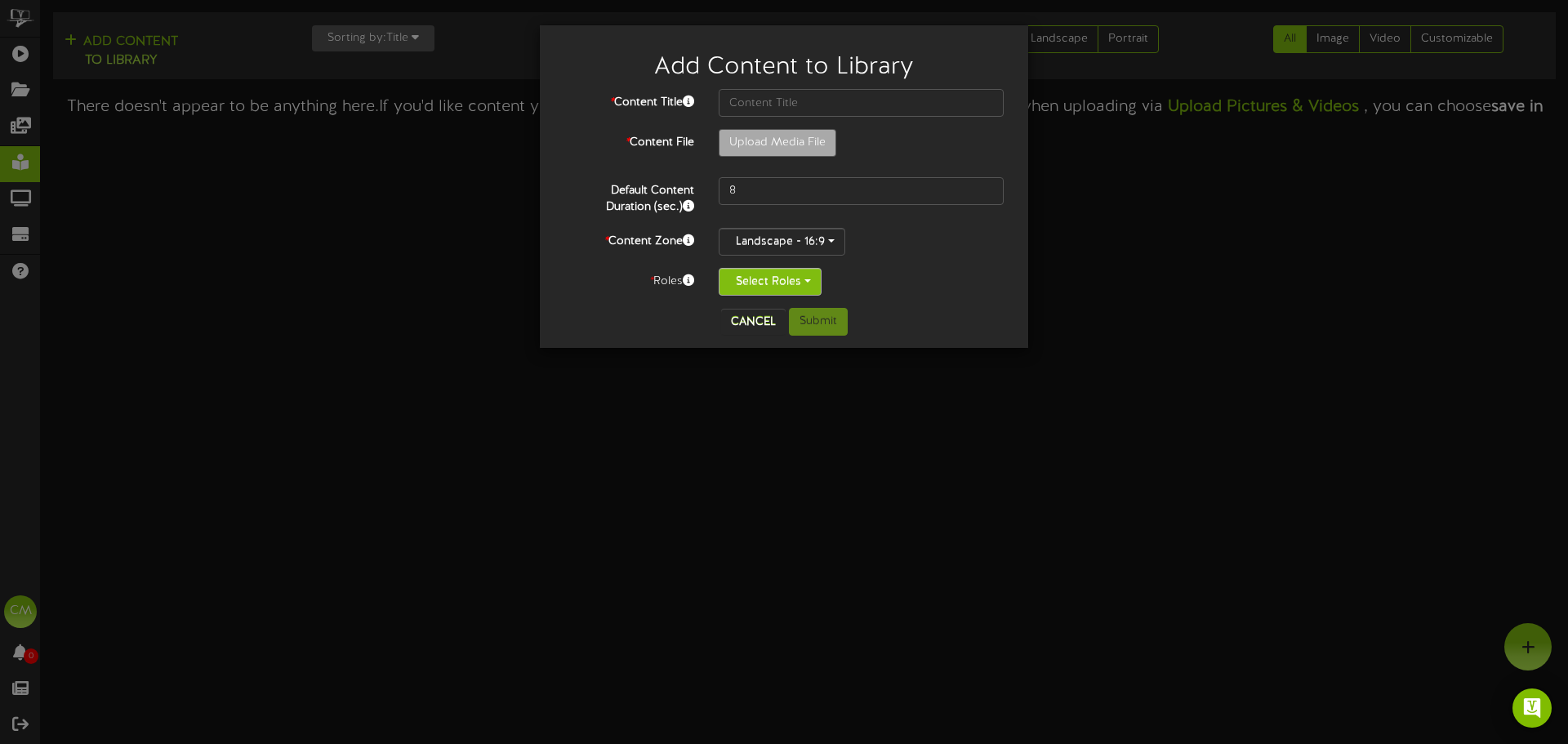 click on "Select Roles" at bounding box center (770, 282) 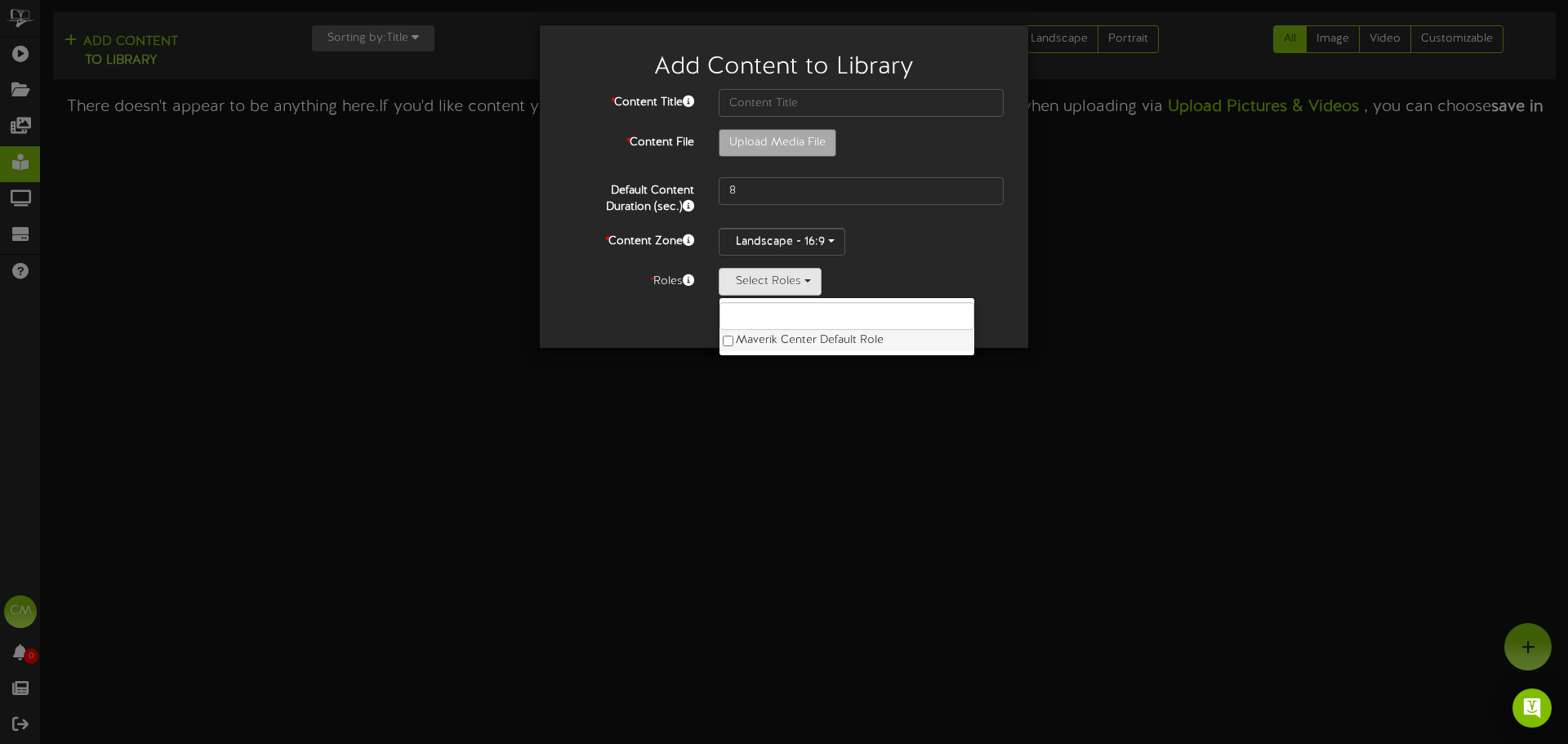 click on "Maverik Center Default Role" at bounding box center [847, 341] 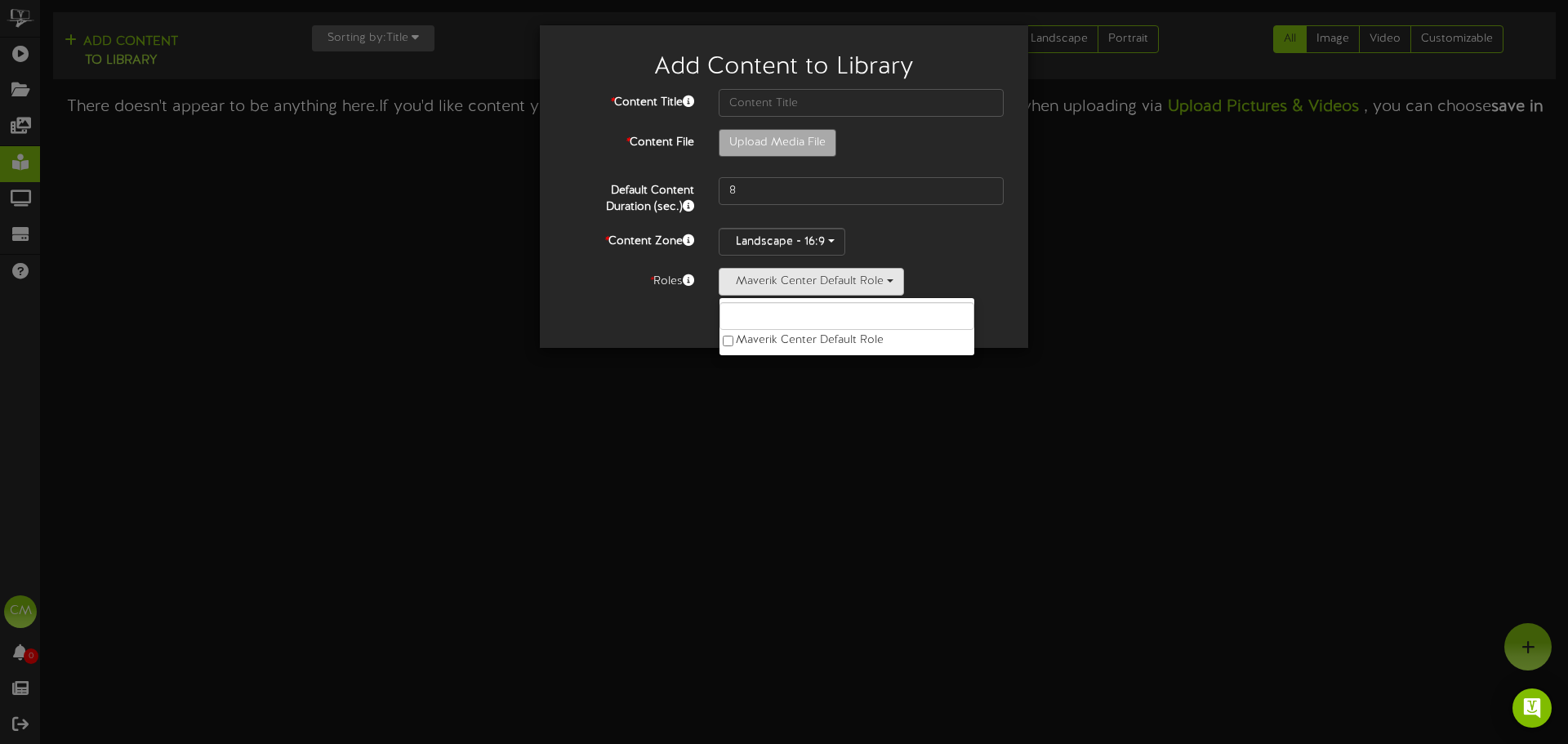 click on "Upload Media File" at bounding box center (861, 147) 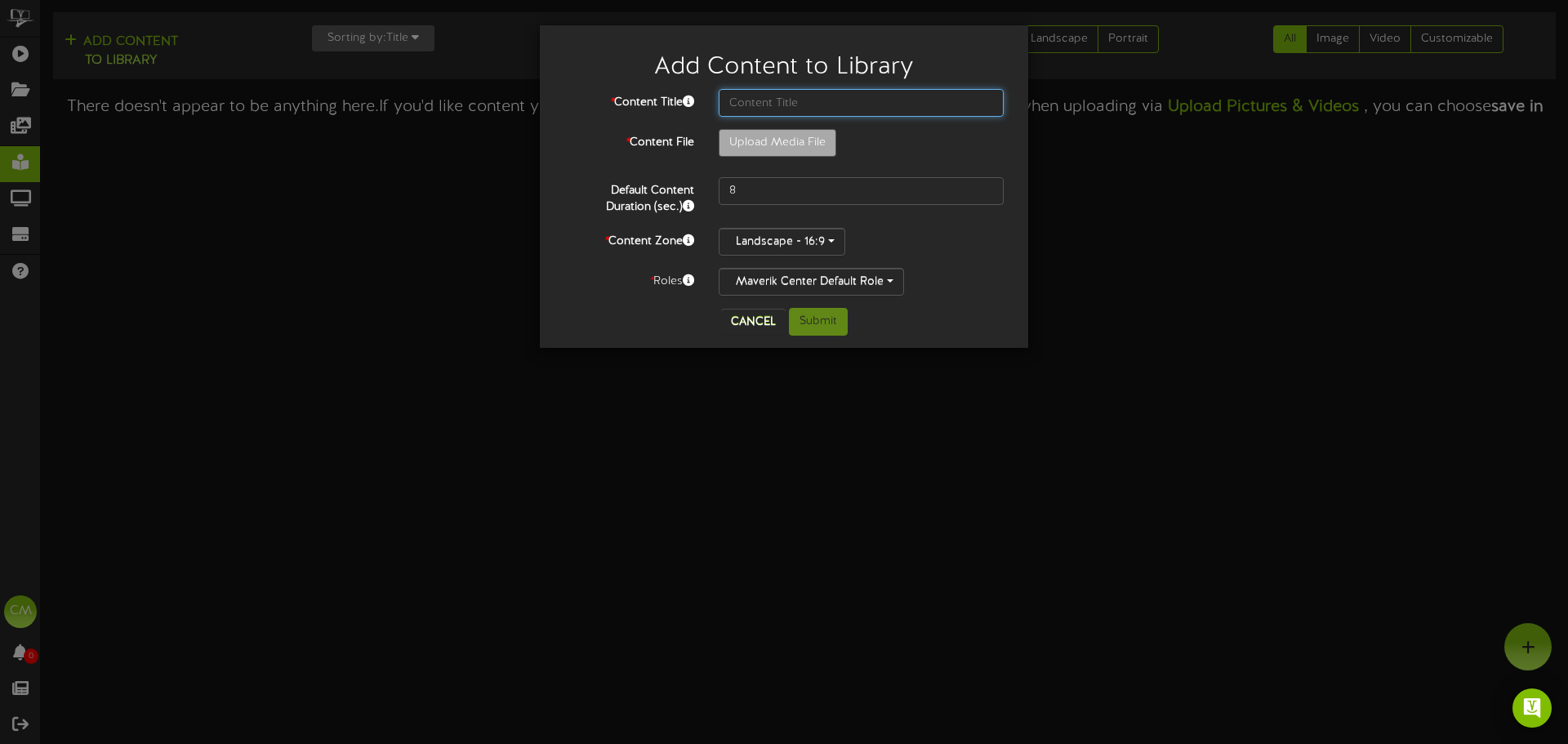 click at bounding box center [861, 103] 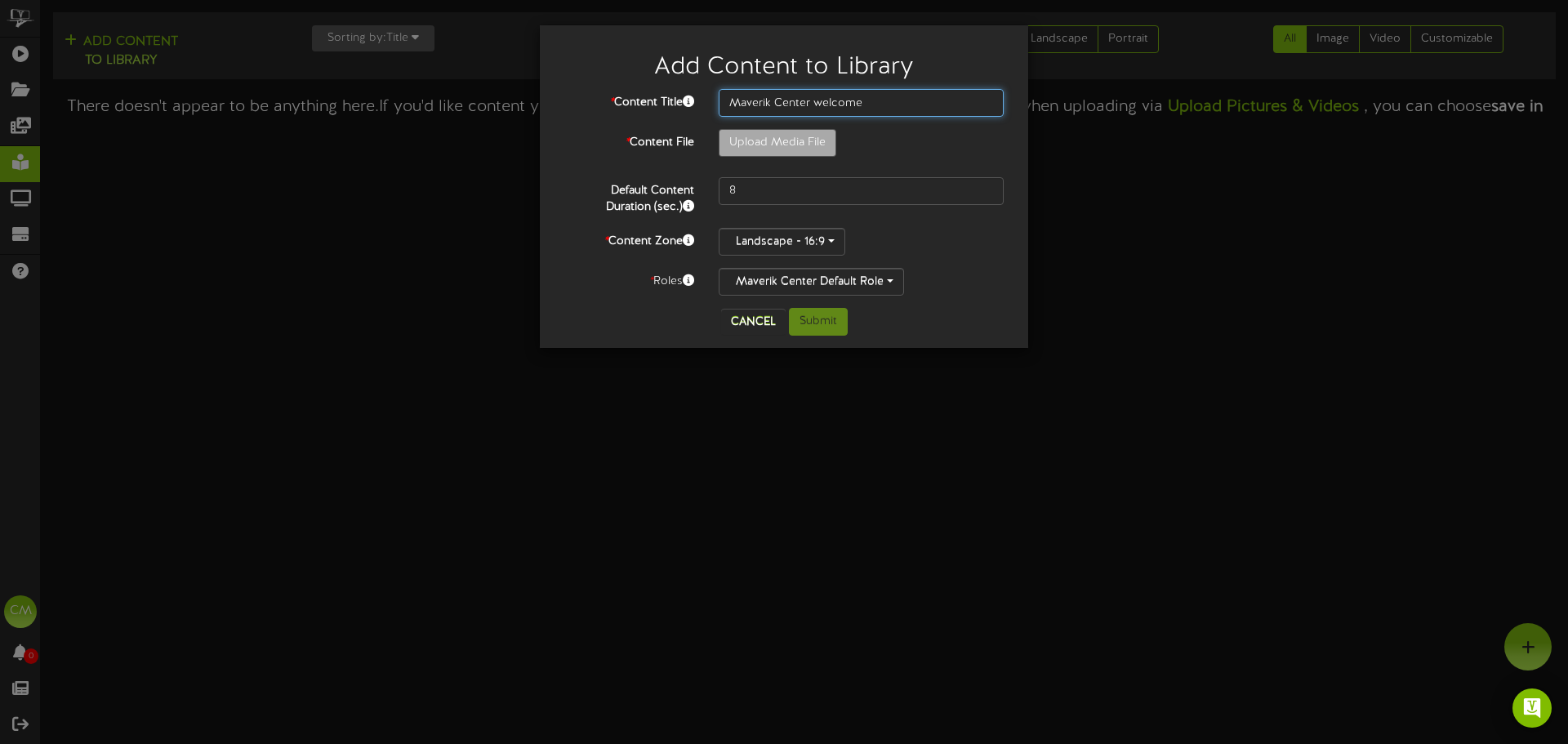 type on "Maverik Center welcome" 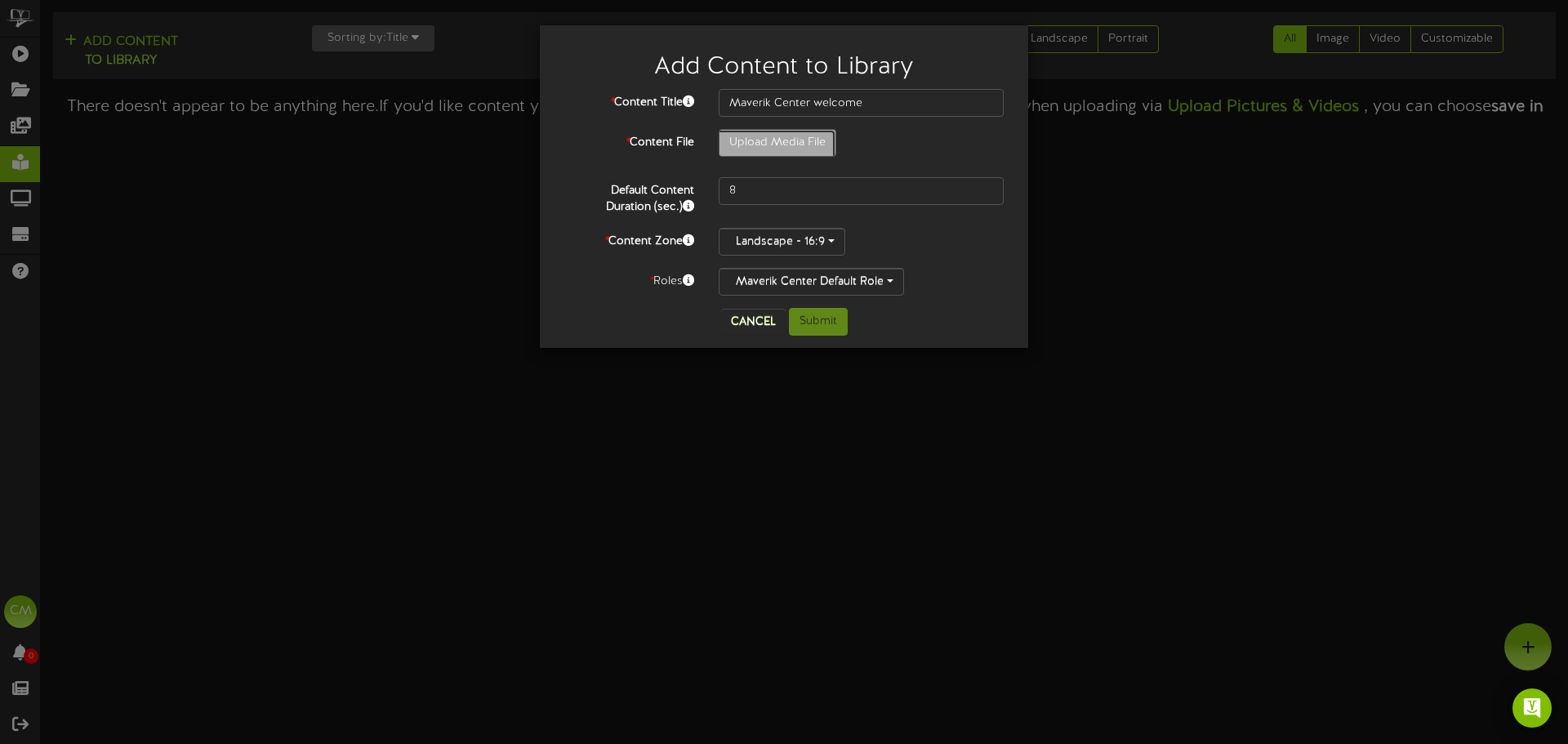 click on "Upload Media File" at bounding box center [-53, 188] 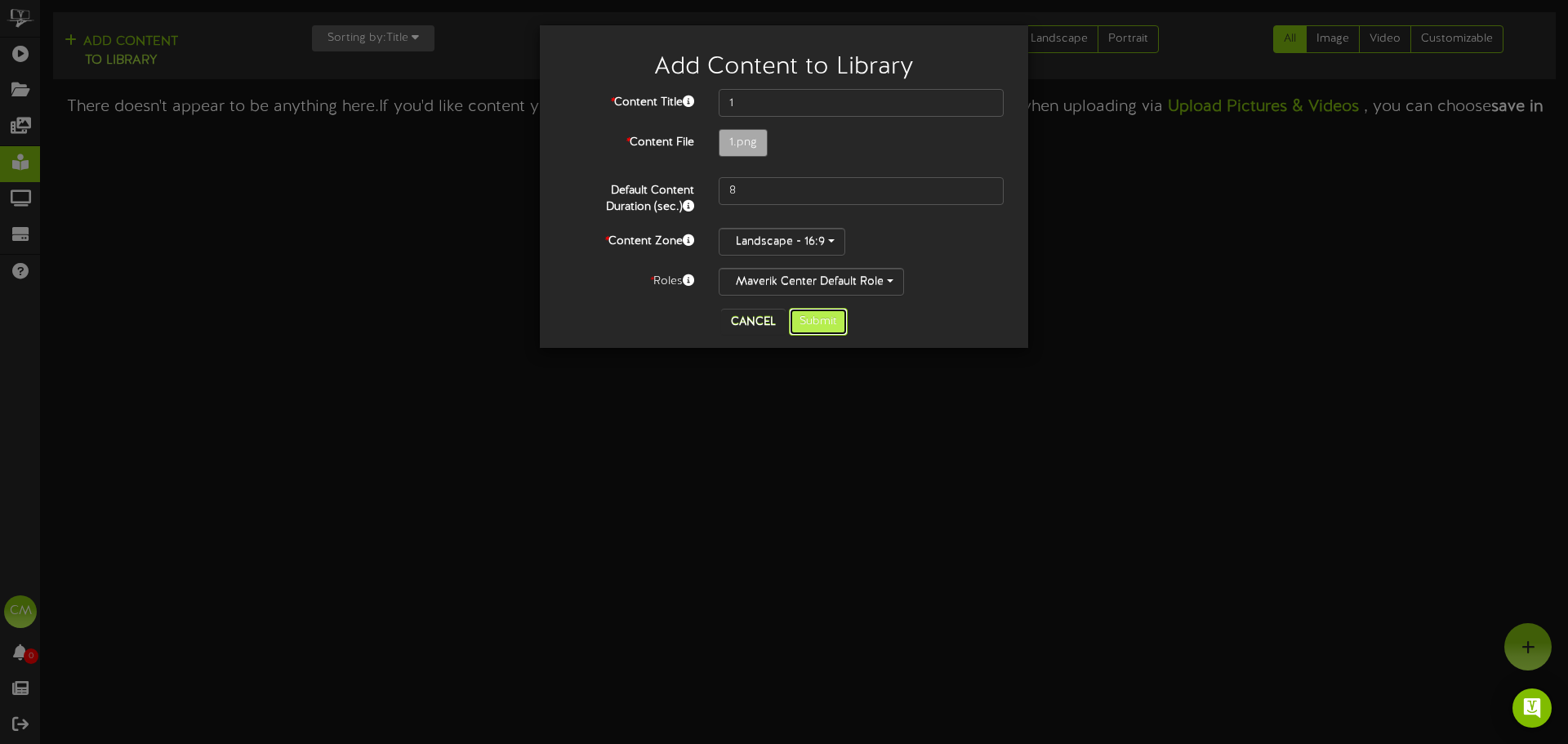click on "Submit" at bounding box center (818, 322) 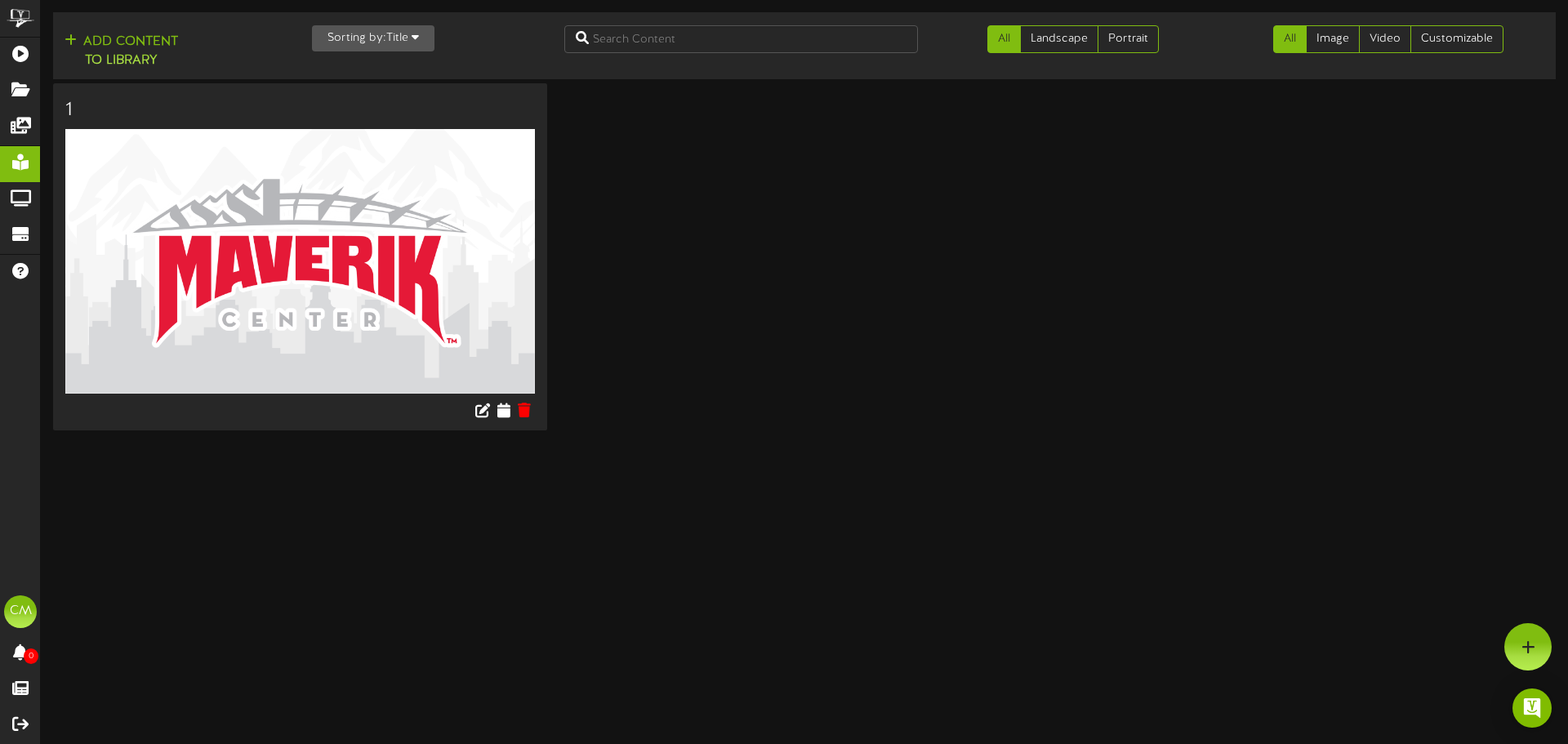 click on "1" at bounding box center [804, 263] 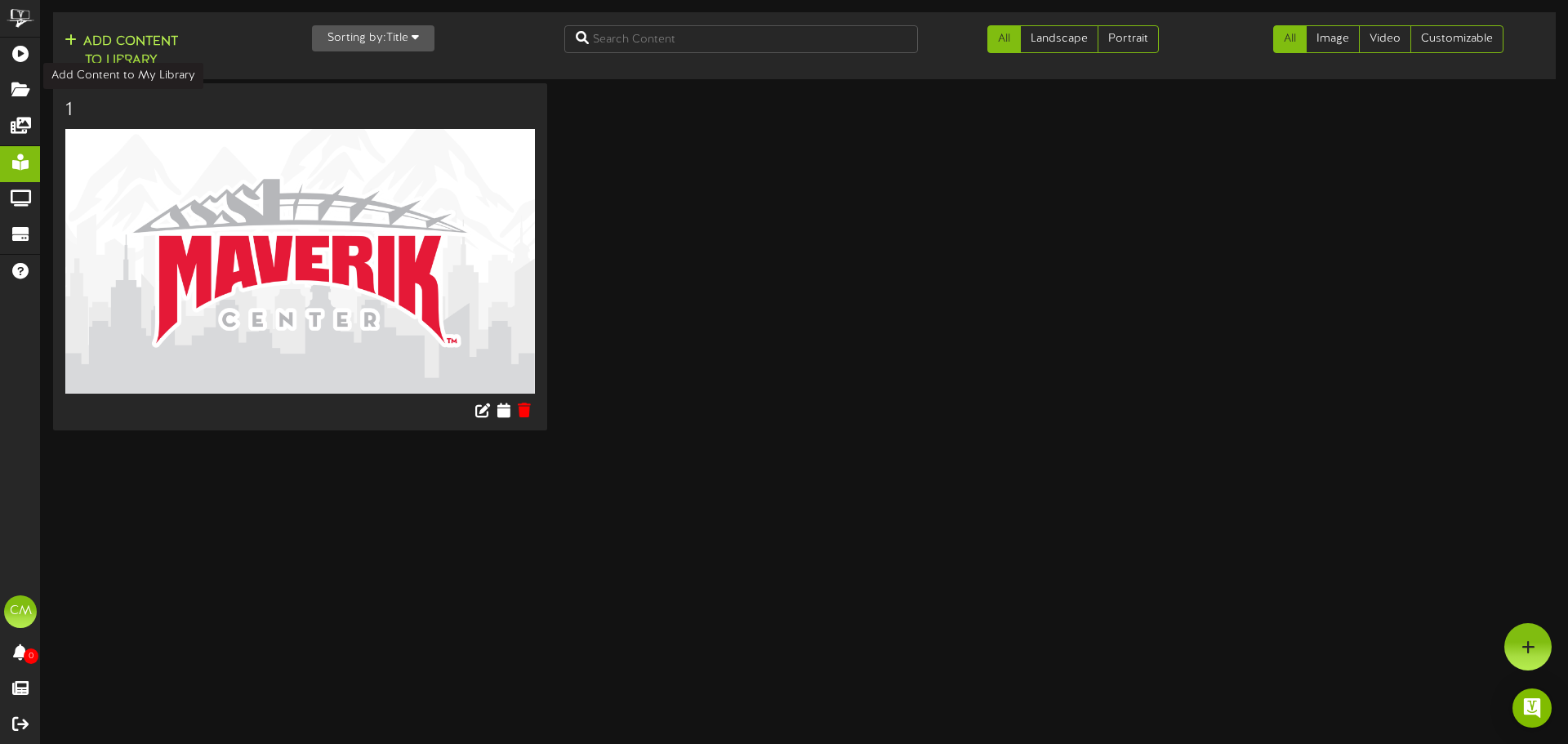 click on "Add Content to Library" at bounding box center [121, 51] 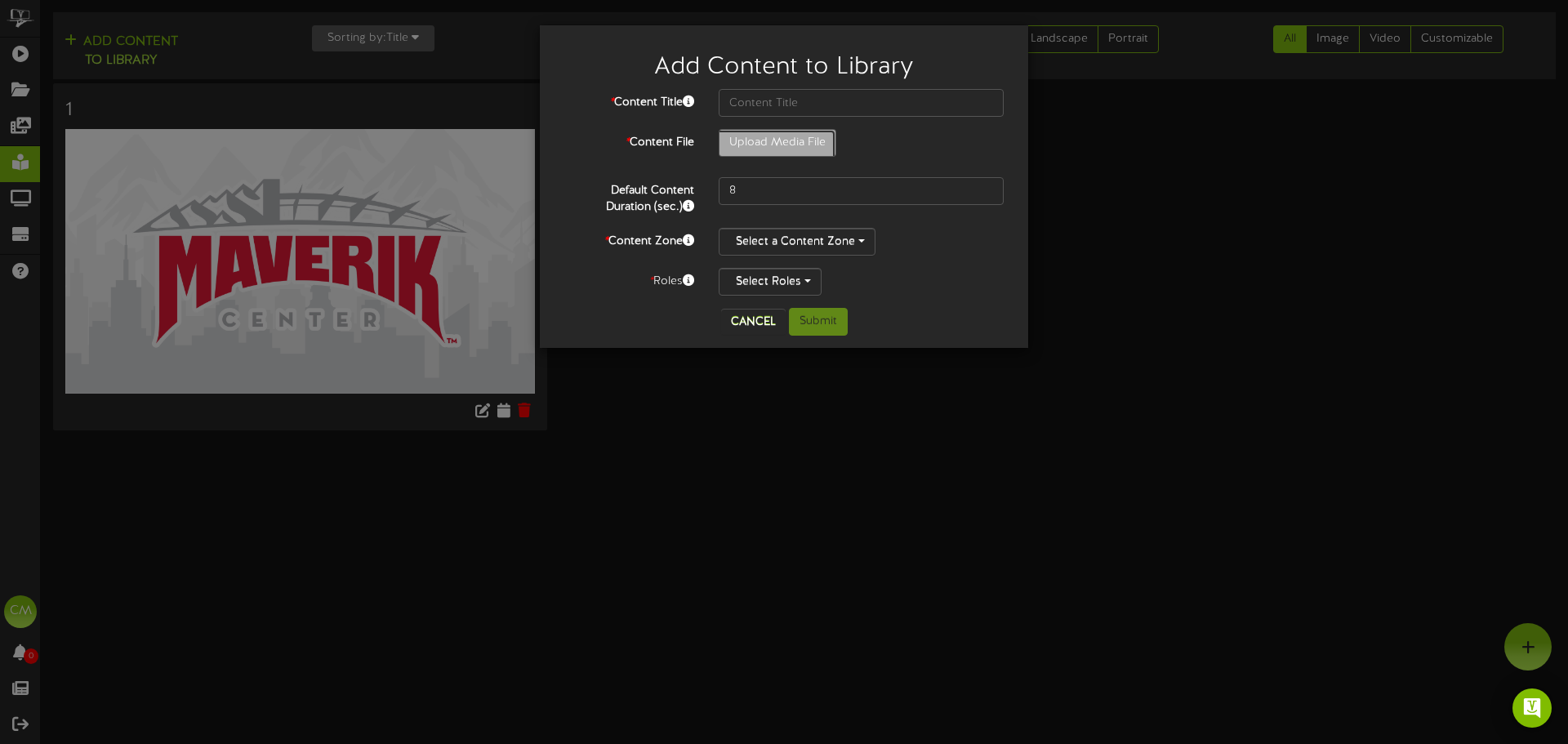 click on "Upload Media File" at bounding box center (-53, 188) 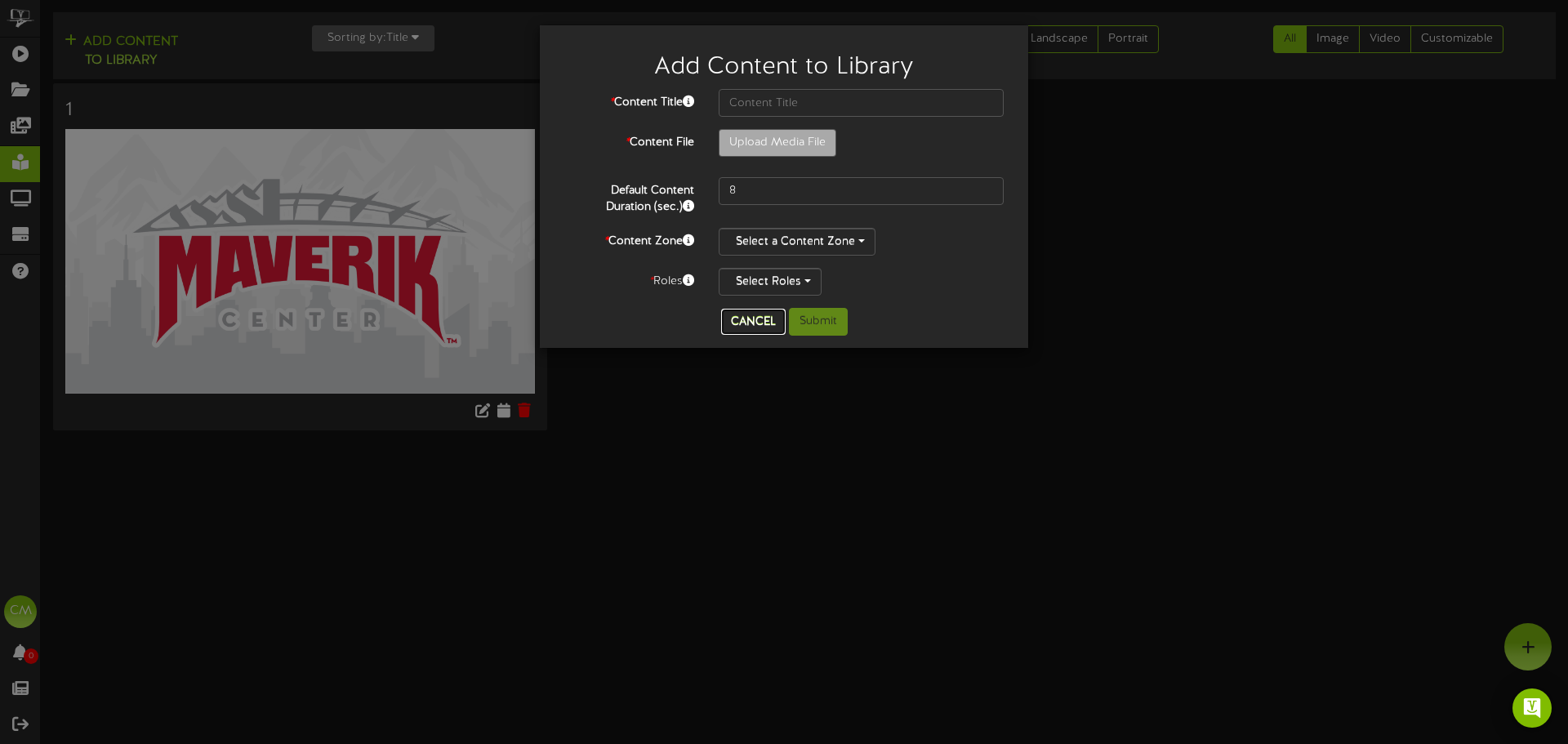 click on "Cancel" at bounding box center (753, 322) 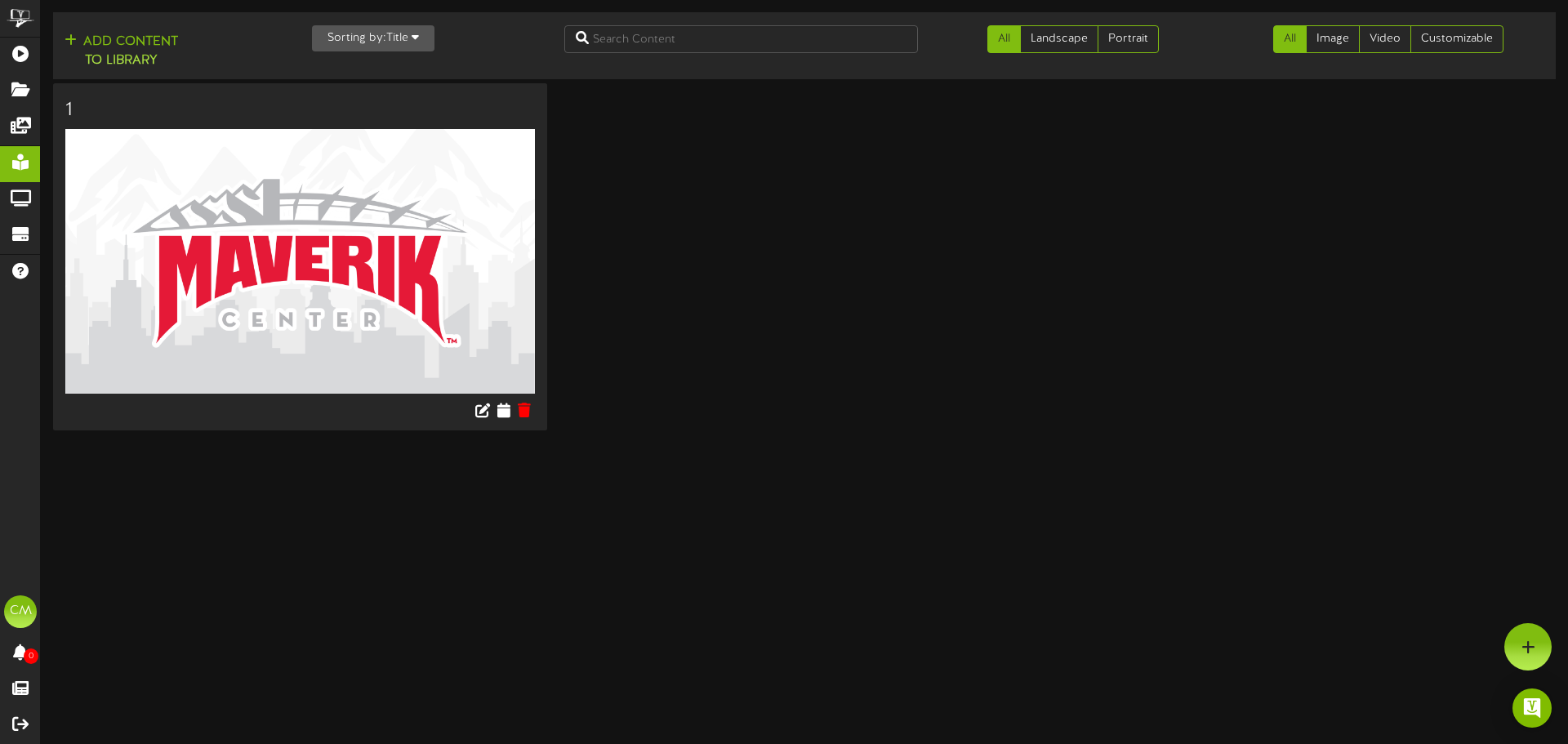 click on "1" at bounding box center (804, 263) 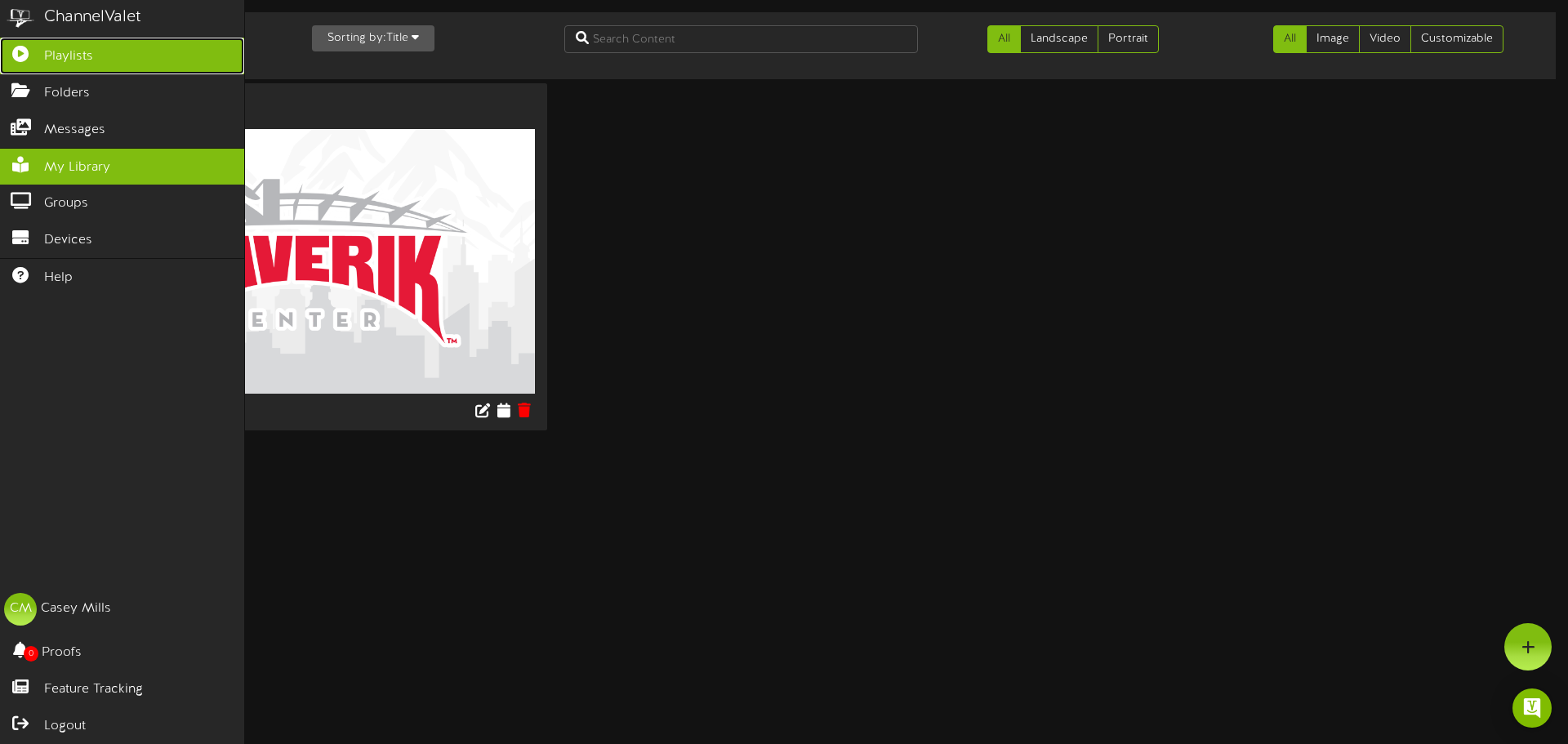 click on "Playlists" at bounding box center [122, 56] 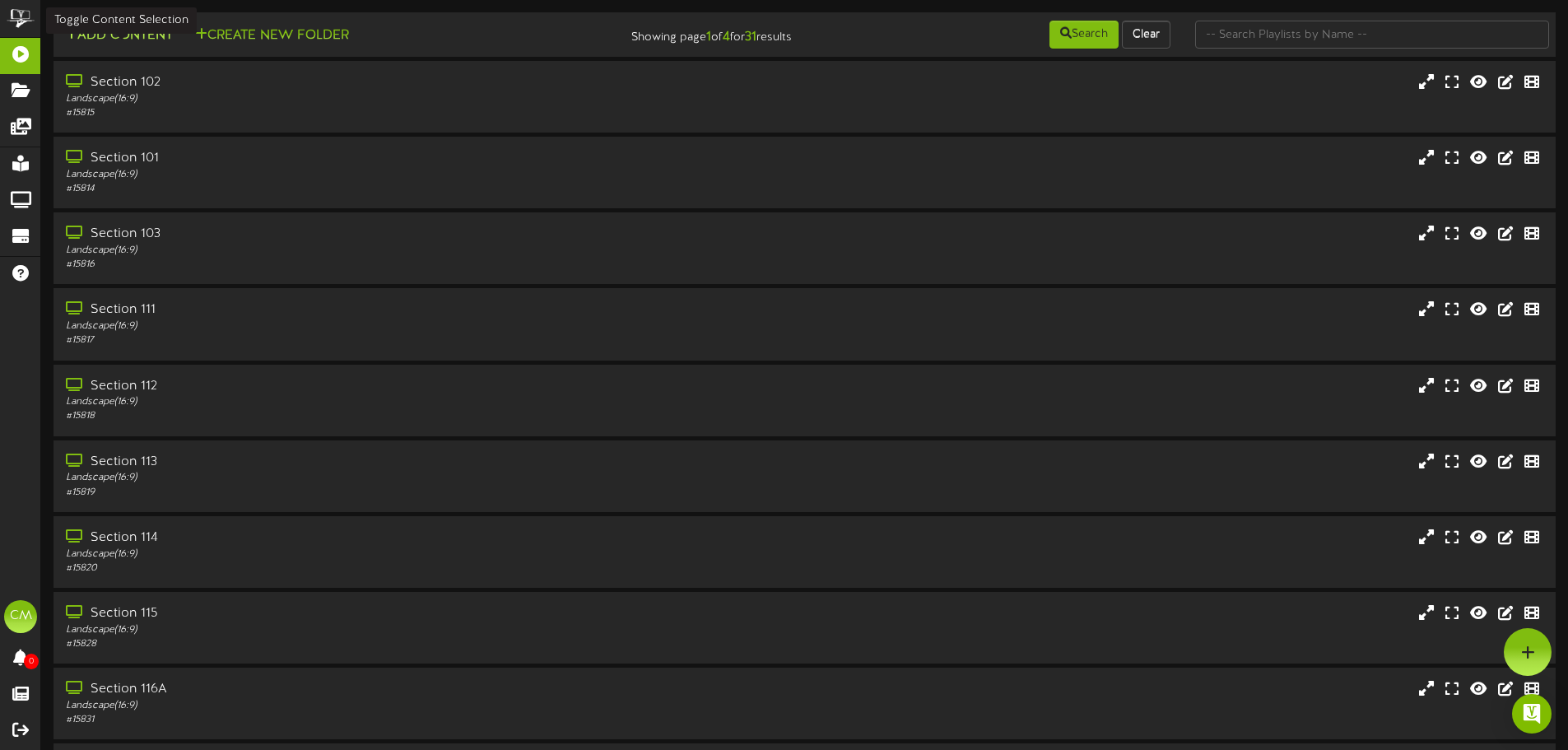 click on "Add Content" at bounding box center [119, 35] 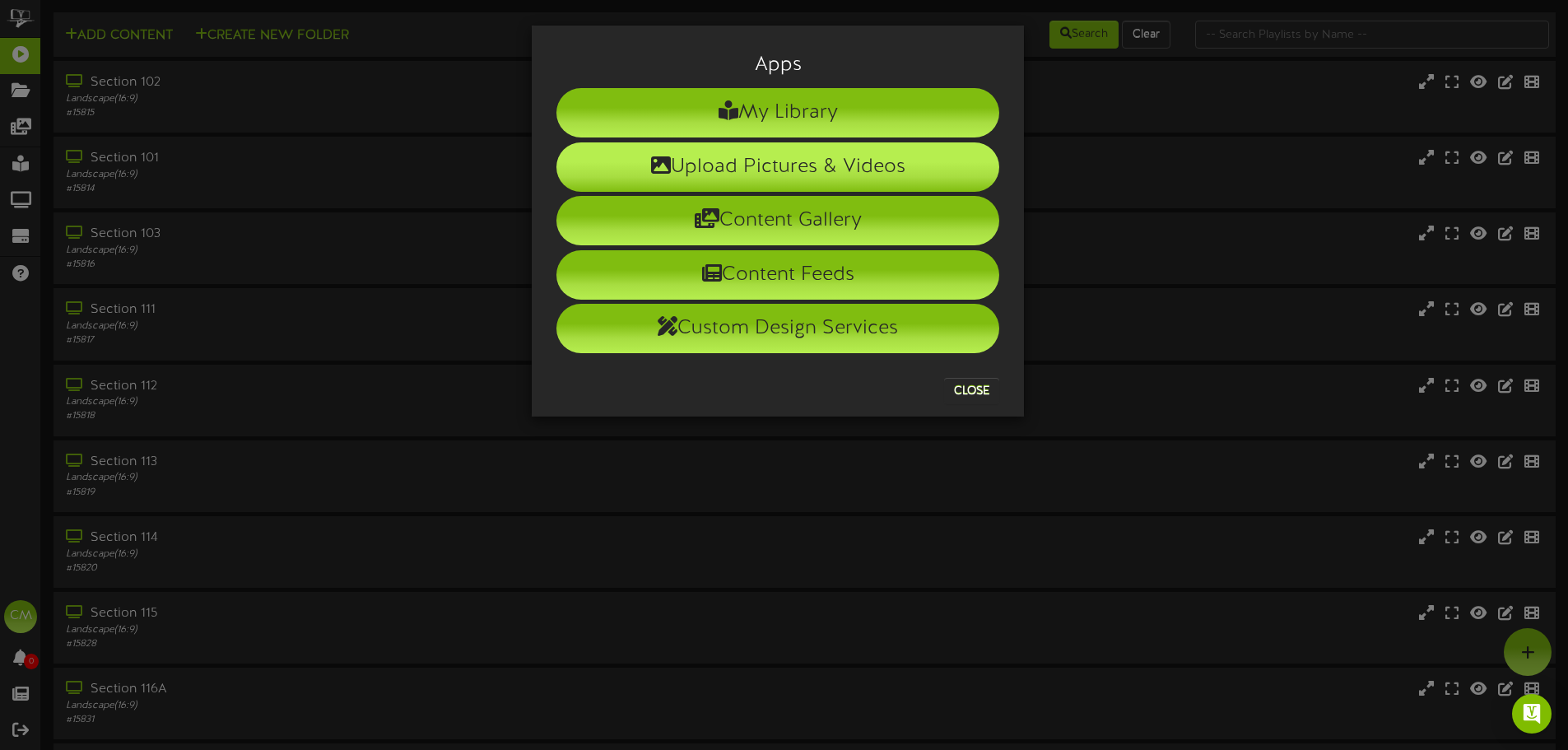 click on "Upload Pictures & Videos" at bounding box center [778, 167] 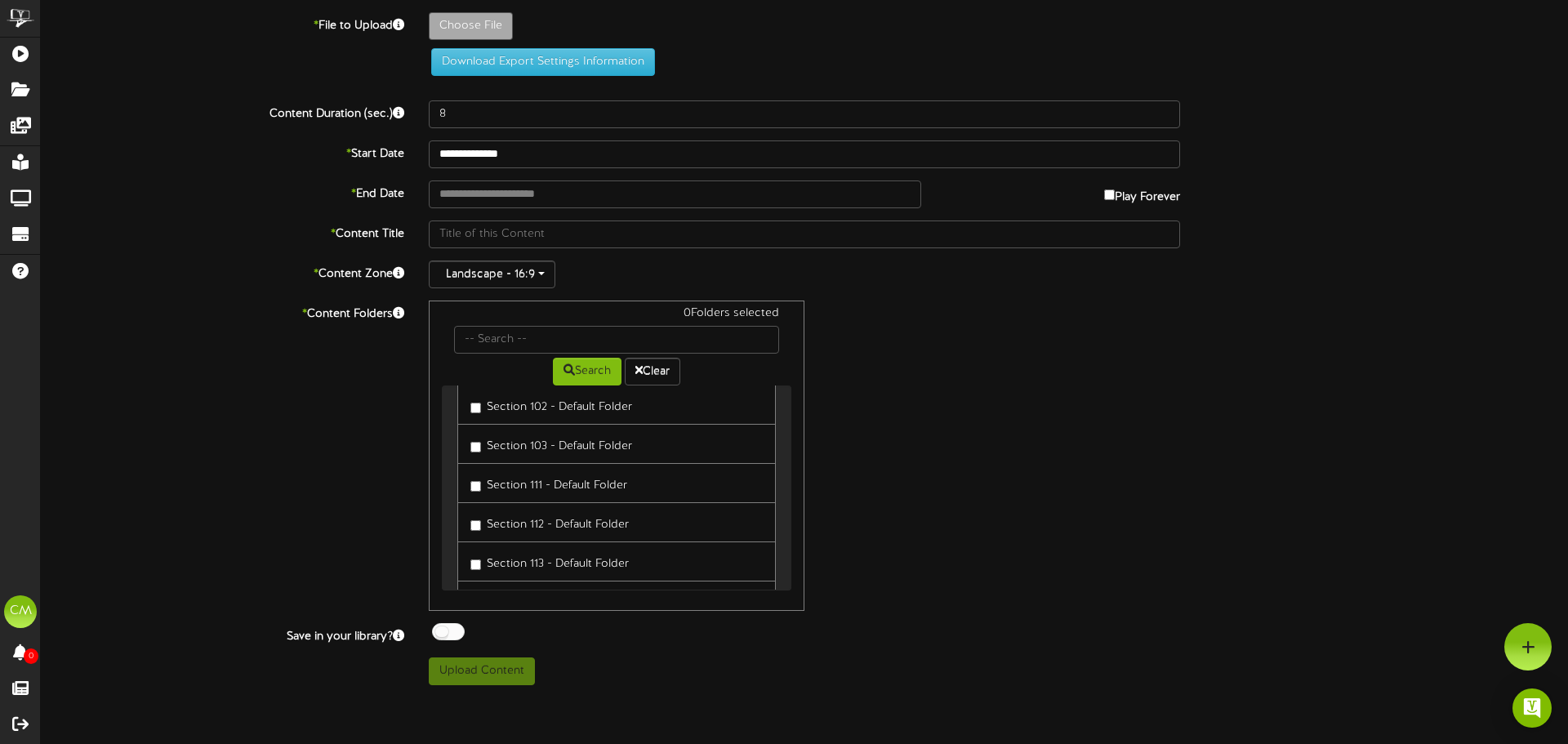 scroll, scrollTop: 82, scrollLeft: 0, axis: vertical 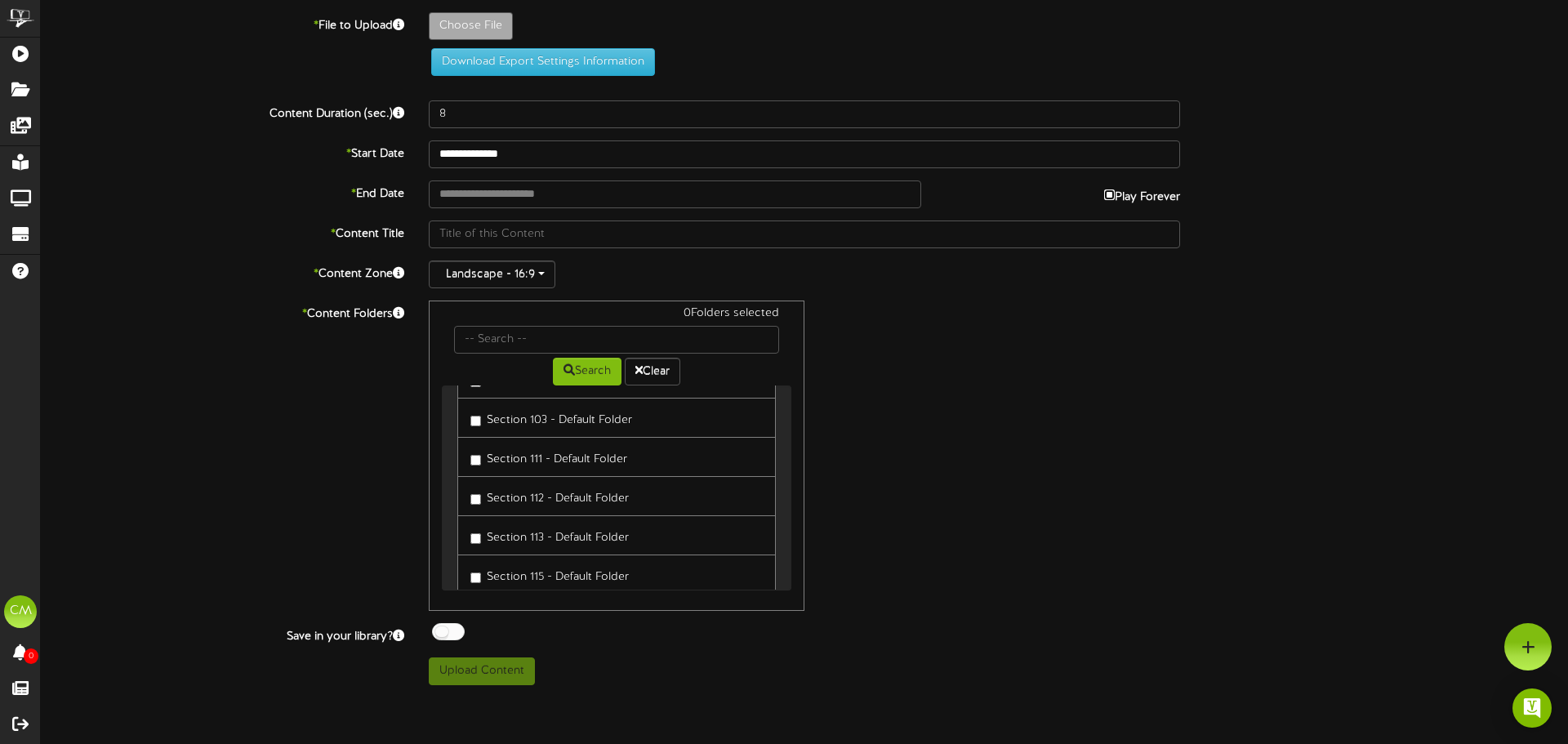 type on "**********" 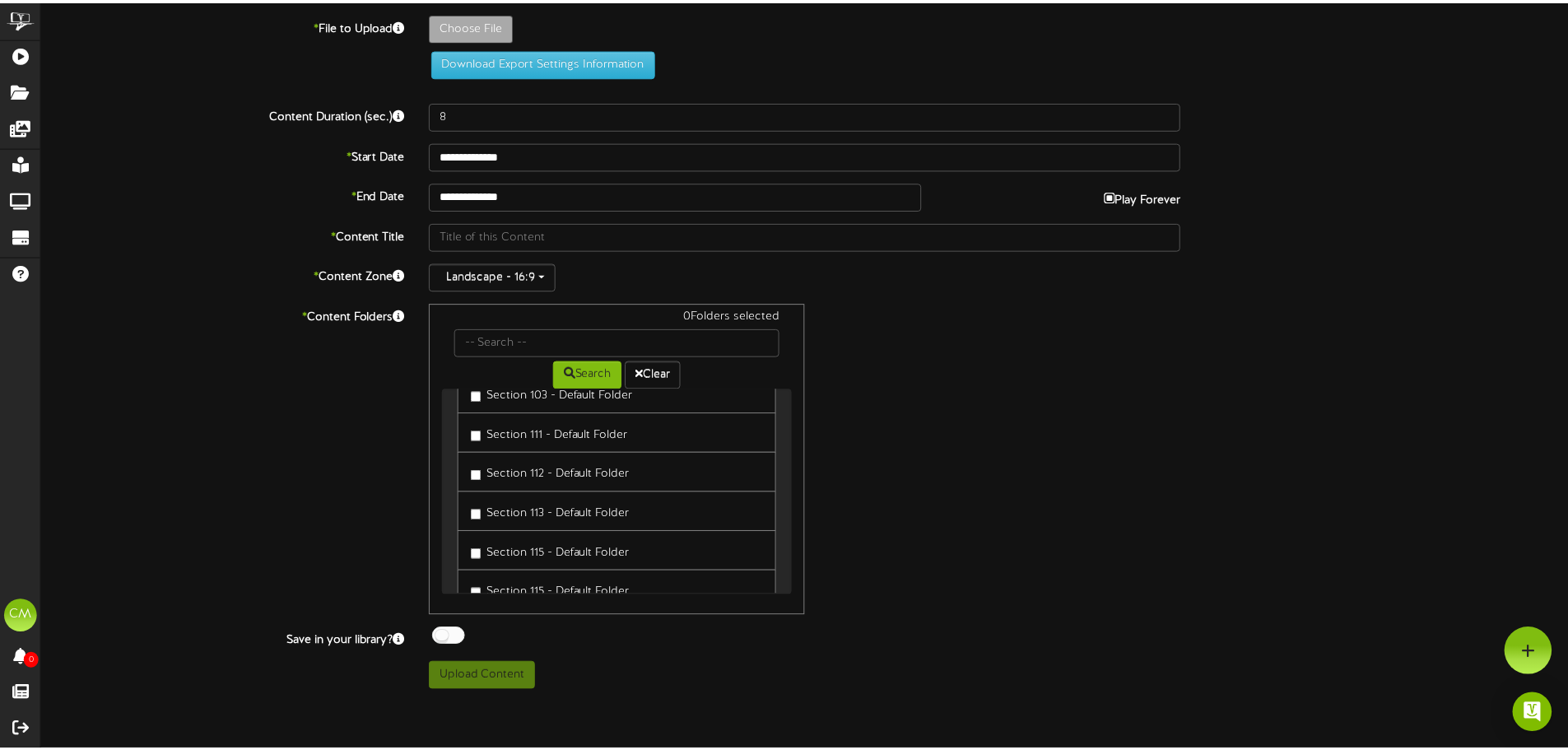 scroll, scrollTop: 0, scrollLeft: 0, axis: both 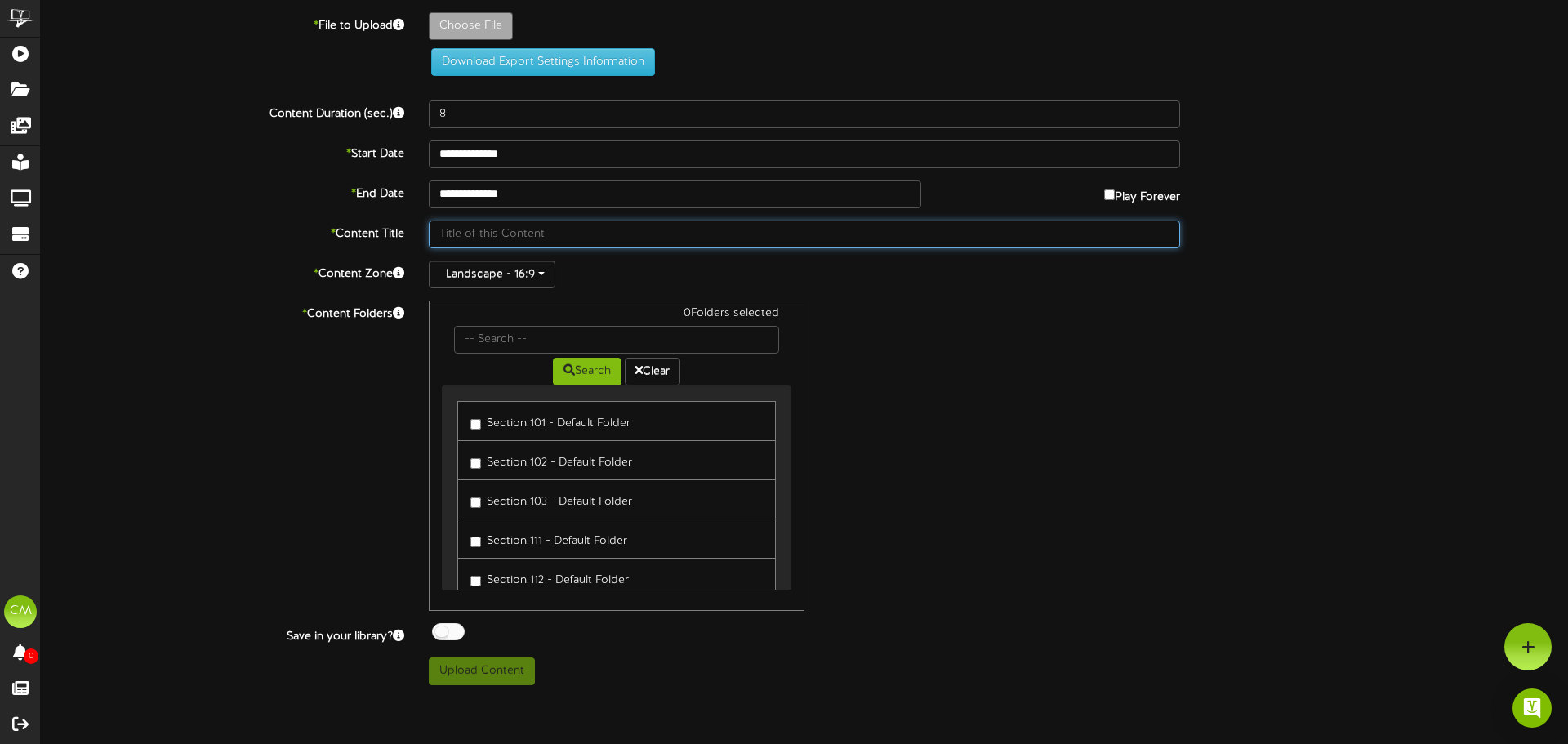 click at bounding box center [804, 234] 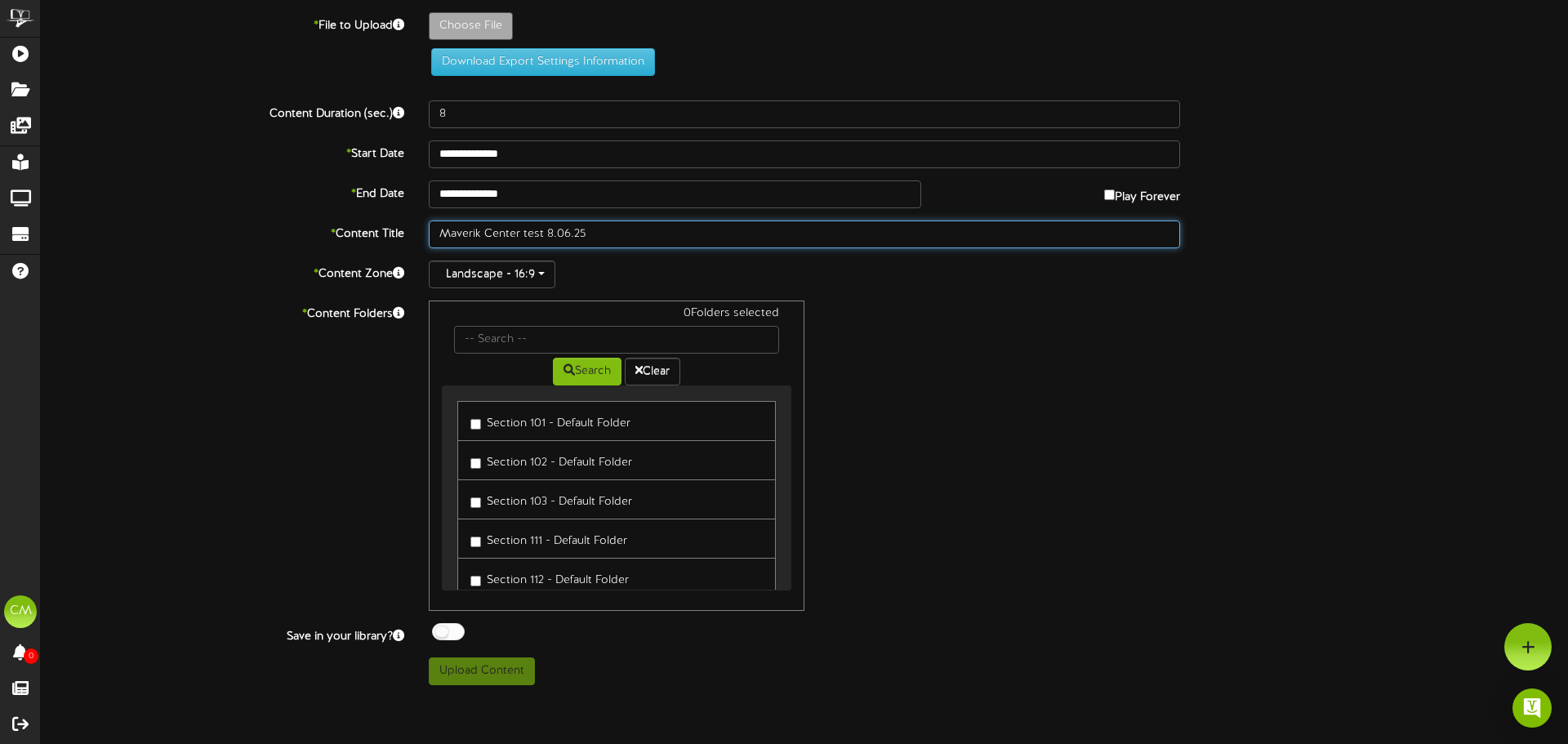 type on "Maverik Center test 8.06.25" 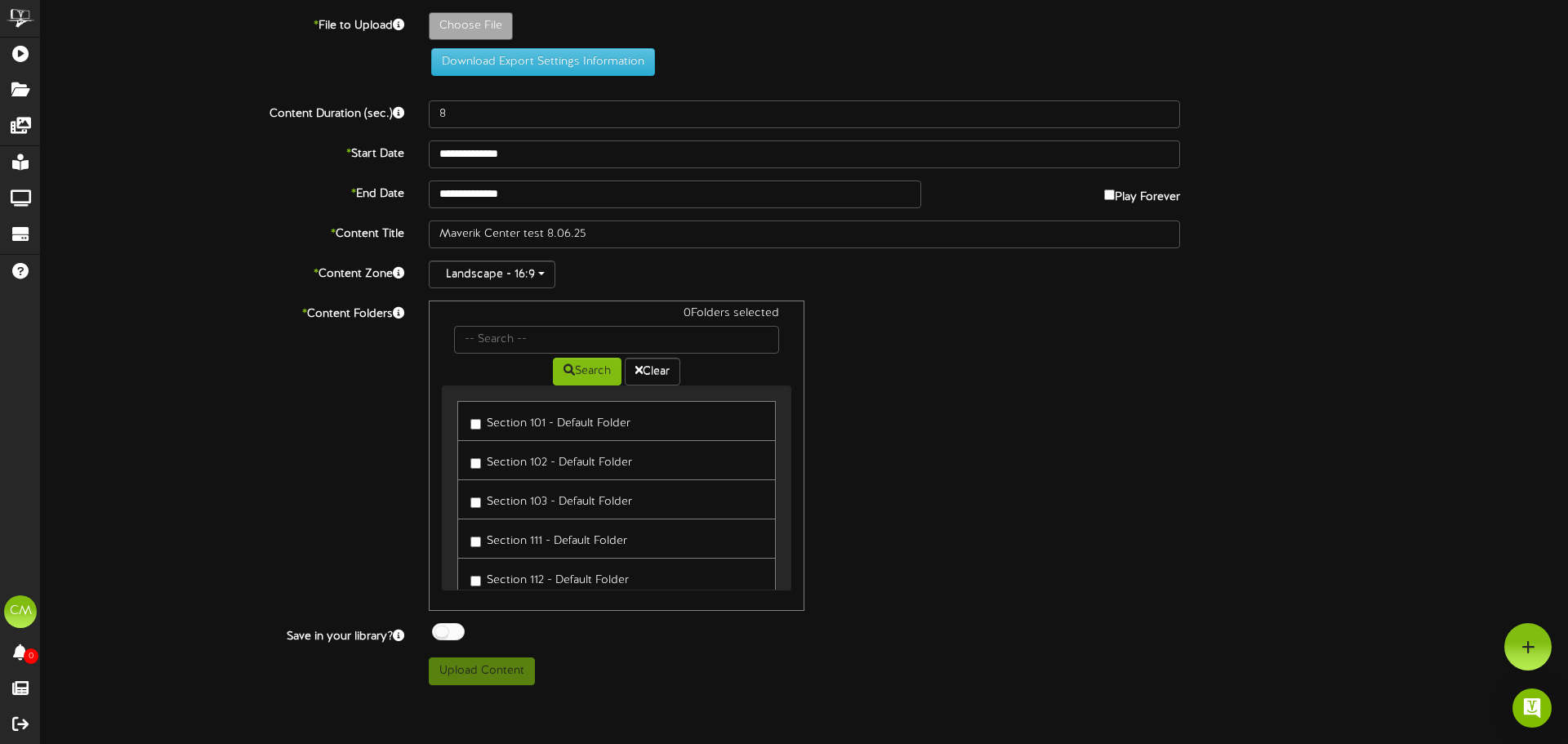 drag, startPoint x: 885, startPoint y: 295, endPoint x: 873, endPoint y: 287, distance: 14.422205 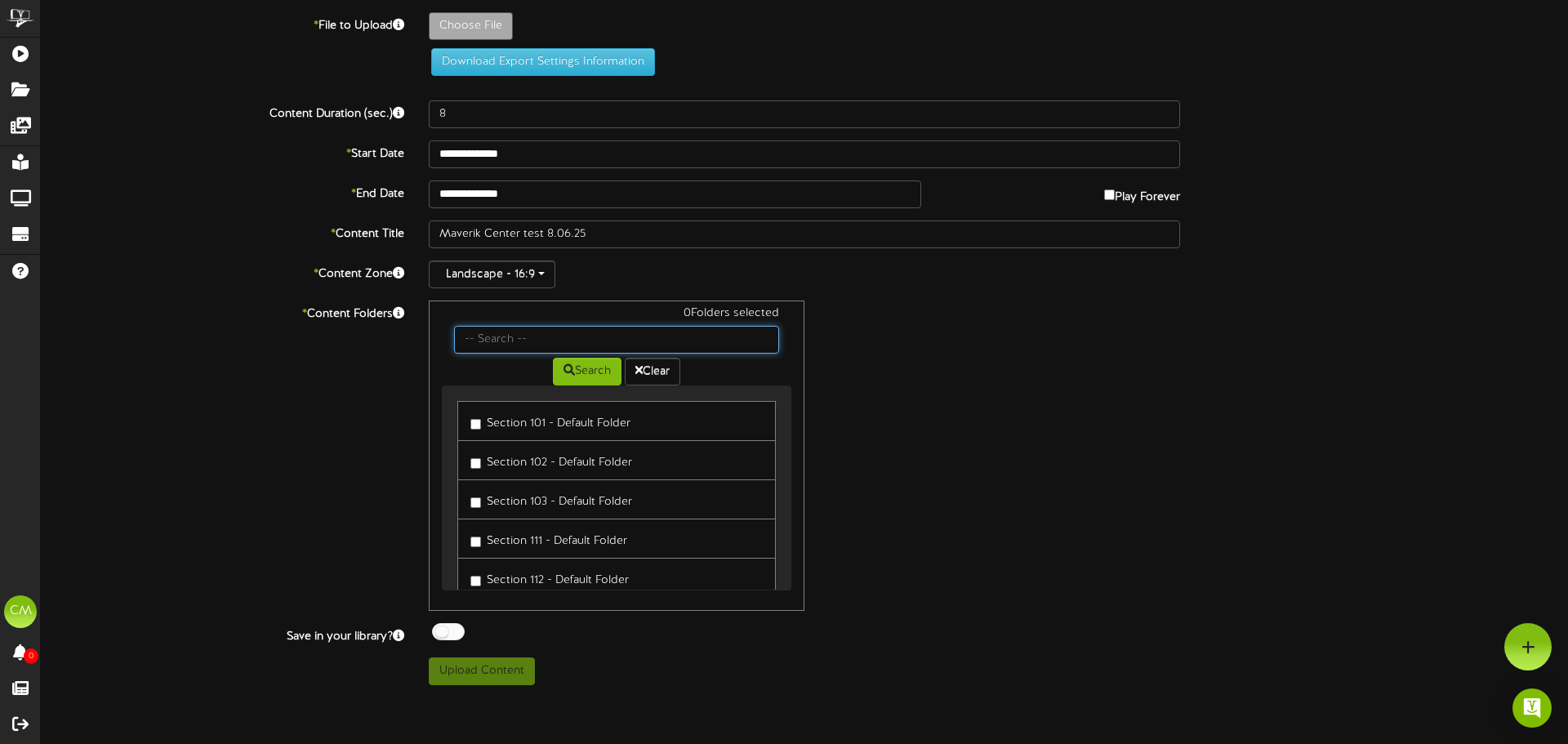 click at bounding box center [617, 340] 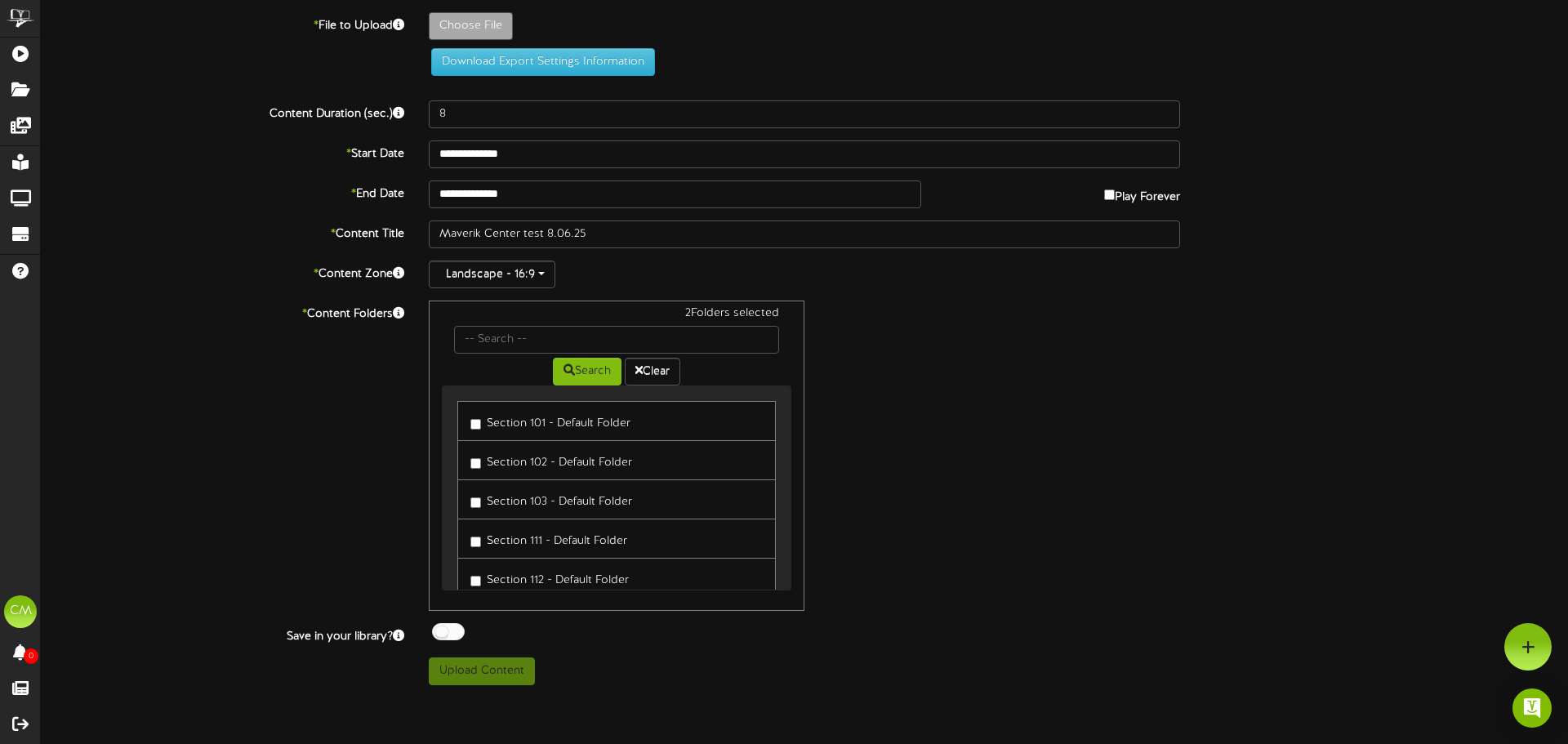 click on "Section 103 - Default Folder" at bounding box center [551, 499] 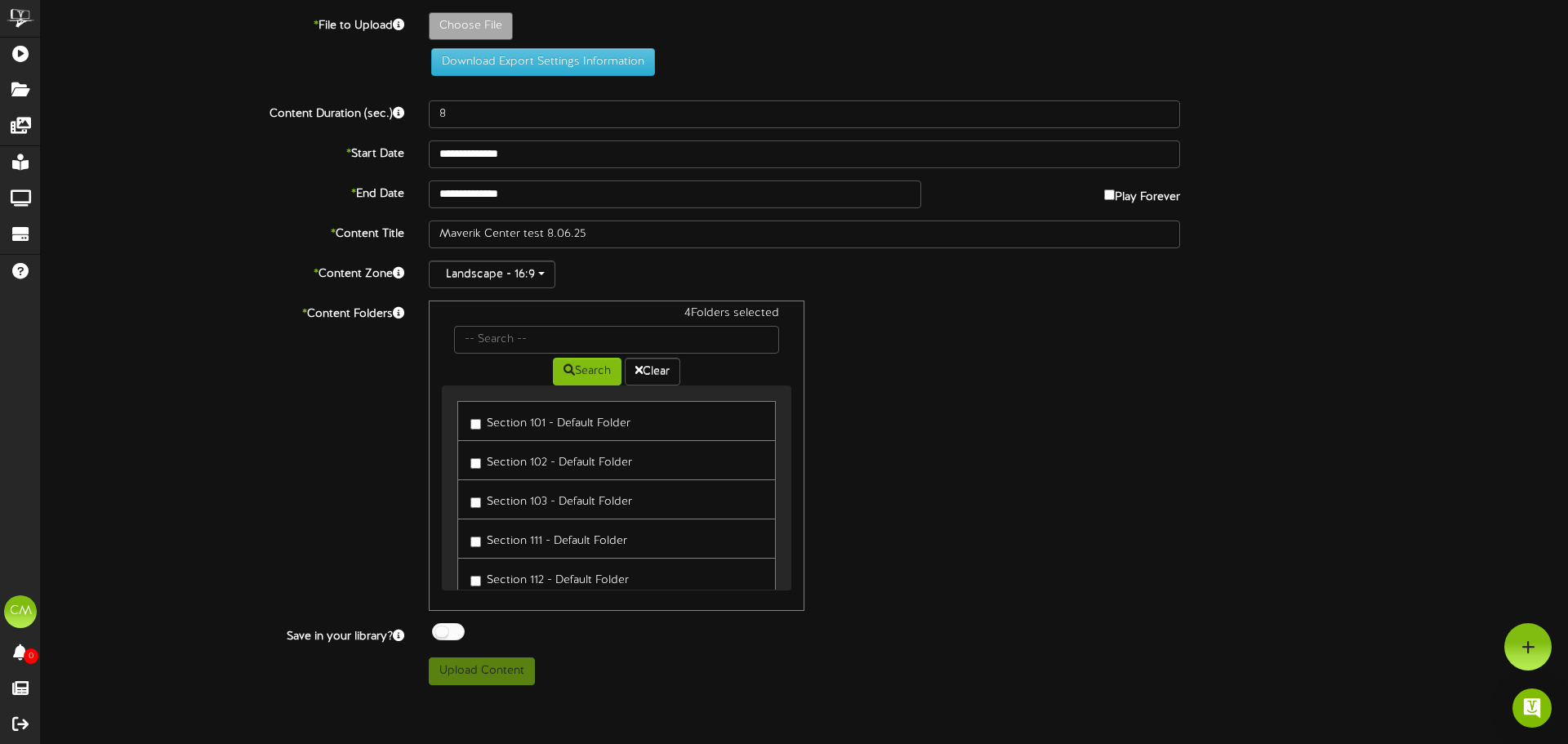 click on "4  Folders selected
Search
Clear
Section 101 - Default Folder
Section  102 - Default Folder" at bounding box center (804, 456) 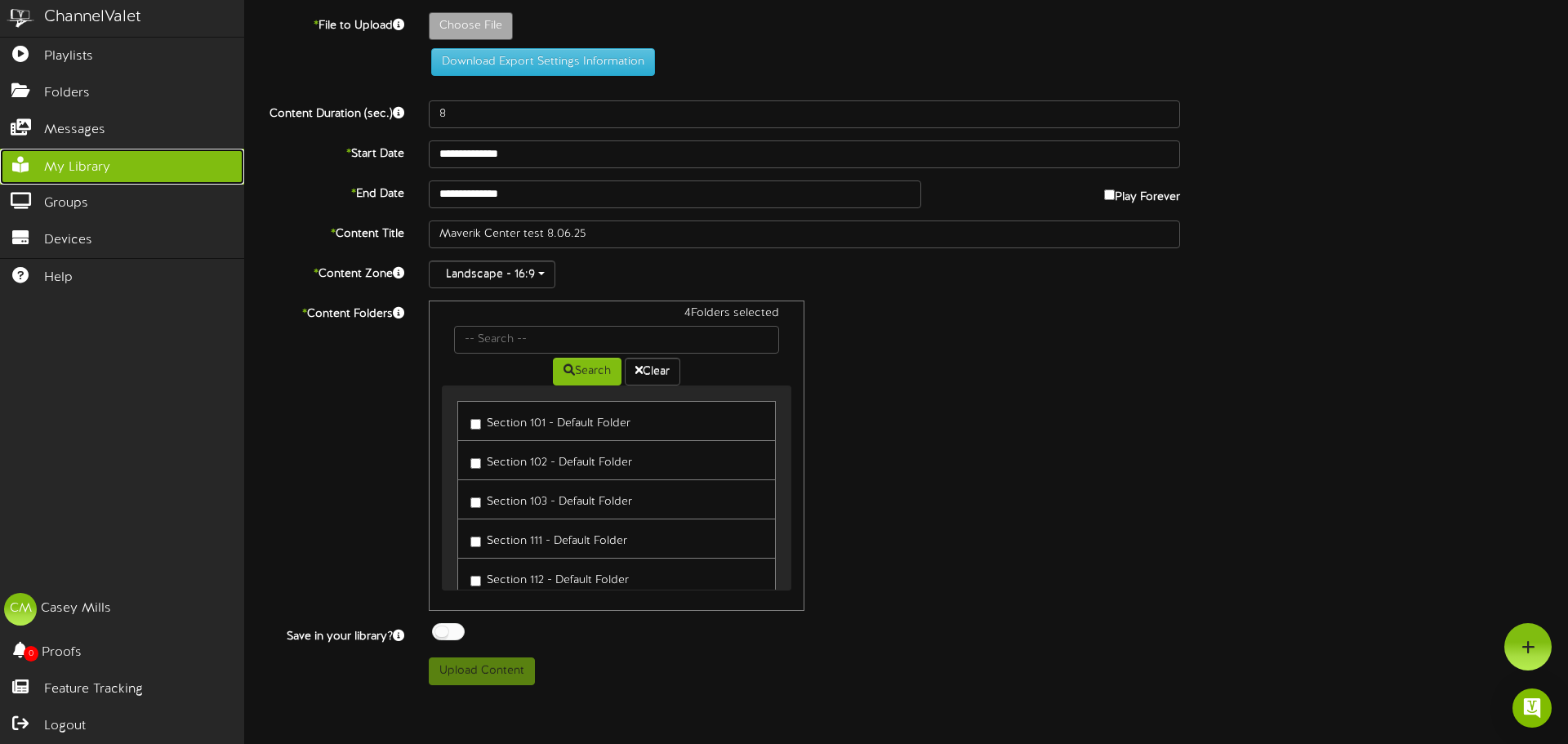 click on "My Library" at bounding box center [77, 167] 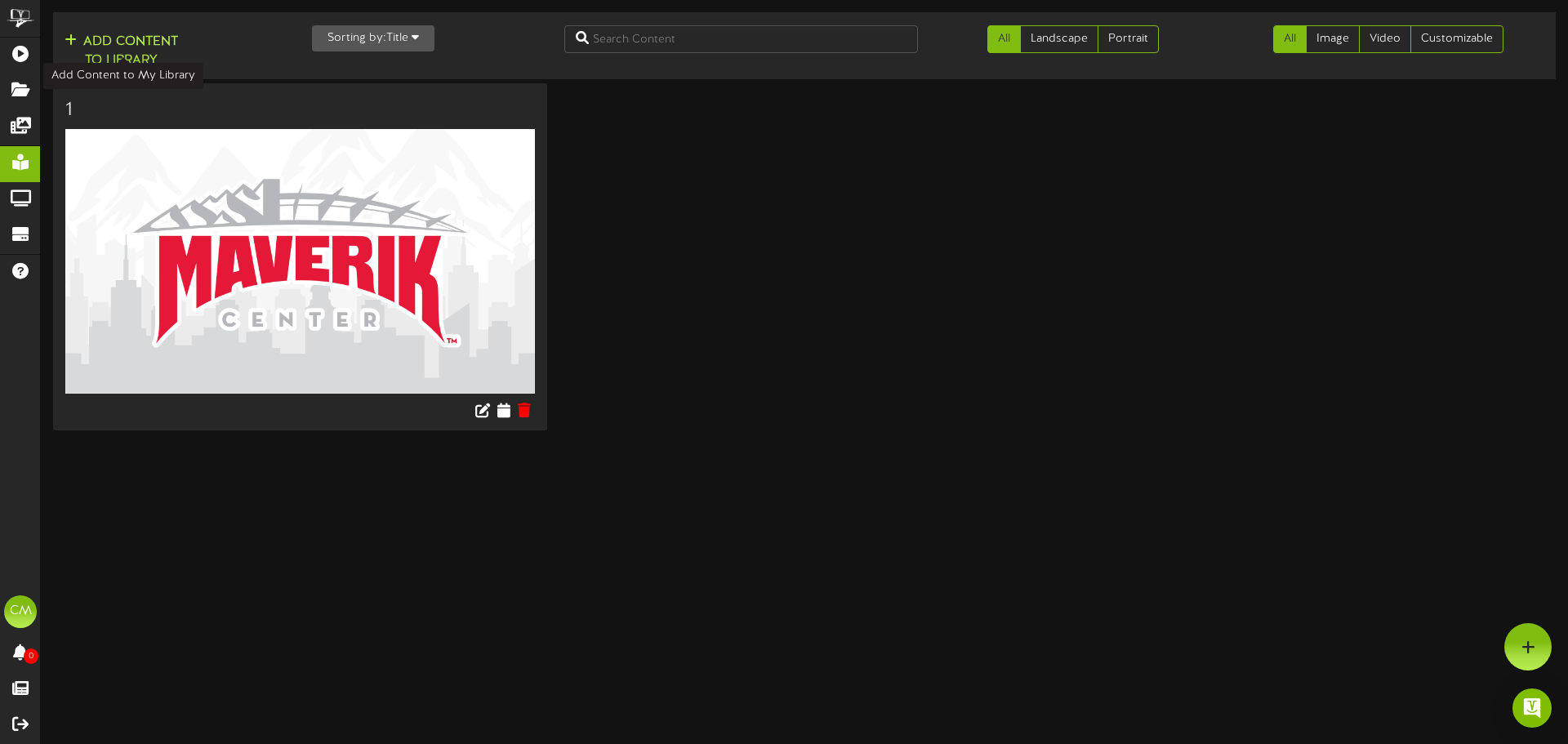 click on "Add Content to Library" at bounding box center (121, 51) 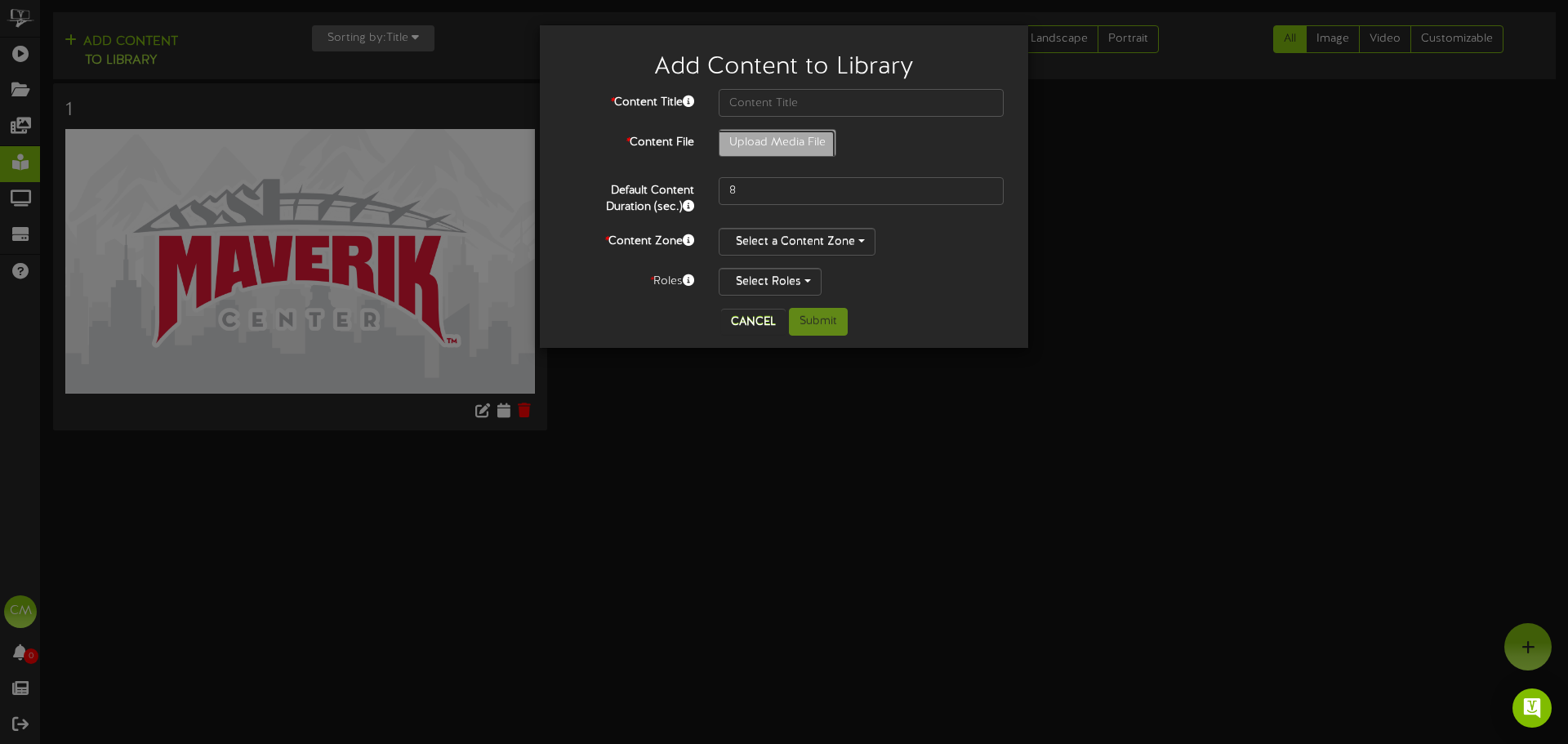 click on "Upload Media File" at bounding box center (-53, 188) 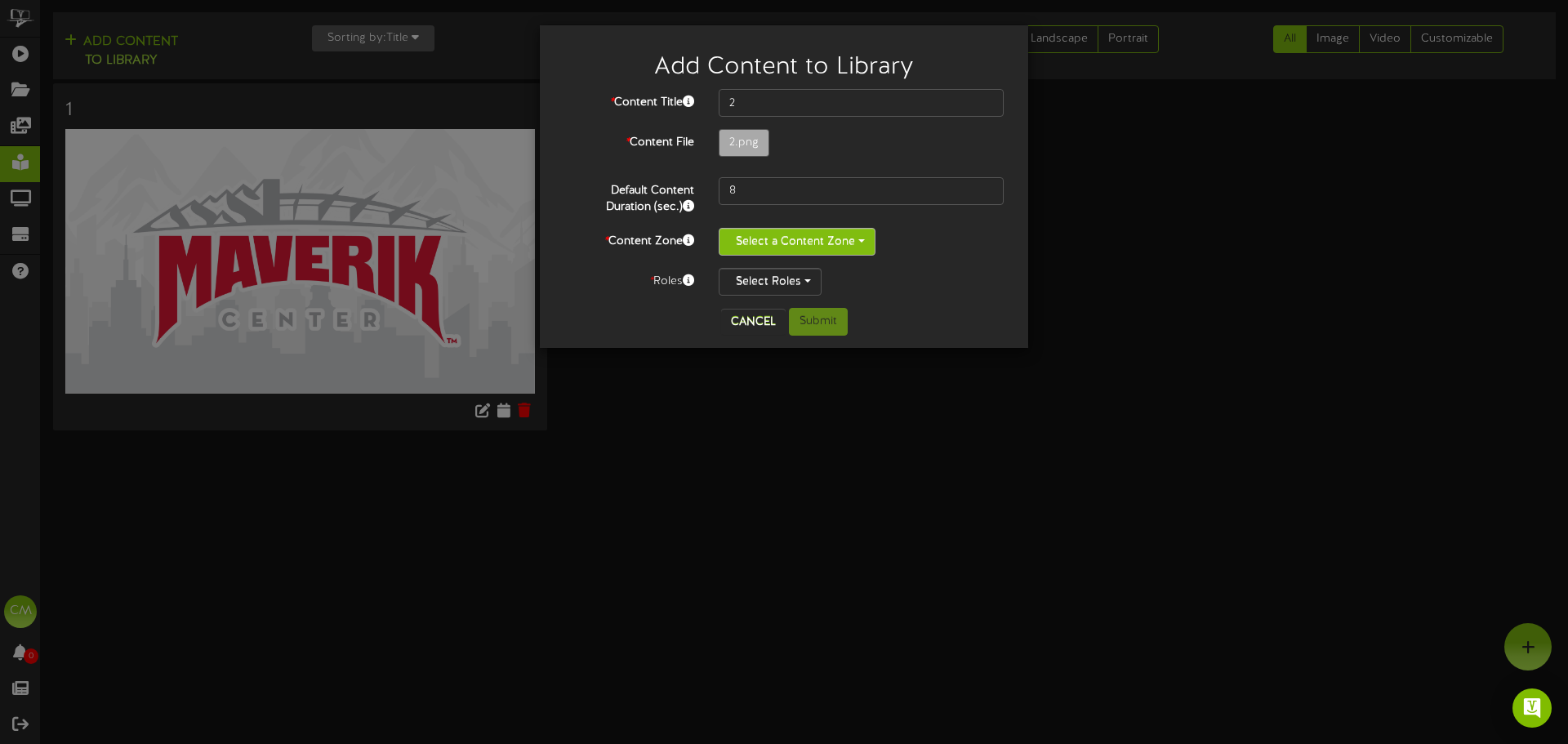 click on "Select a Content Zone" at bounding box center [797, 242] 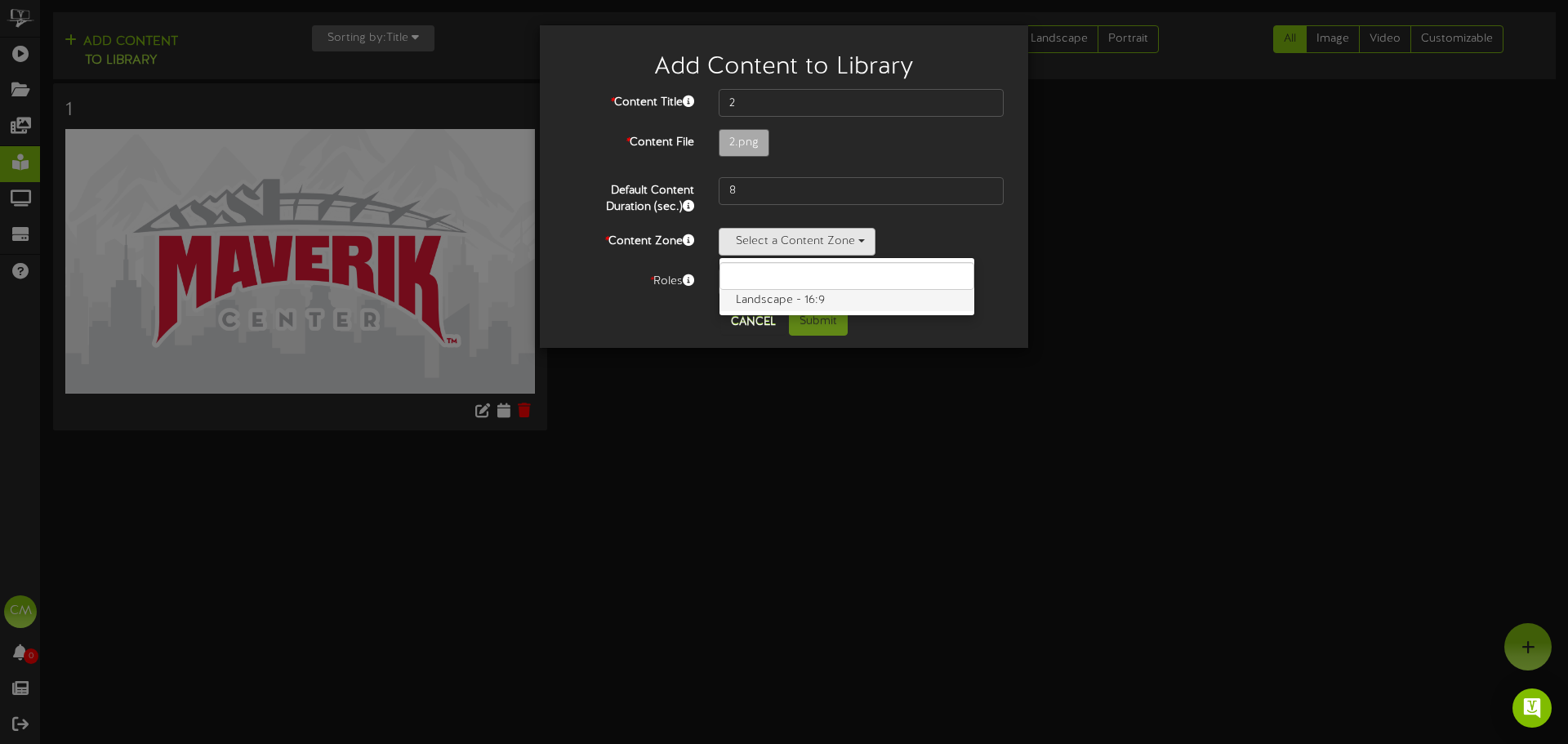 click on "Landscape - 16:9" at bounding box center [847, 301] 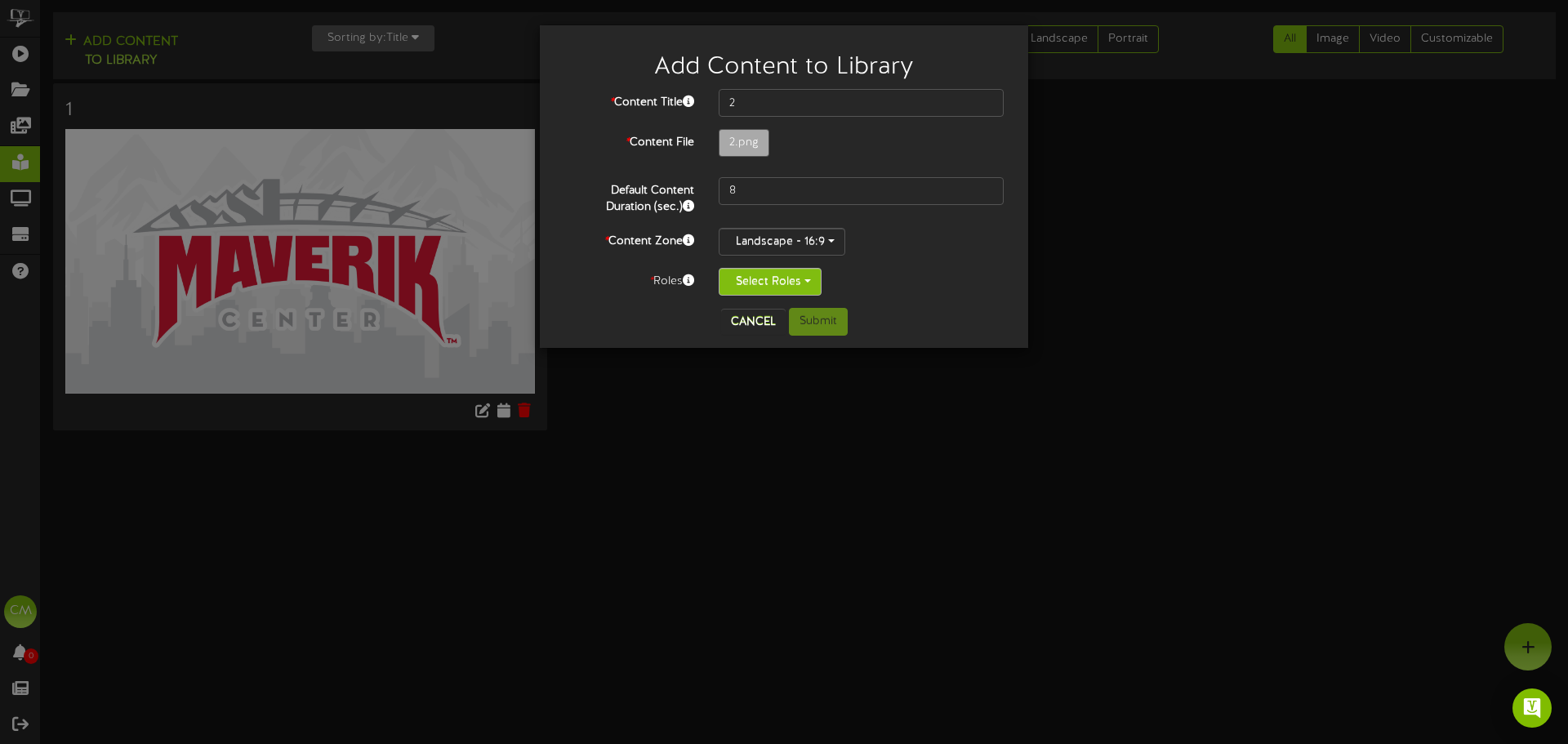 click on "Select Roles" at bounding box center (770, 282) 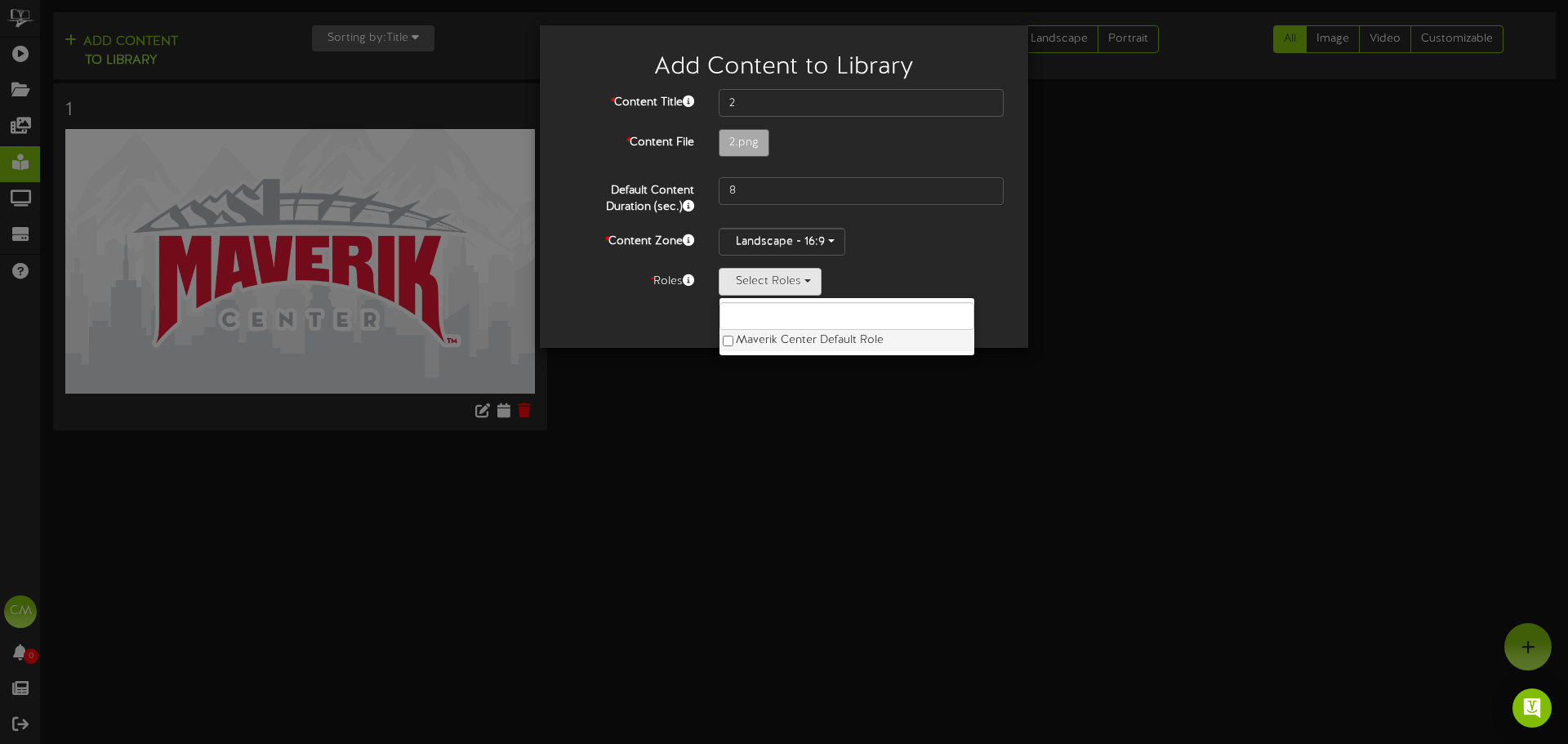 click on "Maverik Center Default Role" at bounding box center (847, 341) 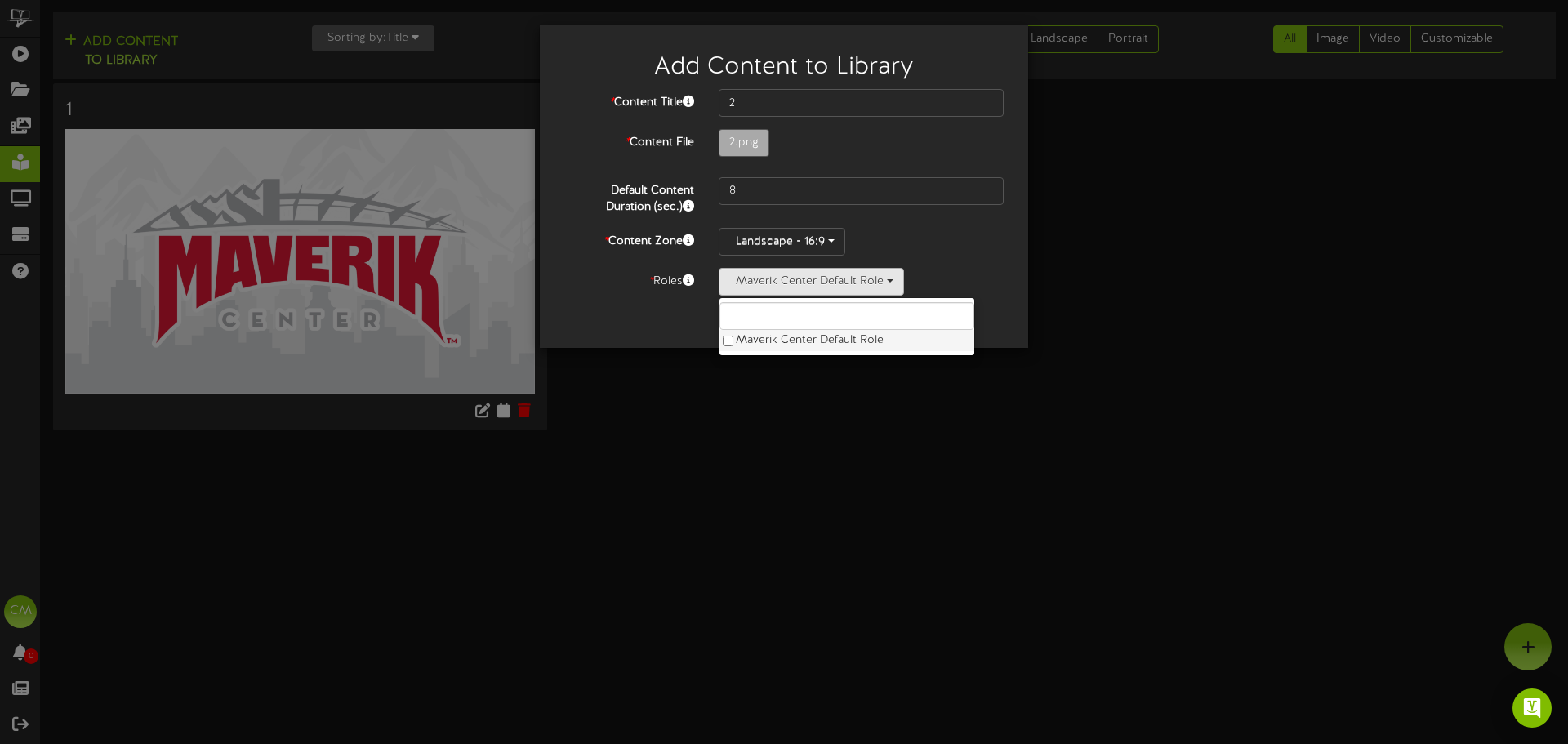 click on "Maverik Center Default Role" at bounding box center (847, 341) 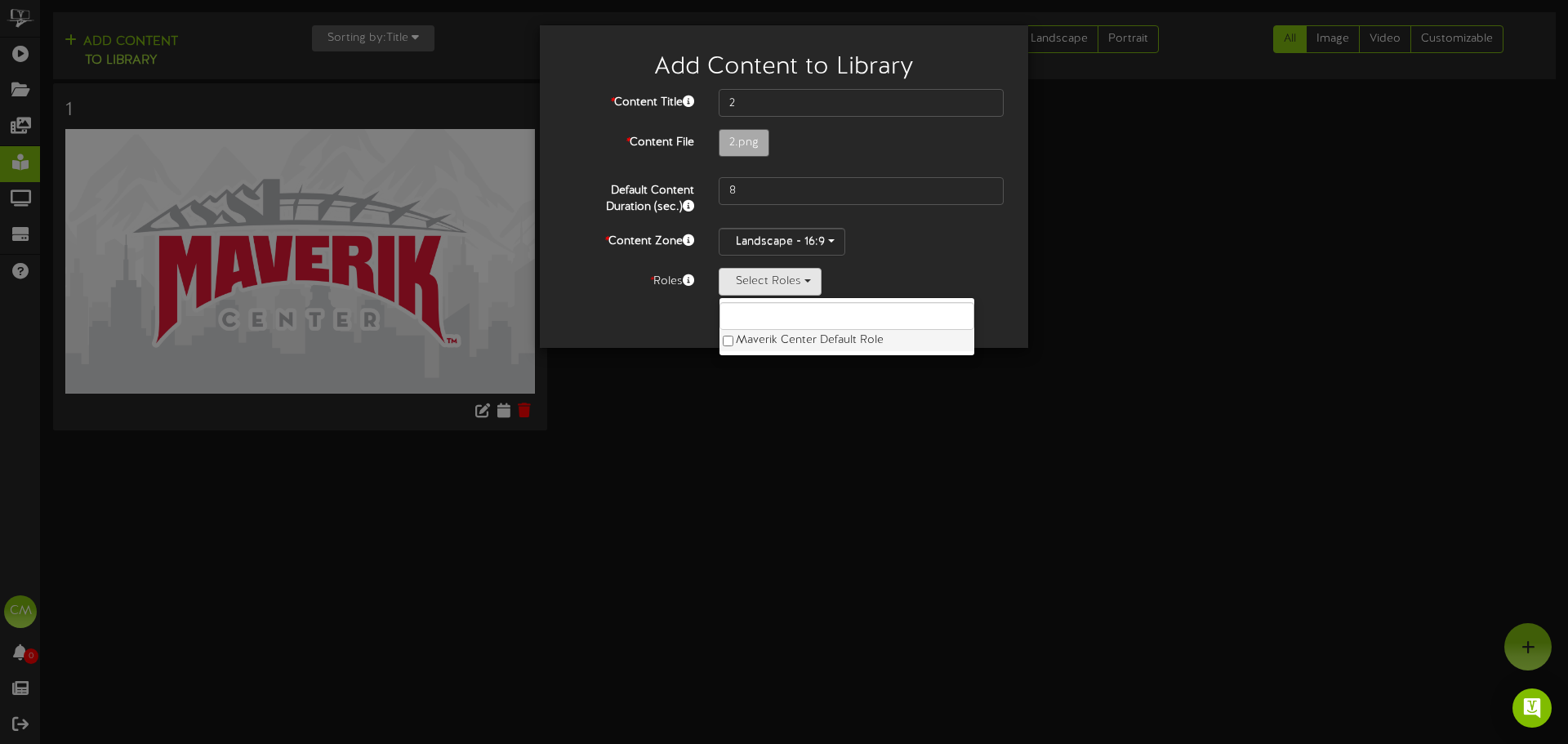 click on "Maverik Center Default Role" at bounding box center [847, 341] 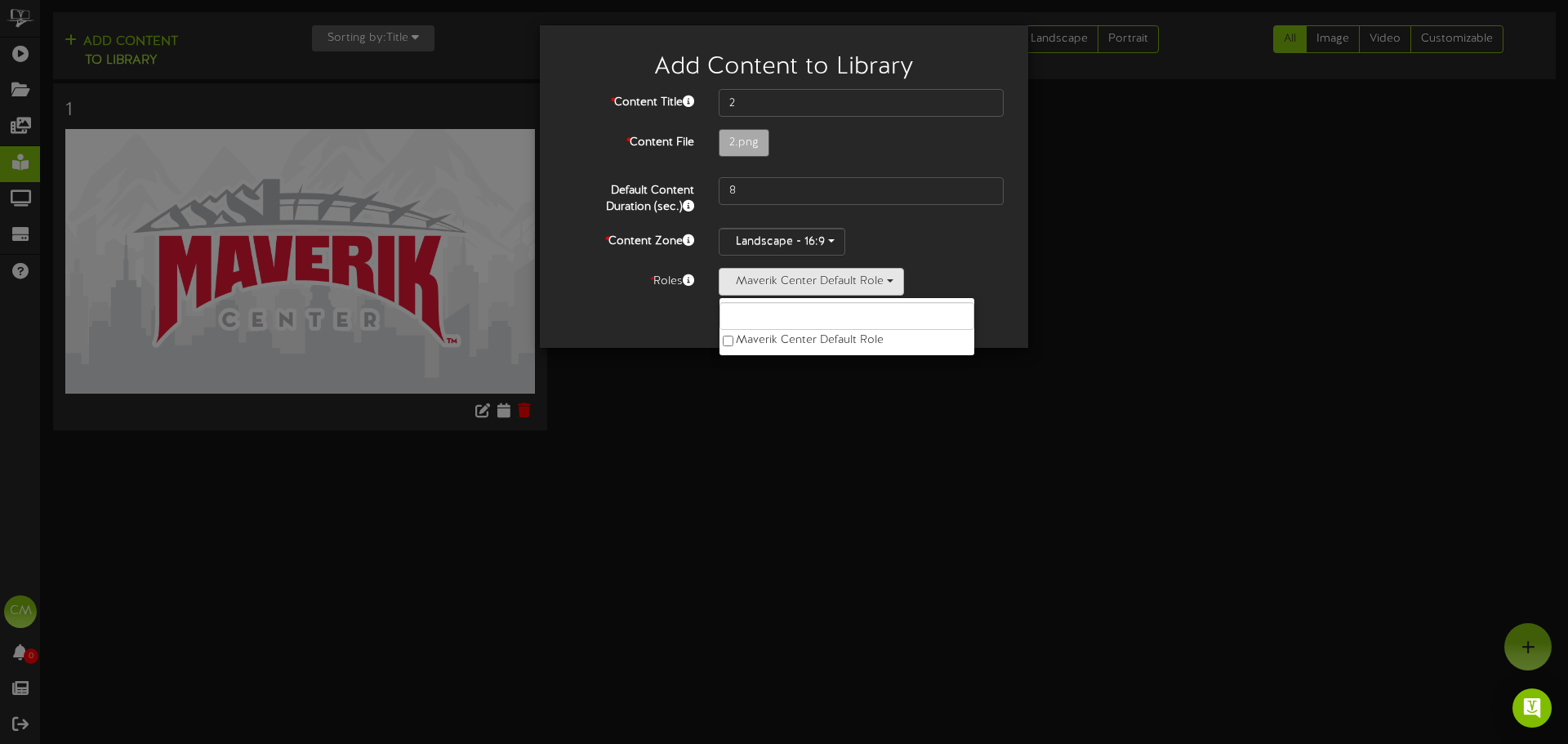 click on "Add Content to Library
*
Content Title
2
*
Content File
2.png" at bounding box center [784, 372] 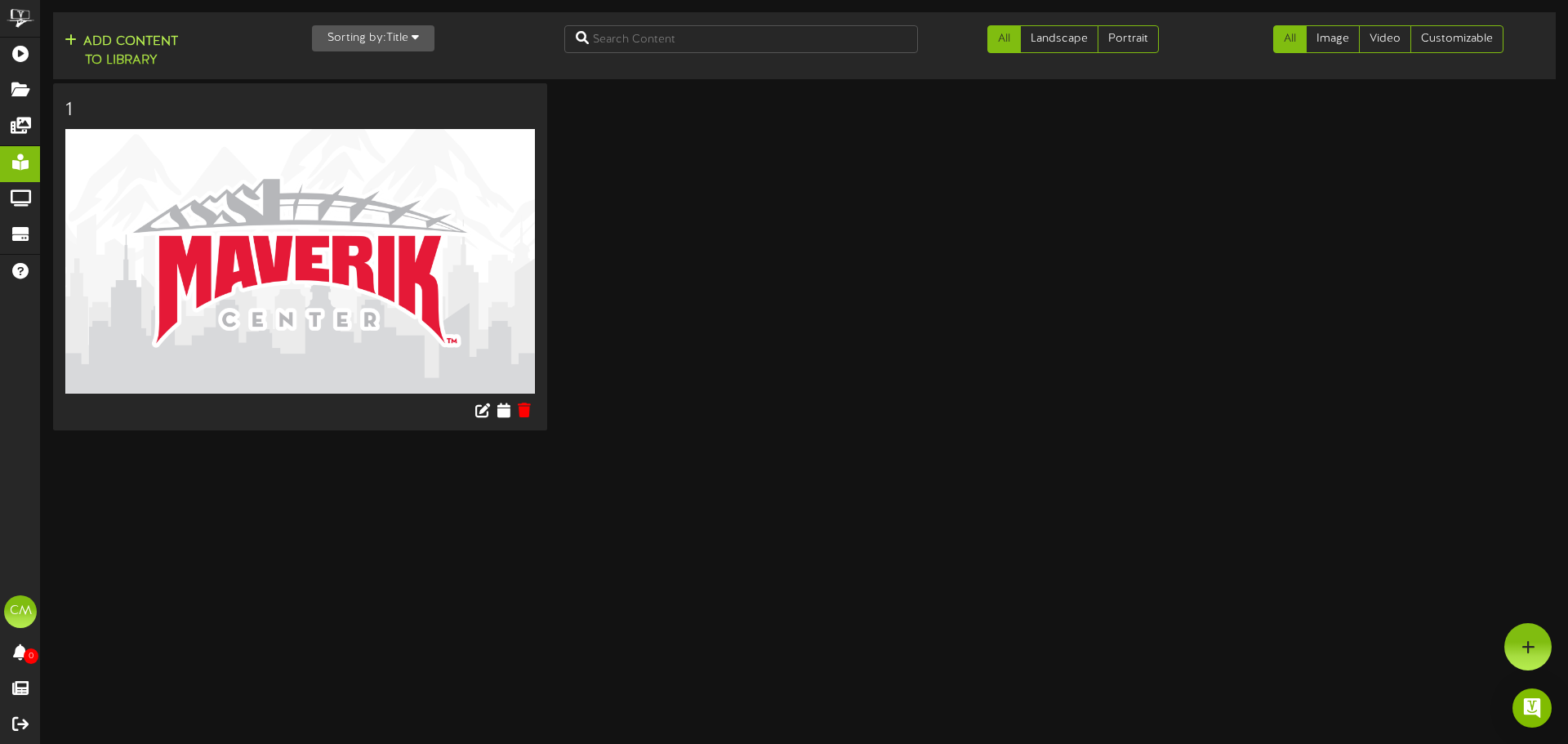 click on "Add Content to Library" at bounding box center (121, 51) 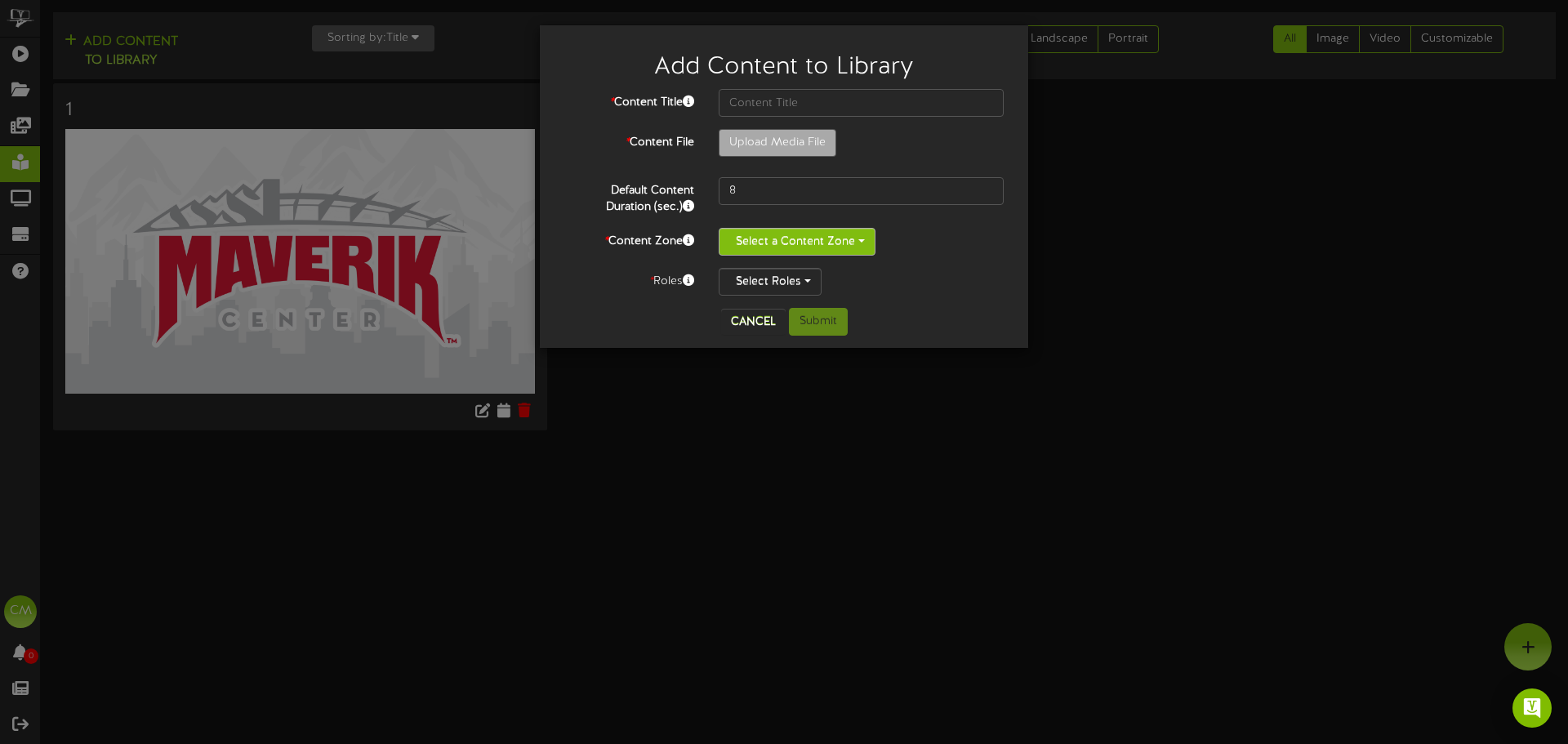 click on "Select a Content Zone" at bounding box center (797, 242) 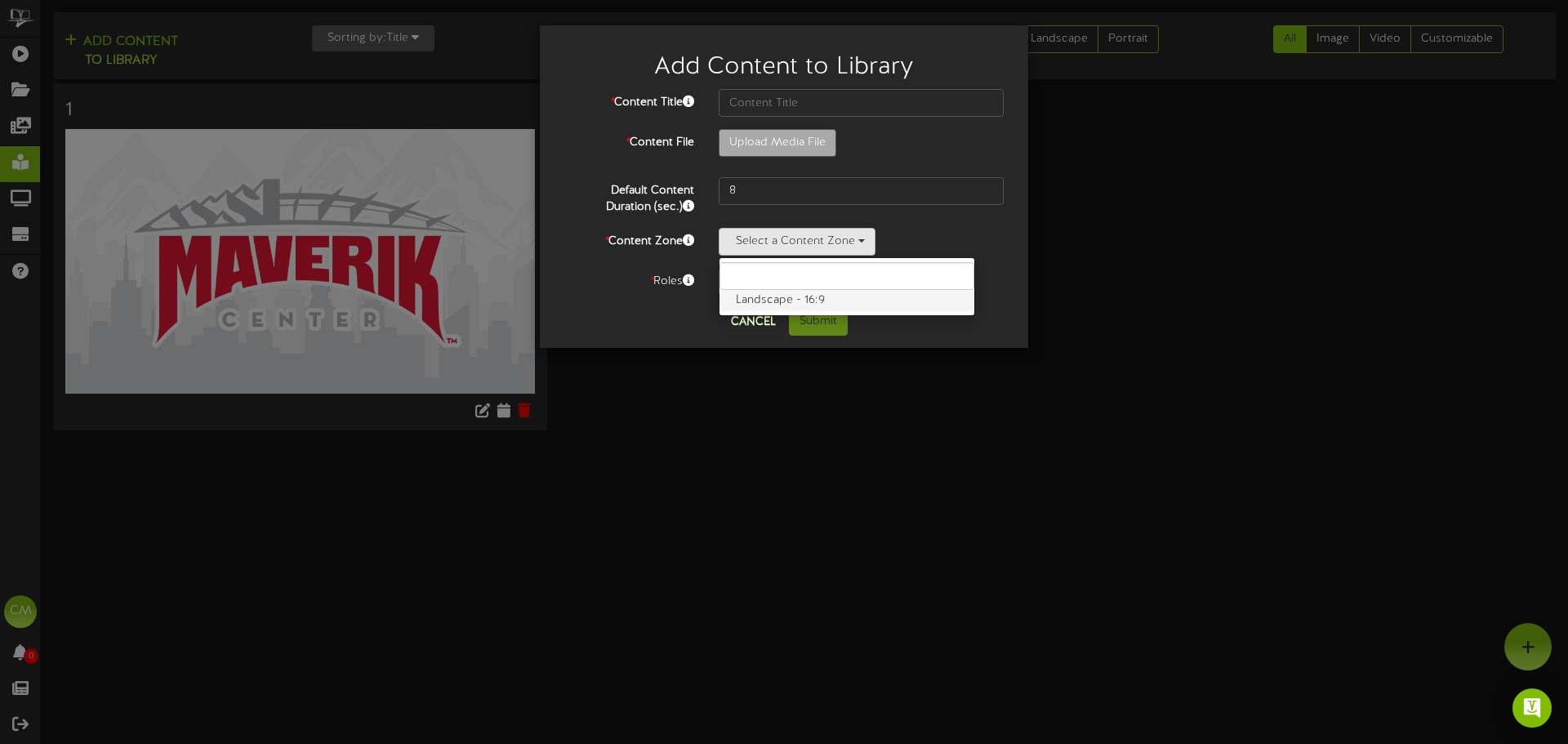 click on "Landscape - 16:9" at bounding box center (847, 301) 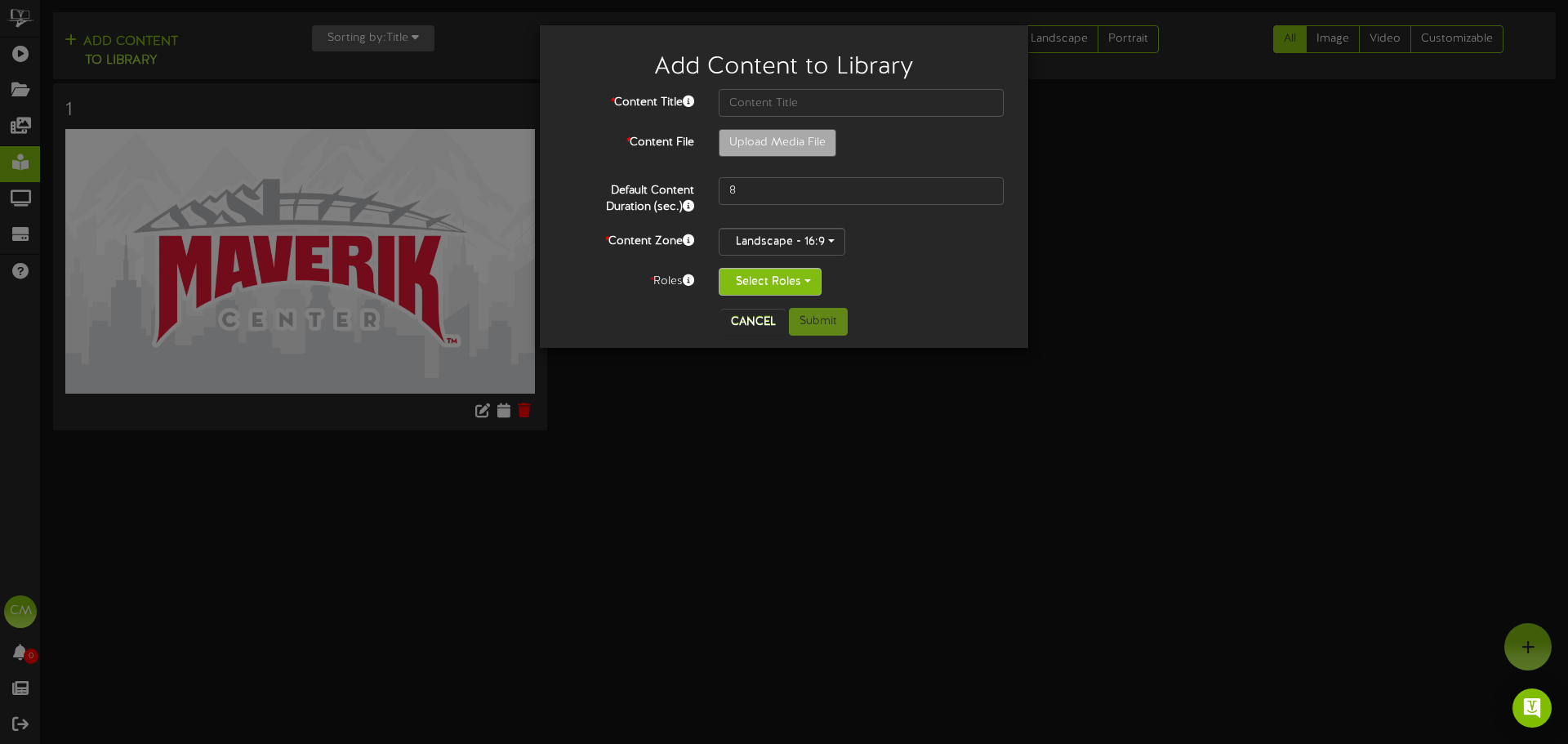 click on "Select Roles" at bounding box center [770, 282] 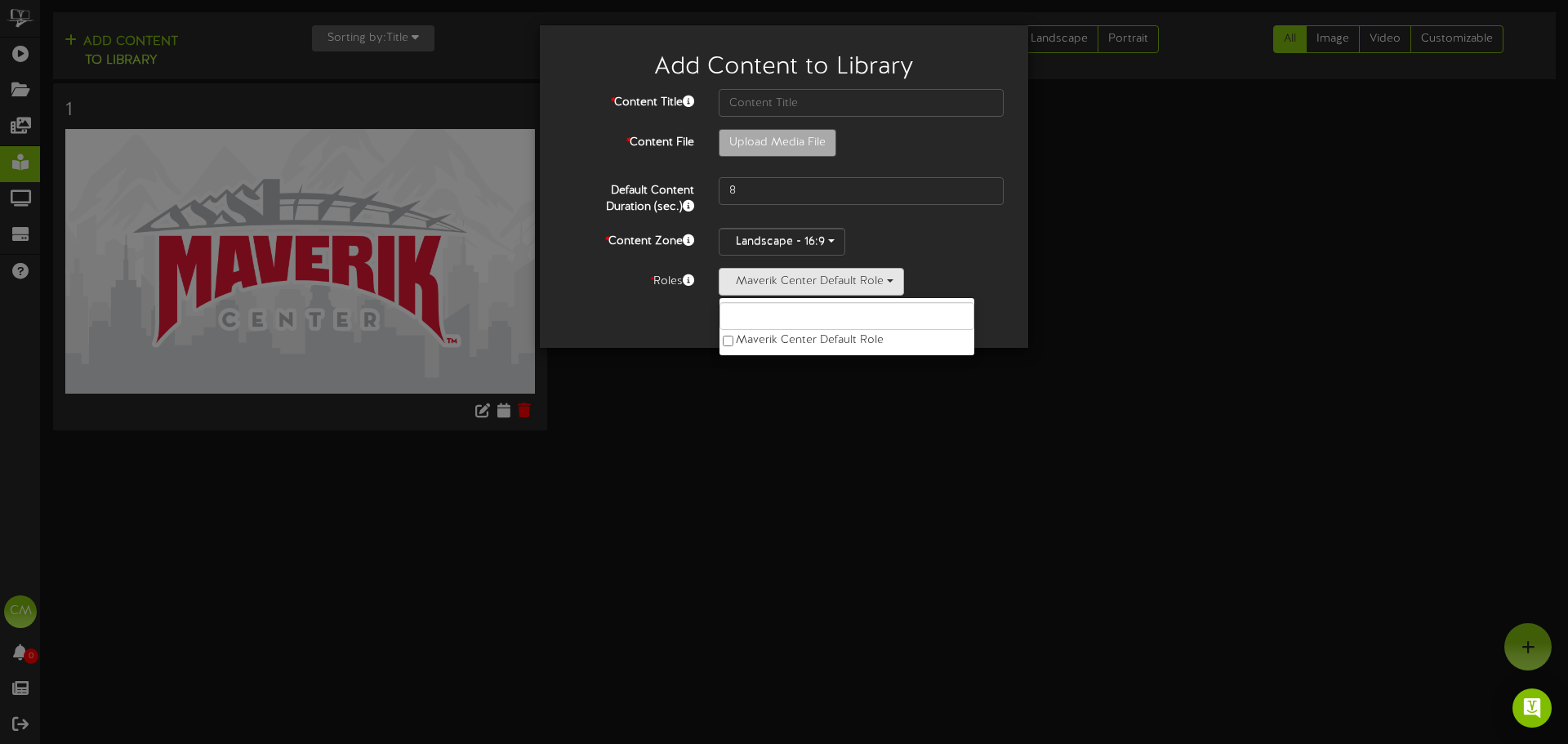 click on "*
Content Title
*
Content File
Upload Media File
8 *" at bounding box center [784, 198] 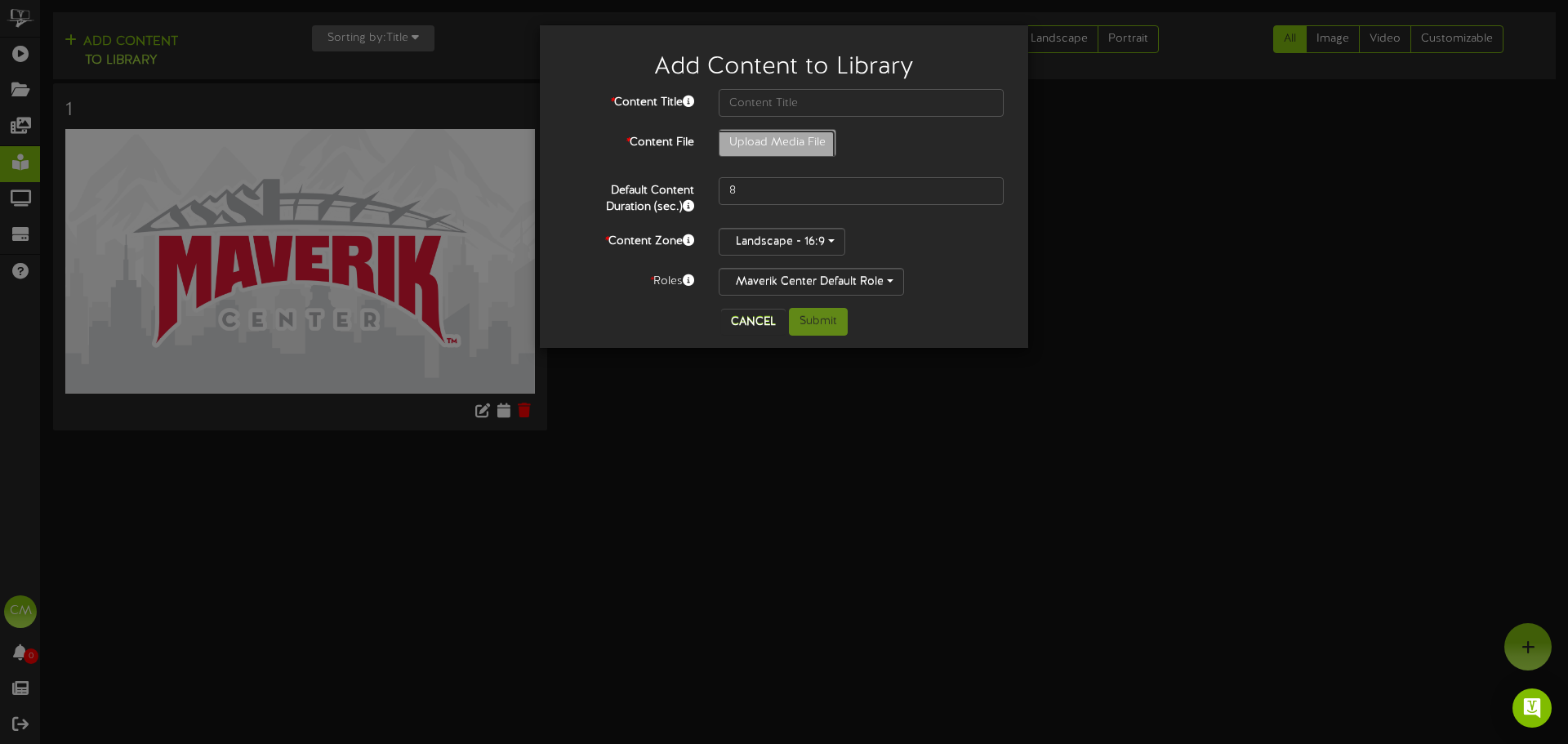 click on "Upload Media File" at bounding box center [-53, 188] 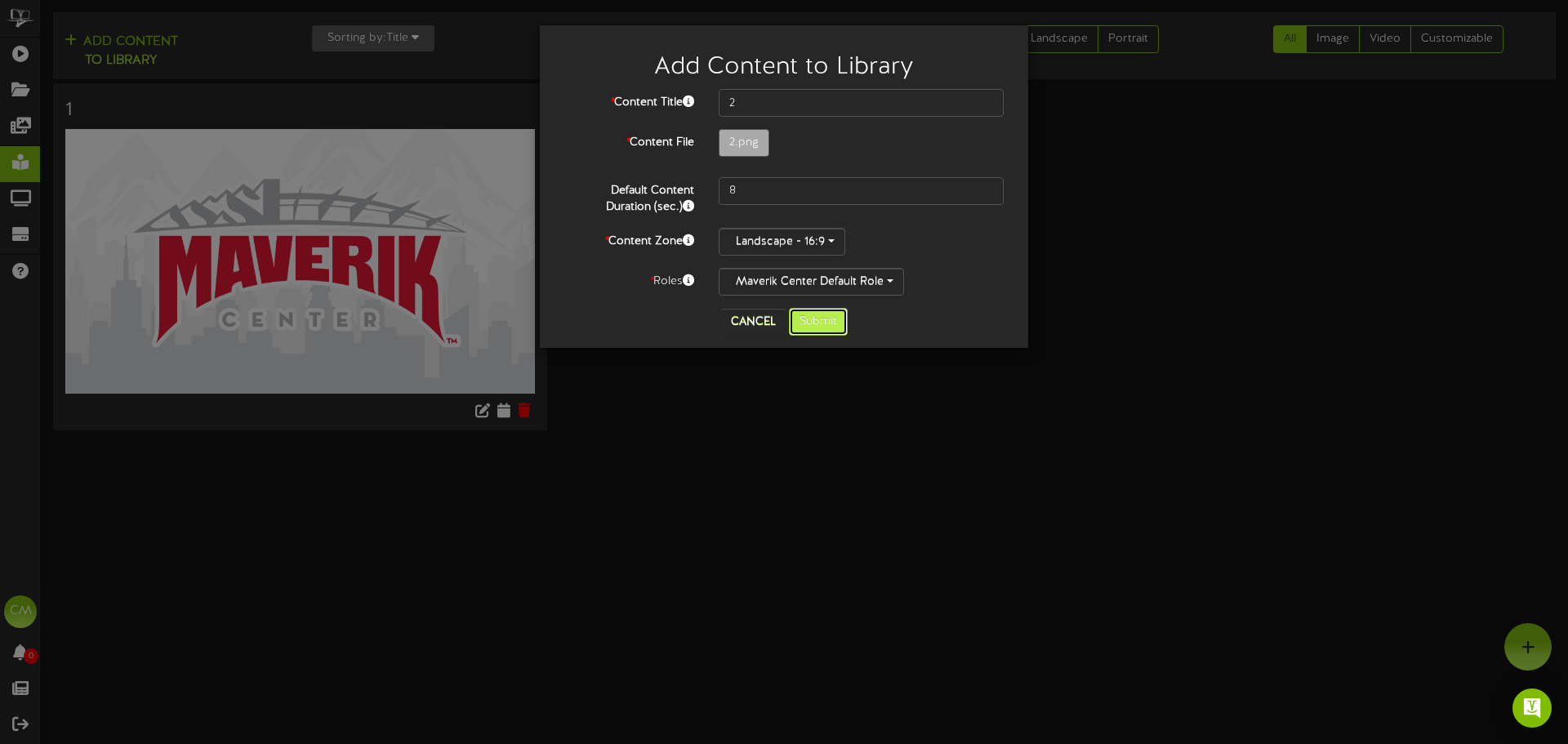 click on "Submit" at bounding box center (818, 322) 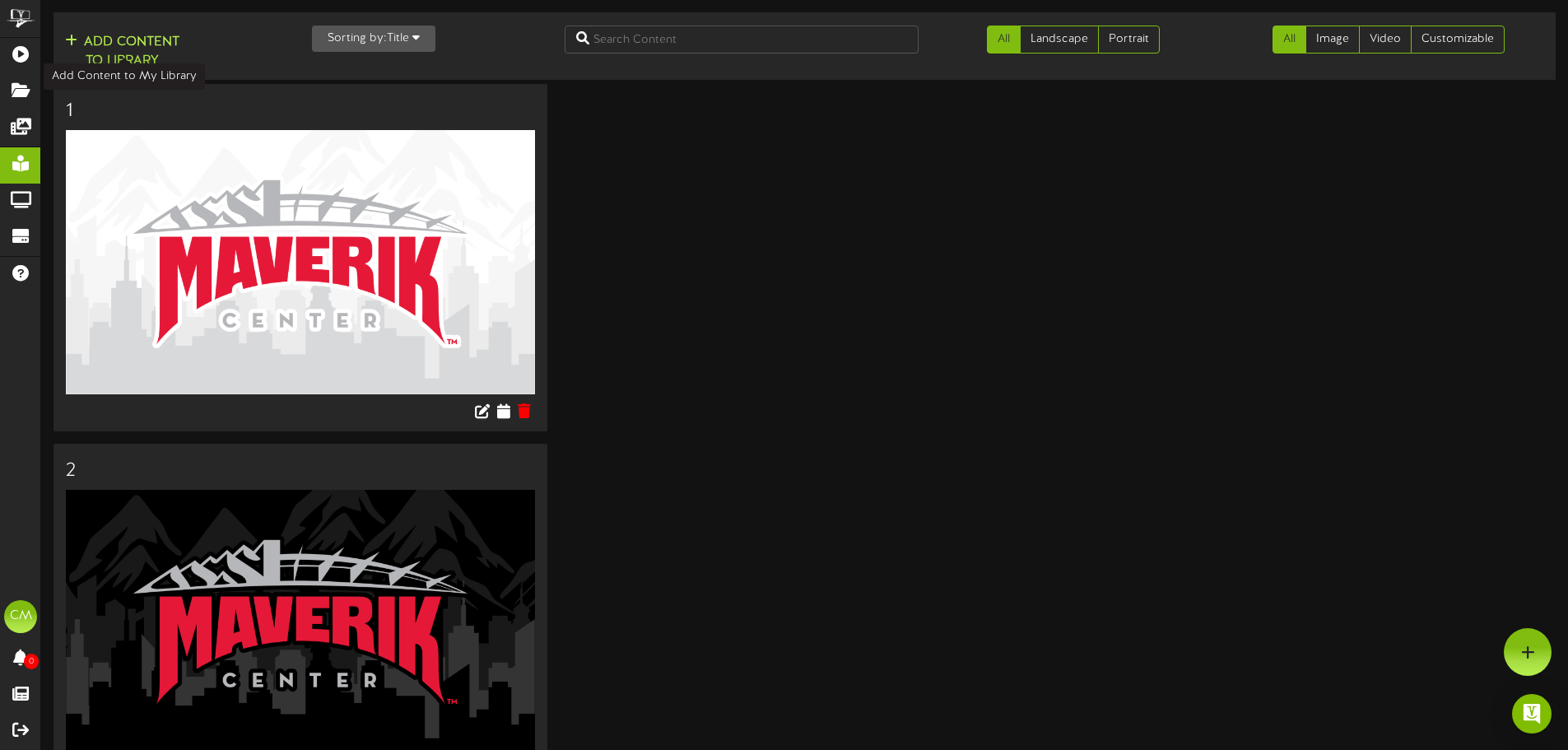 click on "Add Content to Library" at bounding box center (122, 52) 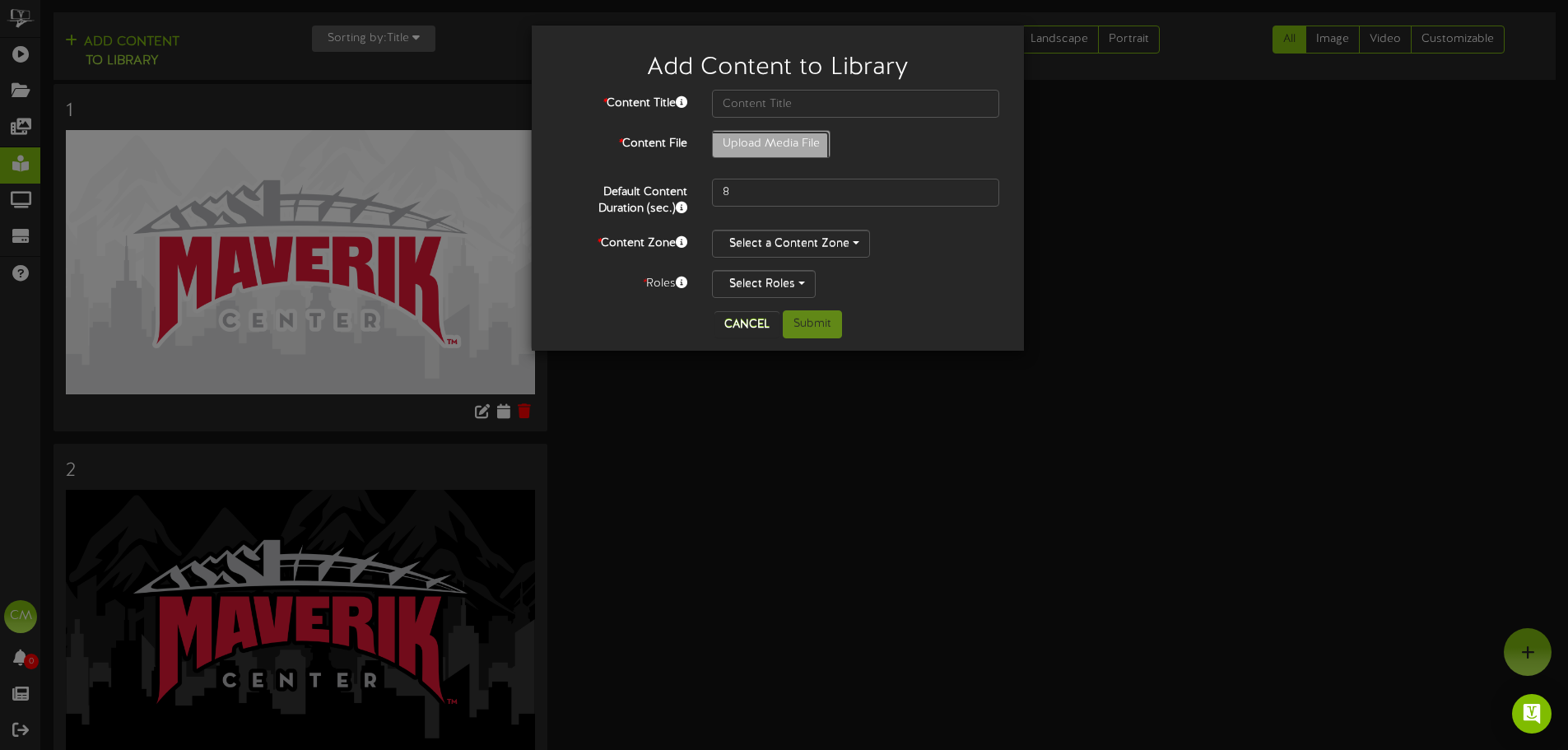 click on "Upload Media File" at bounding box center (-66, 189) 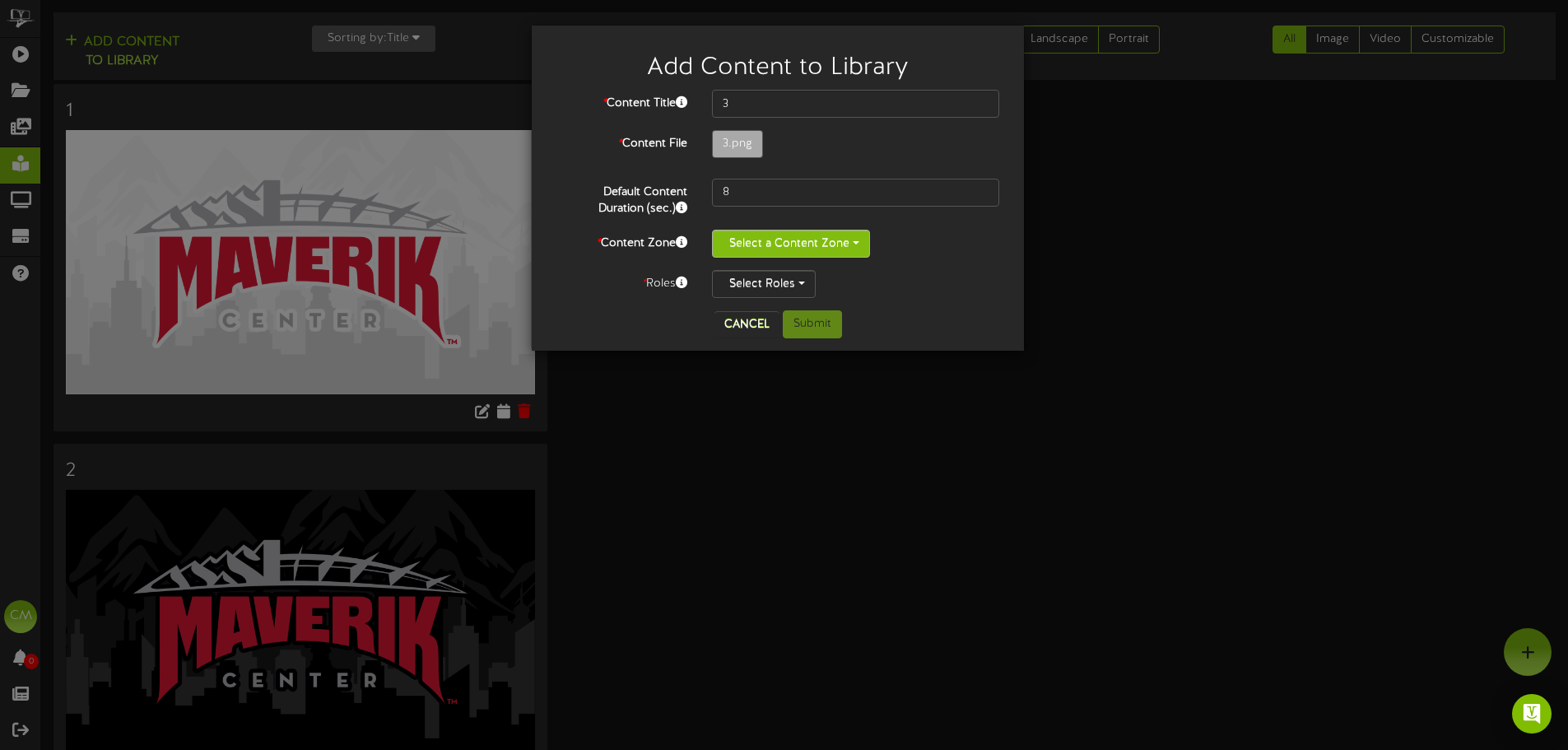 click on "Select a Content Zone" at bounding box center (791, 244) 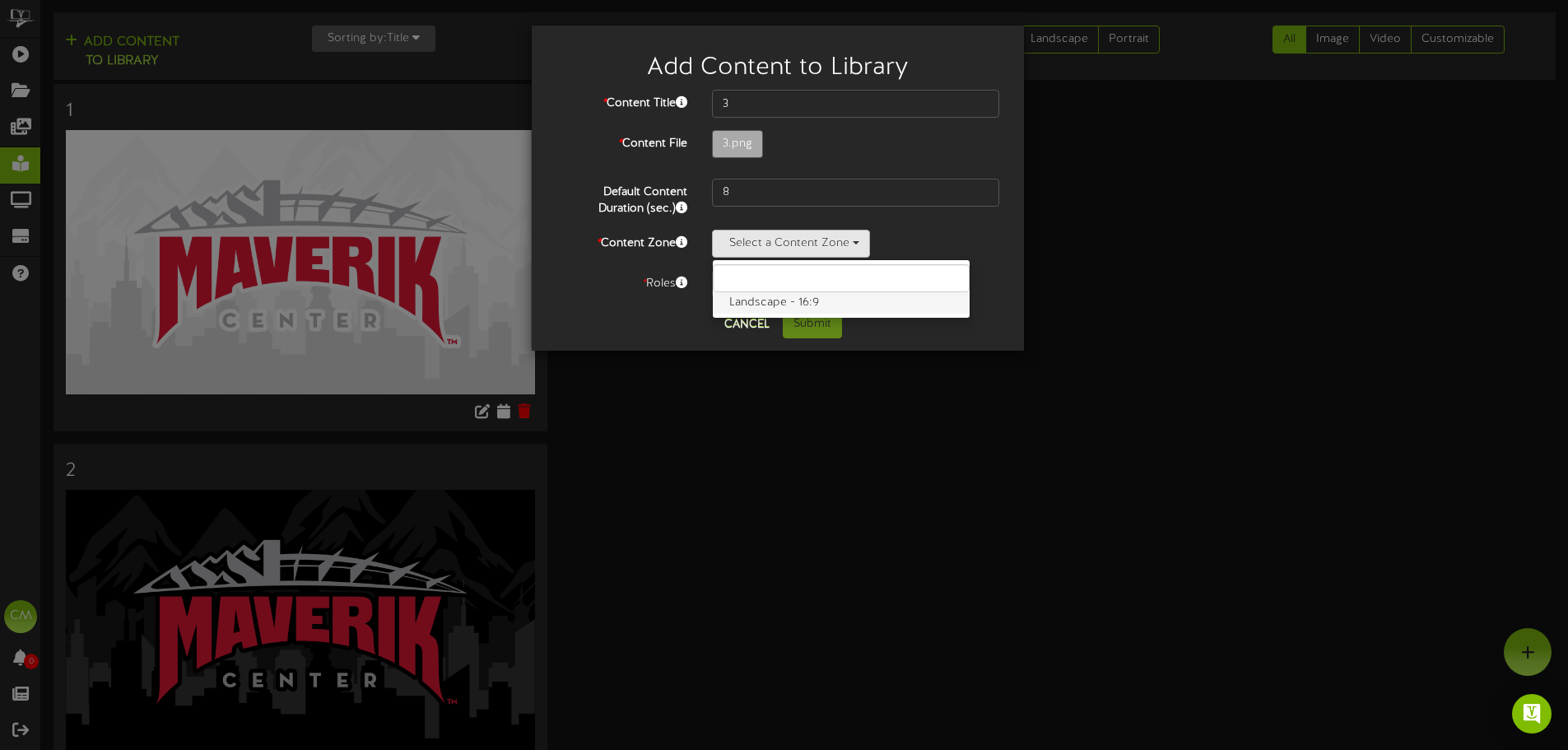 click on "Landscape - 16:9" at bounding box center [841, 303] 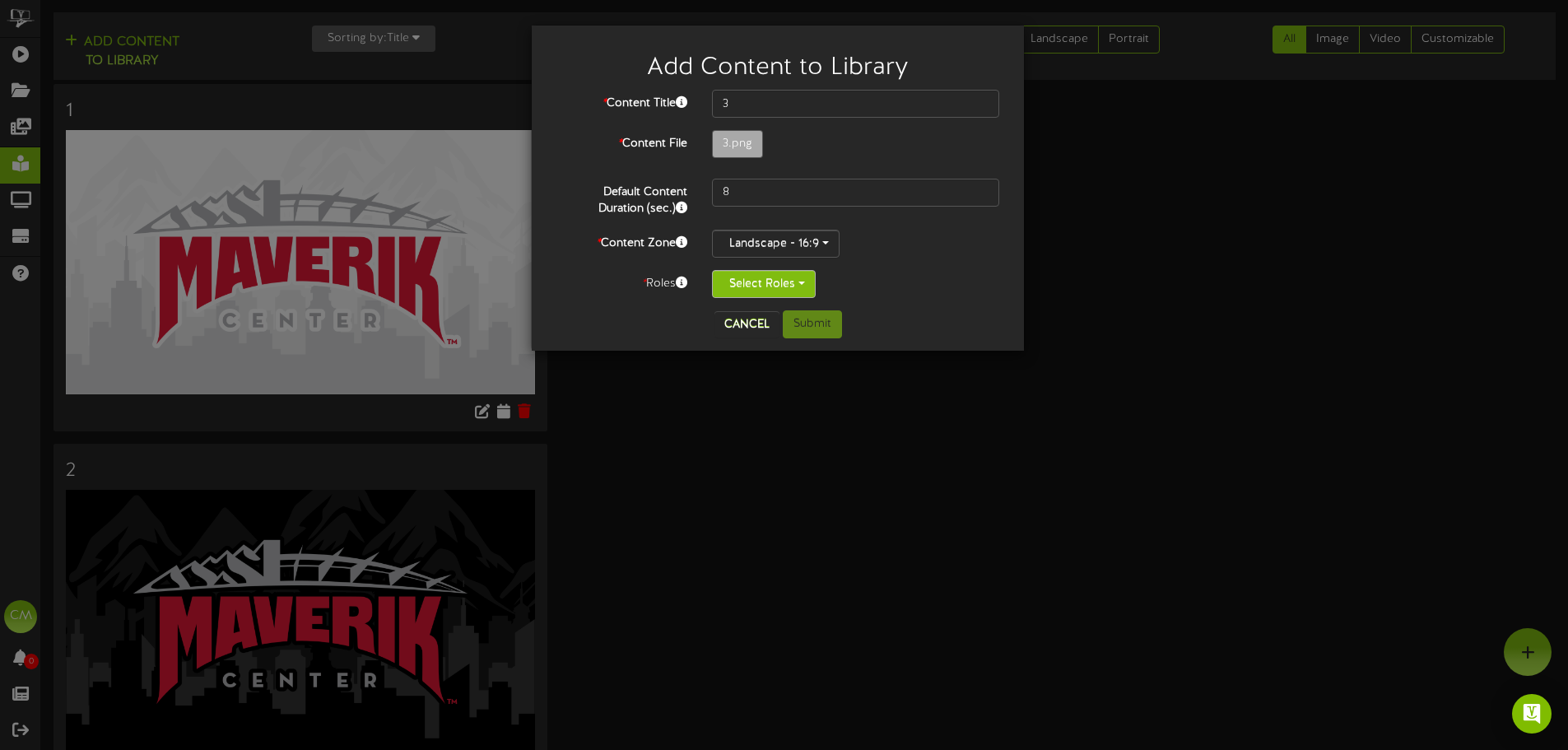 click on "Select Roles" at bounding box center [764, 284] 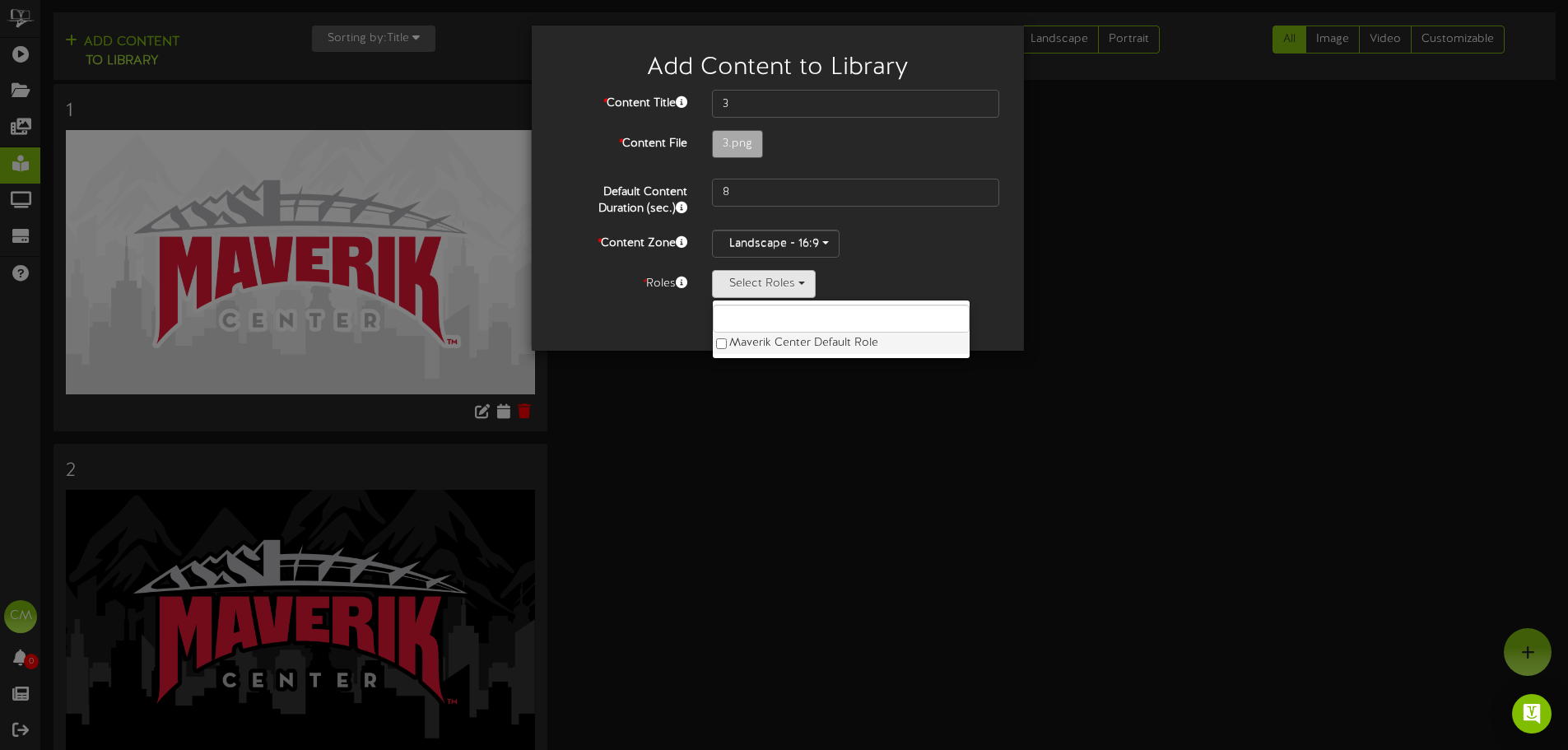 click on "Maverik Center Default Role" at bounding box center [841, 343] 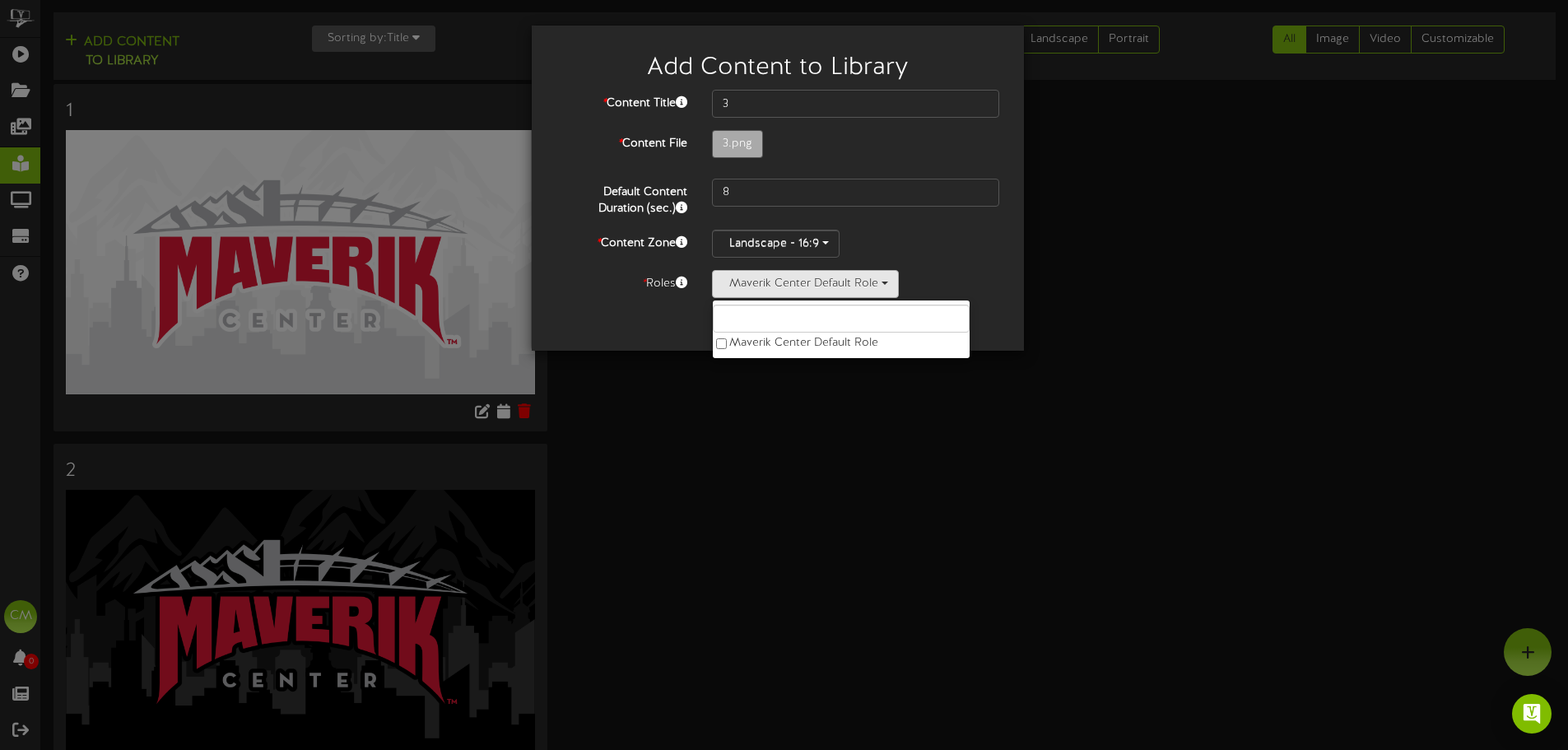 click on "Add Content to Library
*
Content Title
3
*
Content File
3.png" at bounding box center (784, 375) 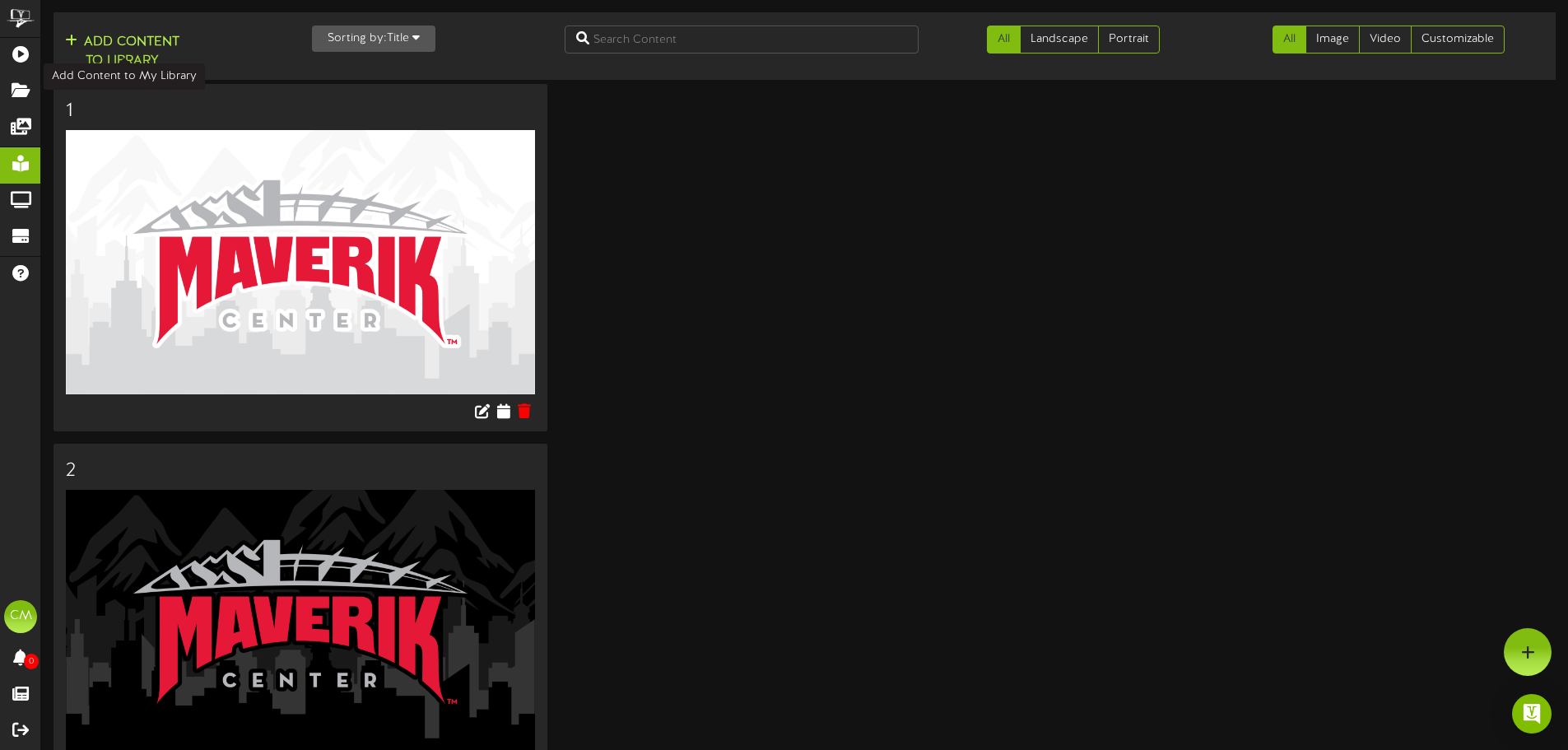 click at bounding box center [74, 40] 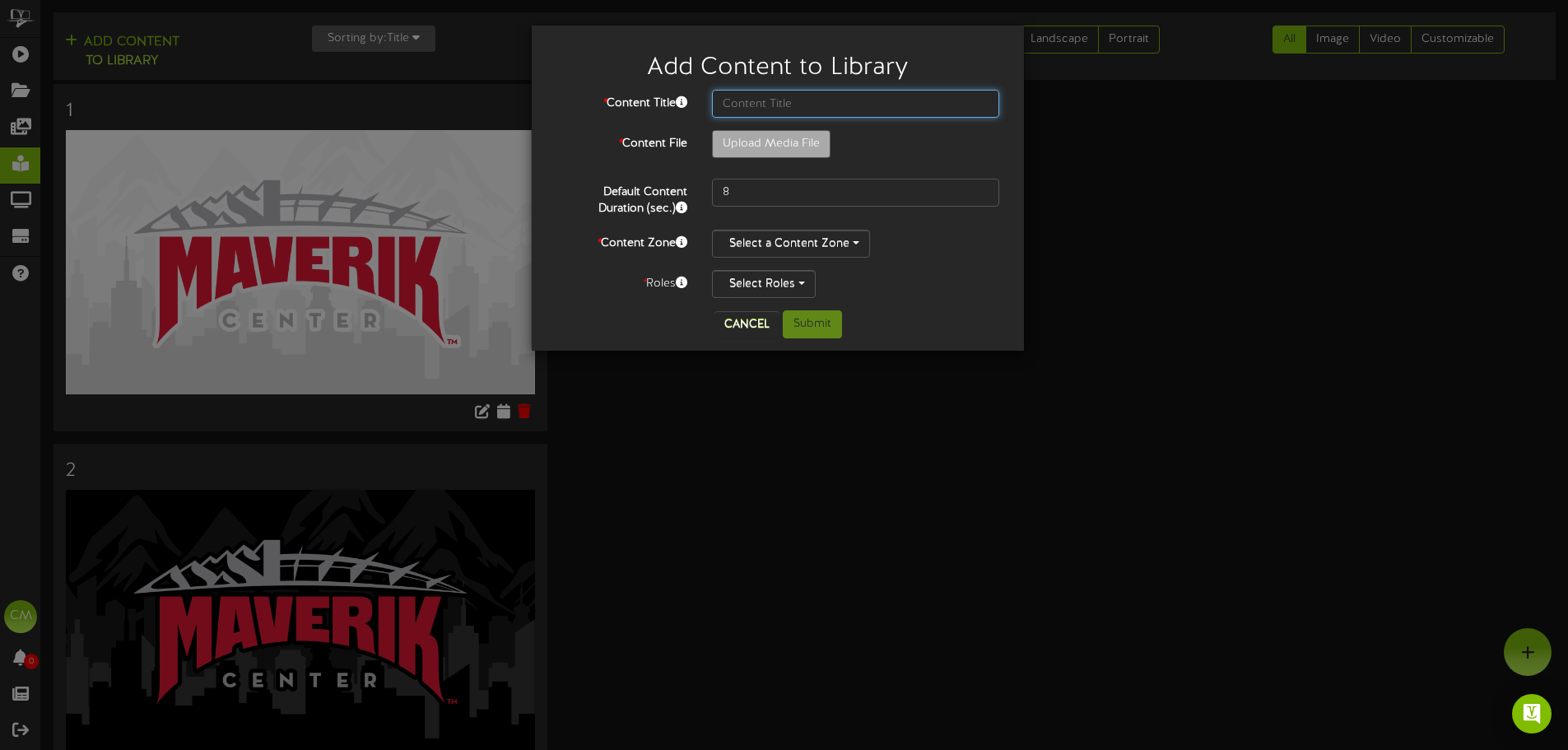 click at bounding box center (855, 104) 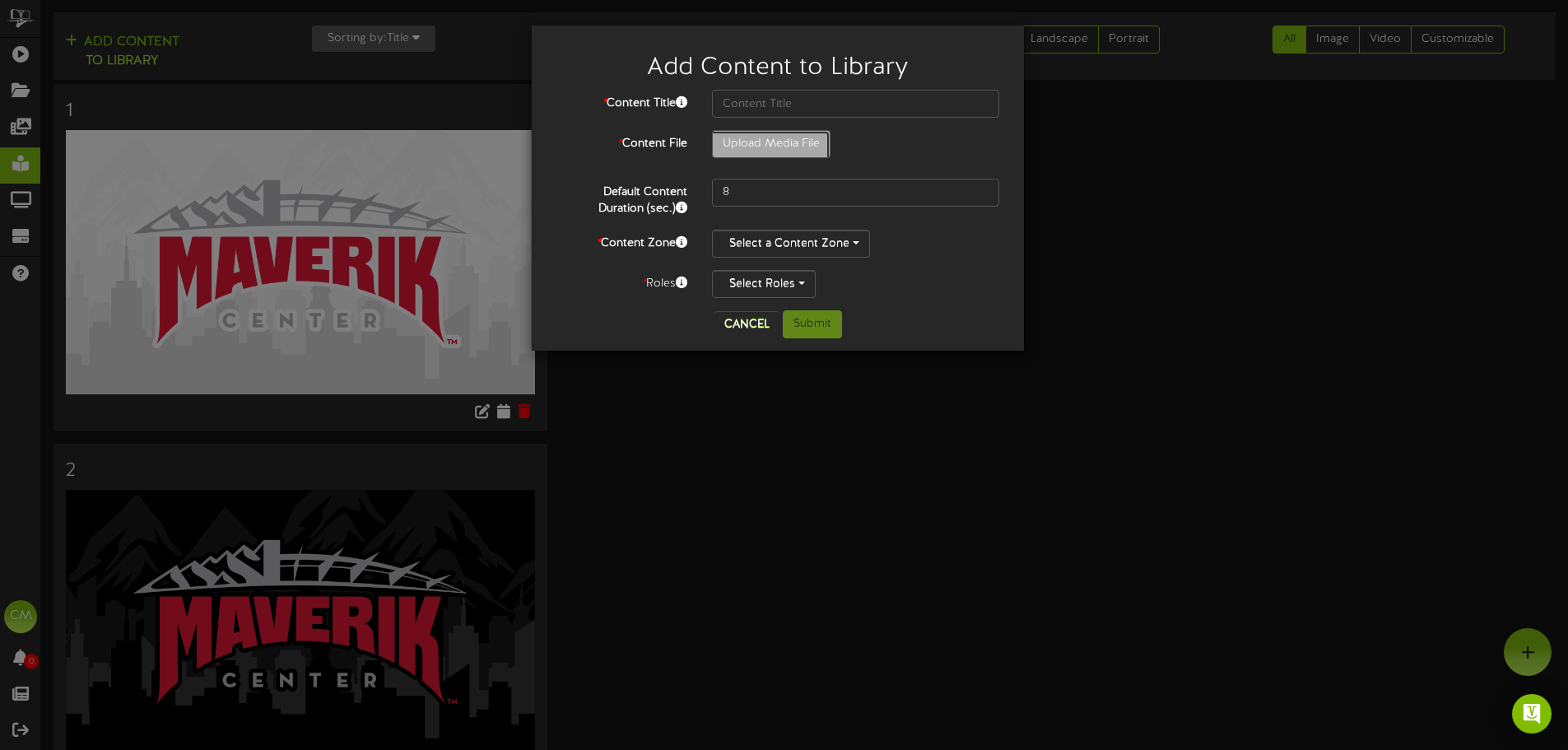 click on "Upload Media File" at bounding box center (-66, 189) 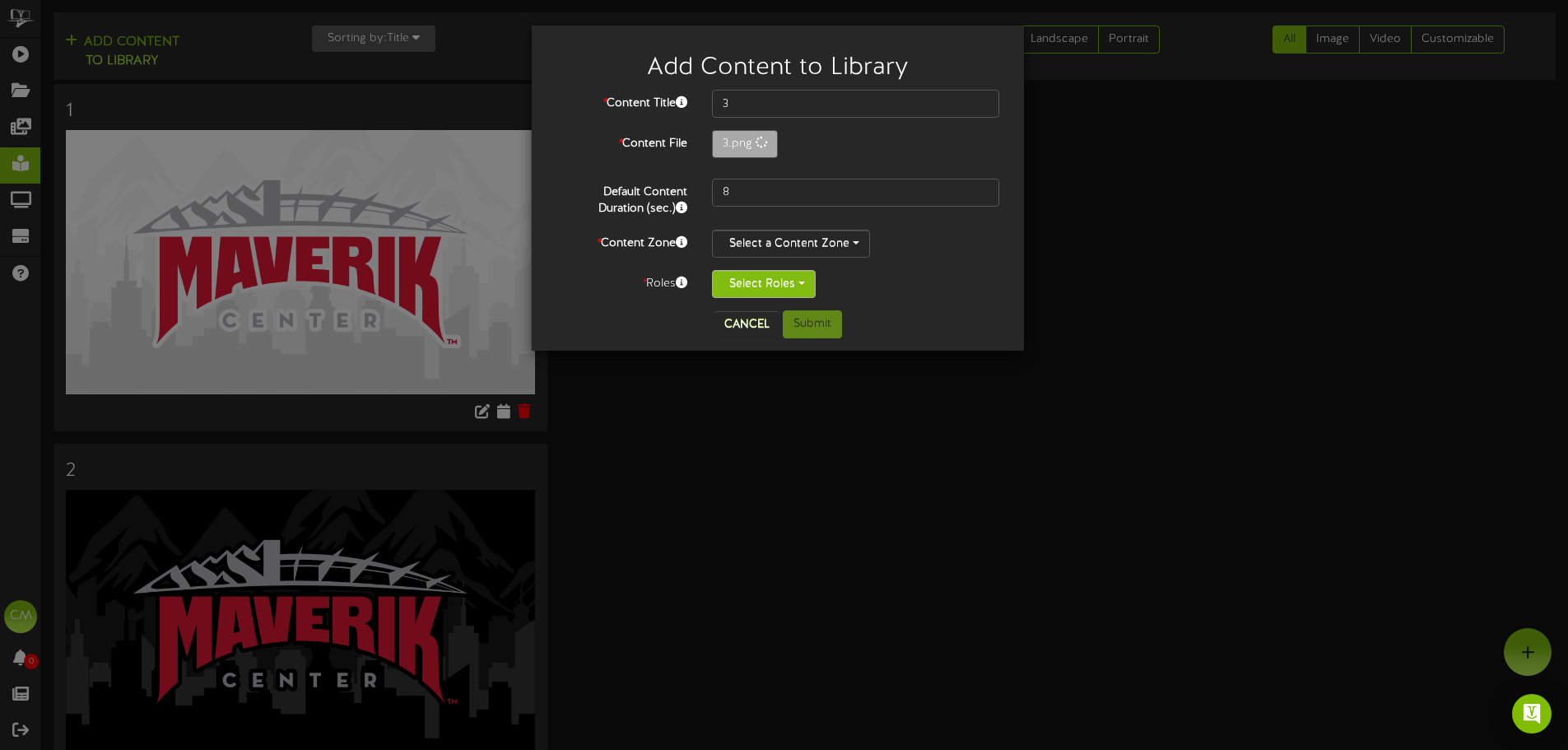 click on "Select Roles" at bounding box center (764, 284) 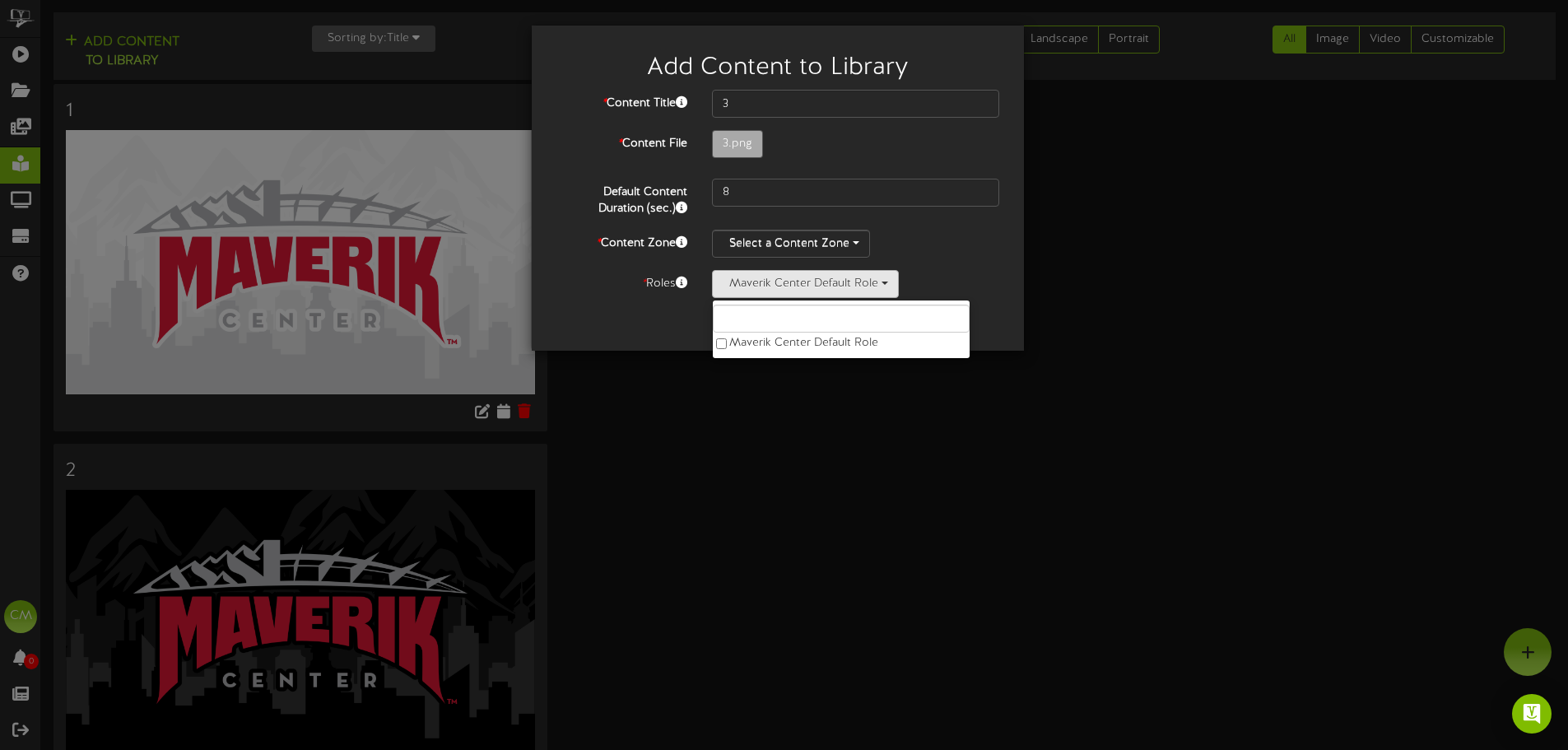 click on "*
Content Title
3
*
Content File
3.png
8 *" at bounding box center [778, 200] 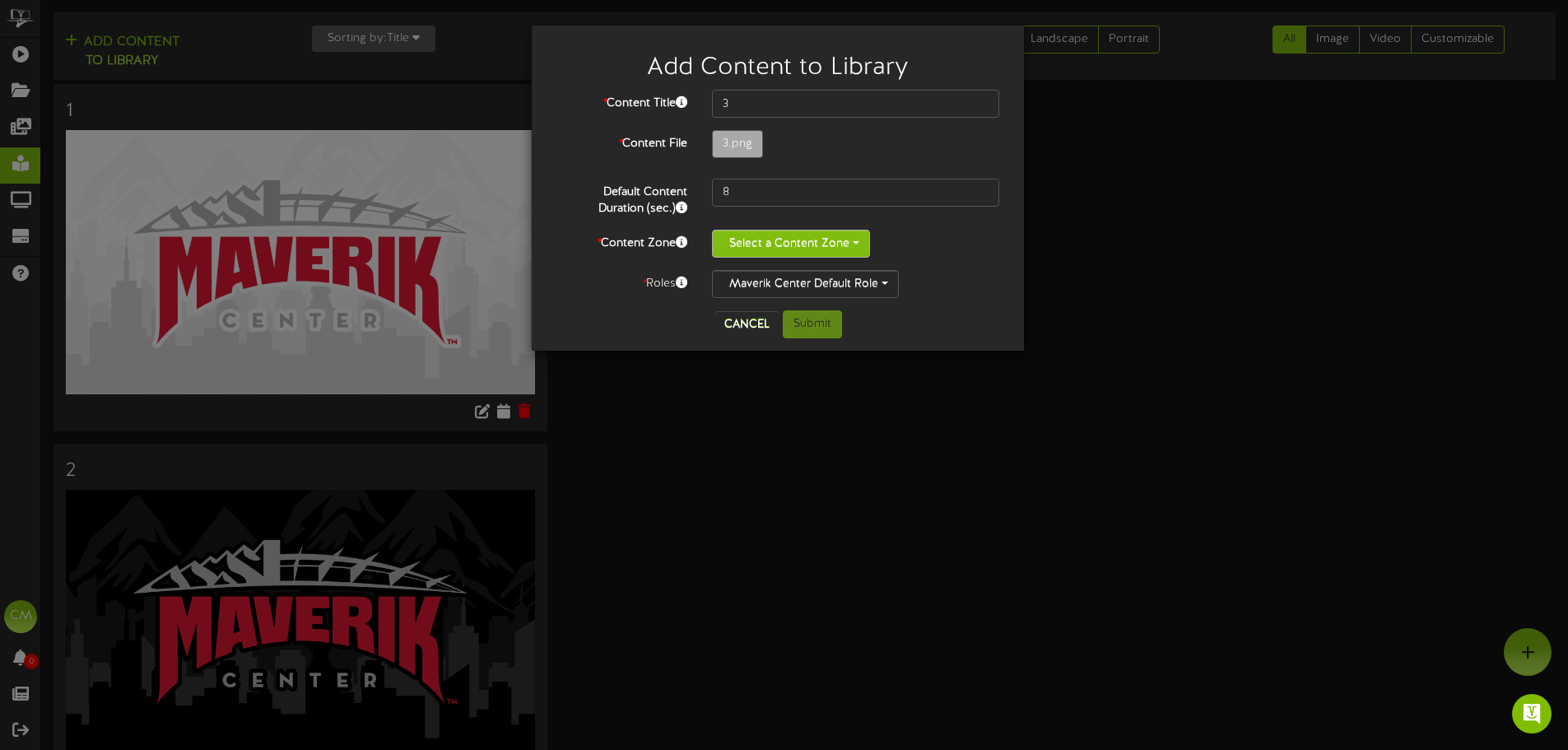 click on "Select a Content Zone" at bounding box center [791, 244] 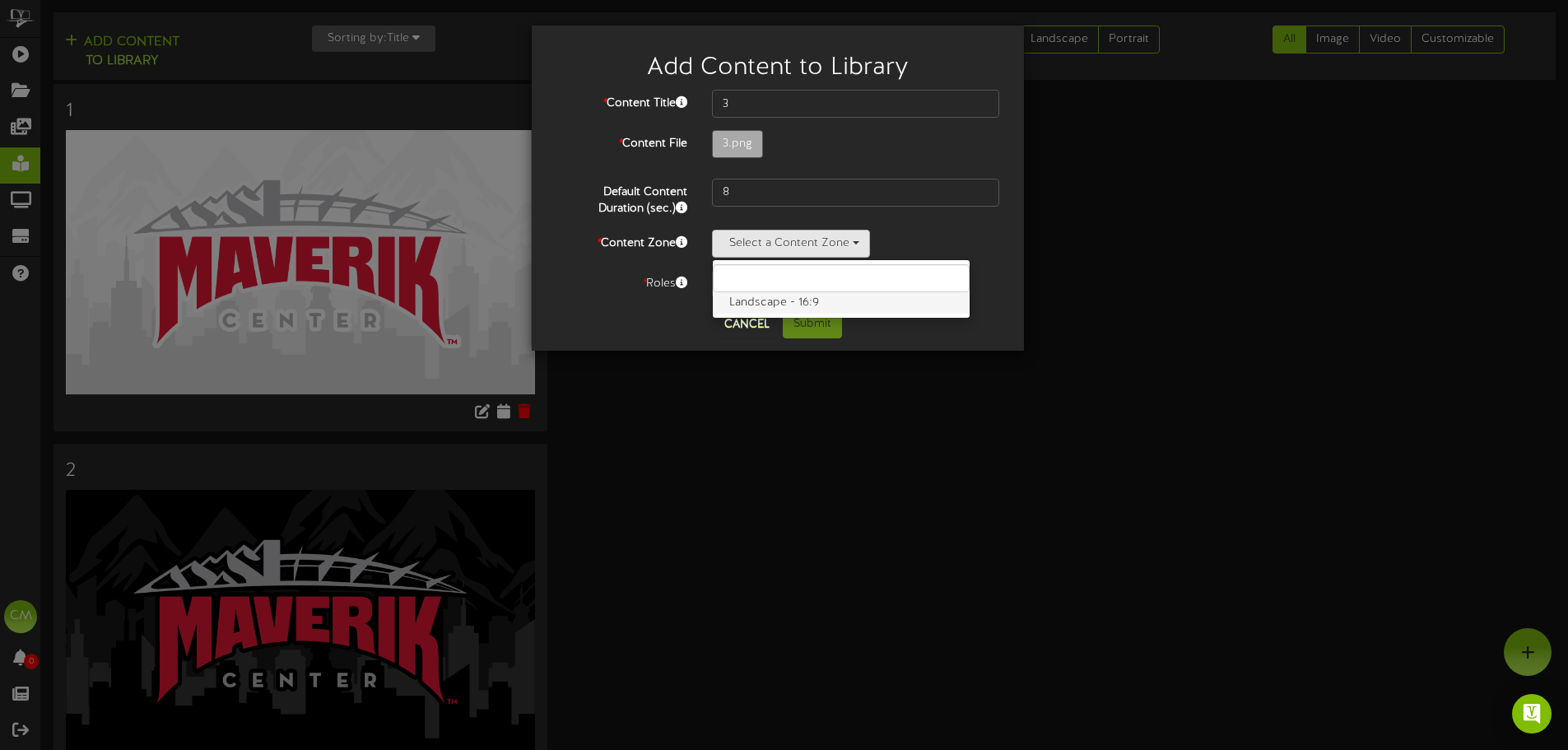 click on "Landscape - 16:9" at bounding box center [841, 303] 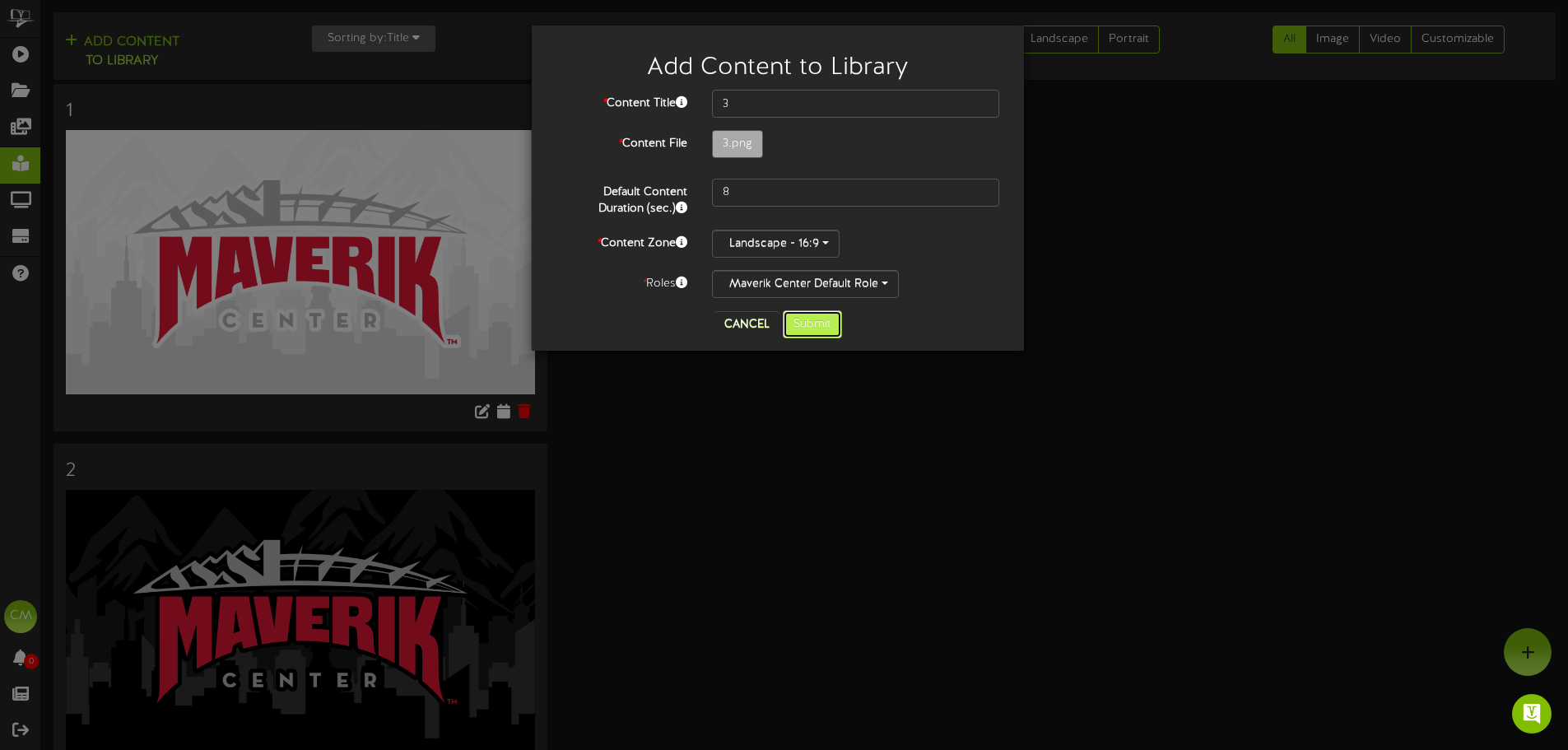 click on "Submit" at bounding box center [812, 324] 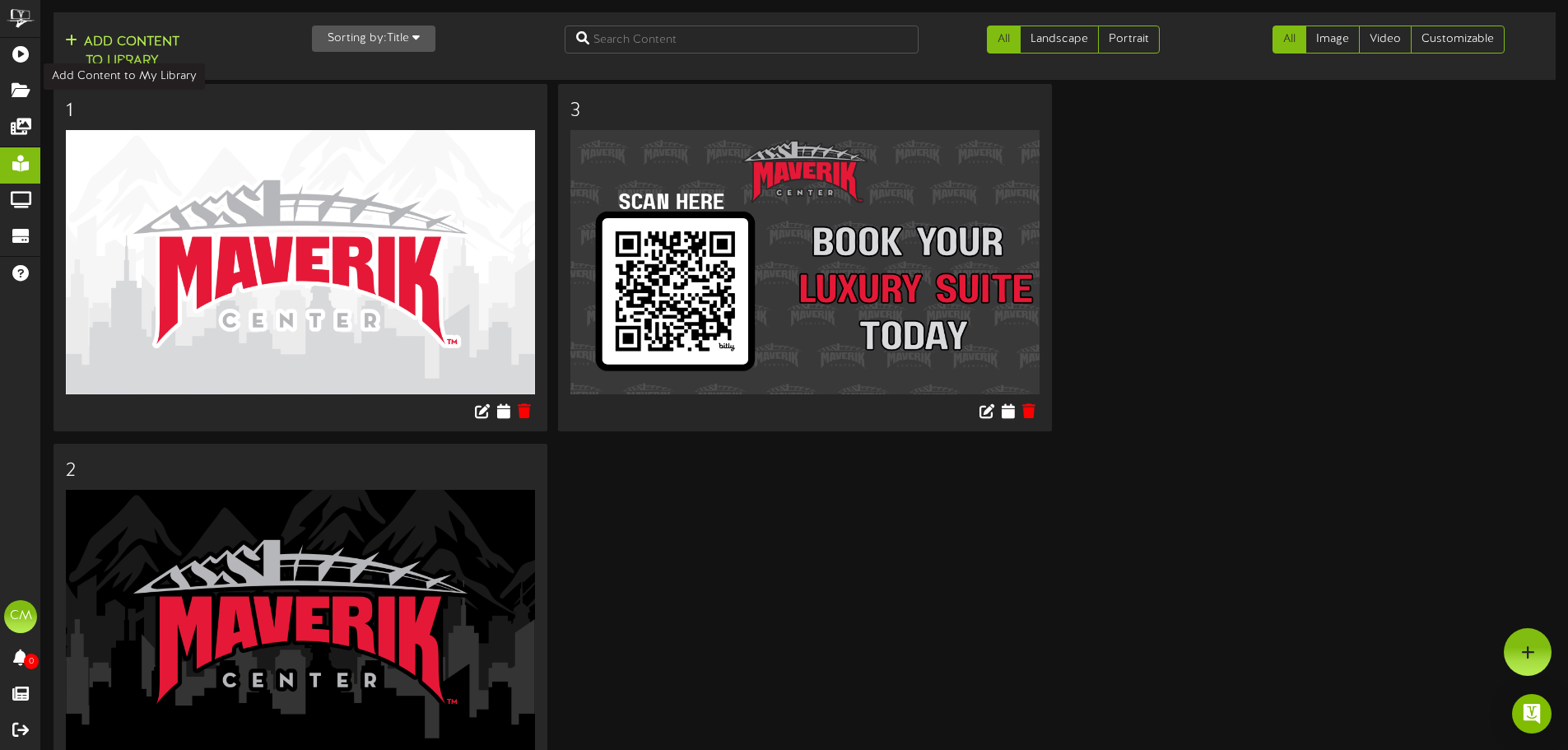 click on "Add Content to Library" at bounding box center [122, 52] 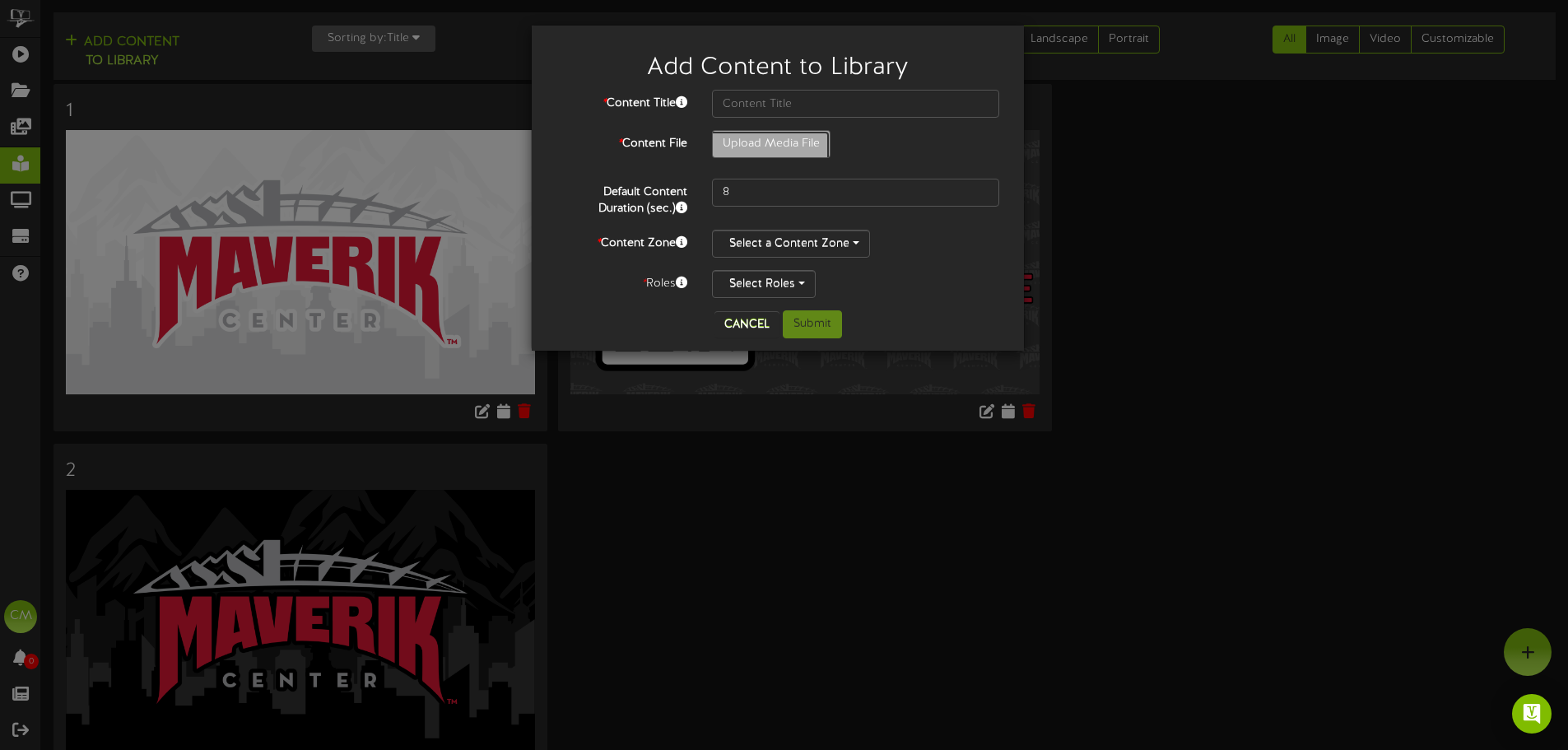click on "Upload Media File" at bounding box center (-66, 189) 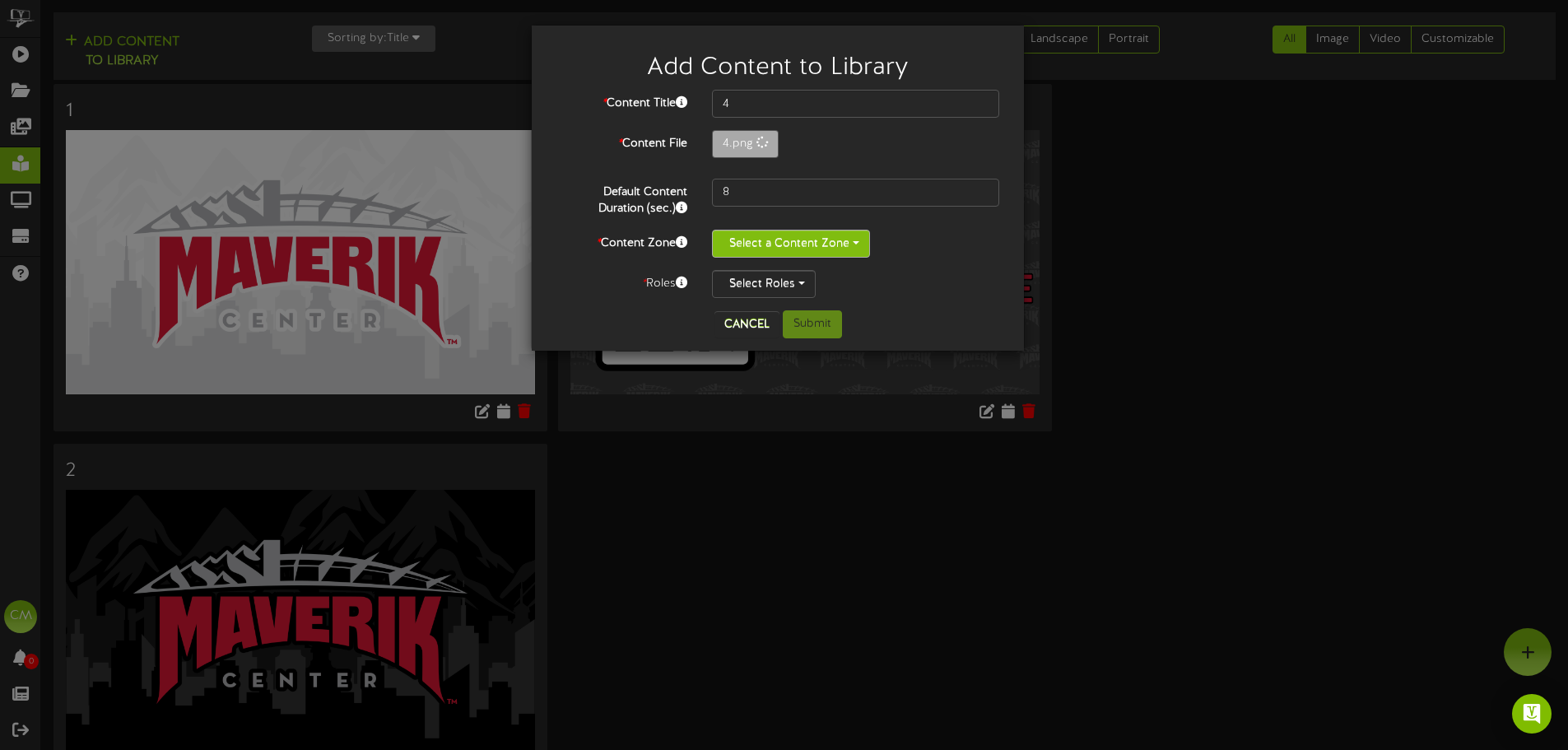 click on "Select a Content Zone" at bounding box center [791, 244] 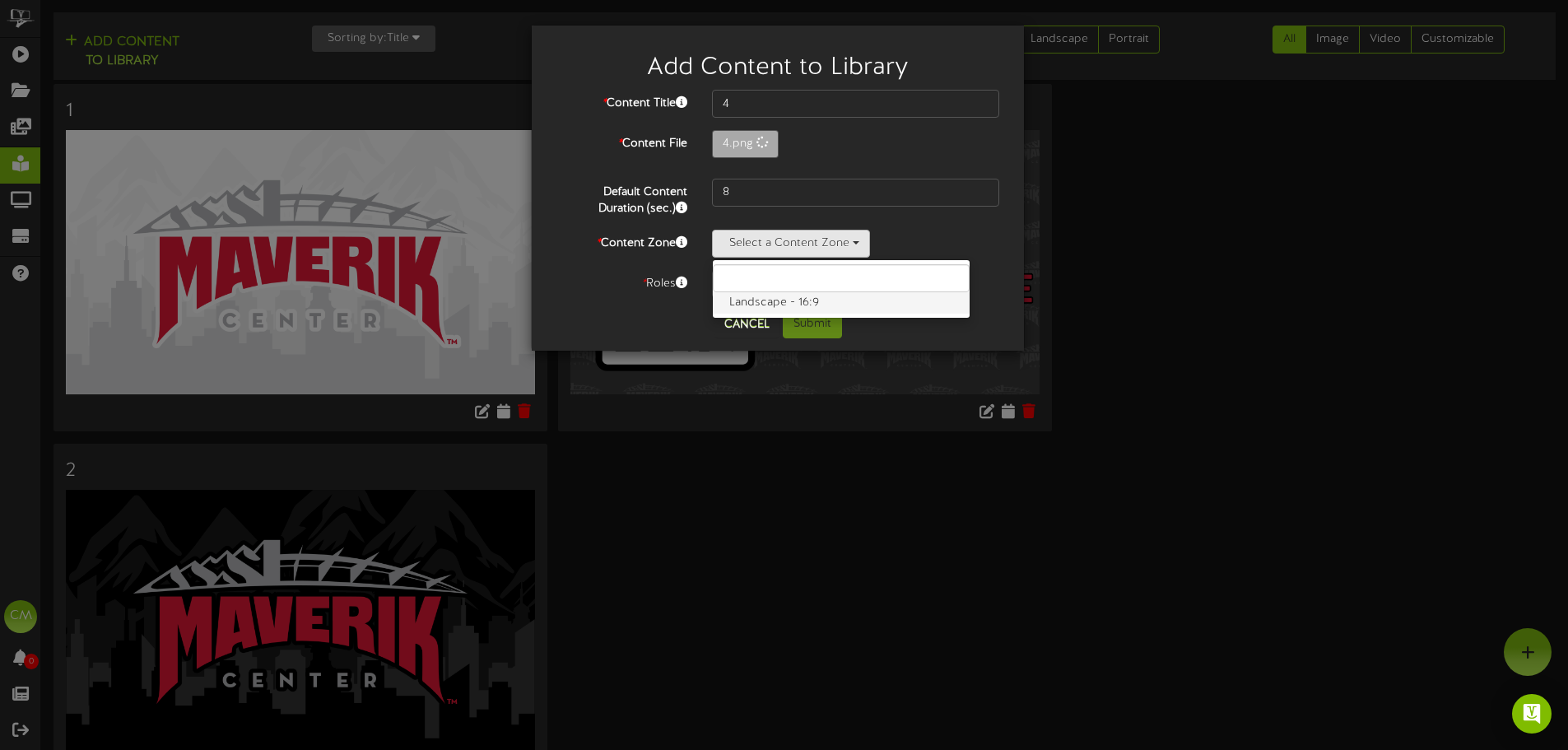 click on "Landscape - 16:9" at bounding box center (841, 303) 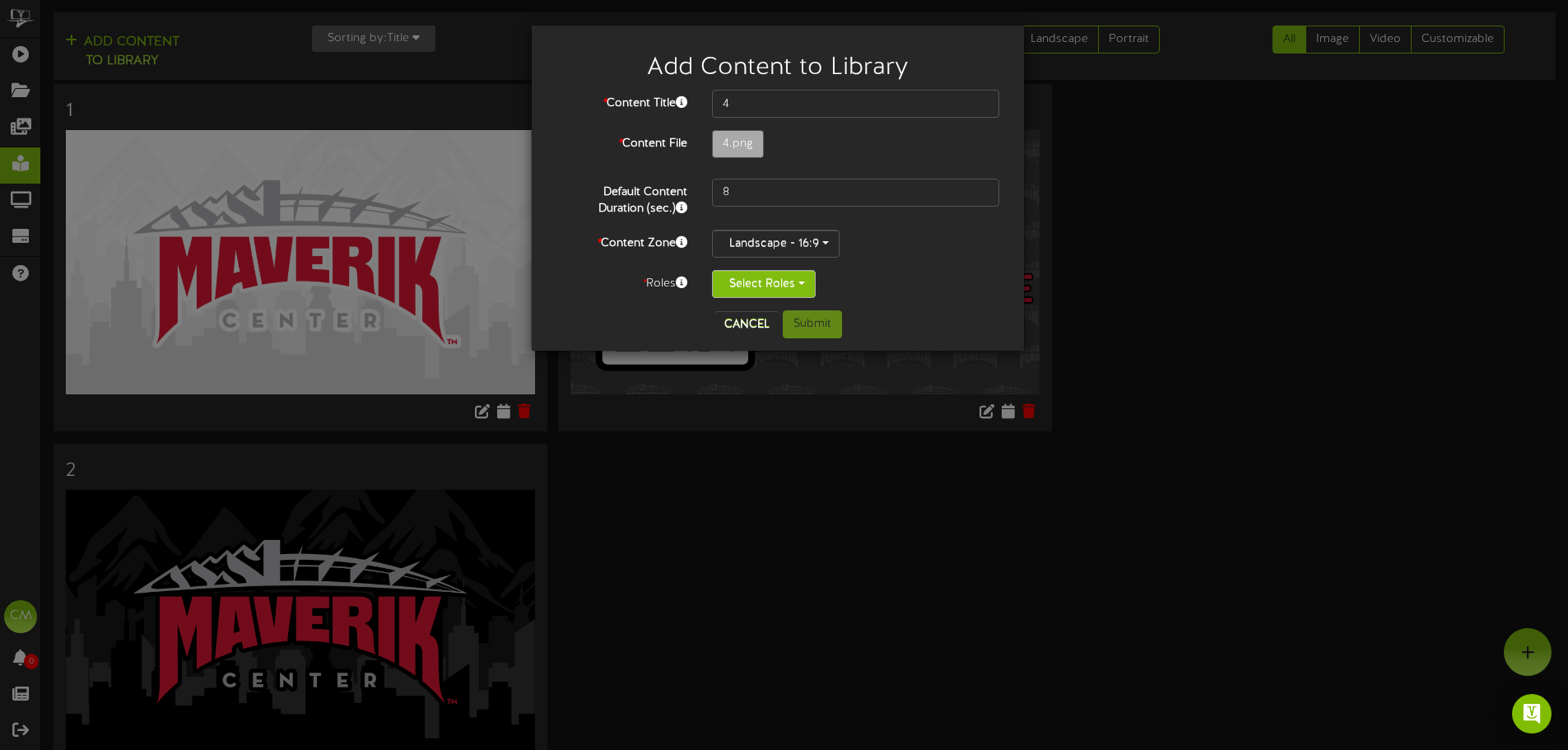 click on "Select Roles" at bounding box center [764, 284] 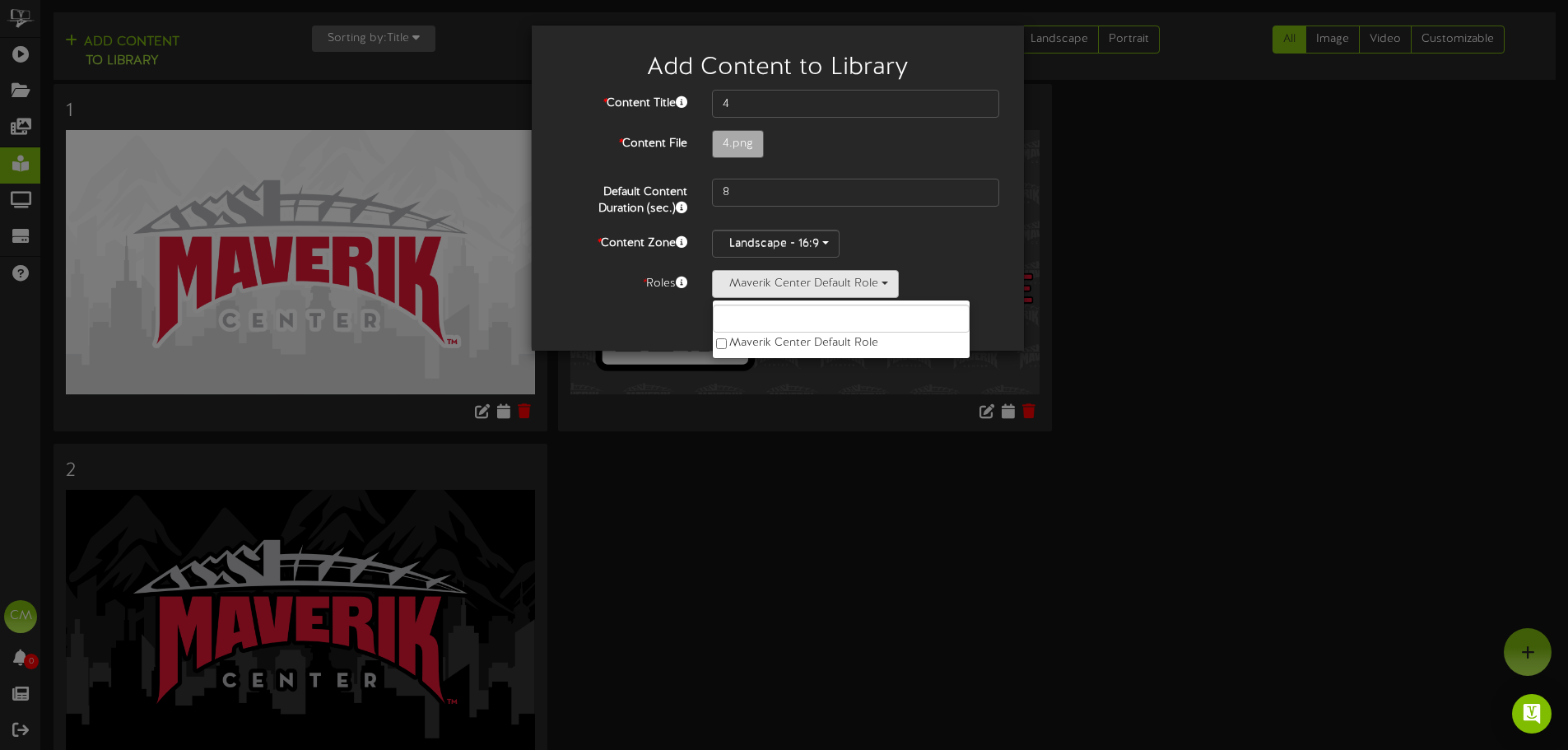 click on "Cancel
Submit" at bounding box center (778, 324) 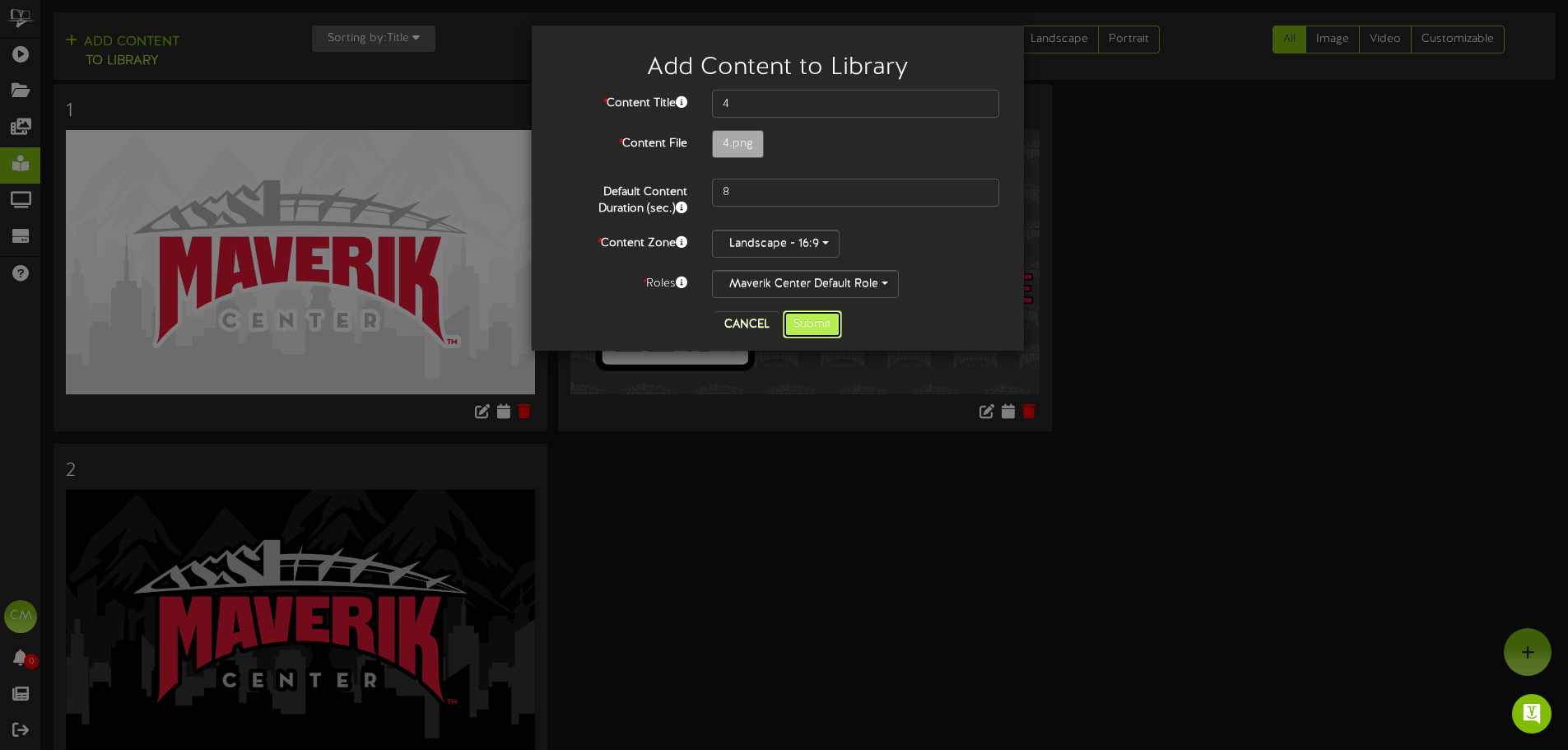 click on "Submit" at bounding box center [812, 324] 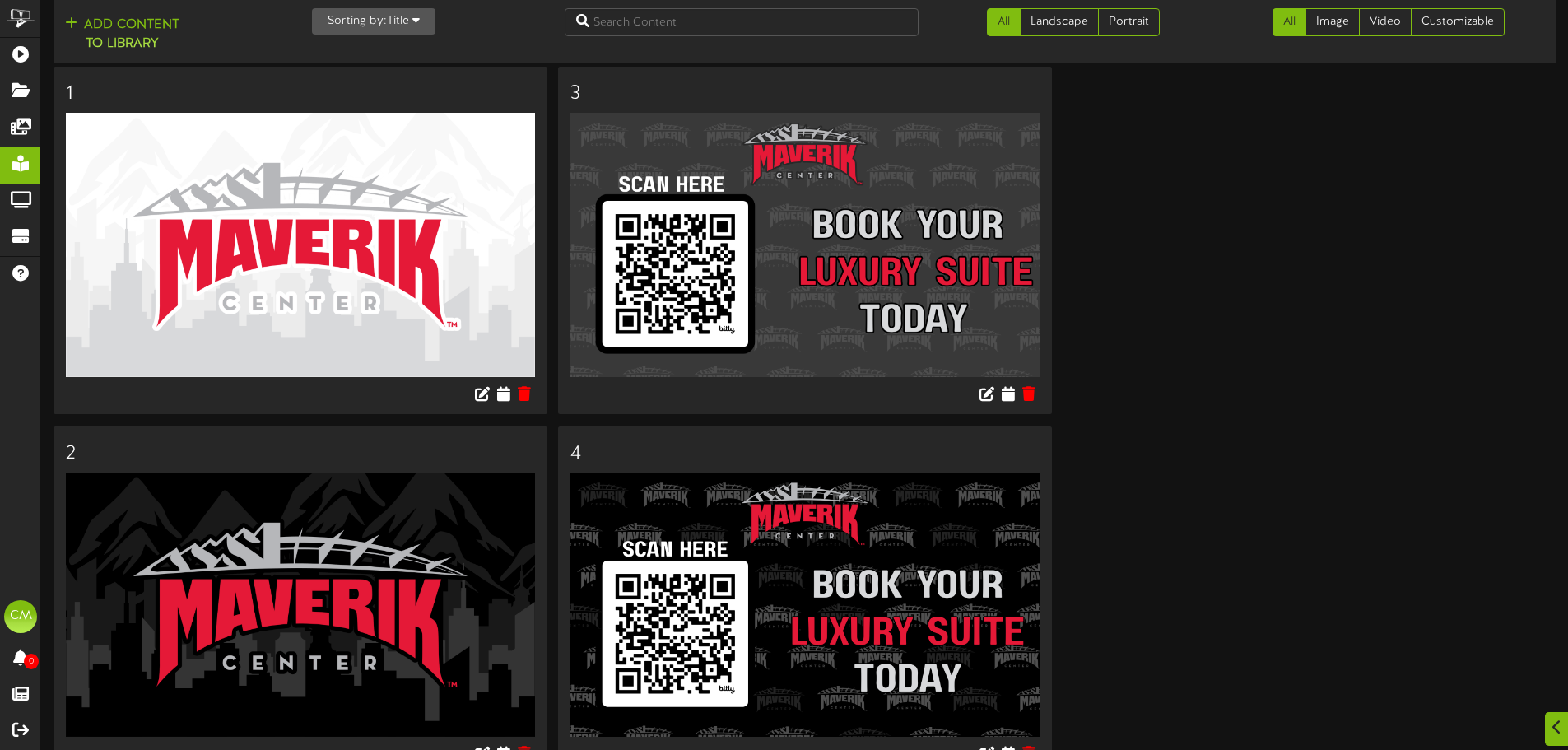 scroll, scrollTop: 0, scrollLeft: 0, axis: both 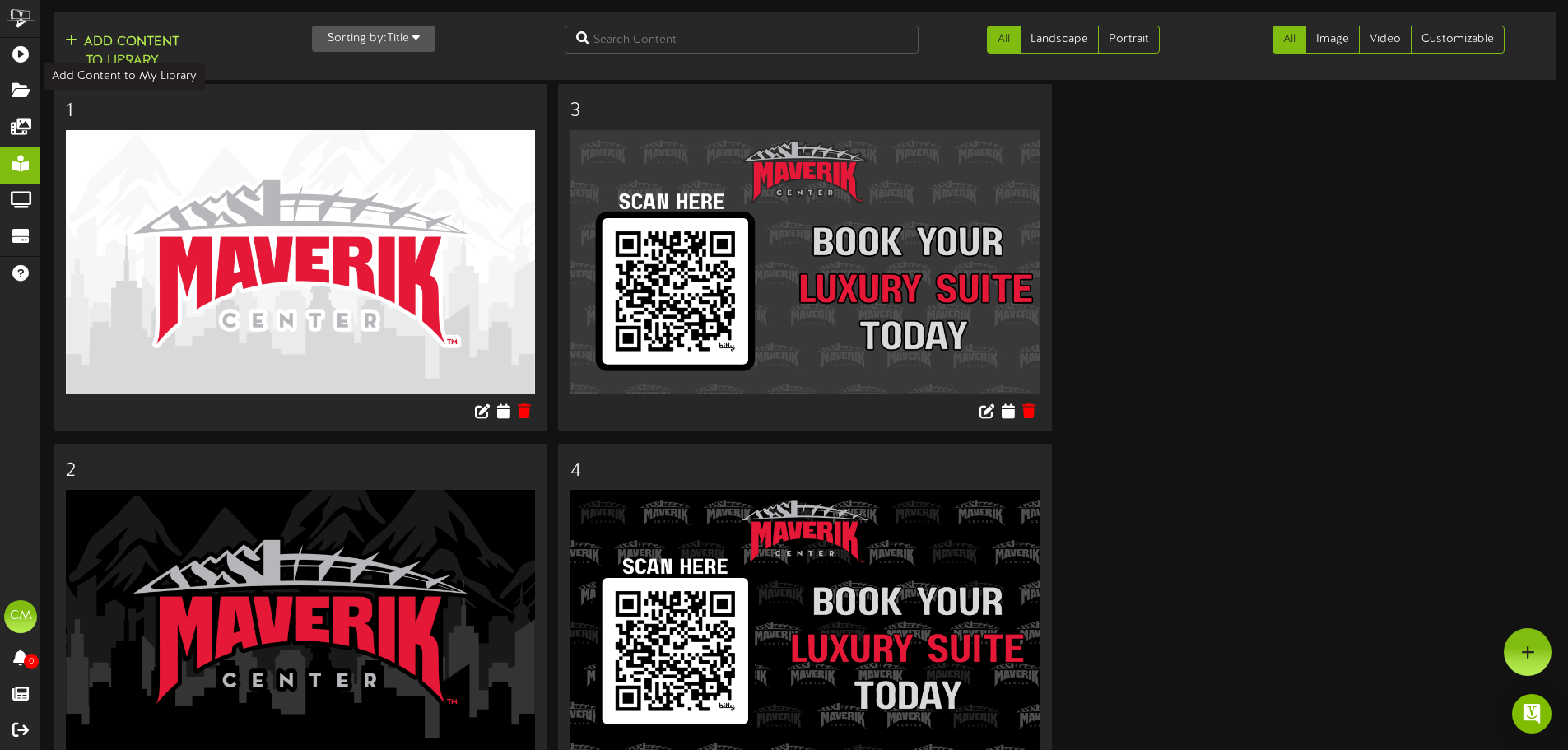click on "Add Content to Library" at bounding box center (122, 52) 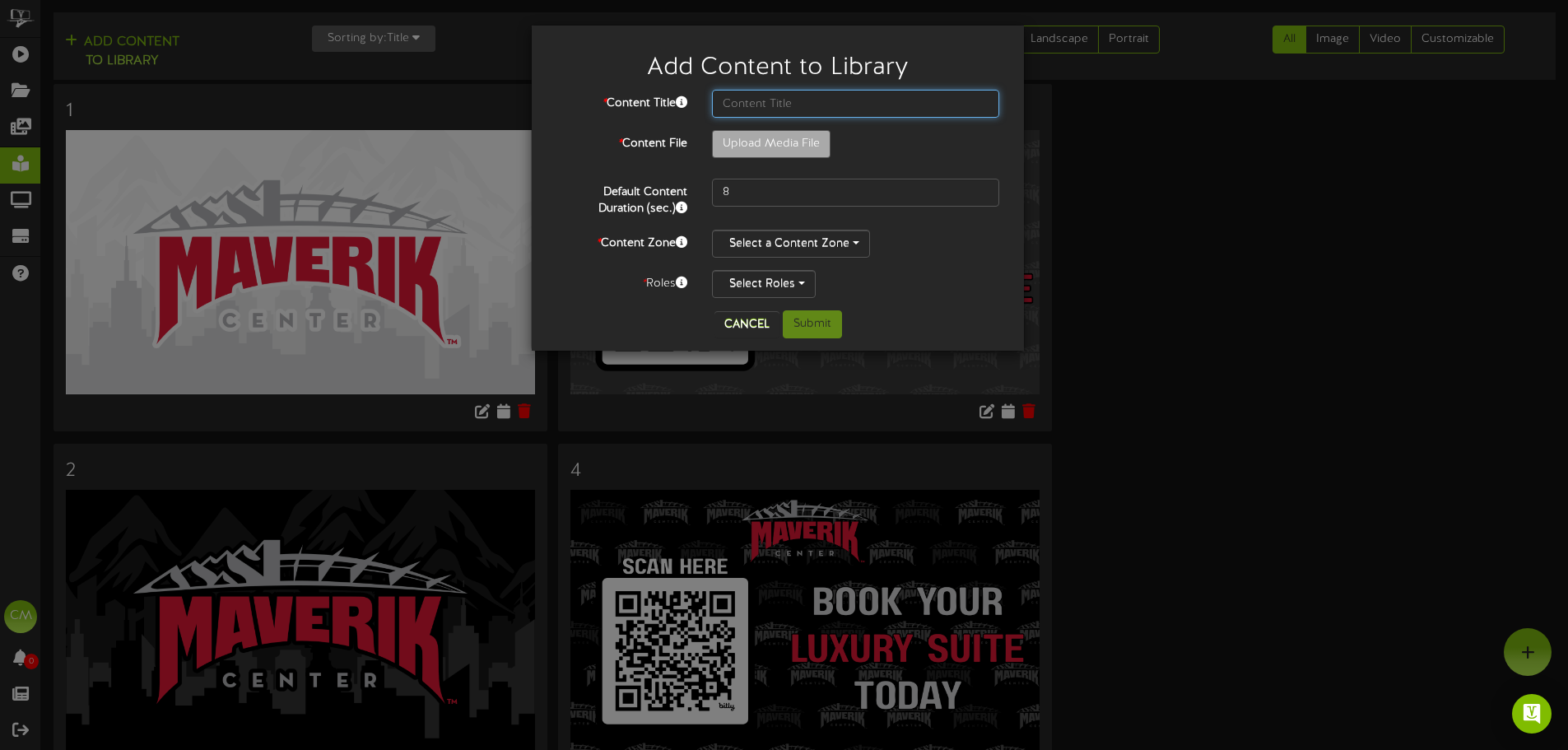 click at bounding box center (855, 104) 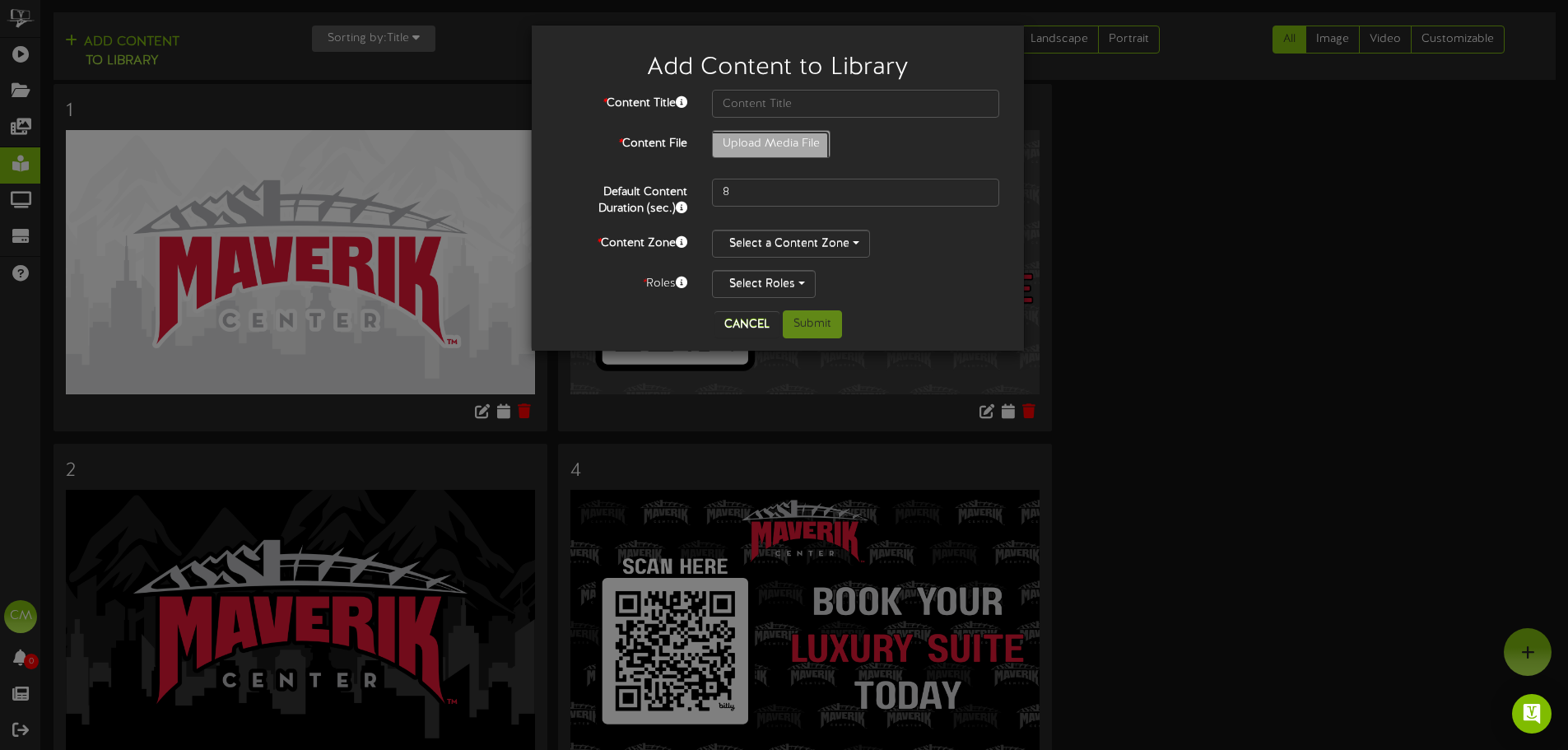 click on "Upload Media File" at bounding box center [-66, 189] 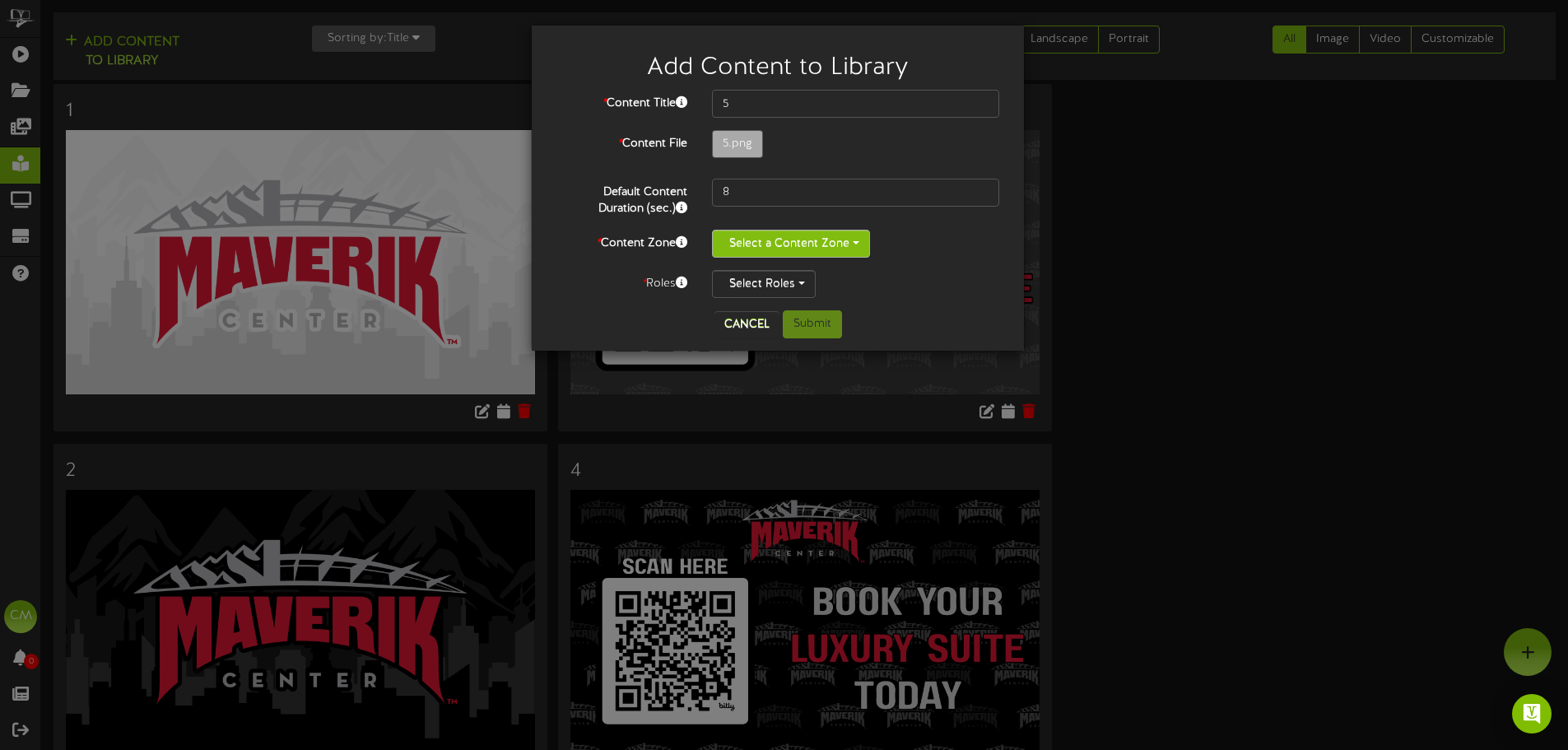 click on "Select a Content Zone" at bounding box center [791, 244] 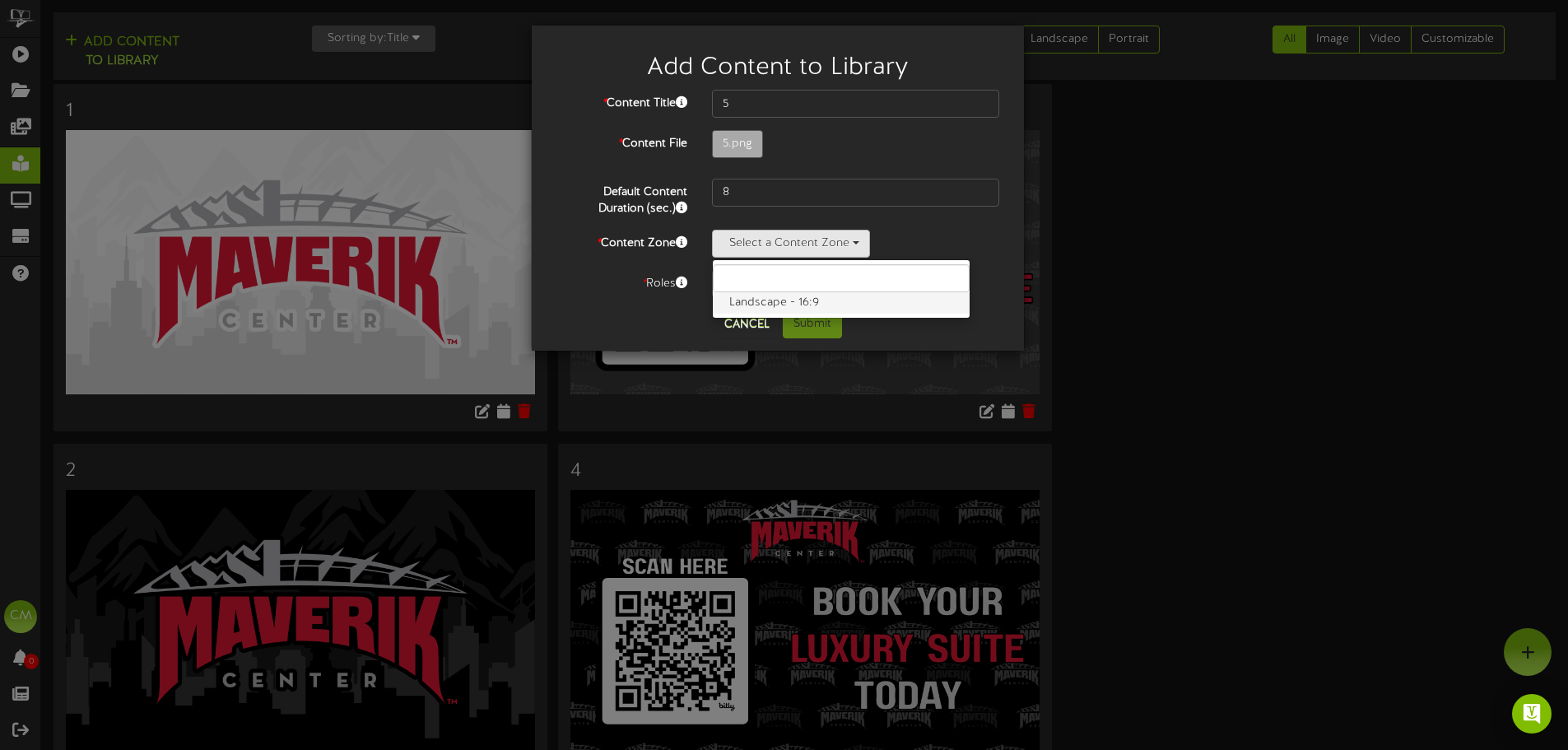 click on "Landscape - 16:9" at bounding box center (841, 303) 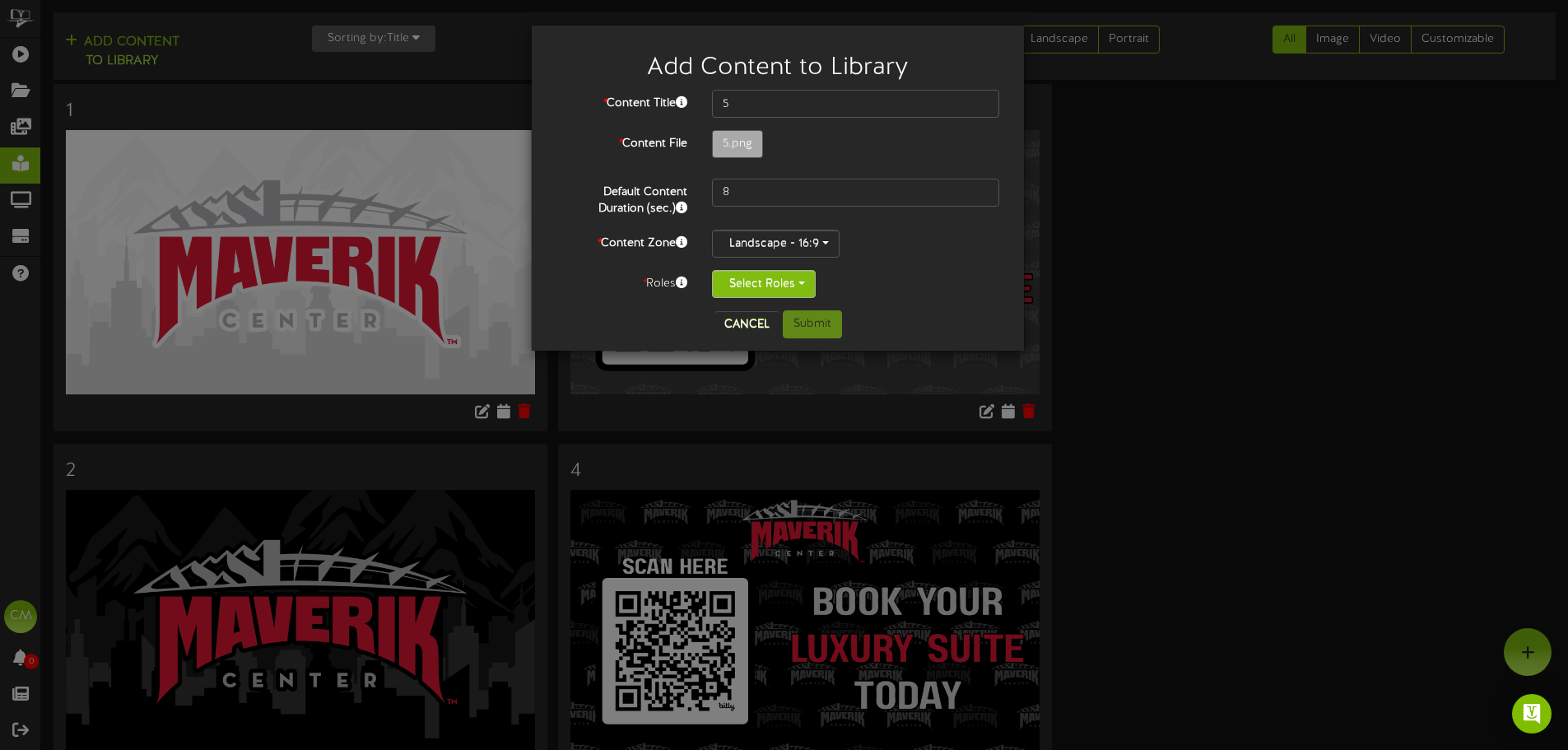 click on "Select Roles" at bounding box center (764, 284) 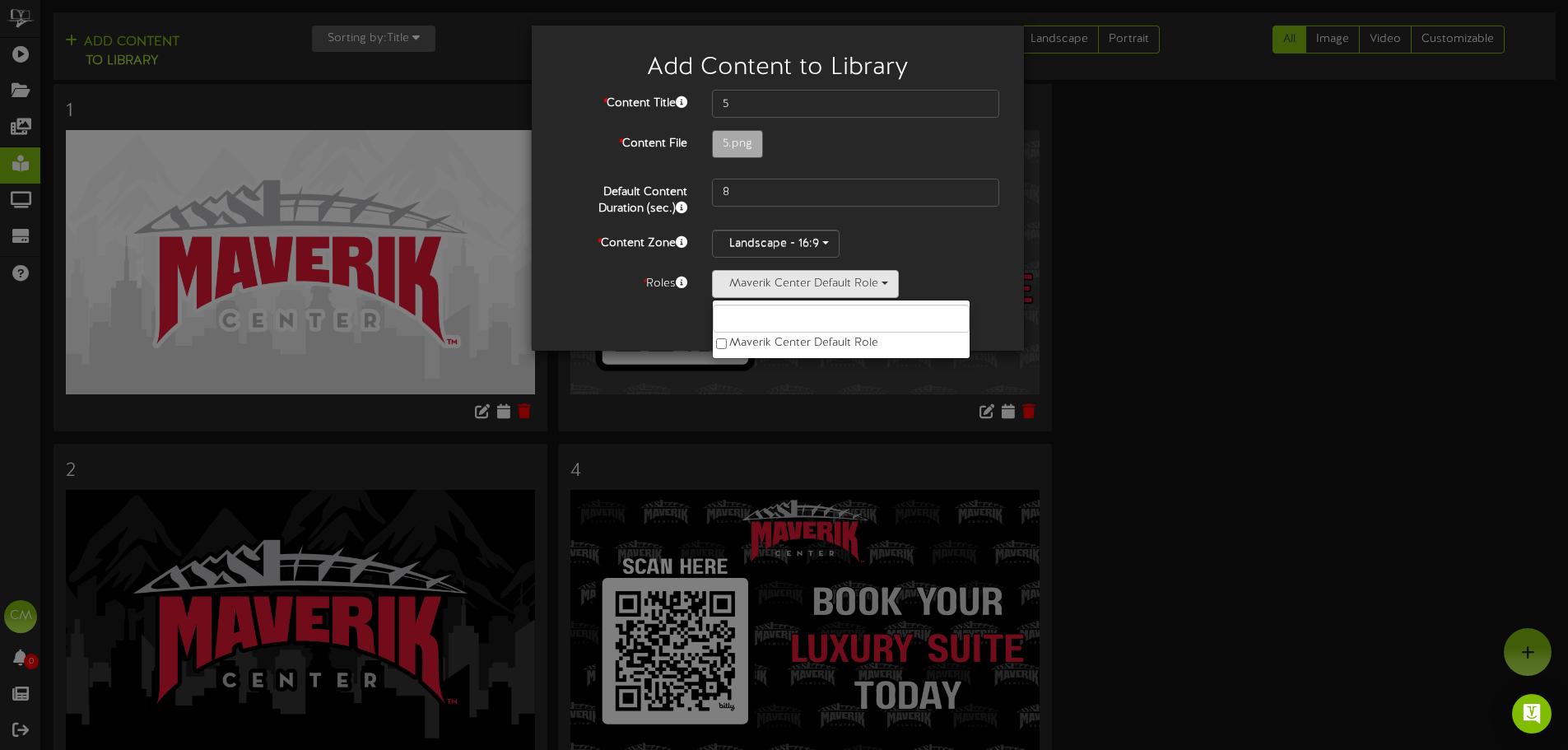 click on "Cancel
Submit" at bounding box center (778, 324) 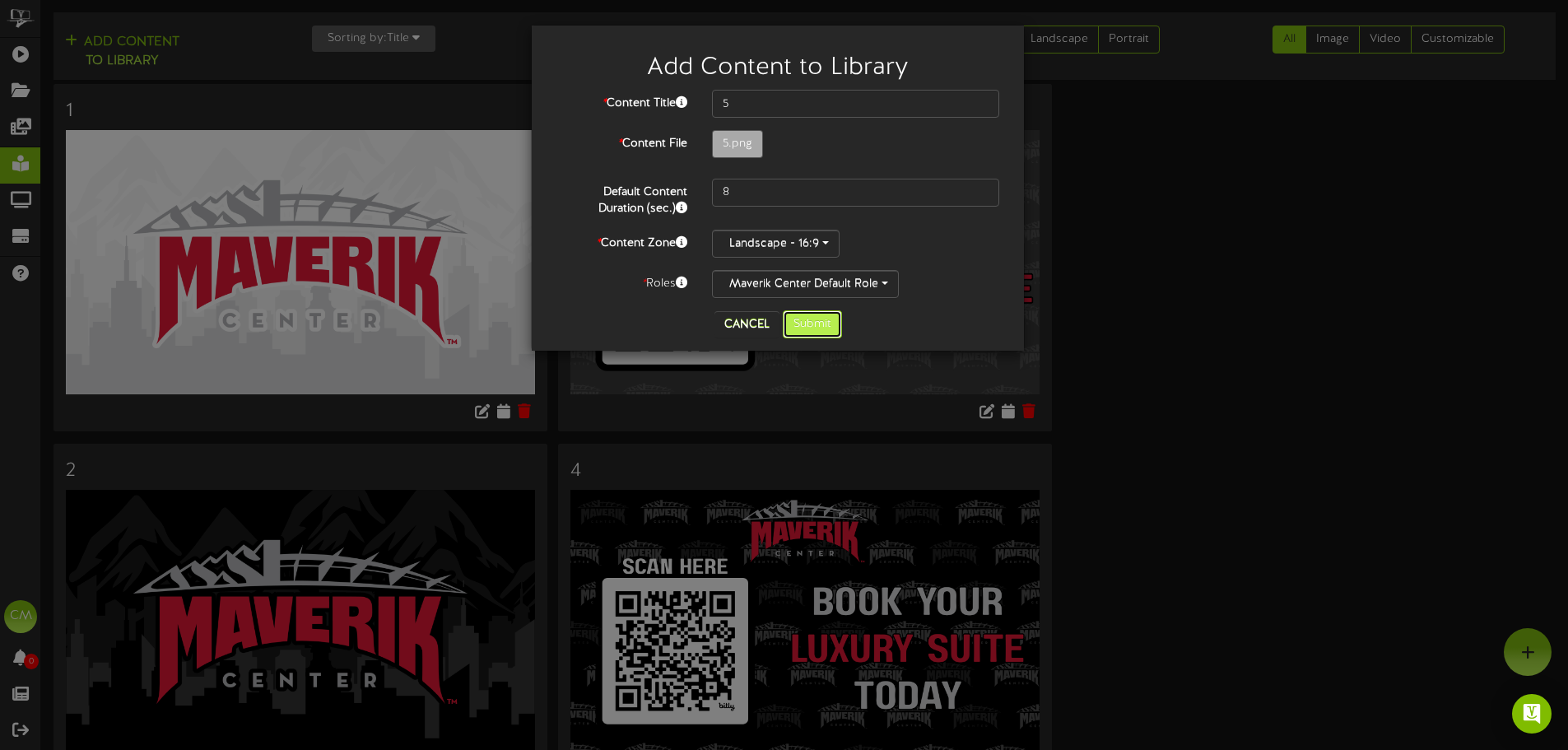 click on "Submit" at bounding box center (812, 324) 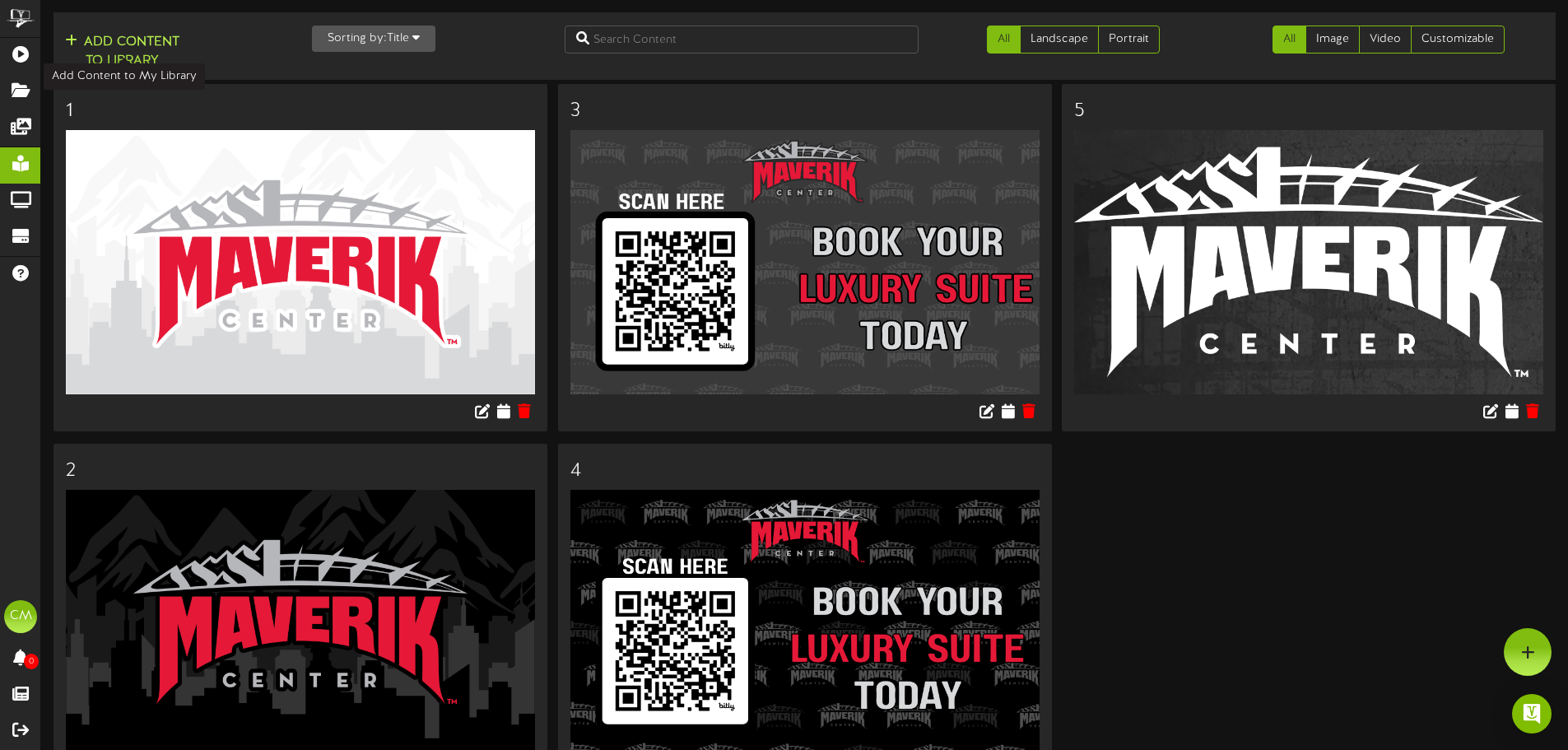 click on "Add Content to Library" at bounding box center [122, 52] 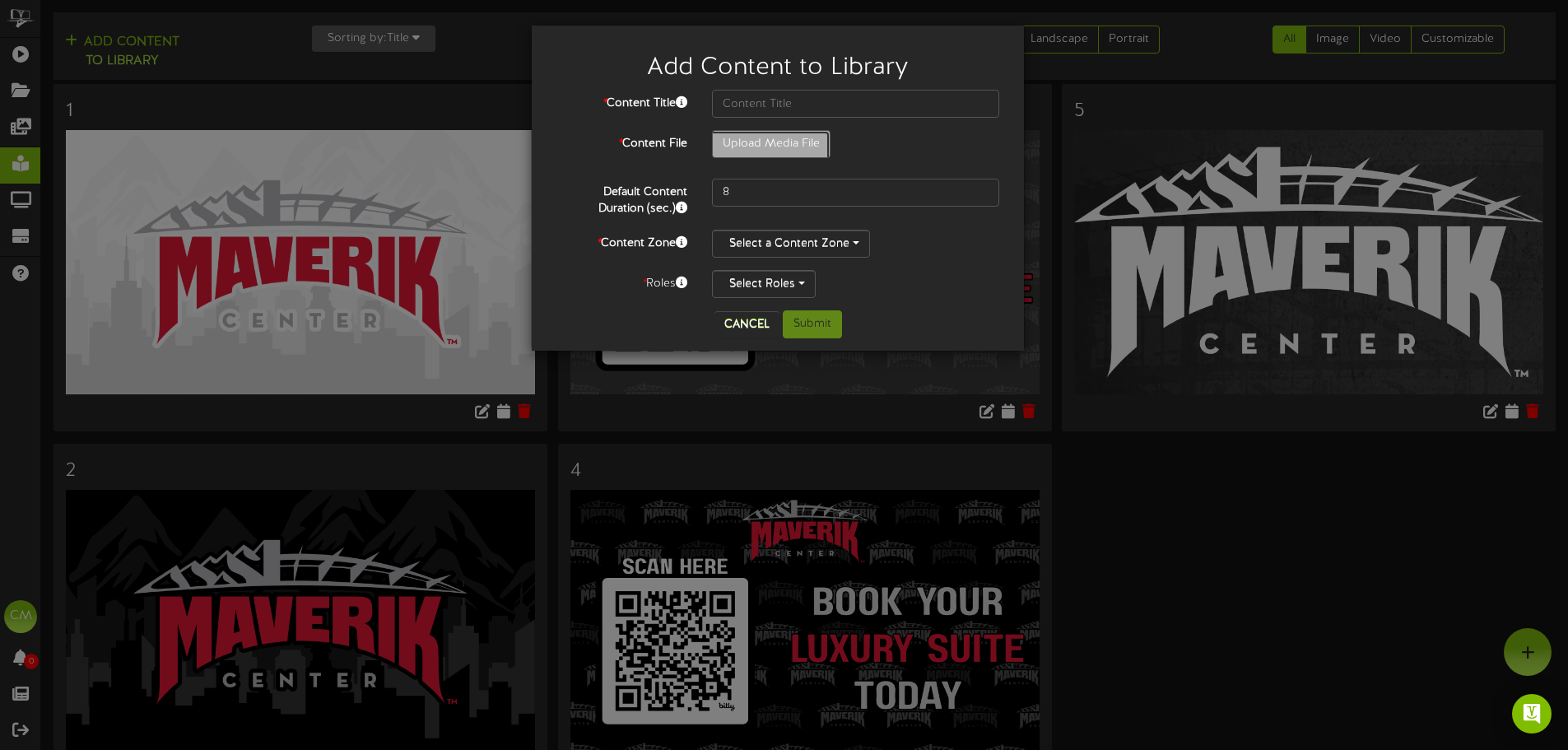 click on "Upload Media File" at bounding box center (-66, 189) 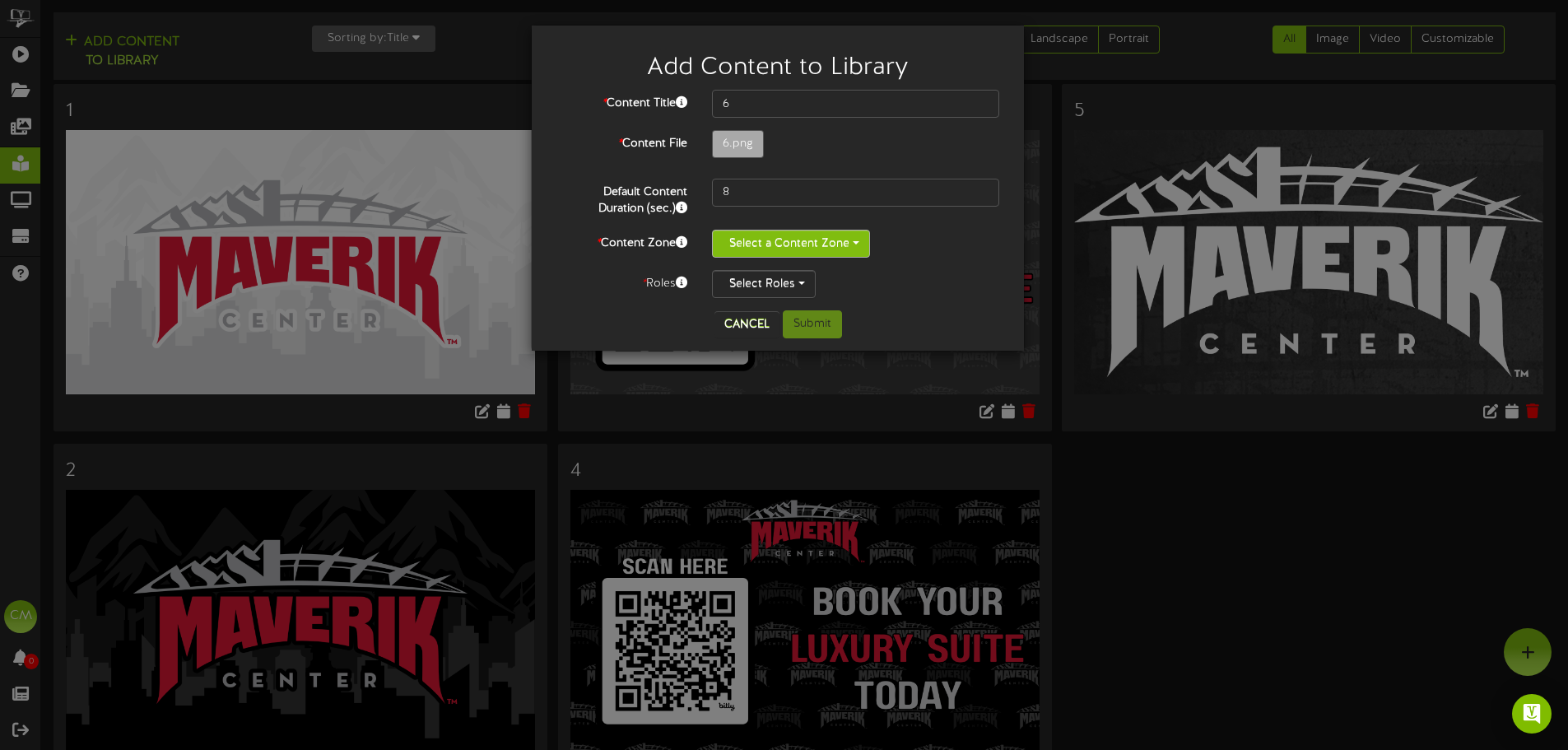 click on "Select a Content Zone" at bounding box center [791, 244] 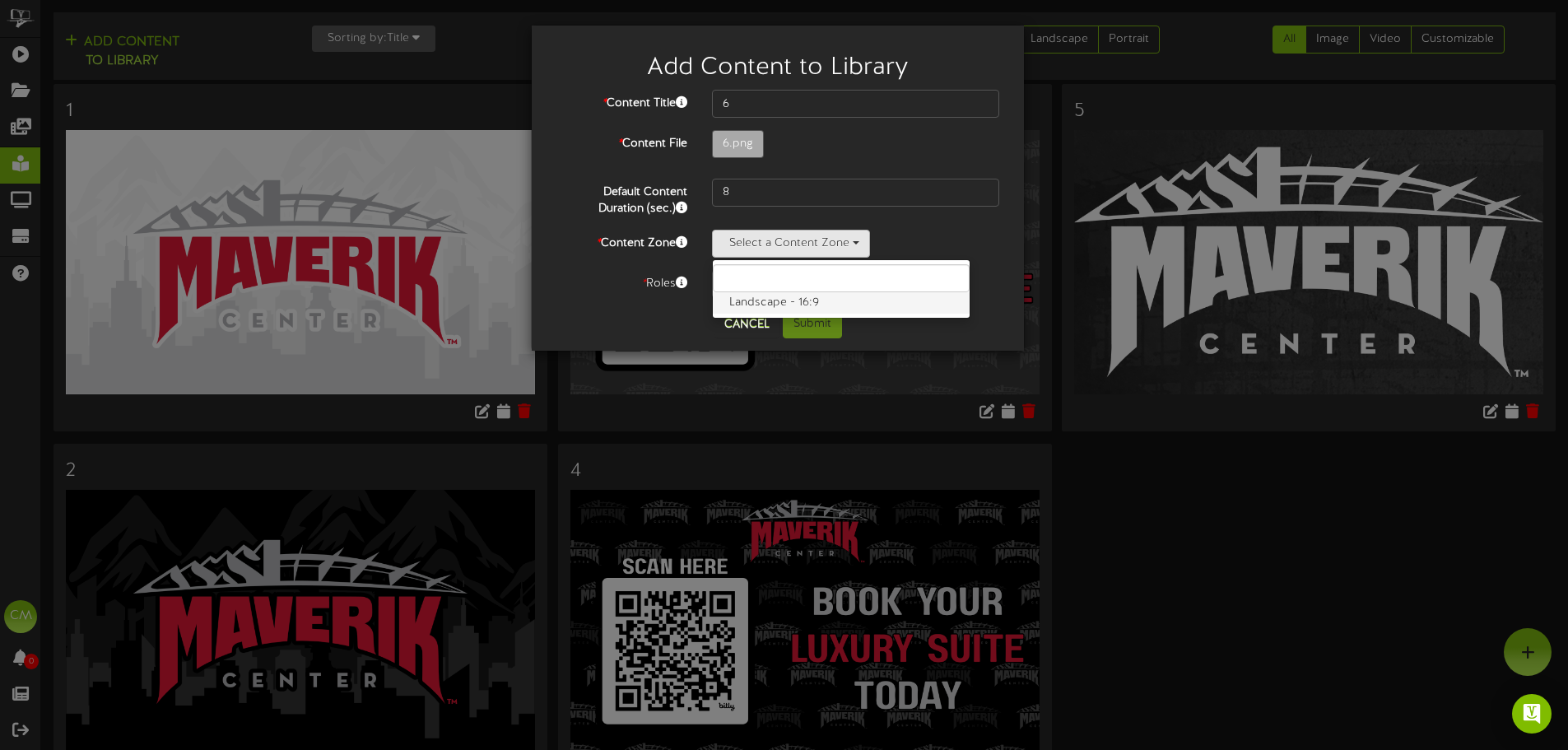 click on "Landscape - 16:9" at bounding box center [841, 303] 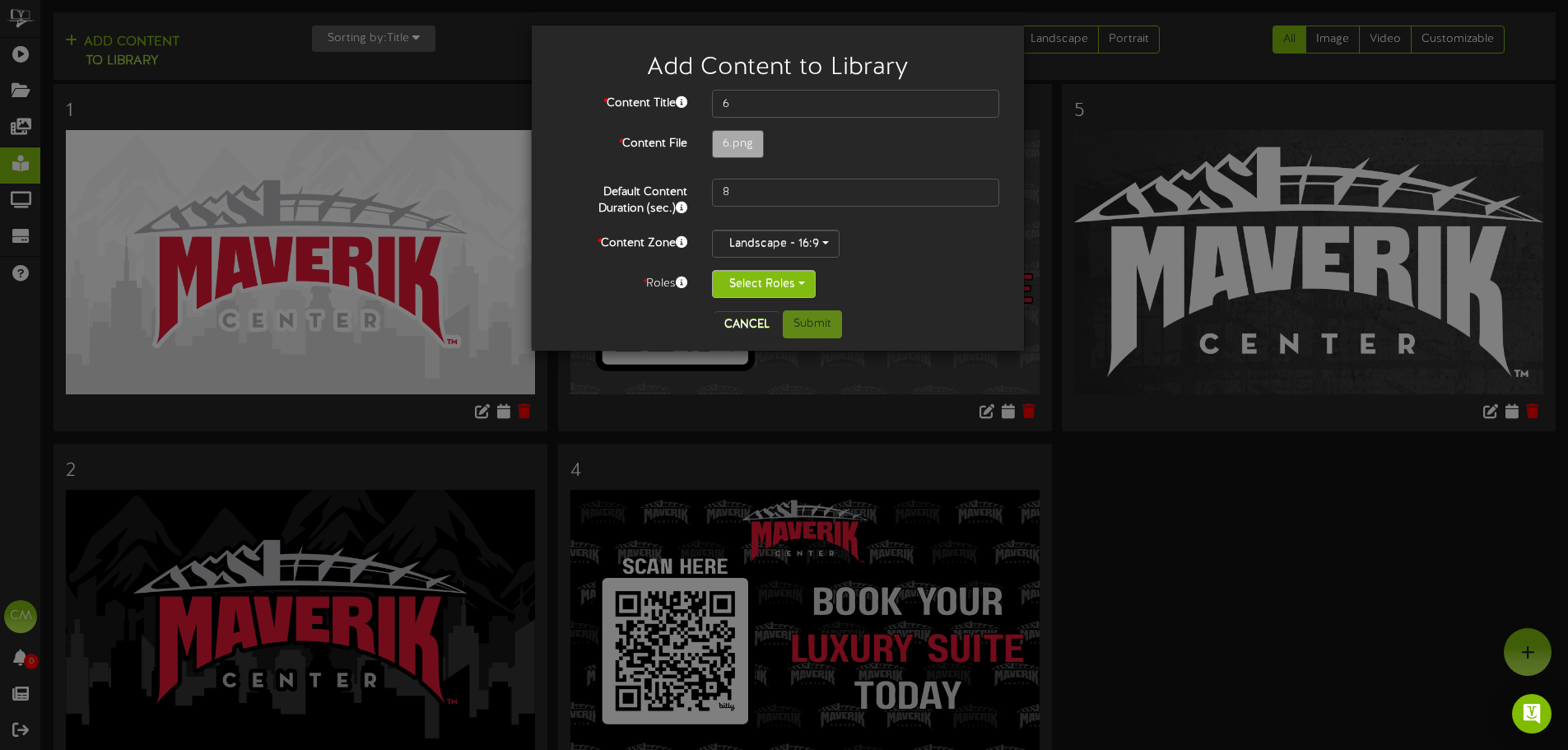 click on "Select Roles" at bounding box center (764, 284) 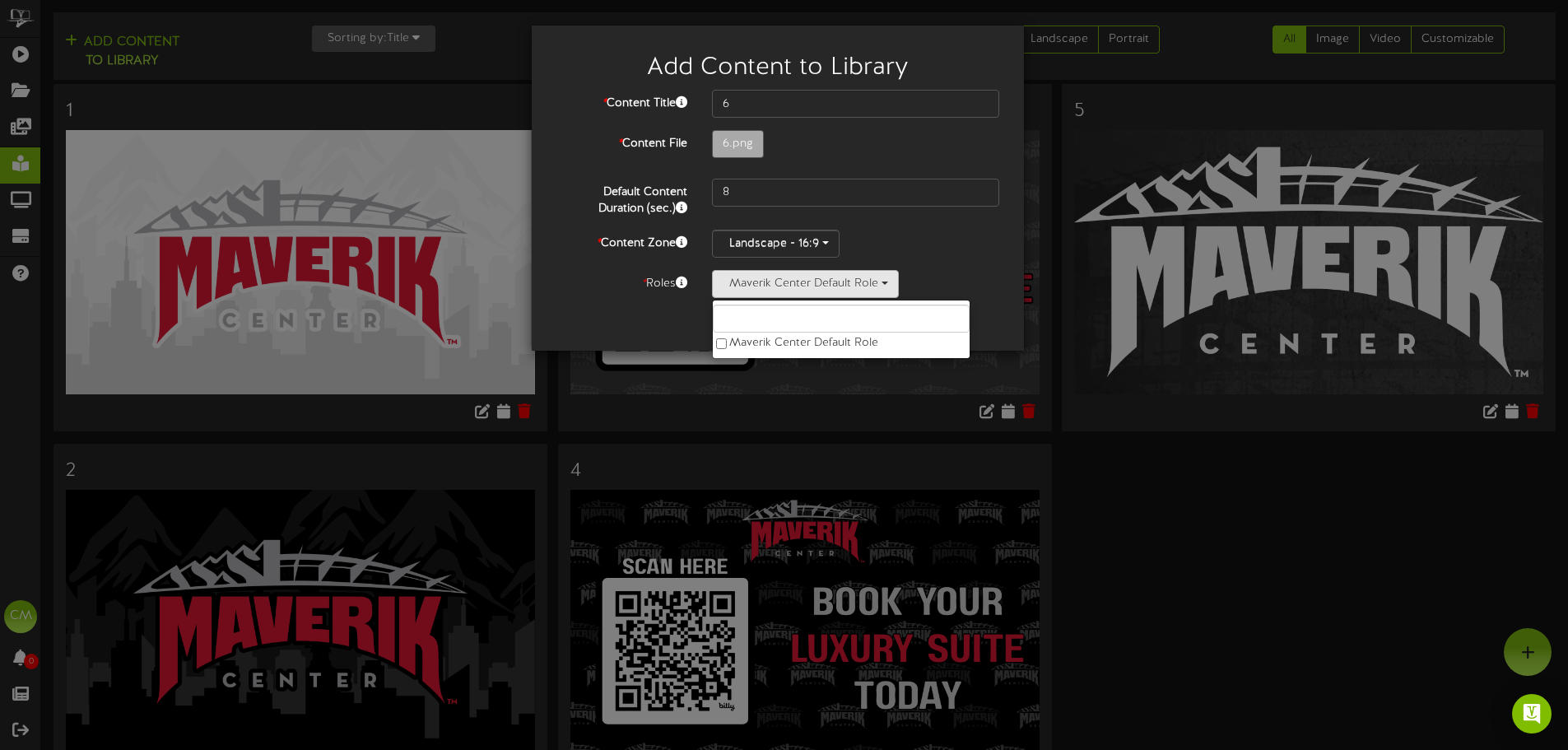 click on "Cancel
Submit" at bounding box center [778, 324] 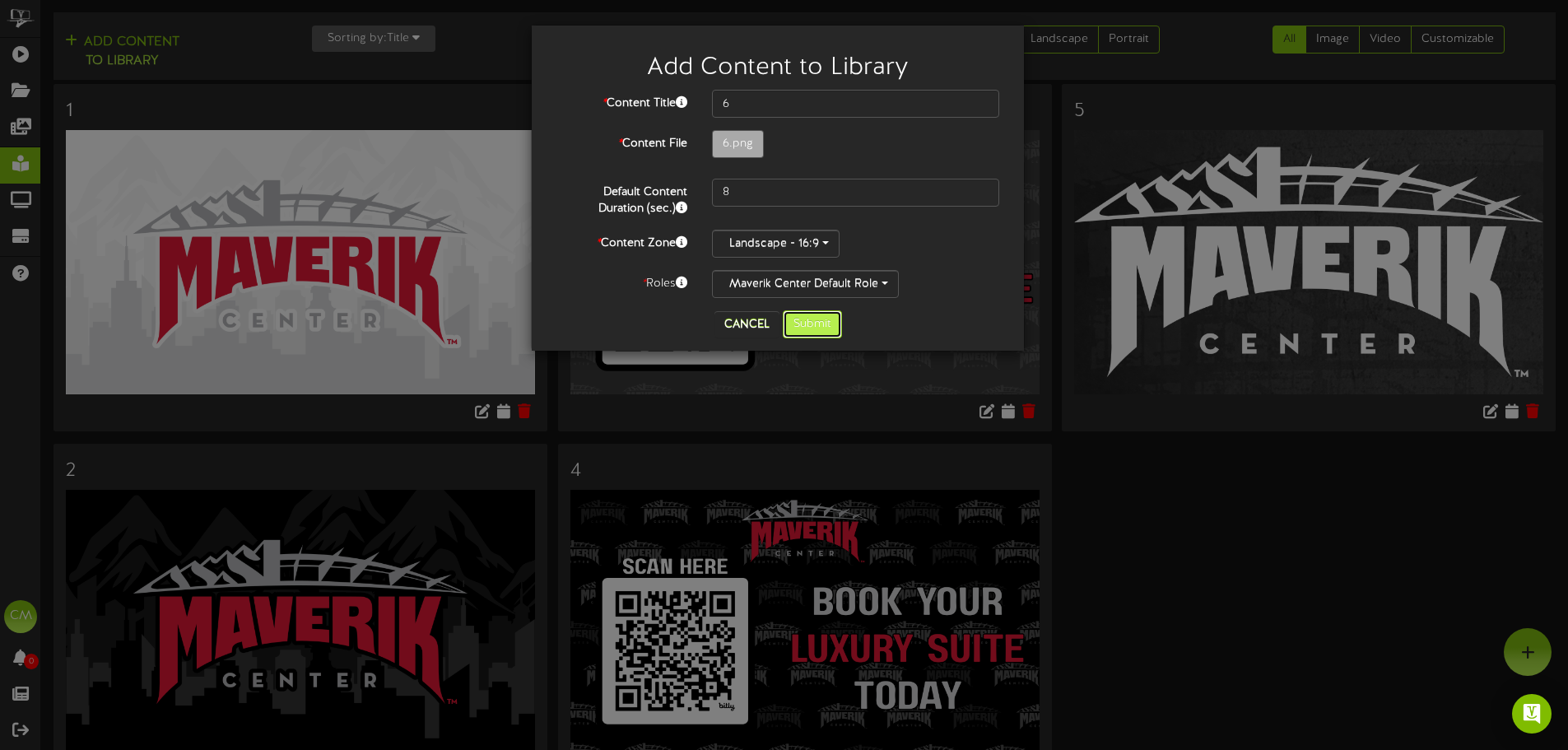 click on "Submit" at bounding box center (812, 324) 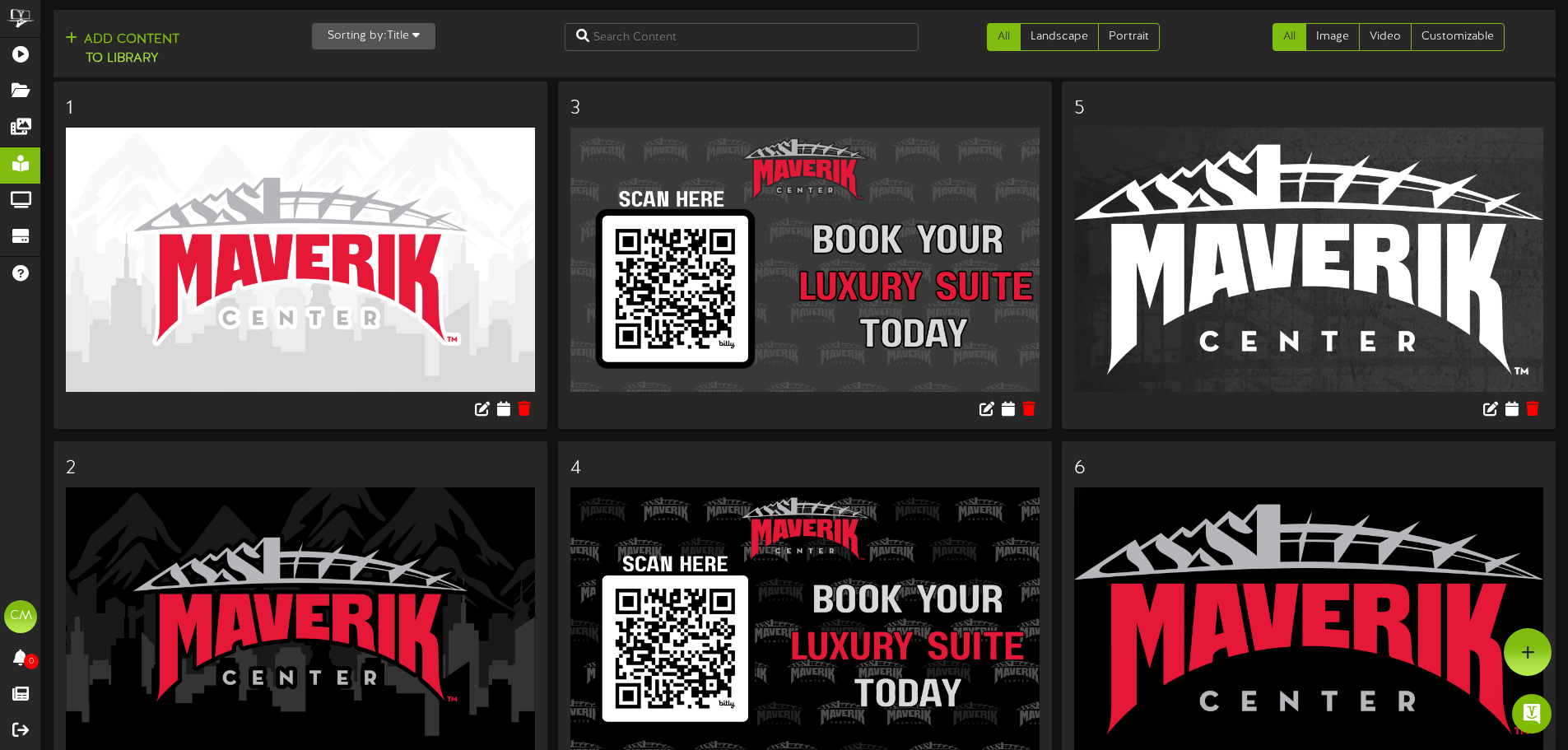 scroll, scrollTop: 0, scrollLeft: 0, axis: both 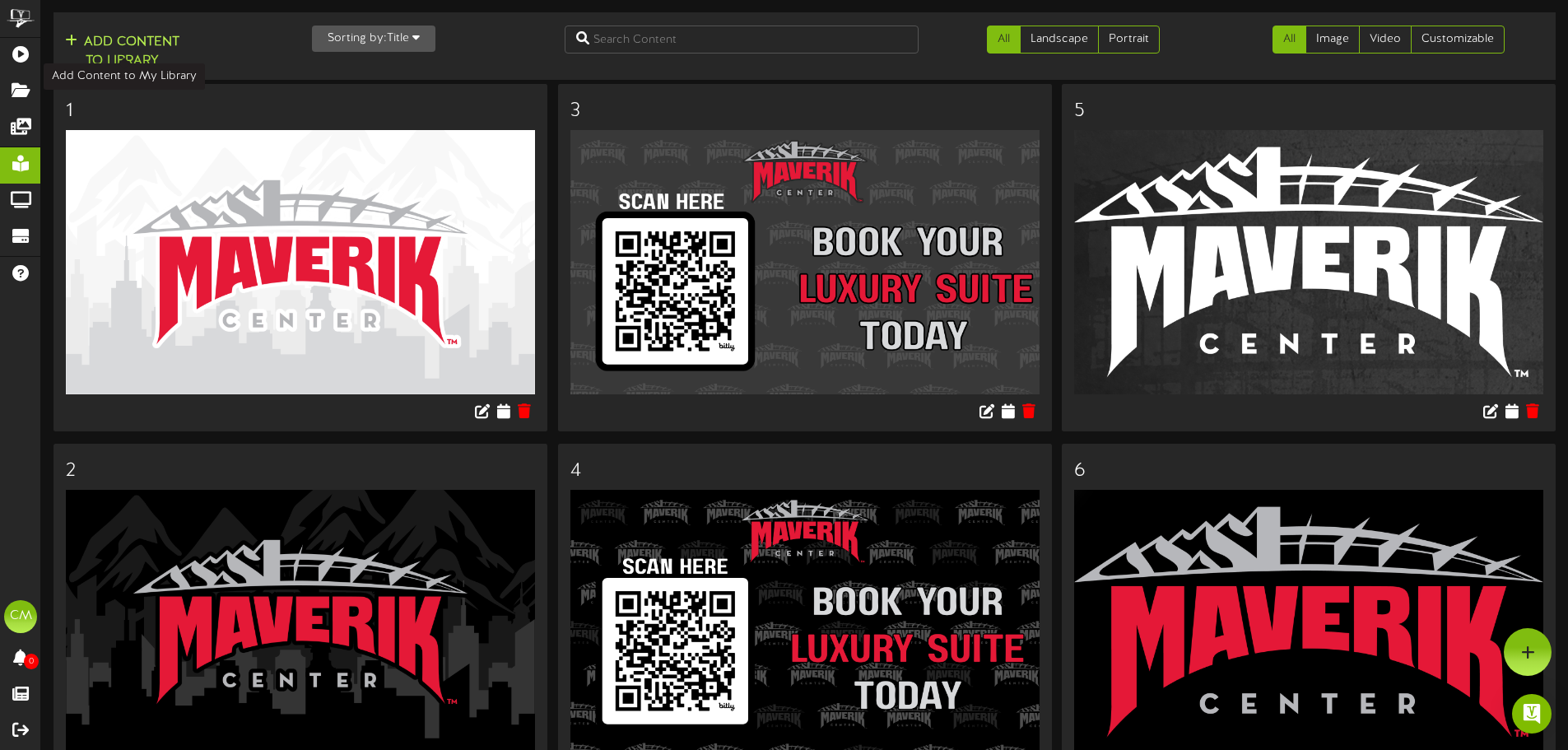 click on "Add Content to Library" at bounding box center [122, 52] 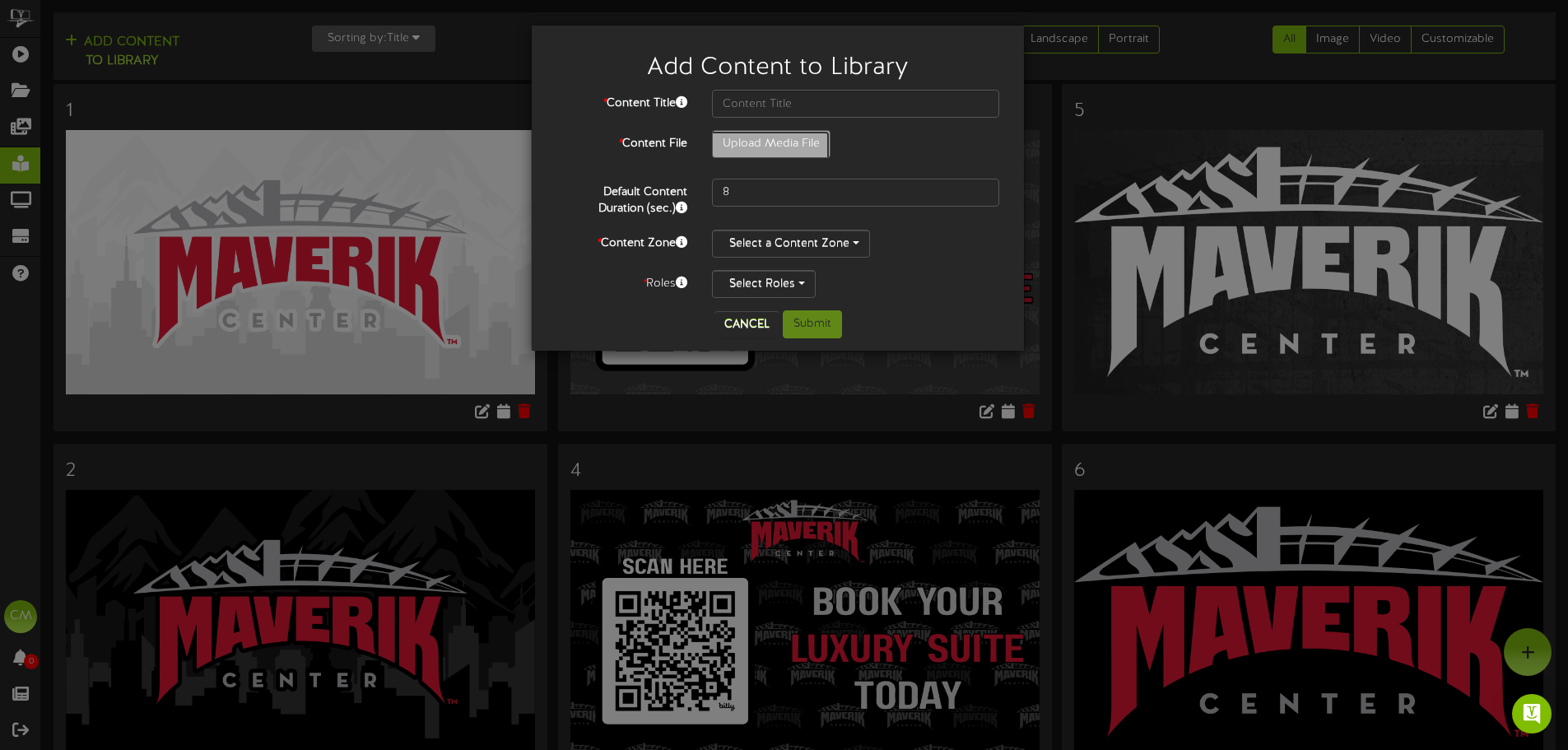 click on "Upload Media File" at bounding box center (-66, 189) 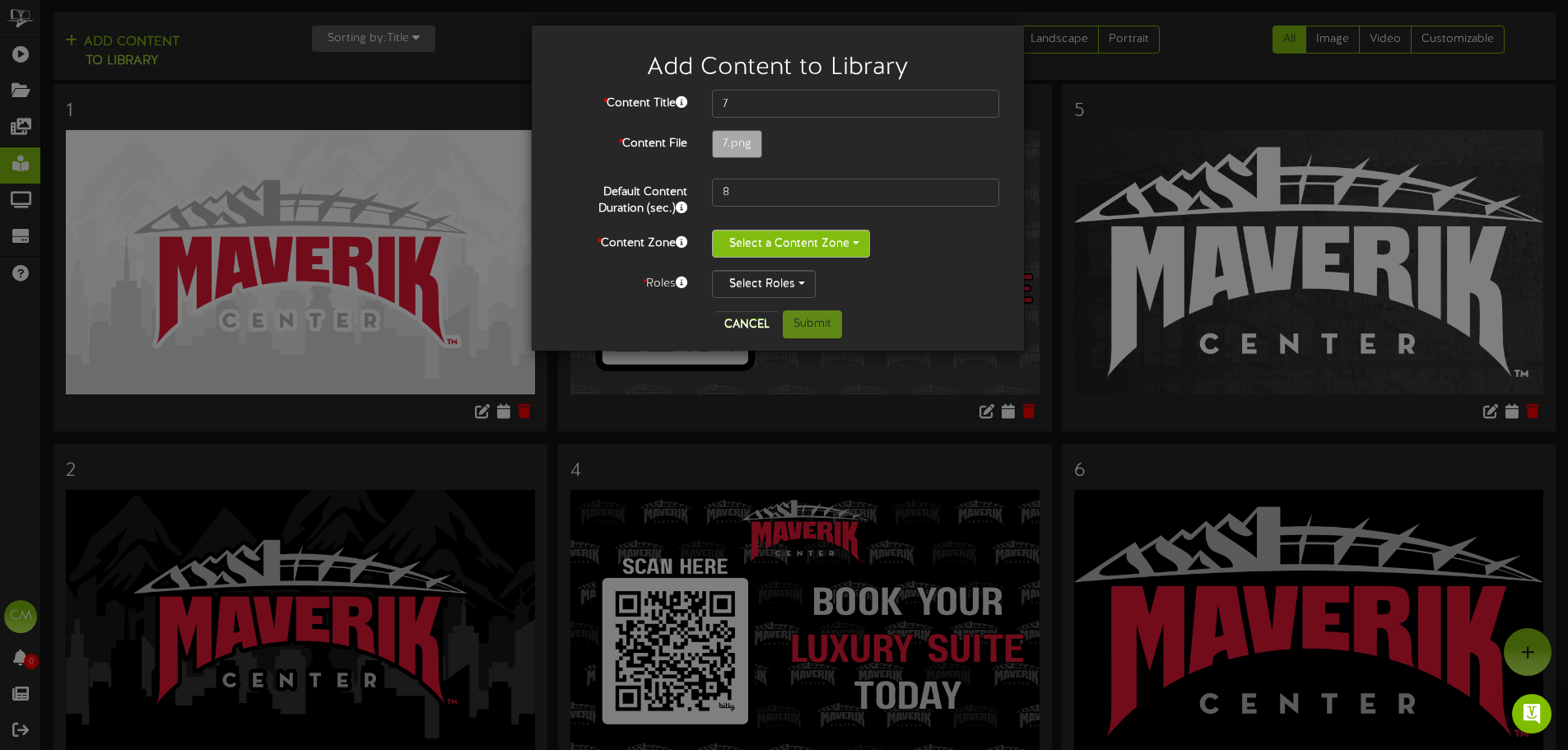 click on "Select a Content Zone" at bounding box center (791, 244) 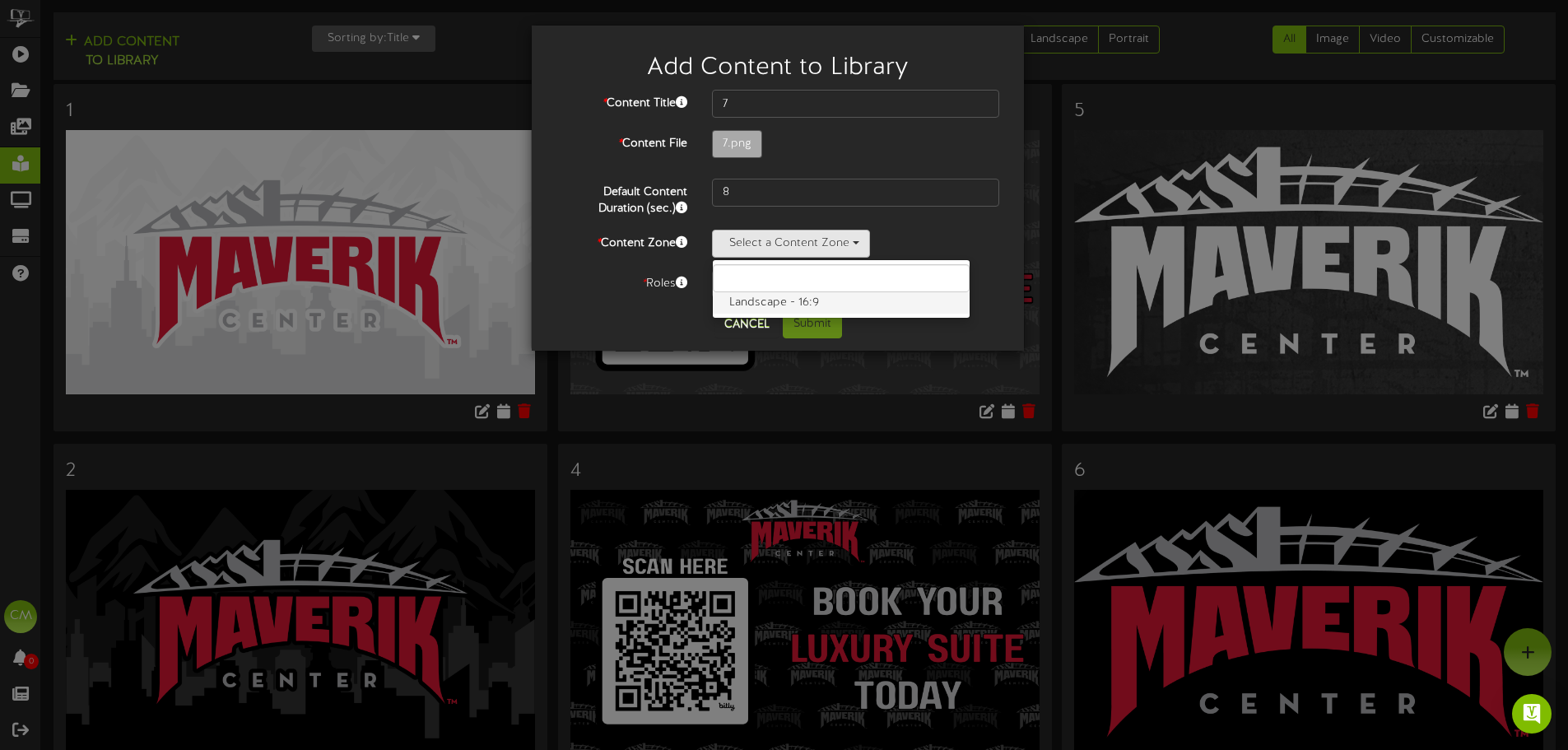 click on "Landscape - 16:9" at bounding box center [841, 303] 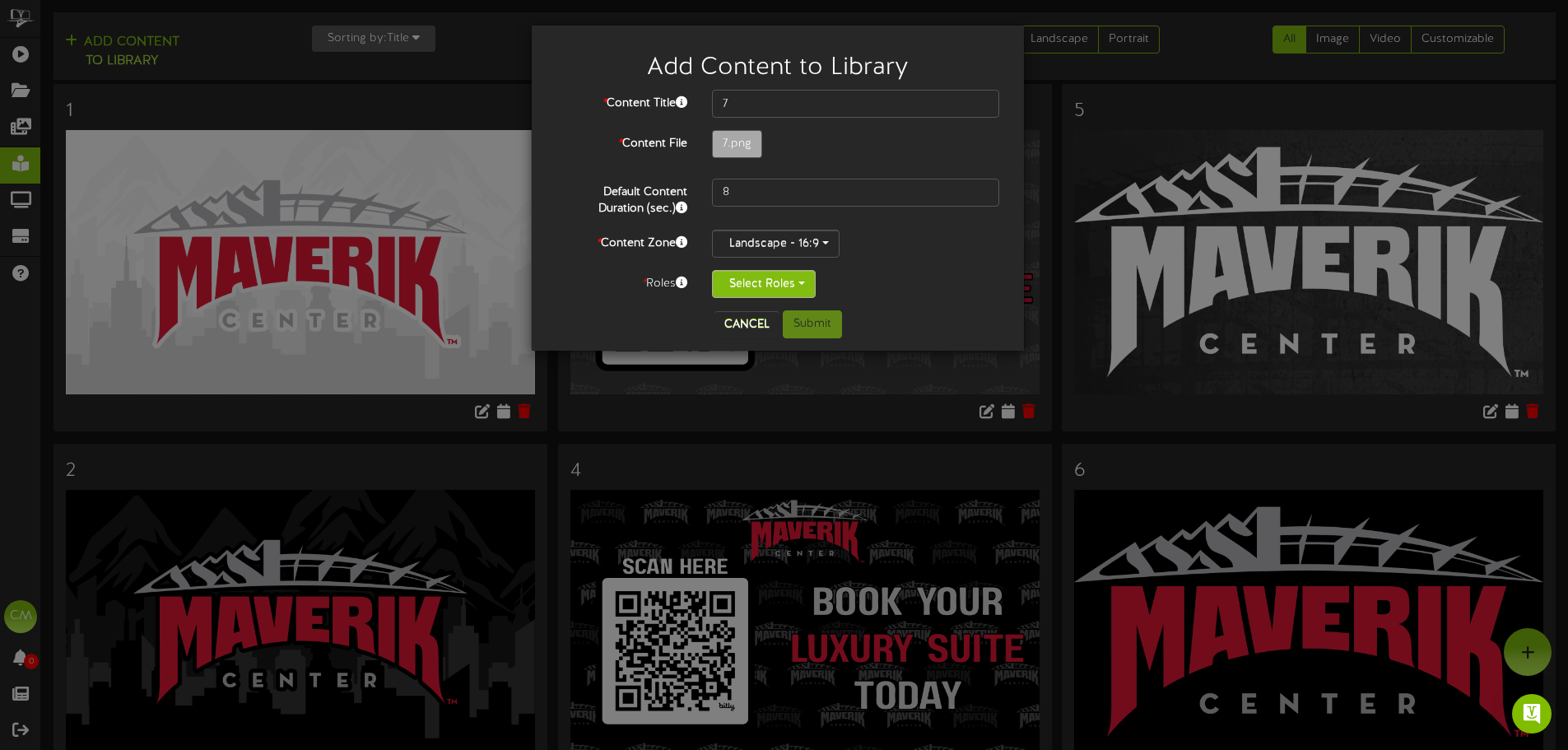 click on "Select Roles" at bounding box center (764, 284) 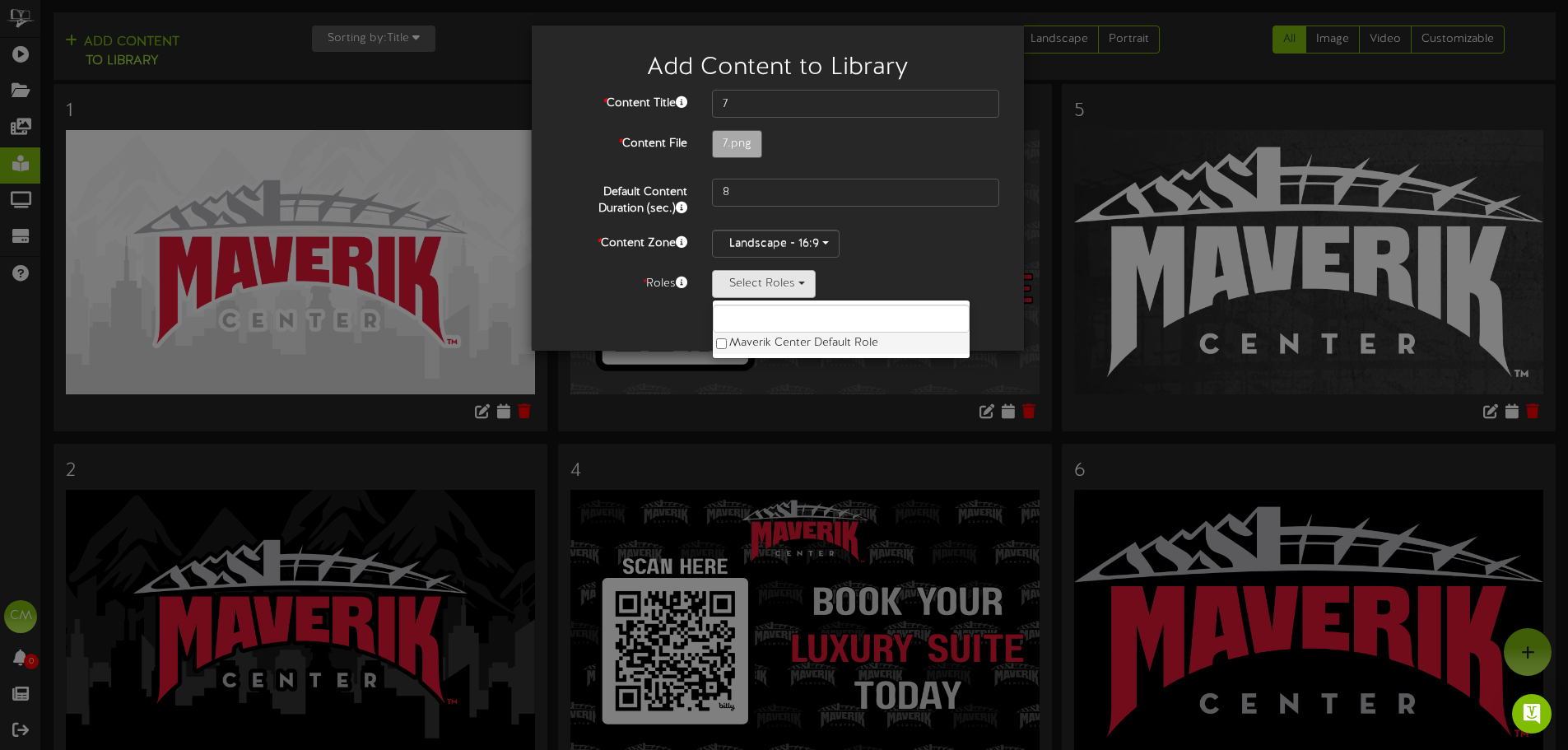 click on "Maverik Center Default Role" at bounding box center (841, 343) 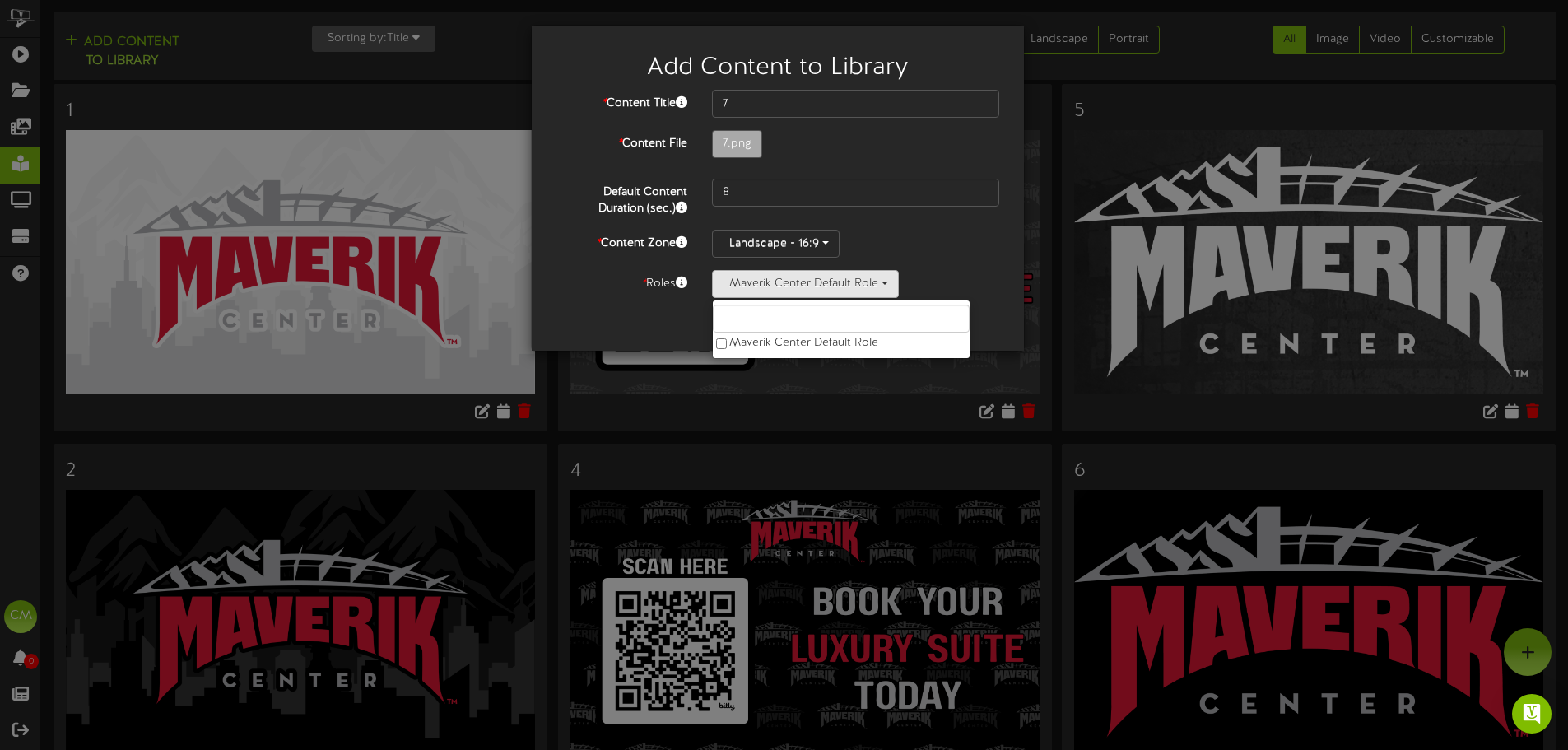 click on "Cancel
Submit" at bounding box center (778, 324) 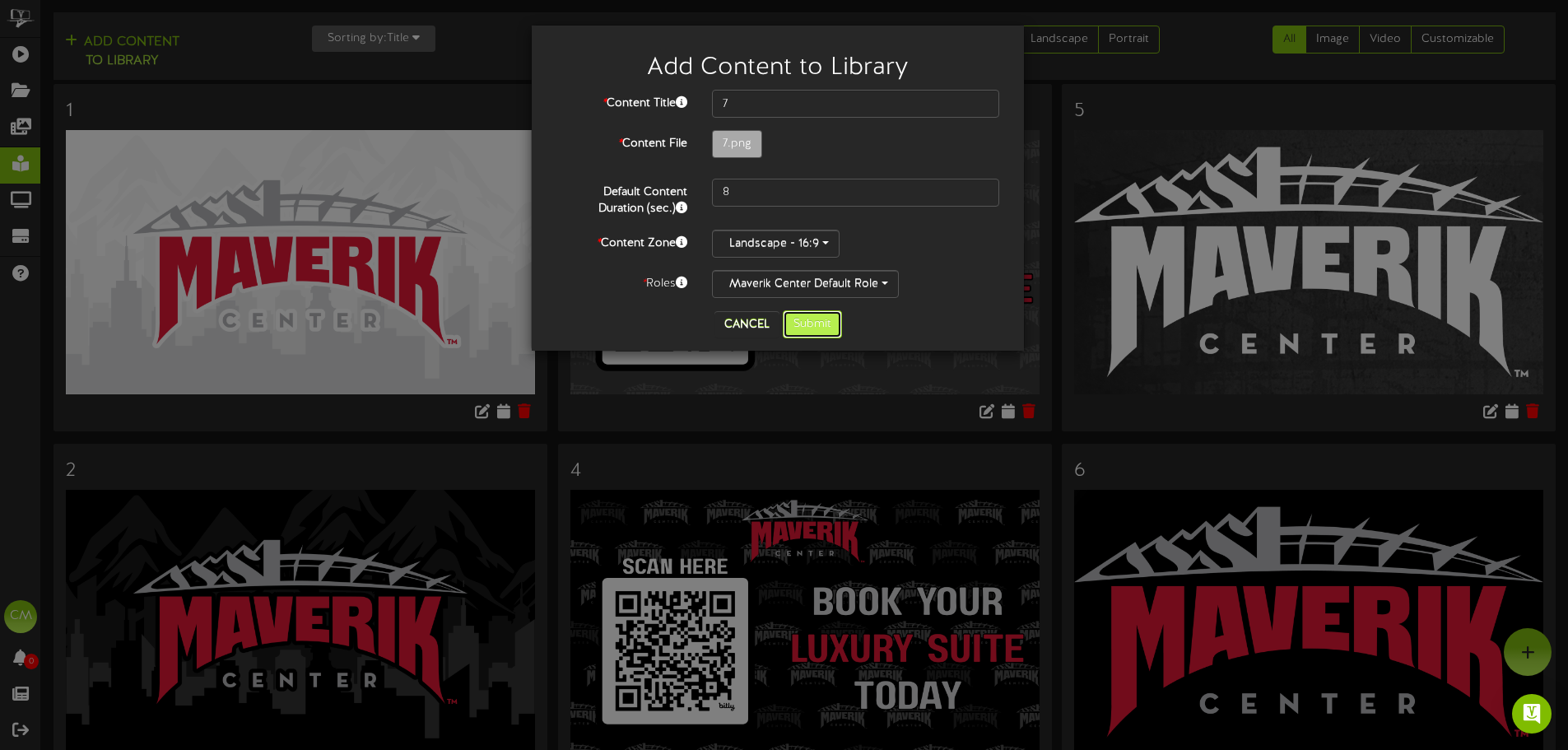 click on "Submit" at bounding box center [812, 324] 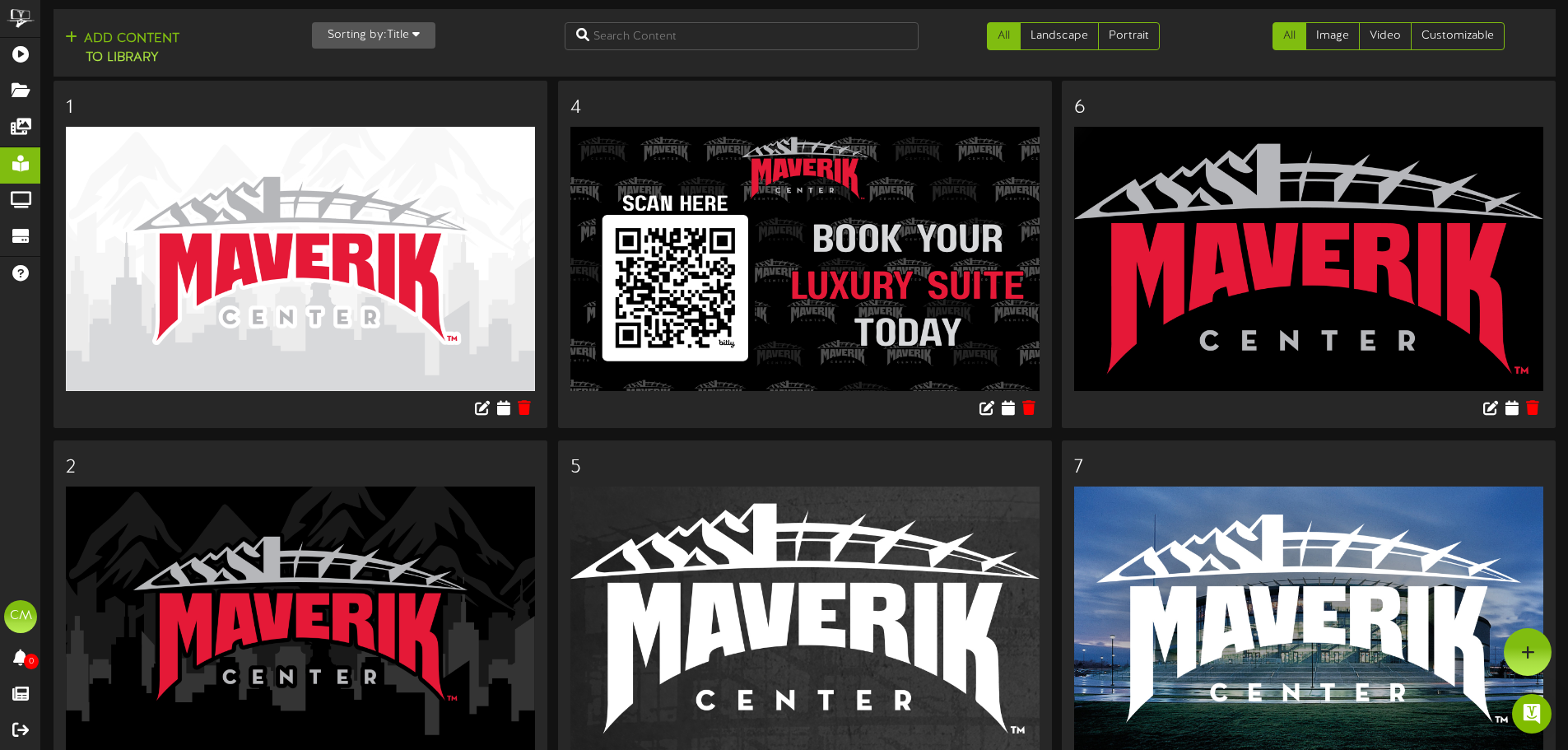 scroll, scrollTop: 0, scrollLeft: 0, axis: both 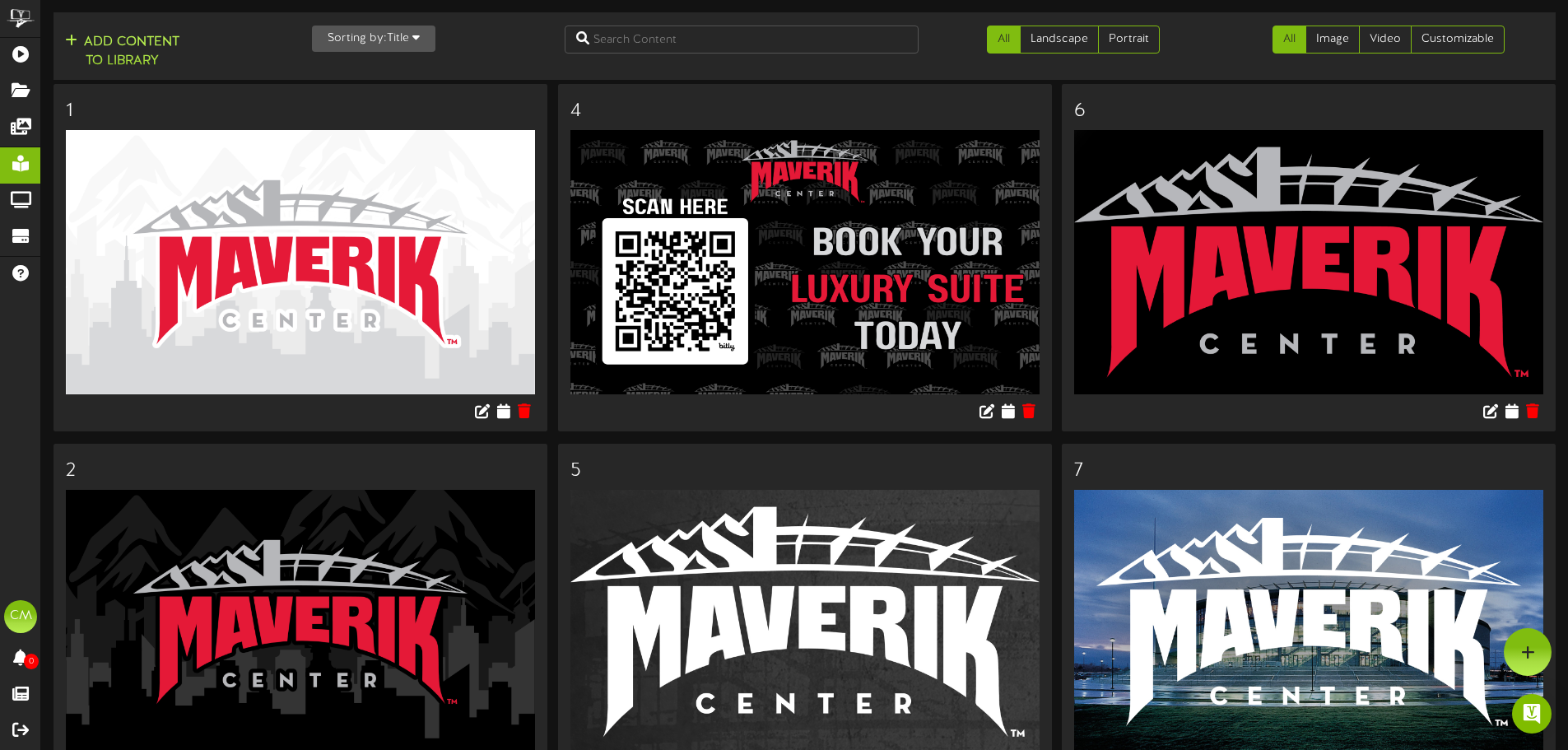 click on "Add Content to Library" at bounding box center (122, 52) 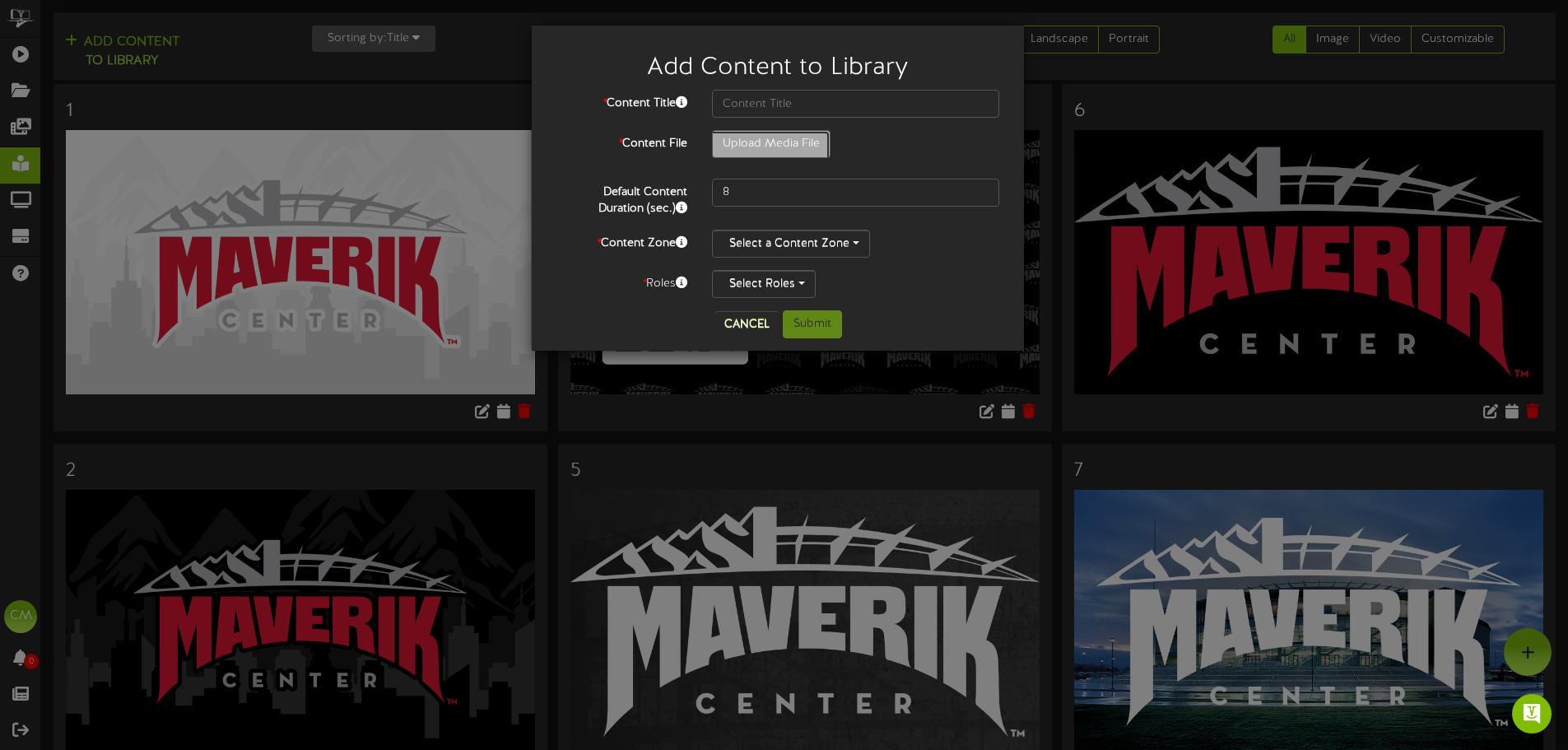 click on "Upload Media File" at bounding box center [-66, 189] 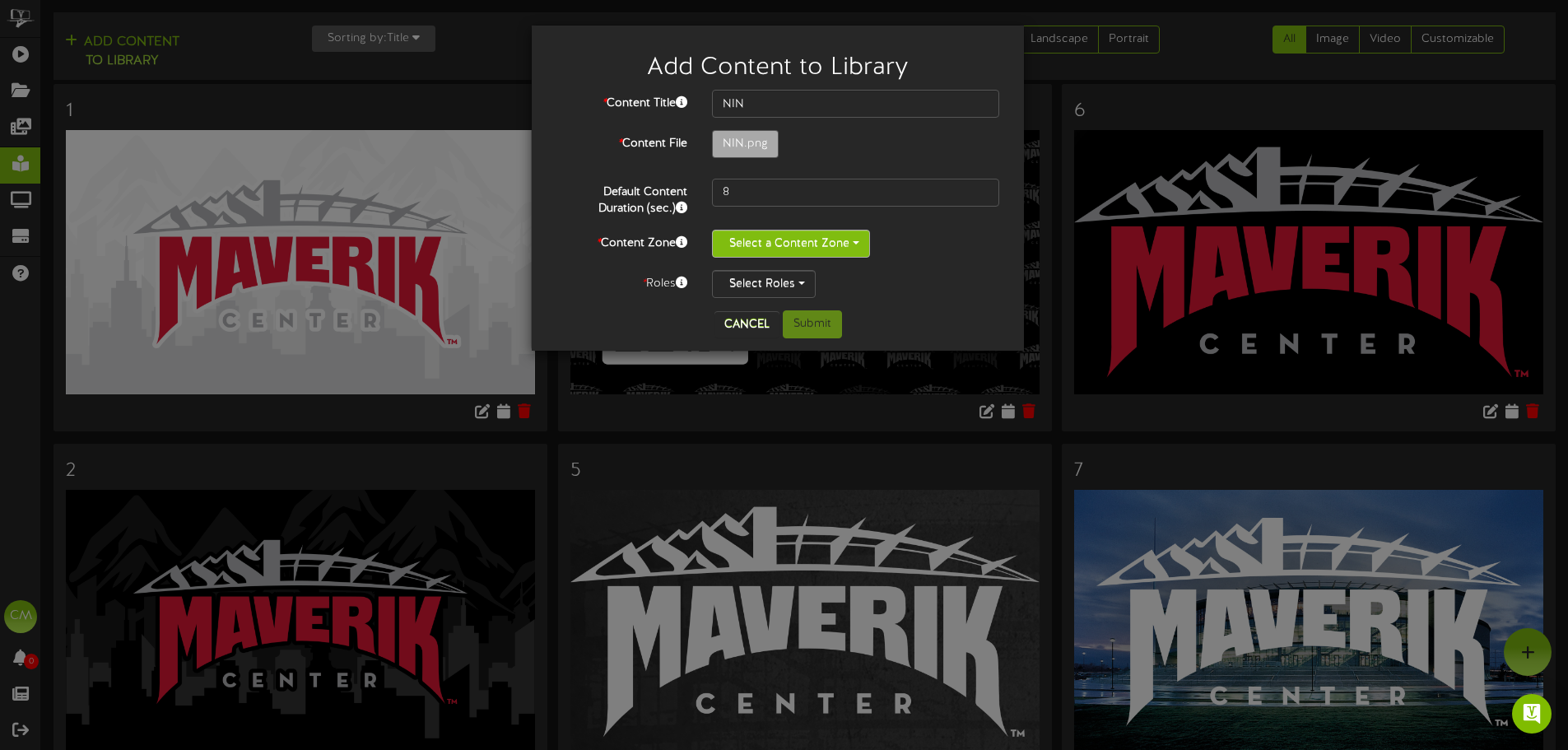 click on "Select a Content Zone" at bounding box center [791, 244] 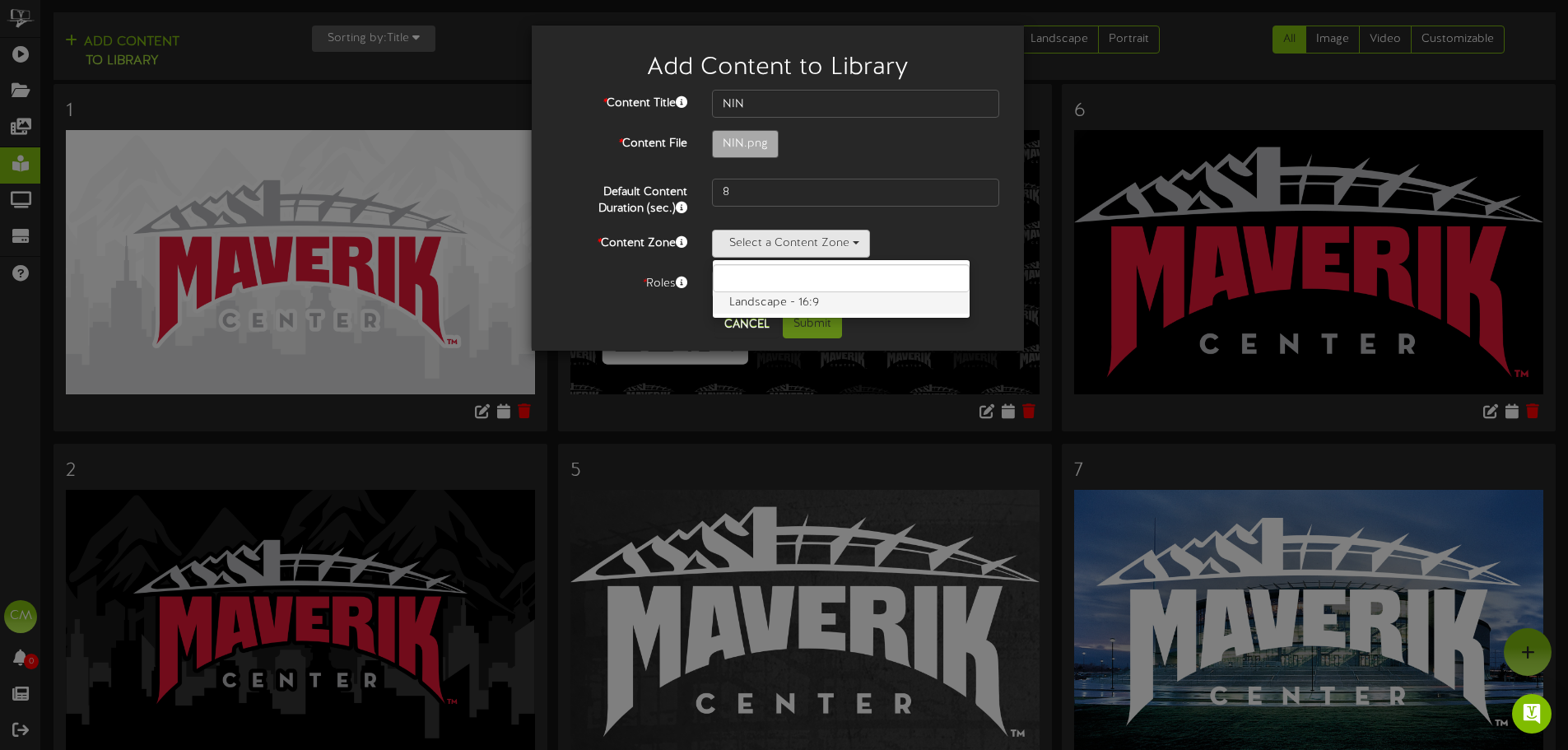 click on "Landscape - 16:9" at bounding box center [841, 303] 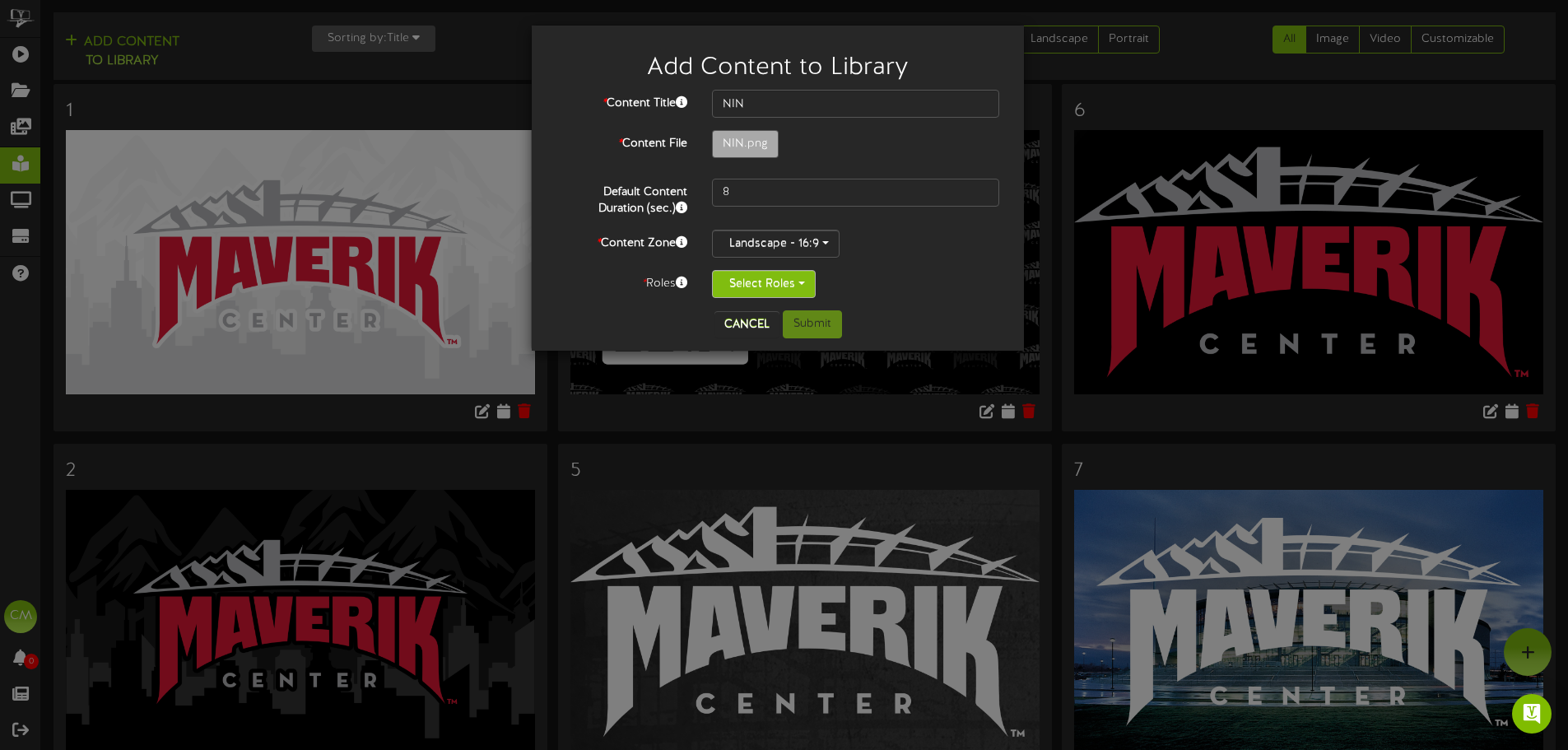 click on "Select Roles" at bounding box center [764, 284] 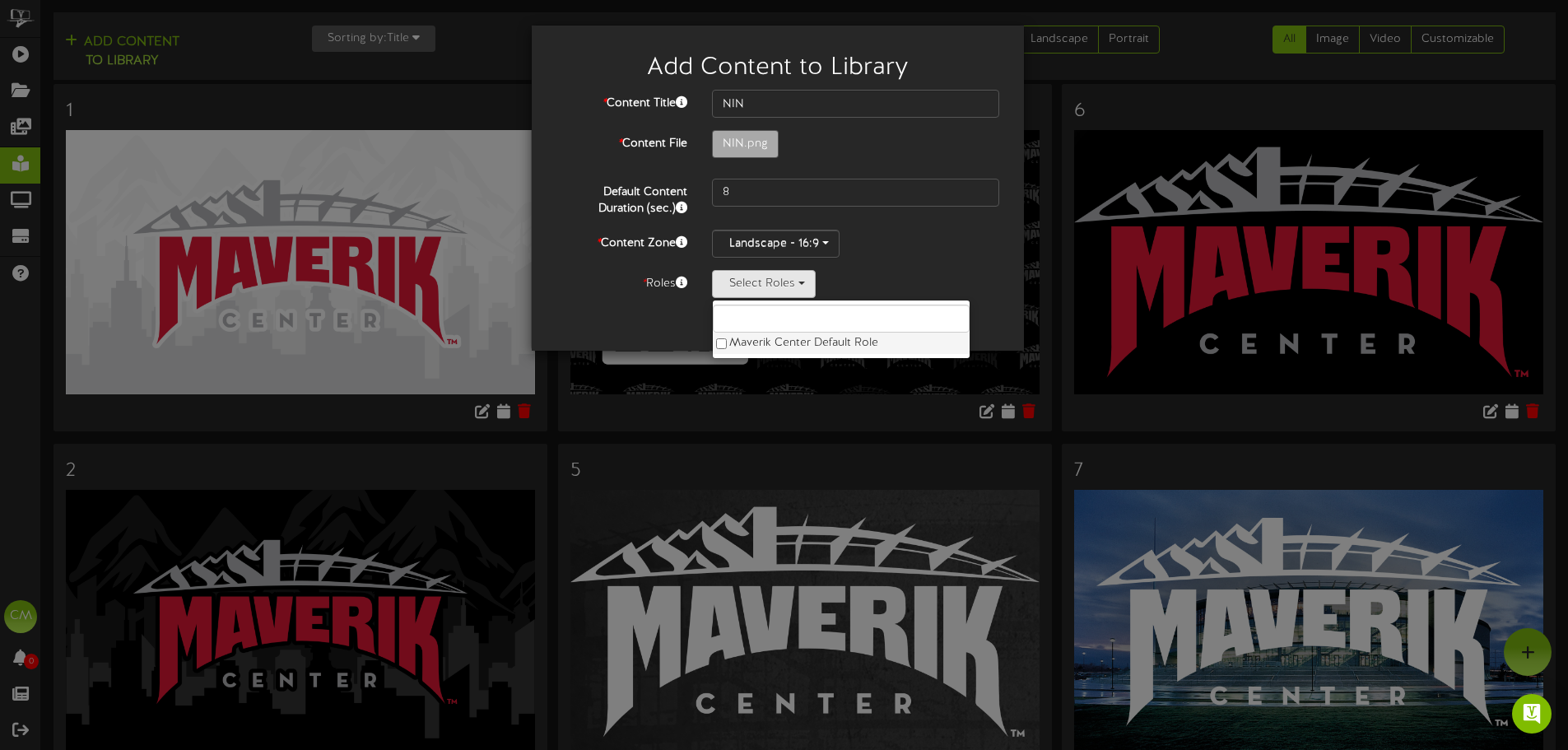 click on "Maverik Center Default Role" at bounding box center (841, 343) 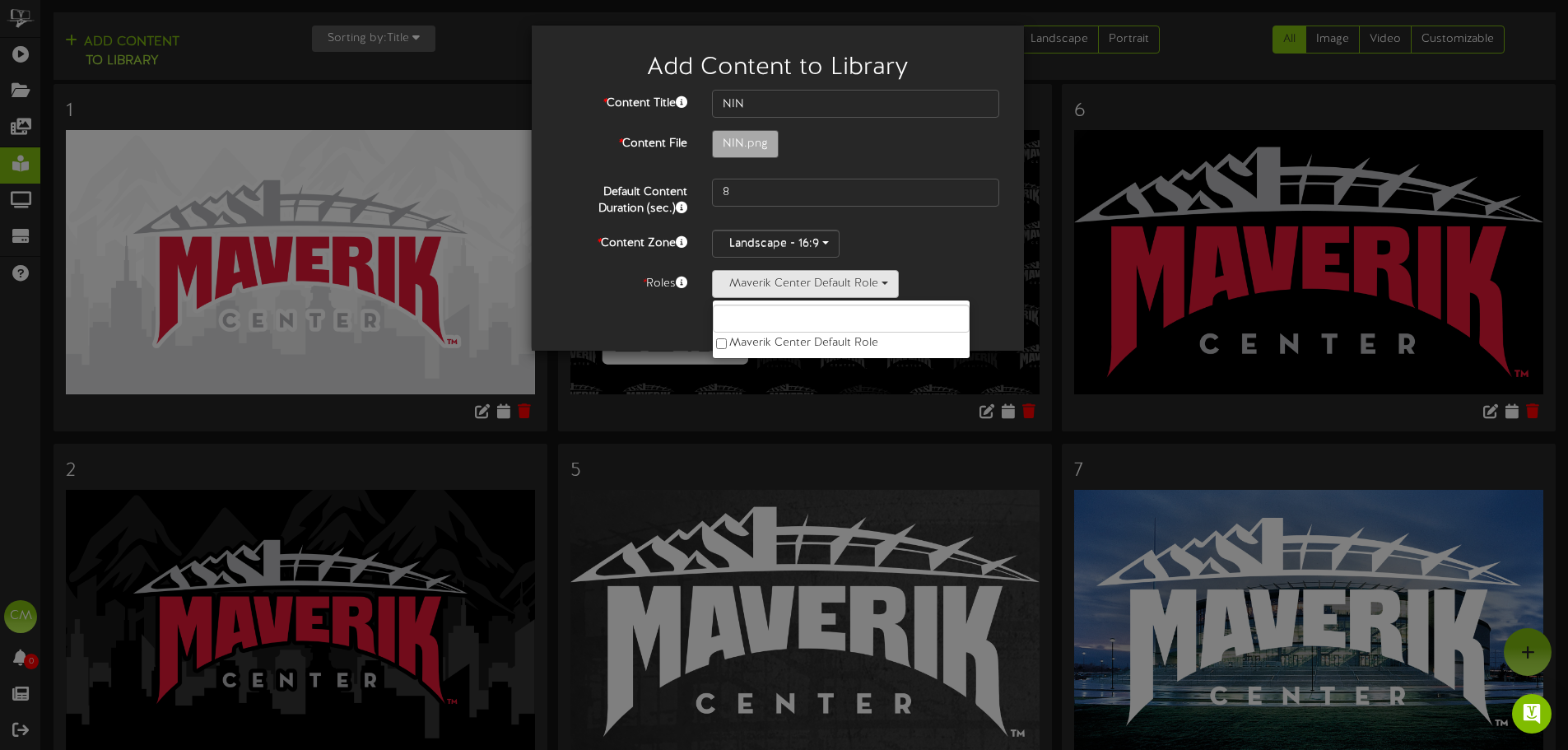 click on "Cancel
Submit" at bounding box center [778, 324] 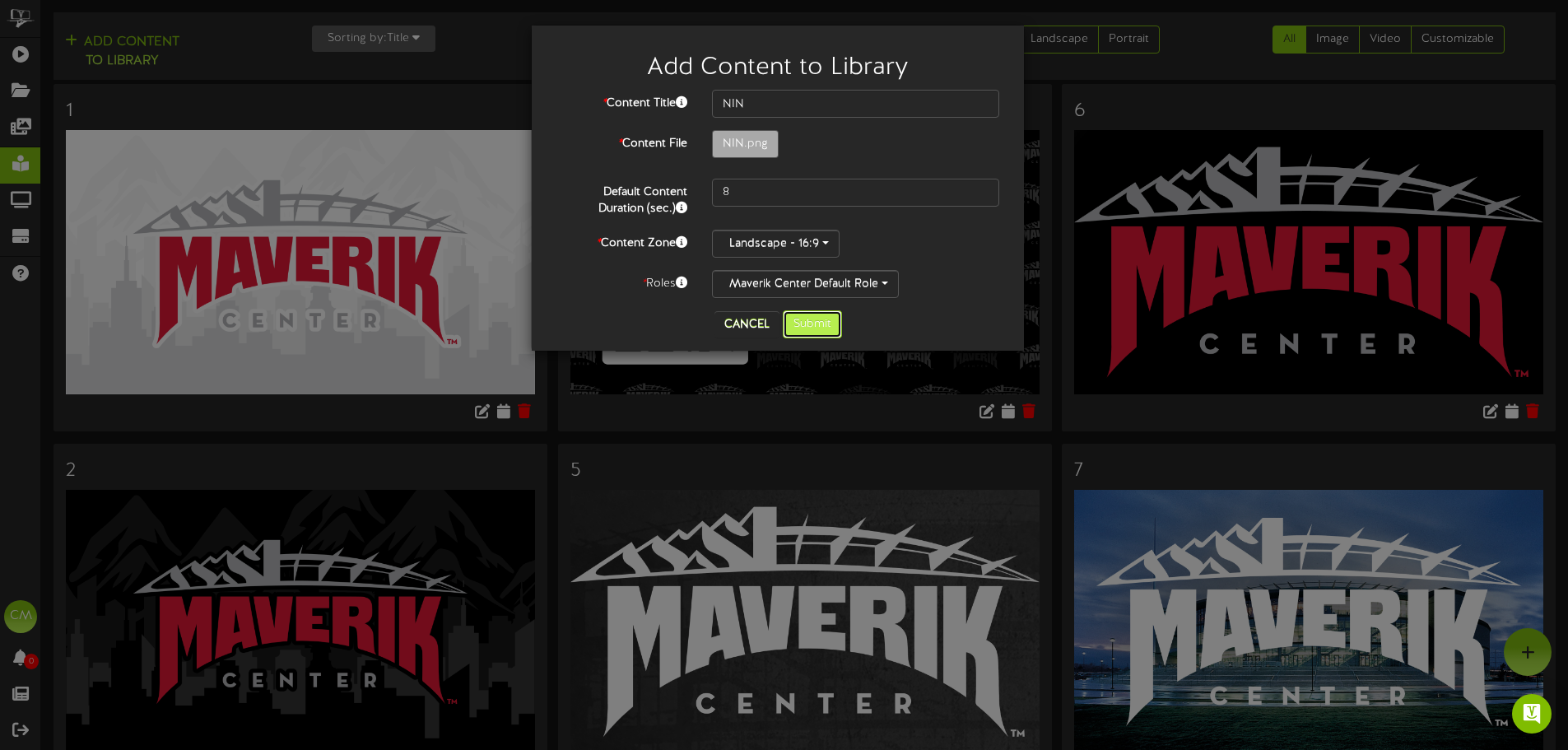 click on "Submit" at bounding box center (812, 324) 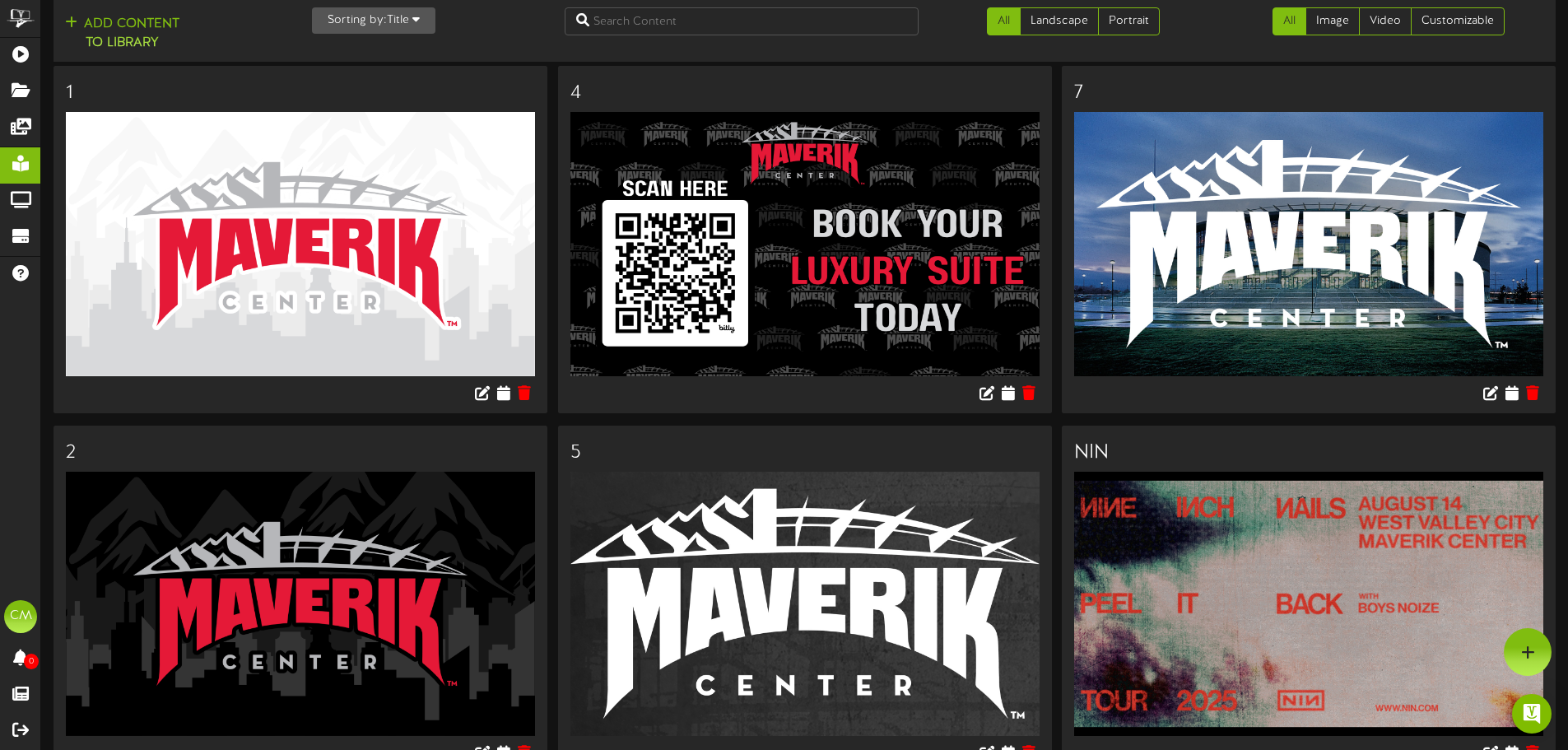 scroll, scrollTop: 0, scrollLeft: 0, axis: both 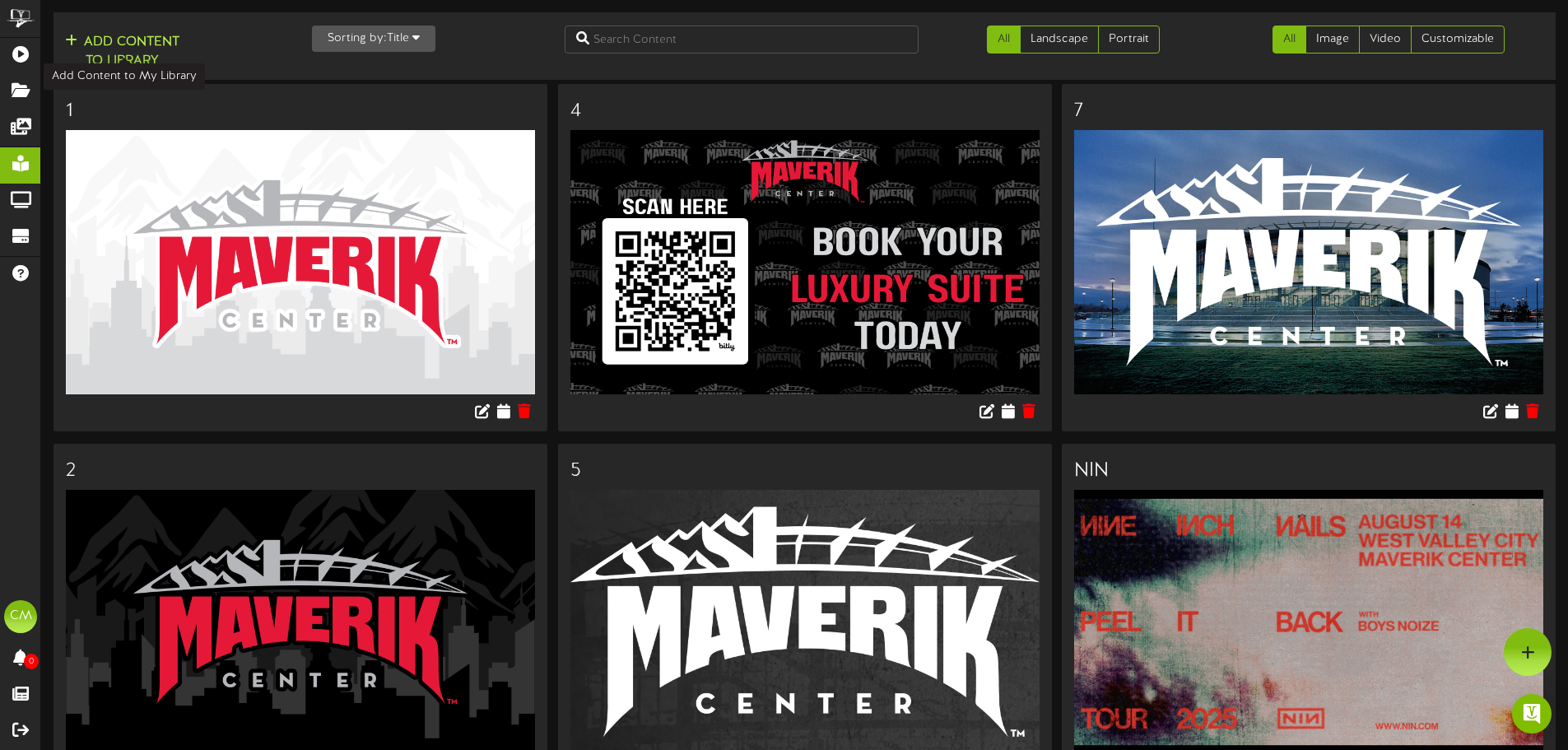 click on "Add Content to Library" at bounding box center [122, 52] 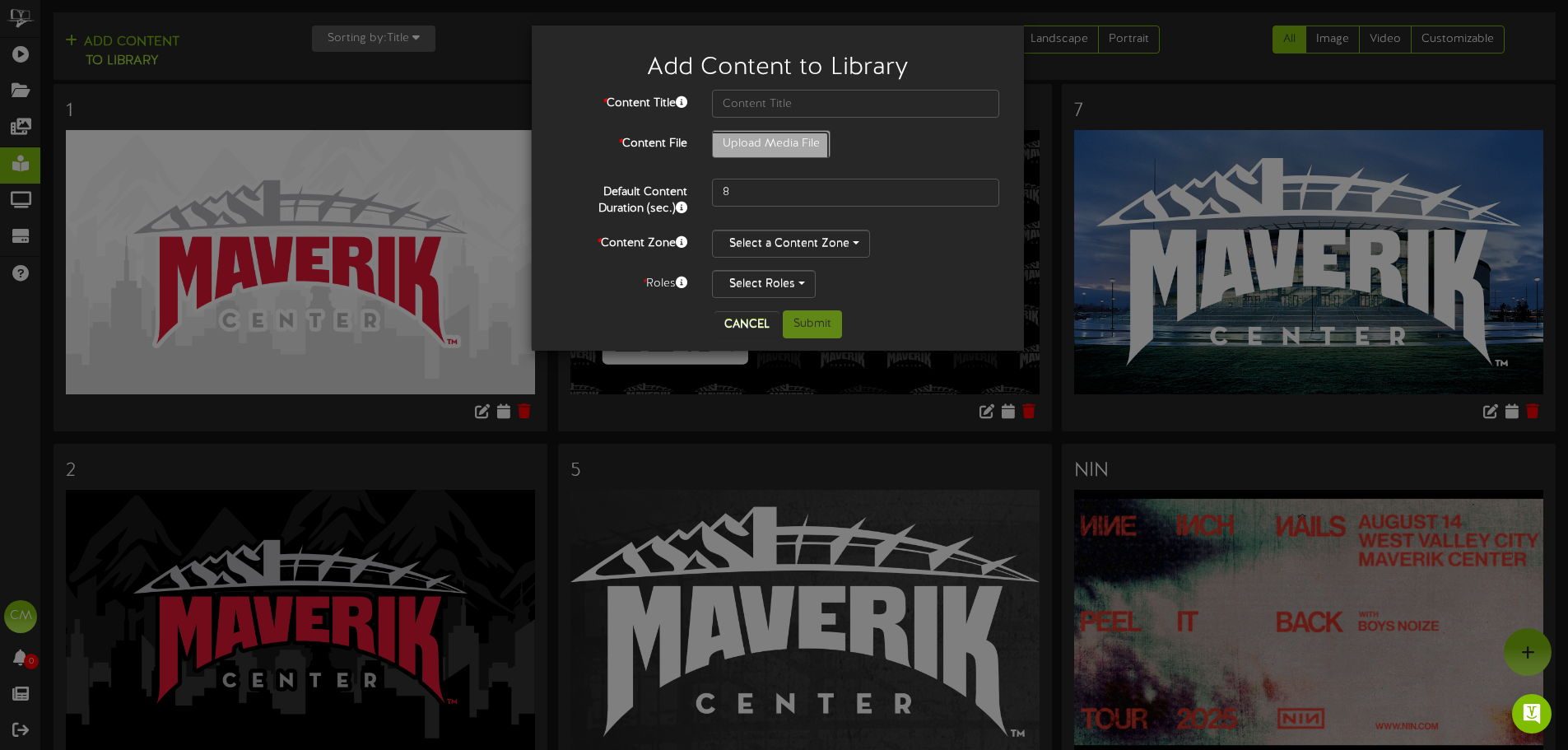 click on "Upload Media File" at bounding box center [-66, 189] 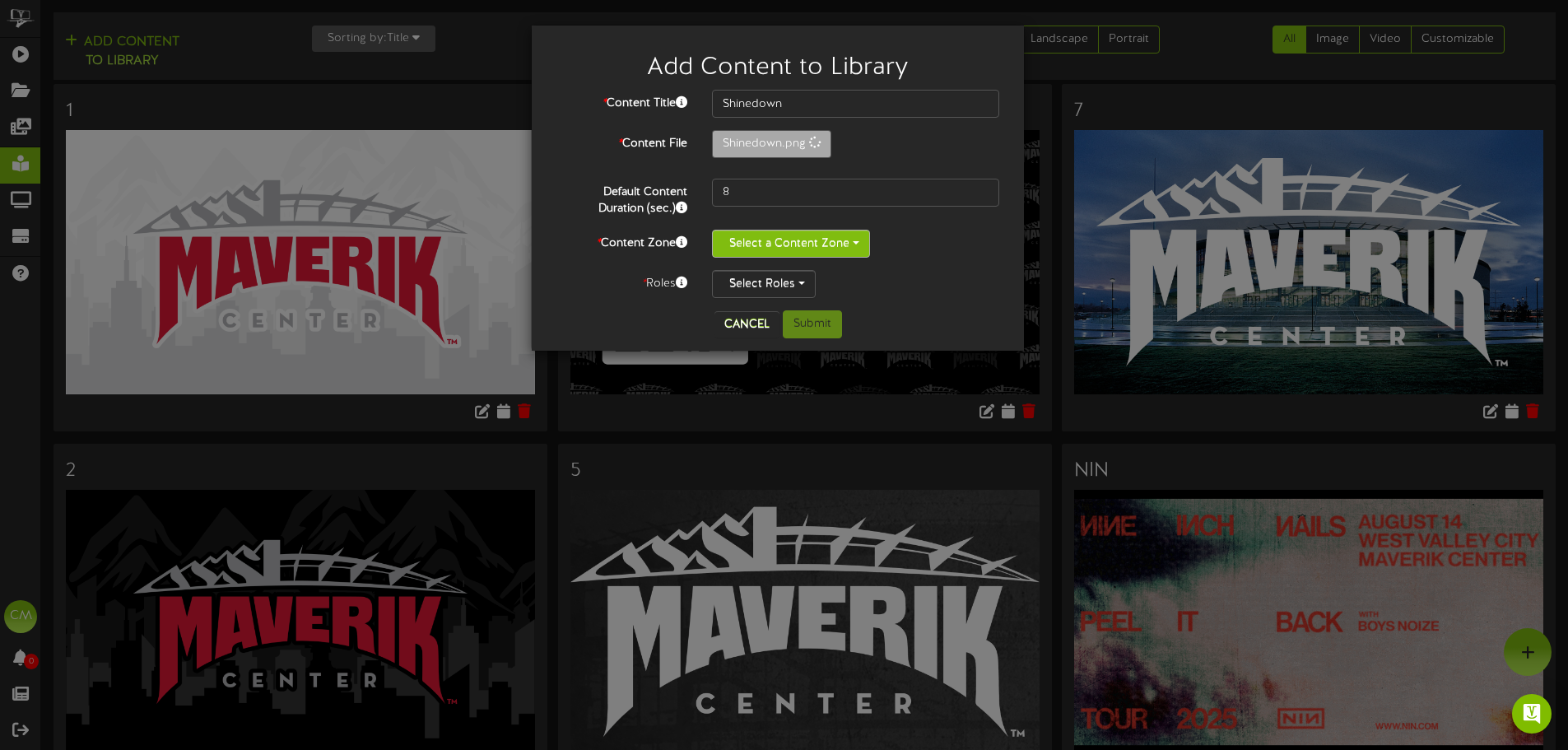 click on "Select a Content Zone" at bounding box center [791, 244] 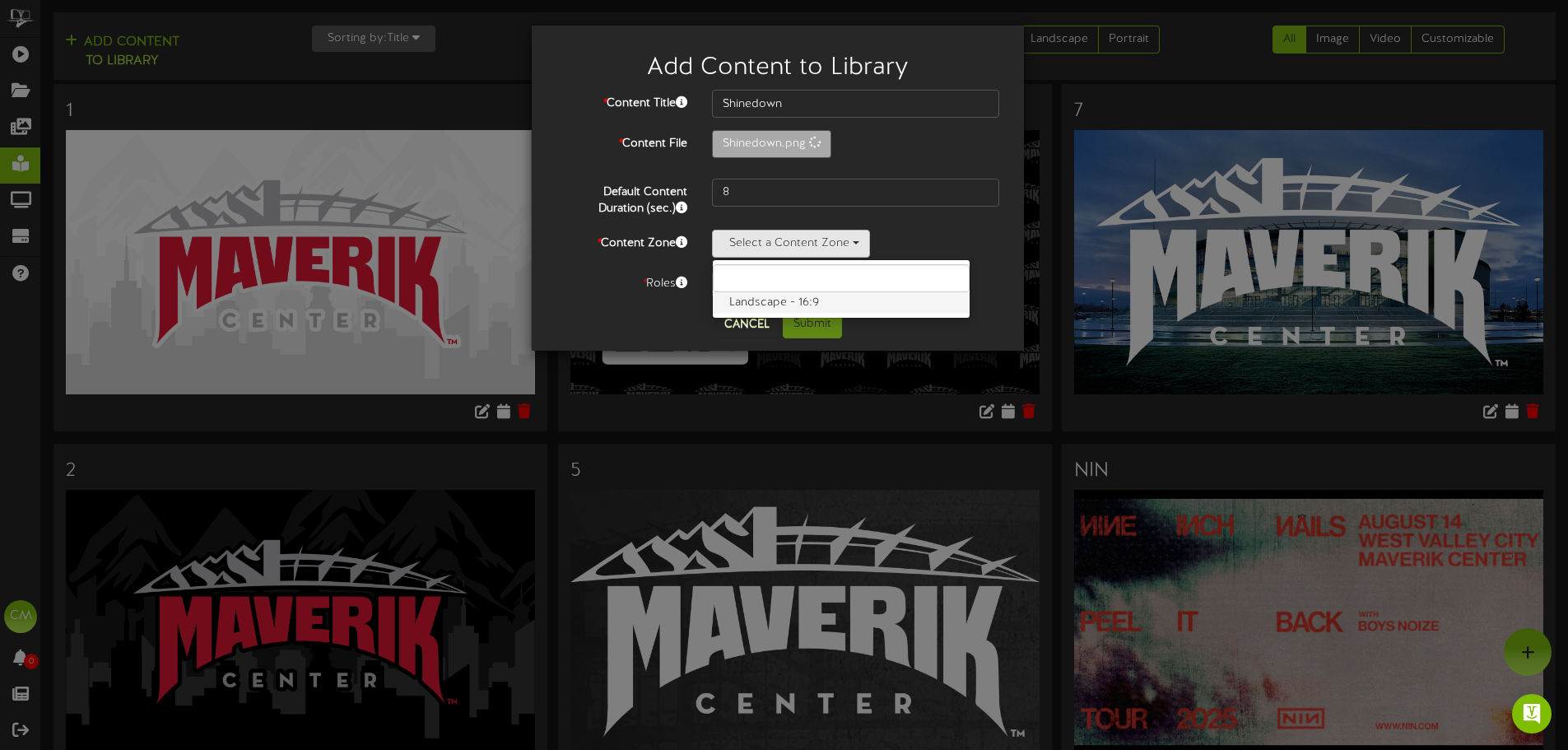 click on "Landscape - 16:9" at bounding box center [841, 303] 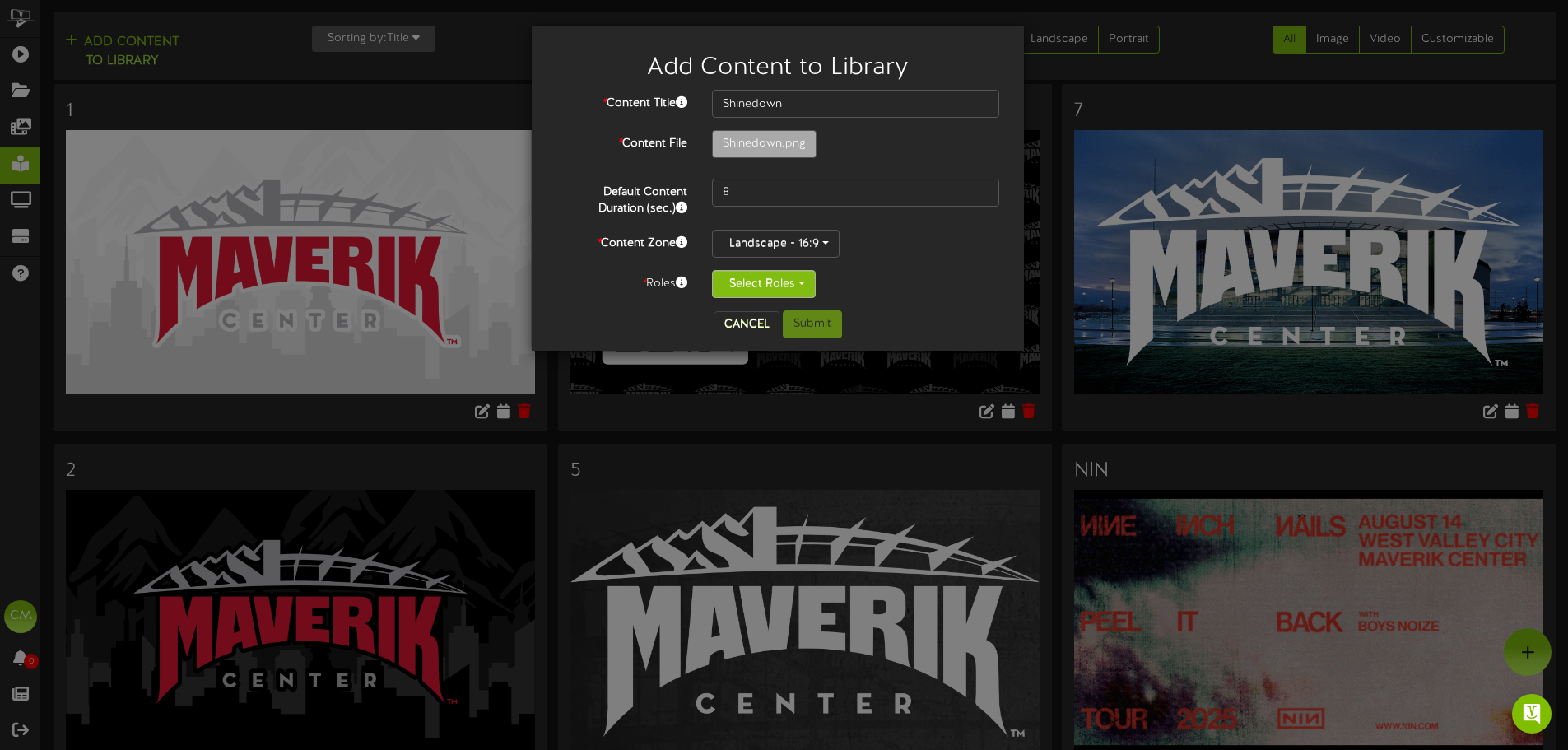 click on "Select Roles" at bounding box center (764, 284) 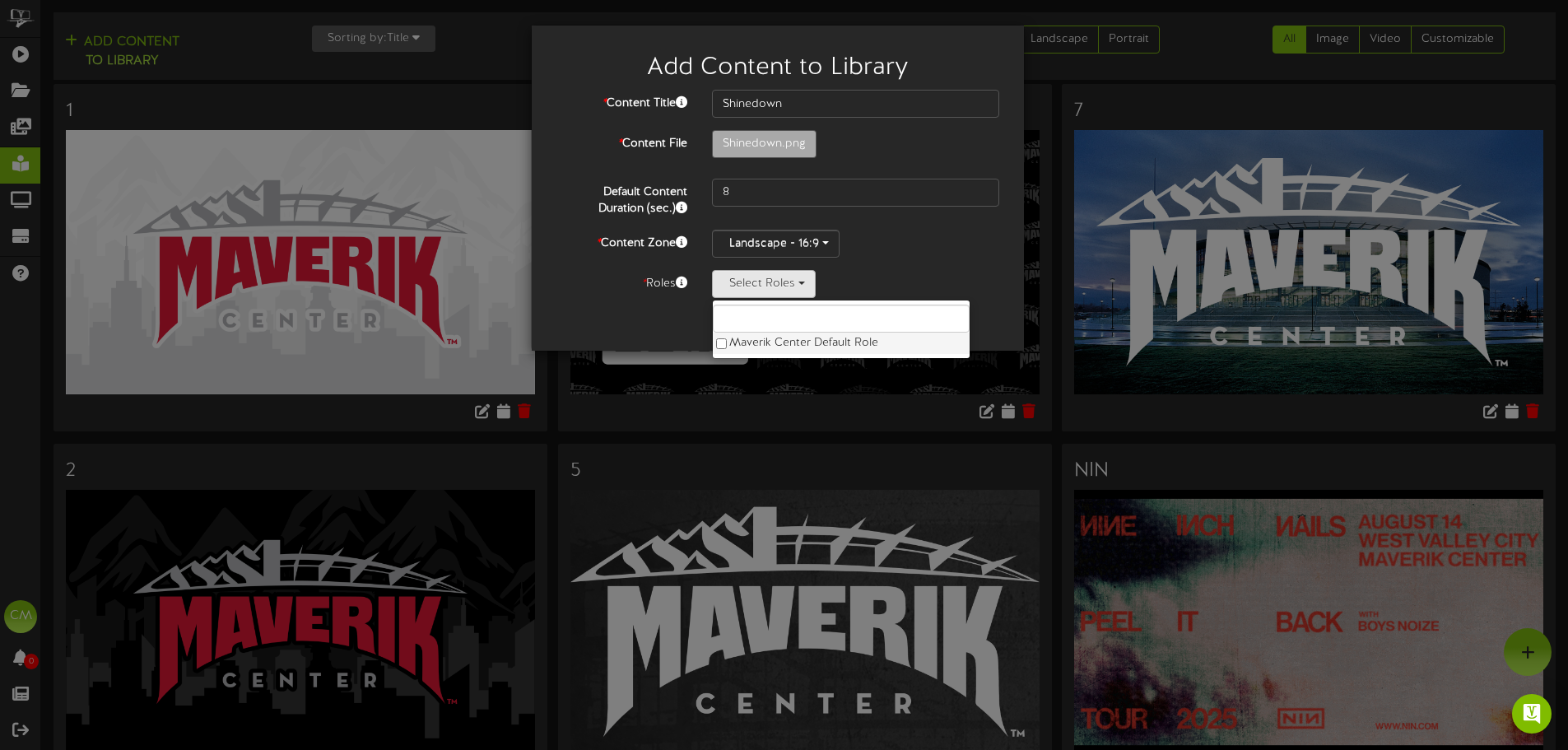 click on "Maverik Center Default Role" at bounding box center [841, 343] 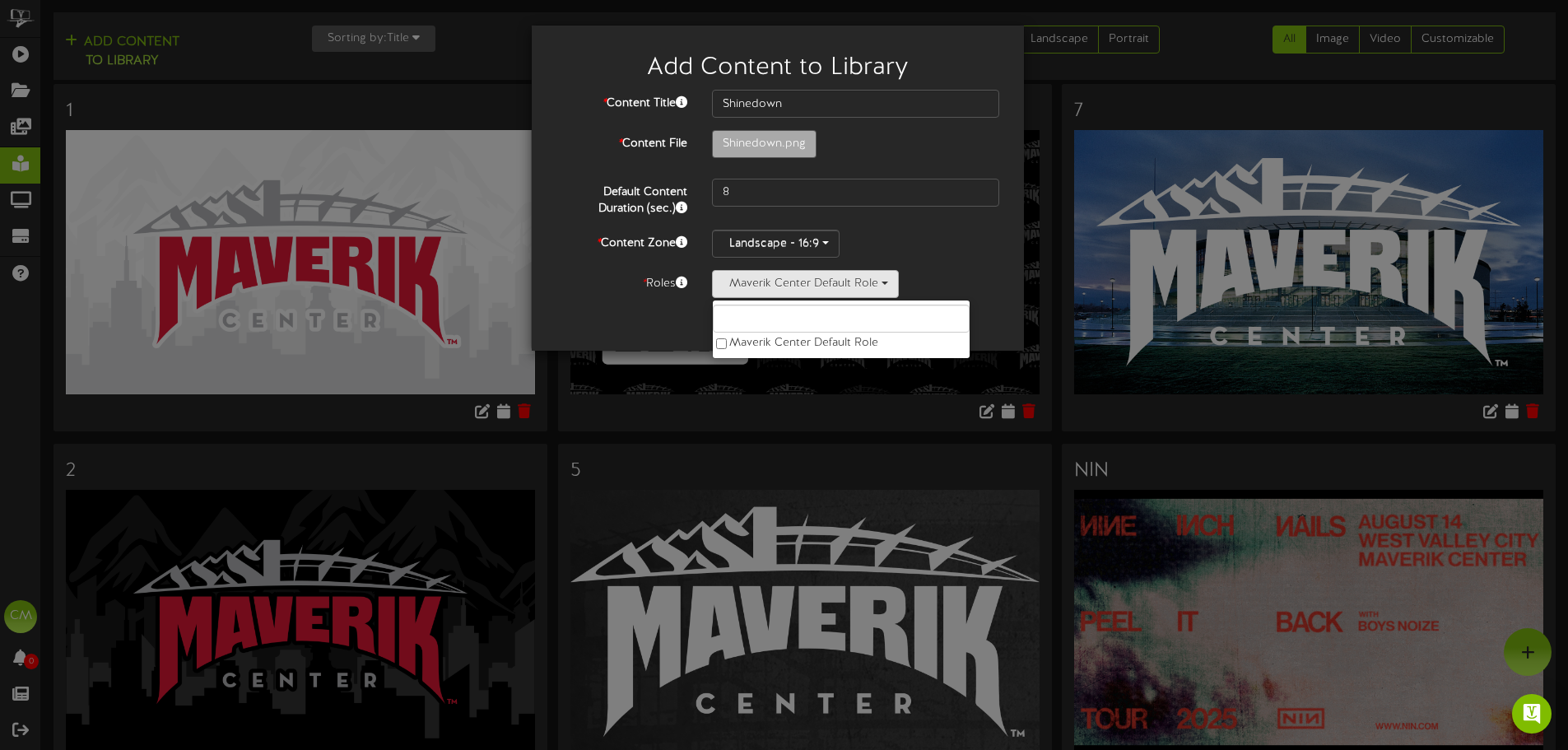 click on "Cancel
Submit" at bounding box center [778, 324] 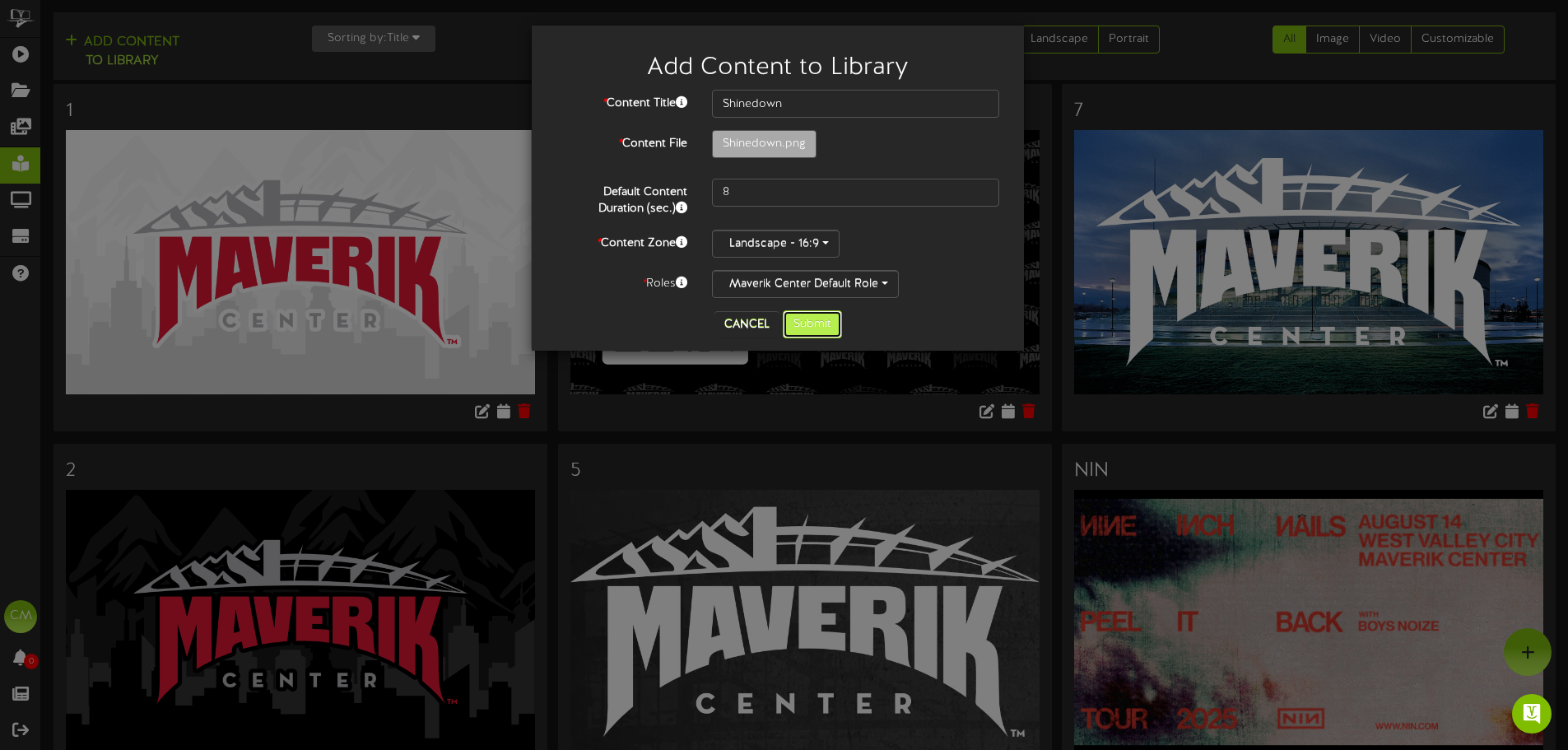 click on "Submit" at bounding box center [812, 324] 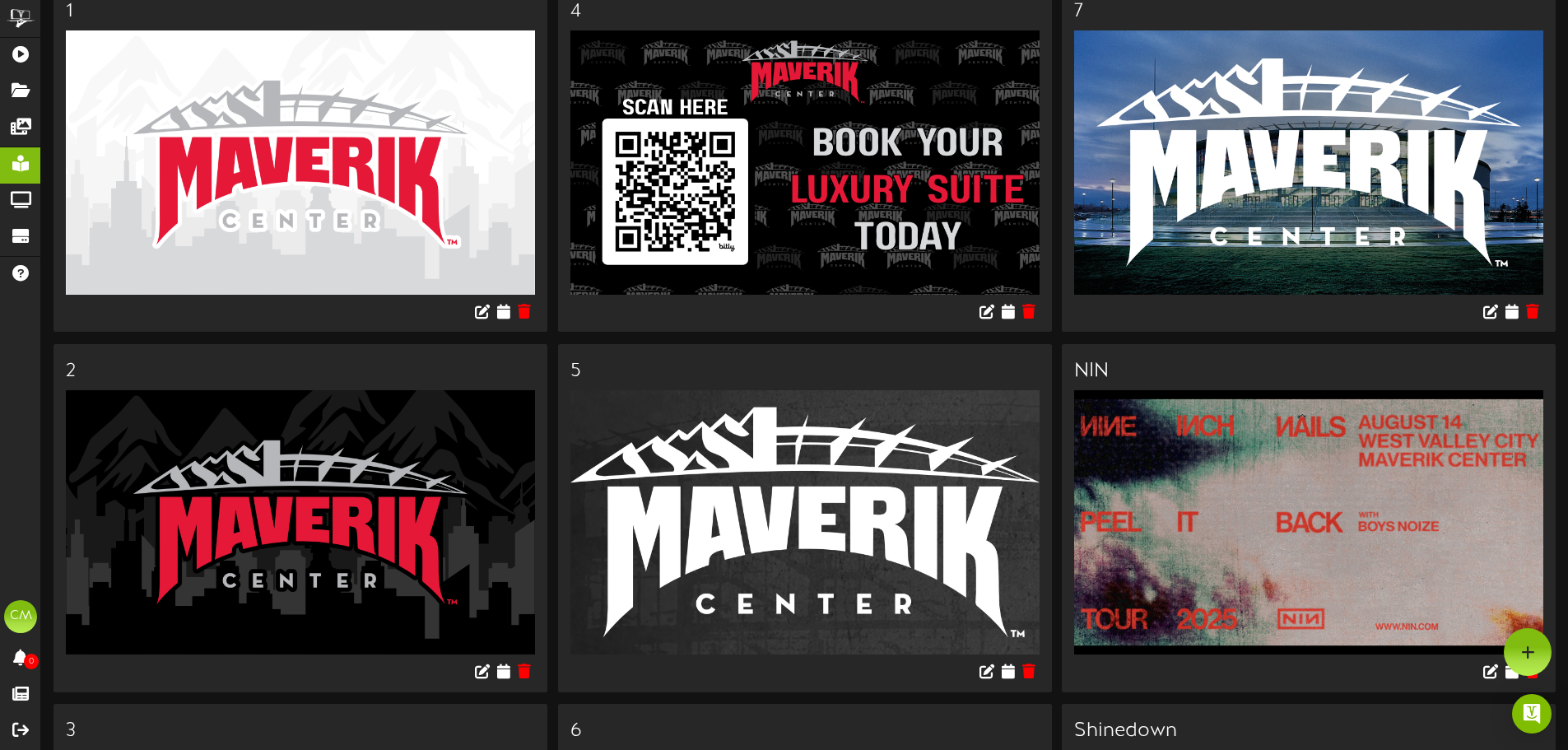 scroll, scrollTop: 0, scrollLeft: 0, axis: both 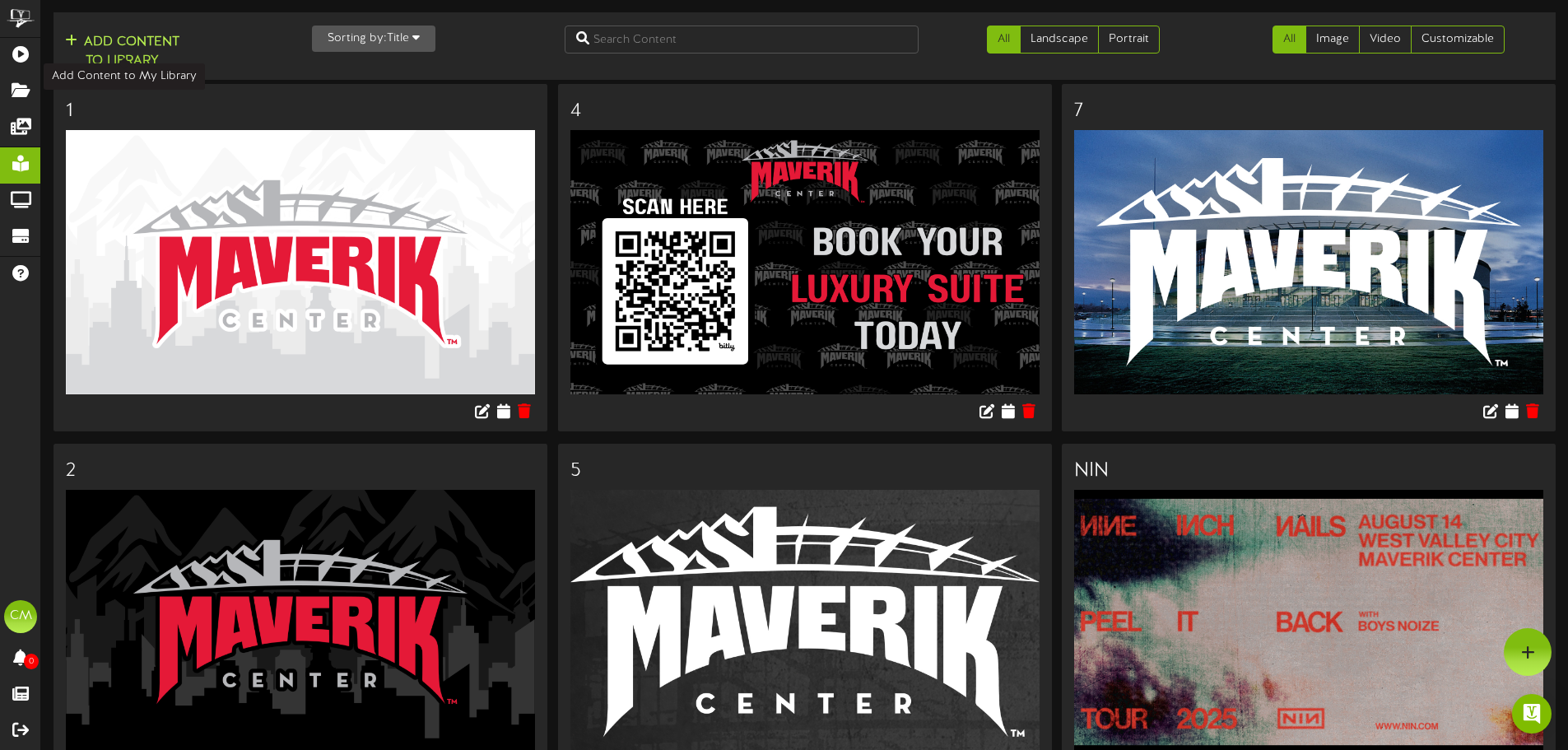 click on "Add Content to Library" at bounding box center (122, 52) 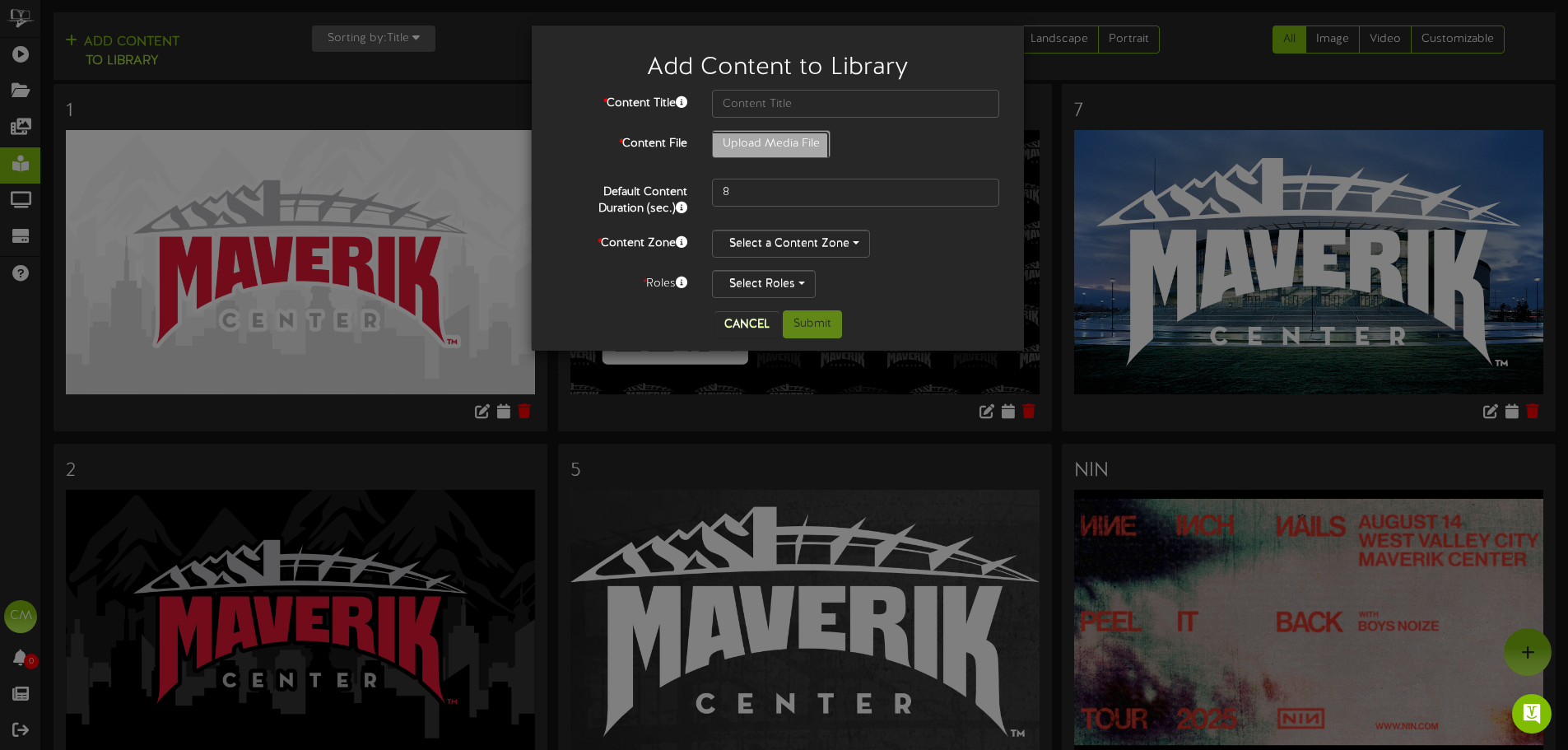 click on "Upload Media File" at bounding box center (-66, 189) 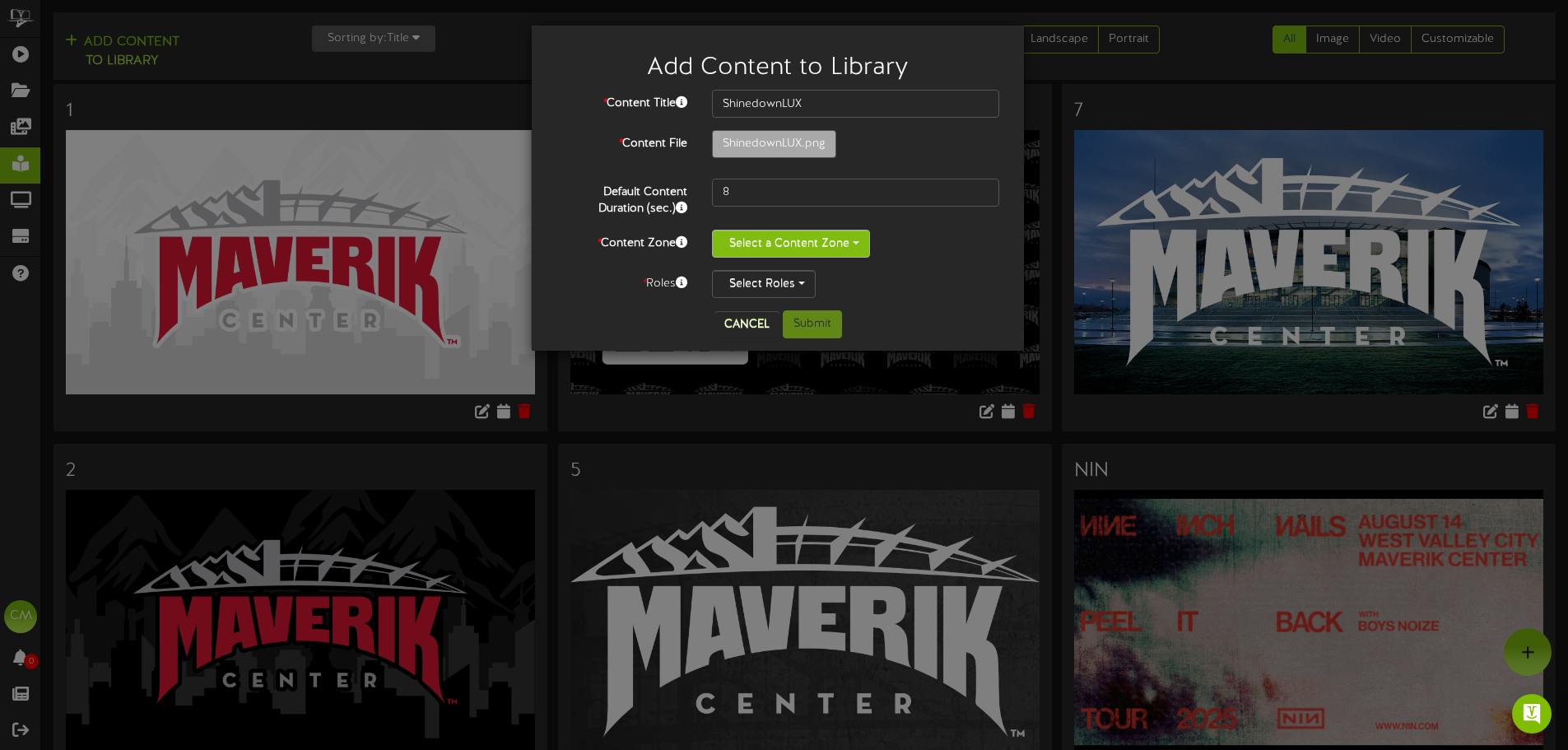 click on "Select a Content Zone" at bounding box center (791, 244) 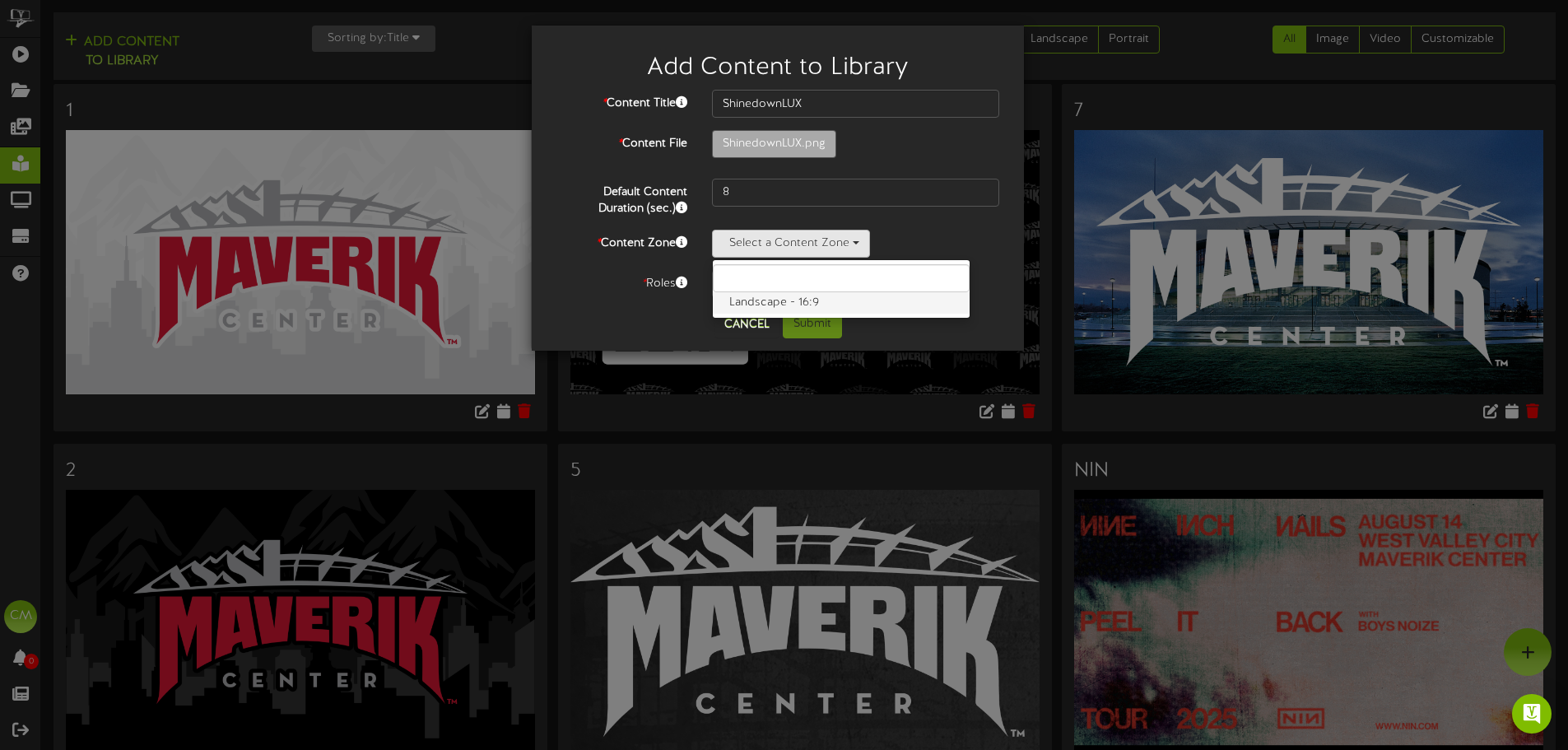 click on "Landscape - 16:9" at bounding box center (841, 303) 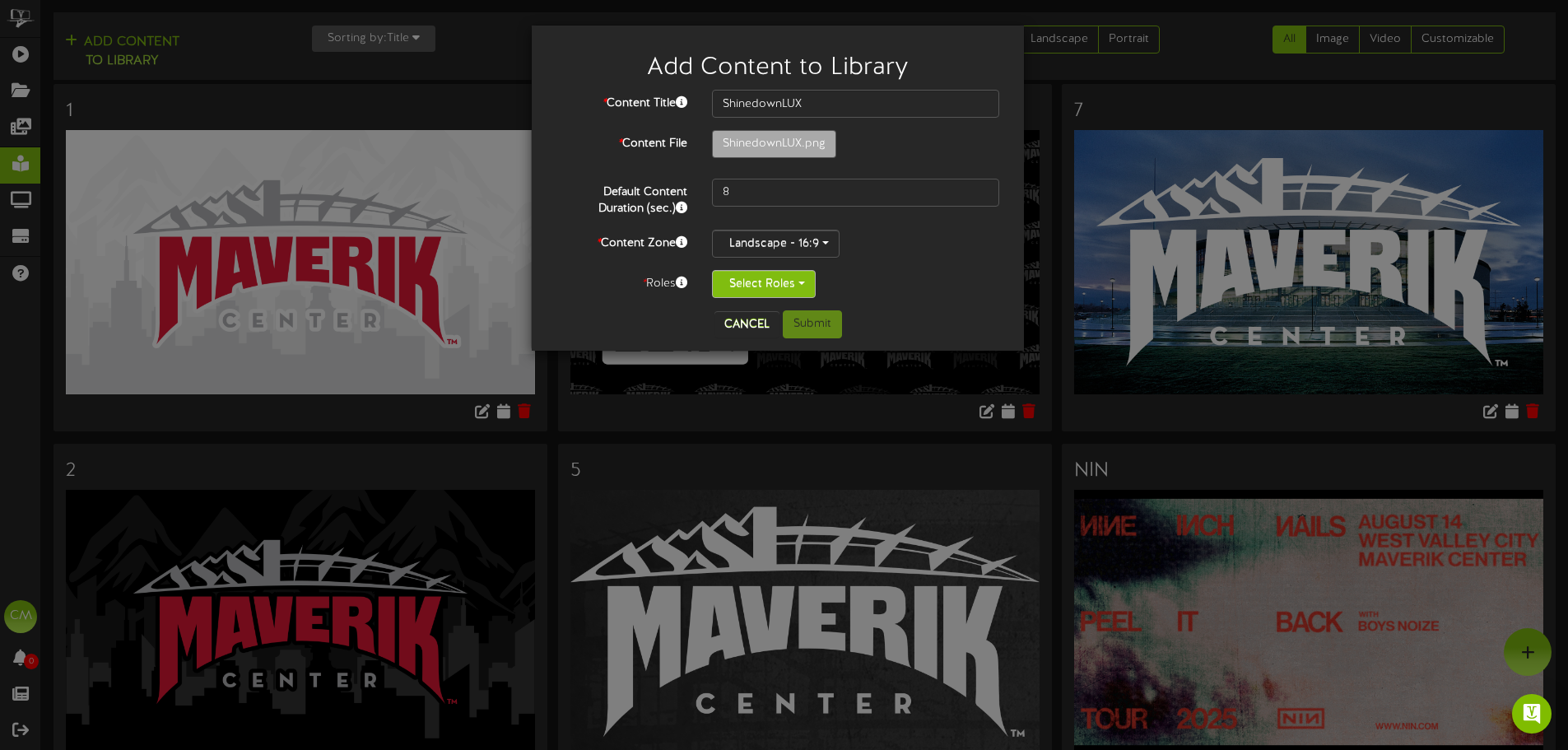 click on "Select Roles" at bounding box center (764, 284) 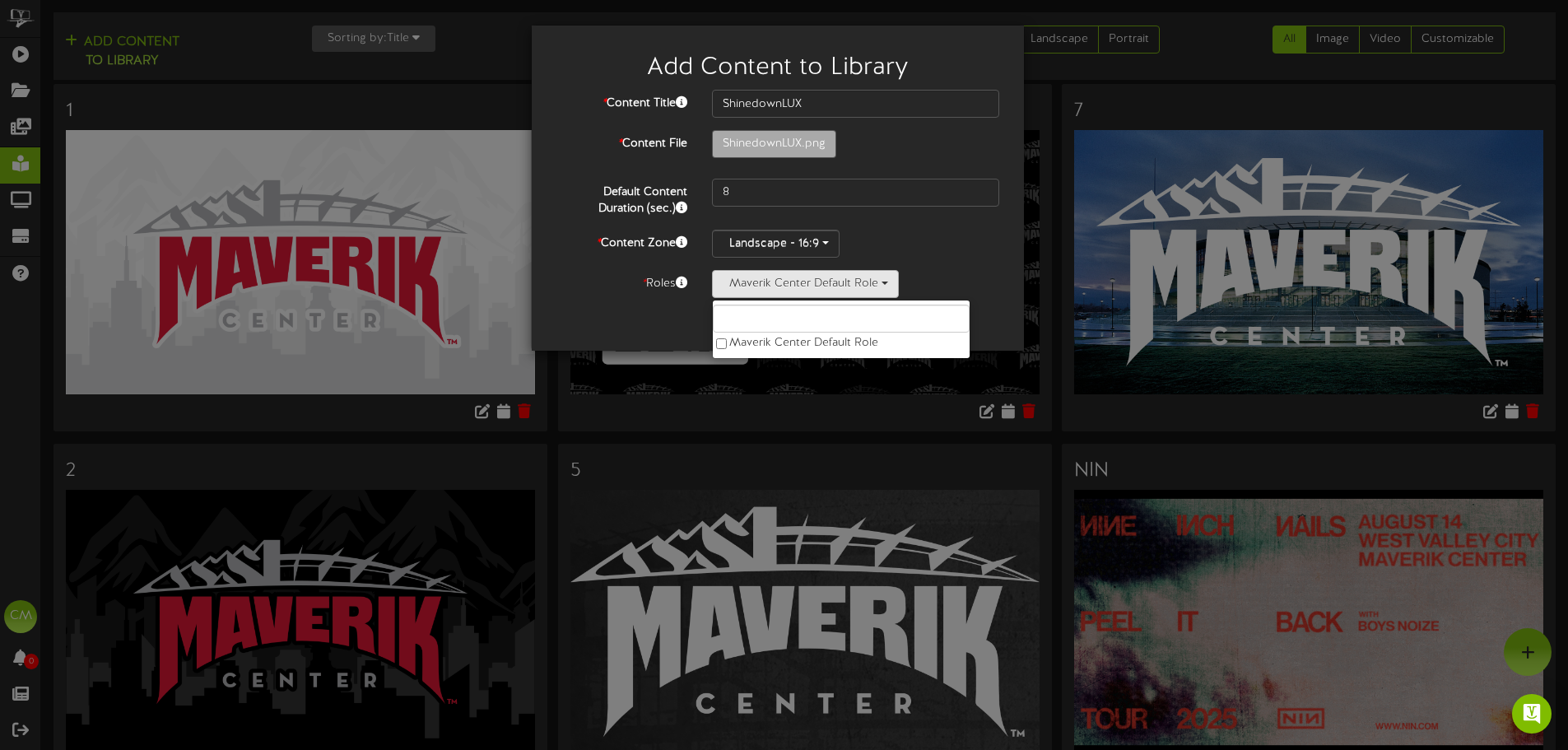 click on "Cancel
Submit" at bounding box center [778, 324] 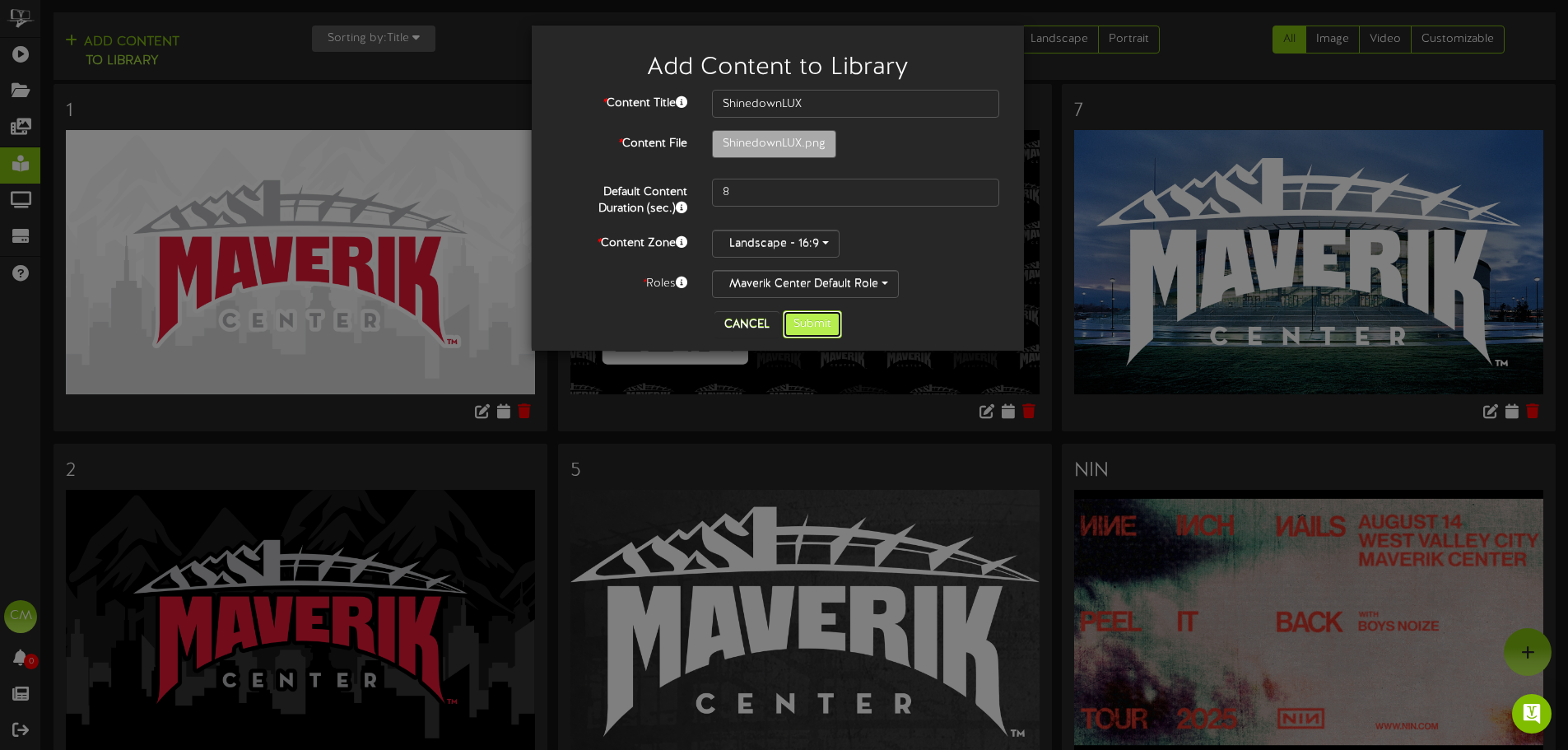 click on "Submit" at bounding box center [812, 324] 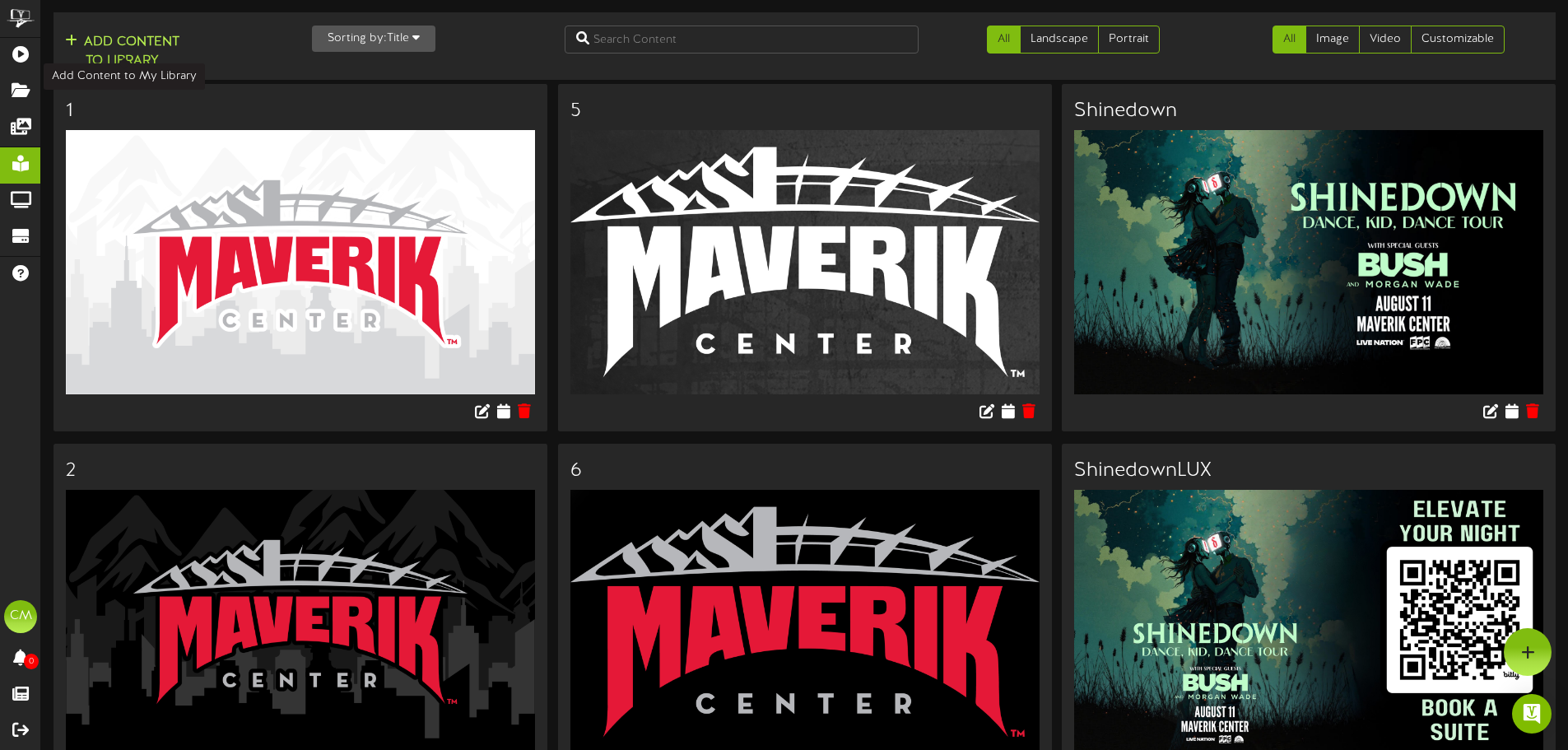 click on "Add Content to Library" at bounding box center [122, 52] 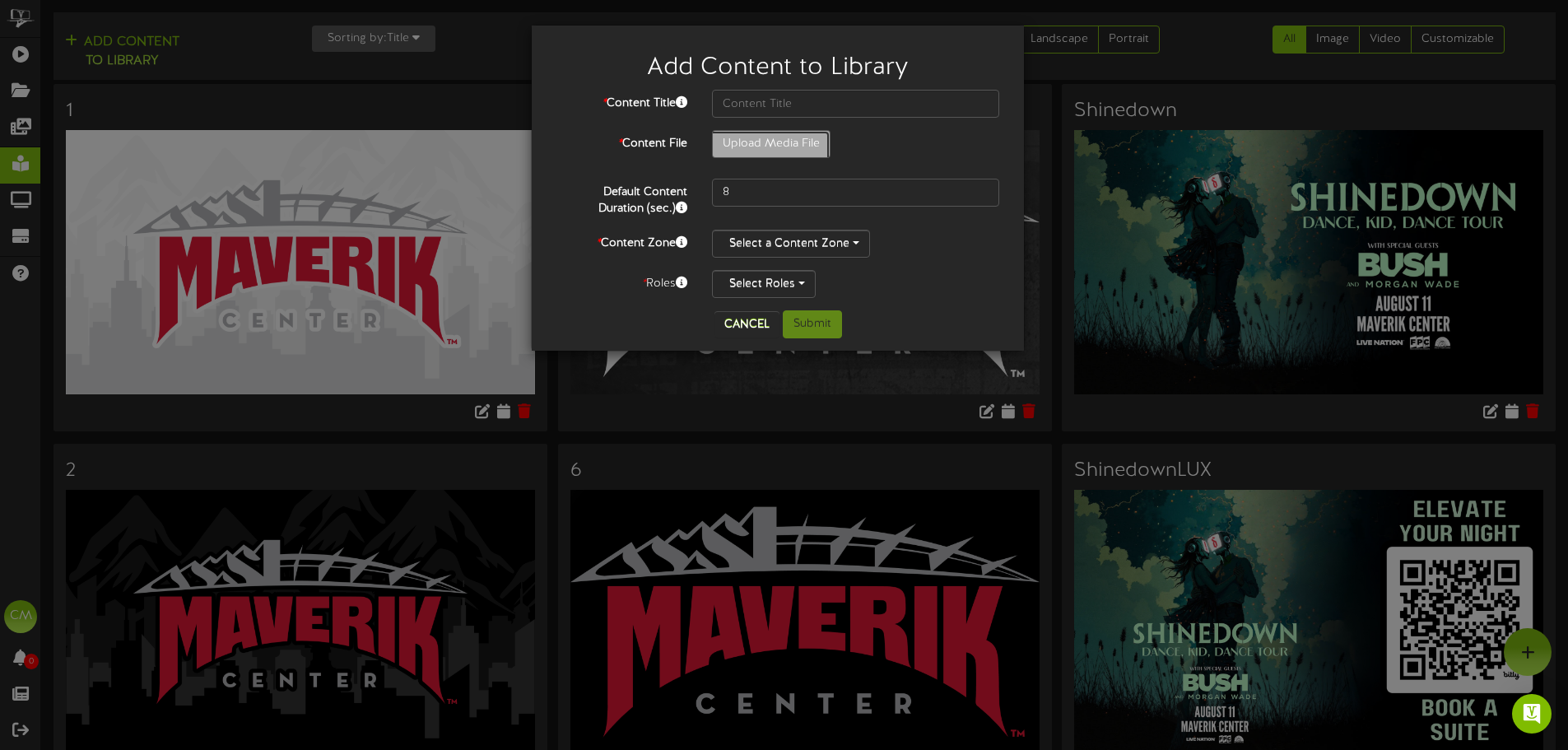 click on "Upload Media File" at bounding box center [-66, 189] 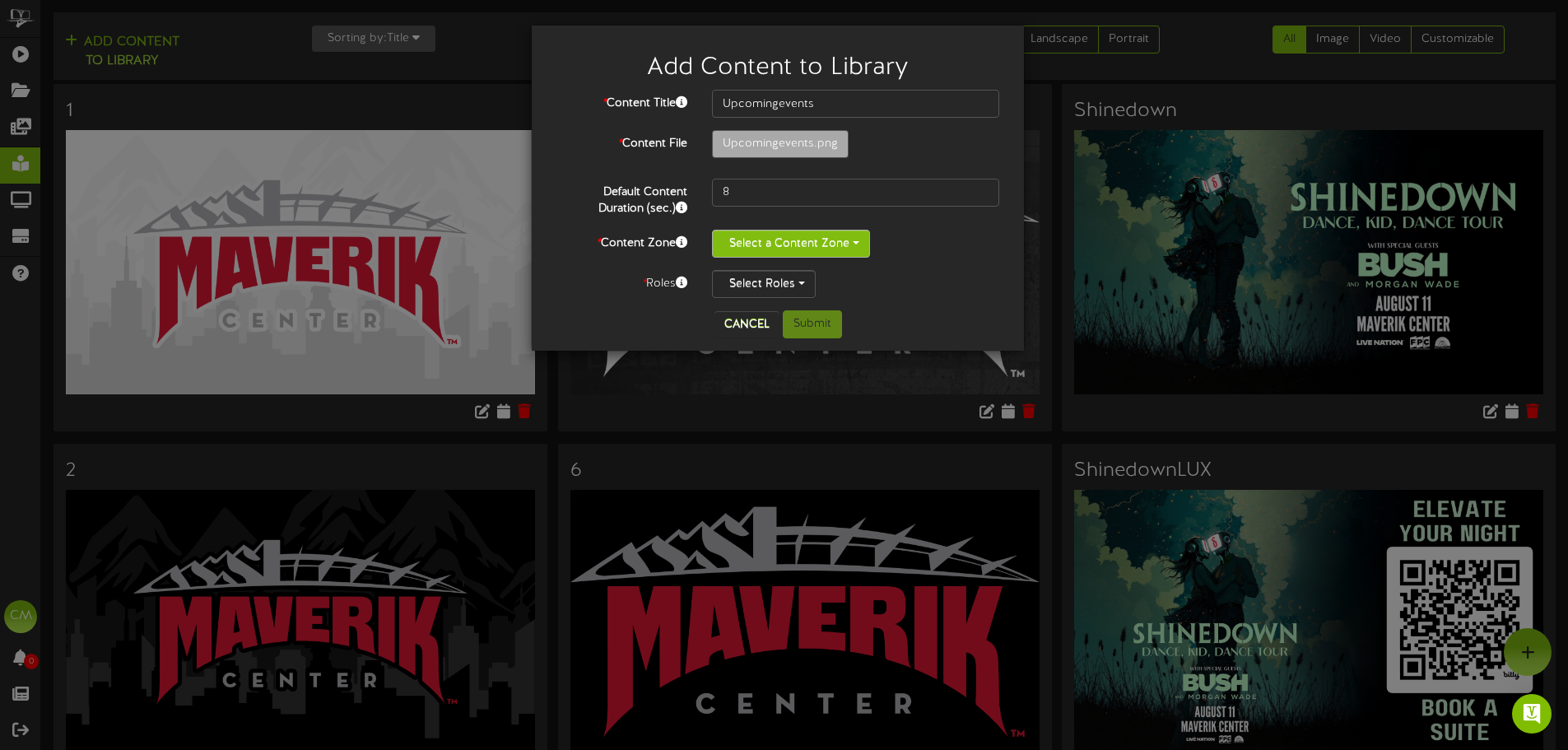 click on "Select a Content Zone" at bounding box center [791, 244] 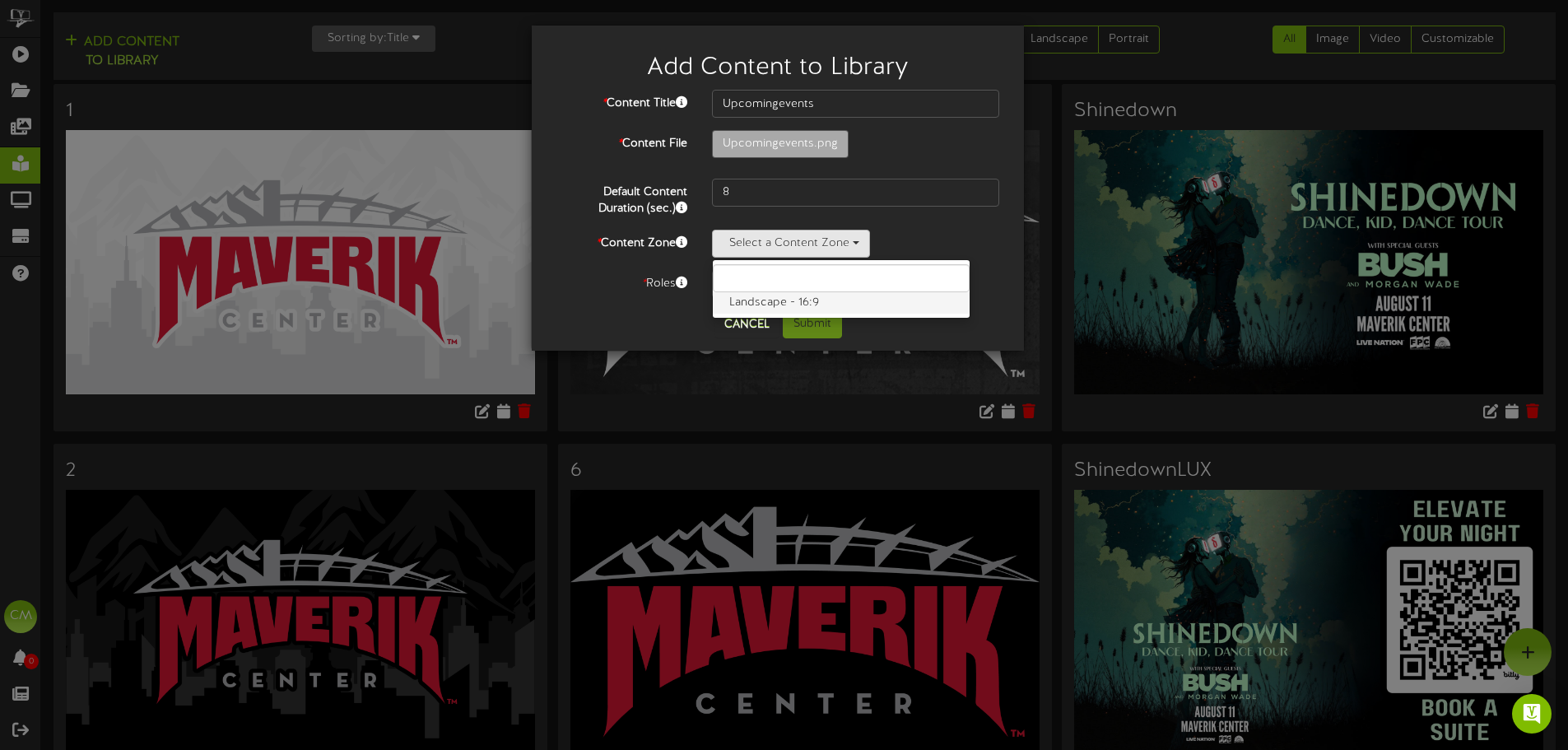 click on "Landscape - 16:9" at bounding box center (841, 303) 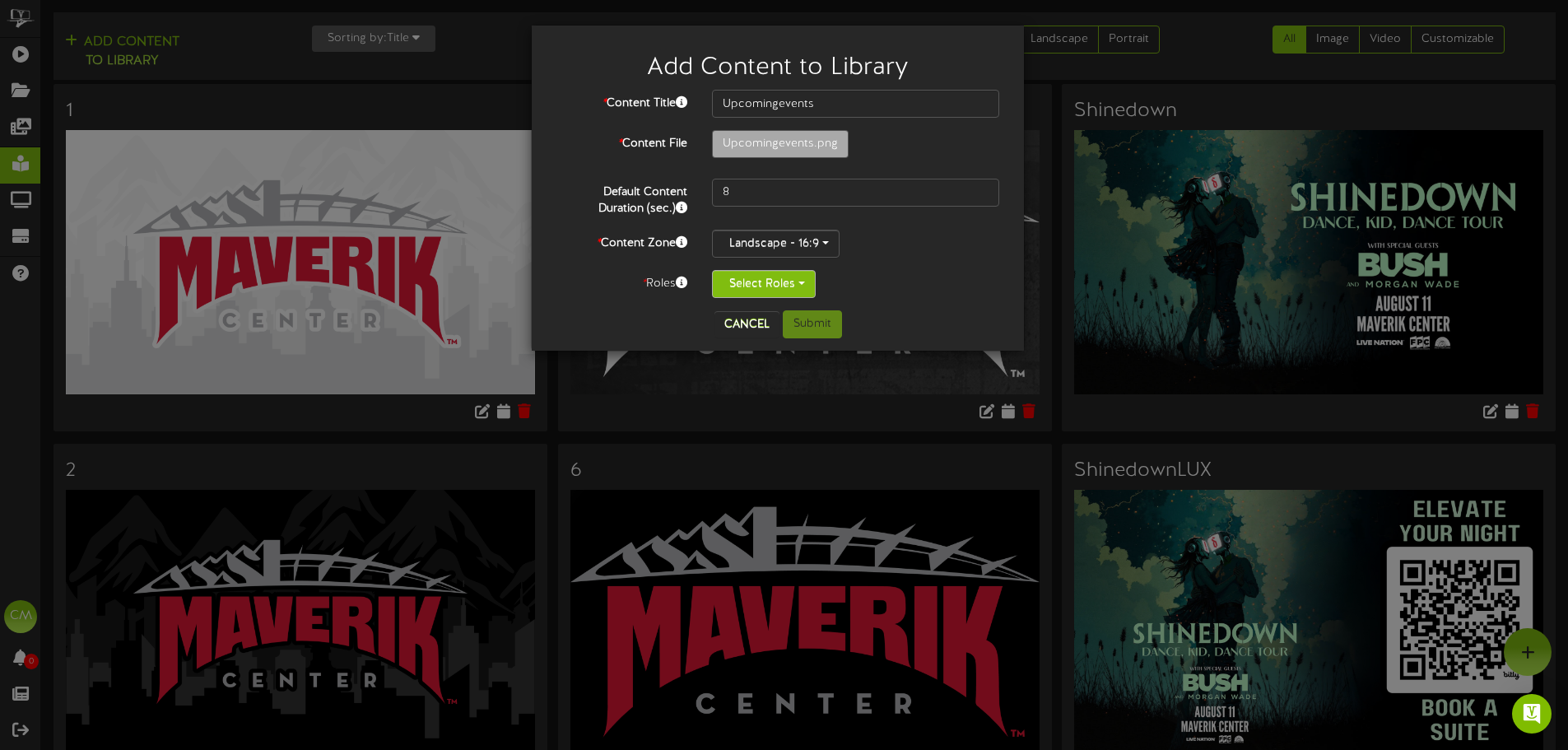 click on "Select Roles" at bounding box center [764, 284] 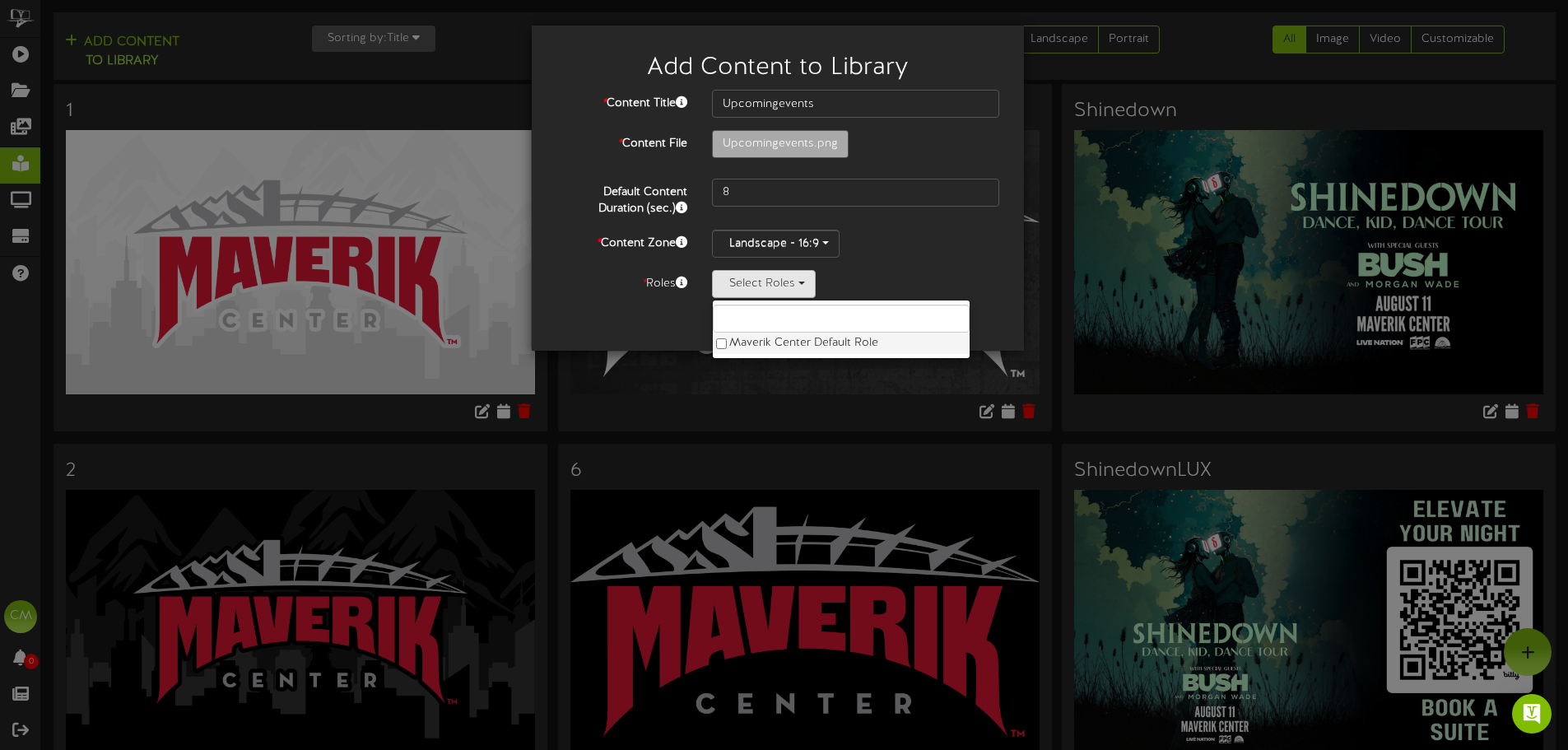 click on "Maverik Center Default Role" at bounding box center [841, 343] 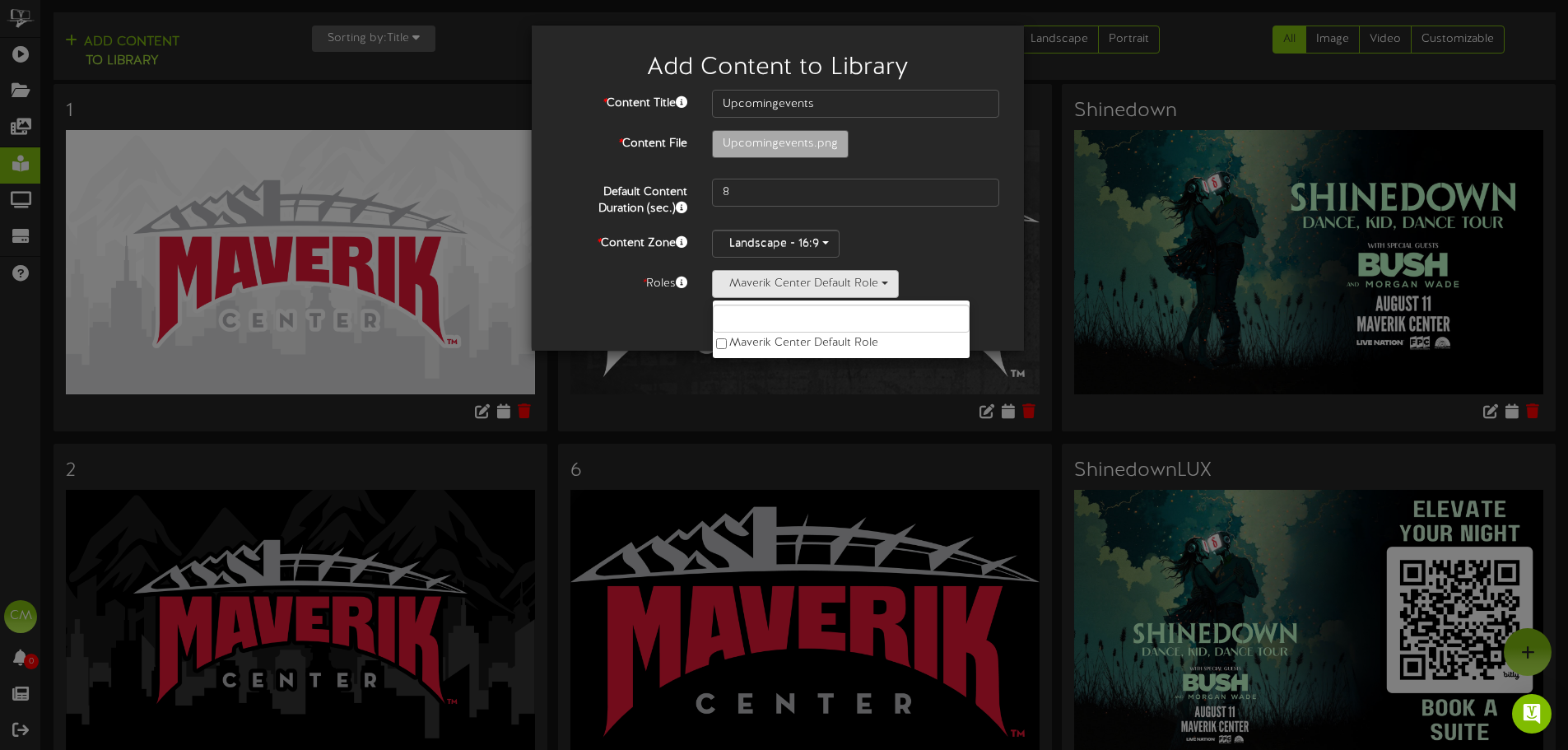click on "*
Content Title
Upcomingevents
*
Content File
Upcomingevents.png
8 *" at bounding box center (778, 200) 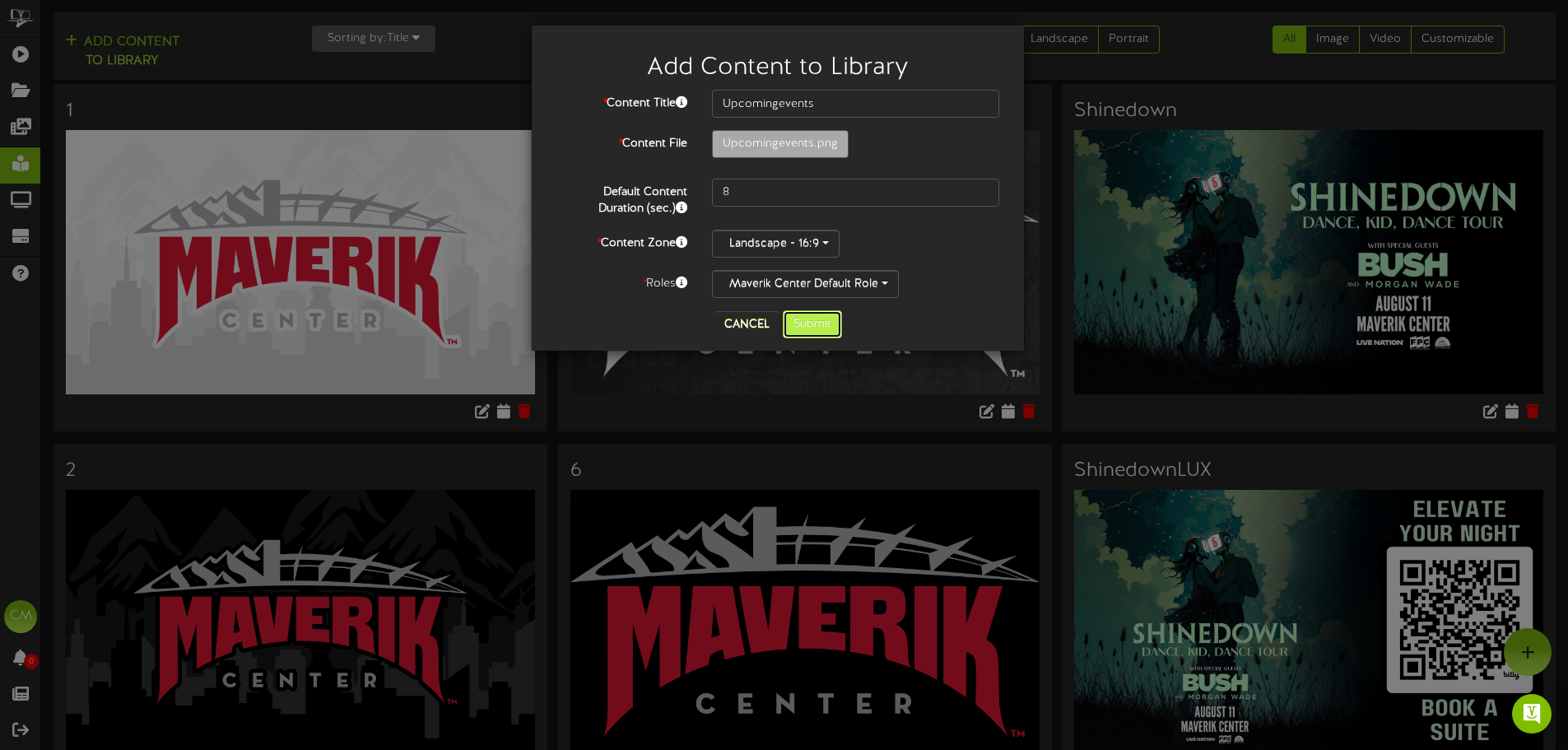 click on "Submit" at bounding box center [812, 324] 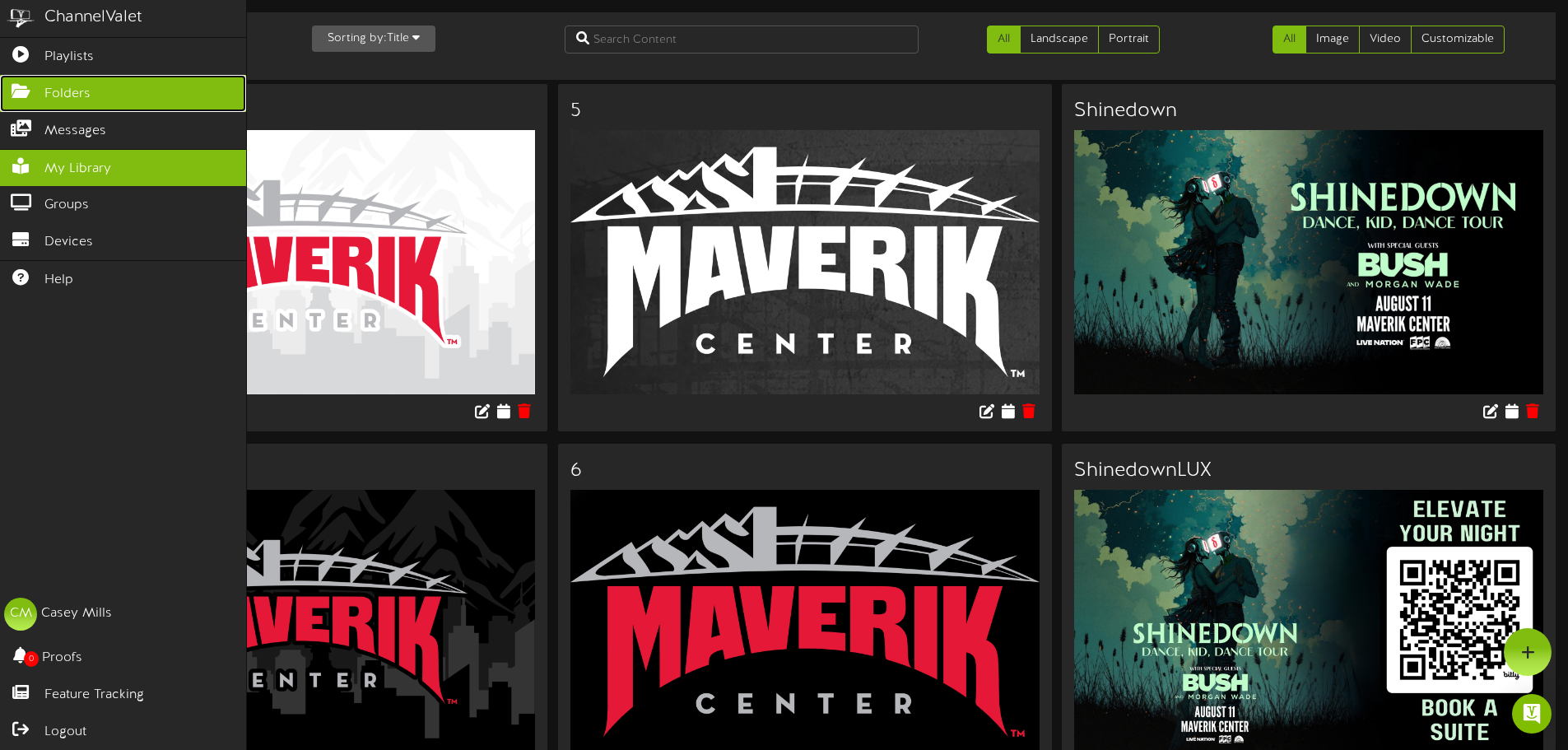 click at bounding box center (21, 89) 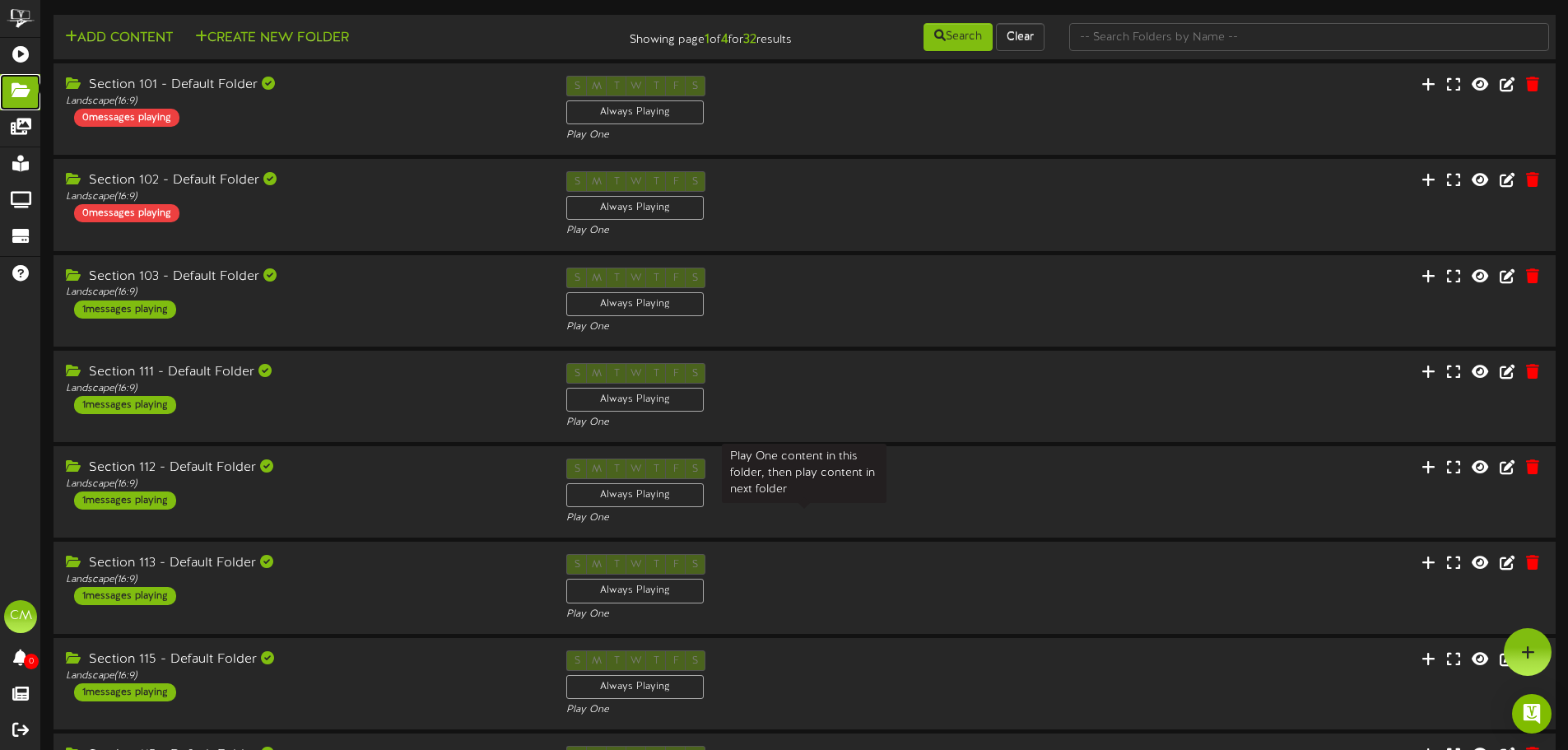scroll, scrollTop: 0, scrollLeft: 0, axis: both 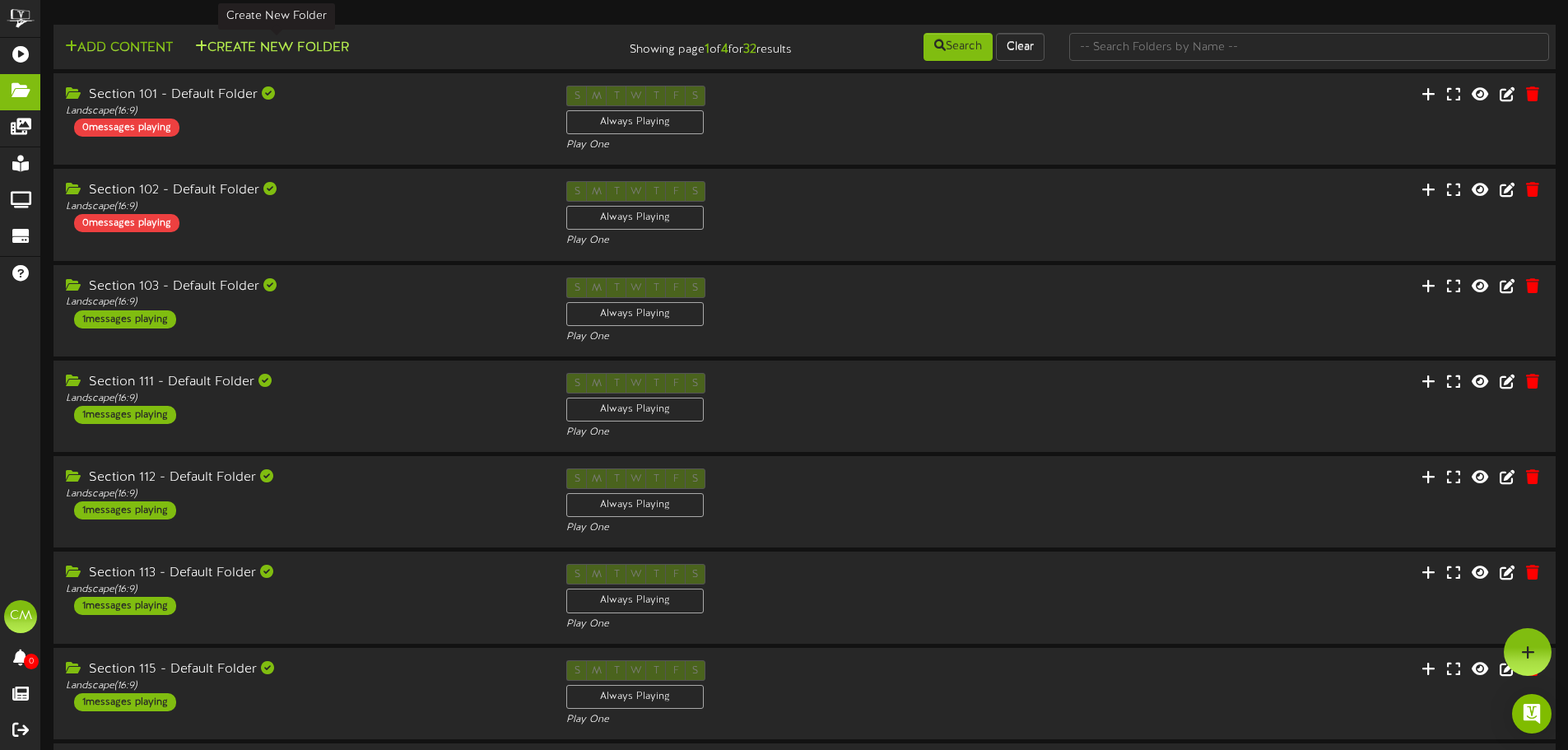 click on "Create New Folder" at bounding box center (272, 48) 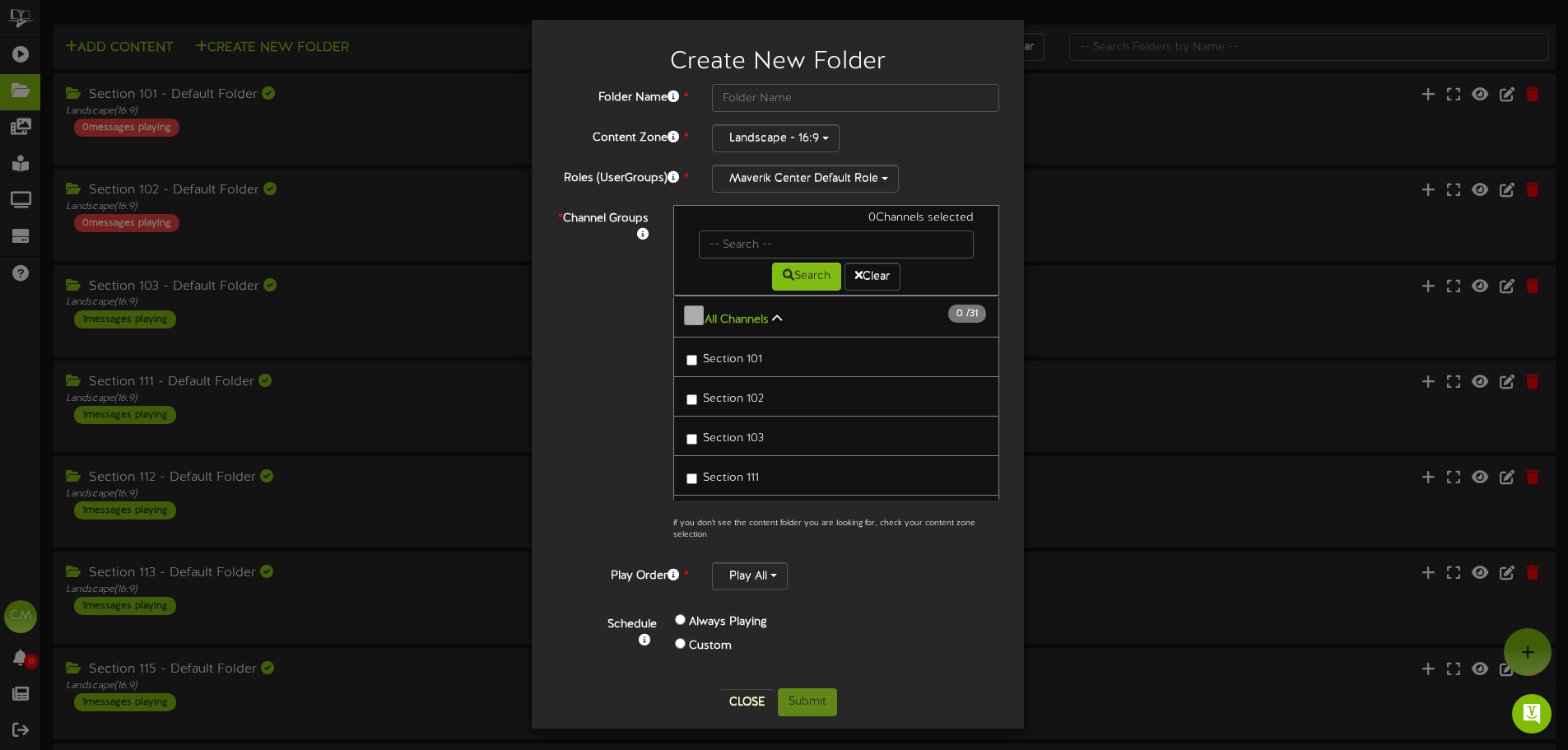 scroll, scrollTop: 7, scrollLeft: 0, axis: vertical 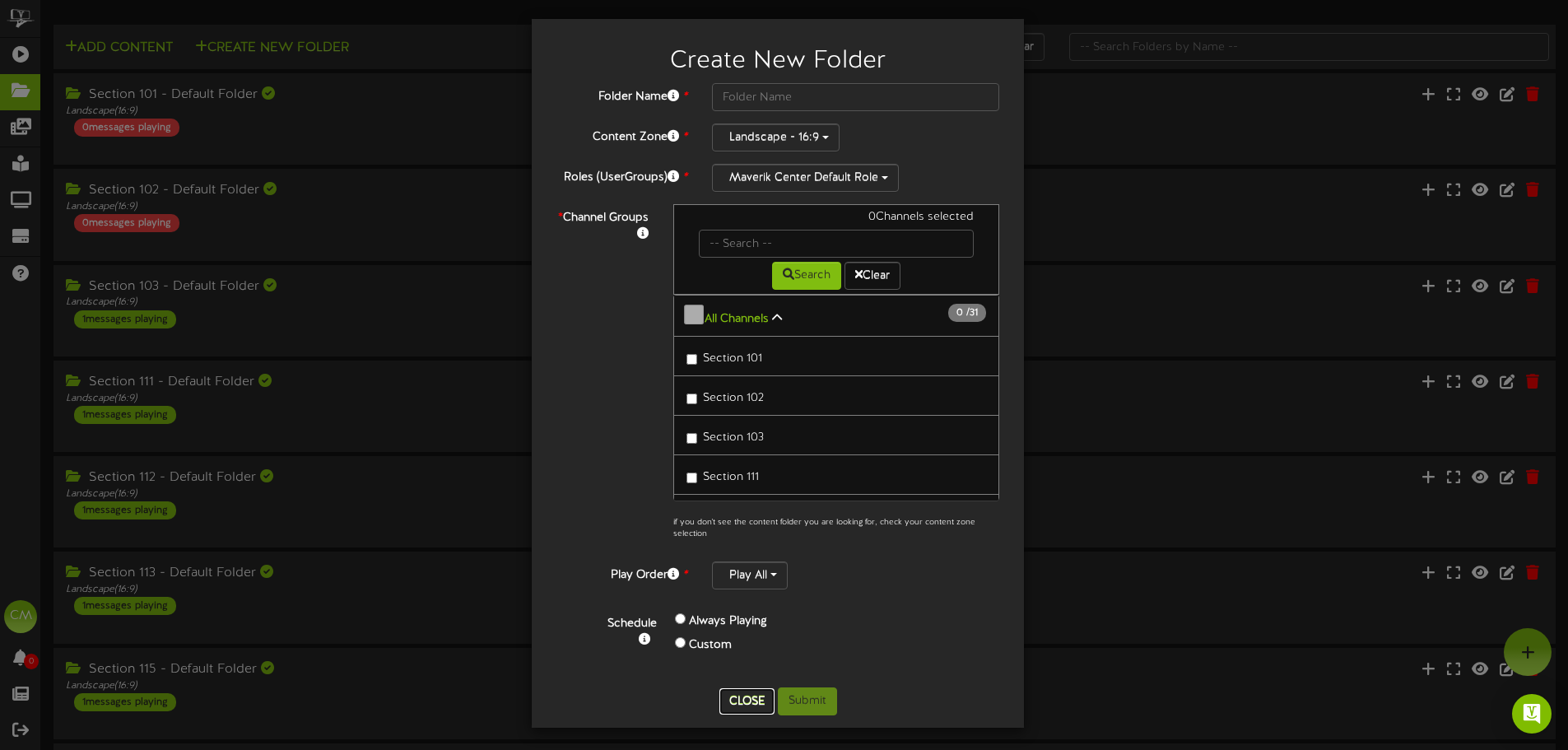 click on "Close" at bounding box center [747, 701] 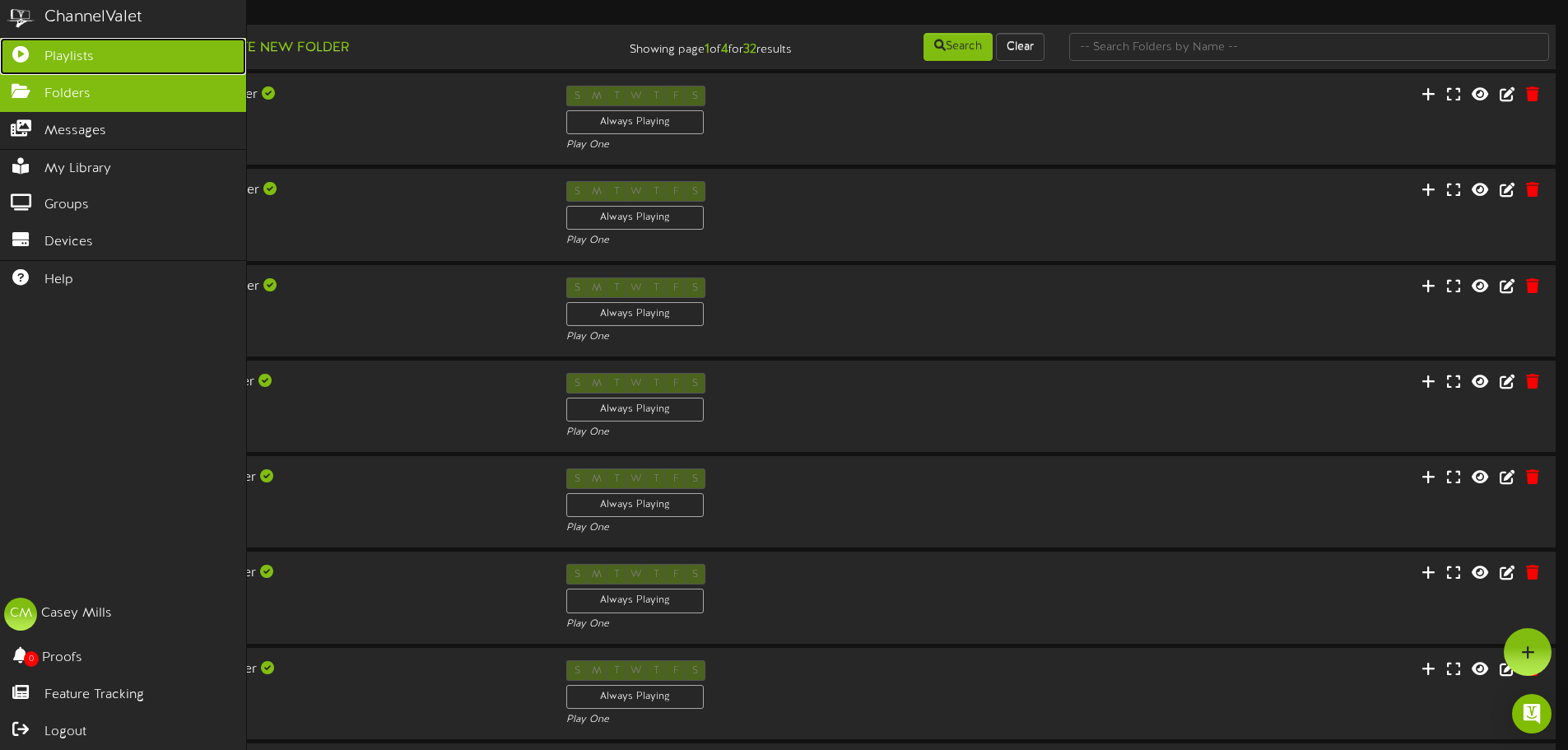 click on "Playlists" at bounding box center (123, 56) 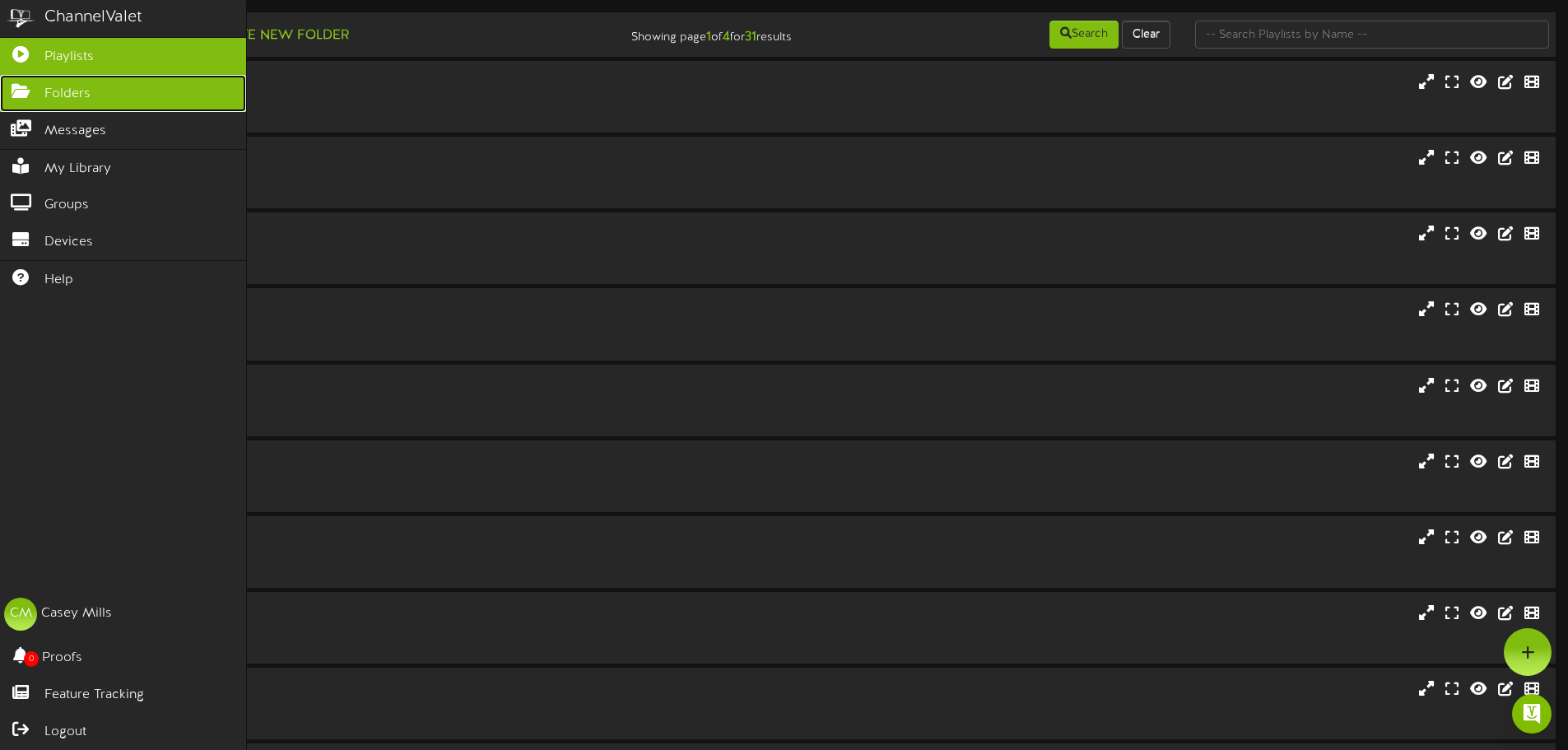 click on "Folders" at bounding box center [123, 93] 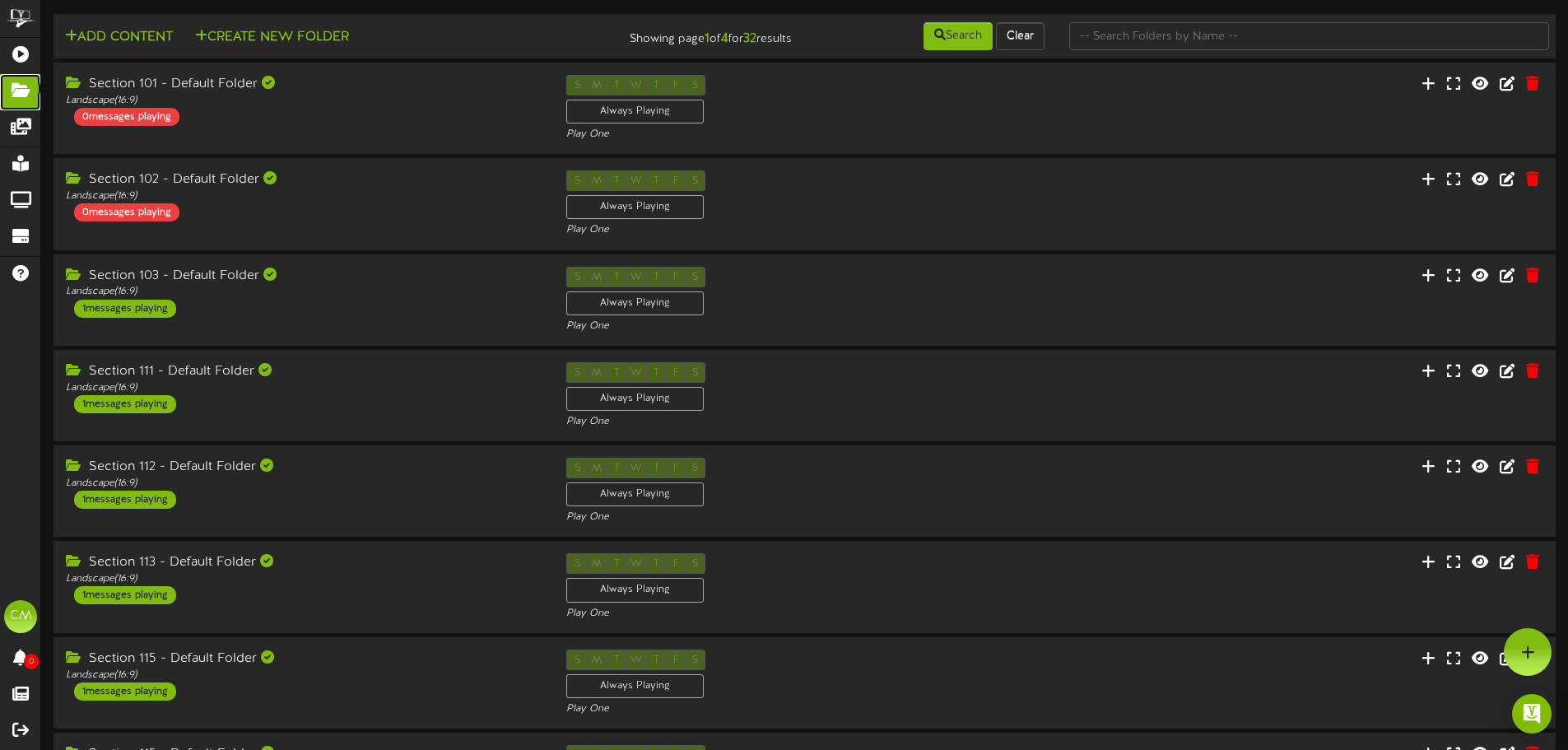 scroll, scrollTop: 0, scrollLeft: 0, axis: both 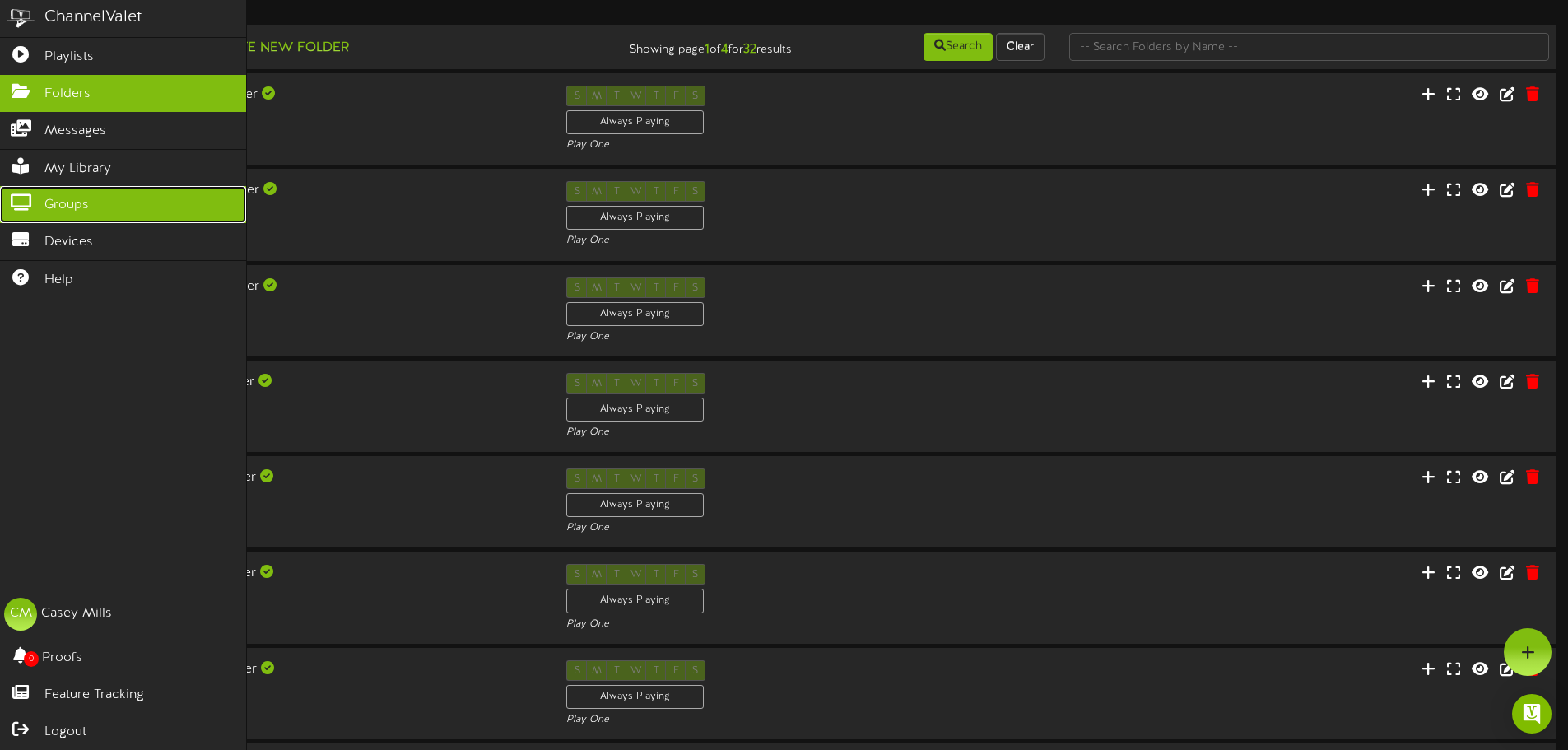click on "Groups" at bounding box center (123, 204) 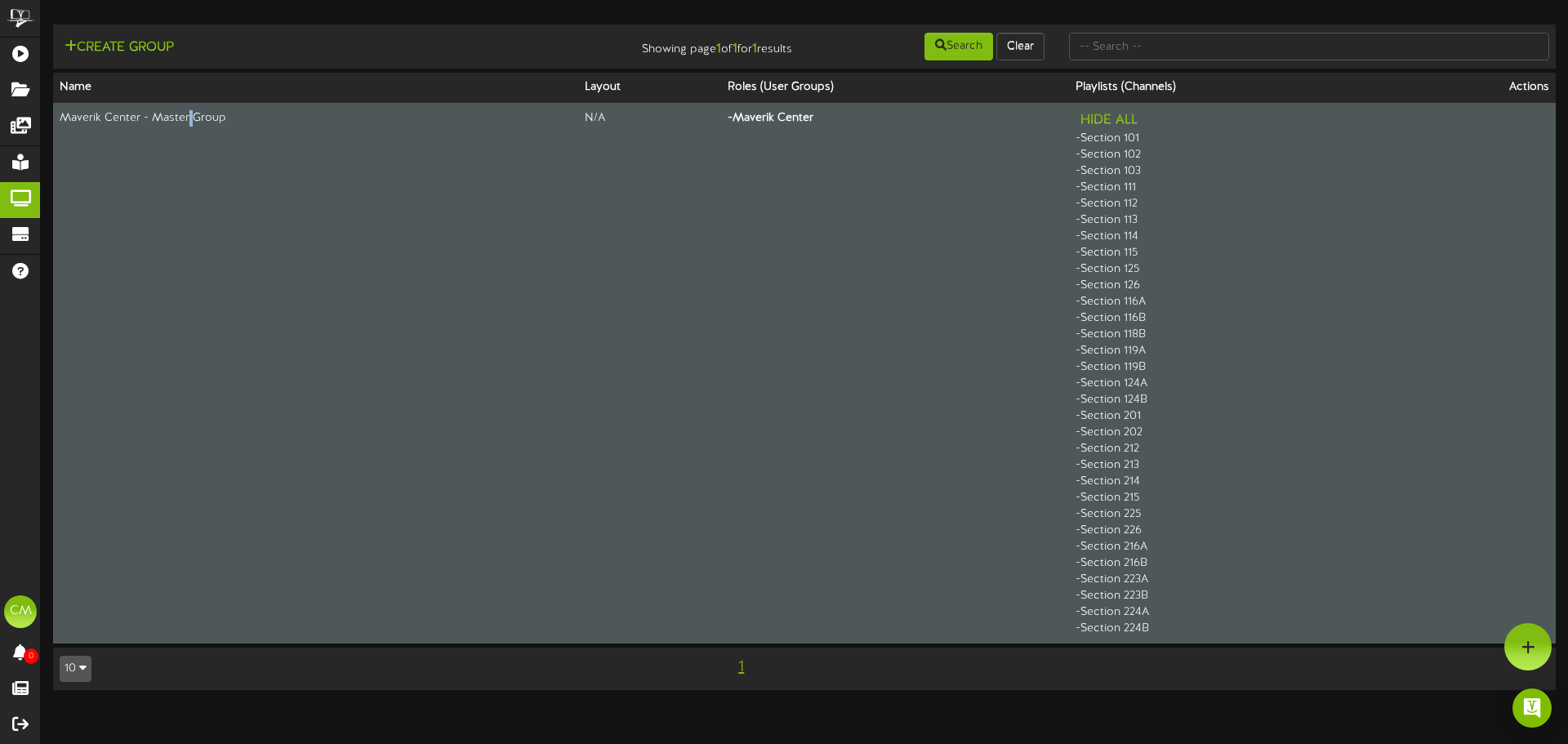 click on "Maverik Center - Master Group" at bounding box center (315, 373) 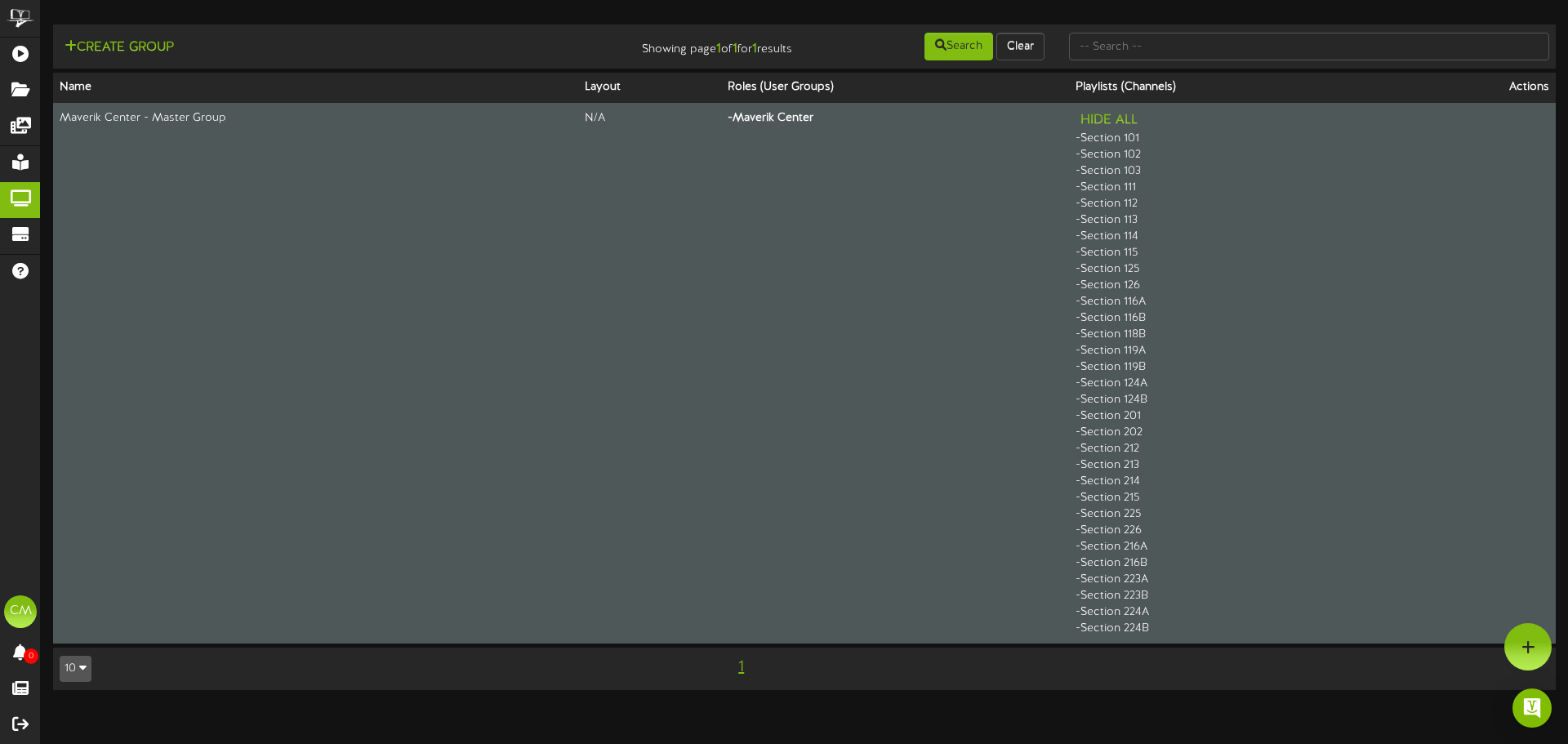 click on "-  Maverik Center" at bounding box center (895, 373) 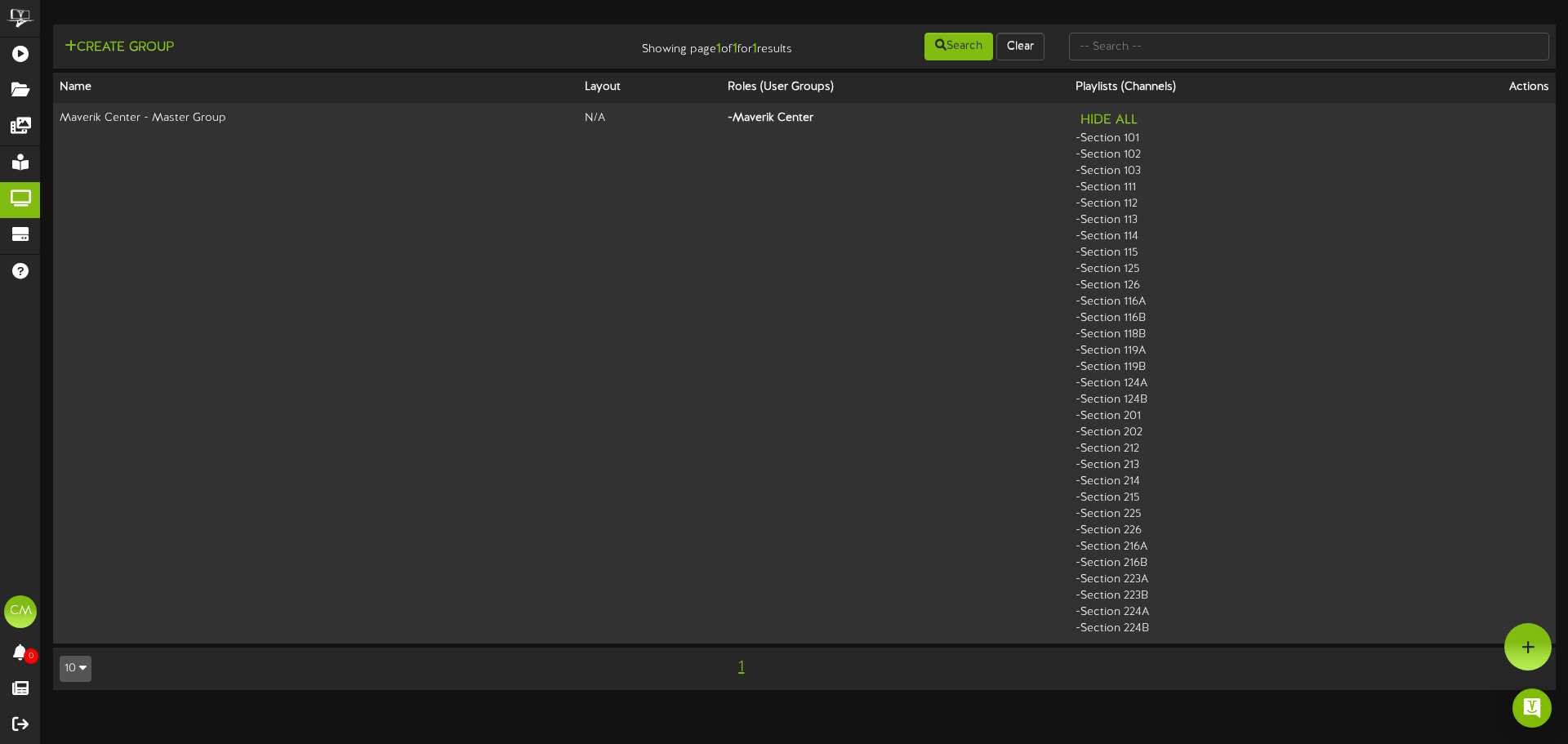 click on "Actions" at bounding box center (1478, 87) 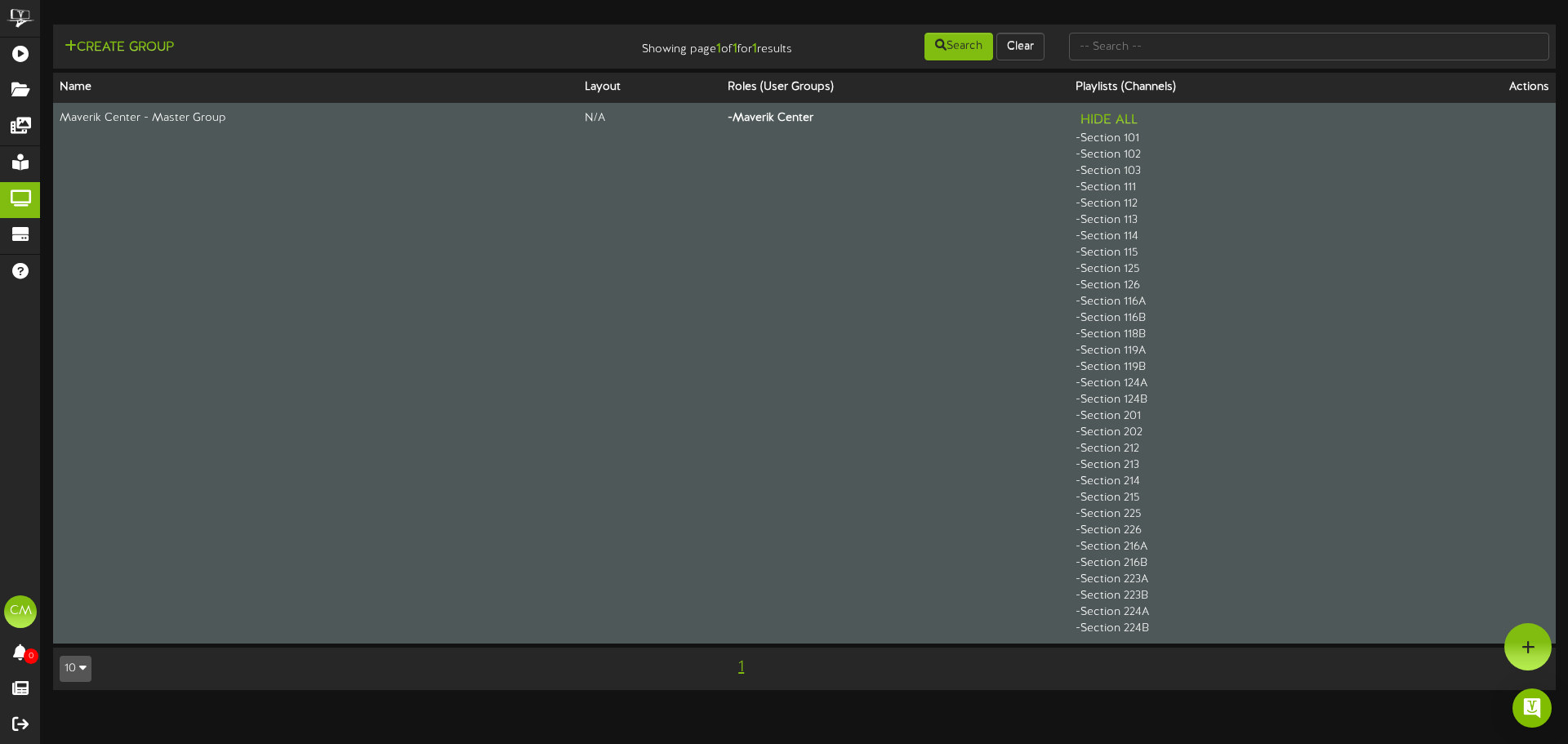 click on "-  Maverik Center" at bounding box center [895, 373] 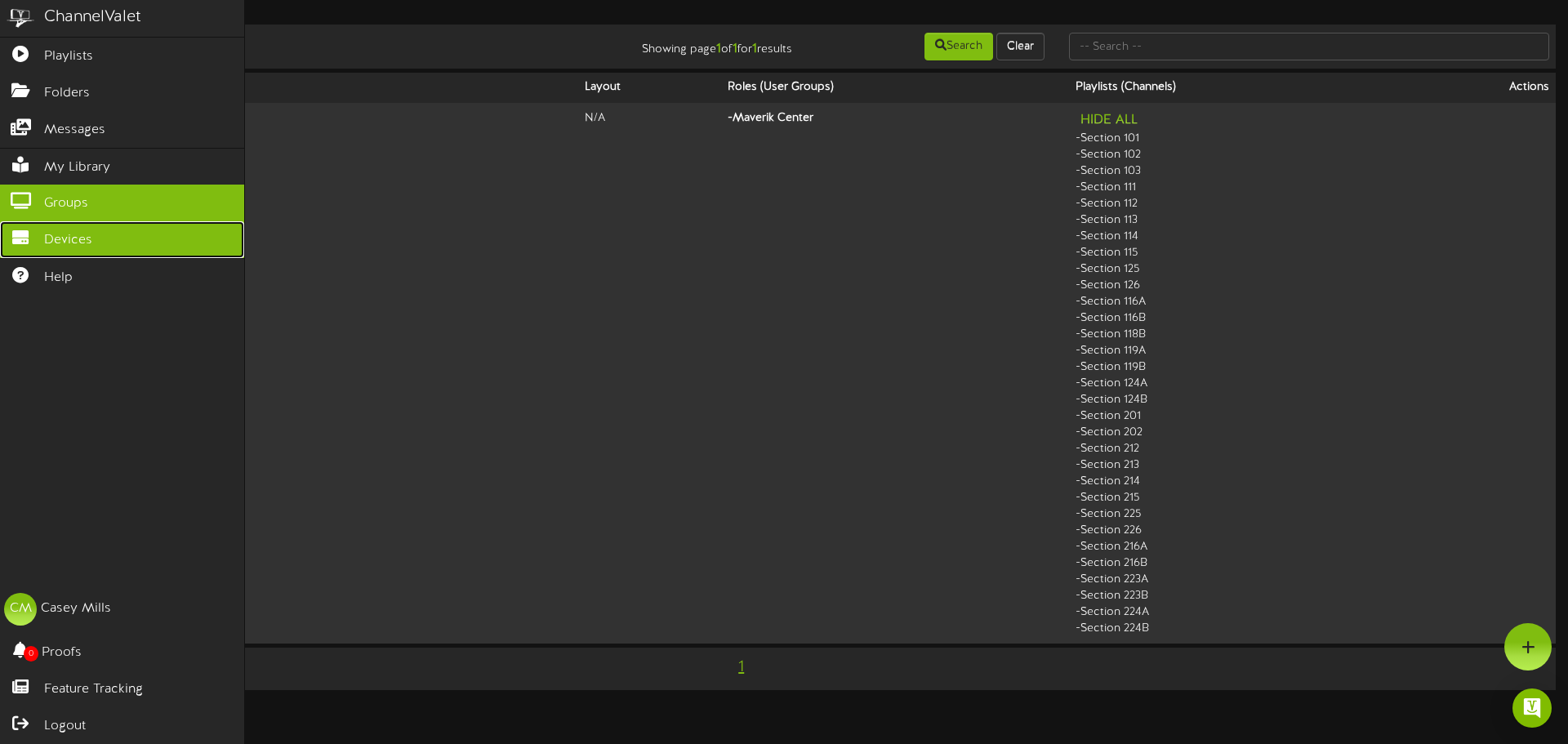 click on "Devices" at bounding box center (68, 240) 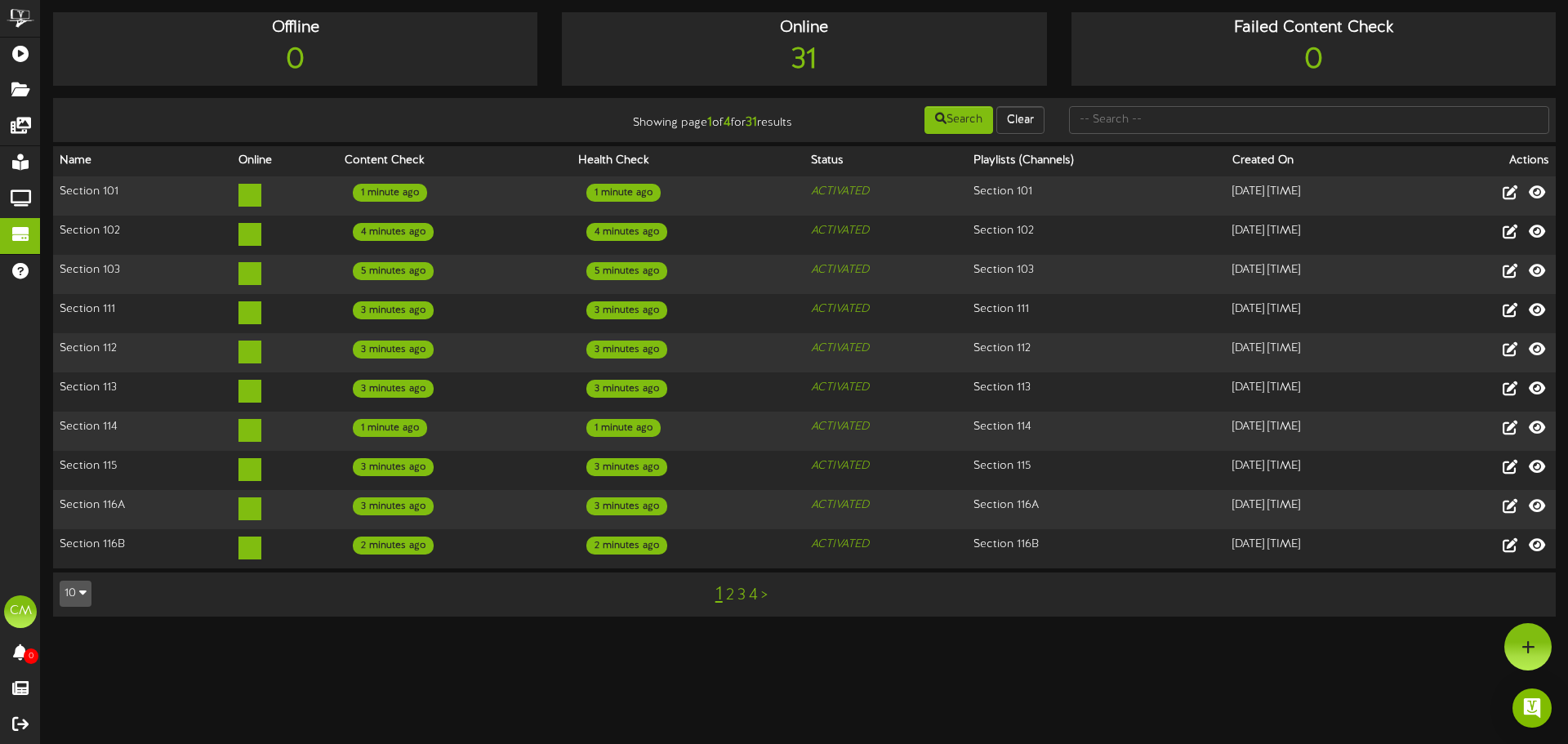 click at bounding box center [82, 592] 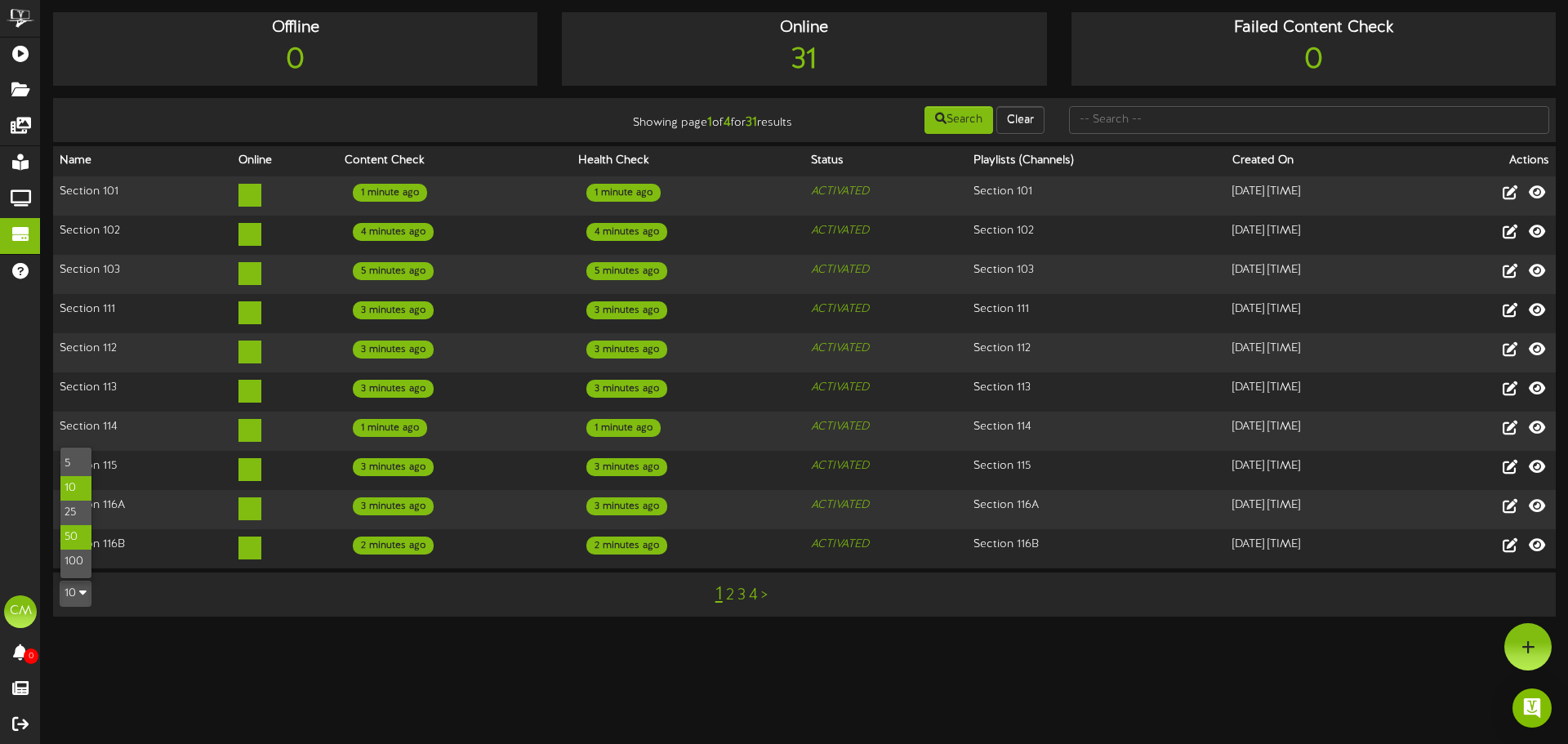 click on "50" at bounding box center [76, 537] 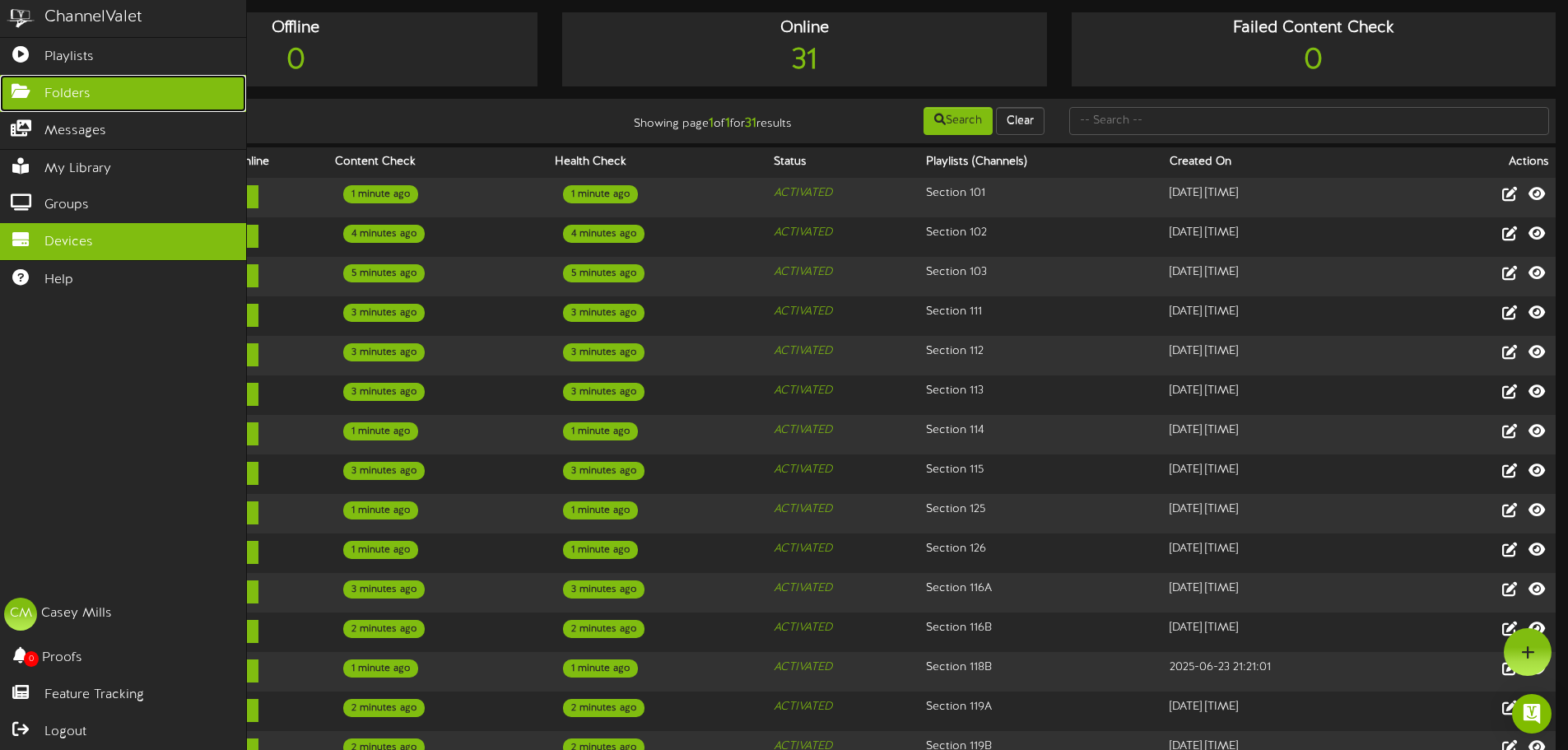 click on "Folders" at bounding box center [123, 93] 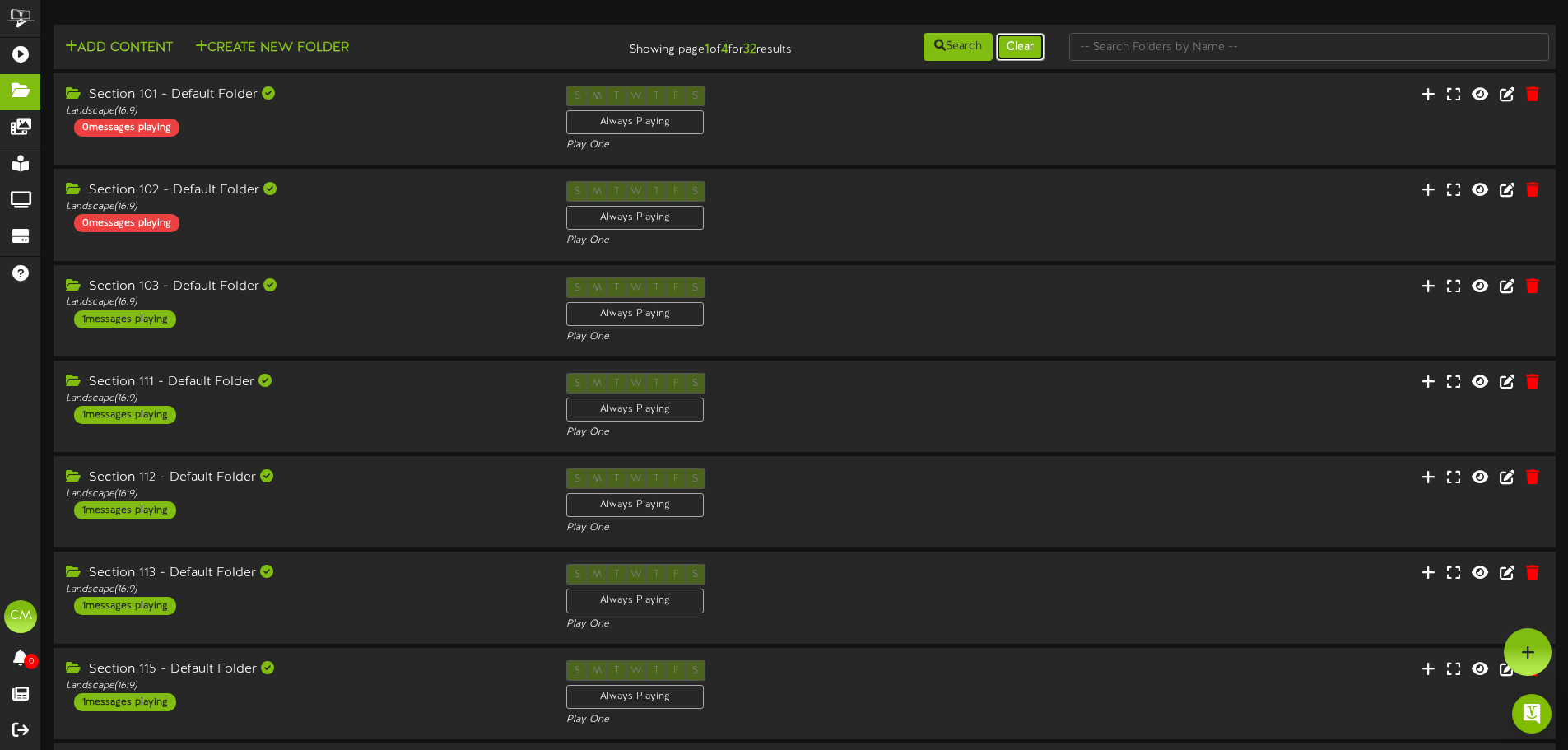 click on "Clear" at bounding box center (1020, 47) 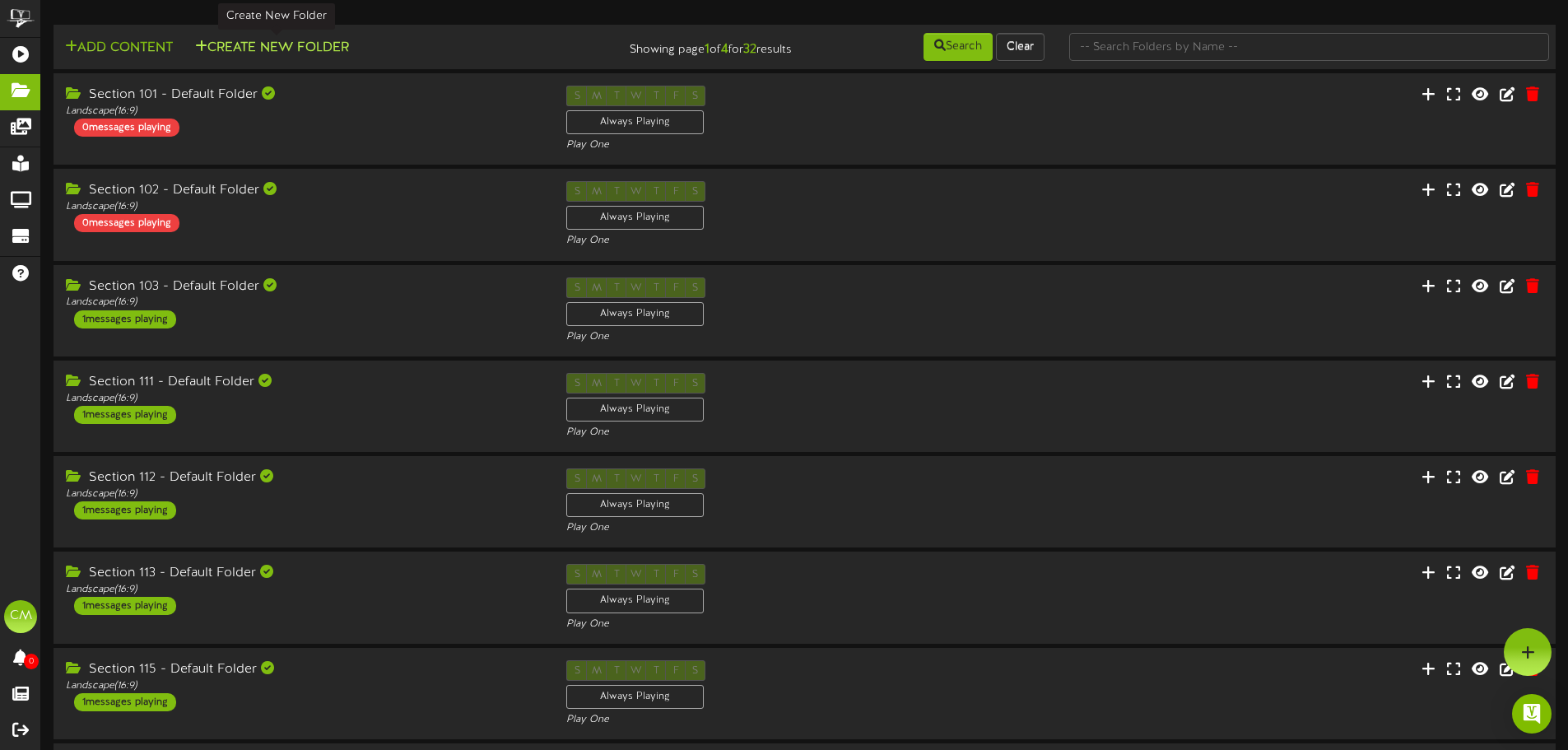 click on "Create New Folder" at bounding box center (272, 48) 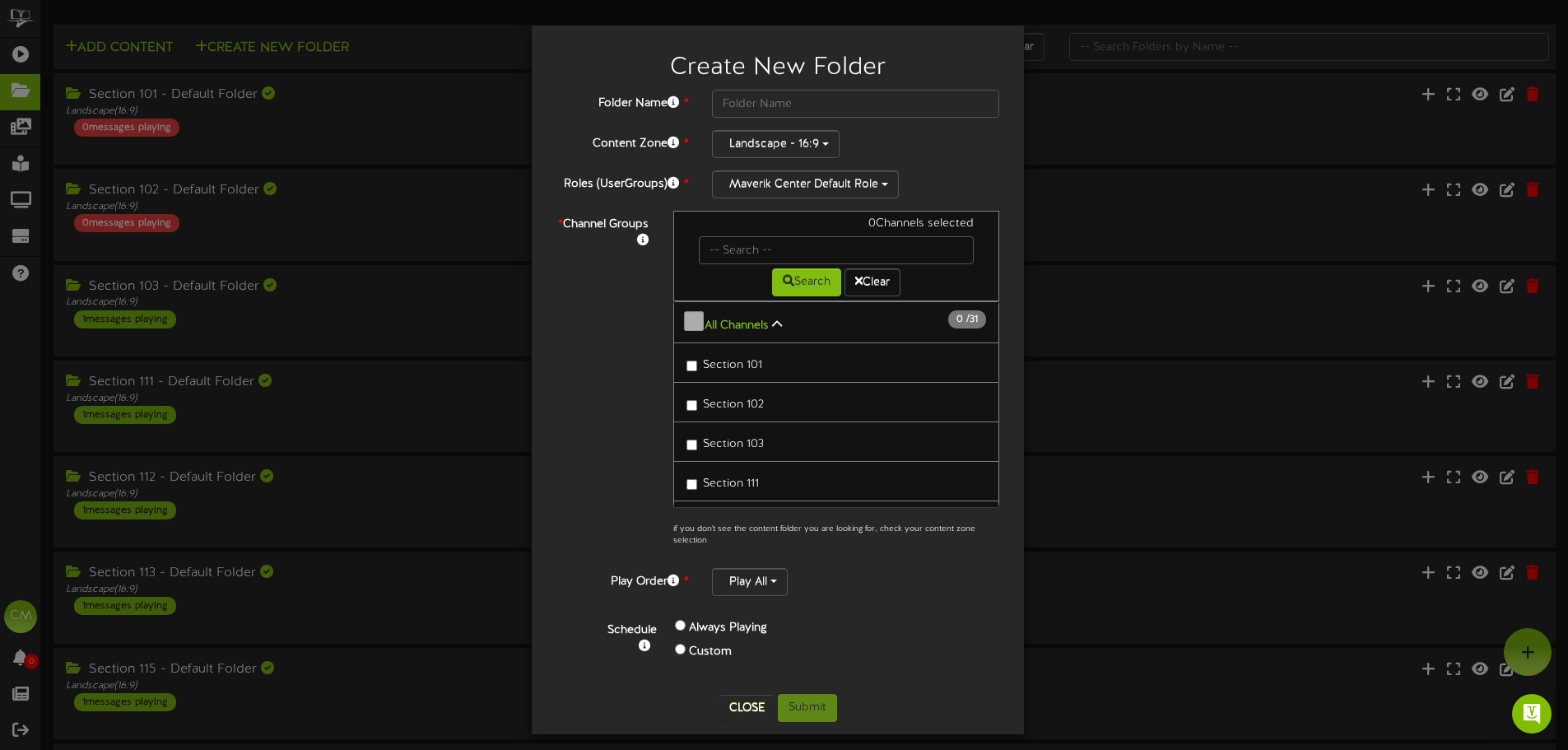 click on "Create New Folder
Folder Name
*
Content Zone
*
Landscape - 16:9
*" at bounding box center (784, 375) 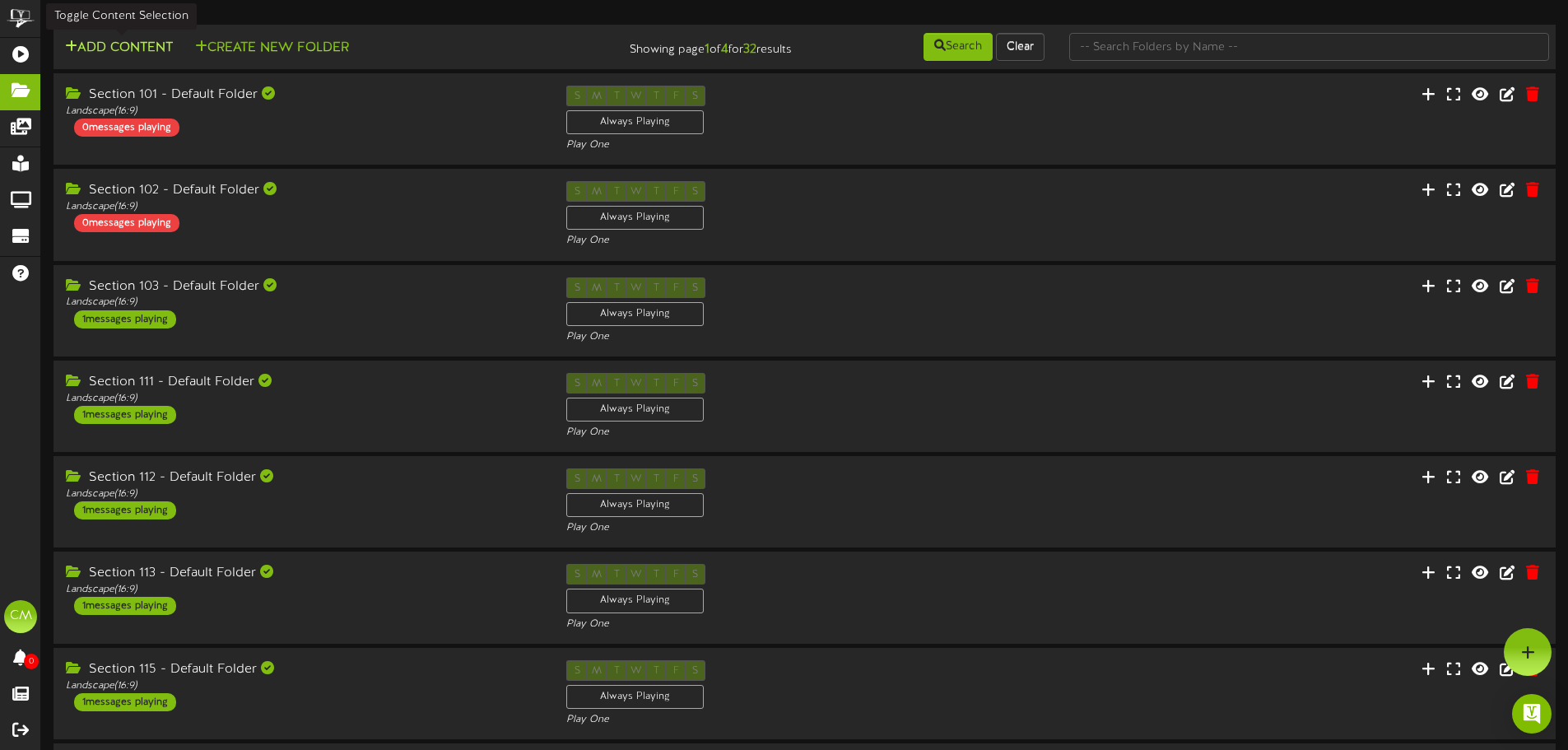 click on "Add Content" at bounding box center (119, 48) 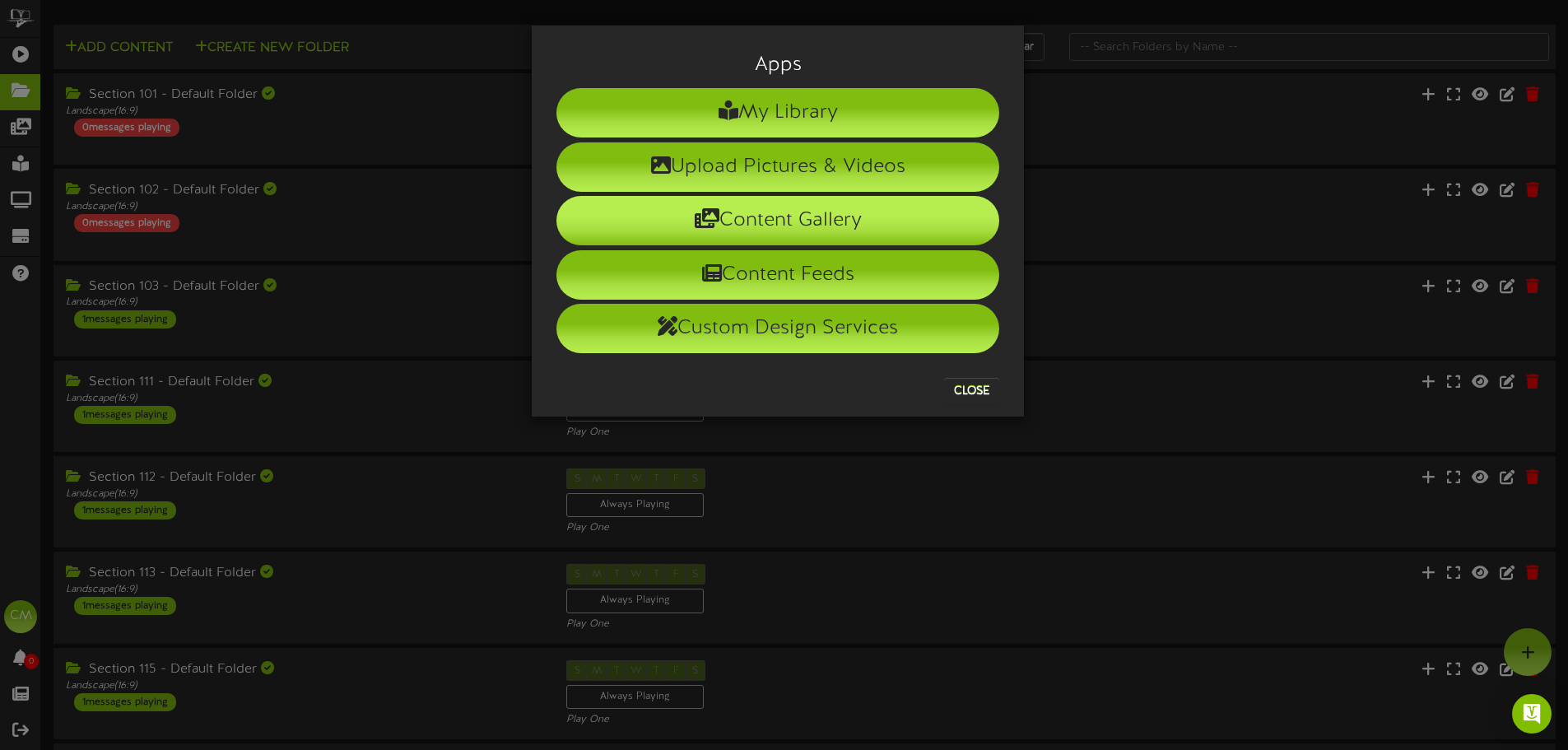 click on "Content Gallery" at bounding box center (778, 221) 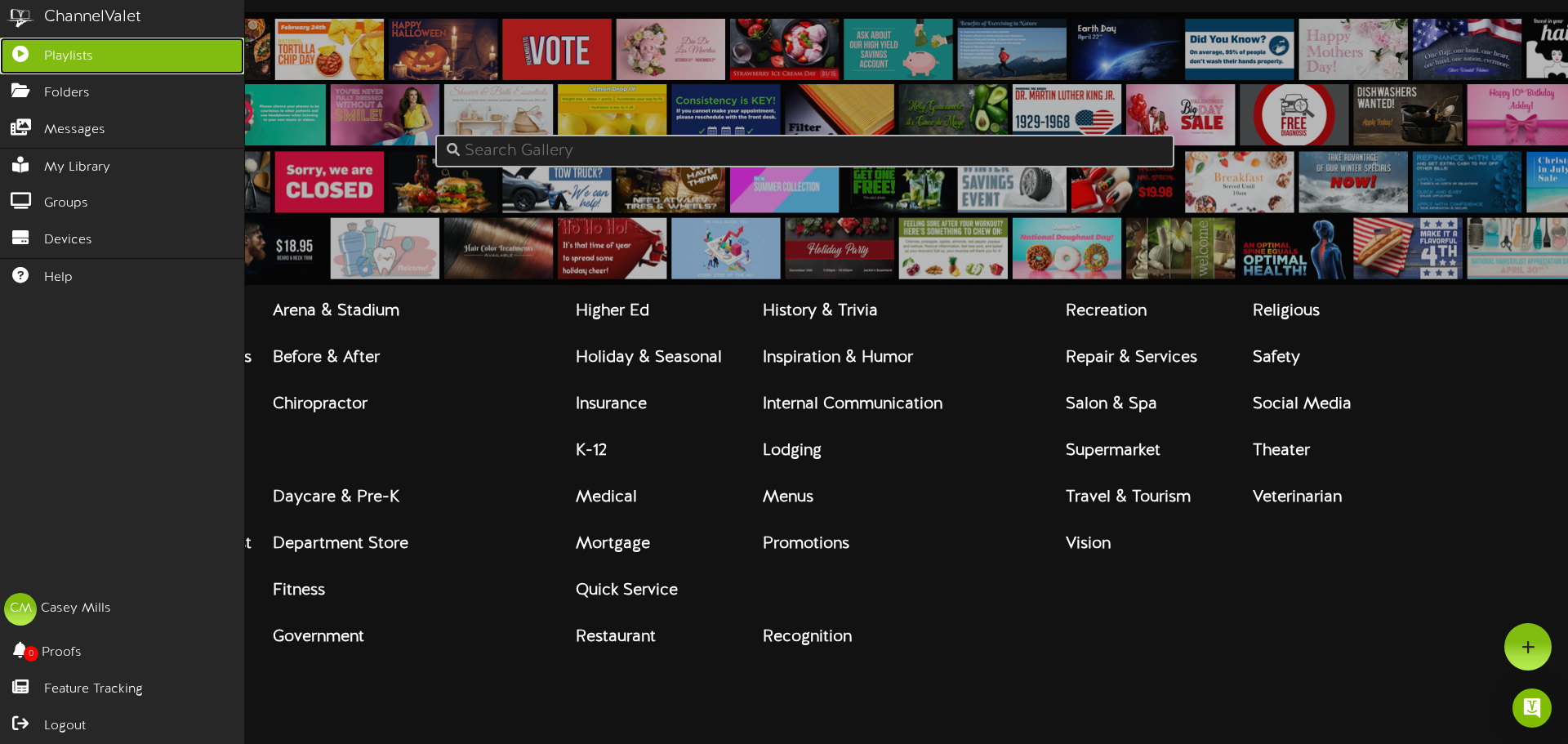 click on "Playlists" at bounding box center [69, 56] 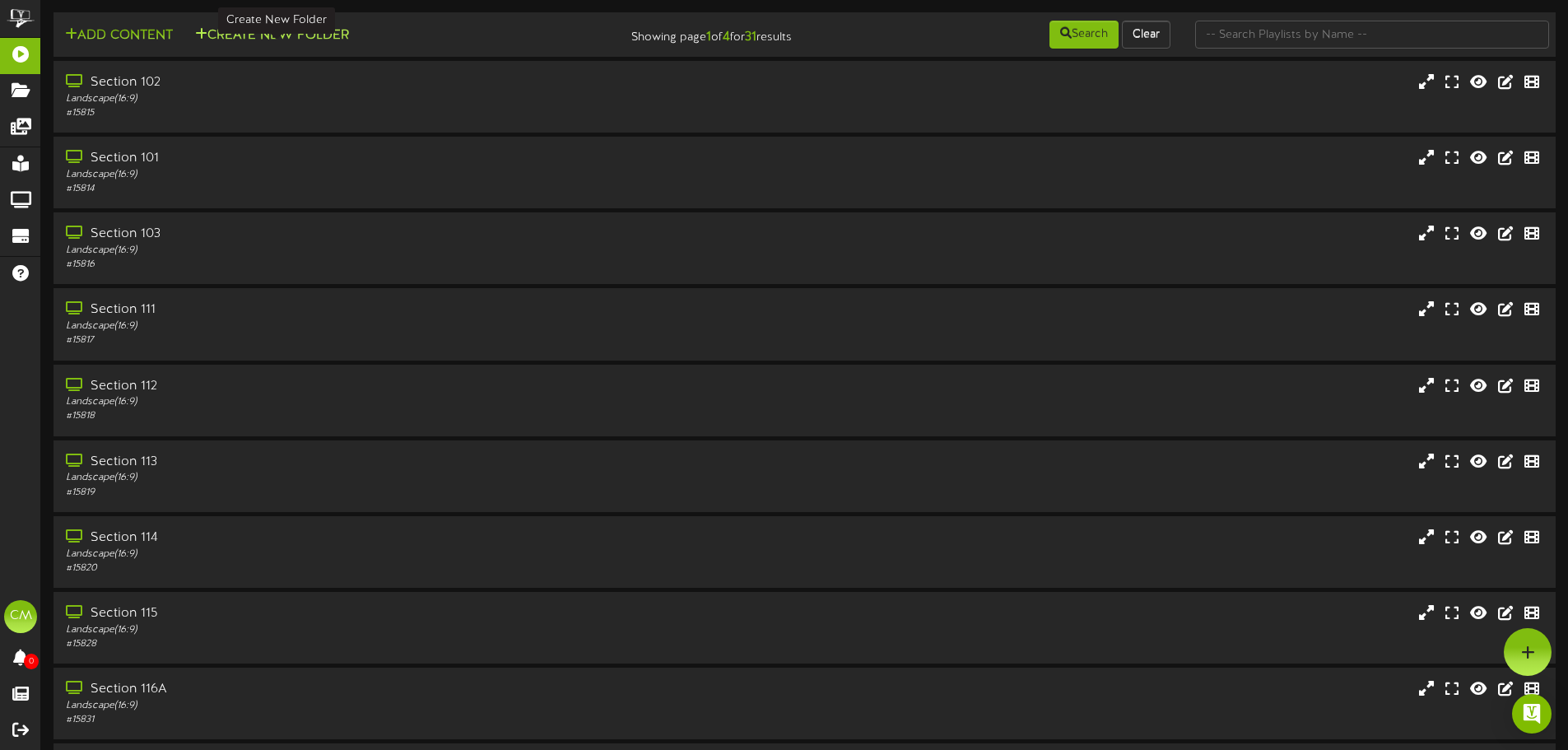 click on "Create New Folder" at bounding box center (272, 35) 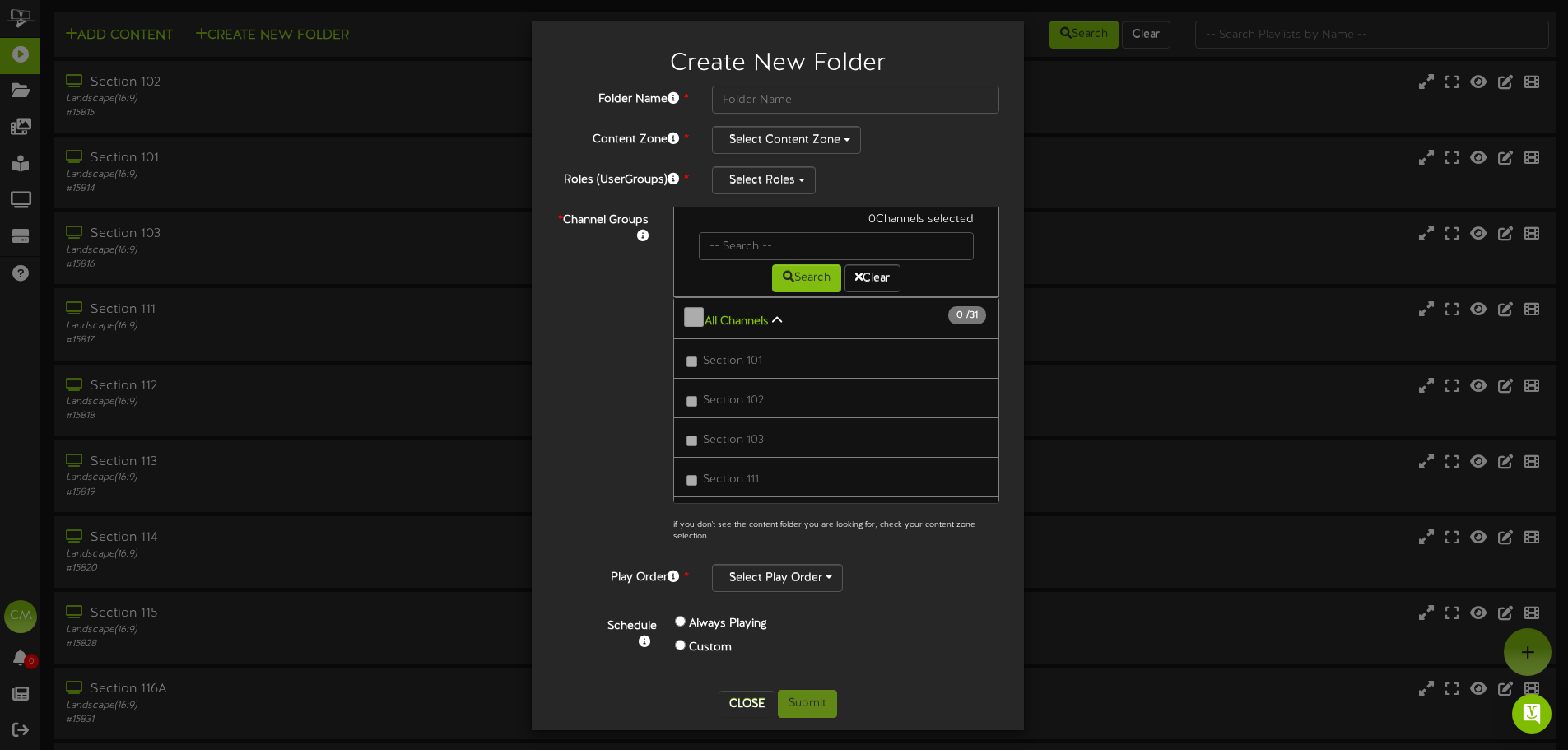 scroll, scrollTop: 7, scrollLeft: 0, axis: vertical 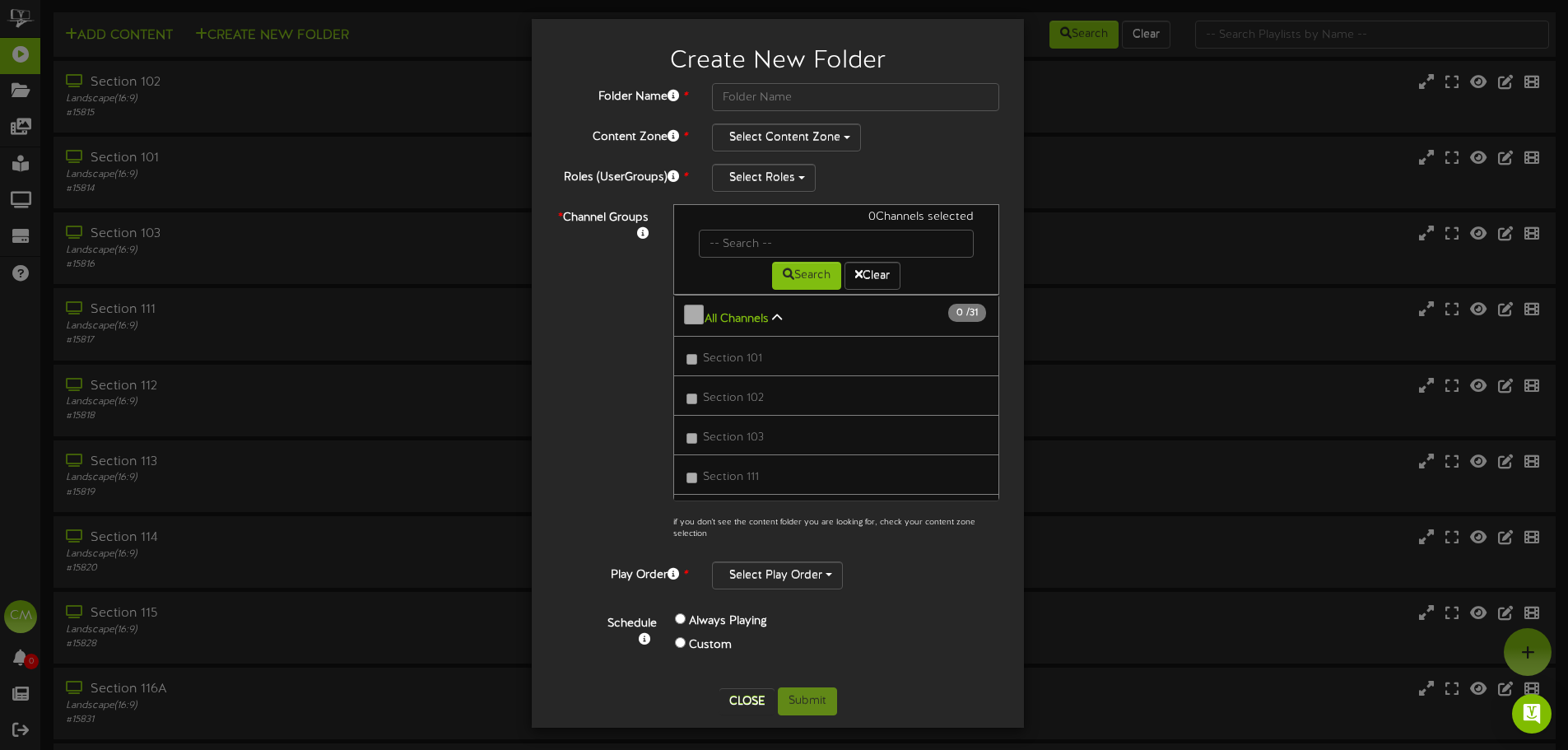 click at bounding box center [777, 318] 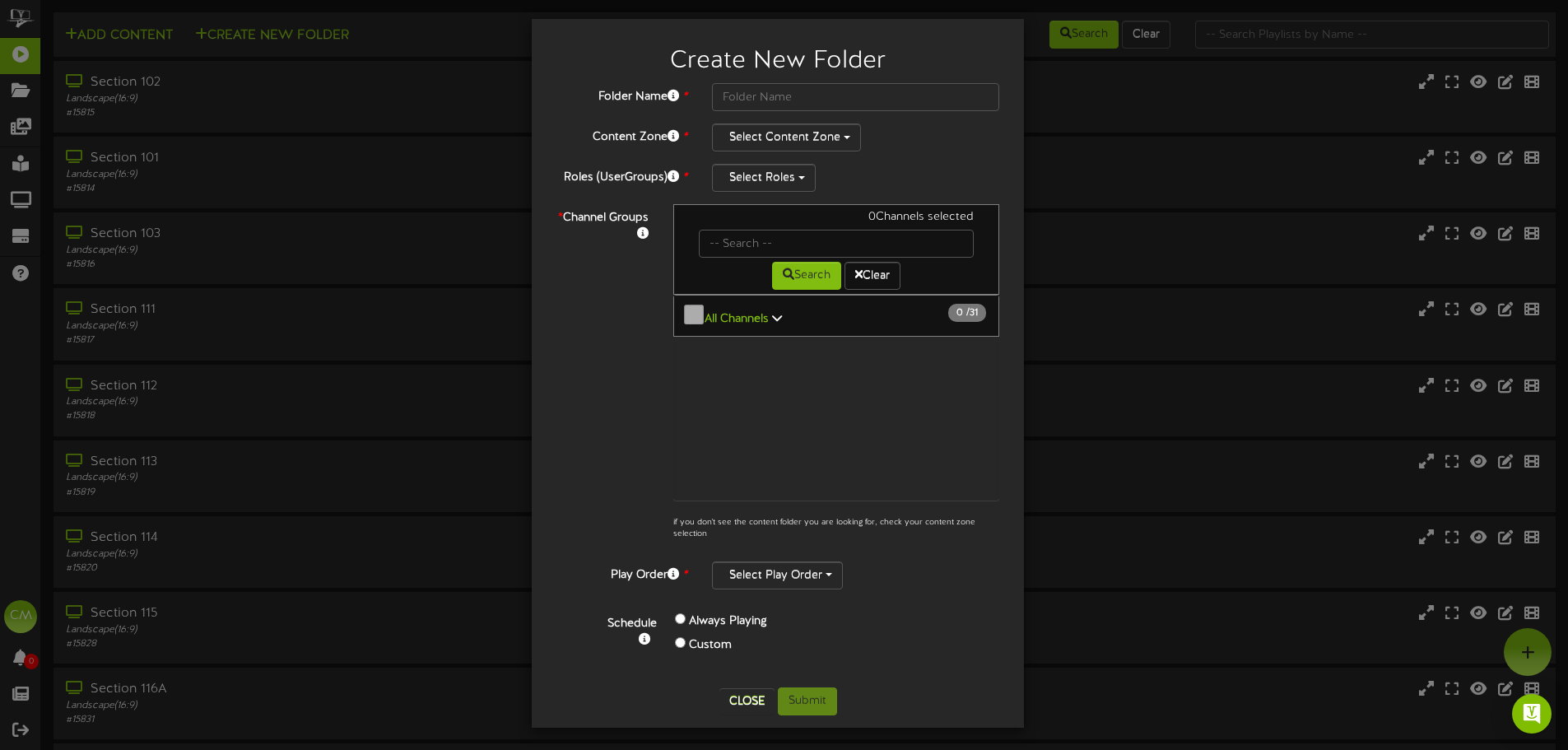 scroll, scrollTop: 0, scrollLeft: 0, axis: both 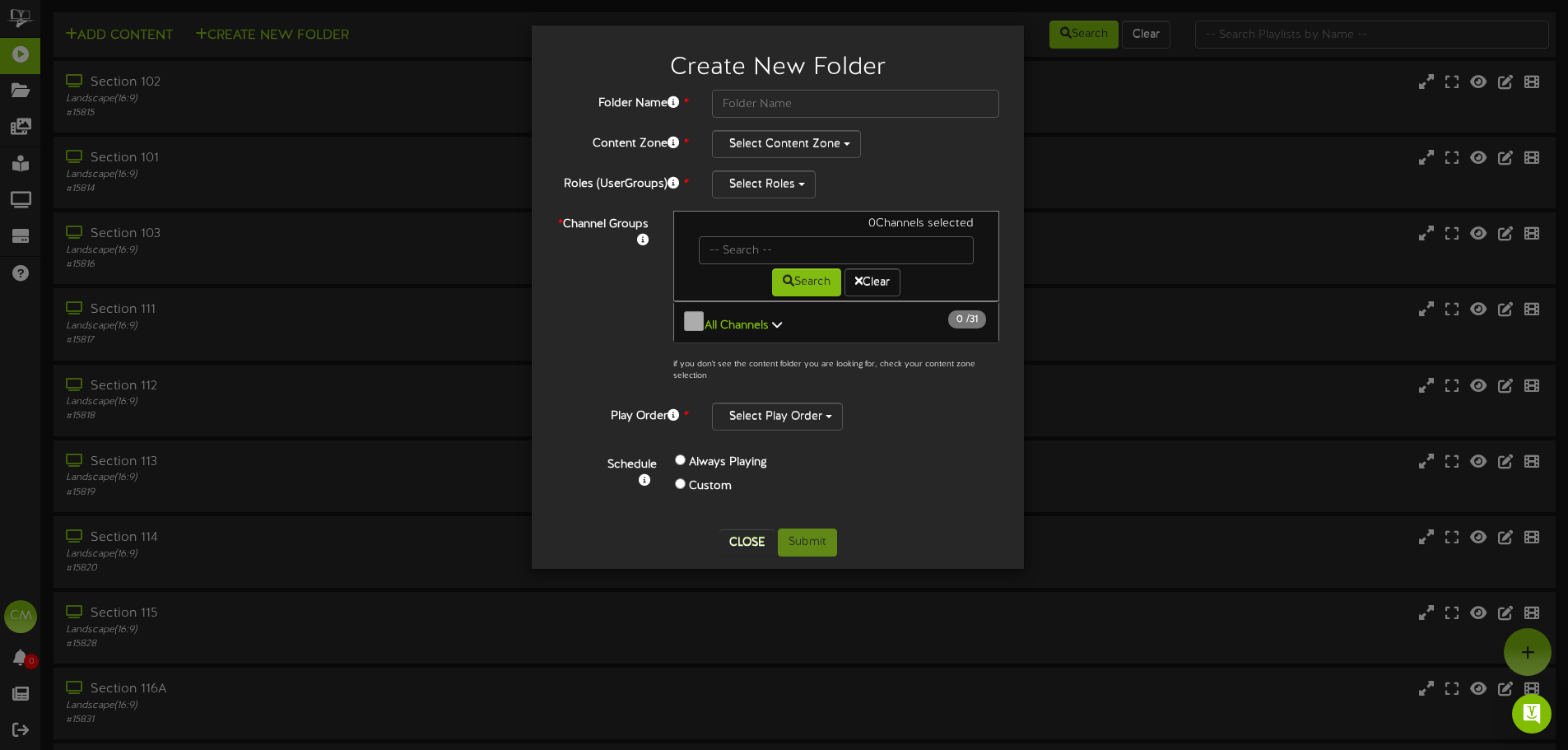 click on "All Channels" at bounding box center (737, 325) 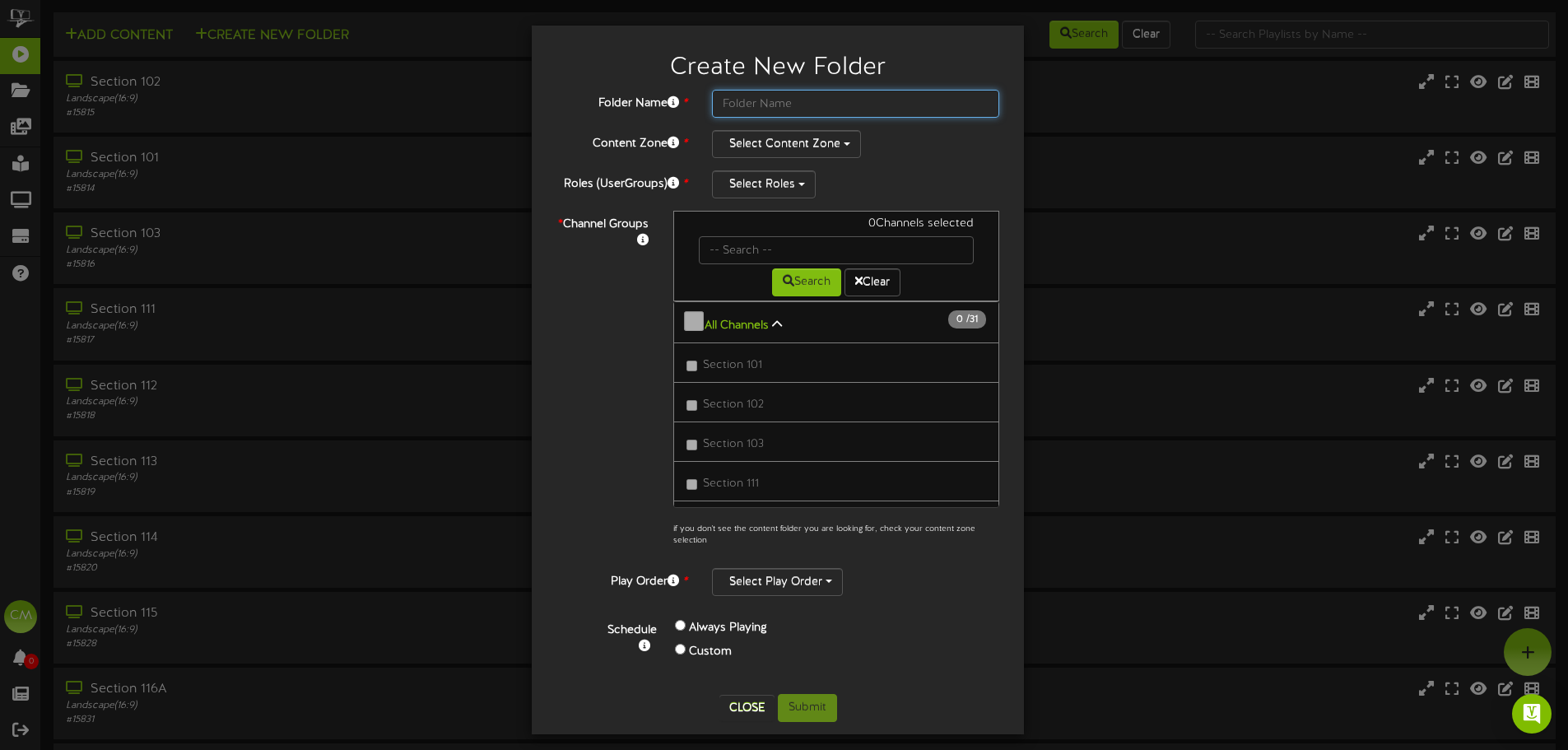 click at bounding box center (855, 104) 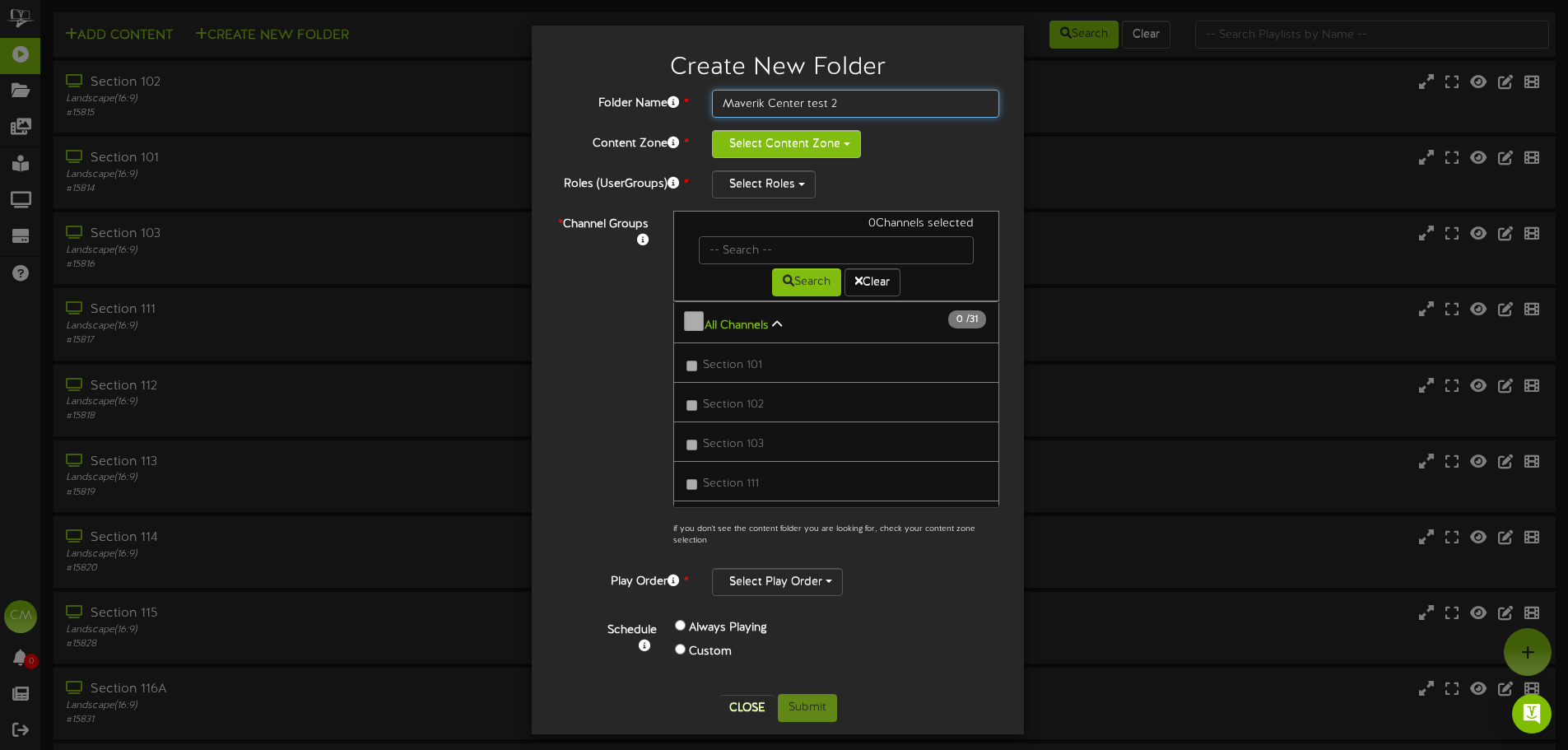 type on "Maverik Center test 2" 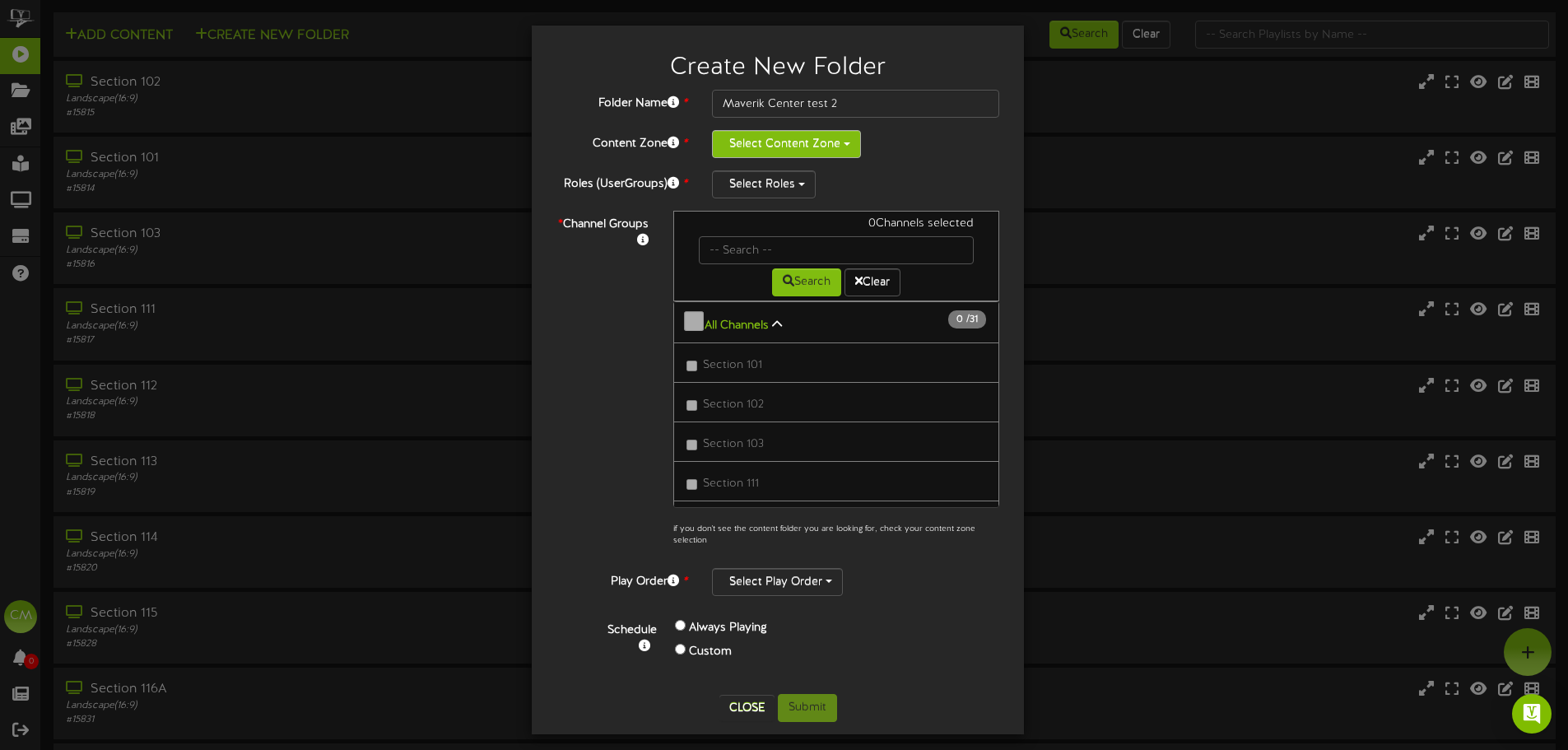 click on "Select Content Zone" at bounding box center [786, 144] 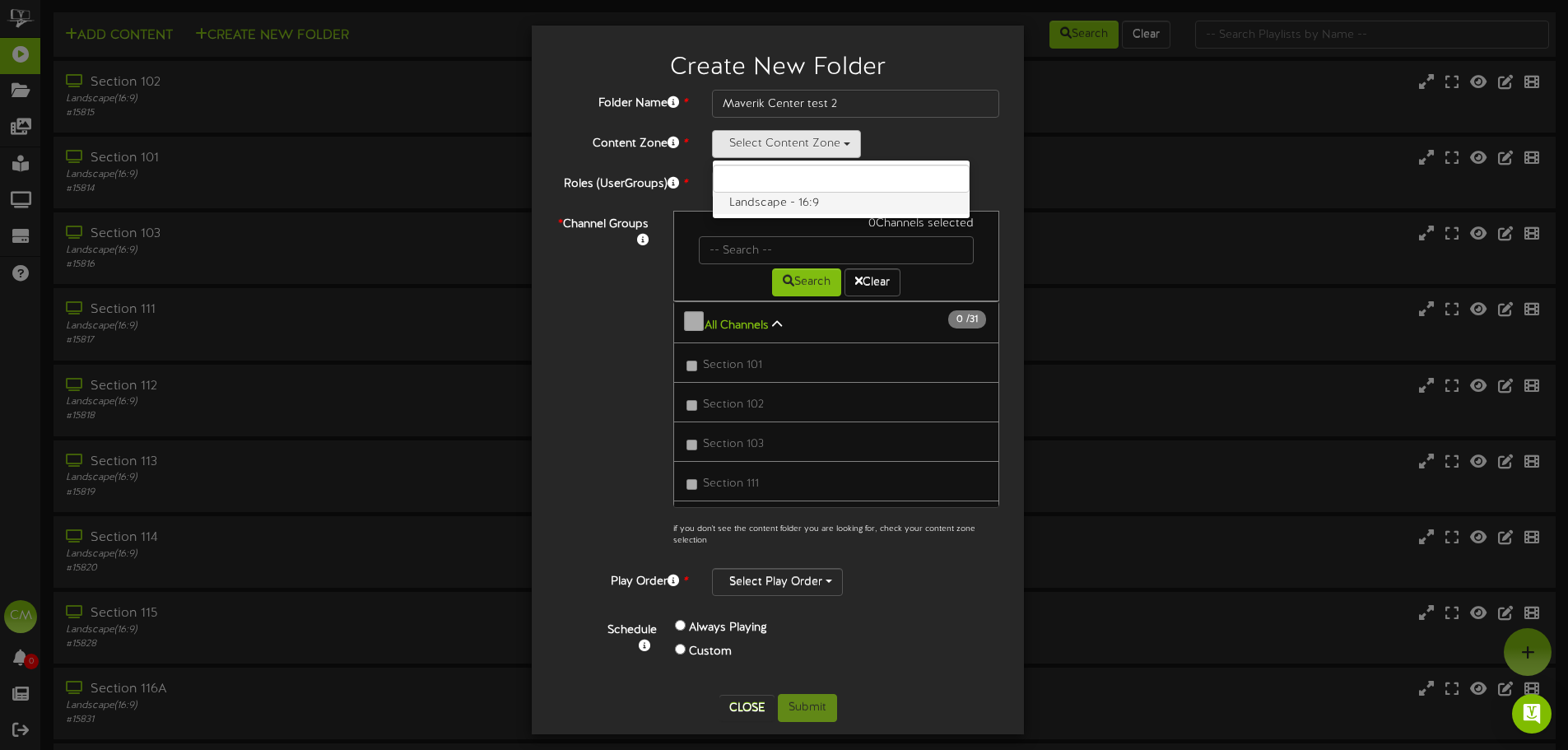 click on "Landscape - 16:9" at bounding box center (841, 203) 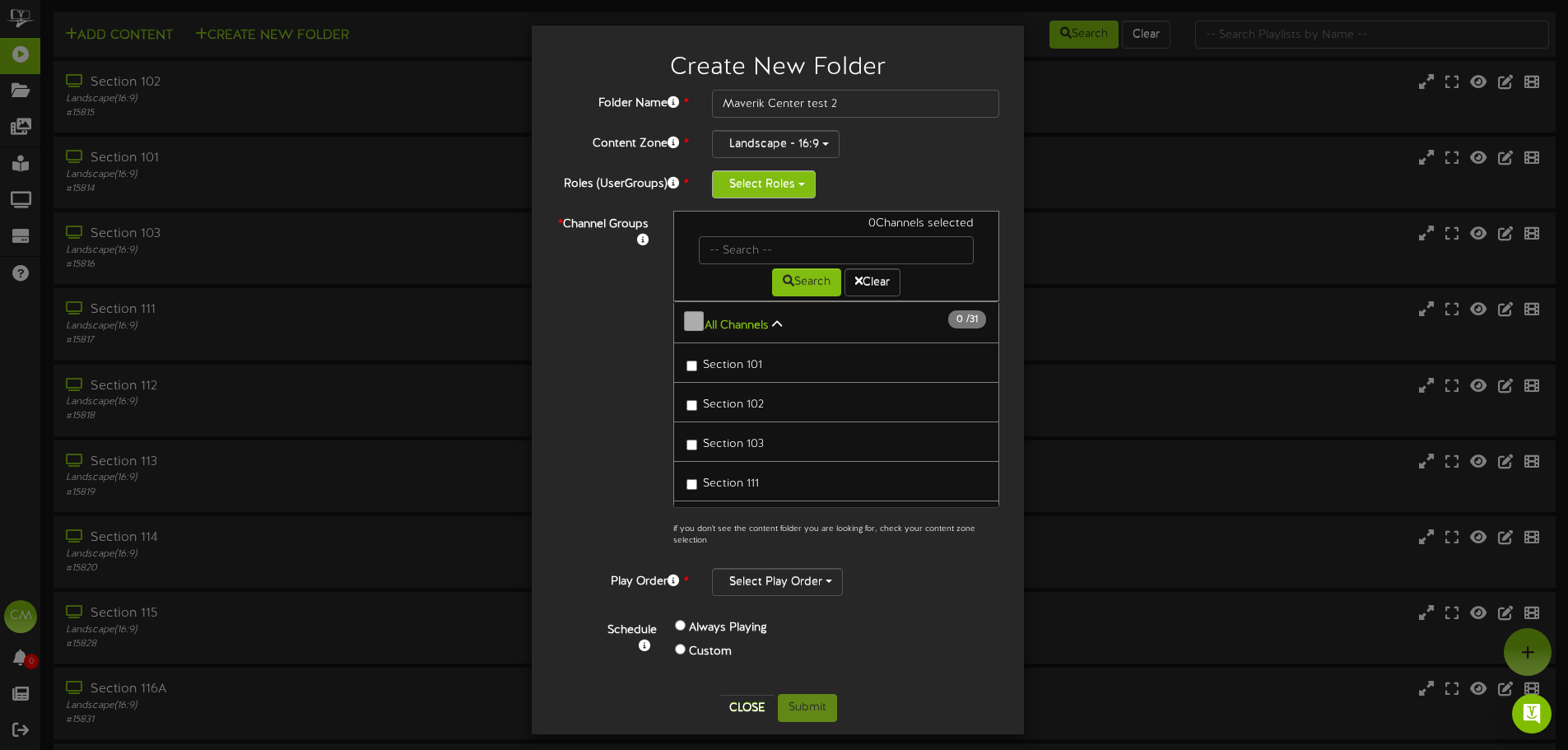 click on "Select Roles" at bounding box center [764, 184] 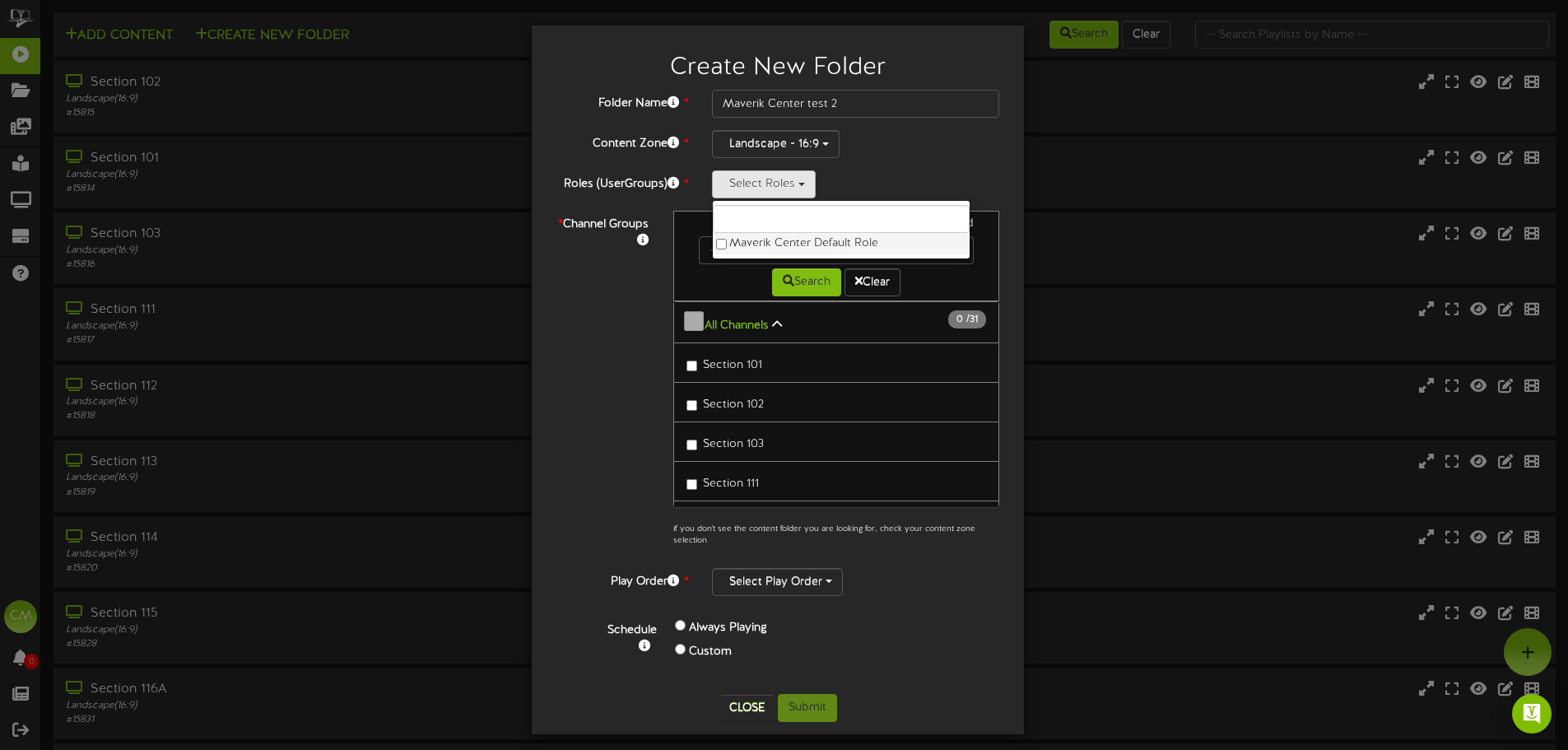 click on "Maverik Center Default Role" at bounding box center (841, 244) 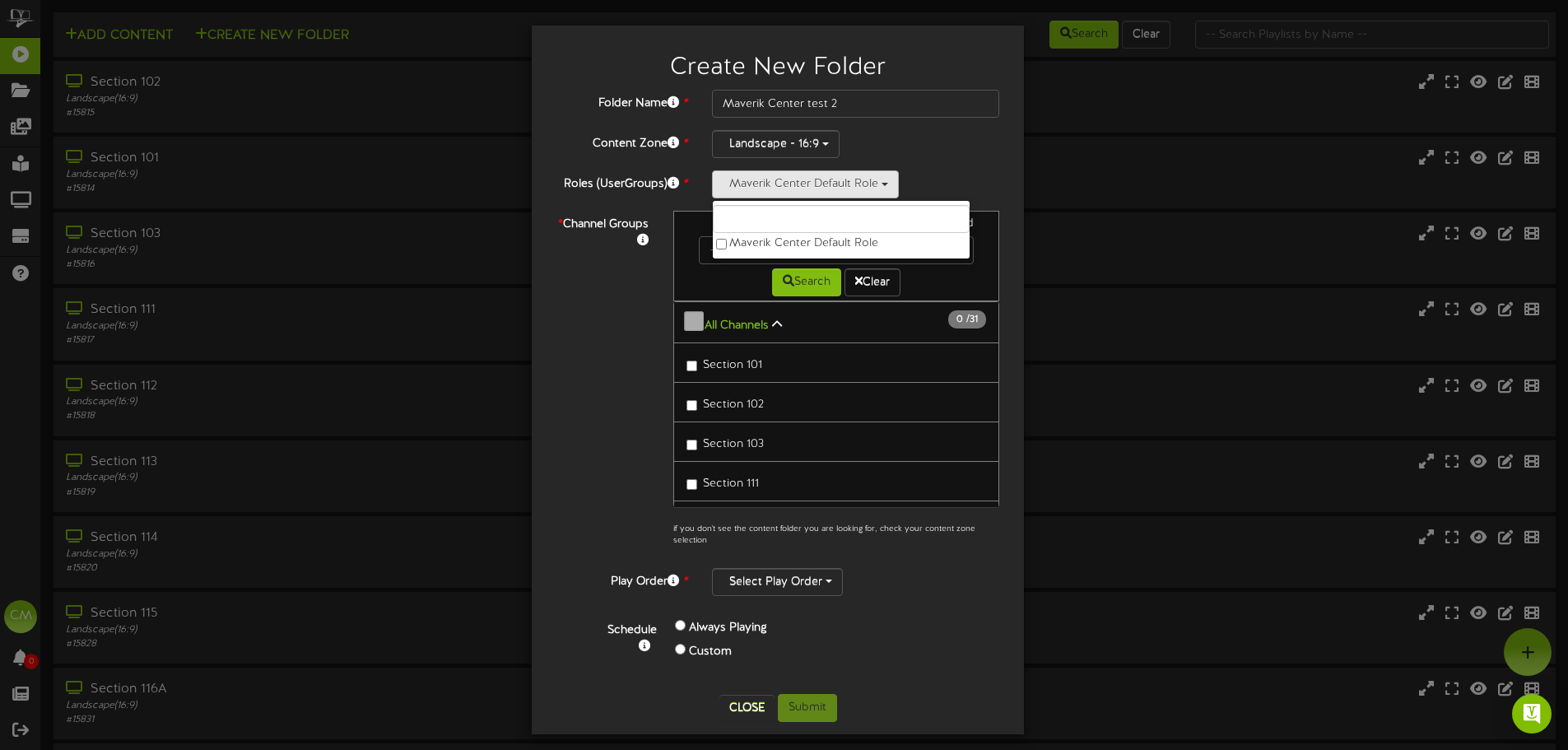click on "Maverik Center Default Role
Maverik Center Default Role" at bounding box center (855, 184) 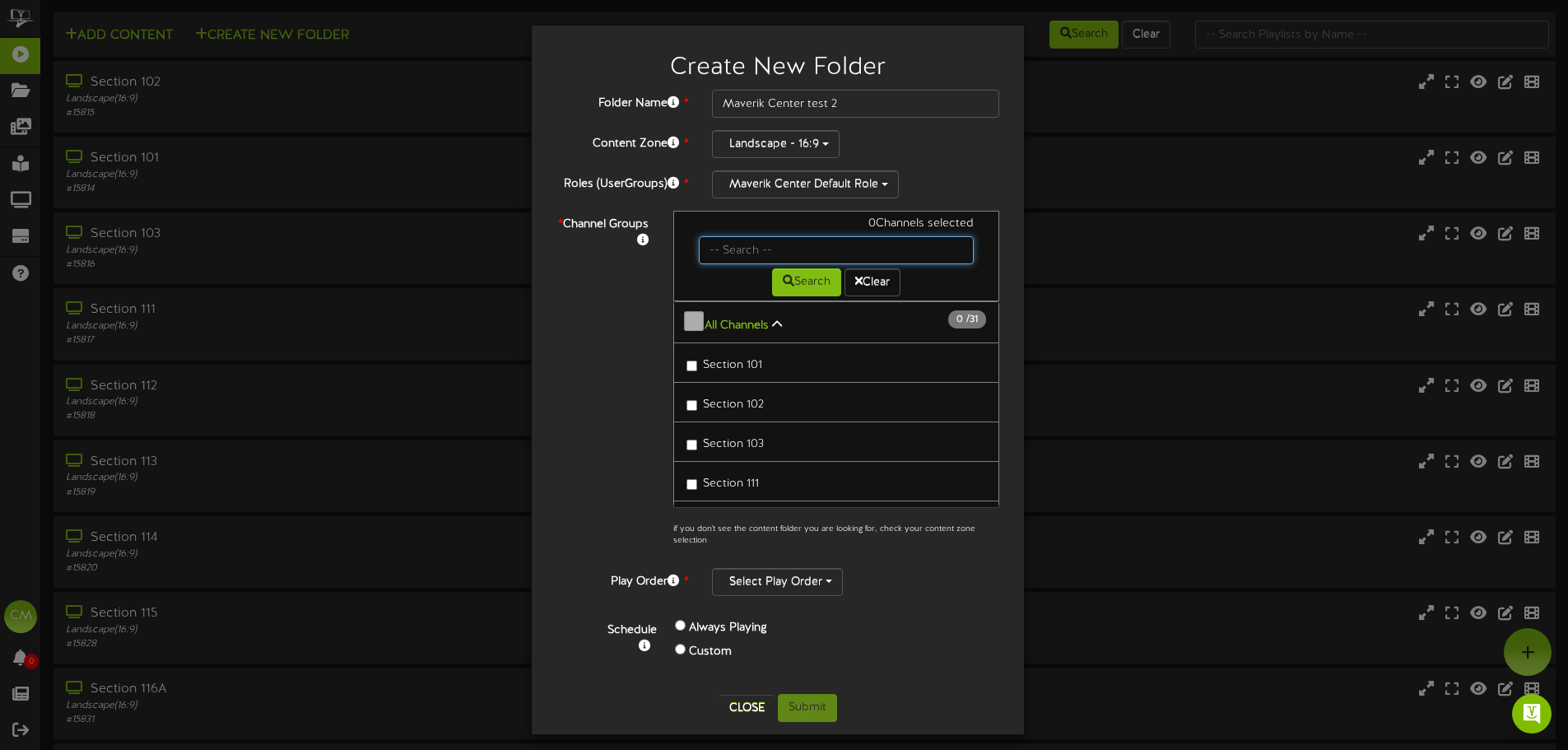 click at bounding box center [836, 250] 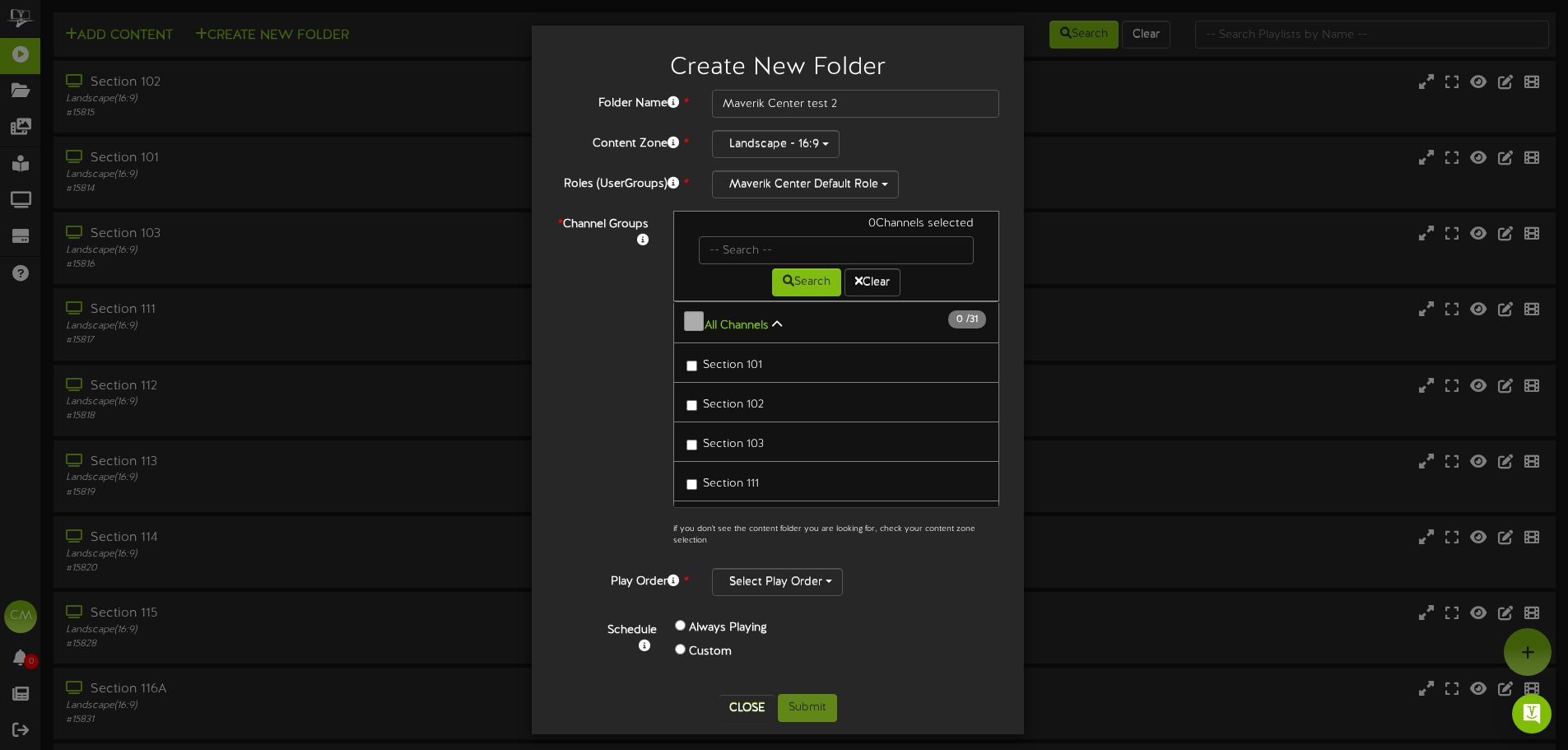 click on "*" at bounding box center (561, 224) 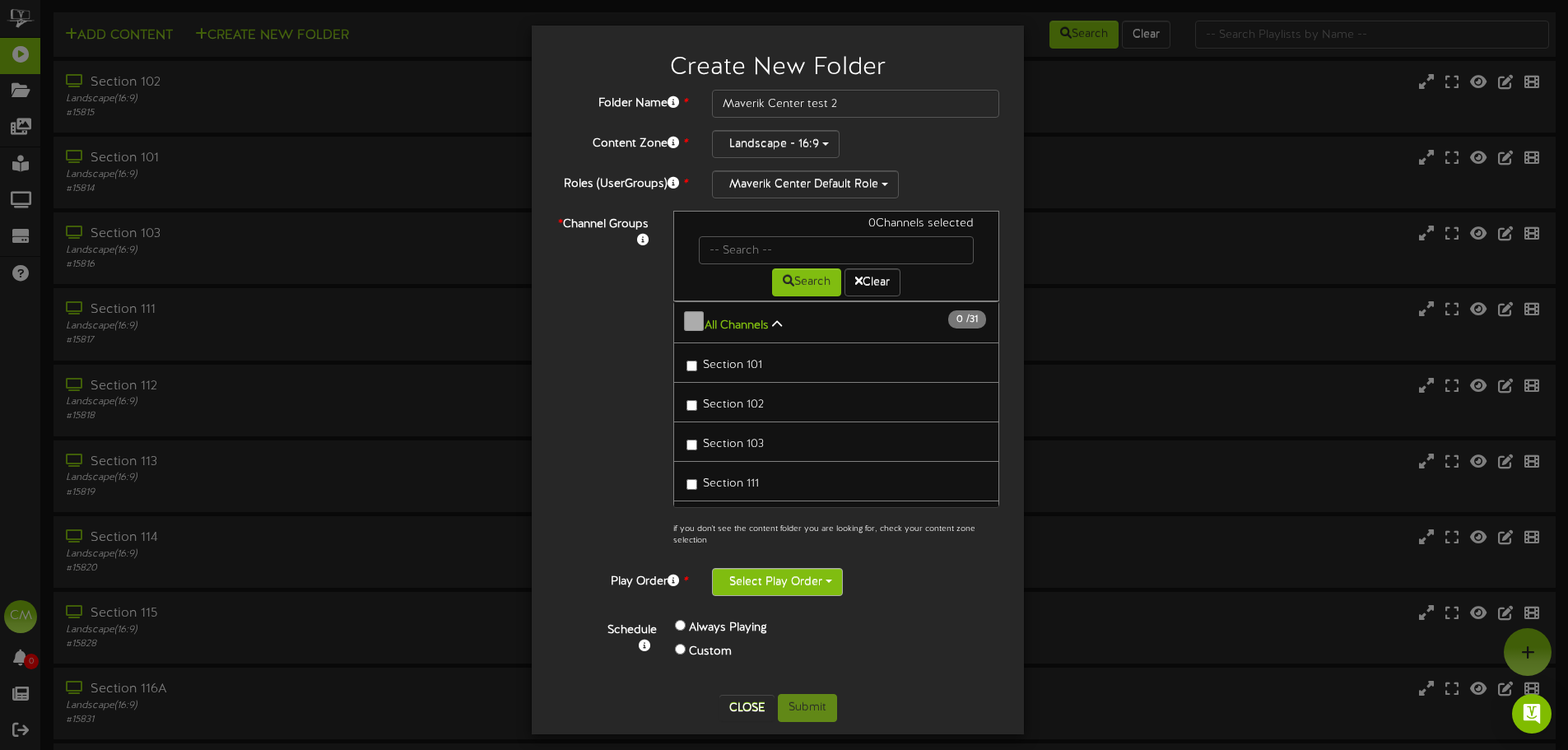 click on "Select Play Order" at bounding box center [777, 582] 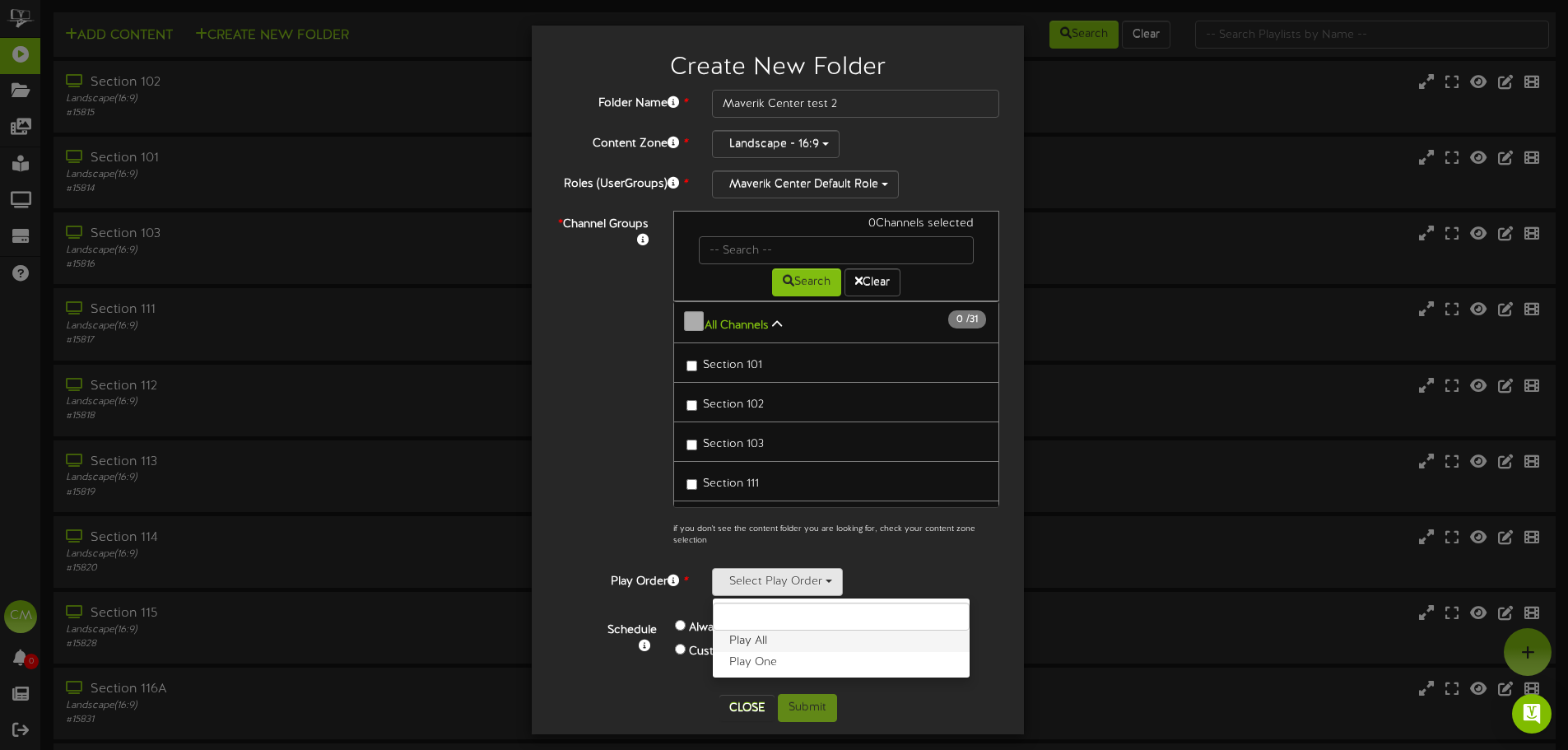 click on "Play All" at bounding box center [841, 641] 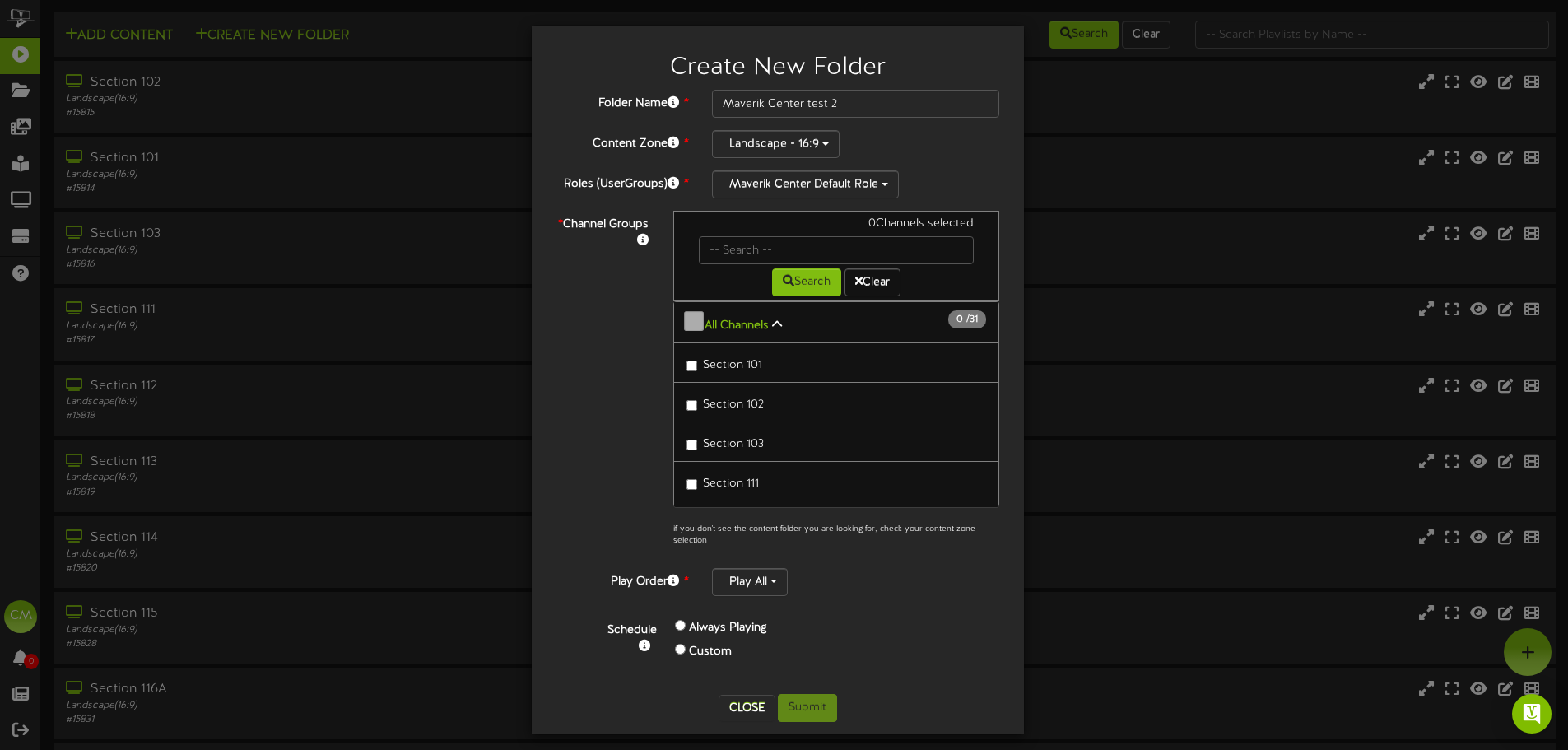 click on "Play All
Play All
Play One" at bounding box center [855, 582] 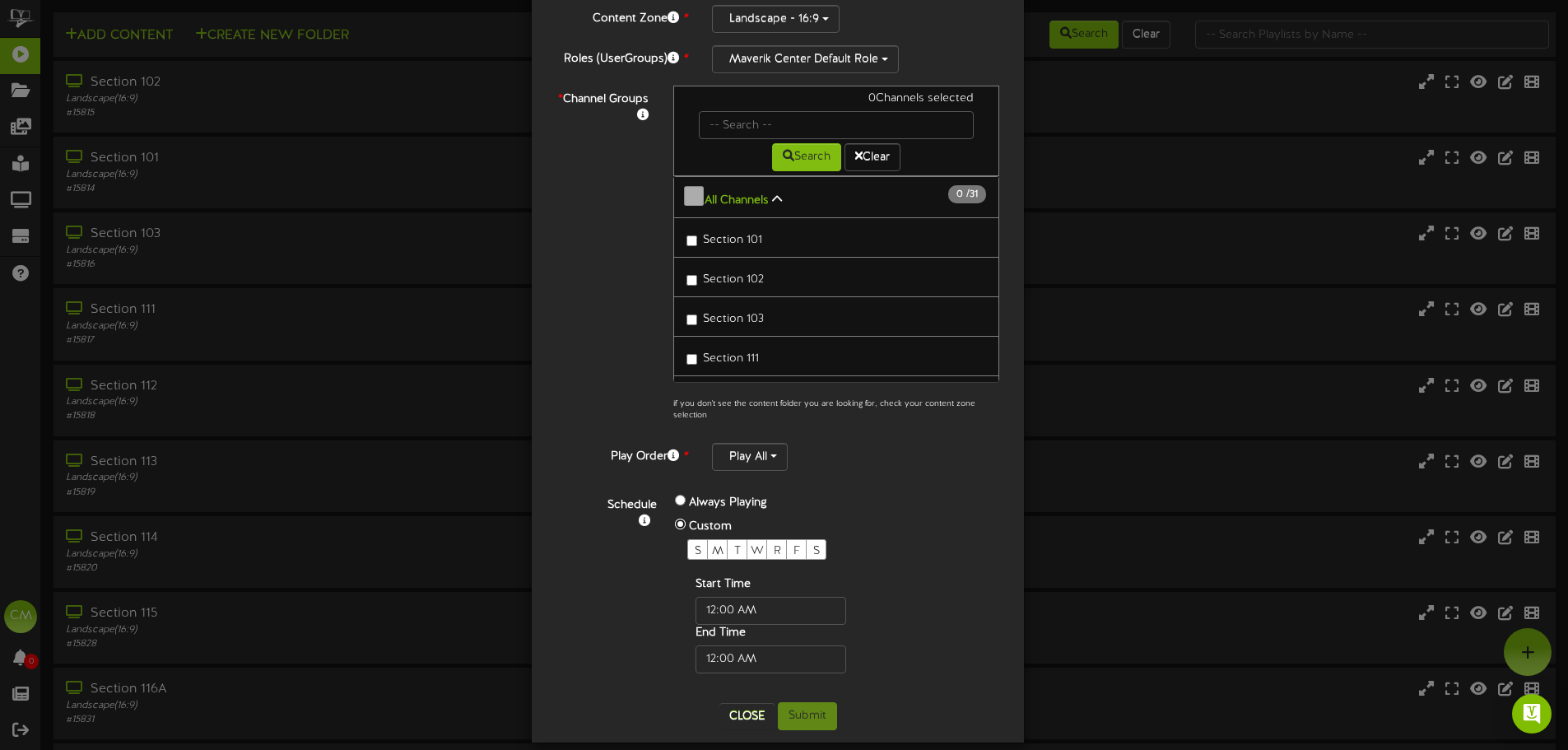 scroll, scrollTop: 140, scrollLeft: 0, axis: vertical 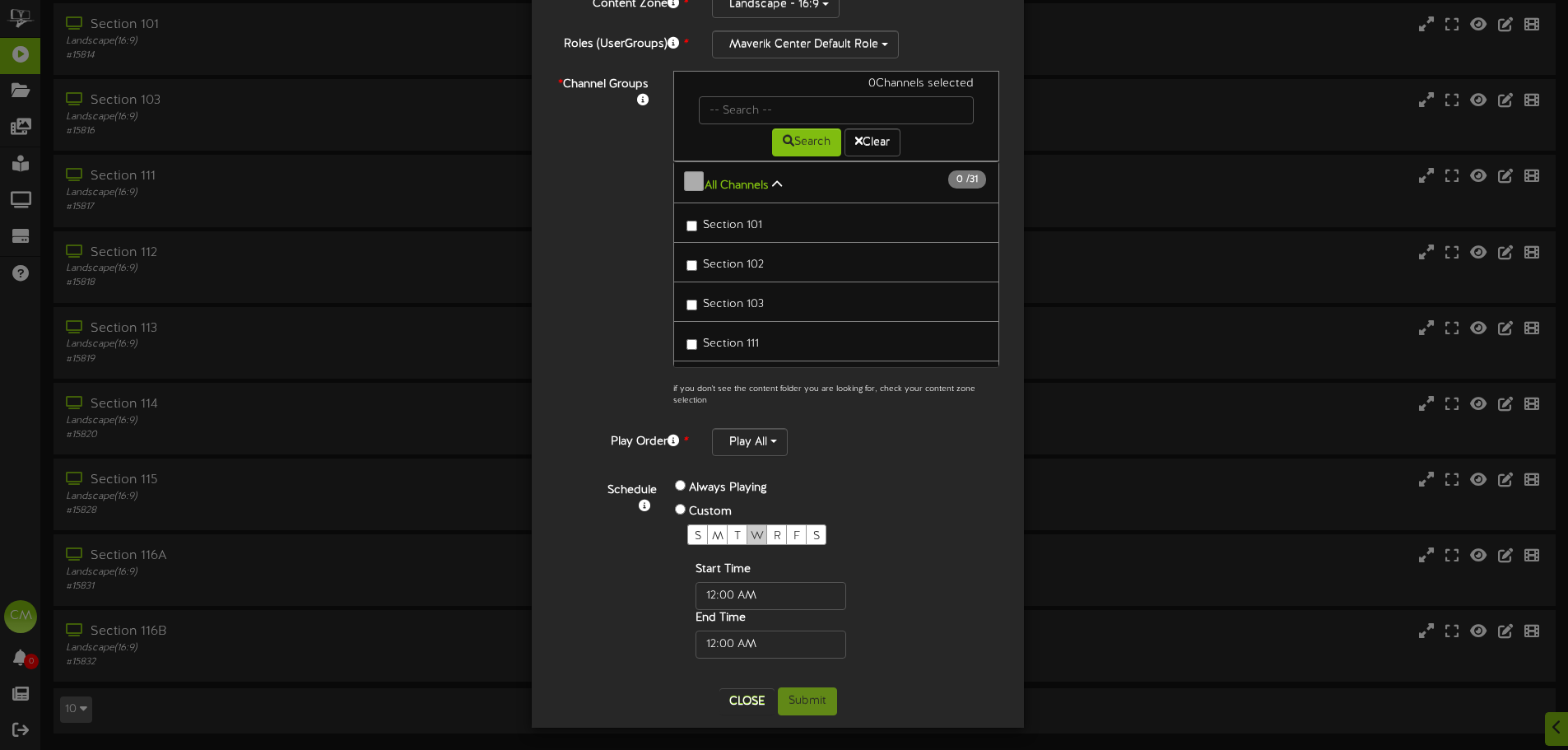 click on "W" at bounding box center (757, 536) 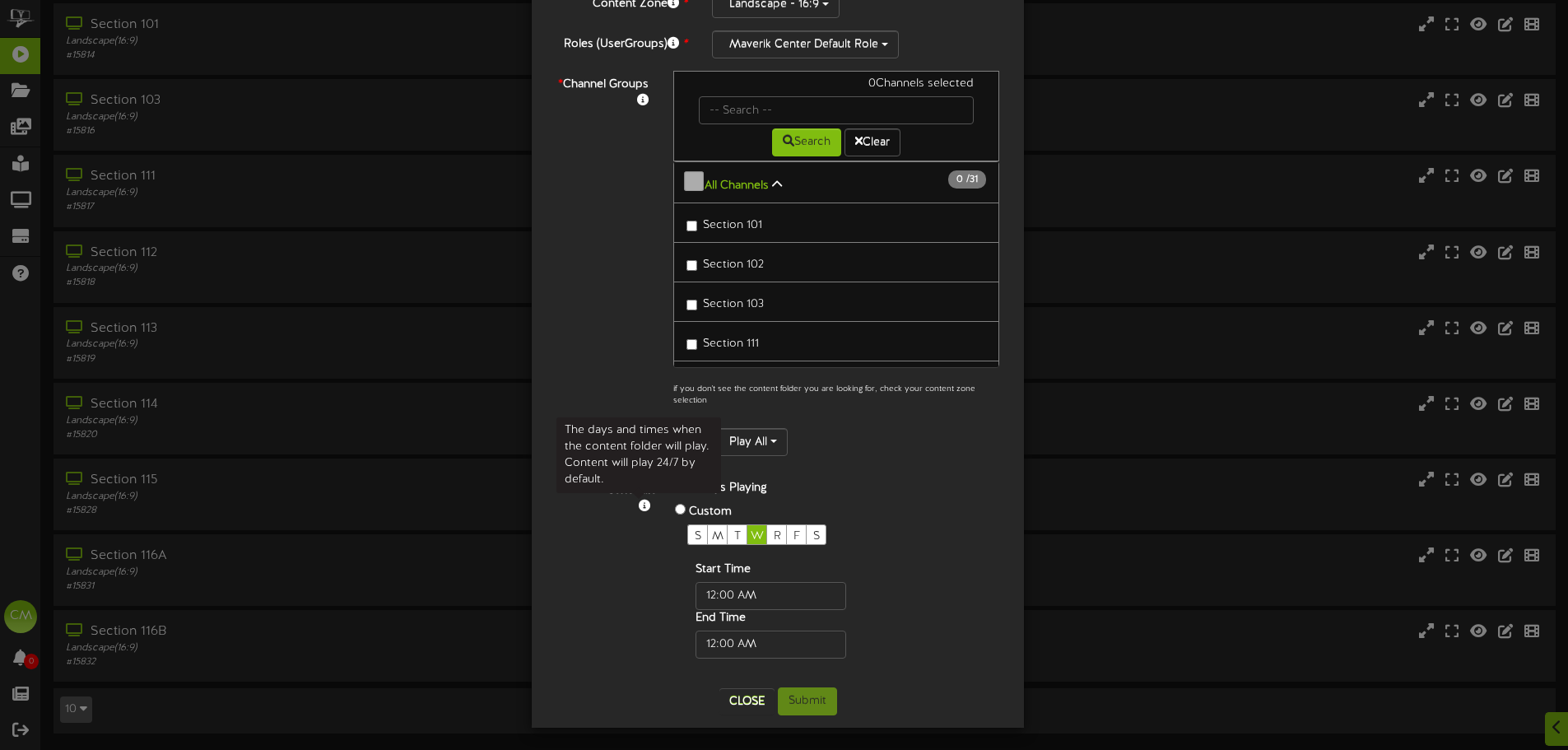 click at bounding box center [644, 505] 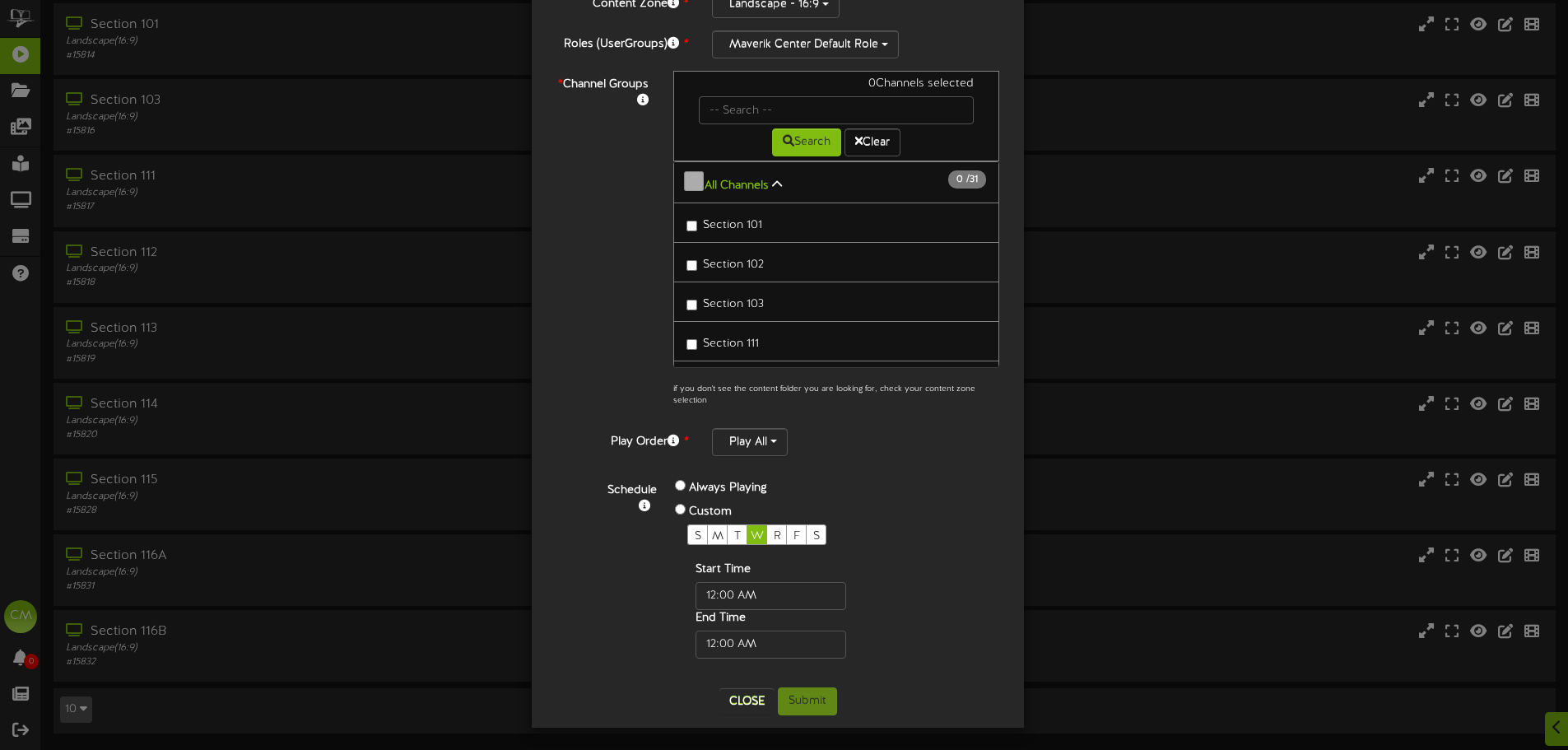 click on "Always Playing
Custom
S
M
T
W
R
F
S
Start Time
End Time" at bounding box center [797, 567] 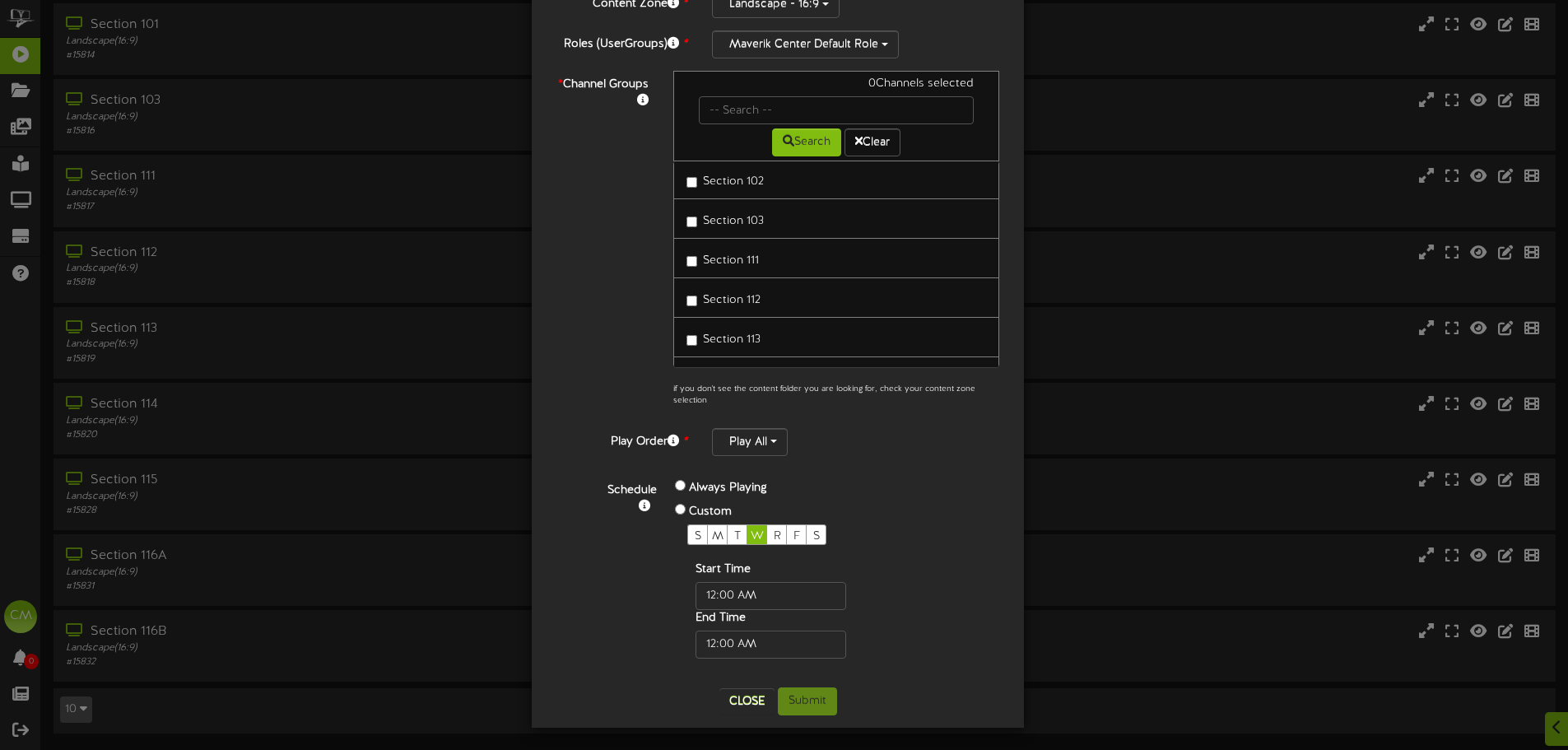 scroll, scrollTop: 0, scrollLeft: 0, axis: both 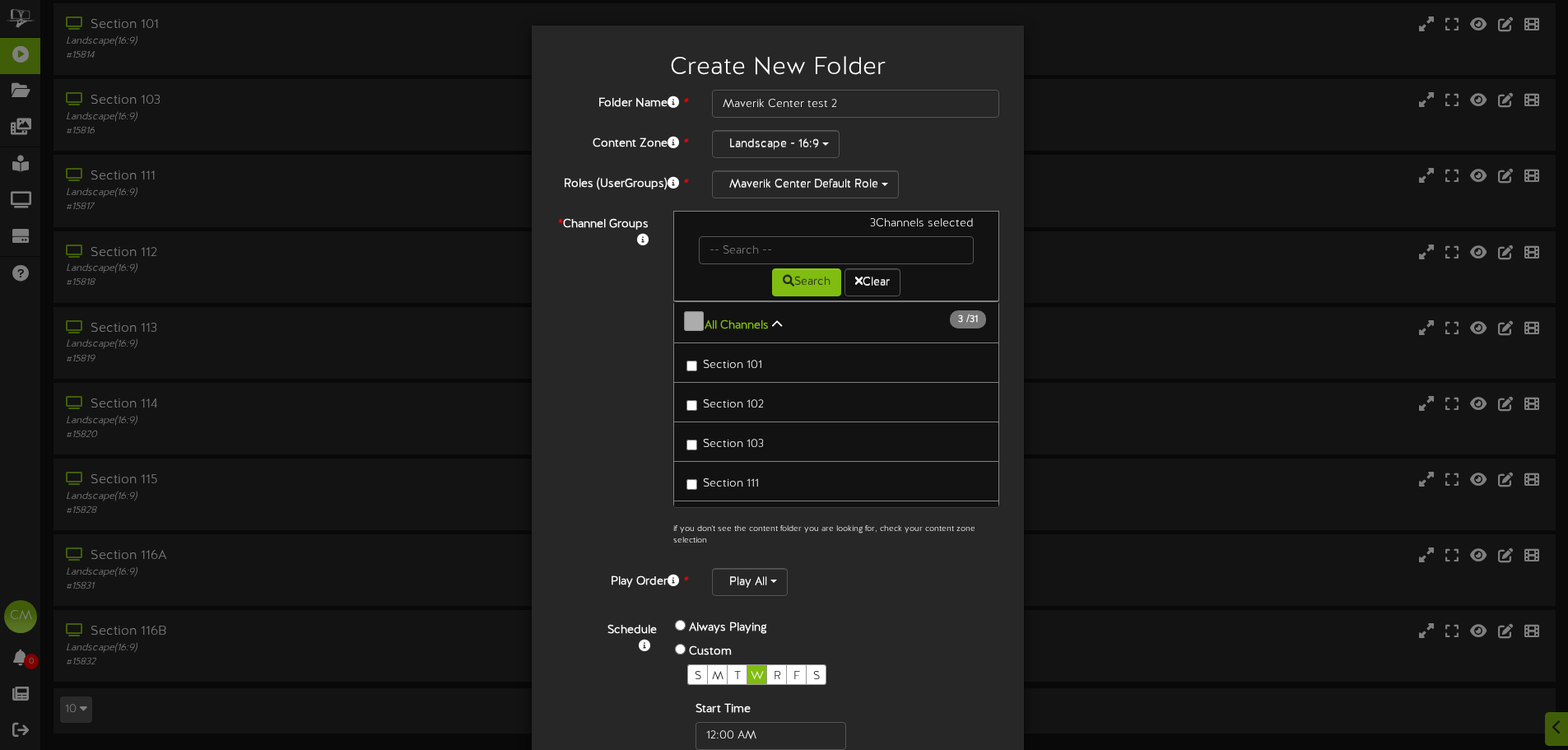 click on "Section 111" at bounding box center (723, 481) 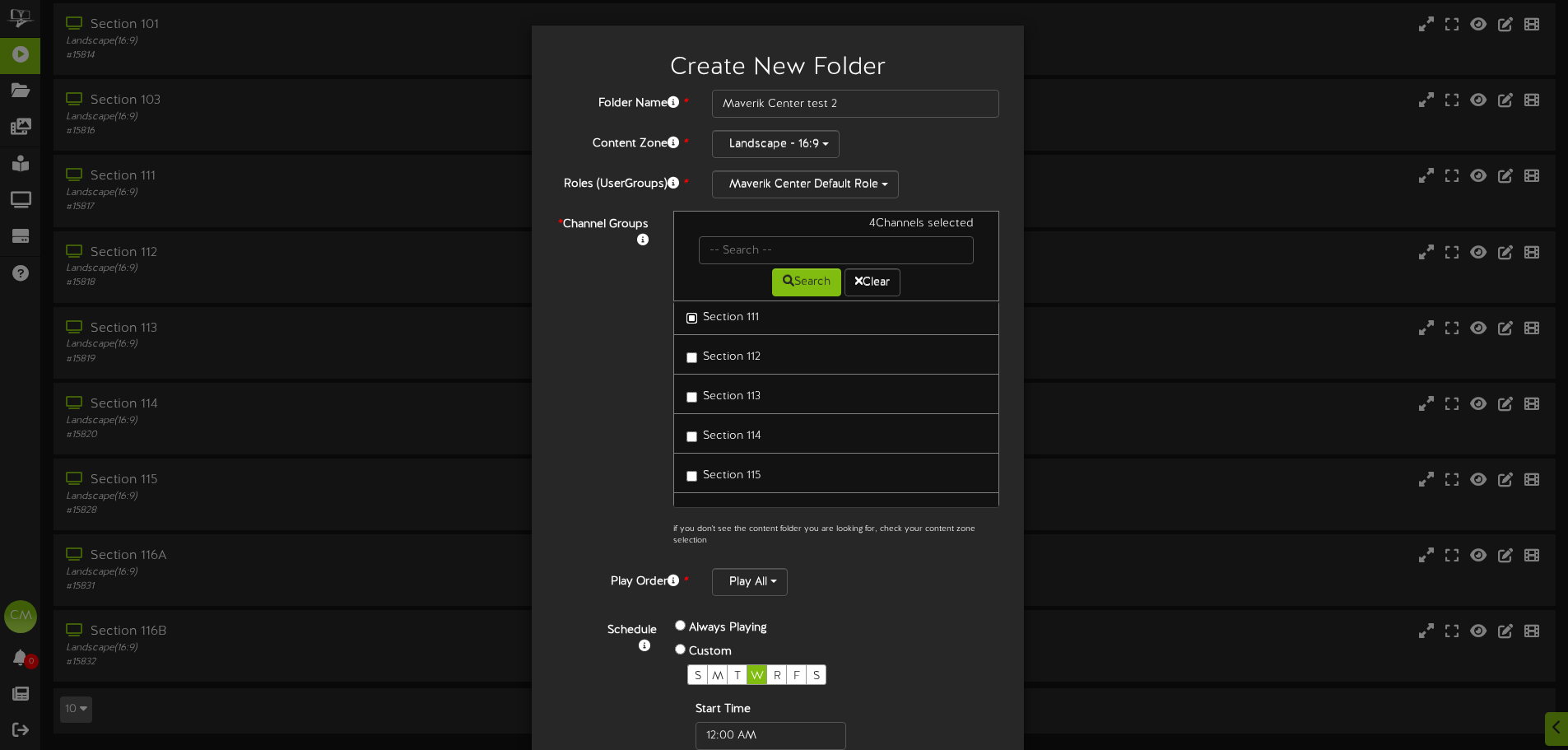 scroll, scrollTop: 165, scrollLeft: 0, axis: vertical 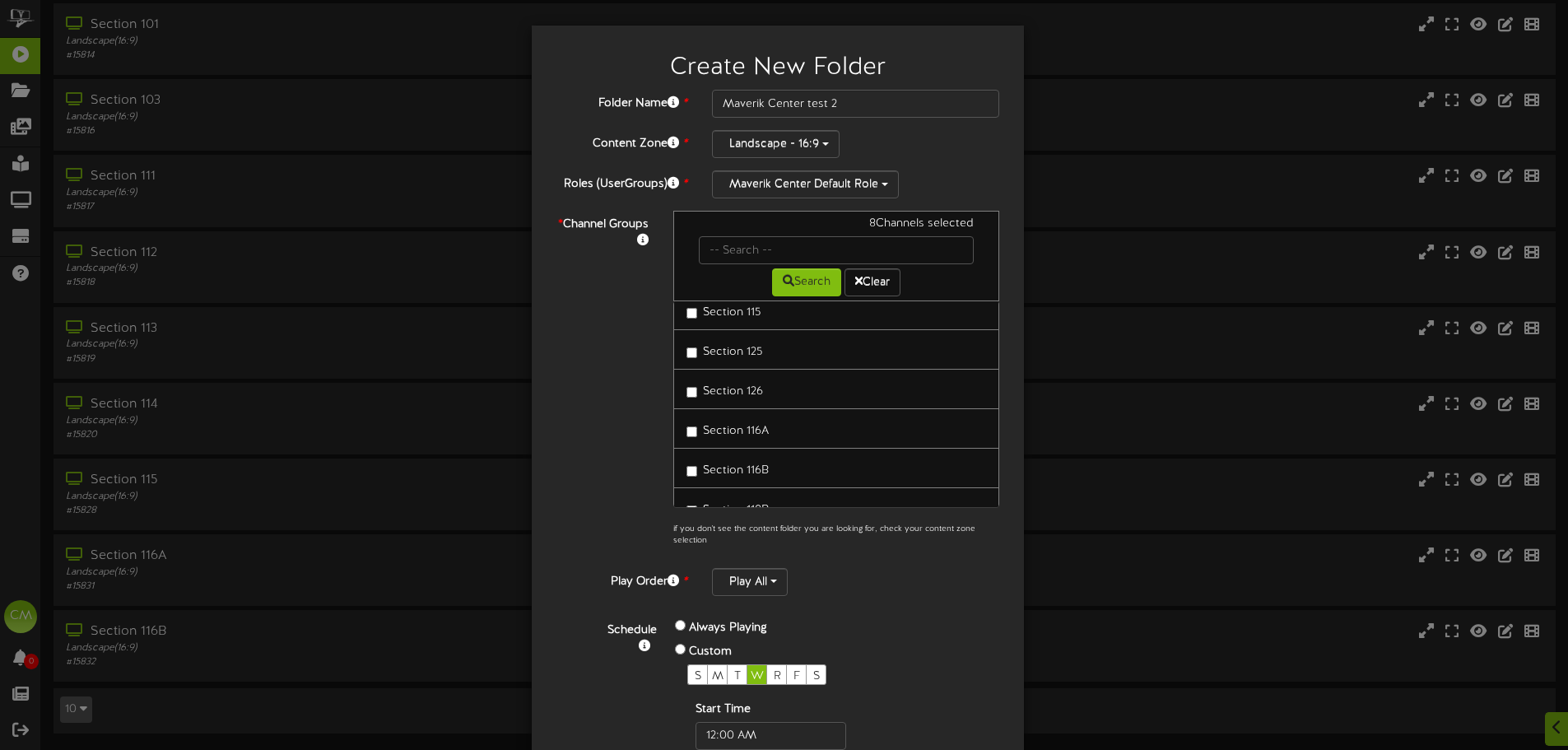 click on "Section 125" at bounding box center [724, 349] 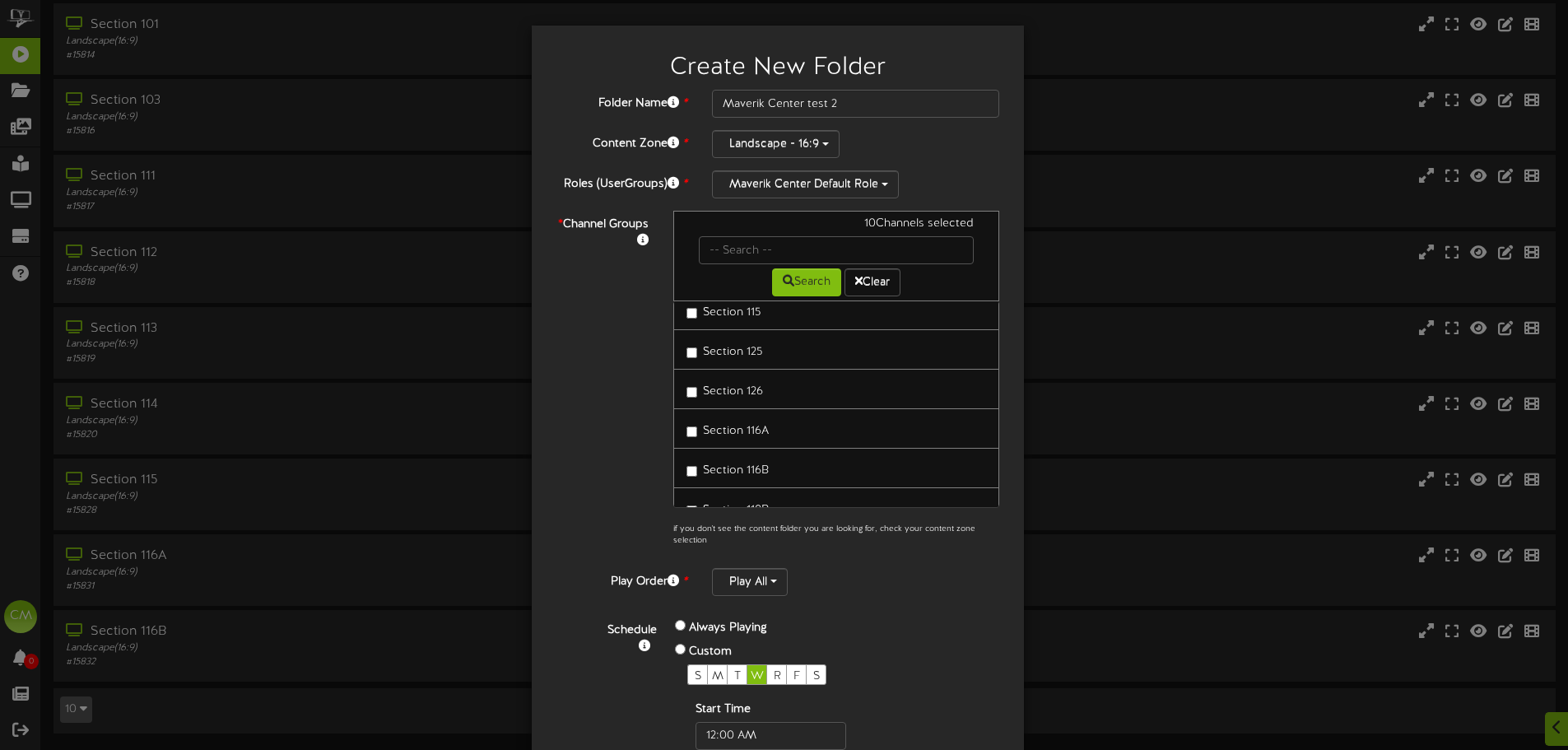 click on "Section 116A" at bounding box center [728, 428] 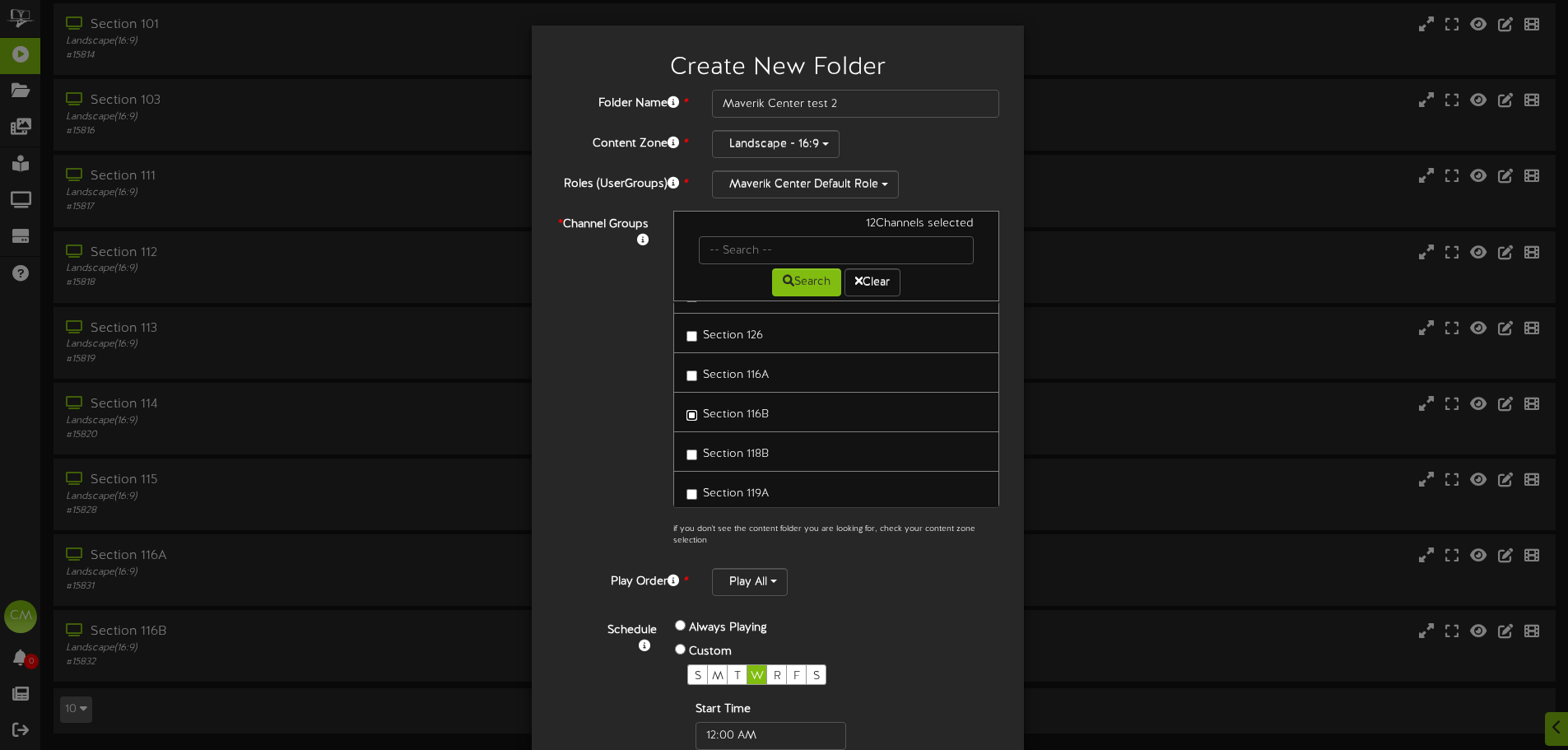 scroll, scrollTop: 412, scrollLeft: 0, axis: vertical 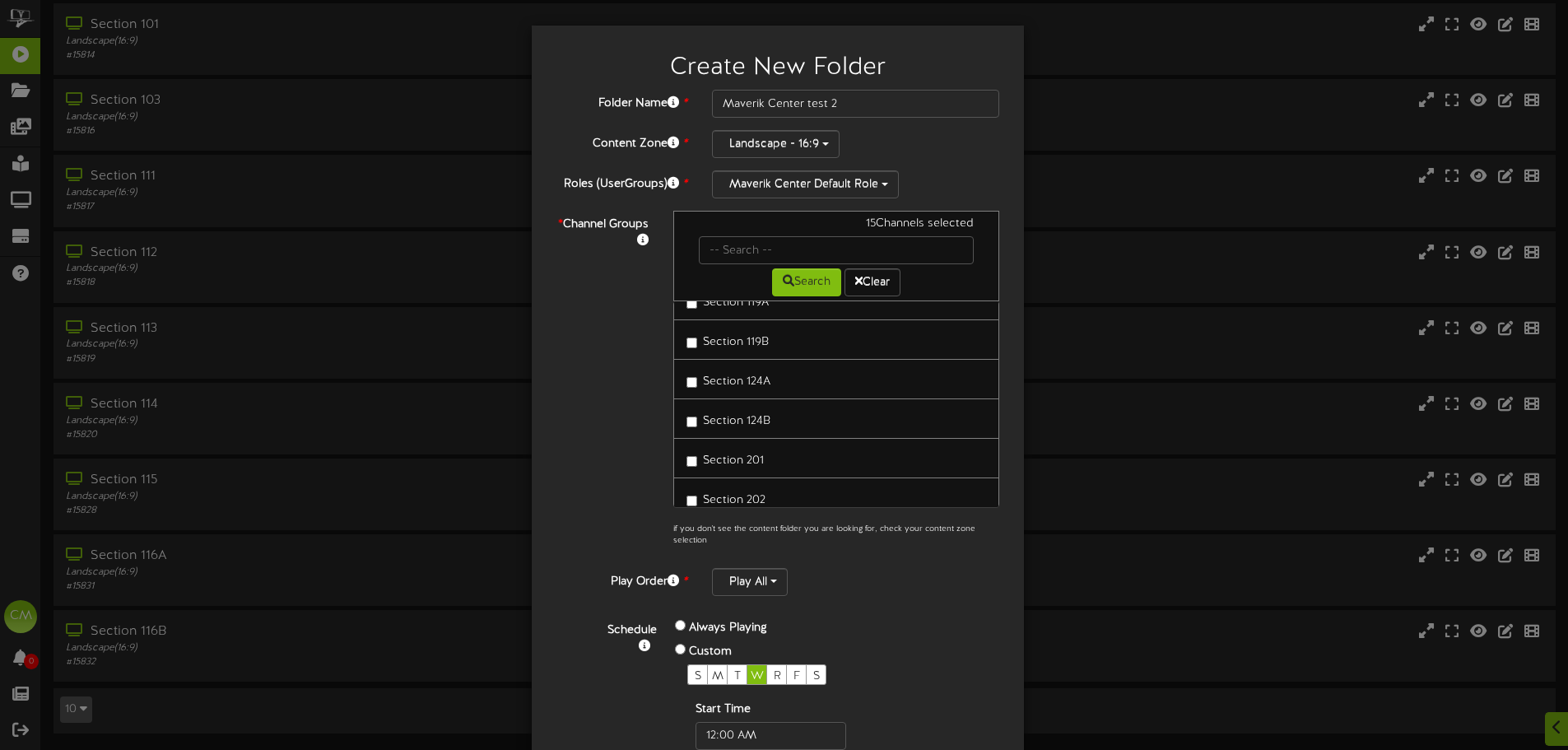 click on "Section 124A" at bounding box center (728, 379) 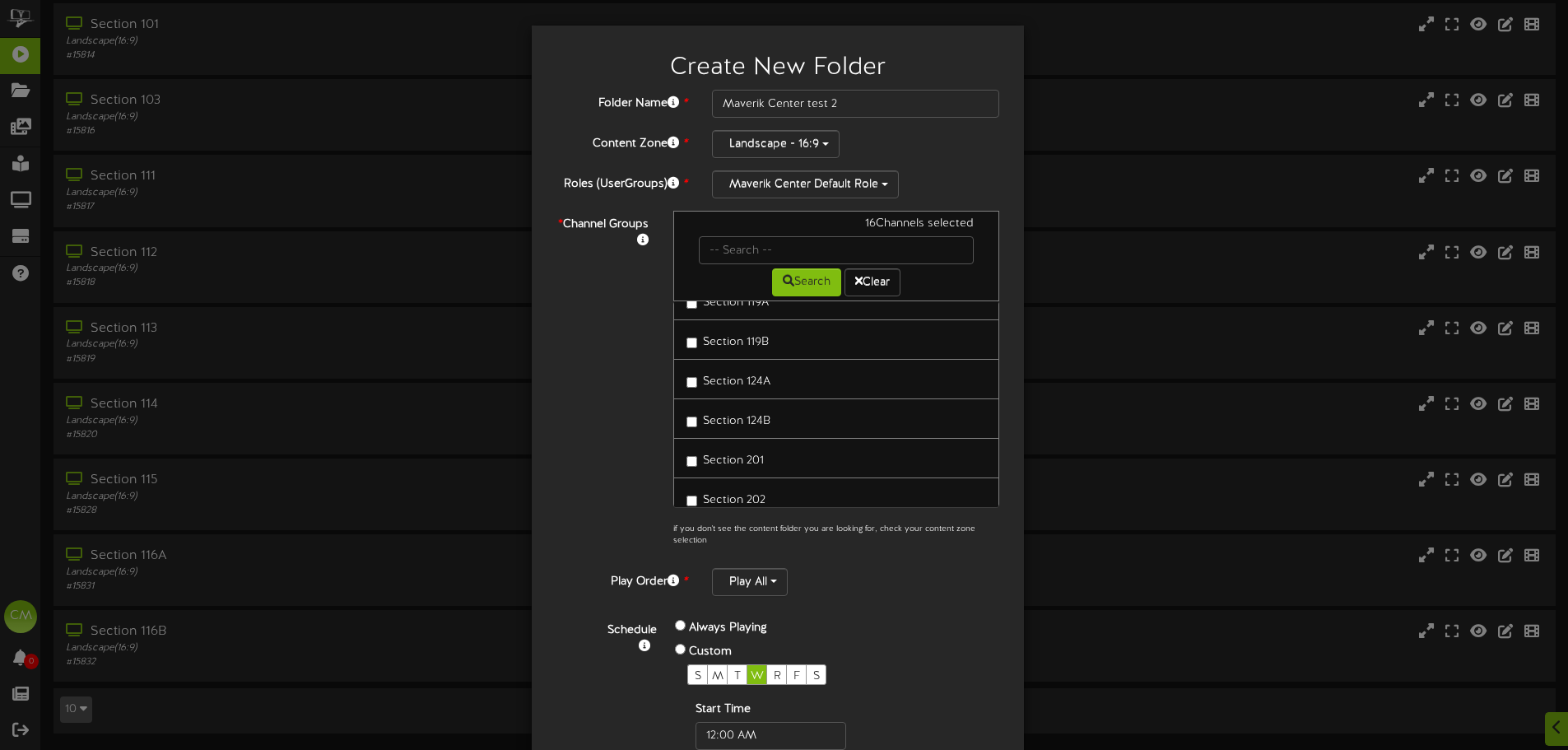 click on "Section 124B" at bounding box center (728, 418) 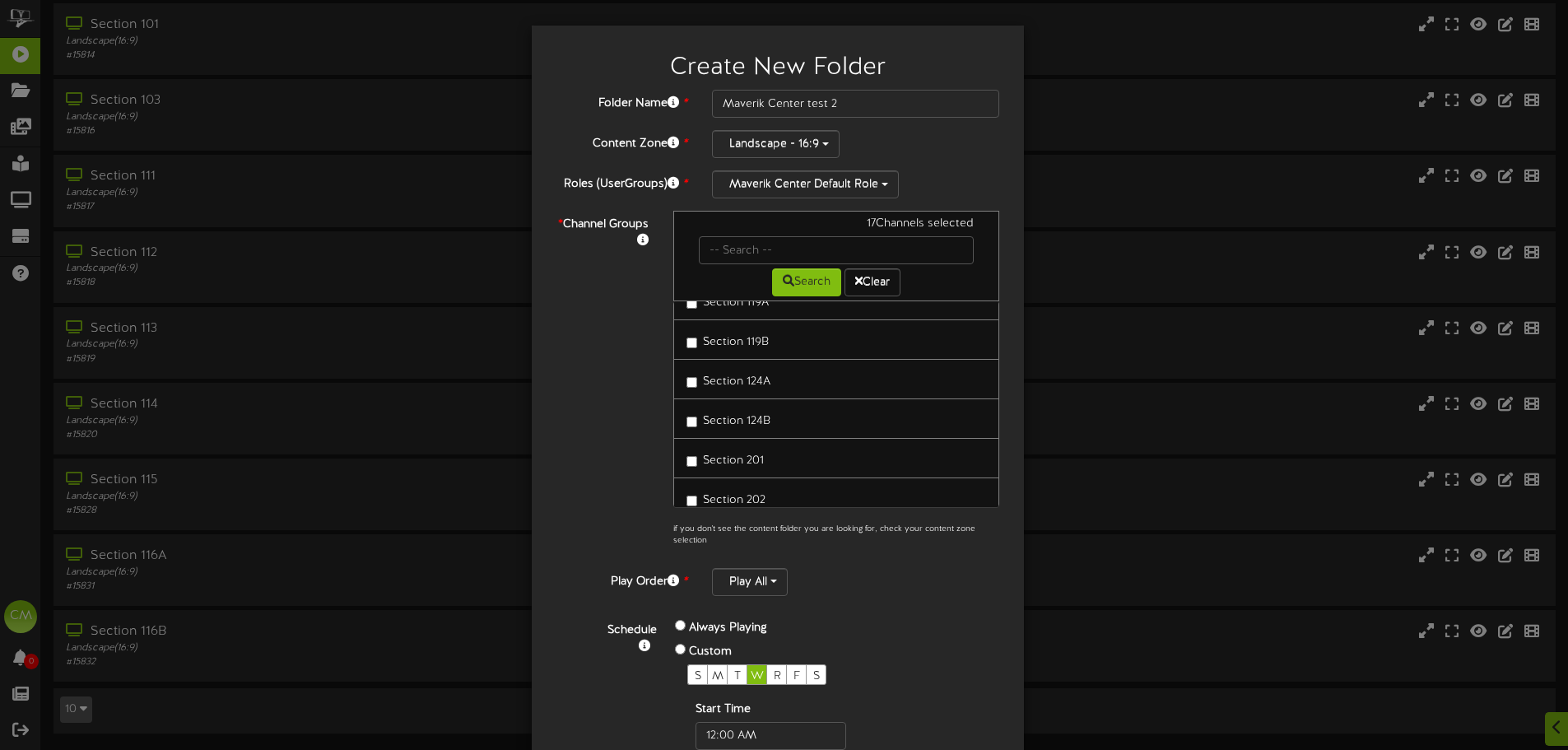 click on "Section 201" at bounding box center [725, 458] 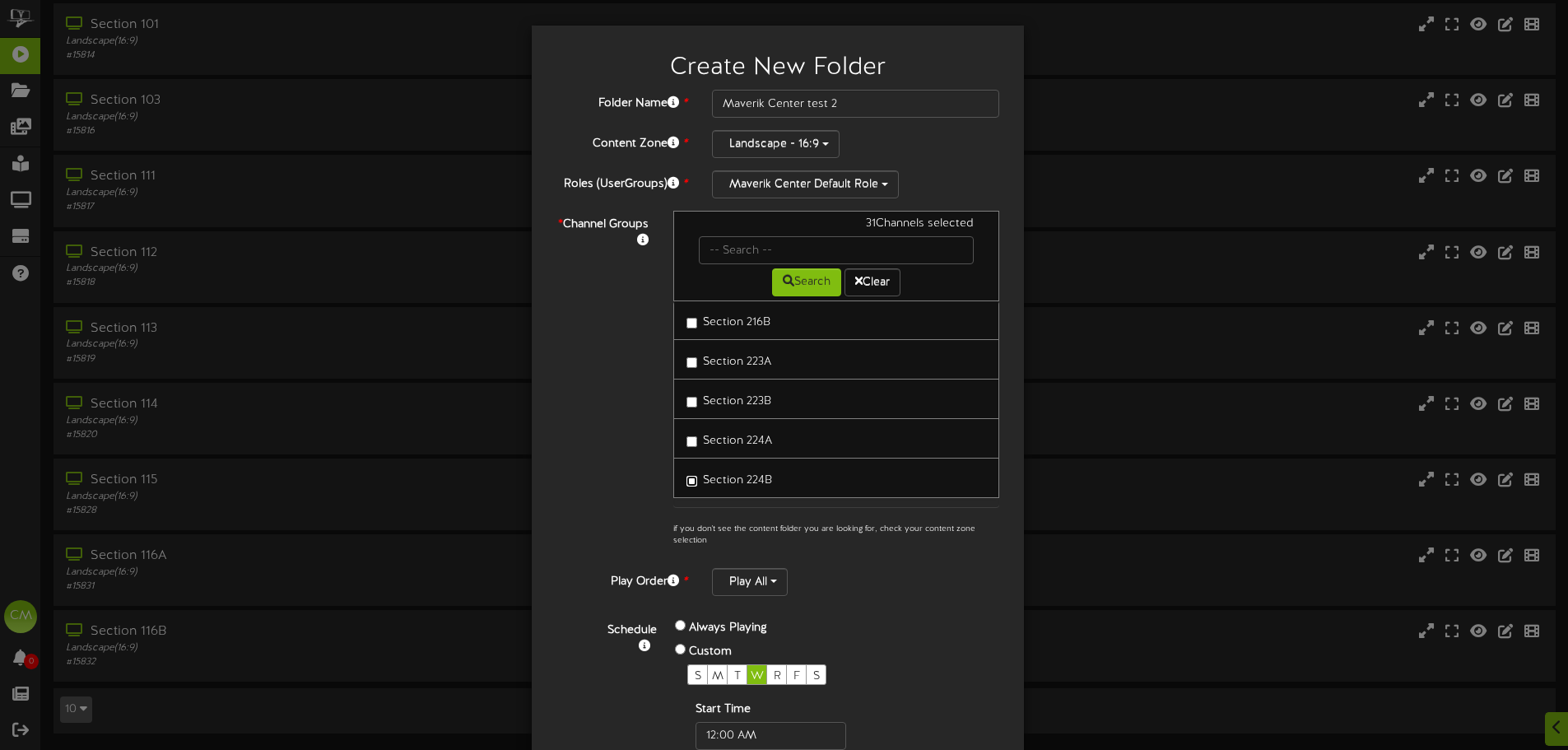 scroll, scrollTop: 1073, scrollLeft: 0, axis: vertical 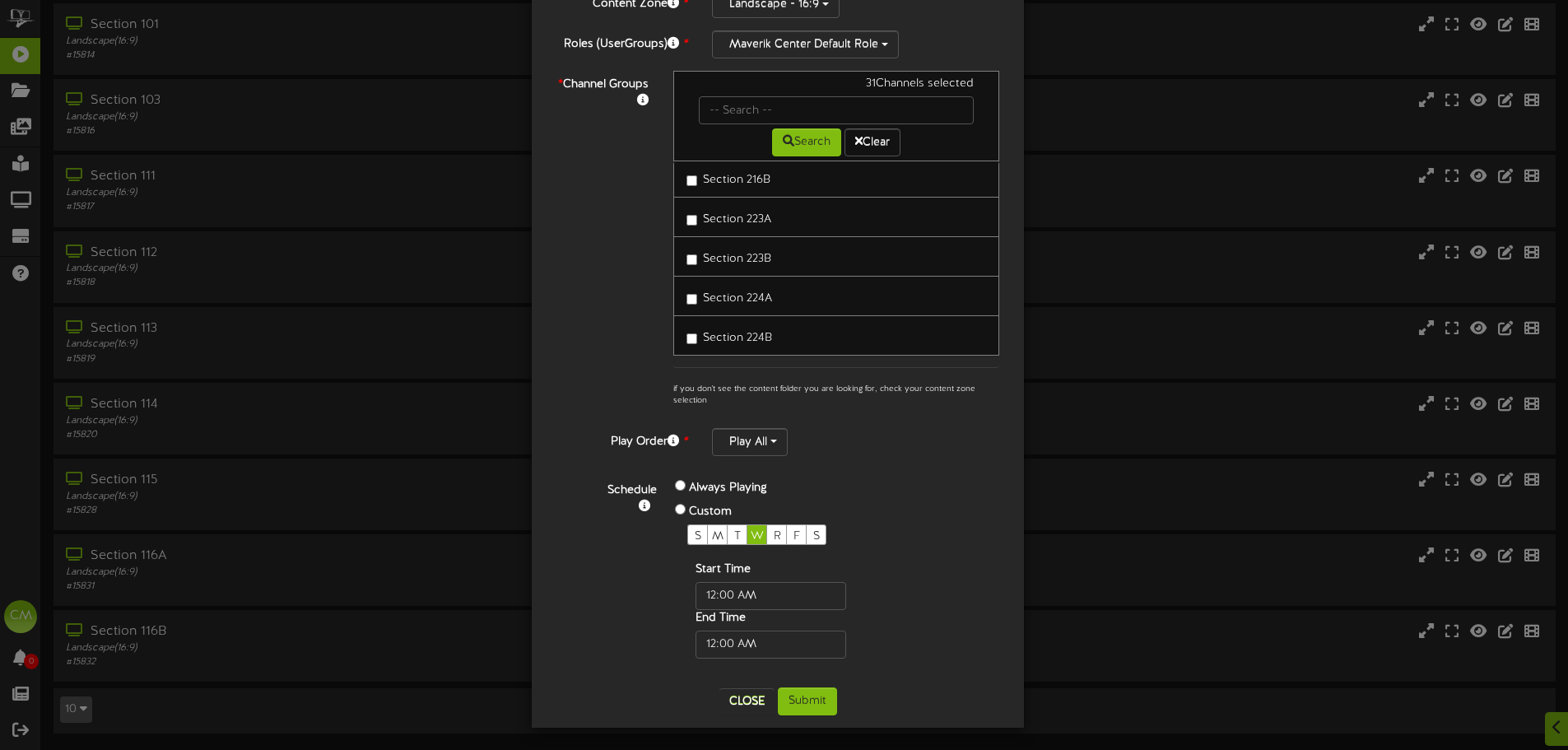 click on "Play All
Play All
Play One" at bounding box center [855, 442] 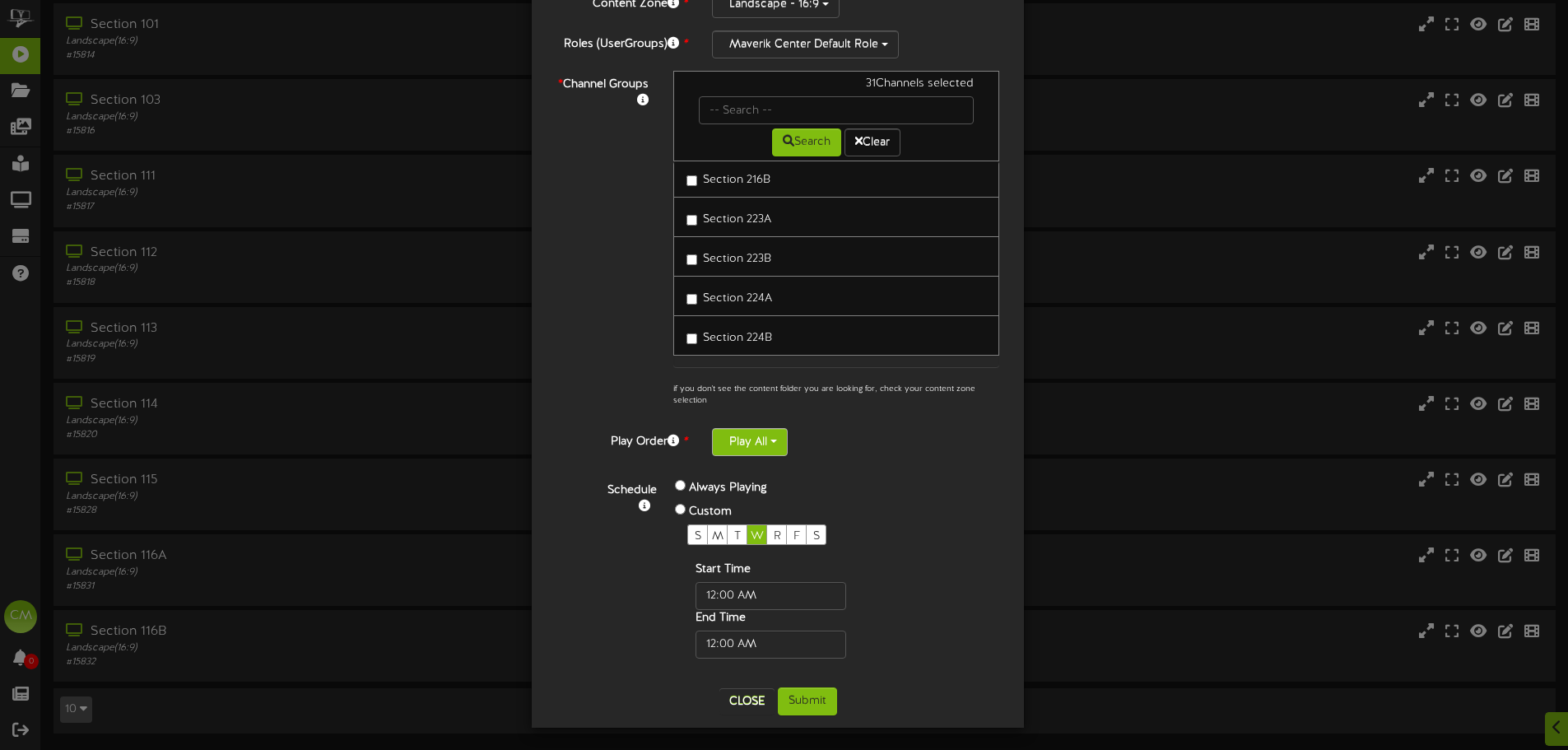 click on "Play All" at bounding box center (750, 442) 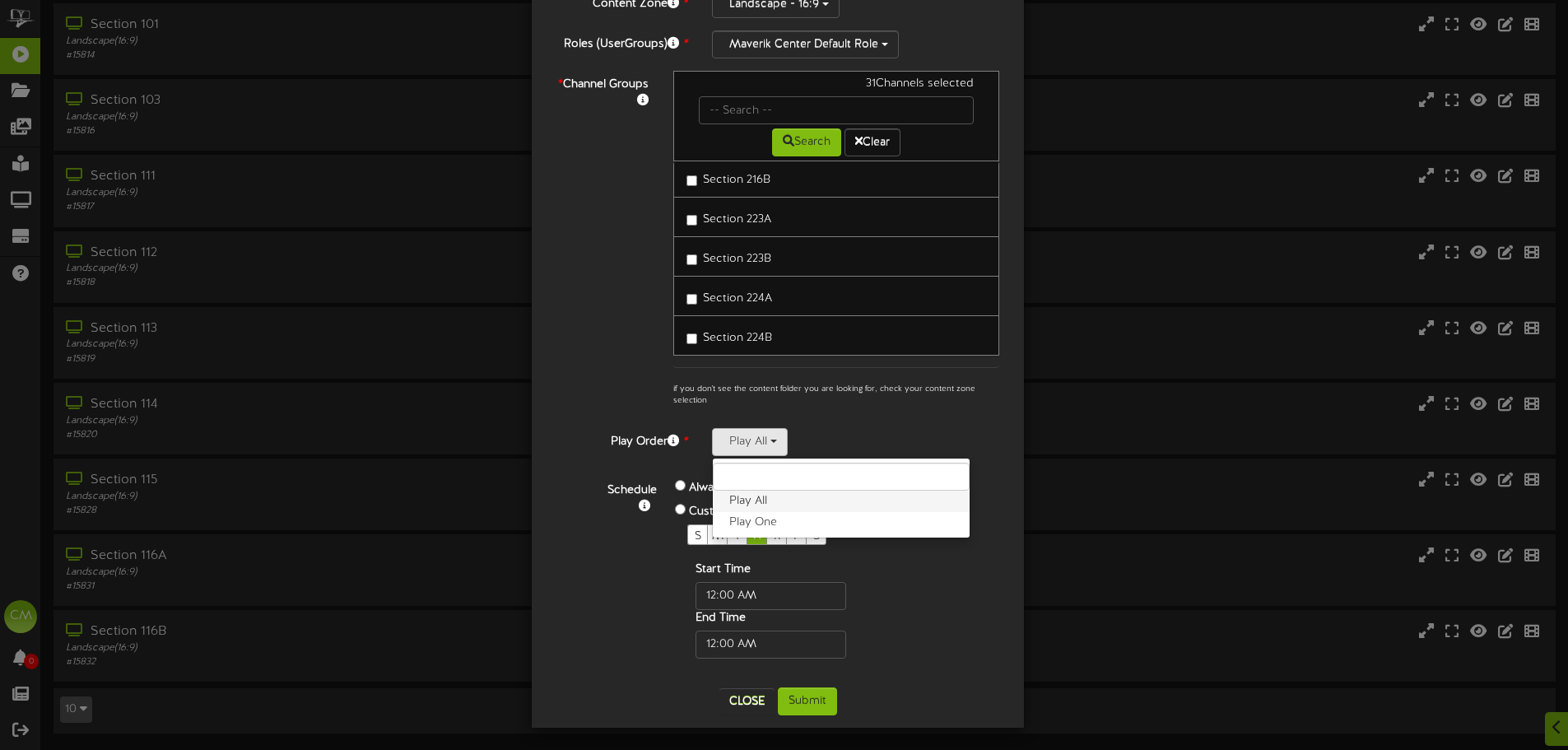 click on "Play All" at bounding box center [841, 501] 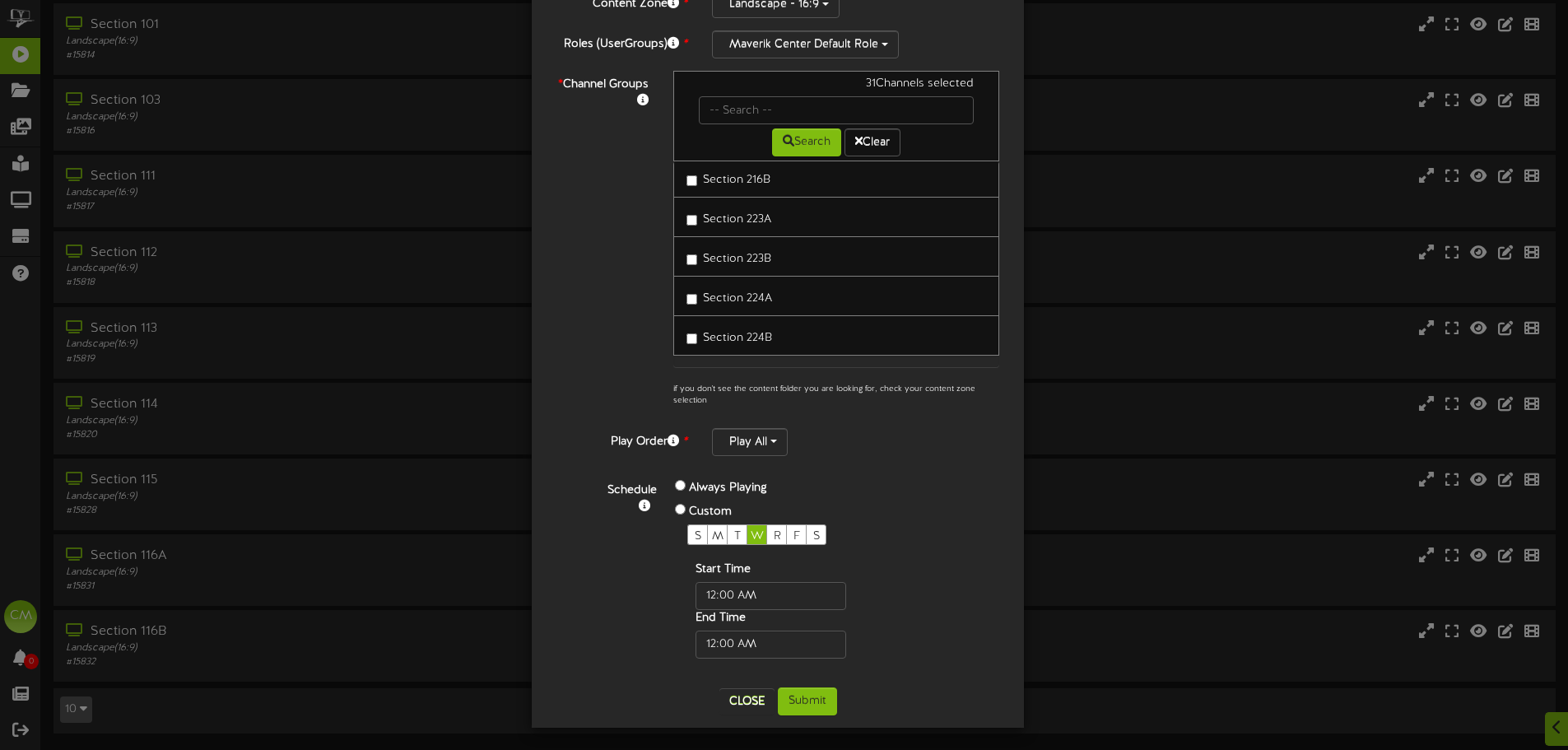 click on "Play All
Play All
Play One" at bounding box center (855, 442) 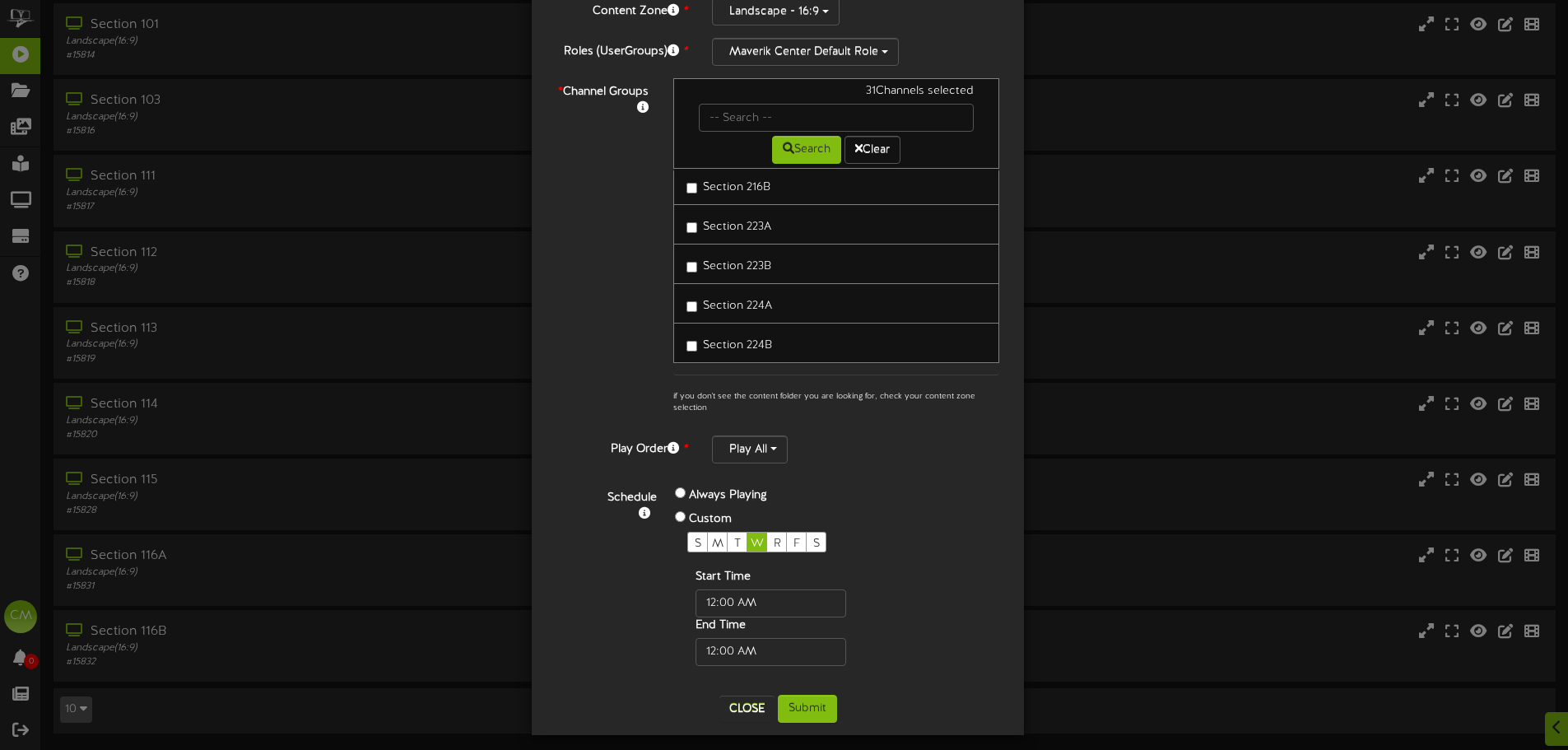 scroll, scrollTop: 140, scrollLeft: 0, axis: vertical 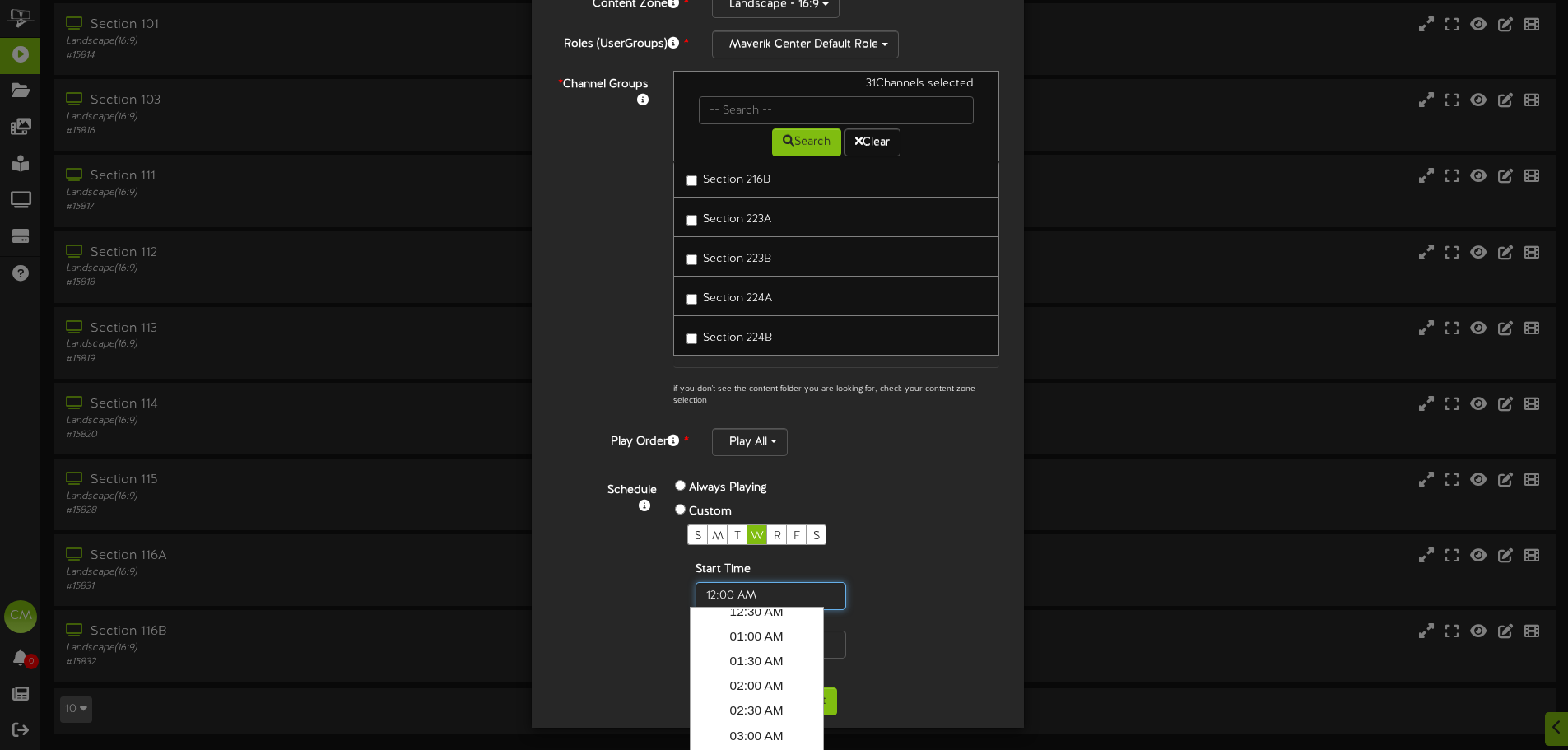 click at bounding box center [770, 596] 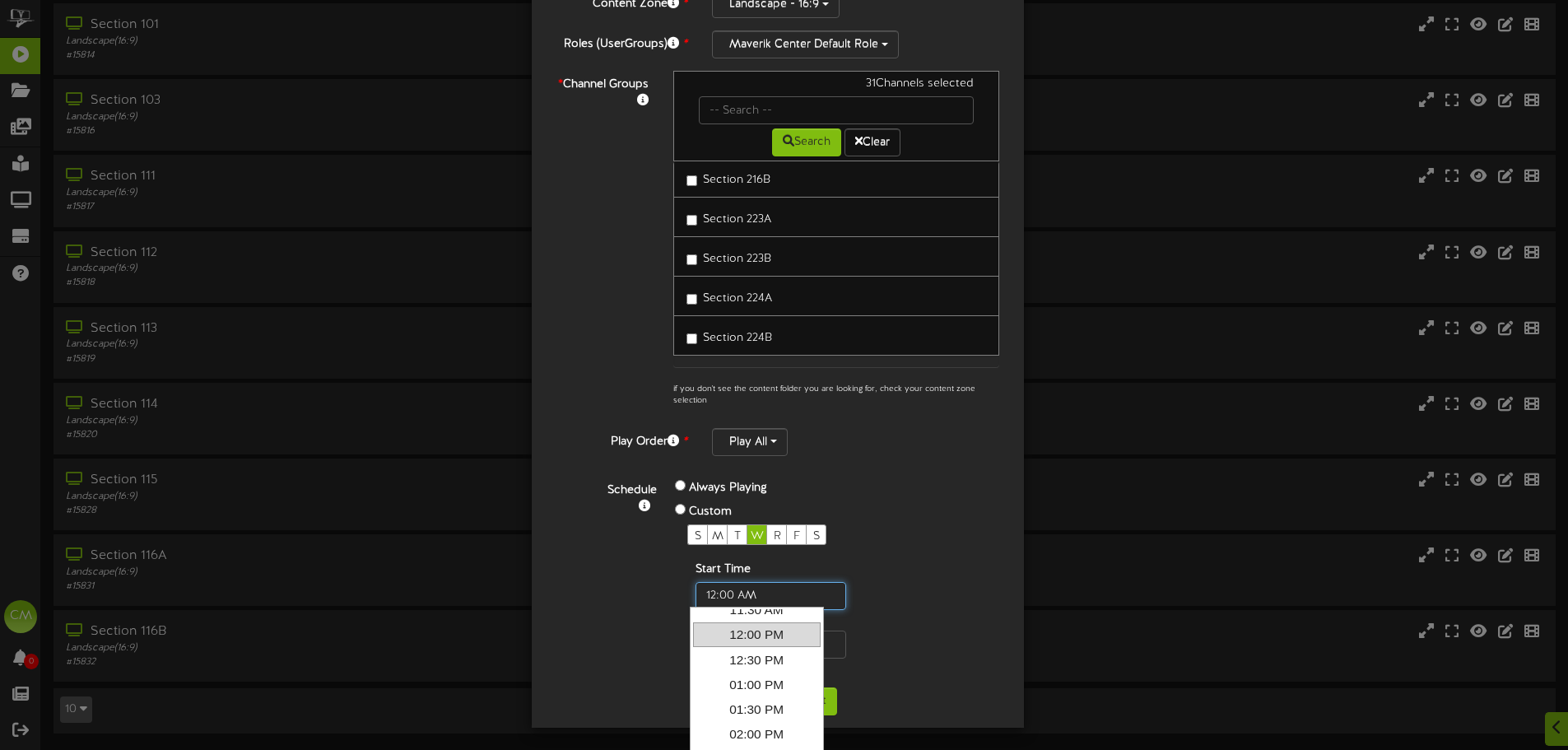 scroll, scrollTop: 611, scrollLeft: 0, axis: vertical 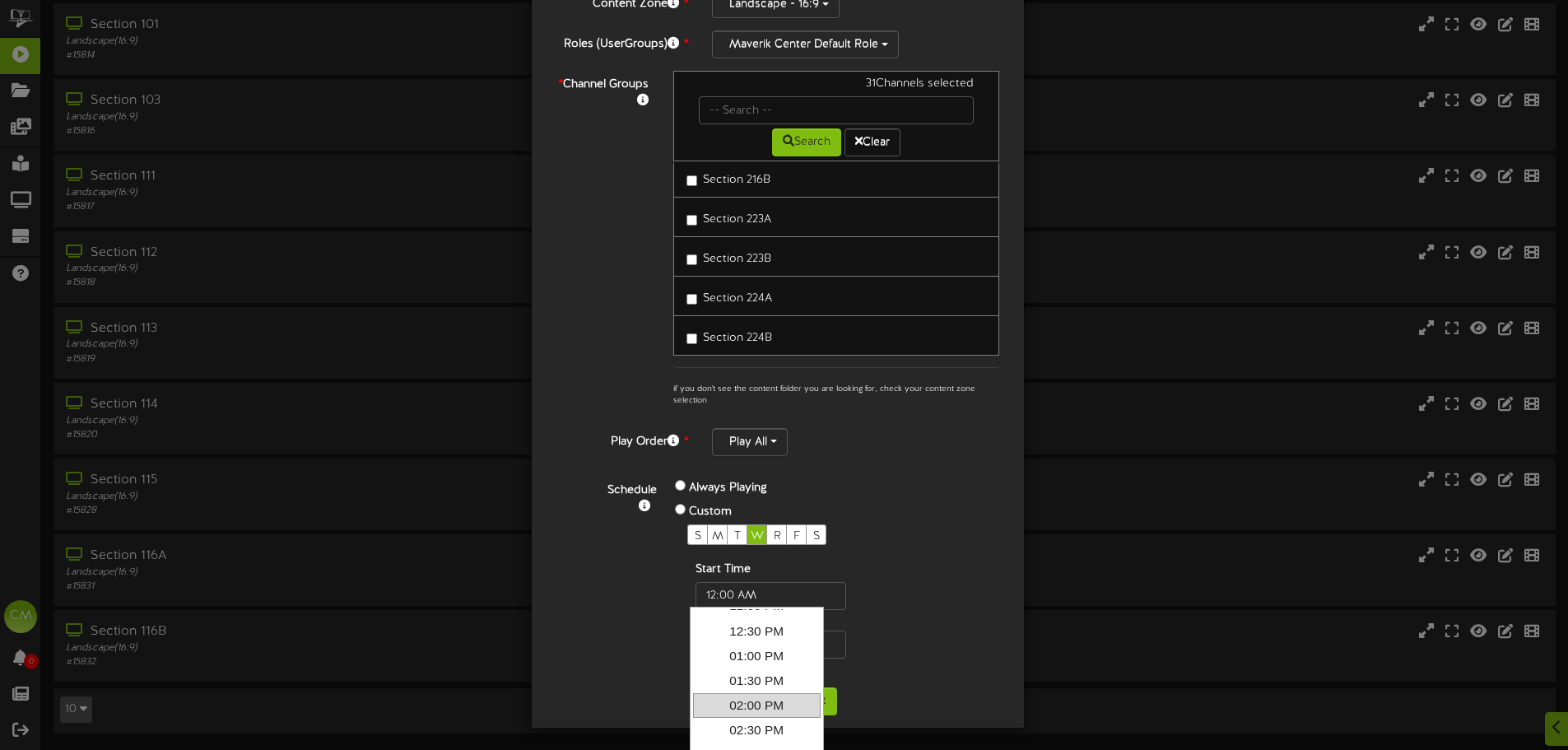 click on "02:00 PM" at bounding box center (756, 706) 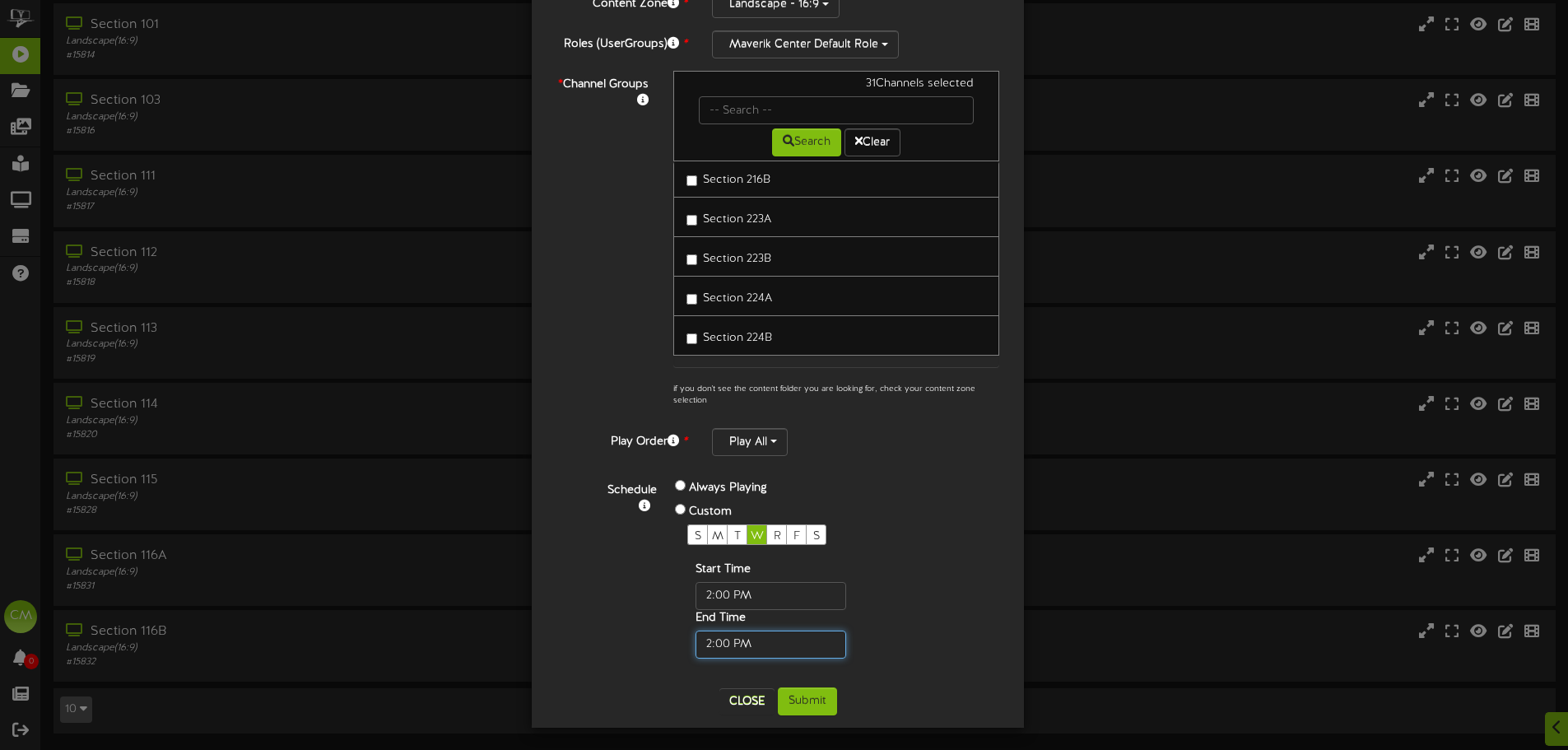 click at bounding box center [770, 645] 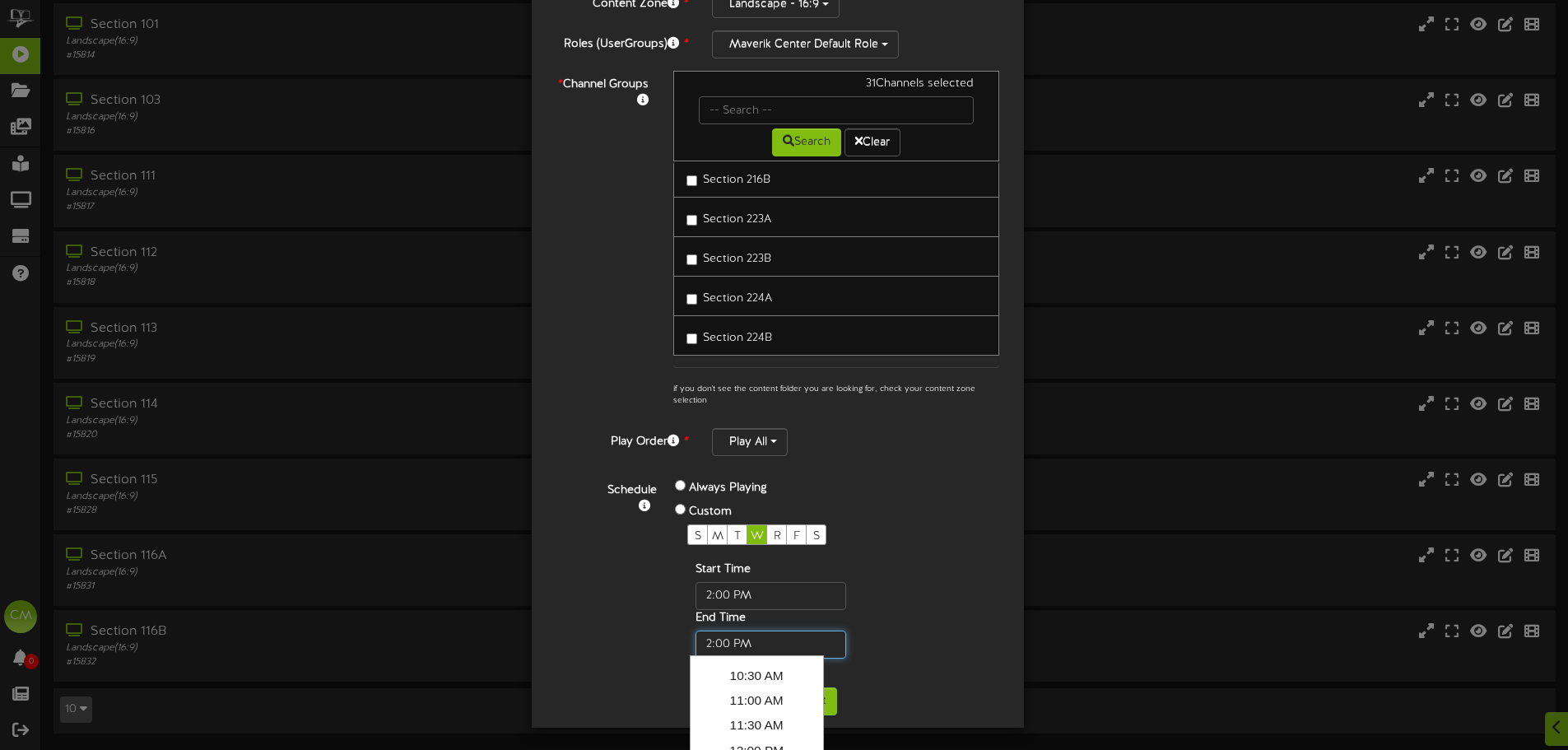 scroll, scrollTop: 1023, scrollLeft: 0, axis: vertical 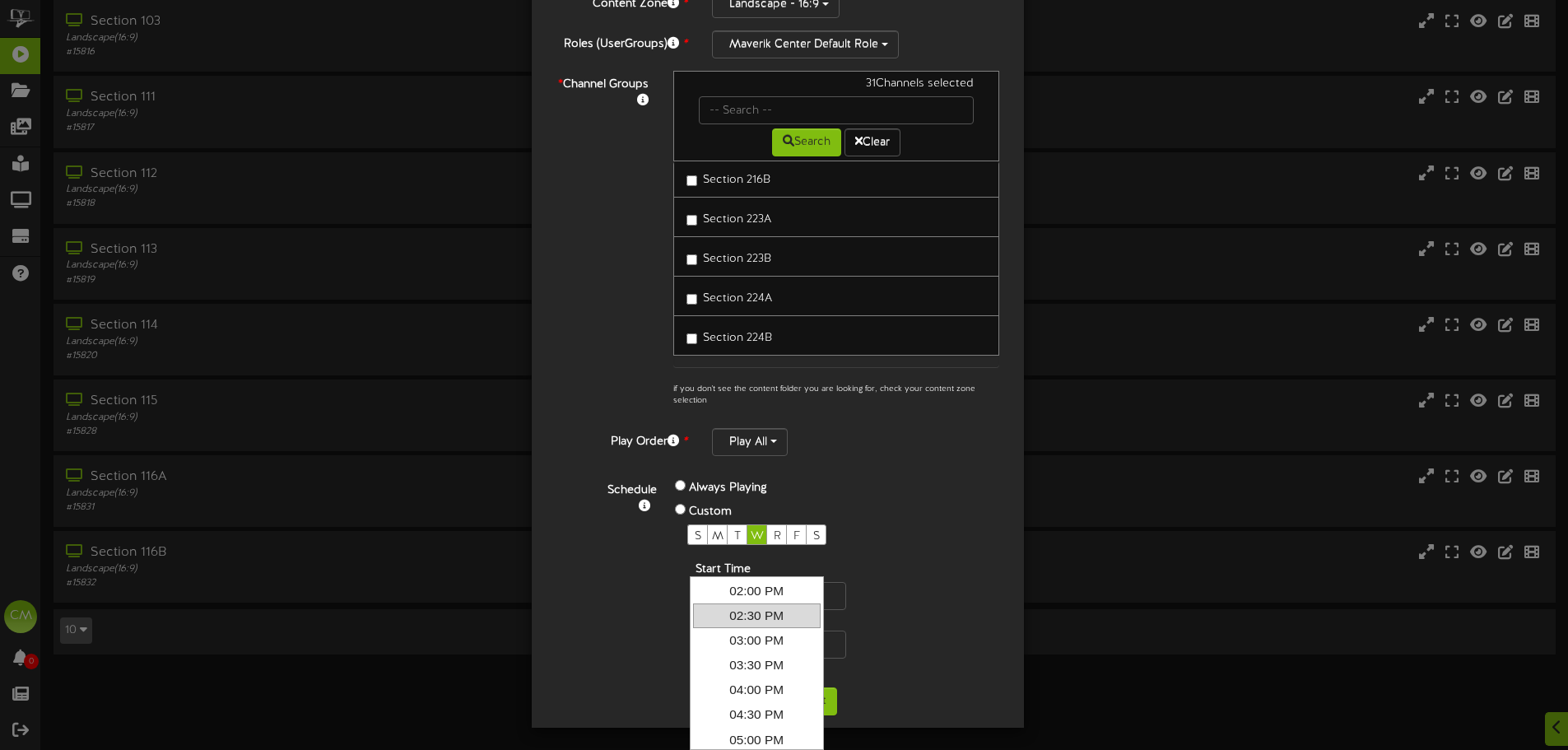 click on "02:30 PM" at bounding box center (756, 616) 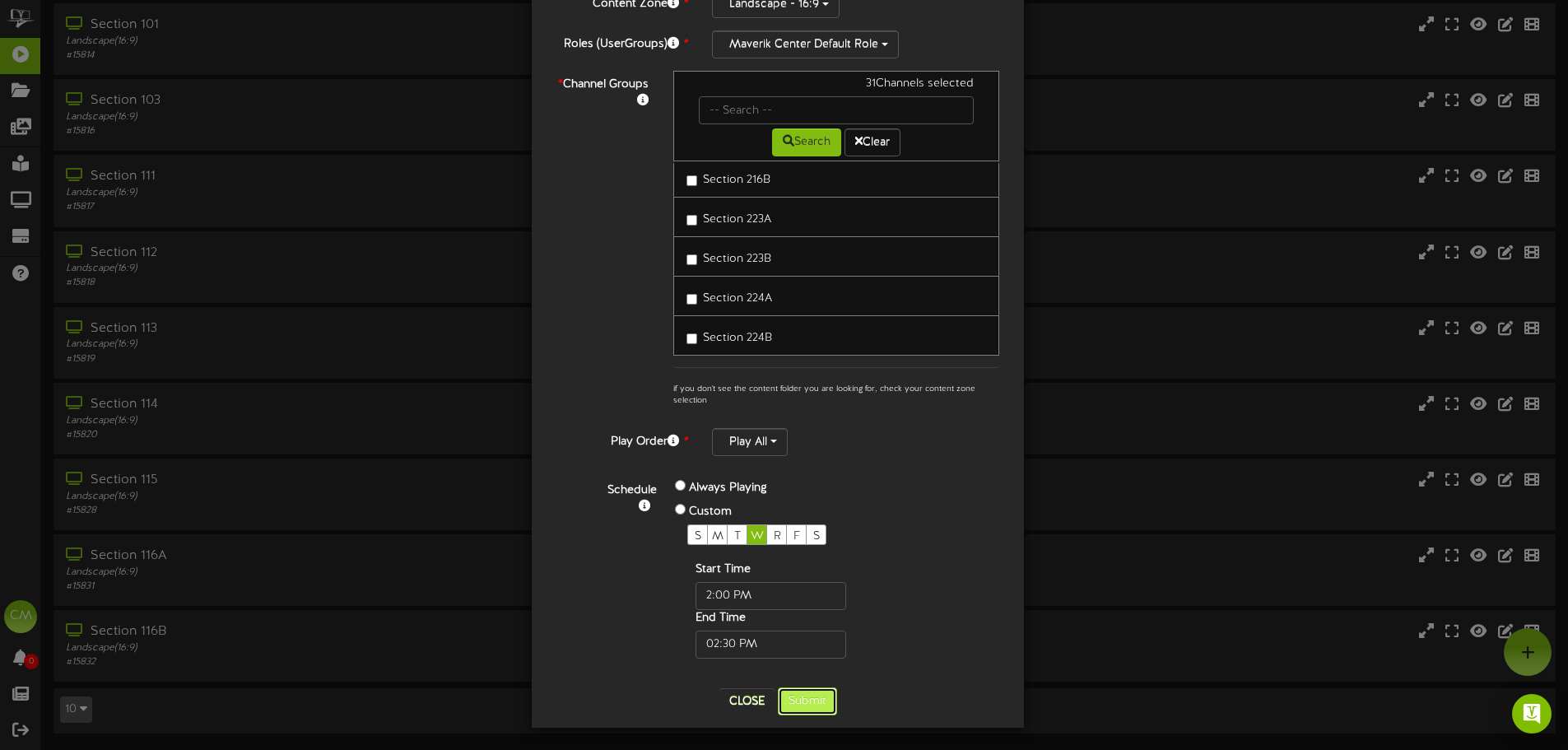 click on "Submit" at bounding box center (807, 701) 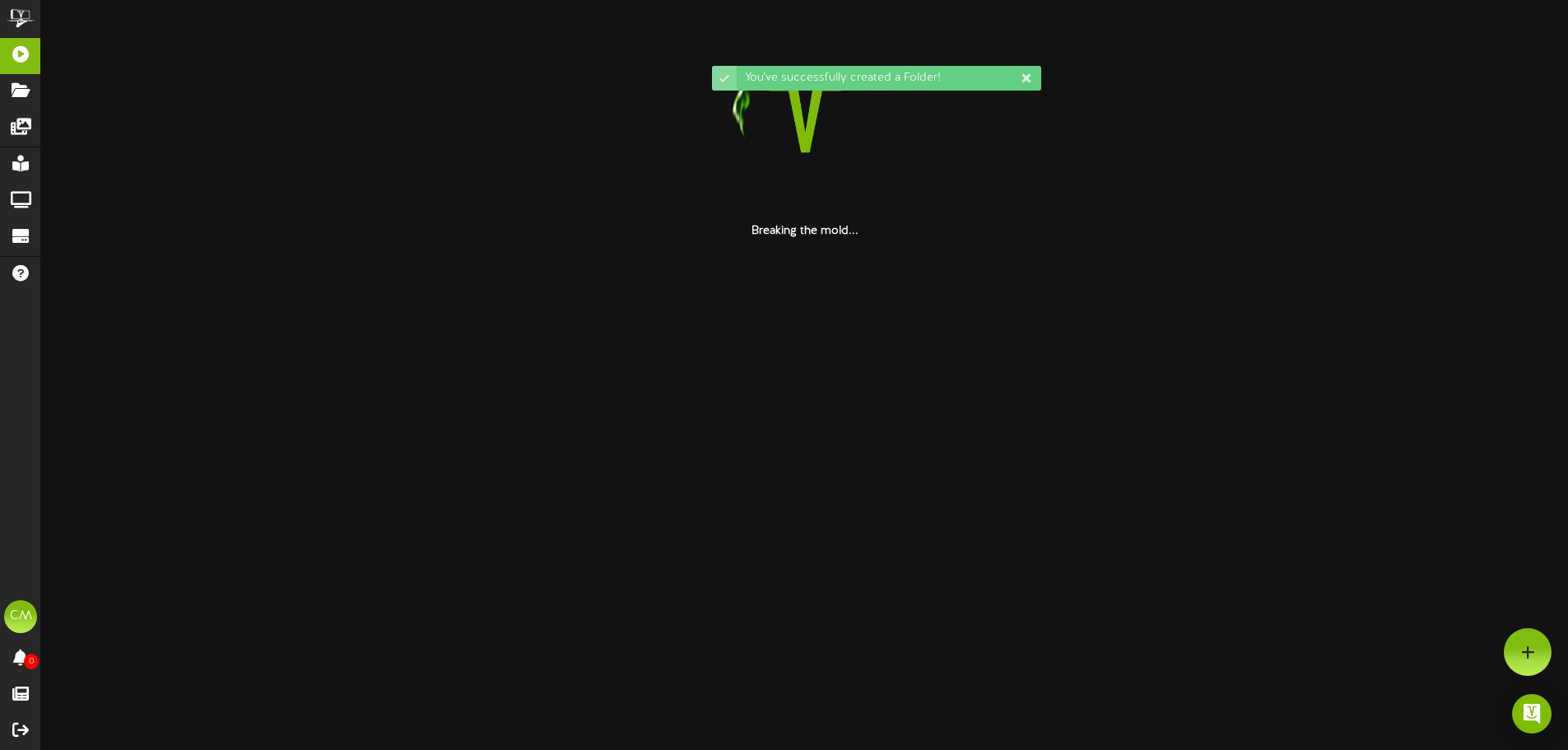 scroll, scrollTop: 0, scrollLeft: 0, axis: both 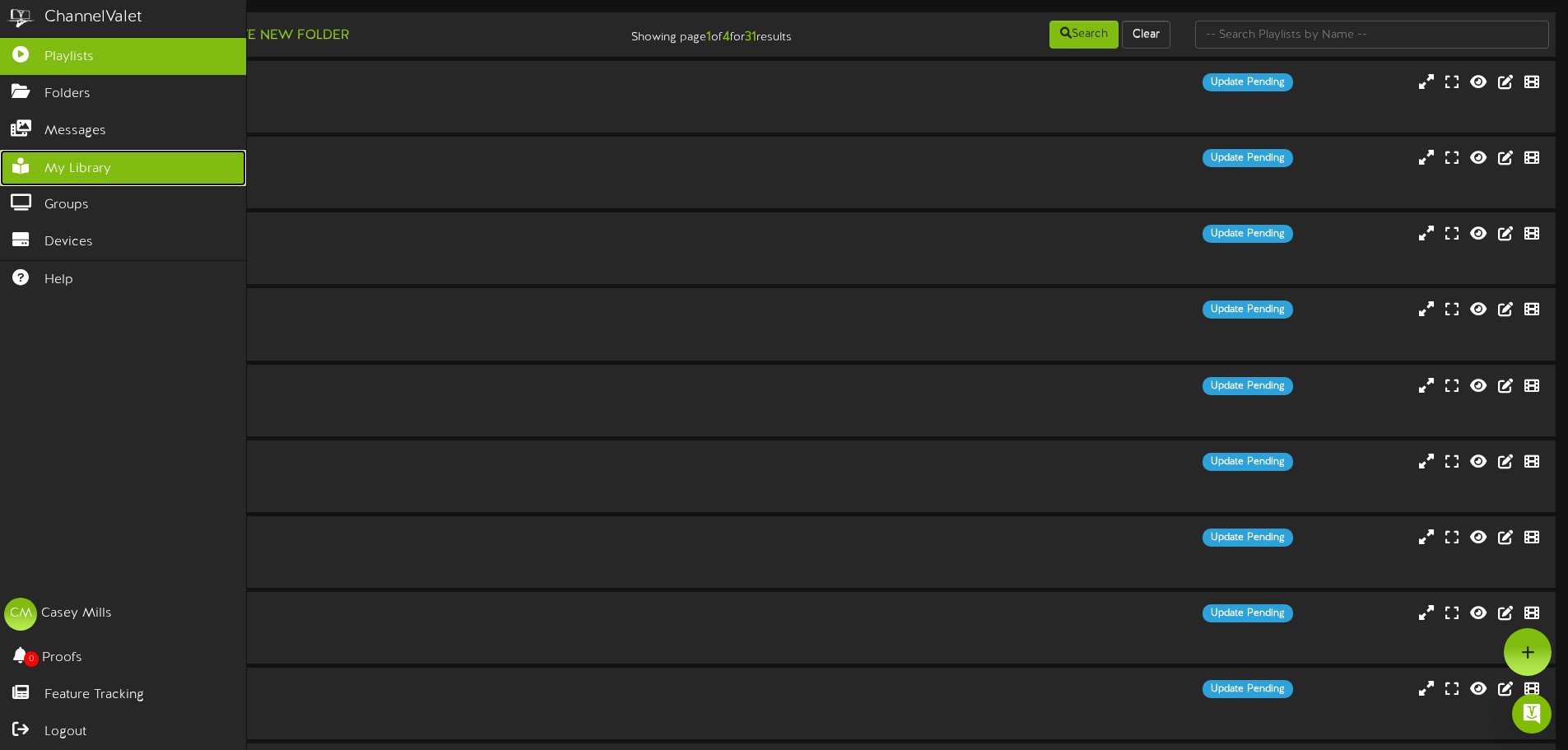 click on "My Library" at bounding box center [123, 168] 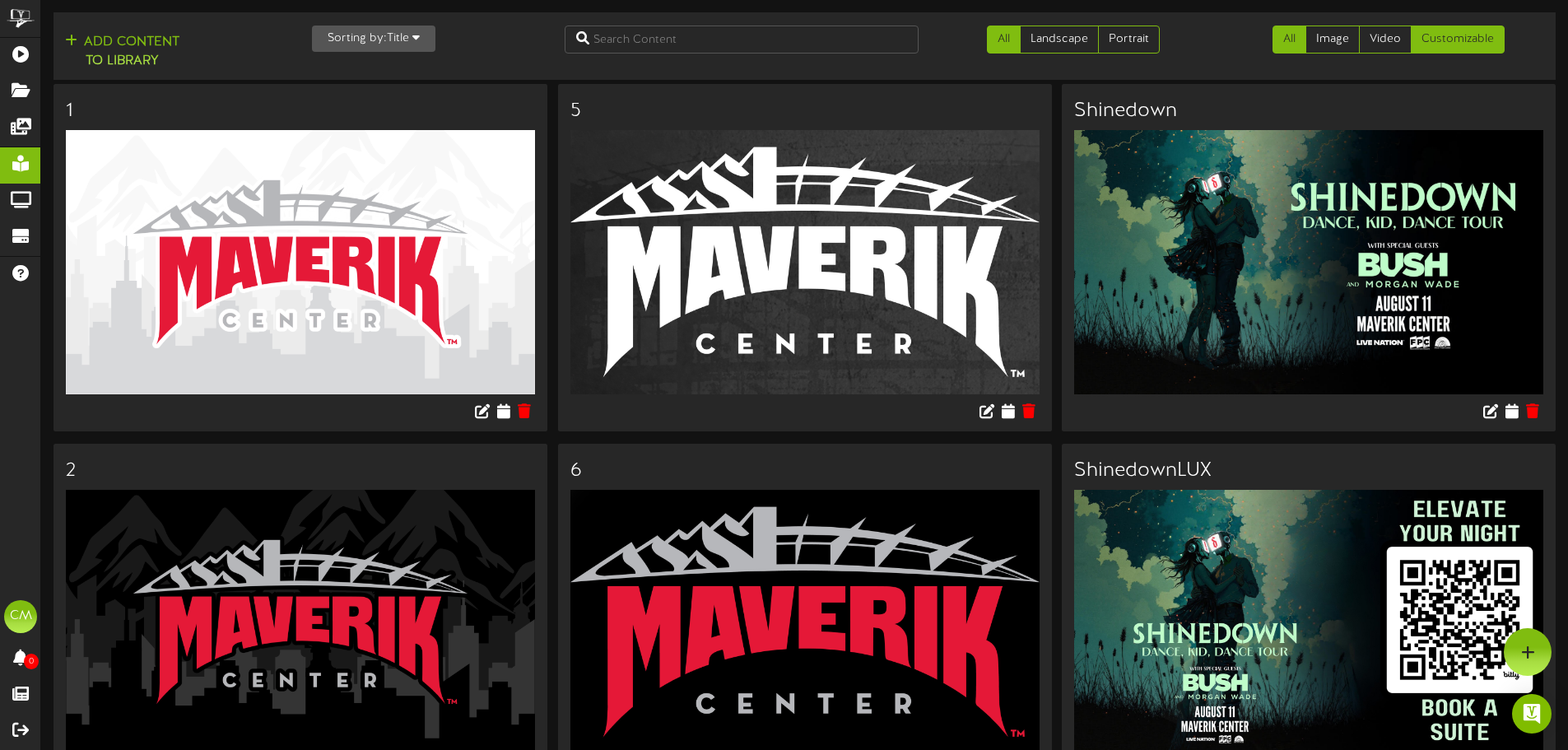 click on "Customizable" at bounding box center (1458, 40) 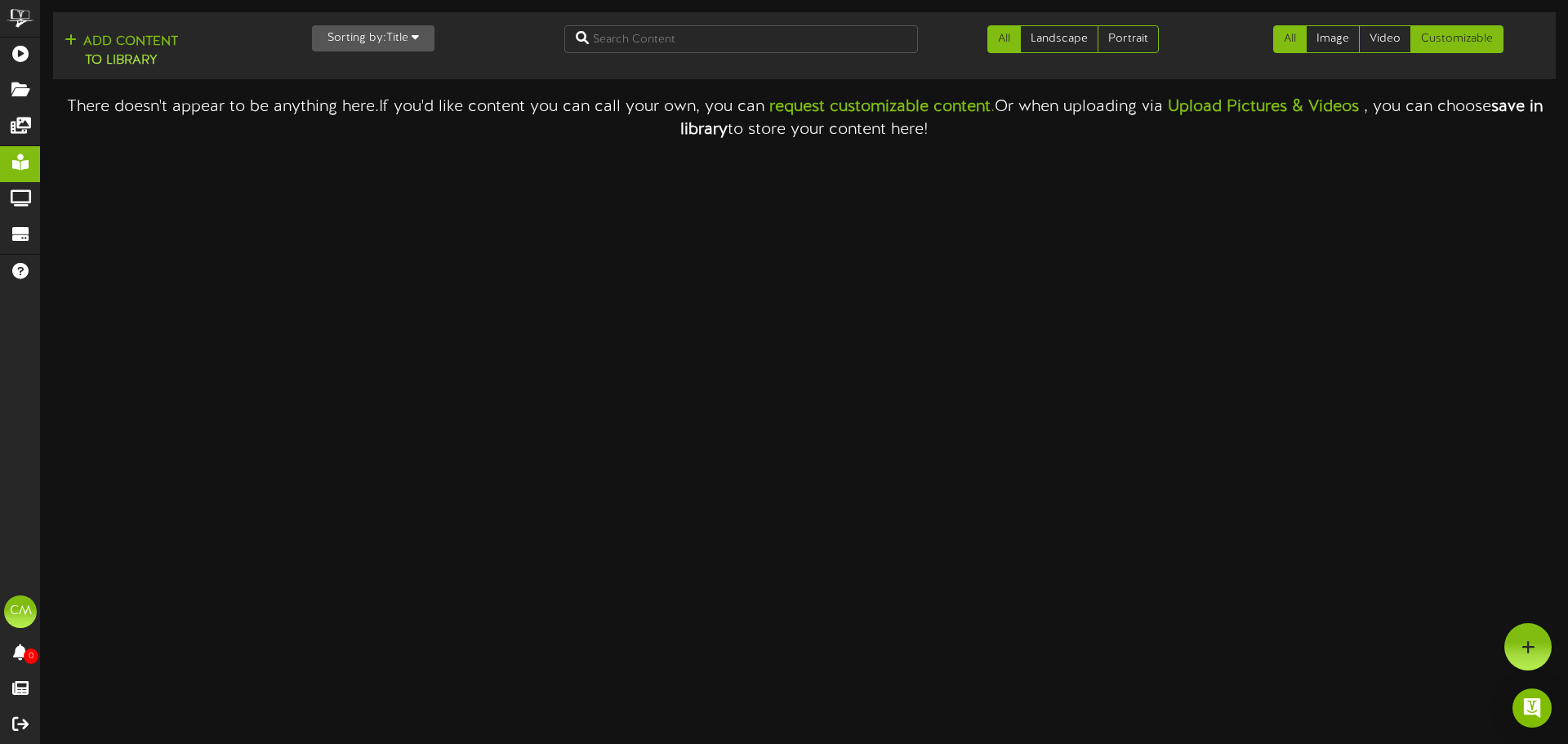 click on "All" at bounding box center [1290, 39] 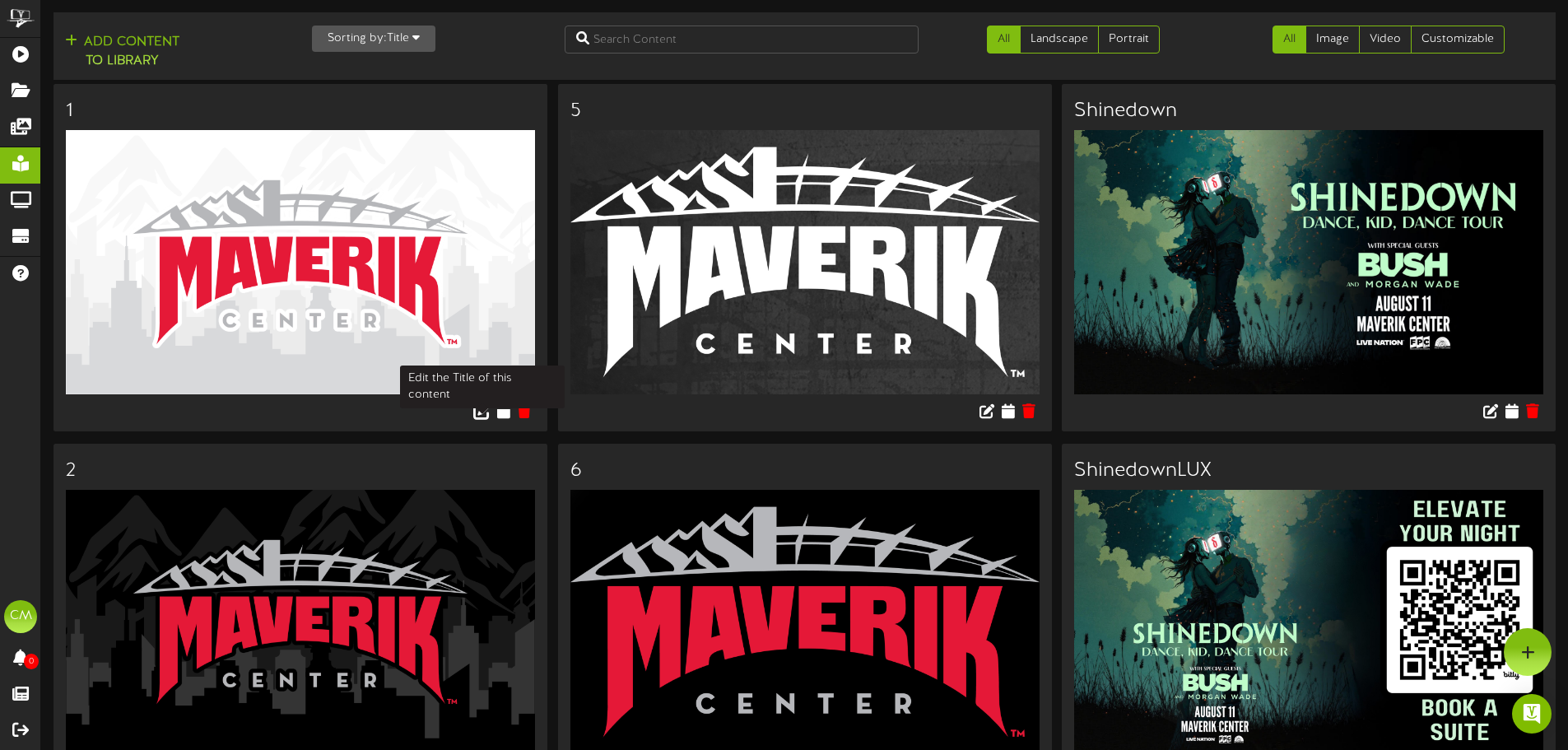 click at bounding box center [482, 410] 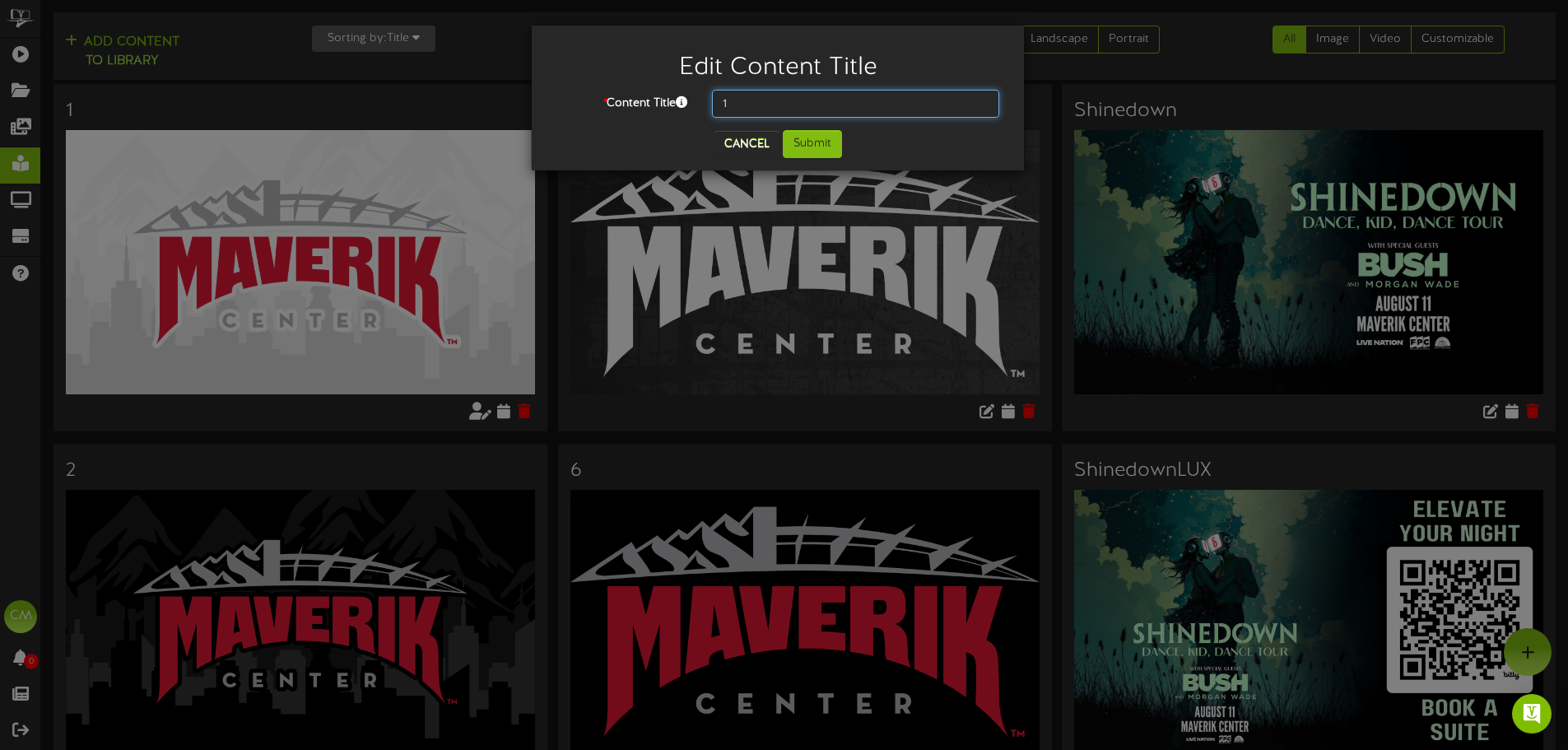 click on "1" at bounding box center [855, 104] 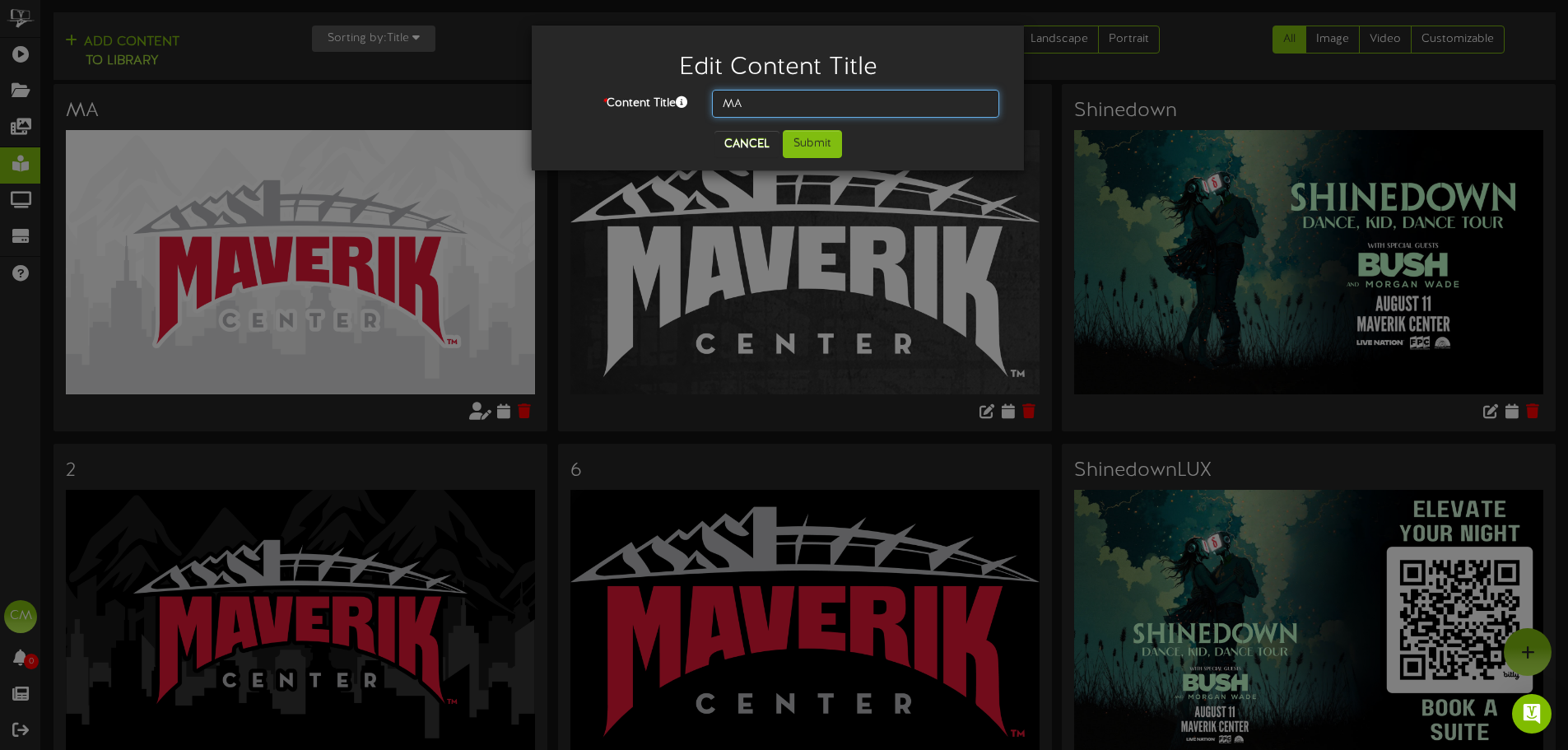 type on "M" 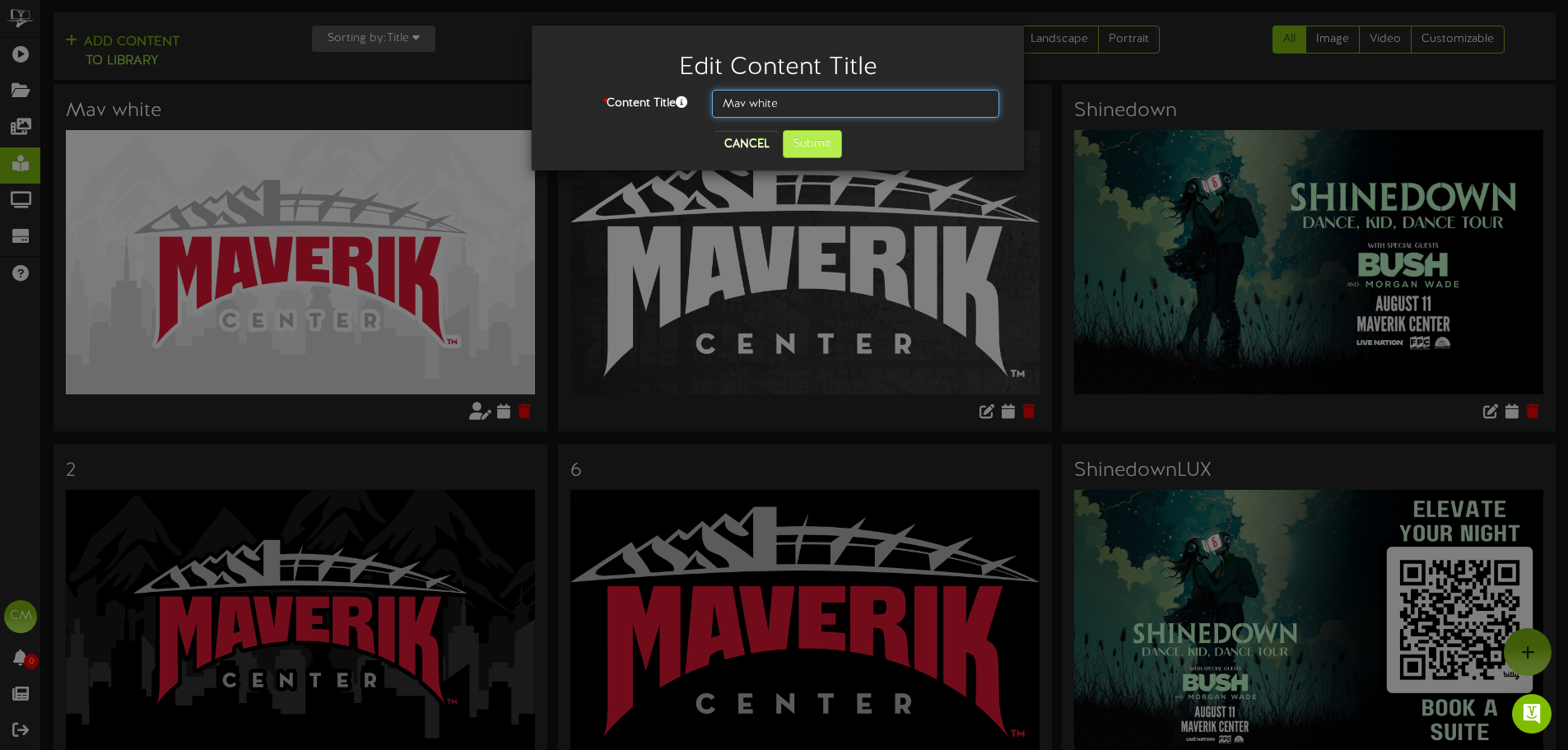 type on "Mav white" 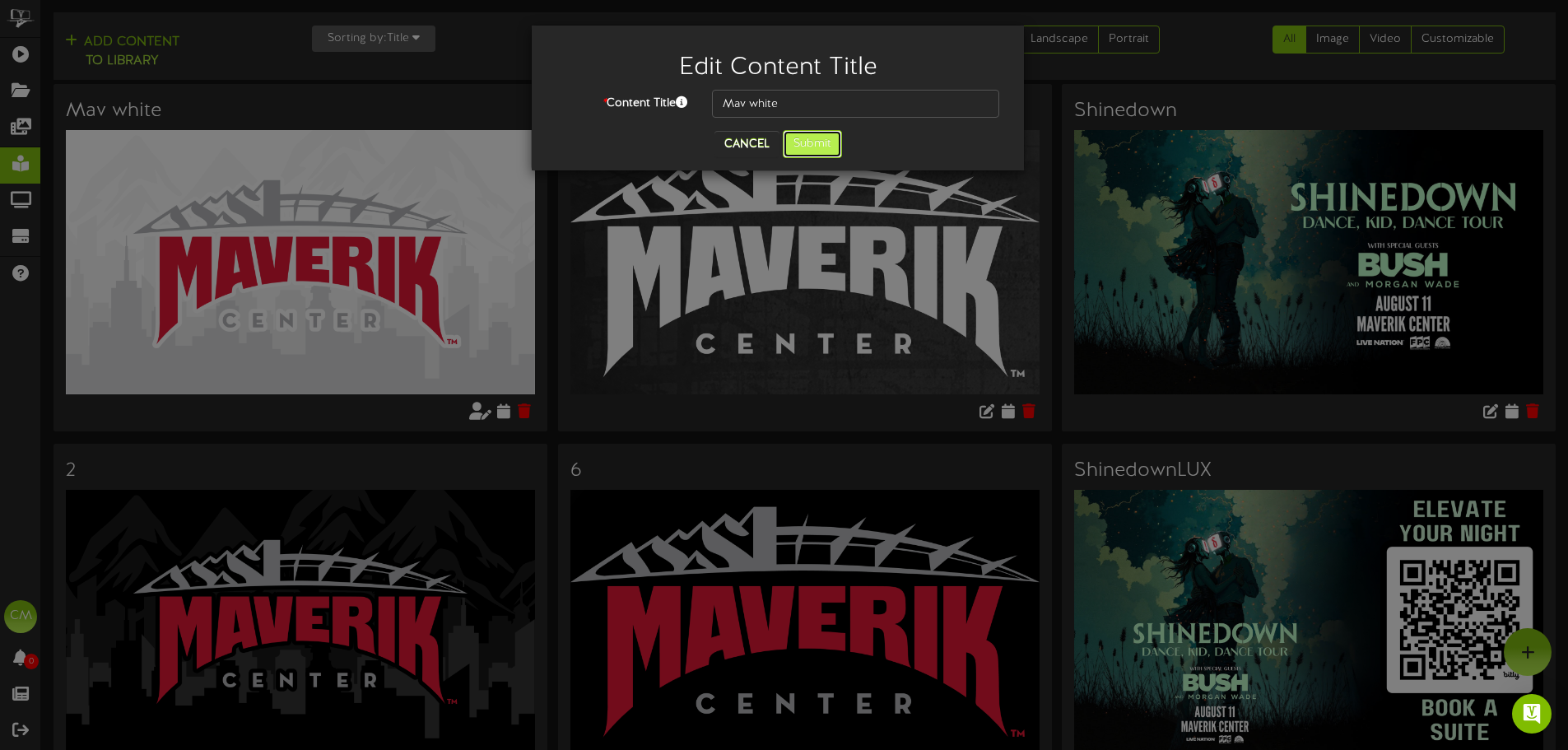 click on "Submit" at bounding box center [812, 144] 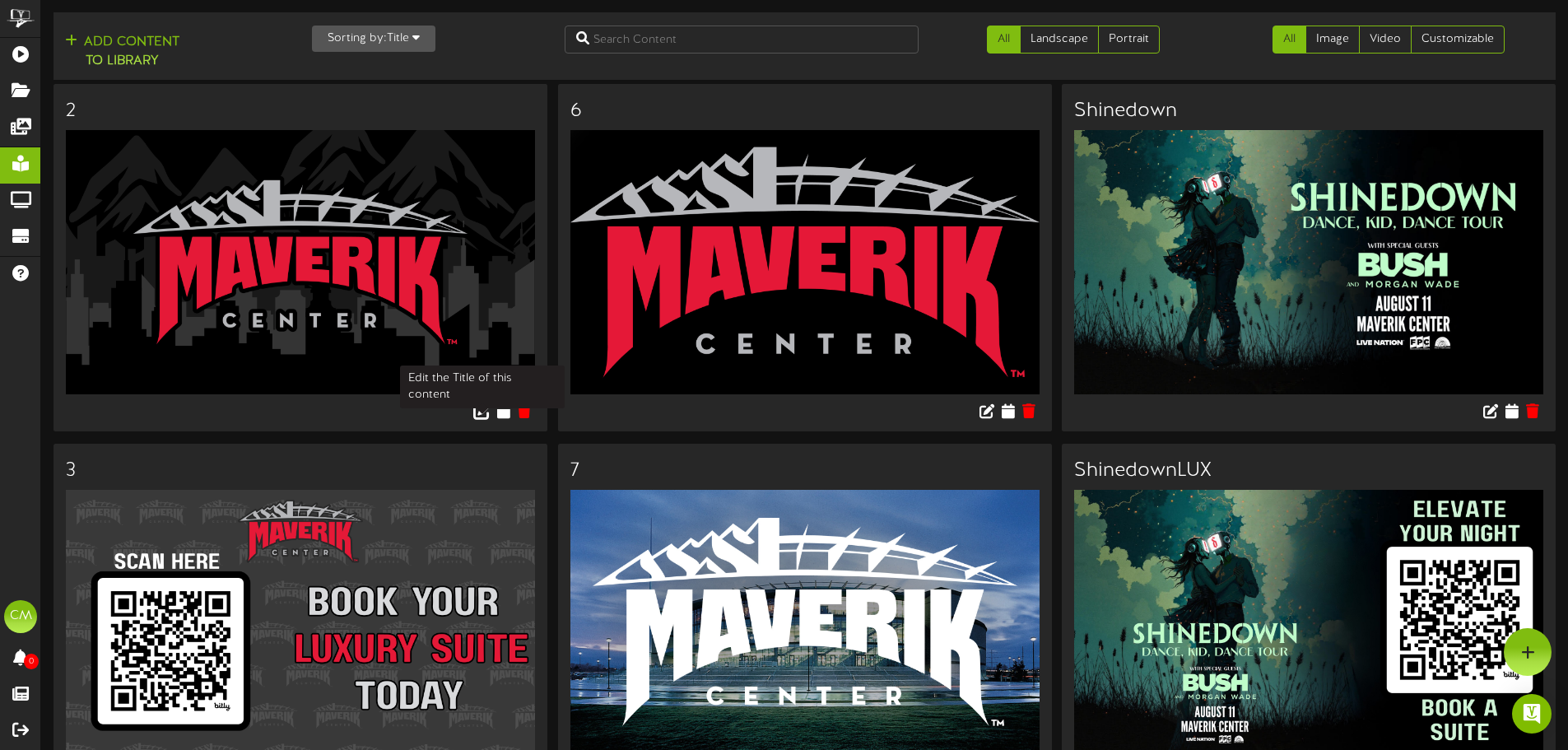 click at bounding box center (482, 410) 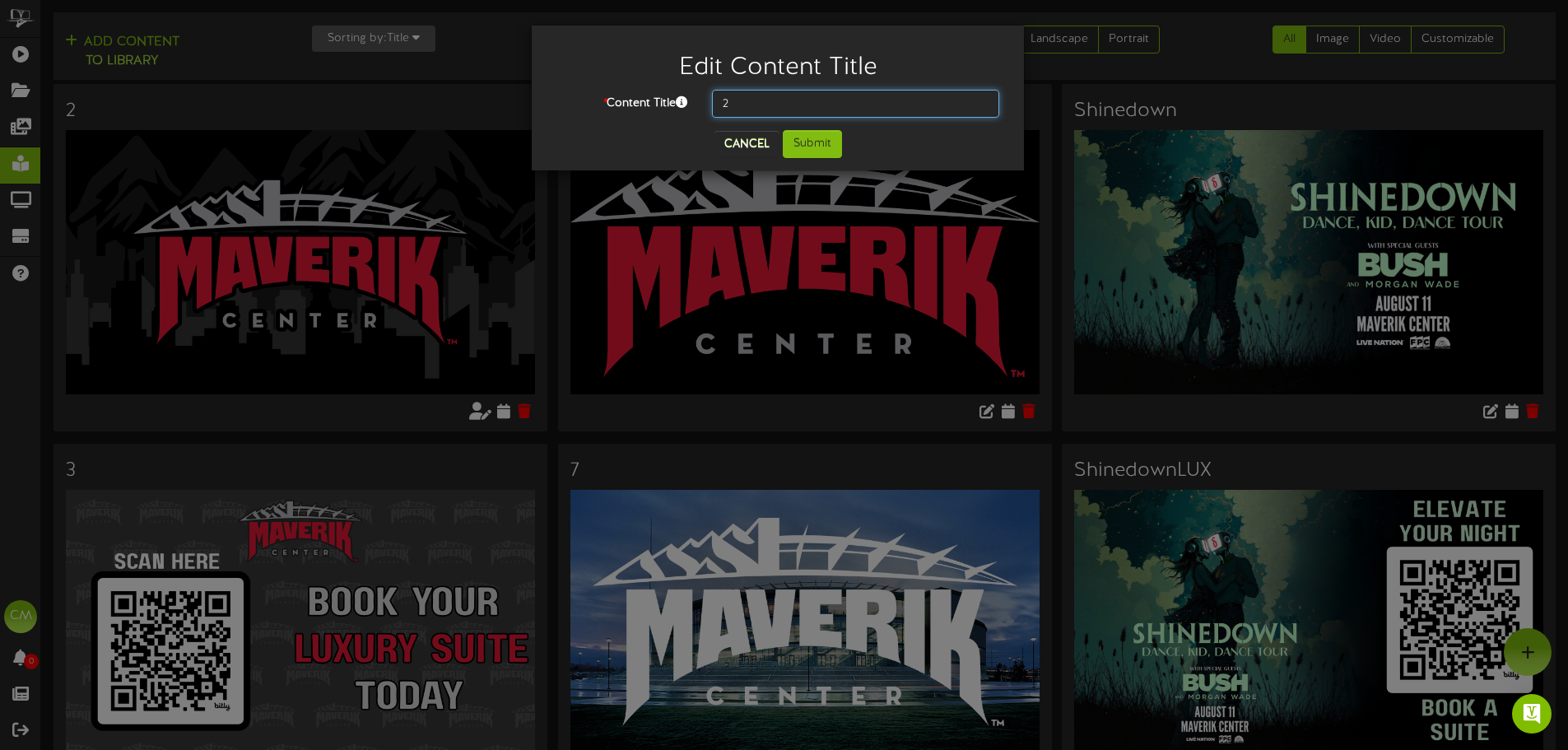 click on "2" at bounding box center (855, 104) 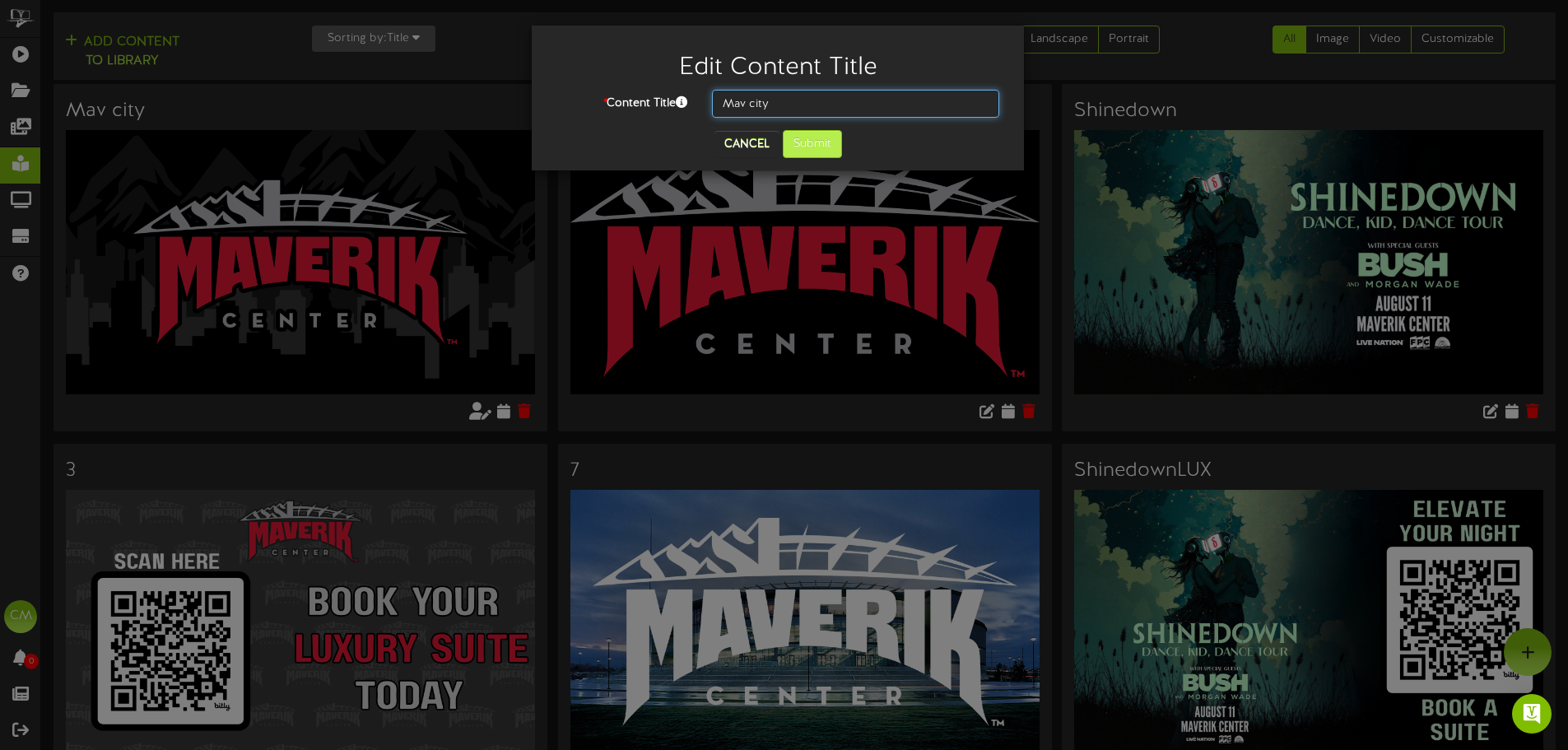 type on "Mav city" 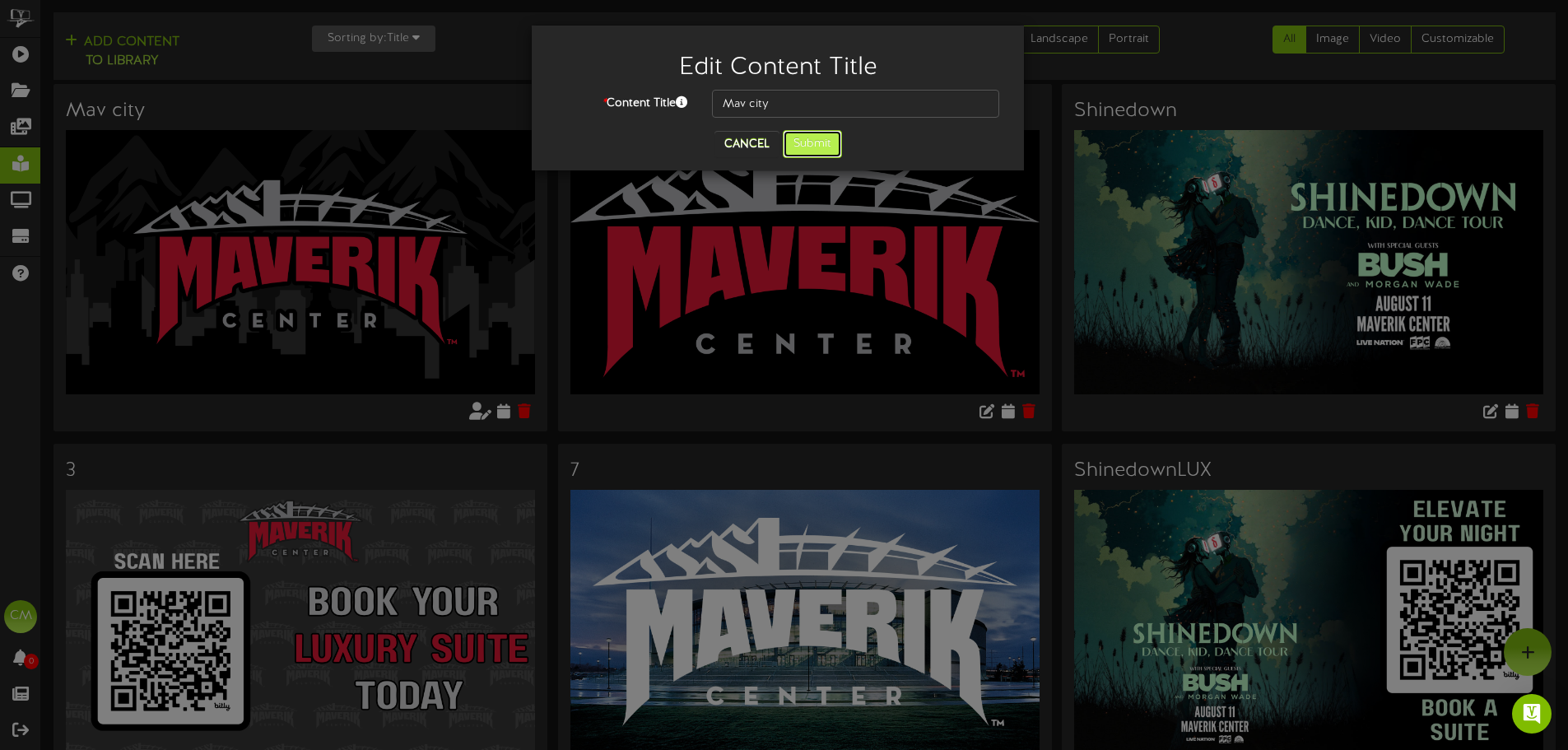 click on "Submit" at bounding box center (812, 144) 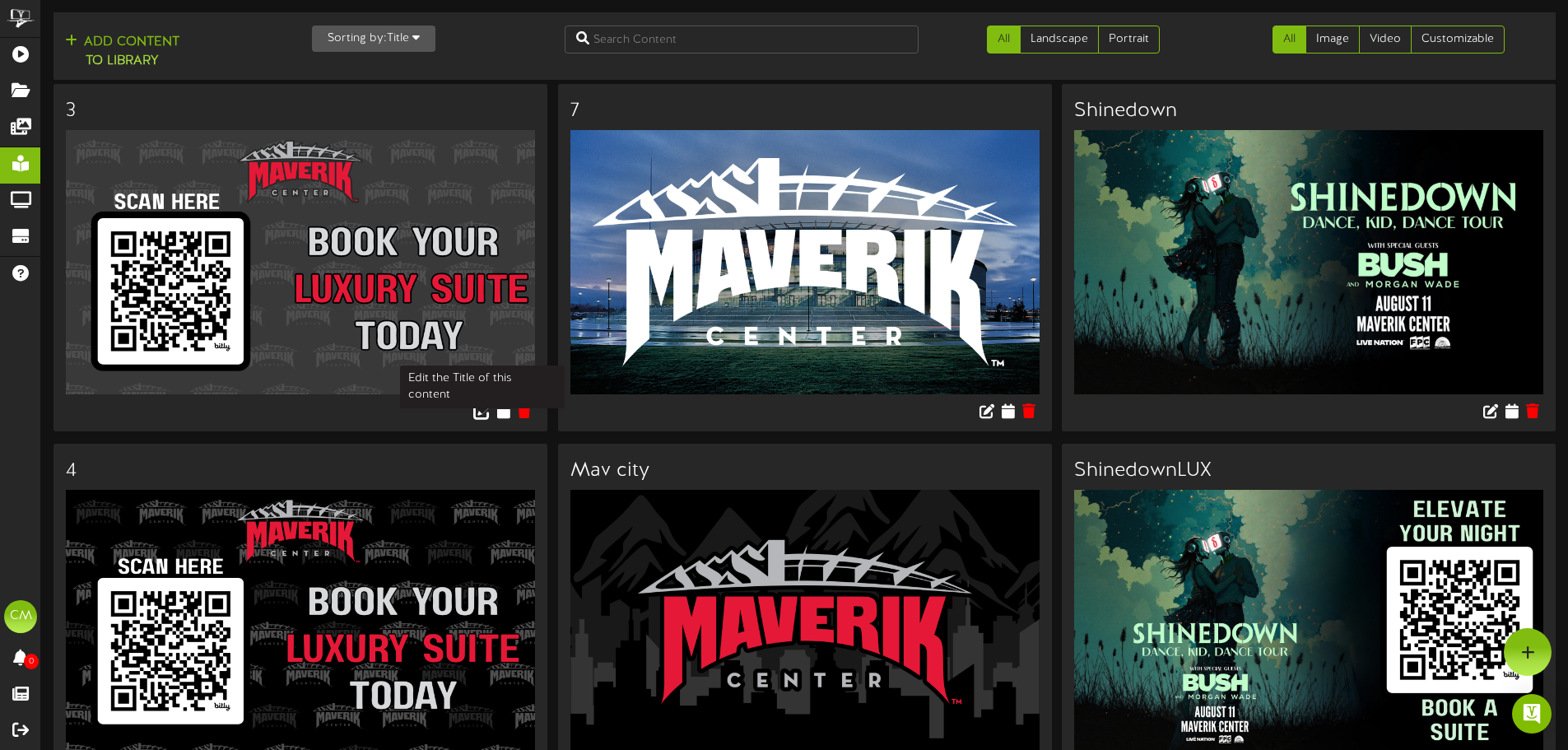 click at bounding box center (482, 410) 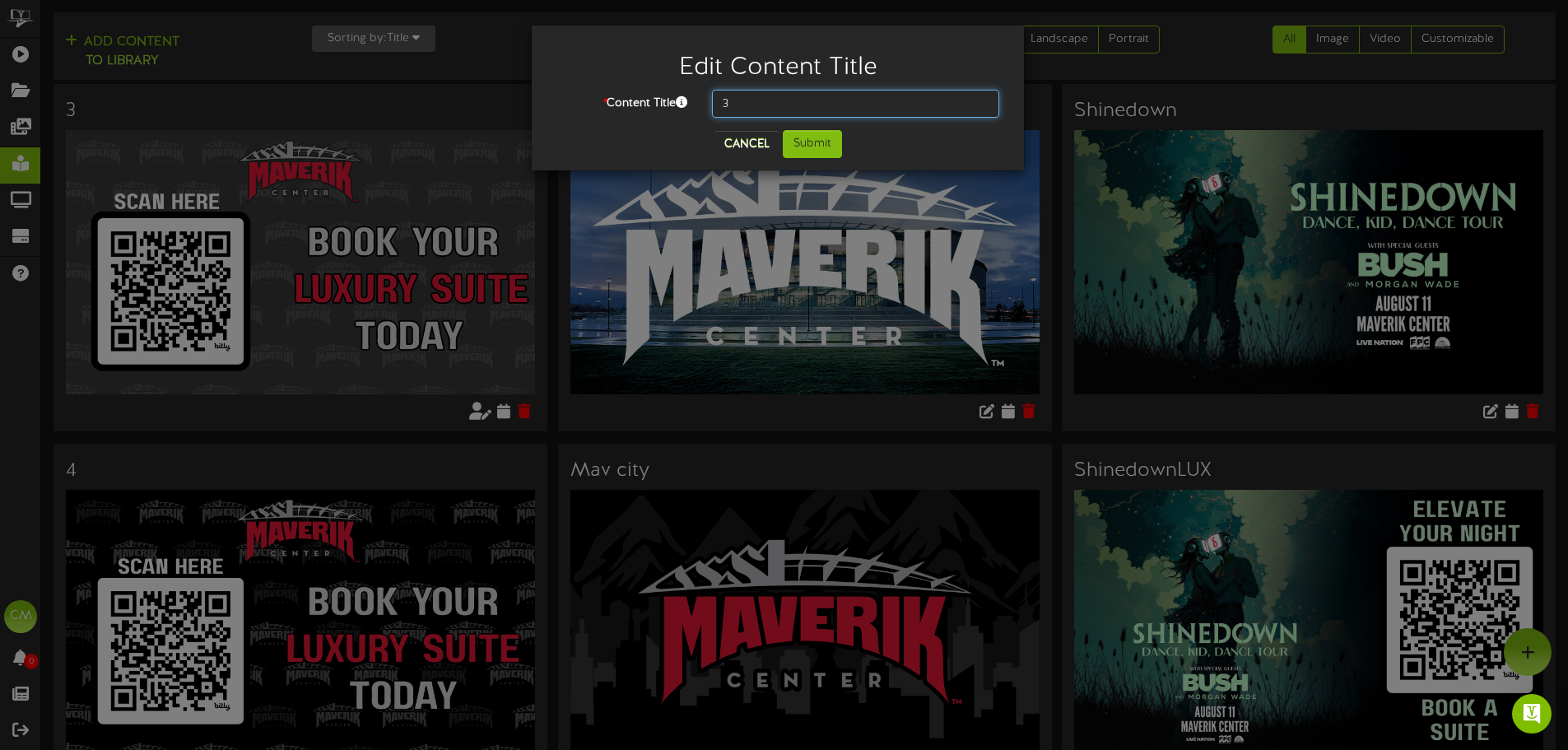 click on "3" at bounding box center [855, 104] 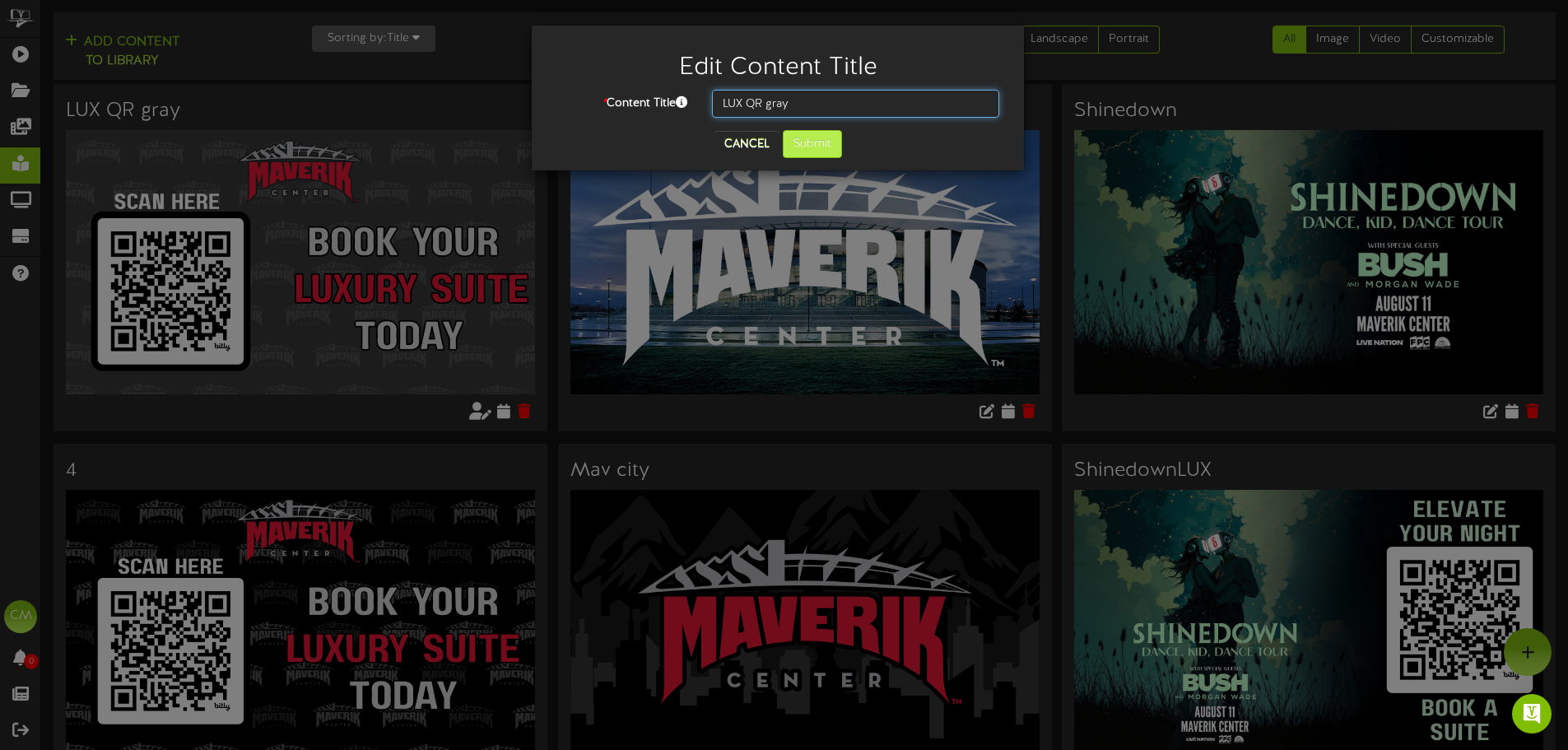type on "LUX QR gray" 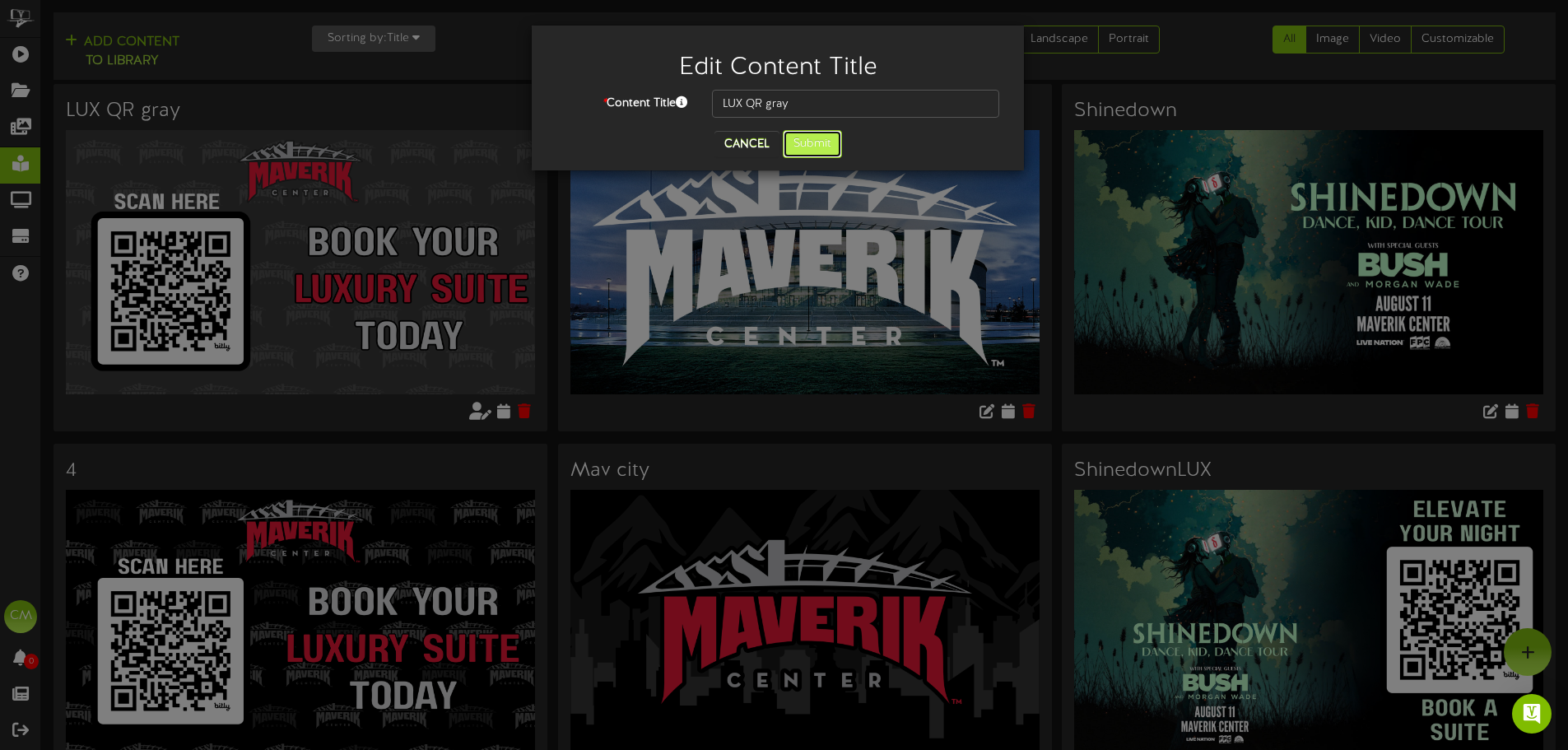 click on "Submit" at bounding box center [812, 144] 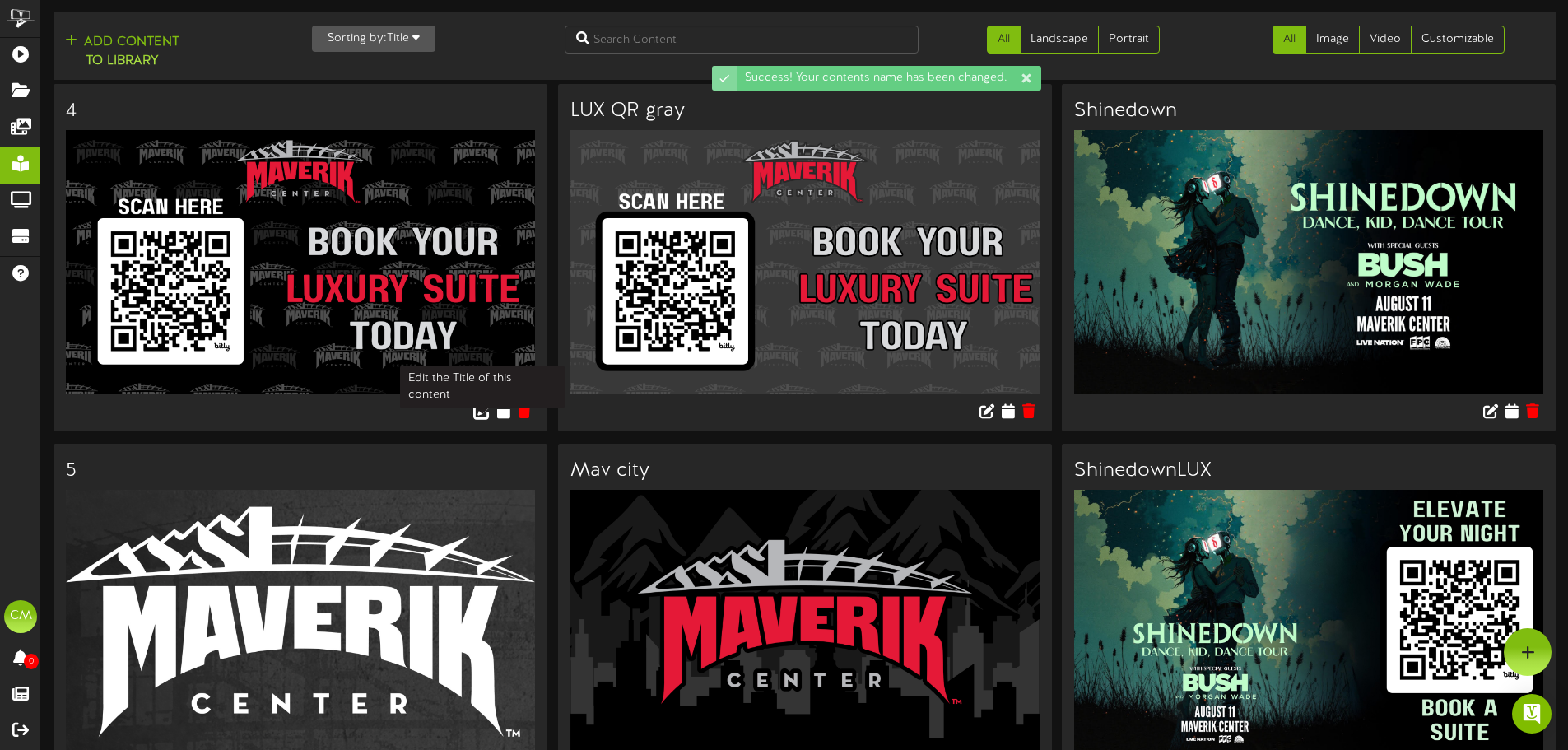 click at bounding box center (482, 410) 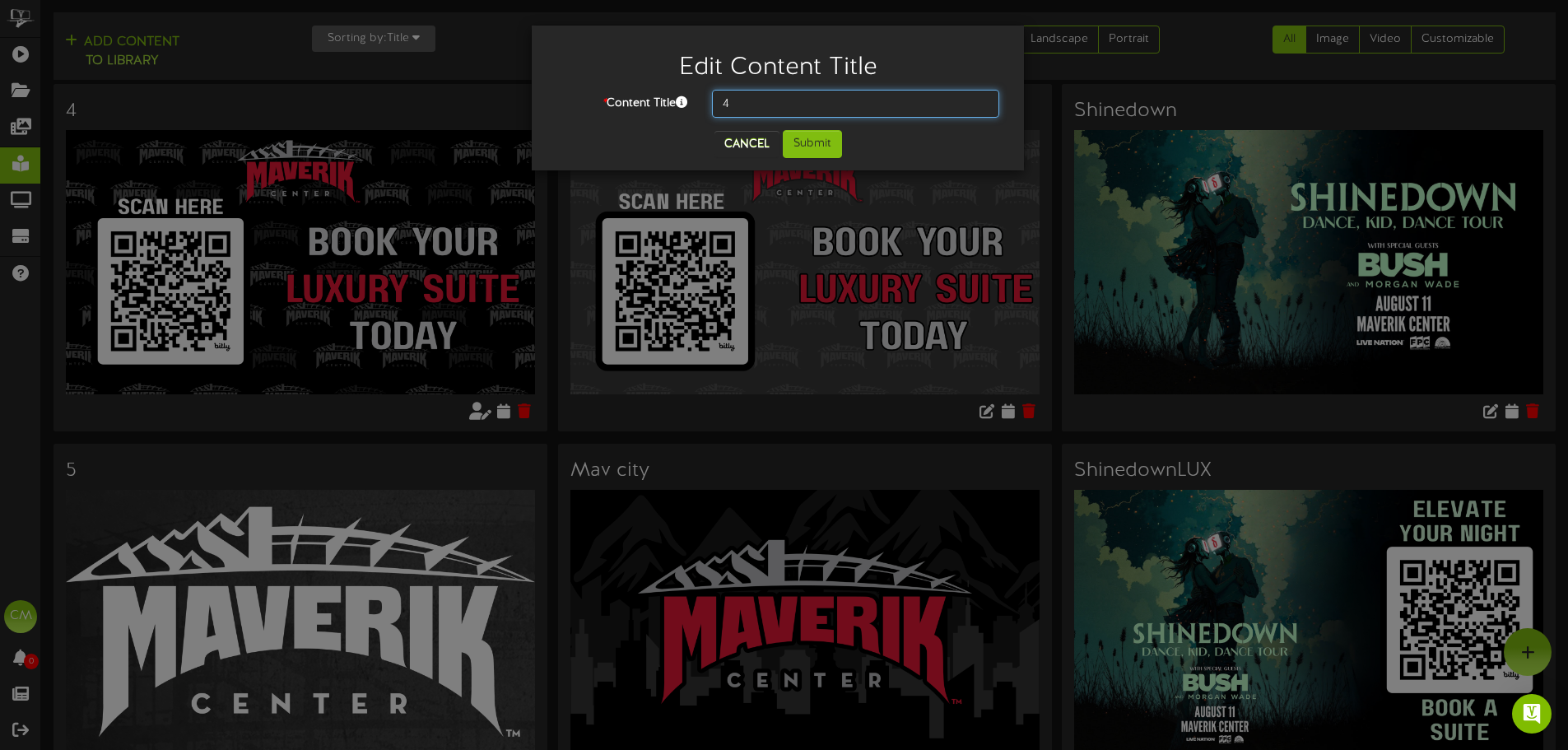 click on "4" at bounding box center [855, 104] 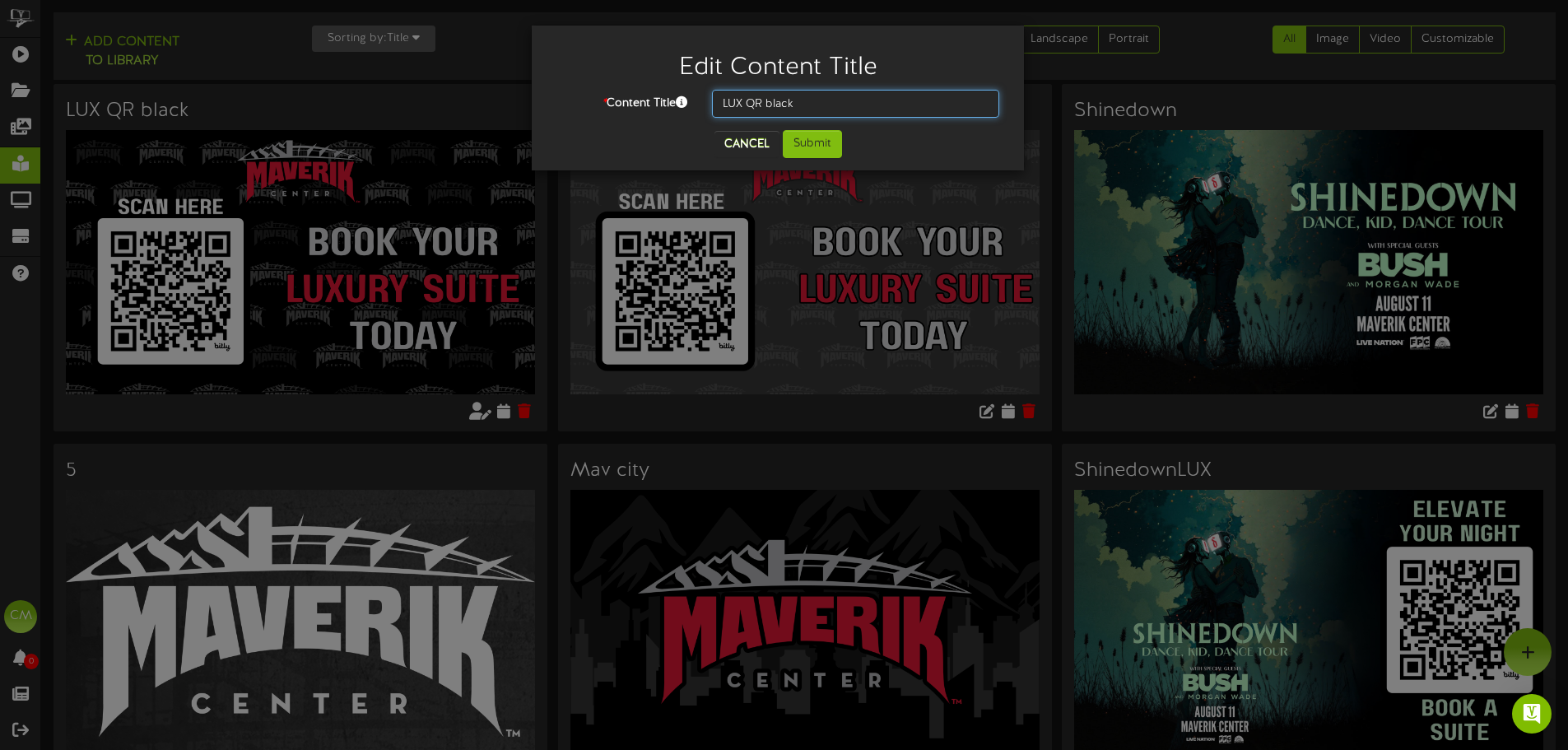 type on "LUX QR black" 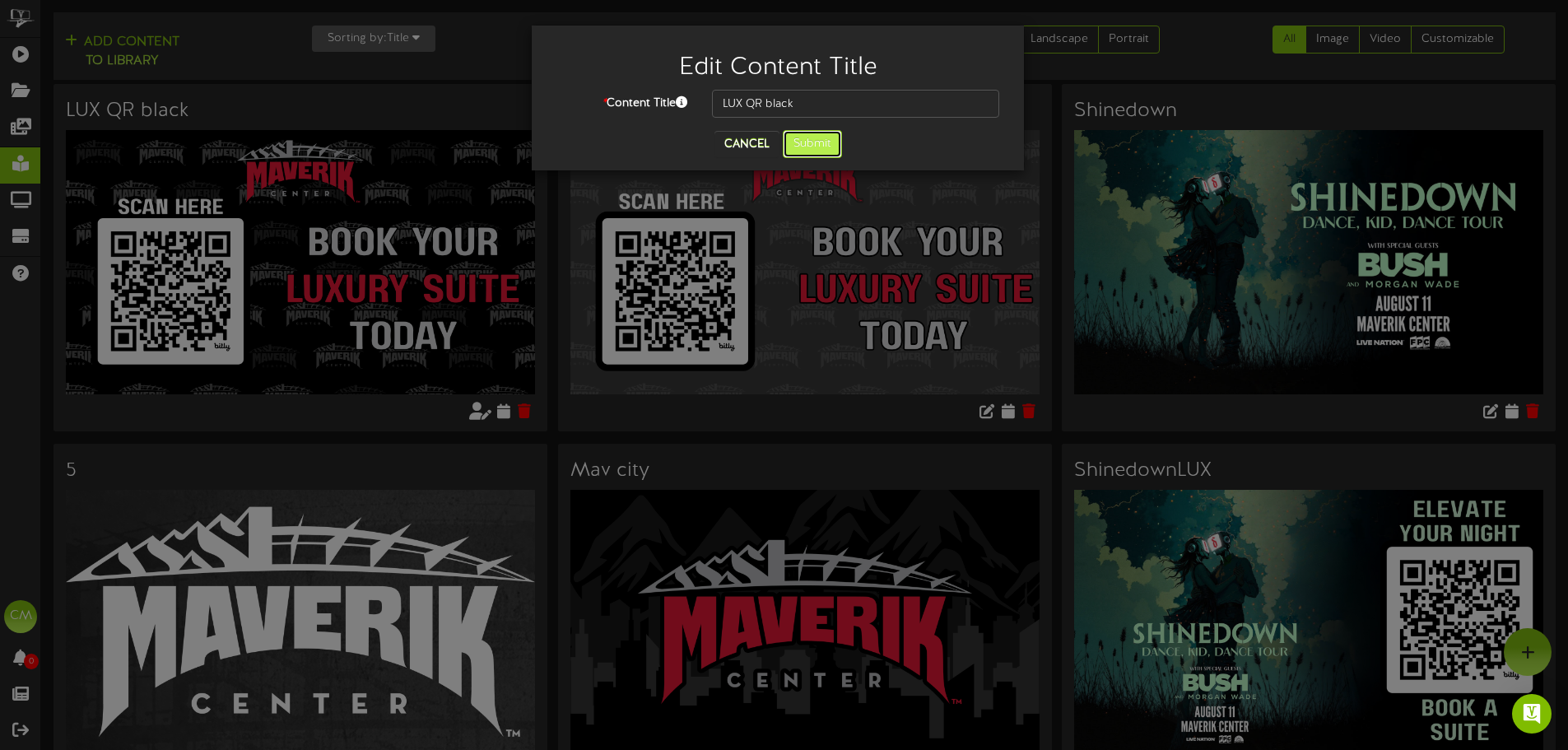 click on "Submit" at bounding box center [812, 144] 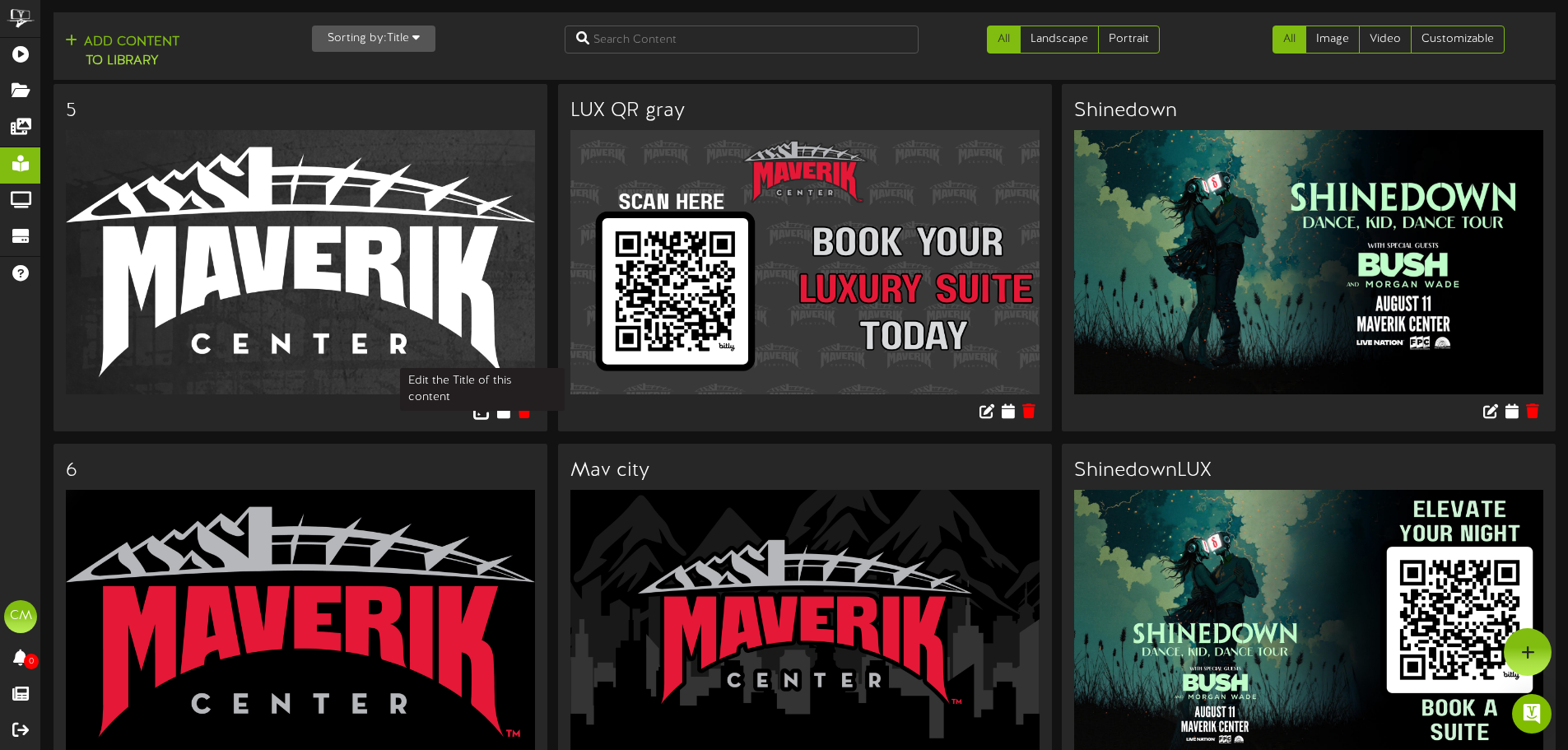 click at bounding box center (482, 410) 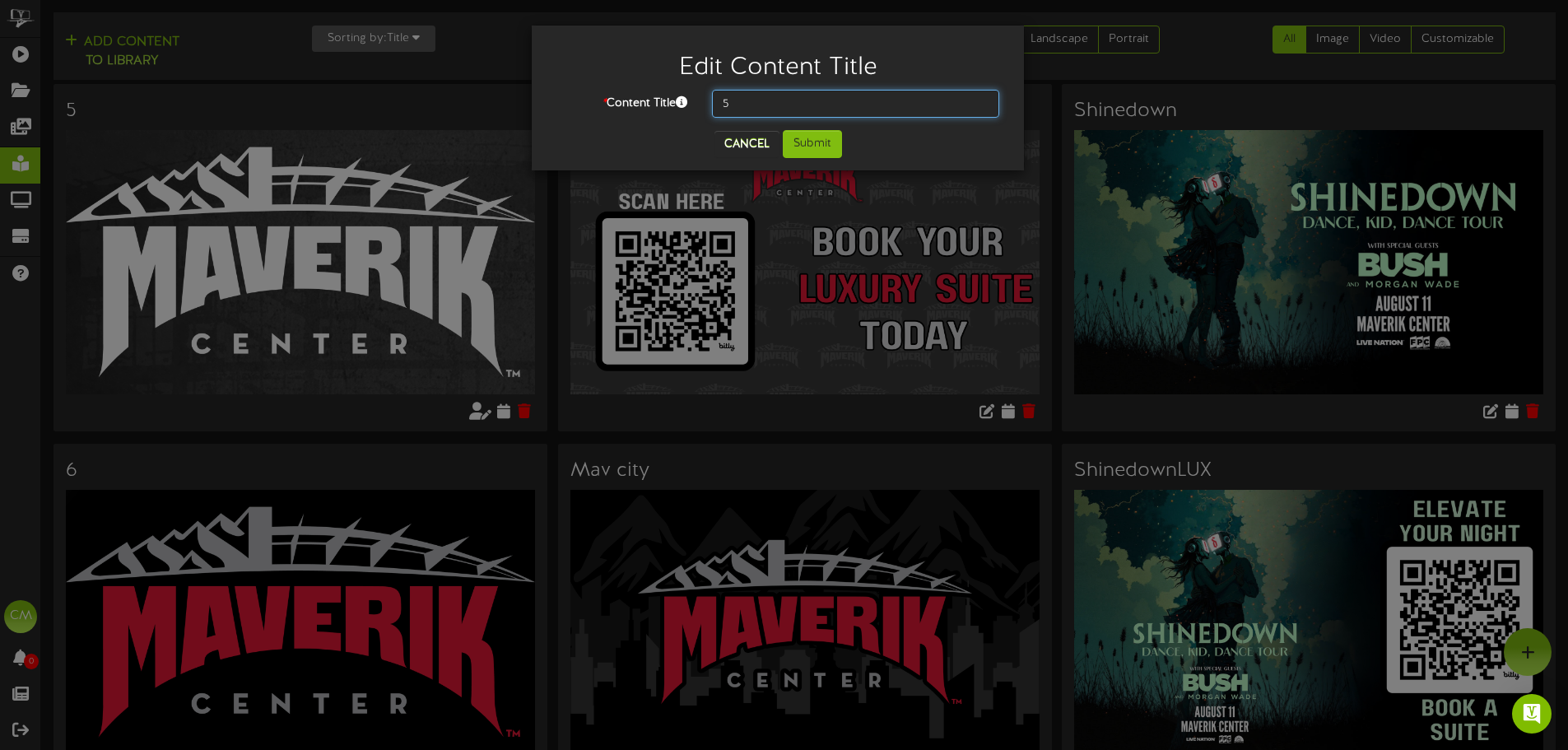 click on "5" at bounding box center (855, 104) 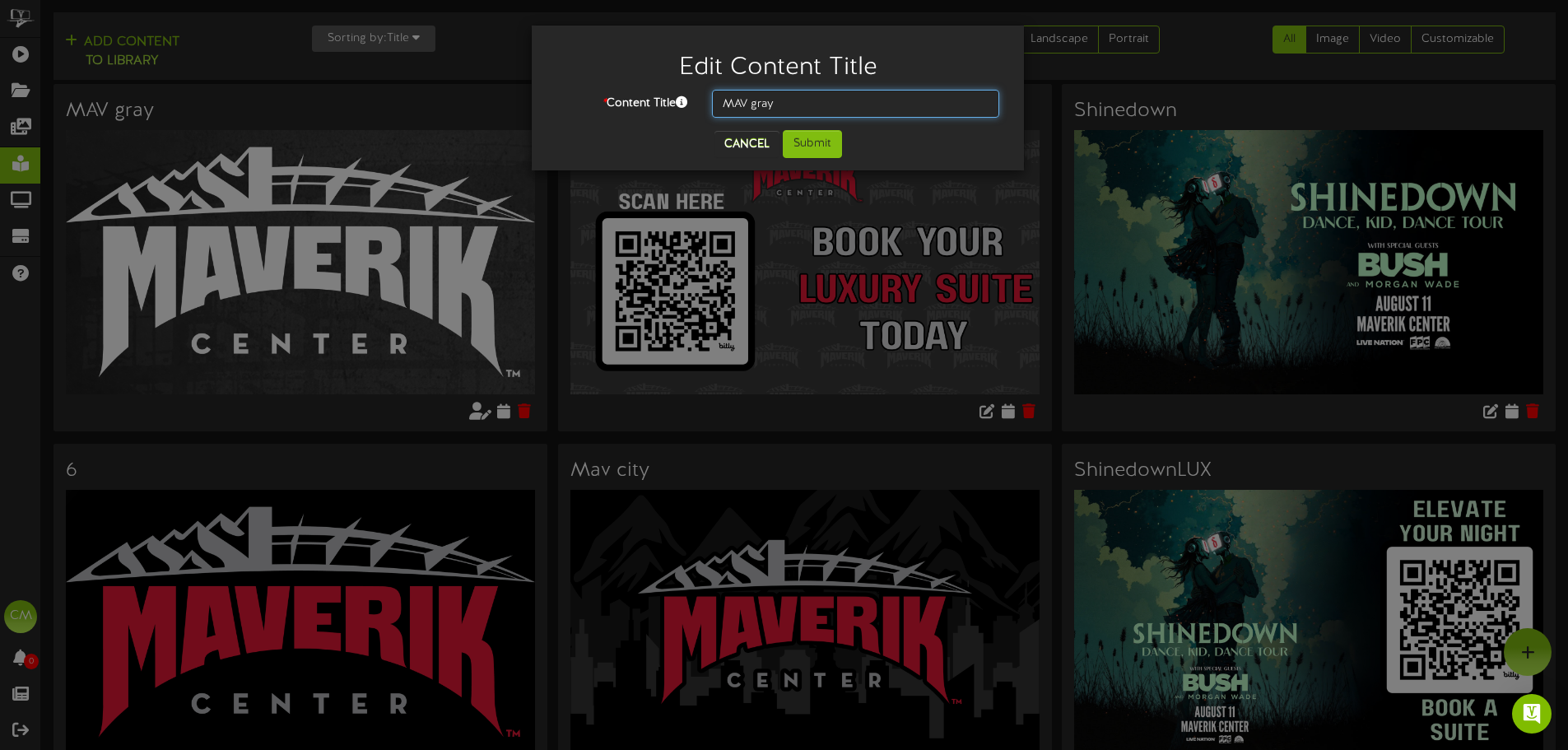 type on "MAV gray" 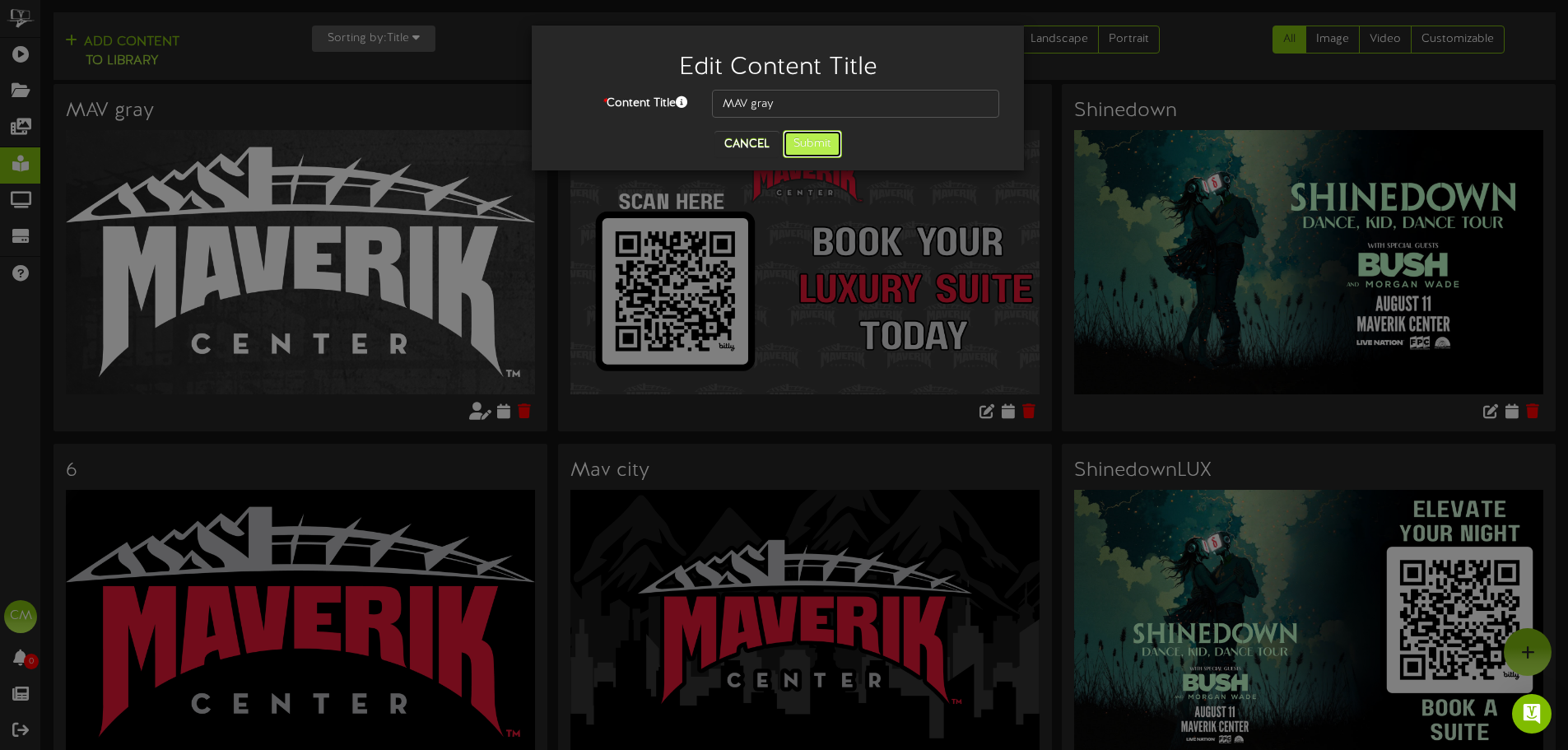 click on "Submit" at bounding box center (812, 144) 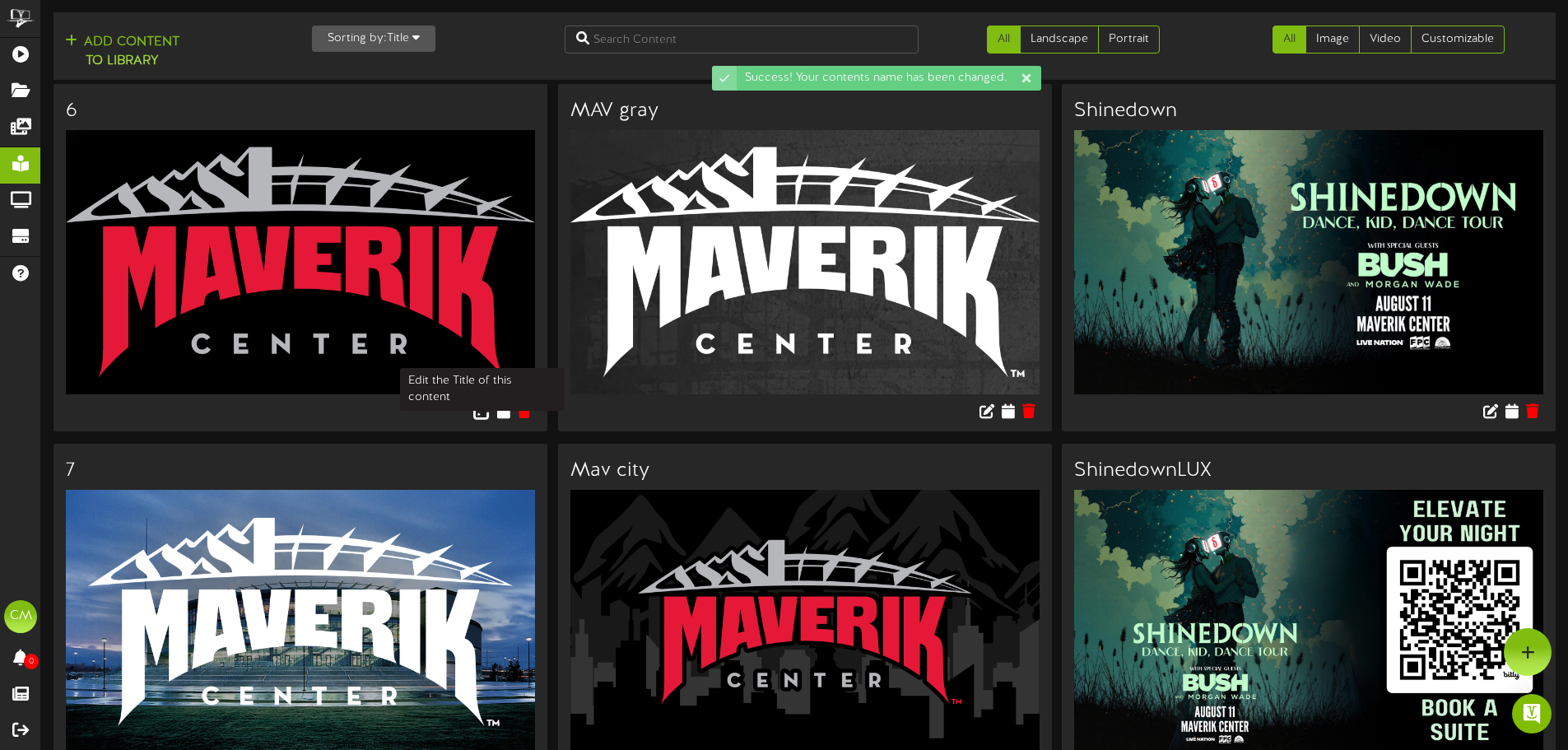 click at bounding box center [482, 410] 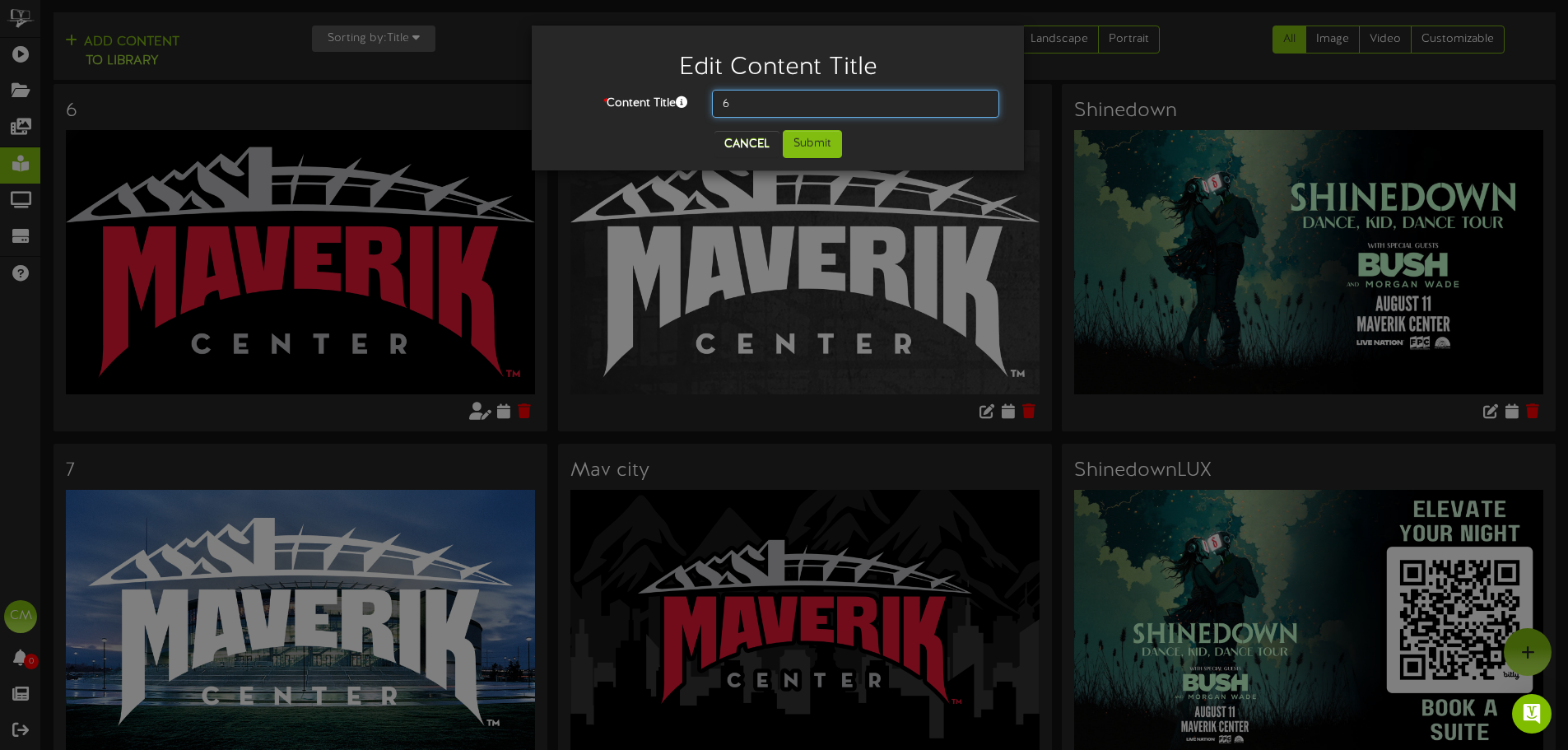click on "6" at bounding box center (855, 104) 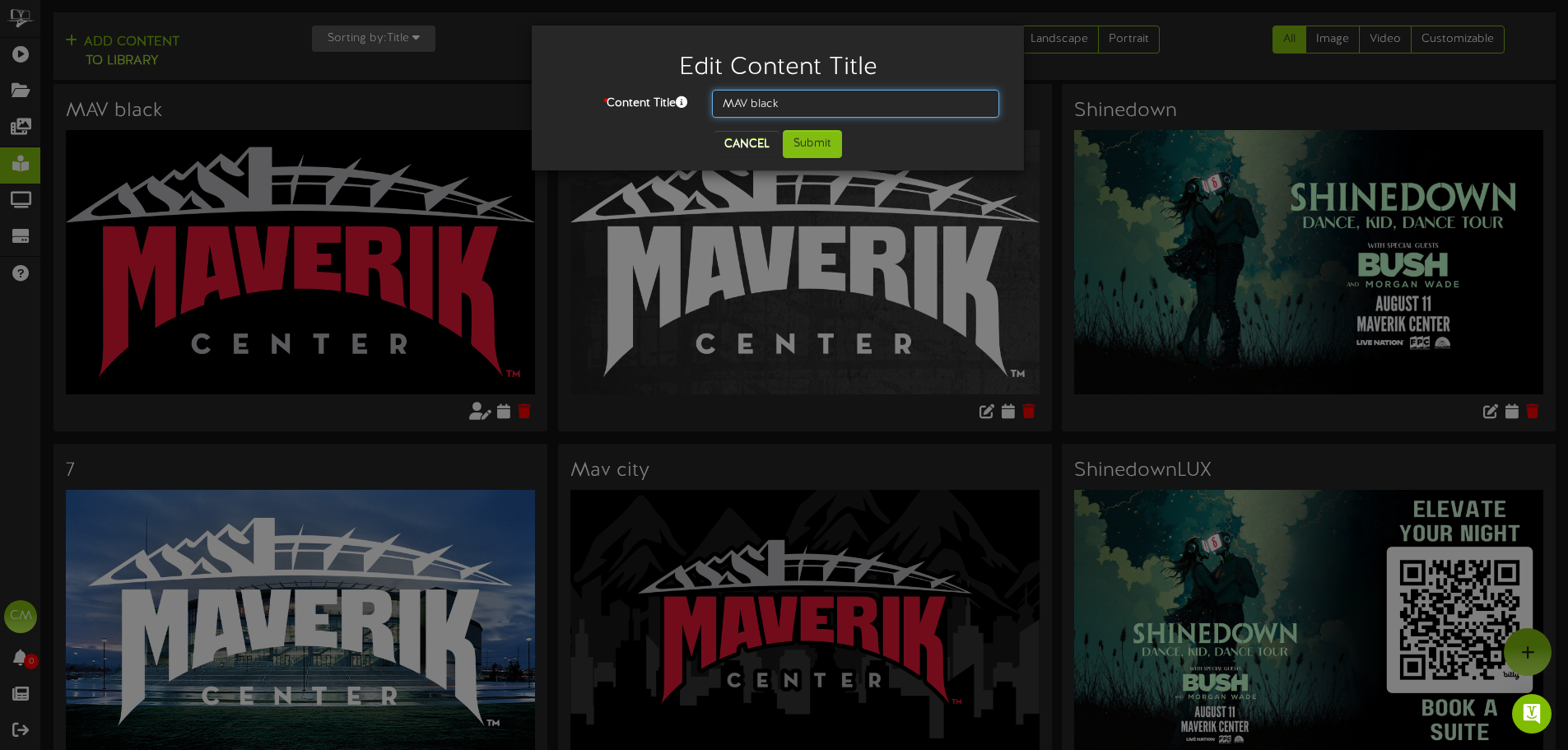 type on "MAV black" 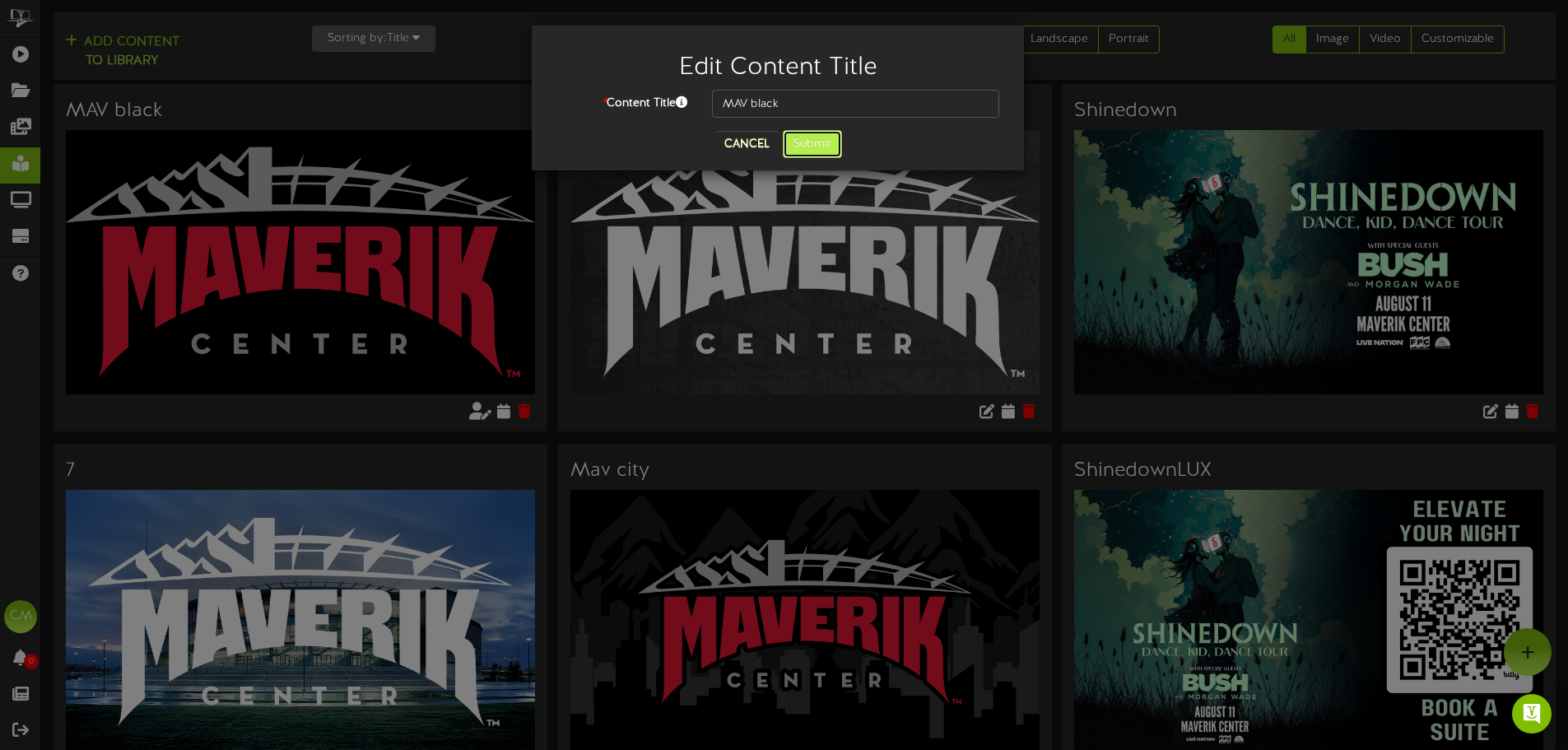 click on "Submit" at bounding box center (812, 144) 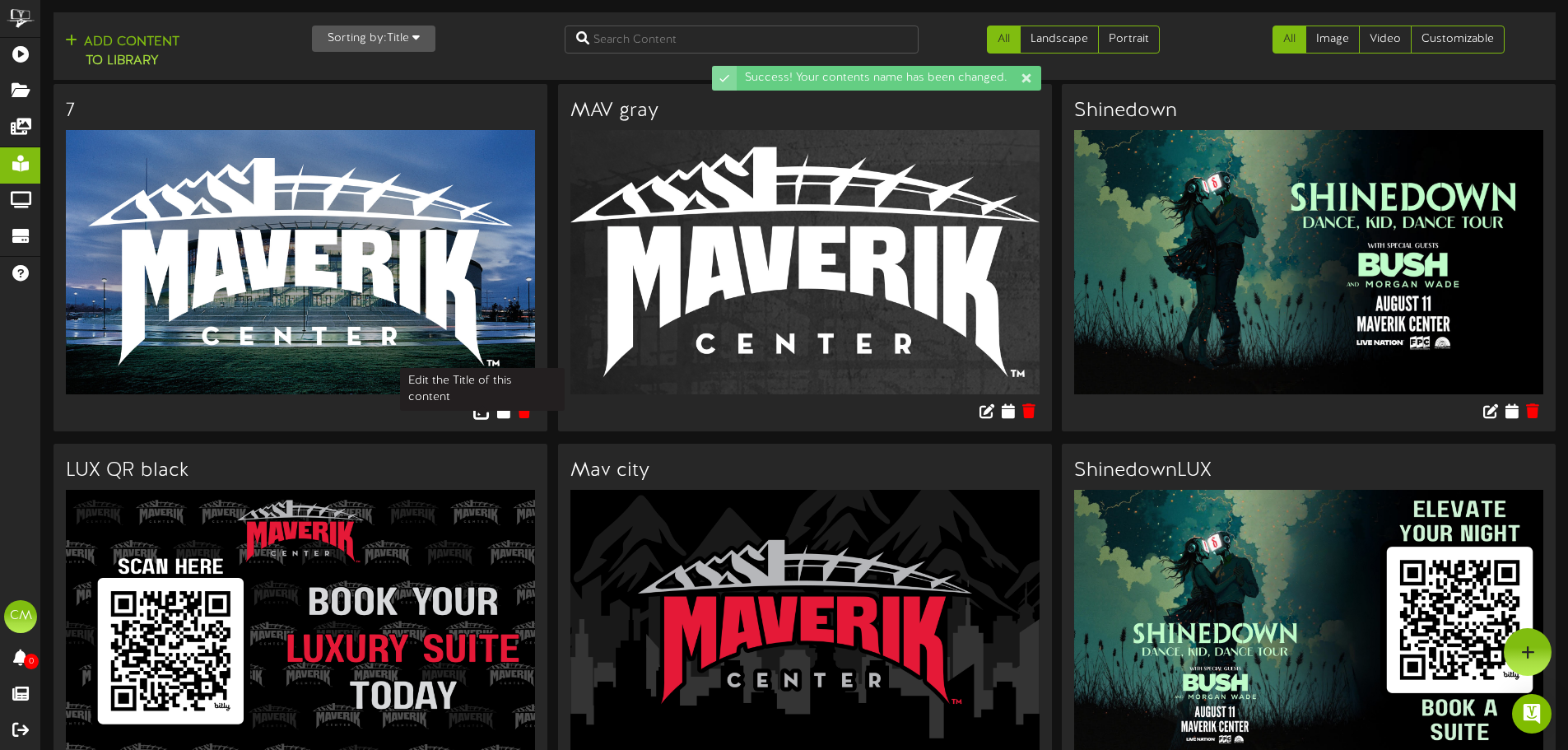 click at bounding box center (482, 410) 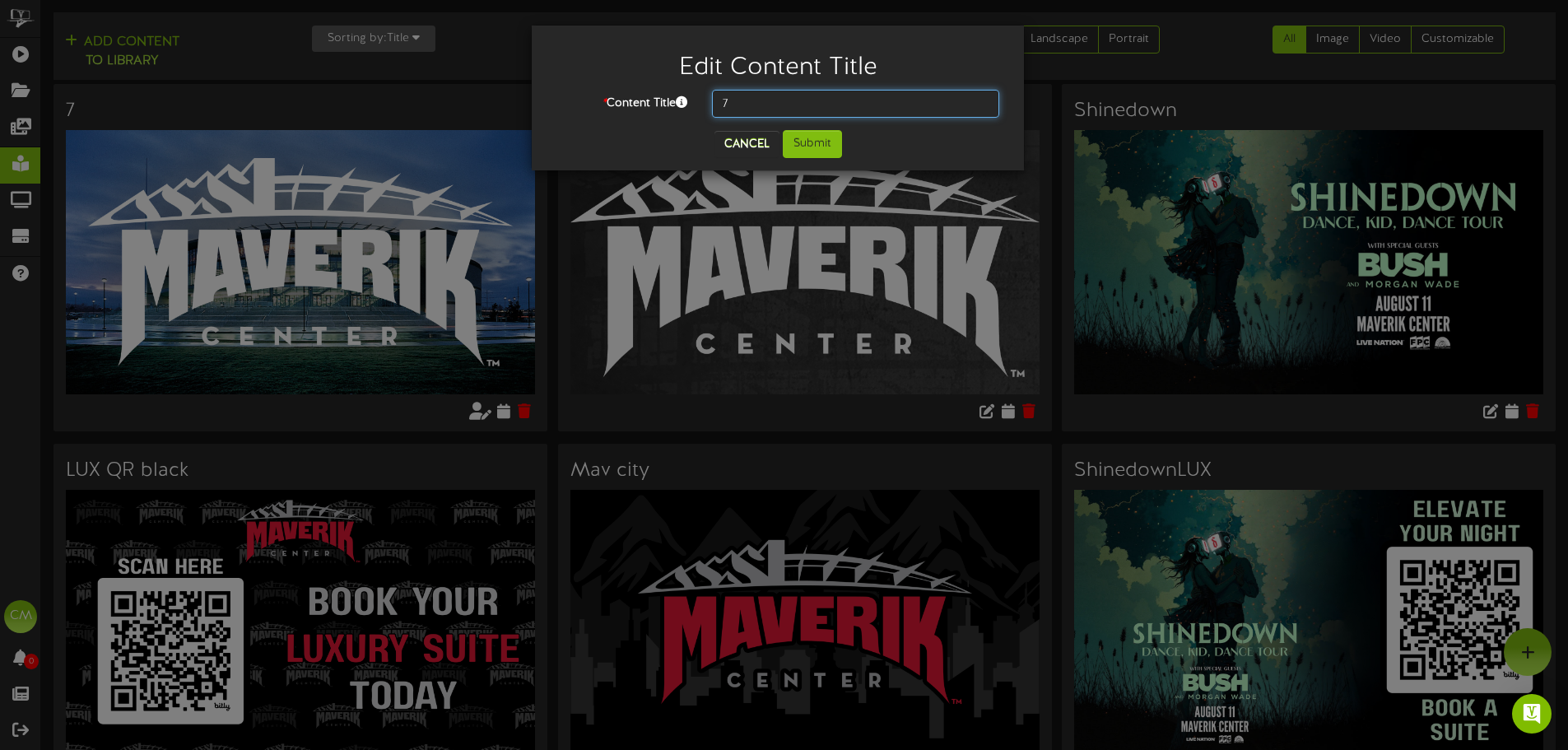 click on "7" at bounding box center (855, 104) 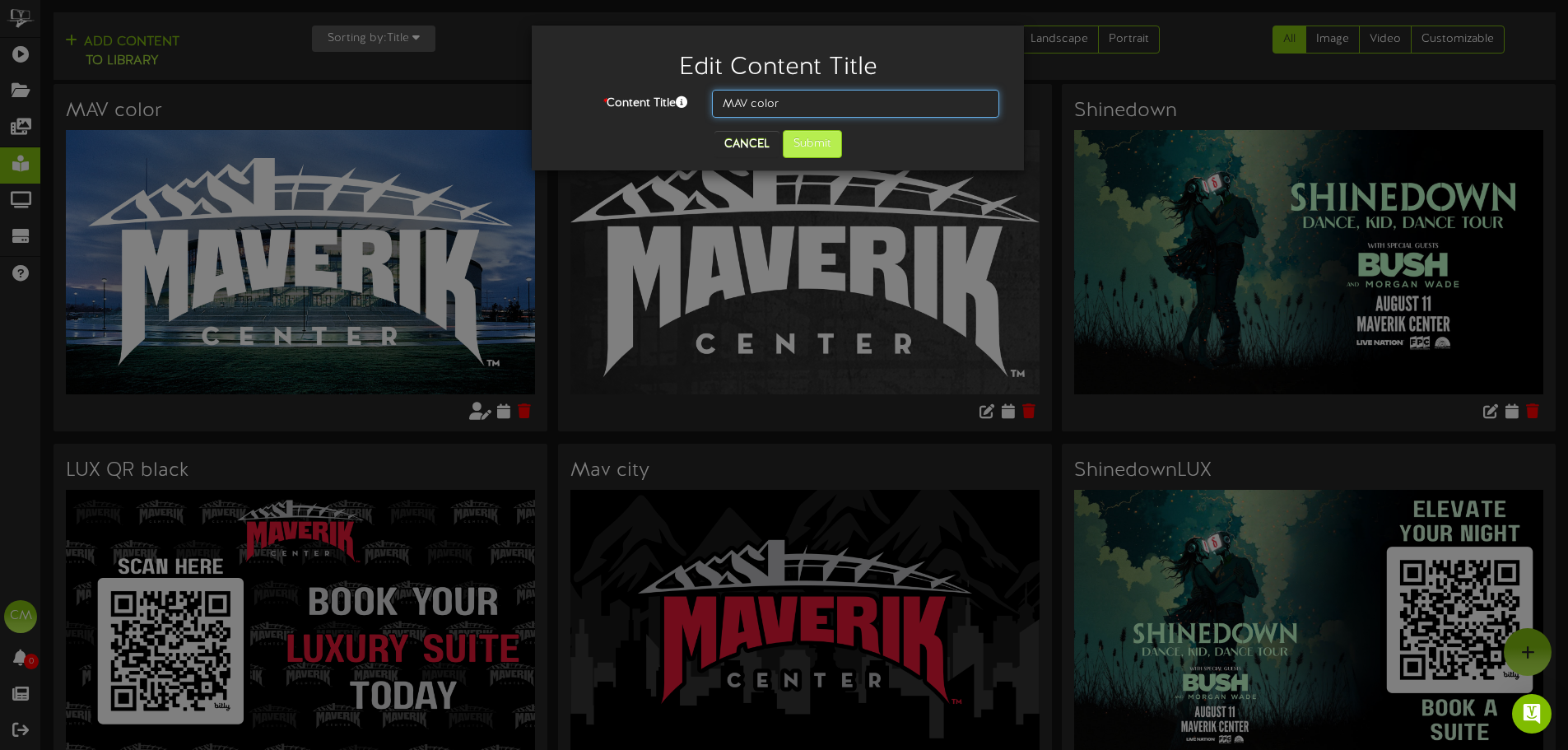 type on "MAV color" 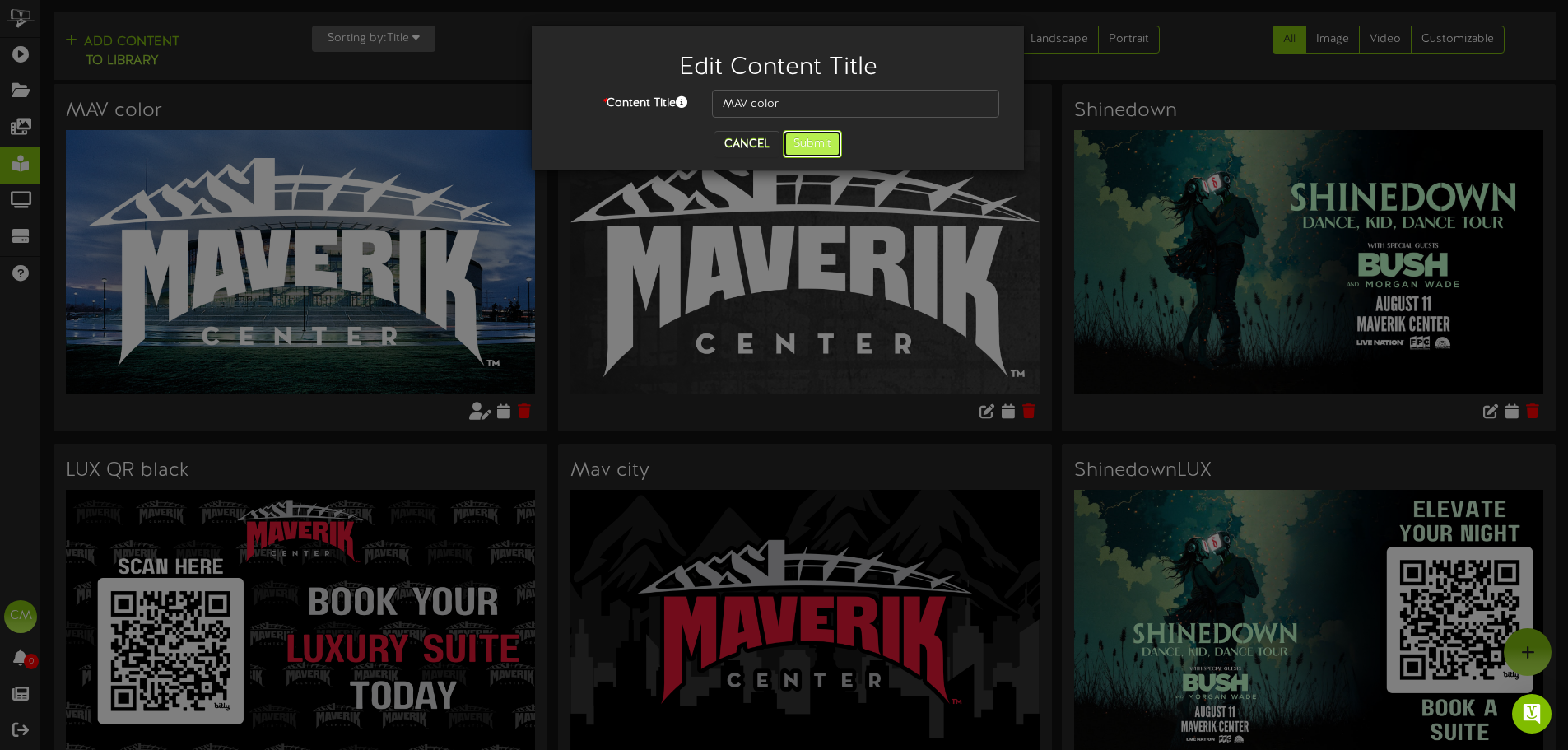 click on "Submit" at bounding box center [812, 144] 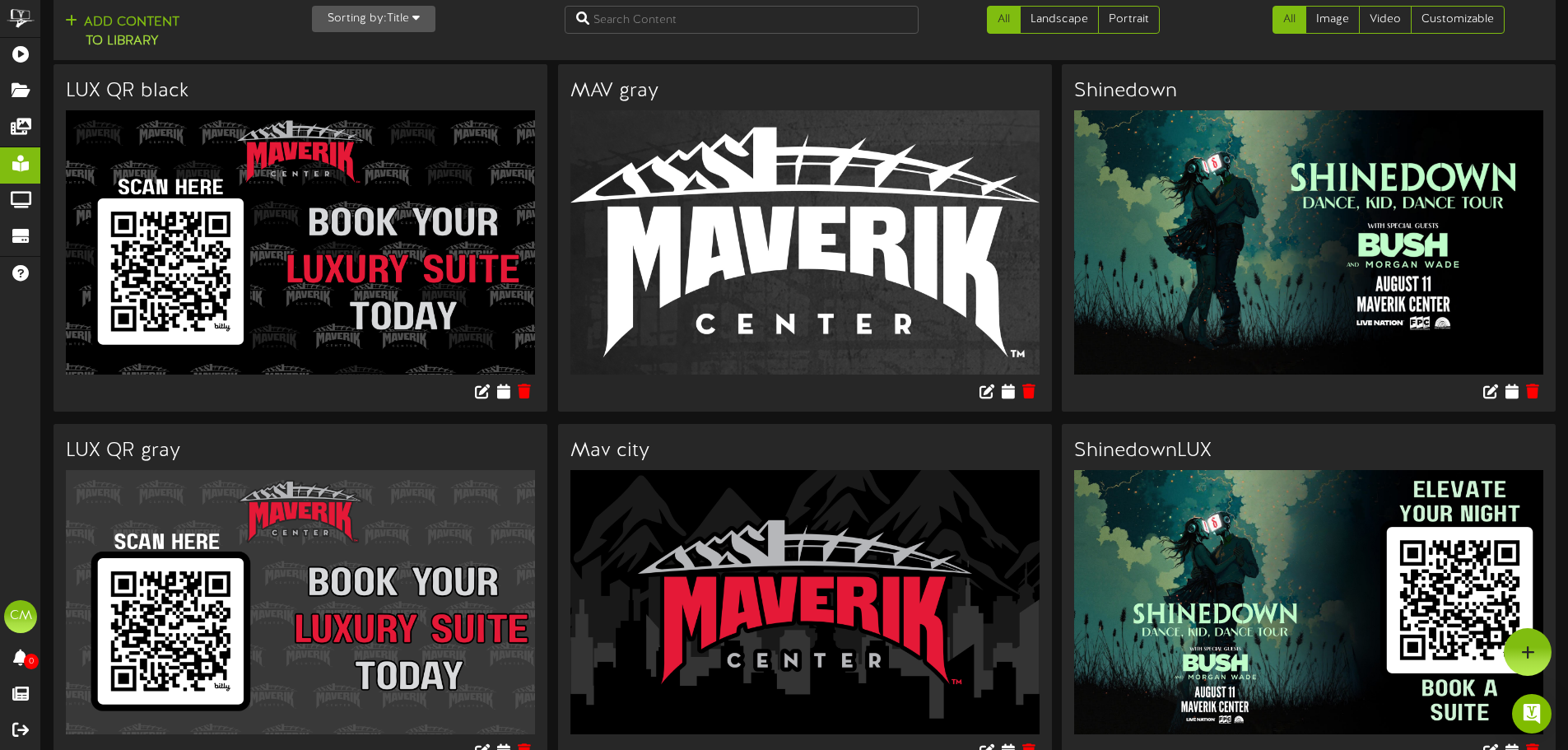 scroll, scrollTop: 0, scrollLeft: 0, axis: both 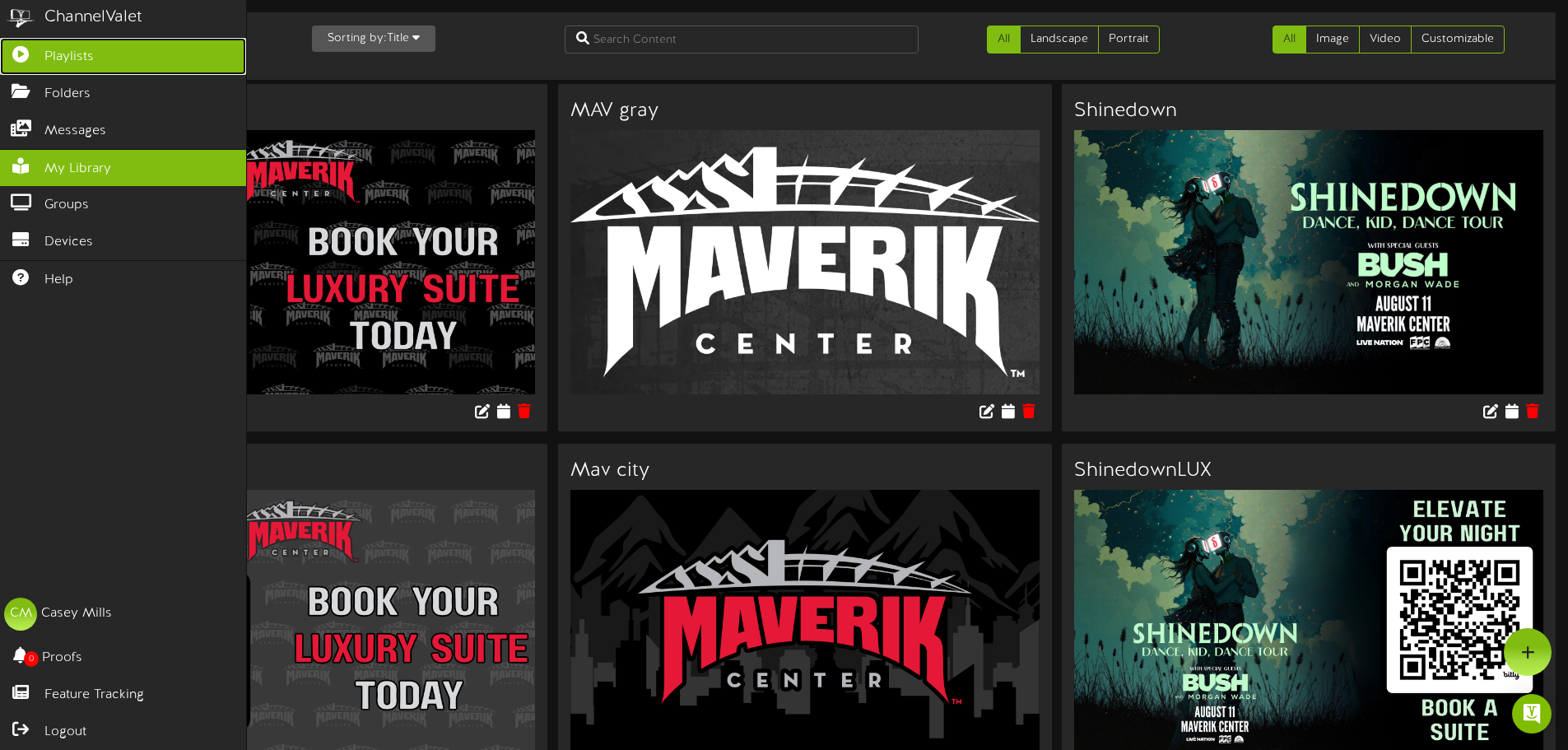 click on "Playlists" at bounding box center (123, 56) 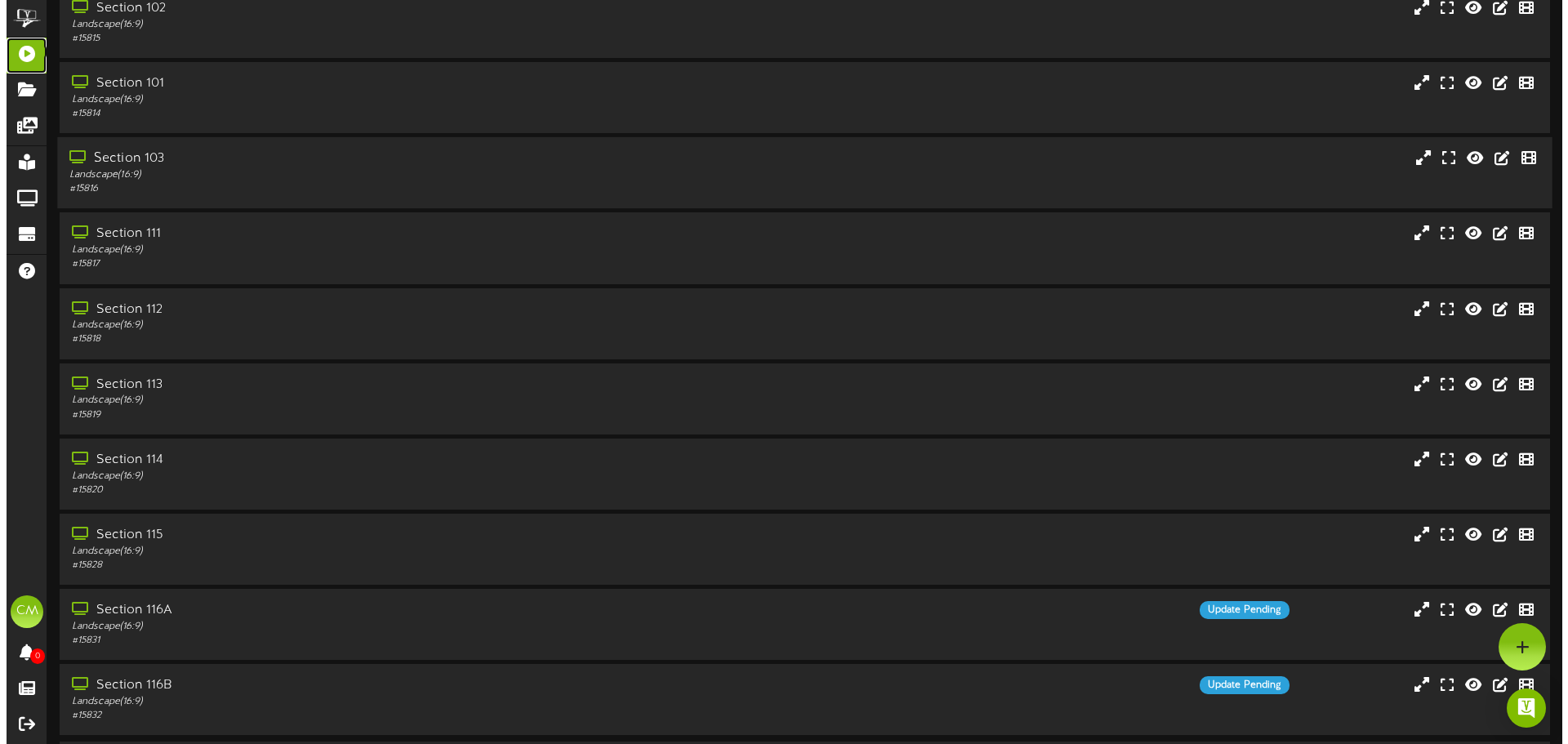scroll, scrollTop: 0, scrollLeft: 0, axis: both 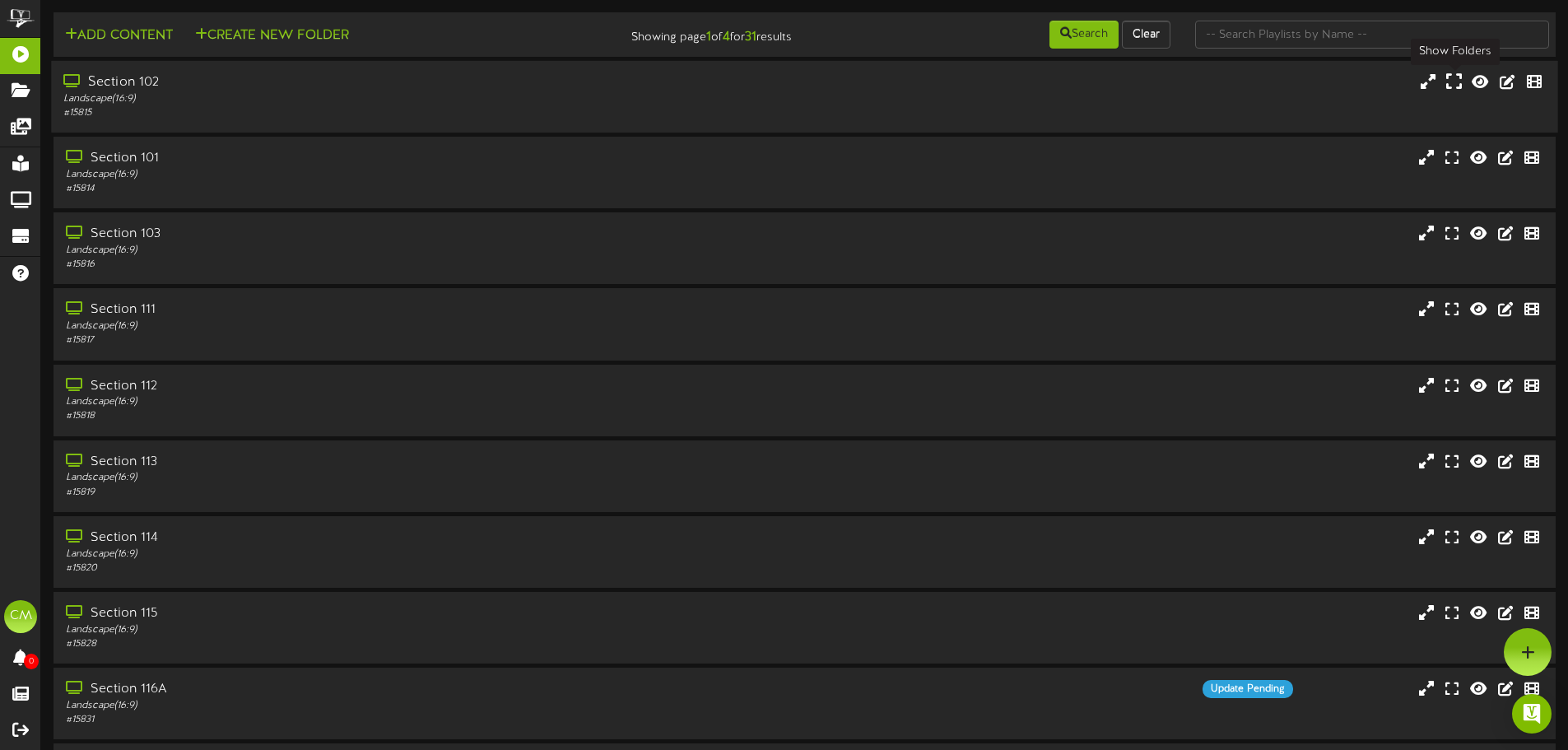 click at bounding box center (1454, 82) 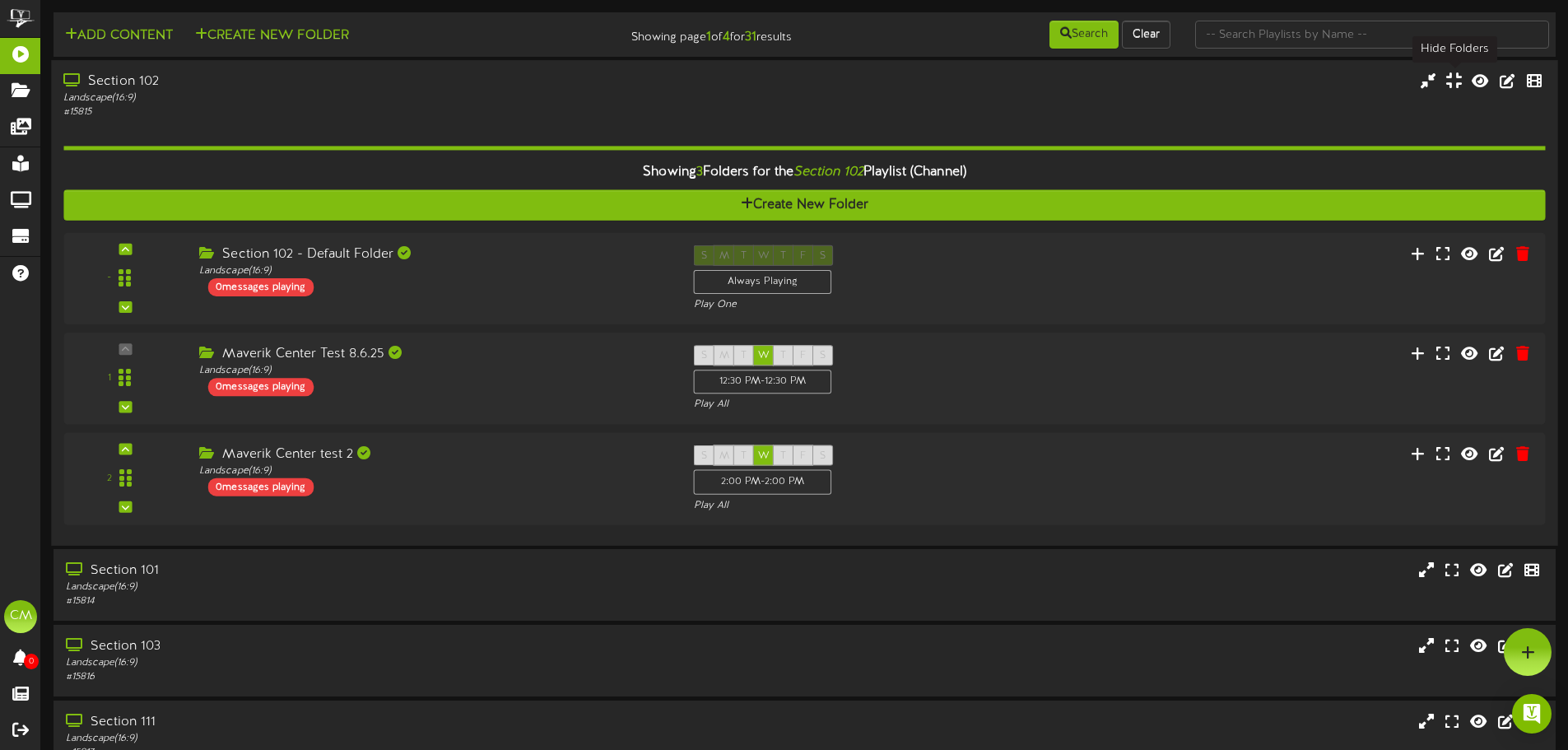 click at bounding box center [1454, 81] 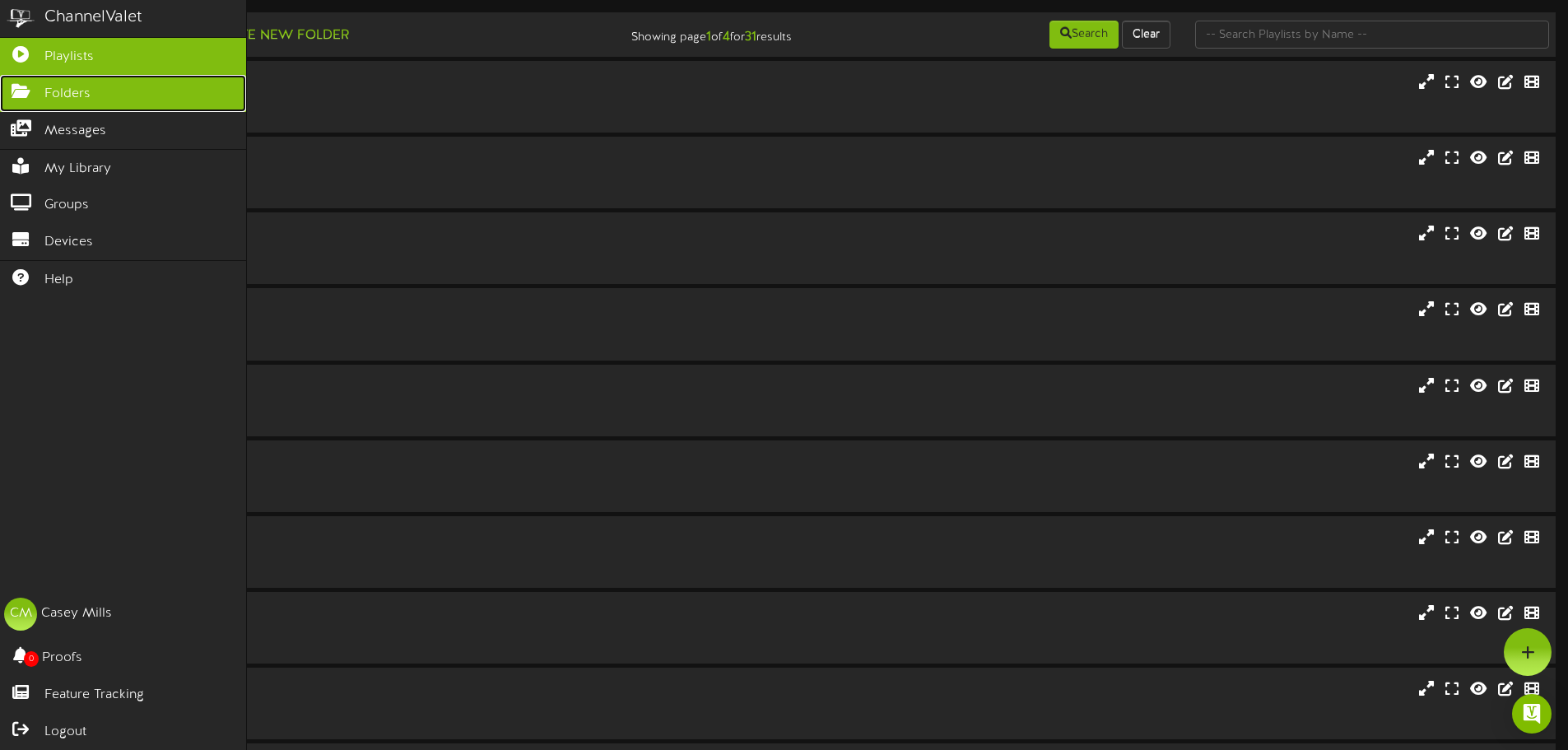 click at bounding box center (21, 89) 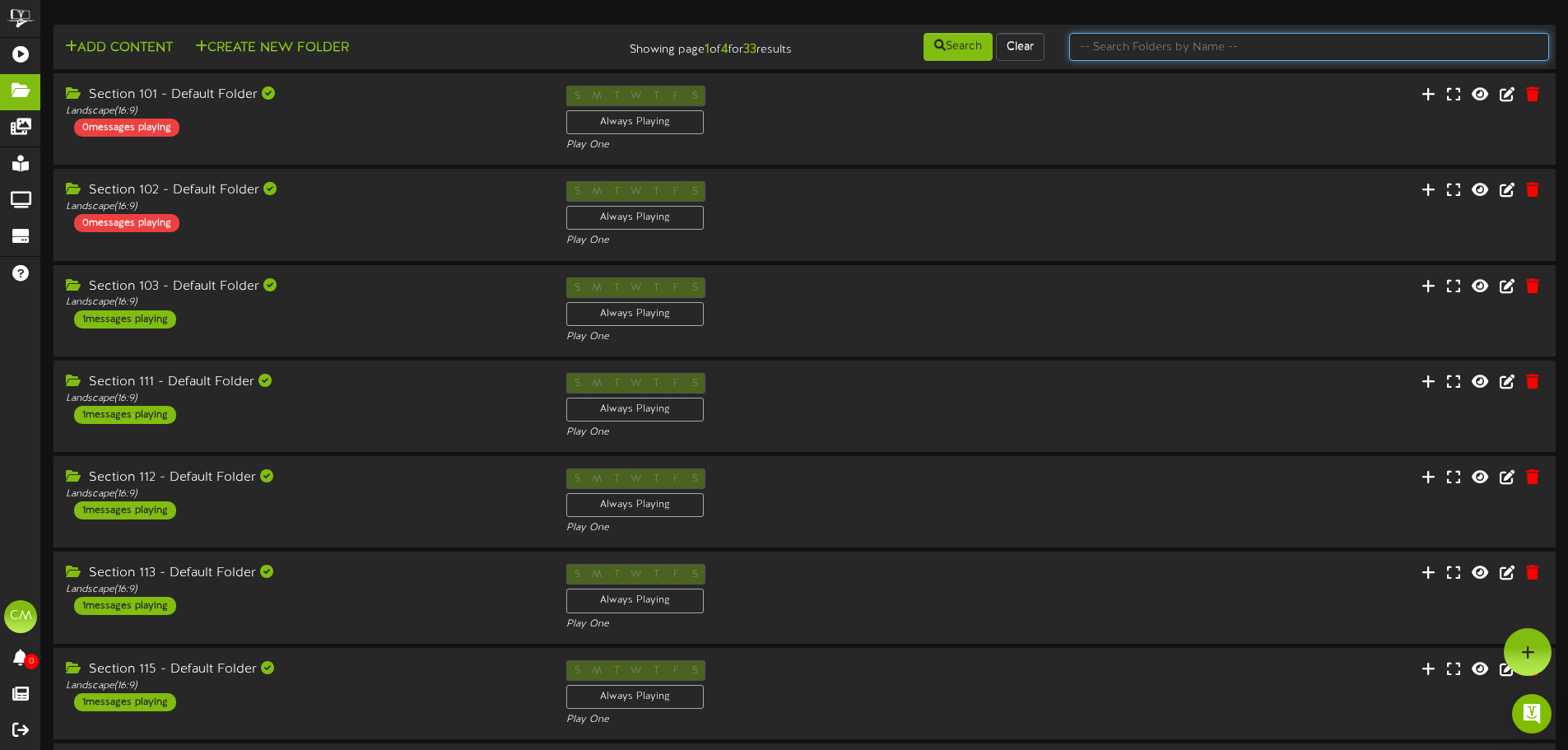 click at bounding box center [1309, 47] 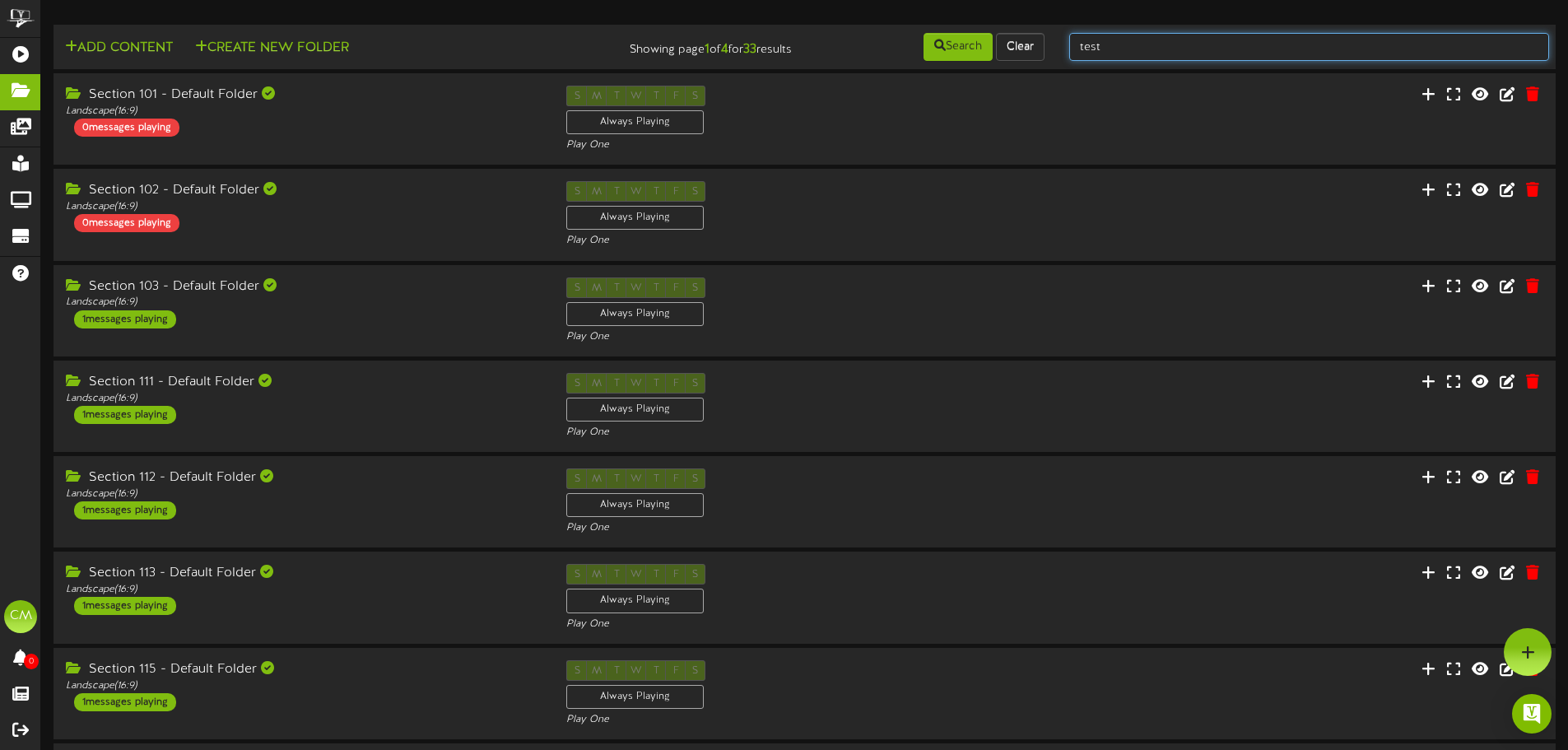 type on "test" 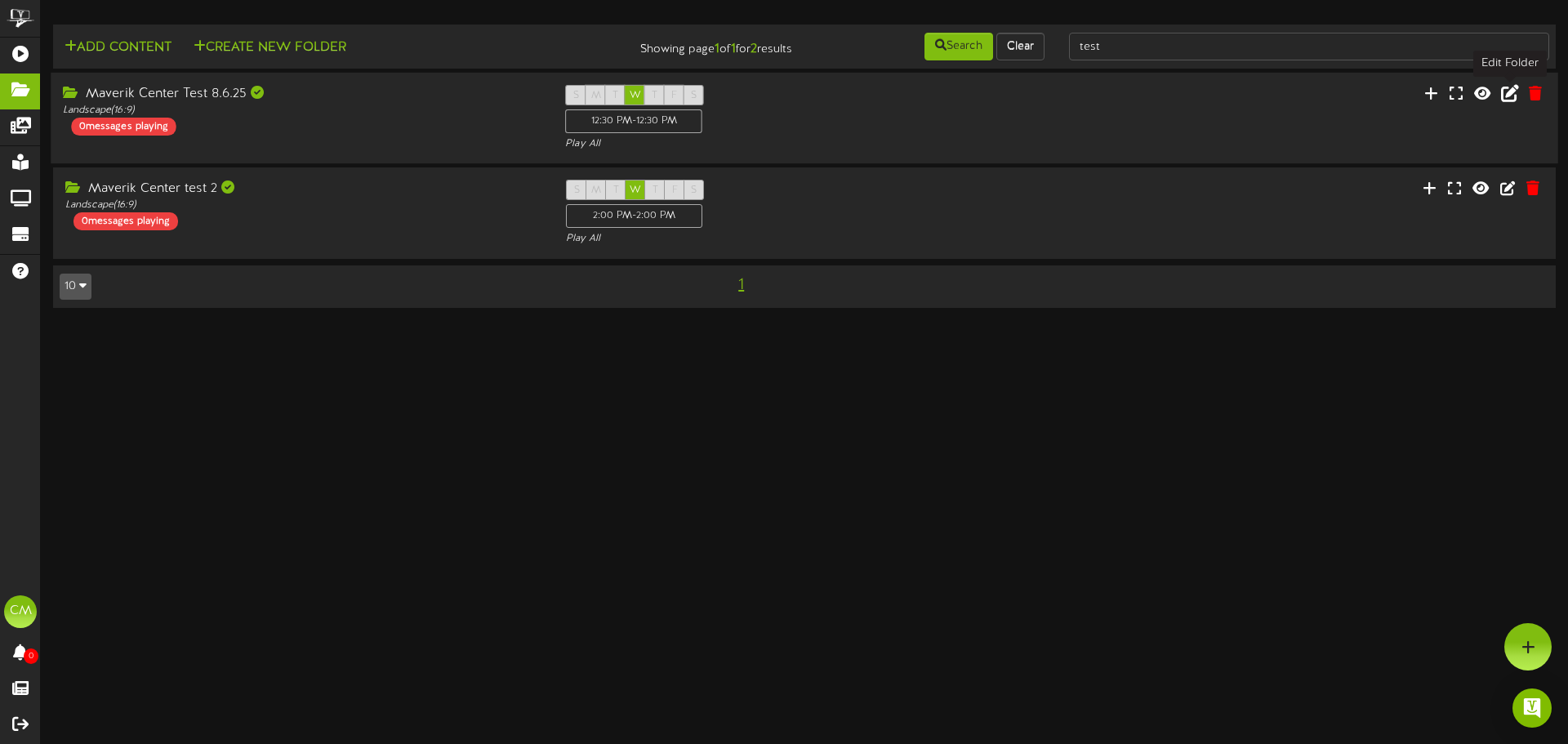 click at bounding box center [1510, 93] 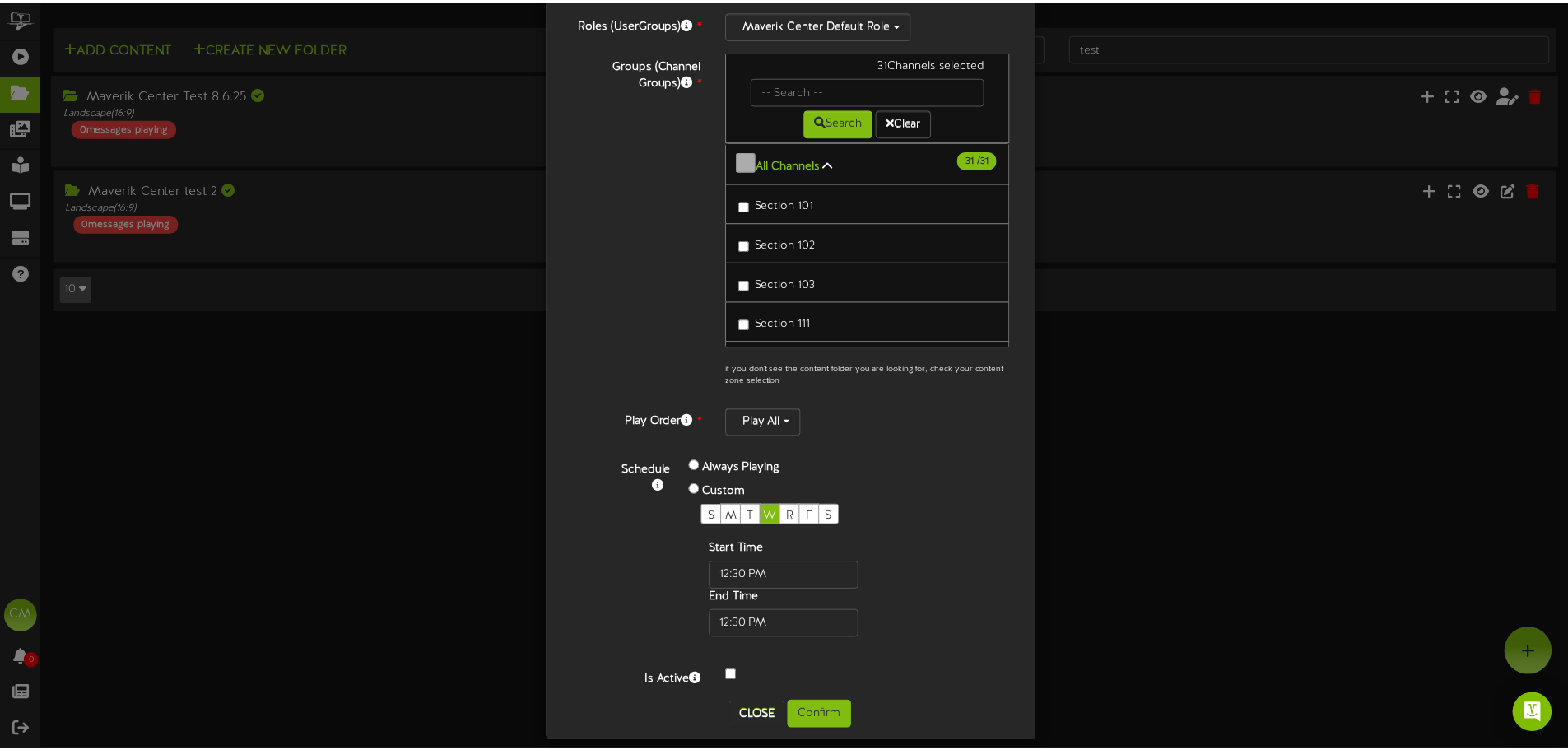 scroll, scrollTop: 175, scrollLeft: 0, axis: vertical 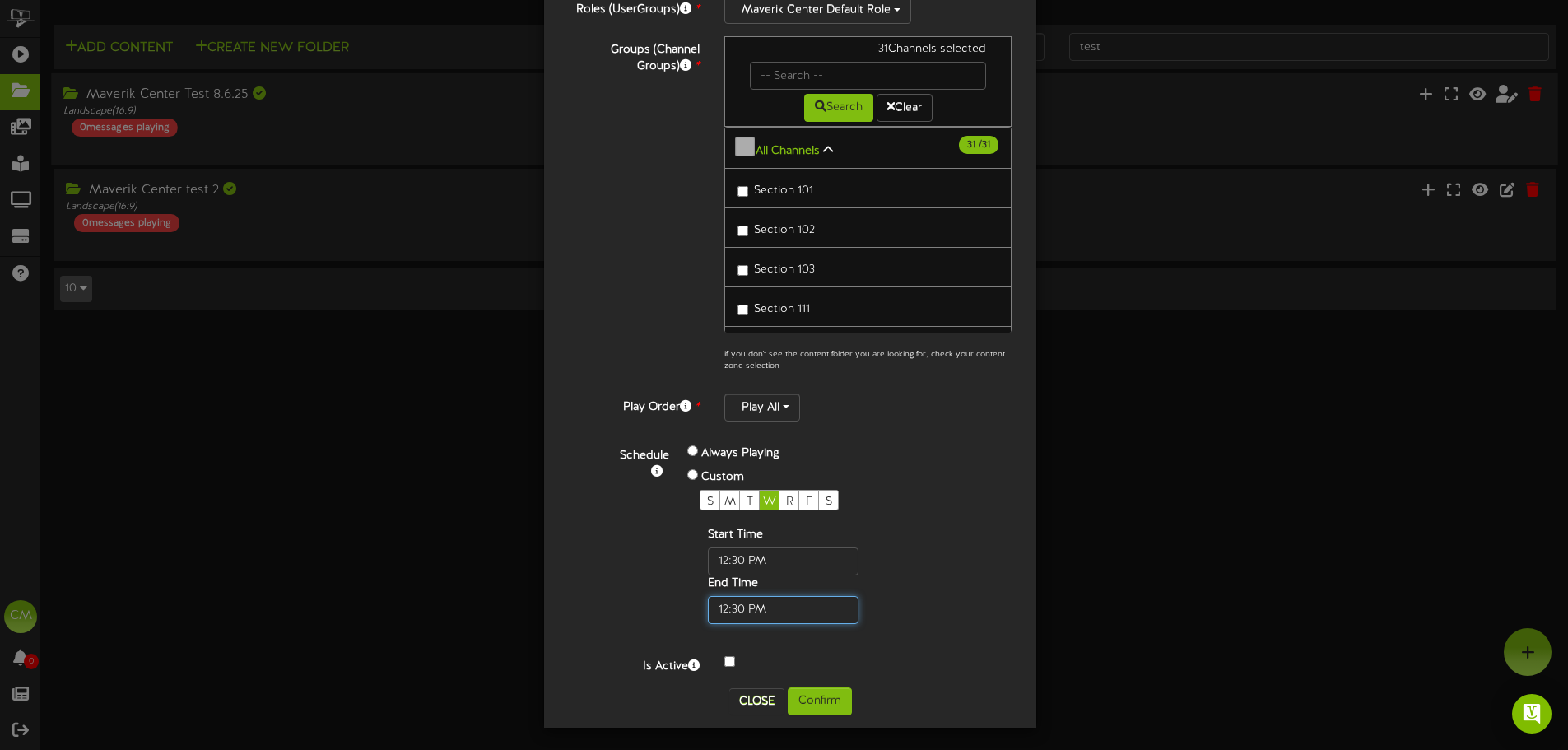click at bounding box center [783, 610] 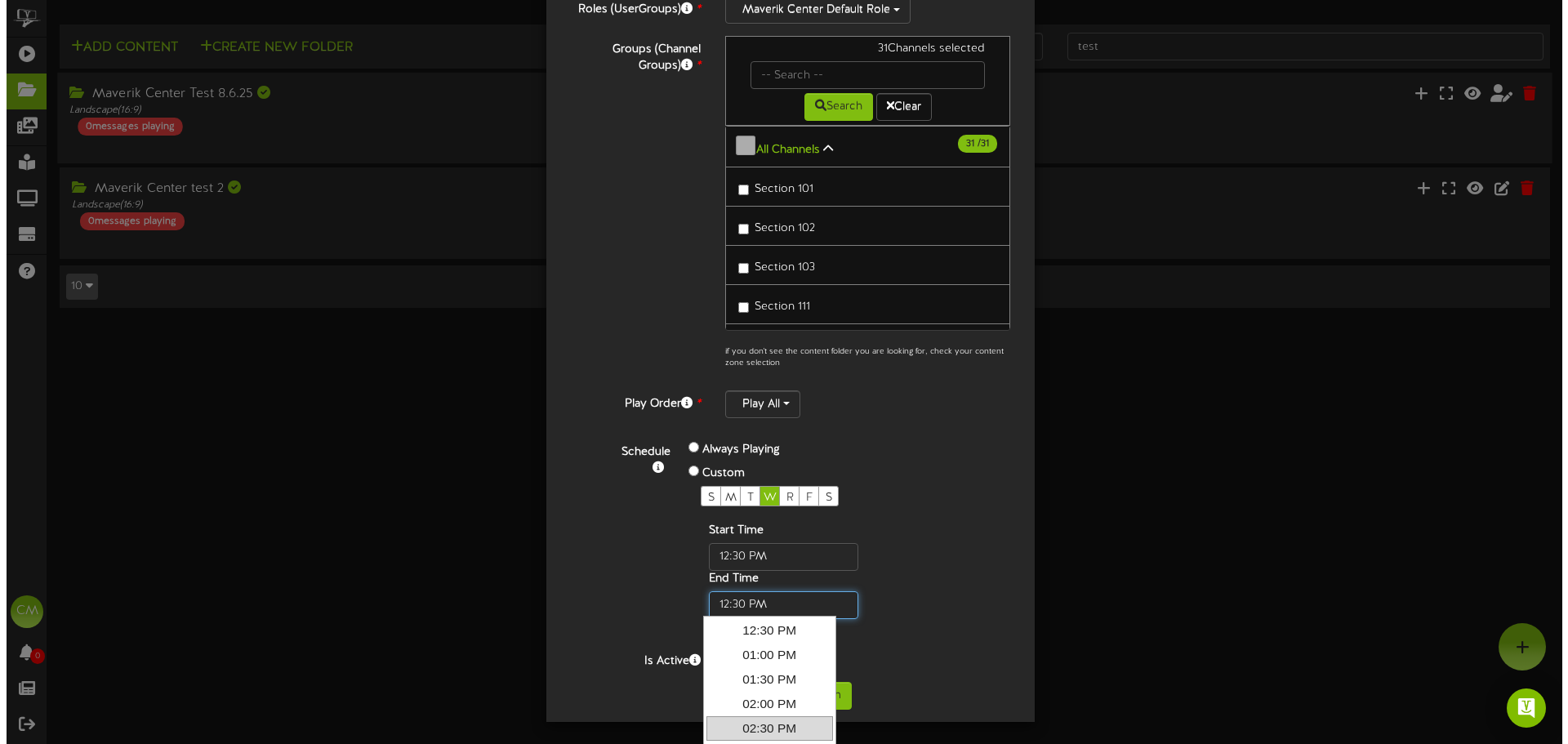 scroll, scrollTop: 82, scrollLeft: 0, axis: vertical 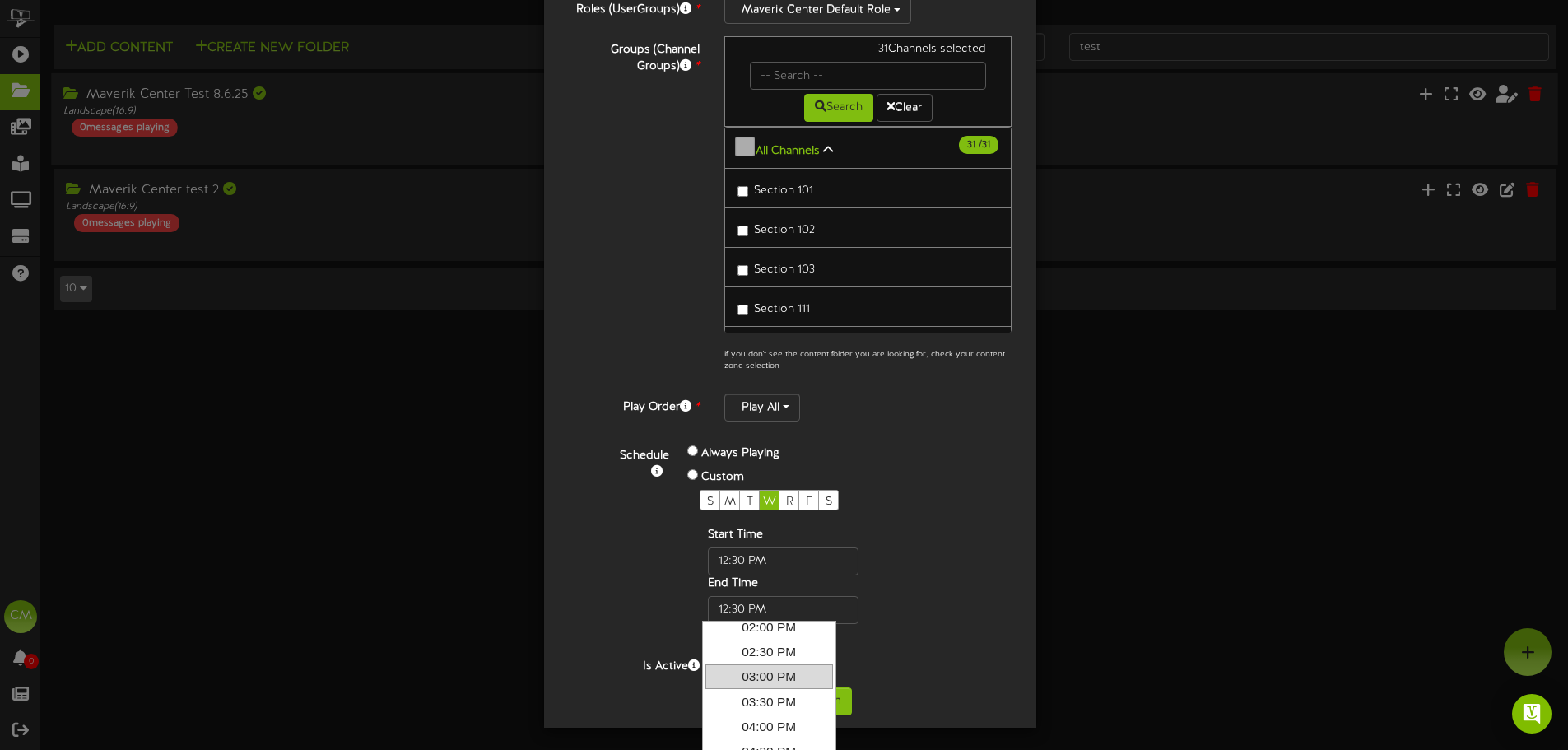 click on "03:00 PM" at bounding box center (769, 677) 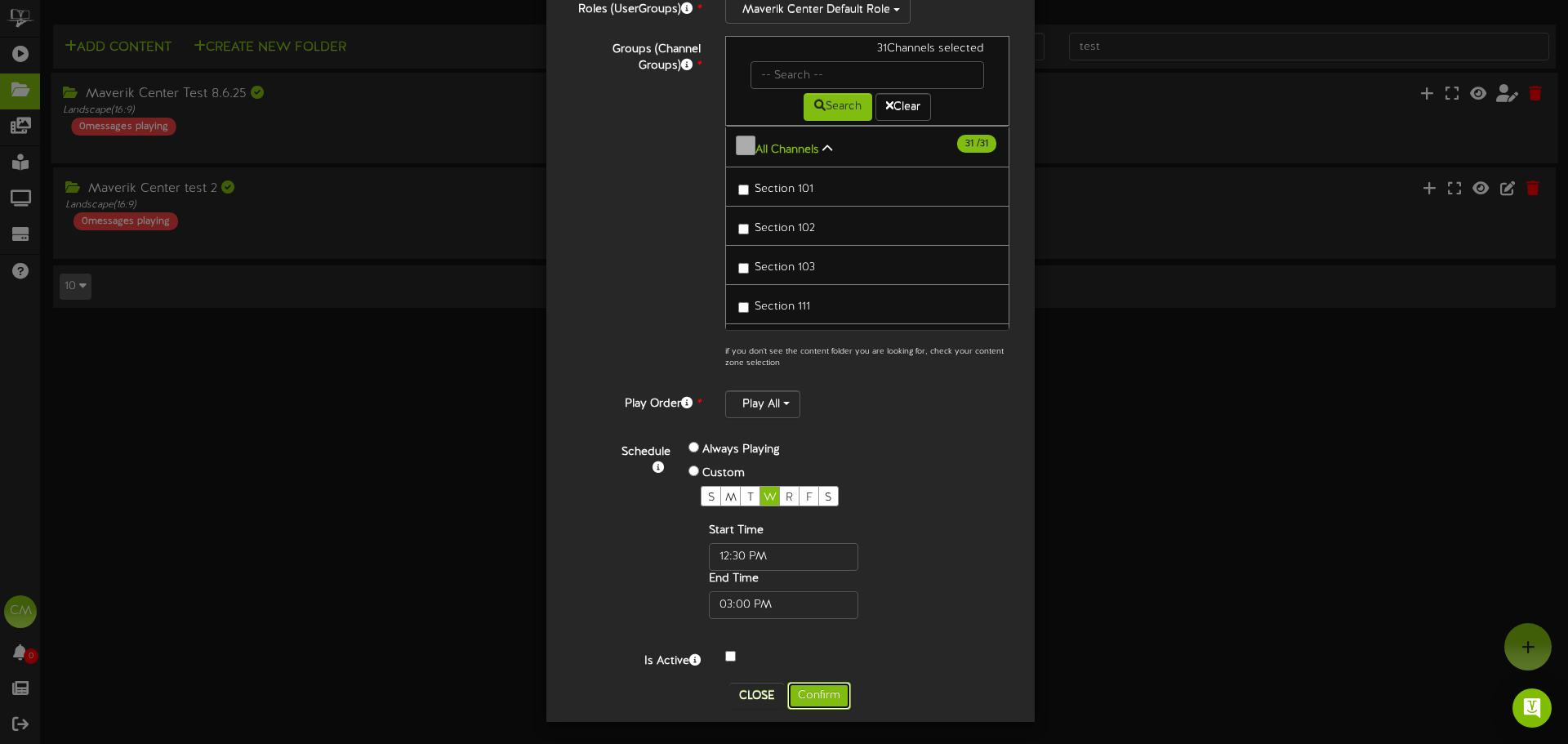 click on "Confirm" at bounding box center [819, 696] 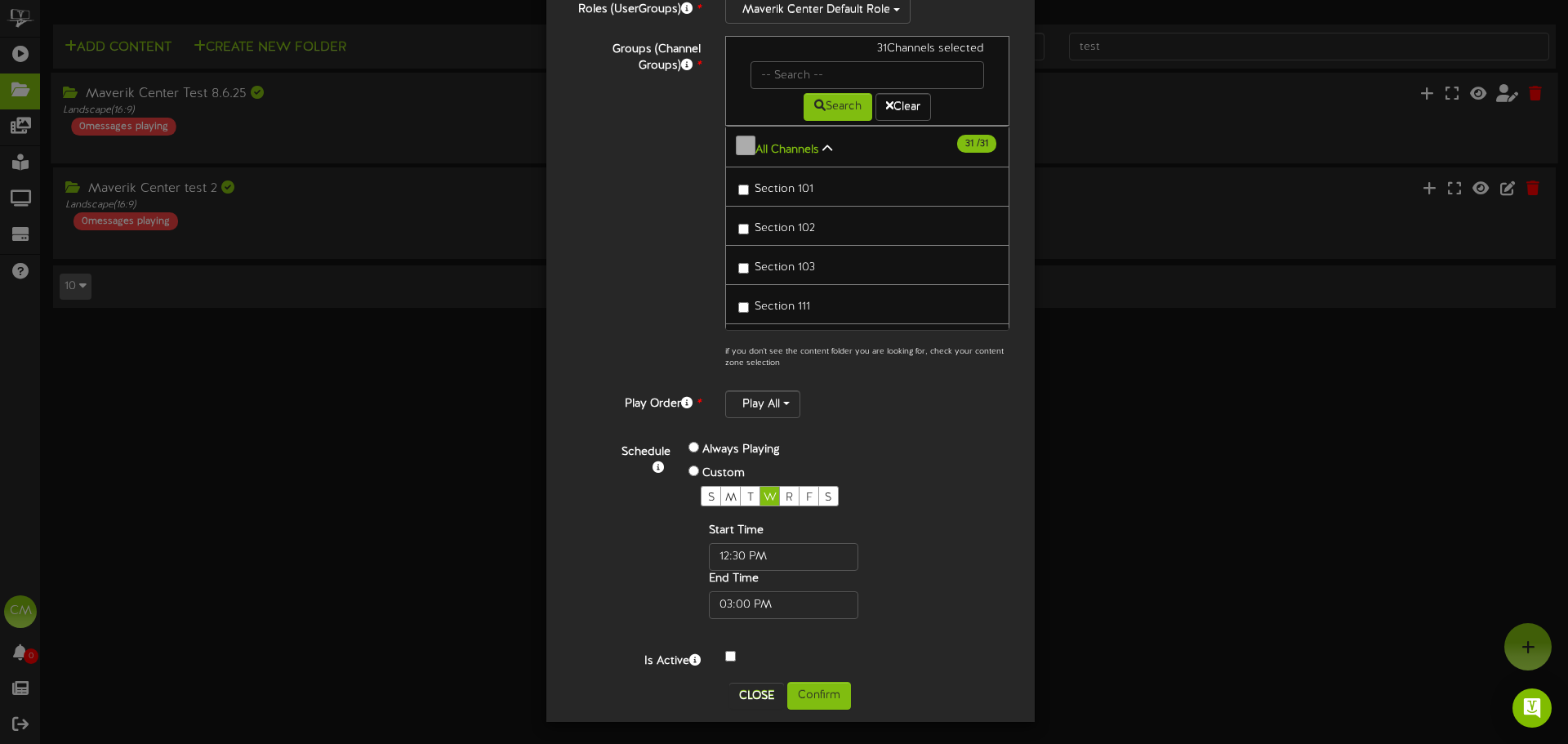 scroll, scrollTop: 0, scrollLeft: 0, axis: both 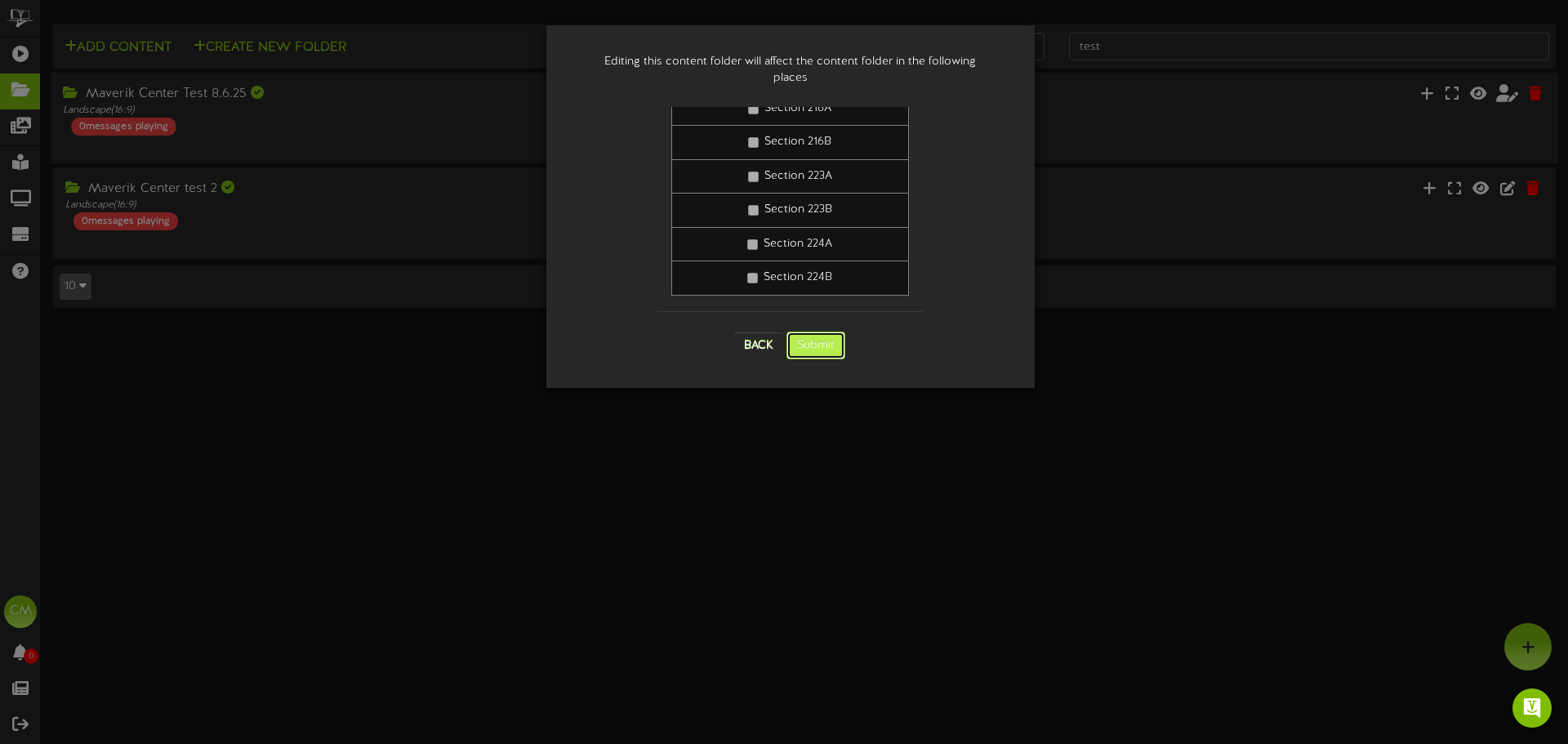 click on "Submit" at bounding box center [816, 345] 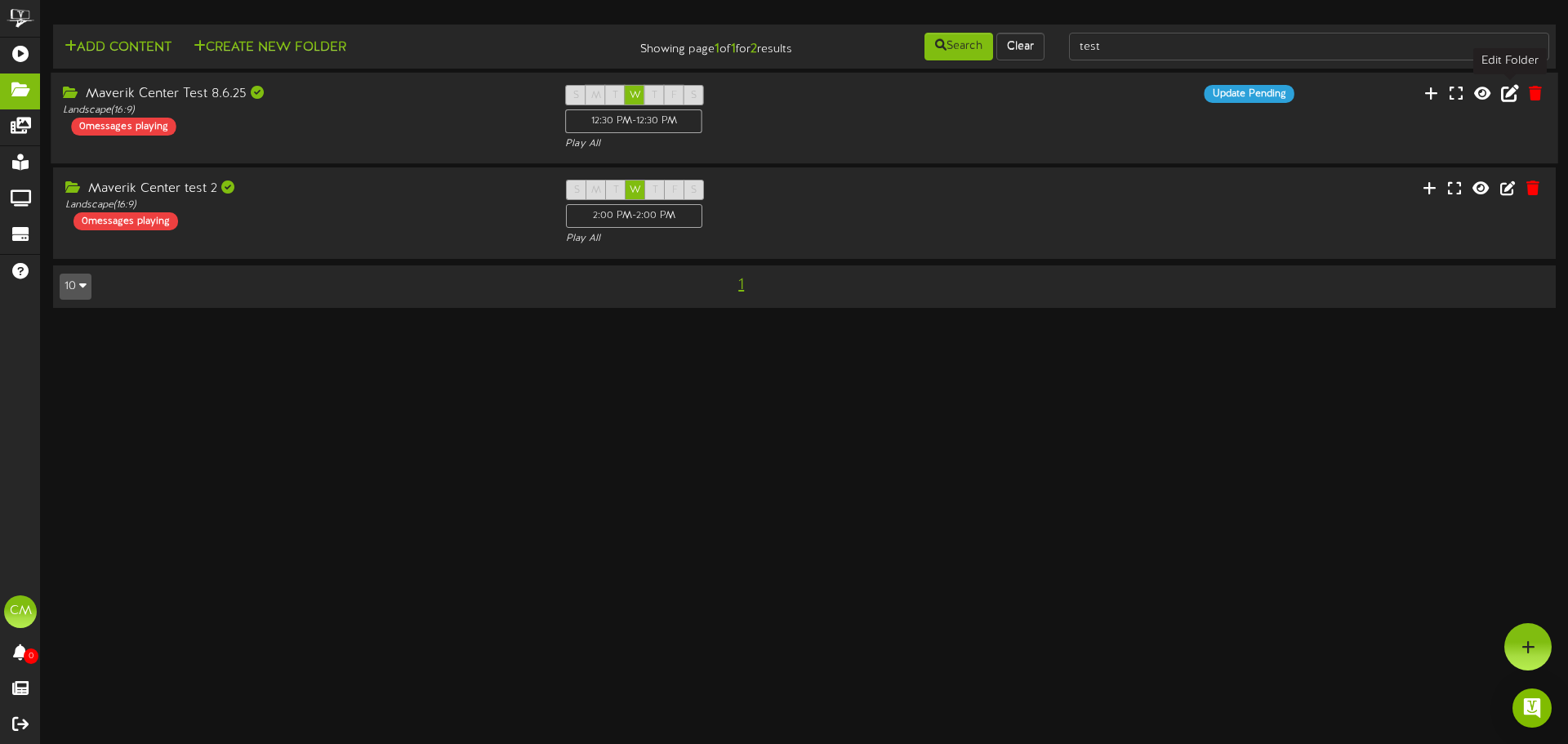 click at bounding box center [1510, 93] 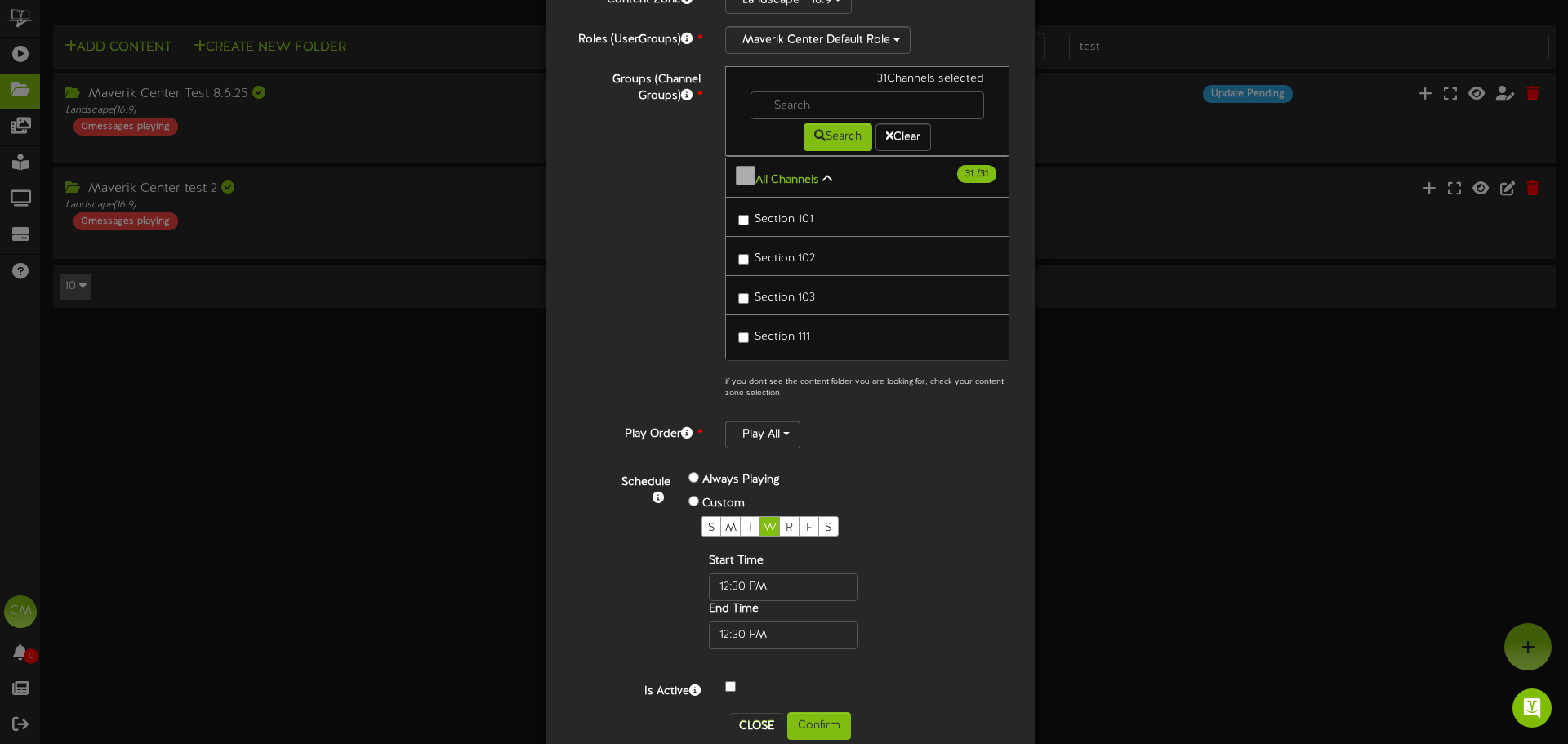scroll, scrollTop: 173, scrollLeft: 0, axis: vertical 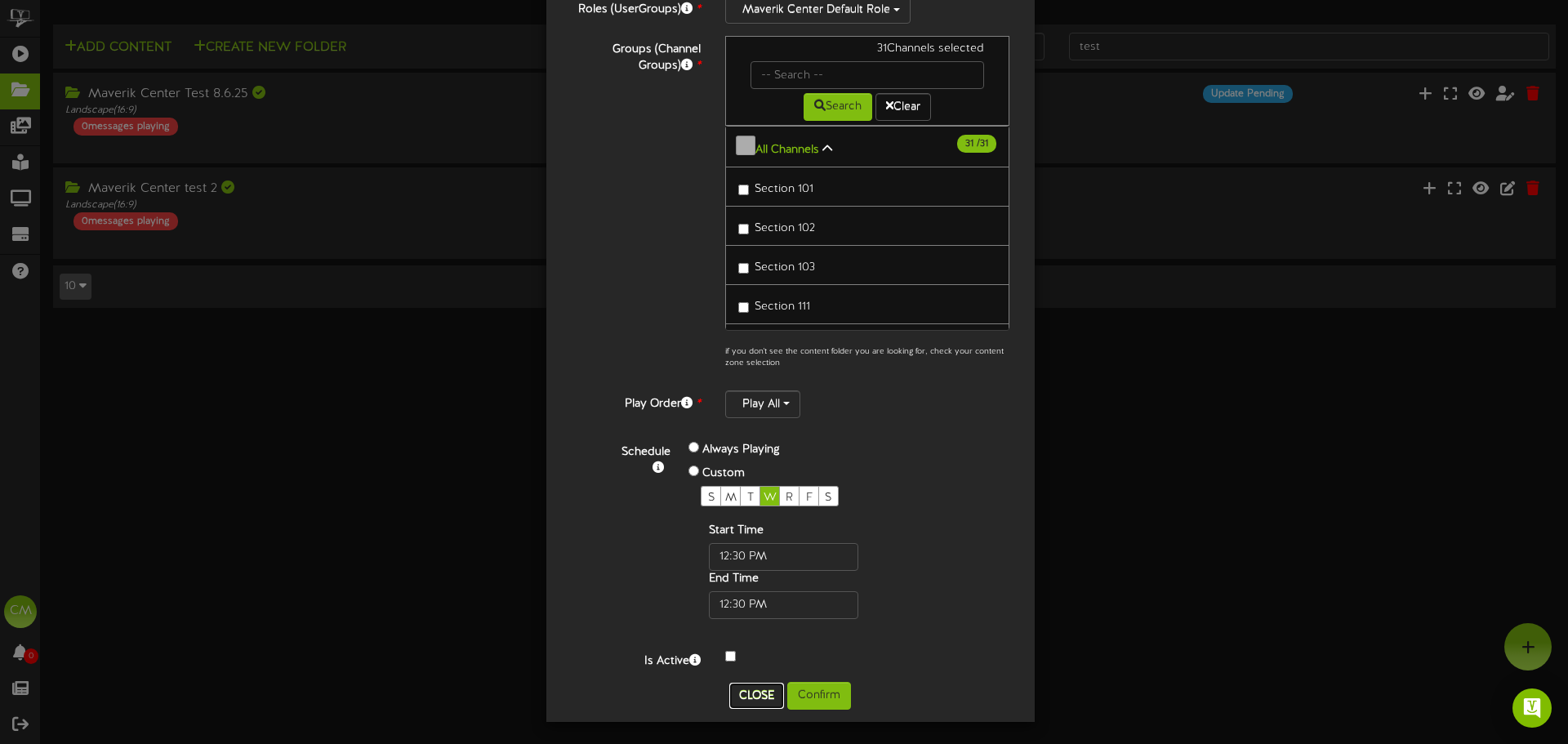 click on "Close" at bounding box center (756, 696) 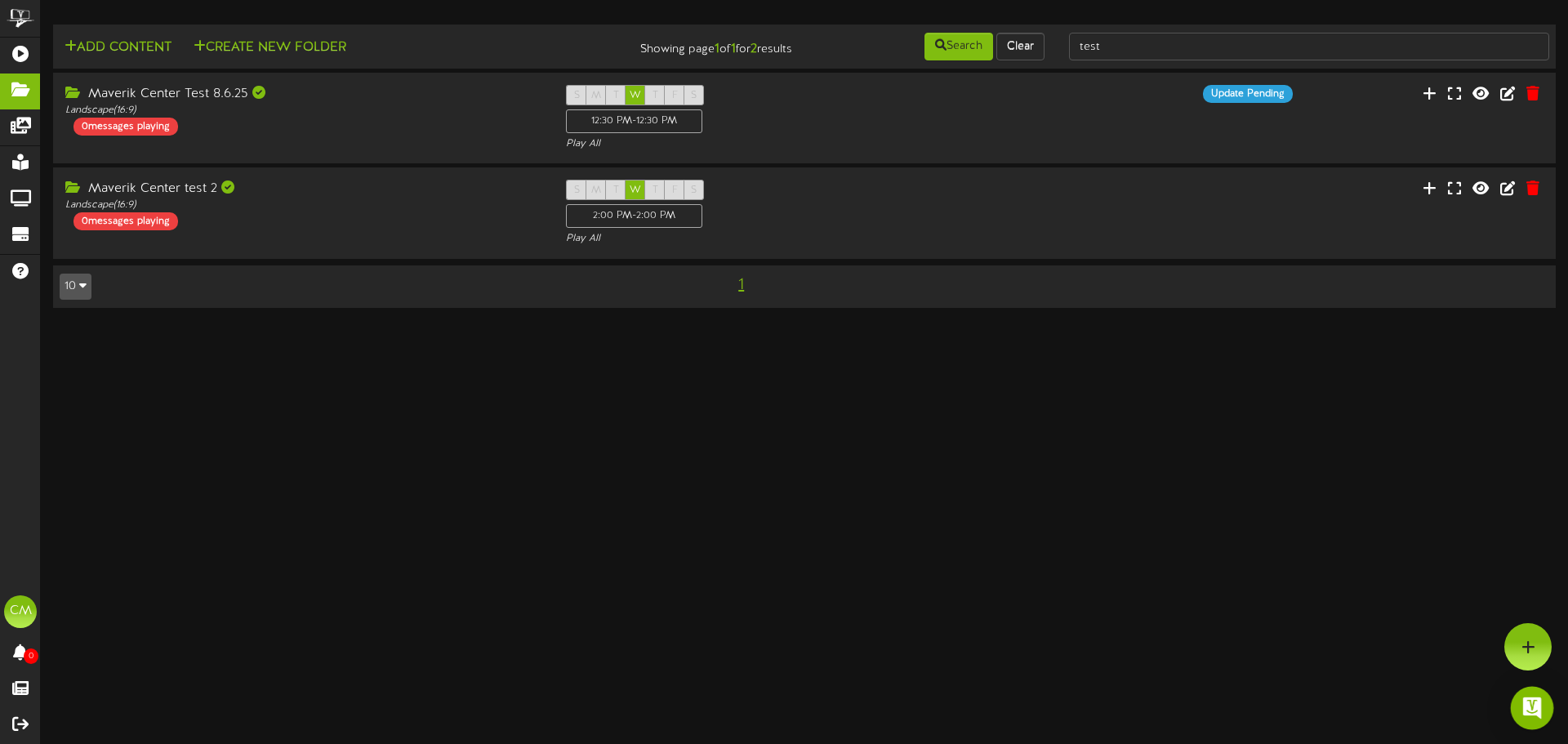 click at bounding box center [1532, 708] 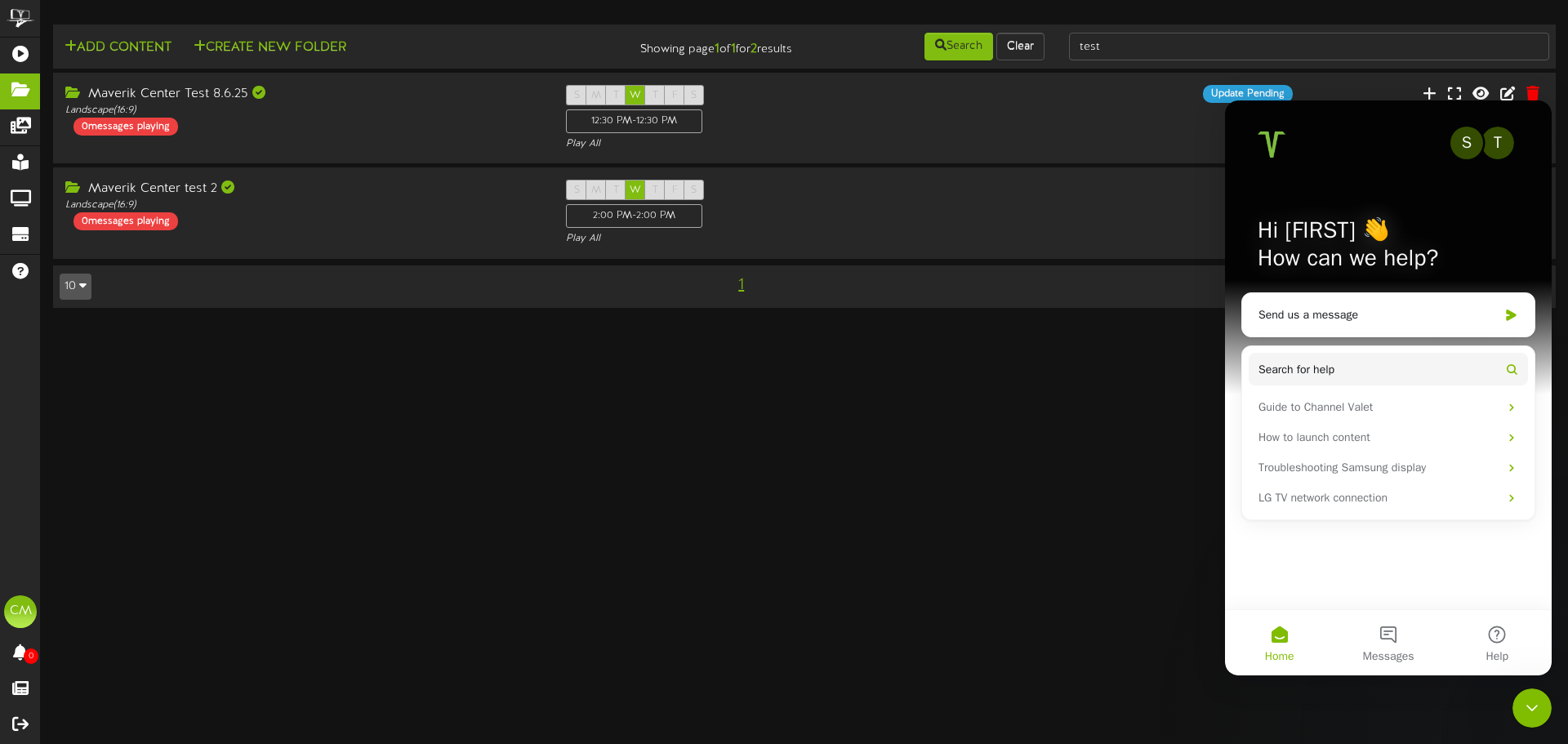 scroll, scrollTop: 0, scrollLeft: 0, axis: both 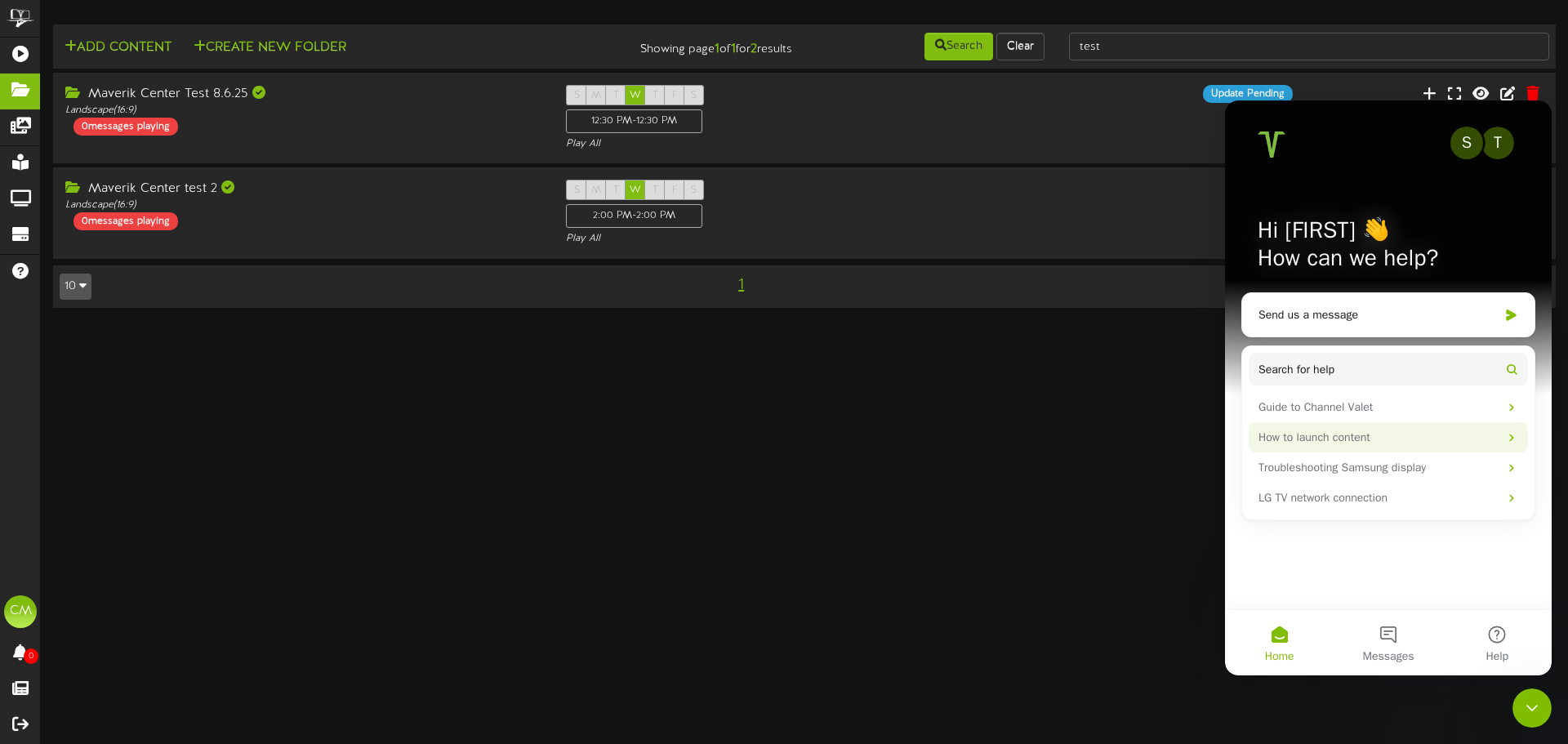 click on "How to launch content" at bounding box center [1379, 437] 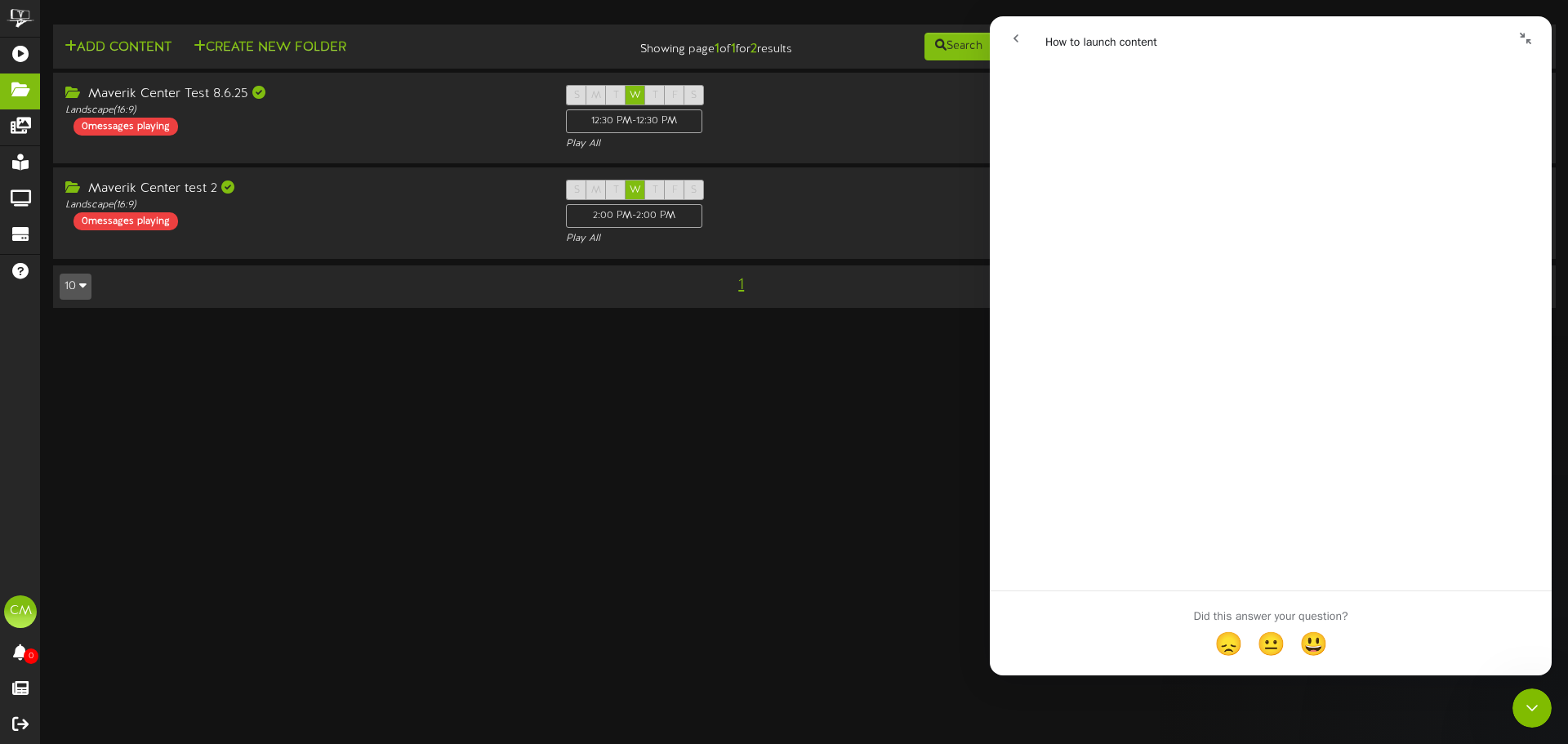 scroll, scrollTop: 242, scrollLeft: 0, axis: vertical 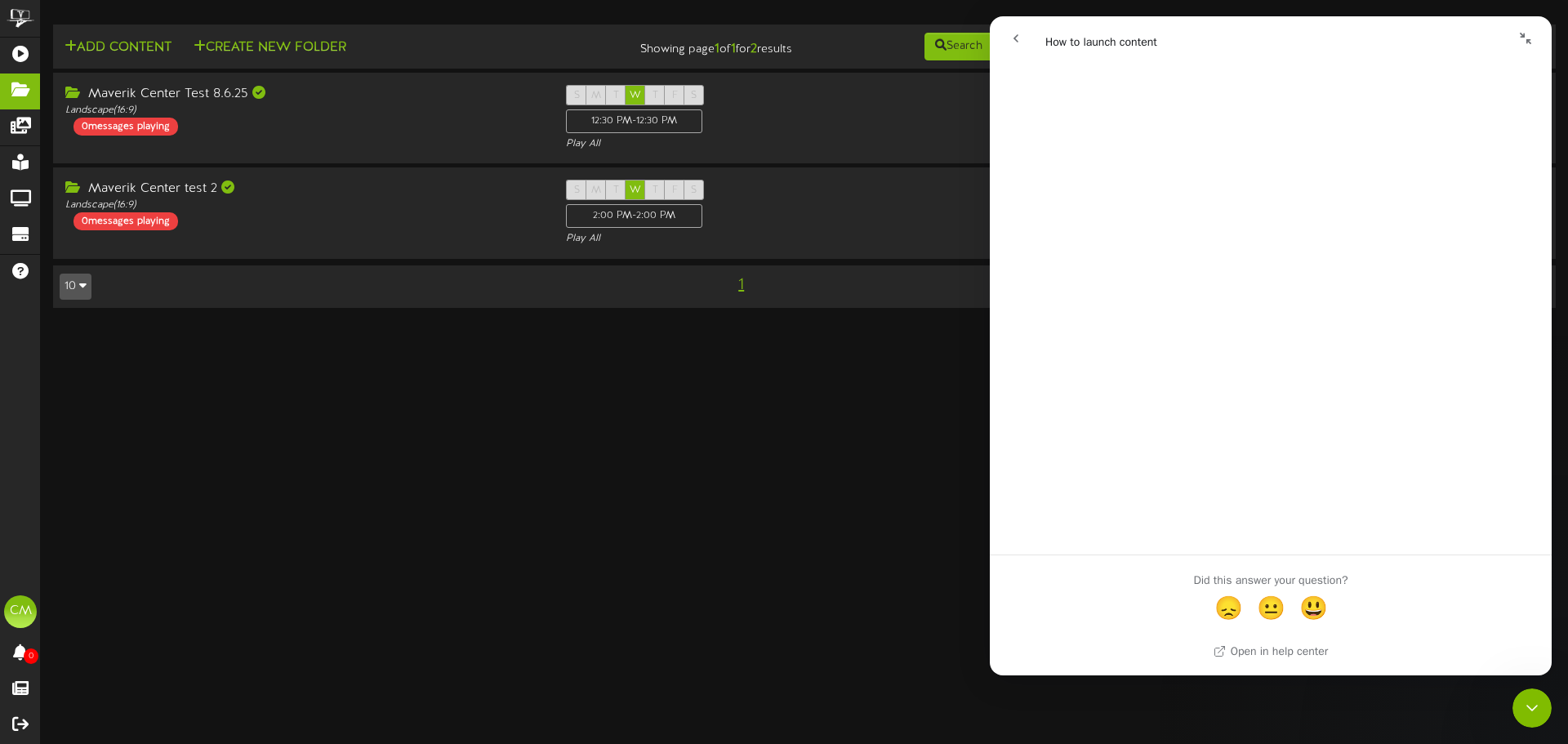 click on "ChannelValet
Playlists
Folders
Messages
My Library
Groups
Devices
Help
CM
Casey   Mills
0
Proofs
Feature Tracking" at bounding box center [784, 162] 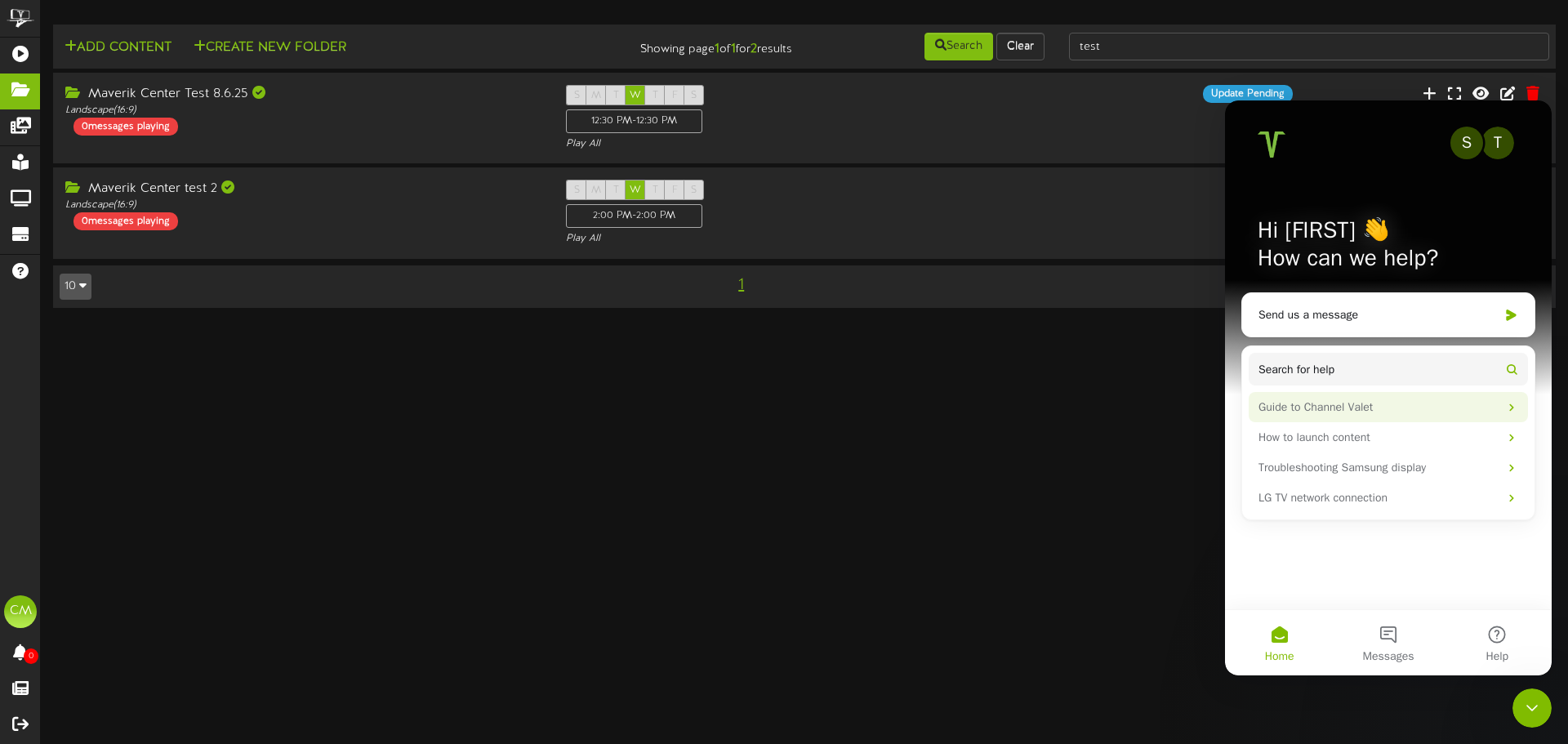 click on "Guide to Channel Valet" at bounding box center [1379, 407] 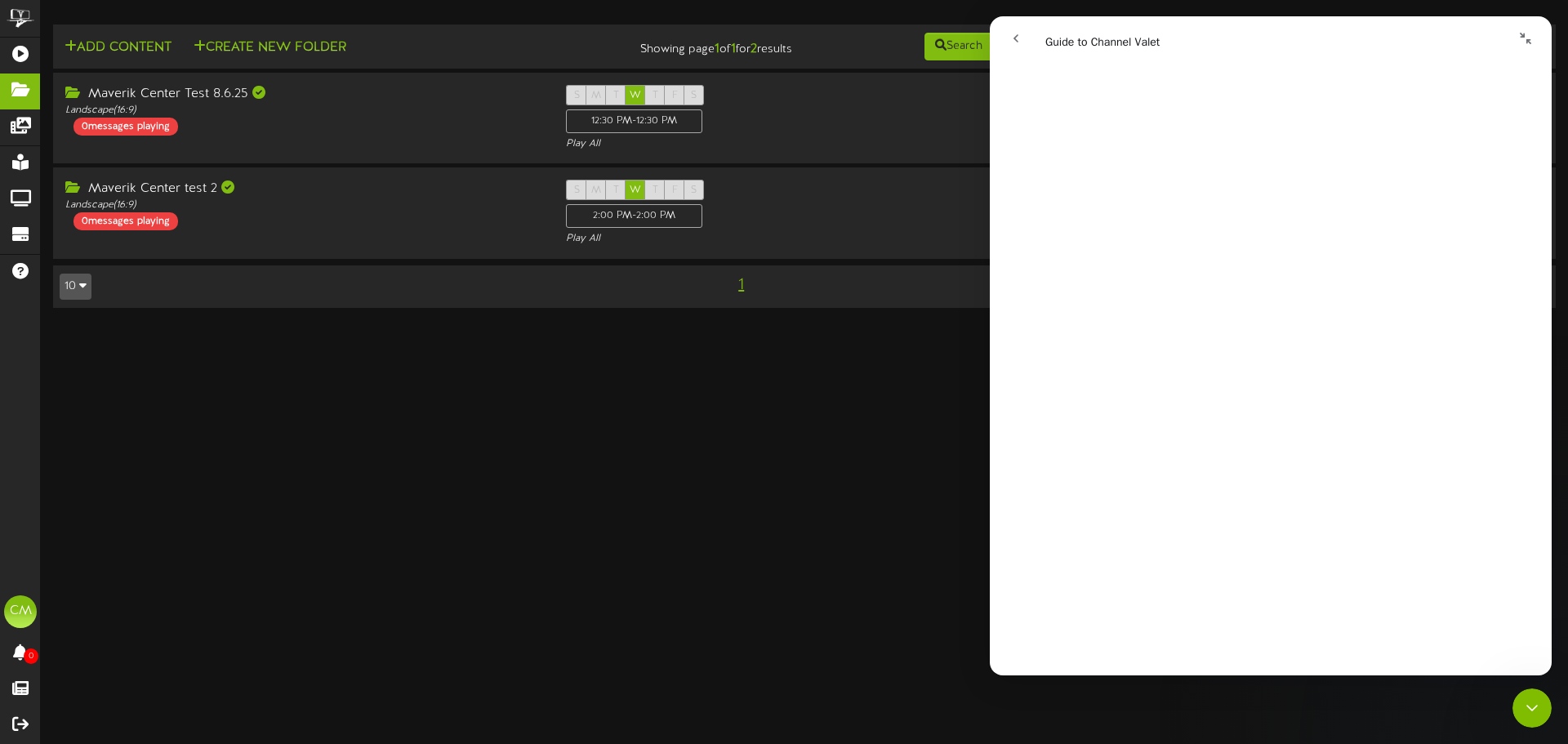 scroll, scrollTop: 6370, scrollLeft: 0, axis: vertical 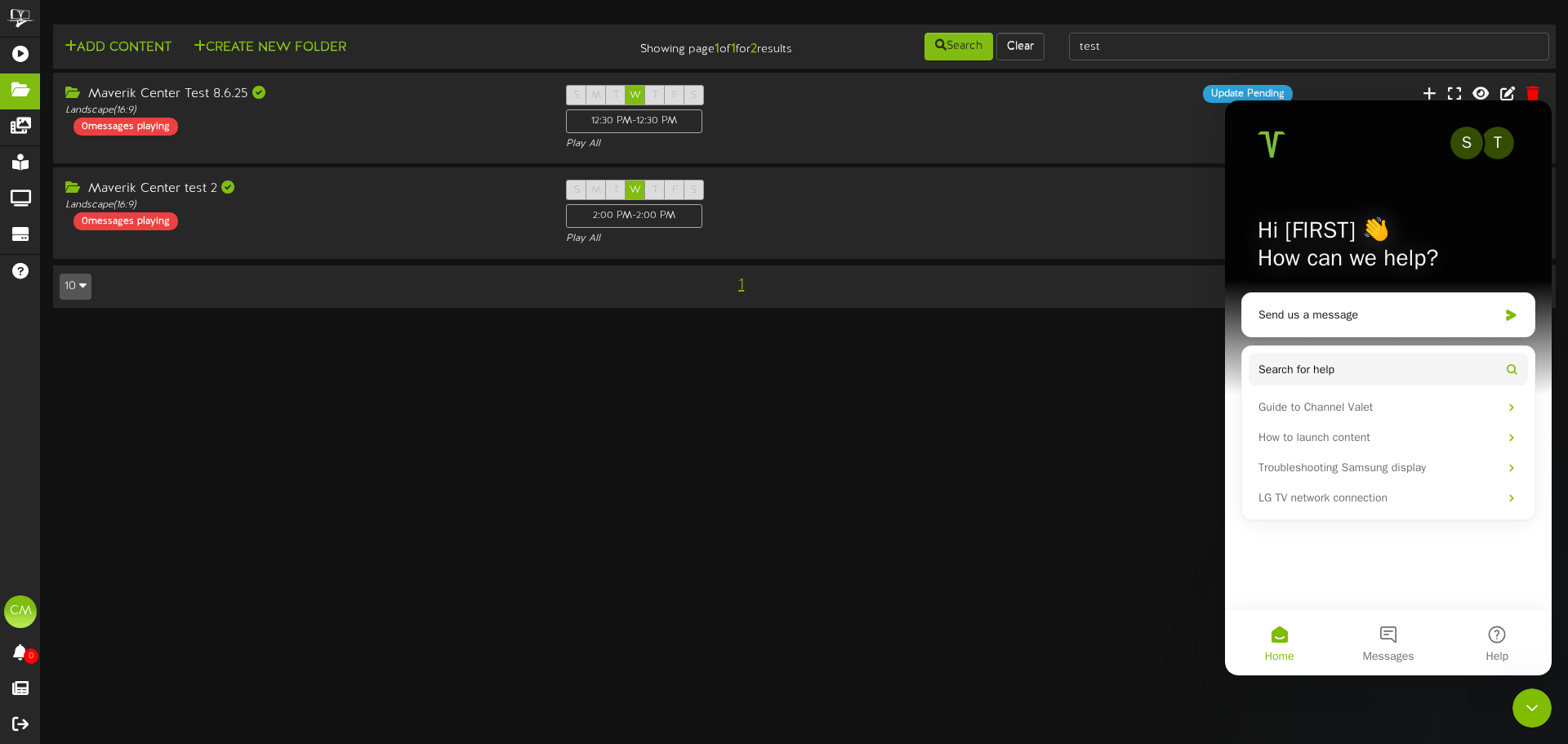 click on "ChannelValet
Playlists
Folders
Messages
My Library
Groups
Devices
Help
CM
Casey   Mills
0
Proofs
Feature Tracking" at bounding box center (784, 162) 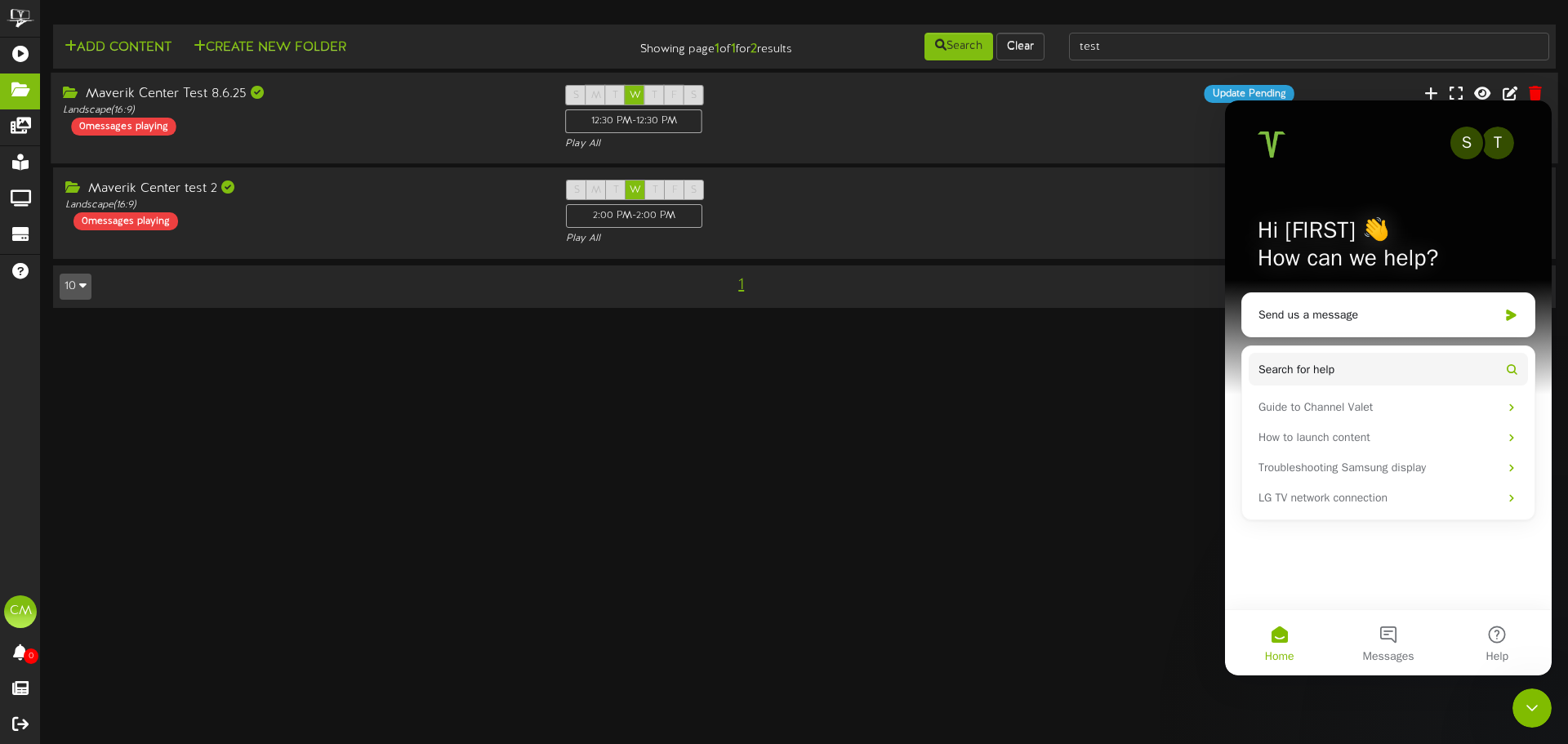 click on "Maverik Center Test 8.6.25
Landscape  ( 16:9 )
0  messages playing
S
M
T
W
T
F
S
12:30 PM  -  12:30 PM" at bounding box center [804, 118] 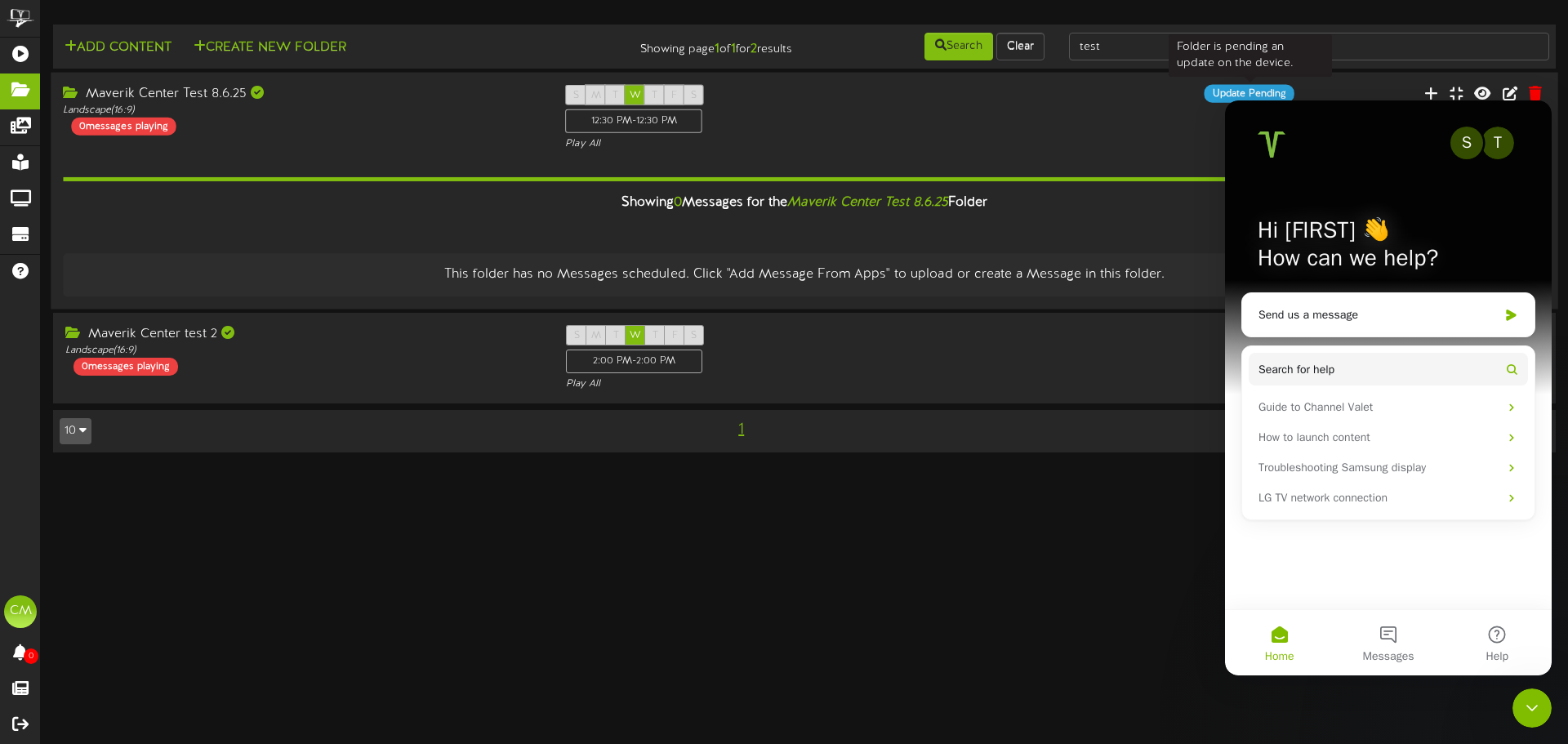 click on "Update Pending" at bounding box center (1250, 94) 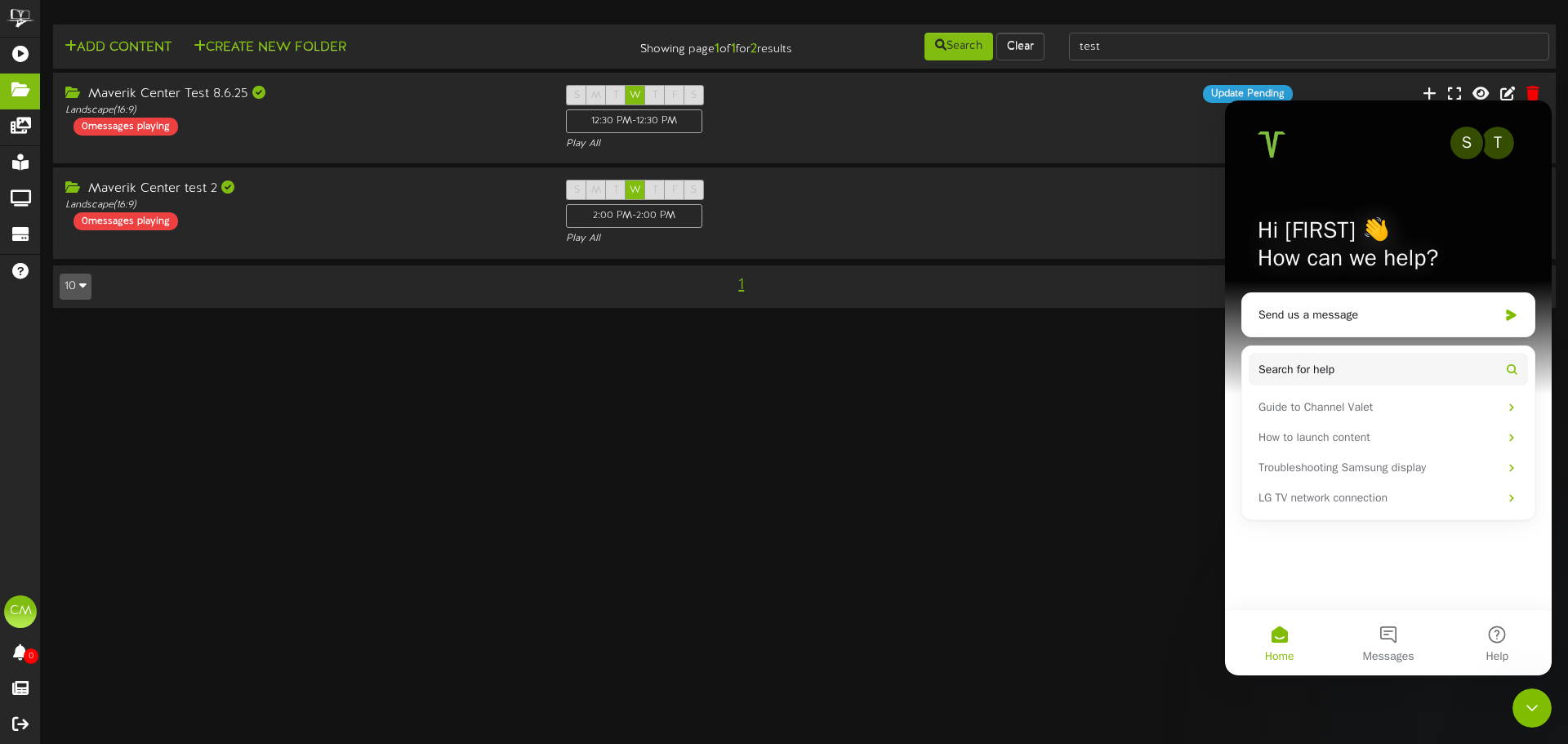drag, startPoint x: 1162, startPoint y: 510, endPoint x: 1168, endPoint y: 482, distance: 28.635642 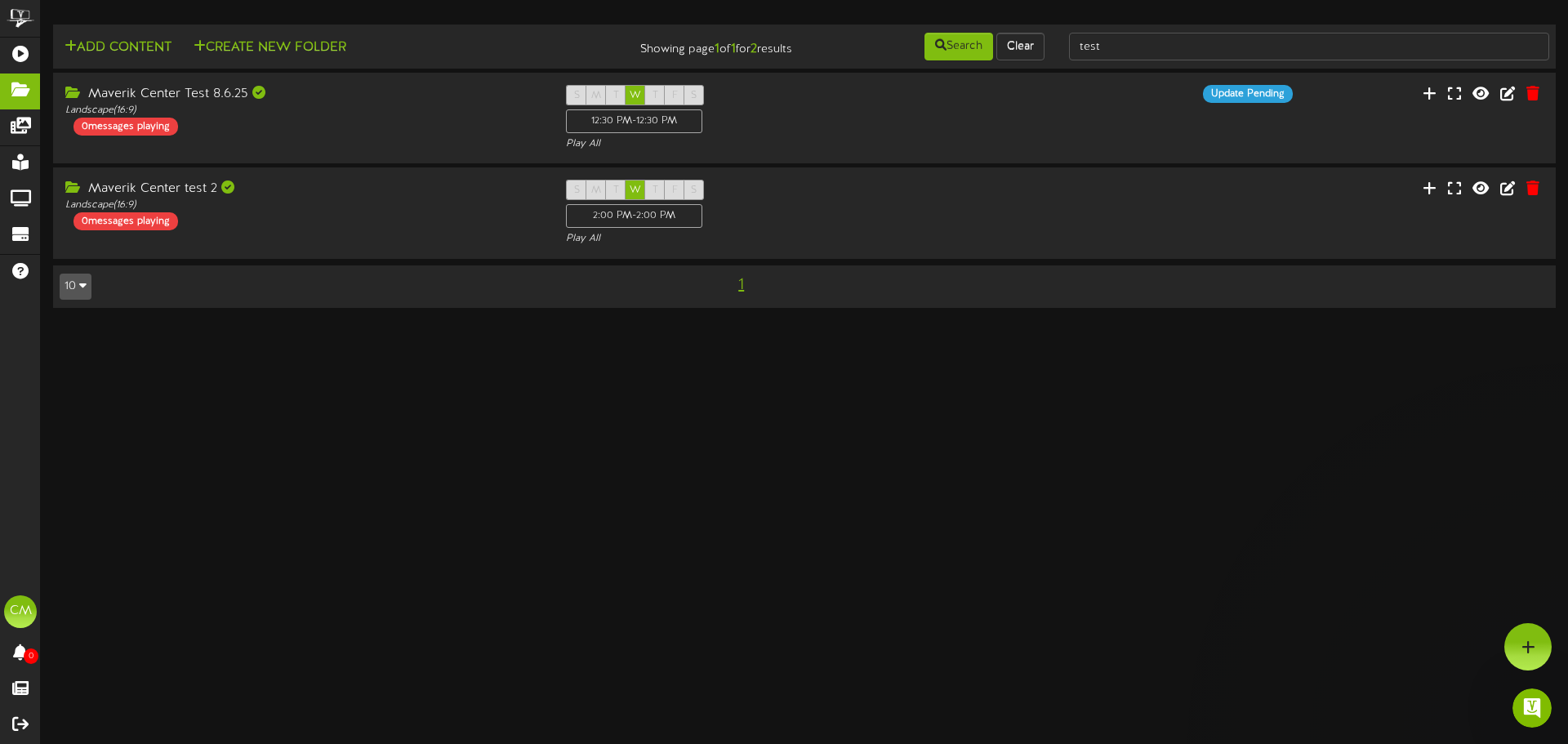 scroll, scrollTop: 0, scrollLeft: 0, axis: both 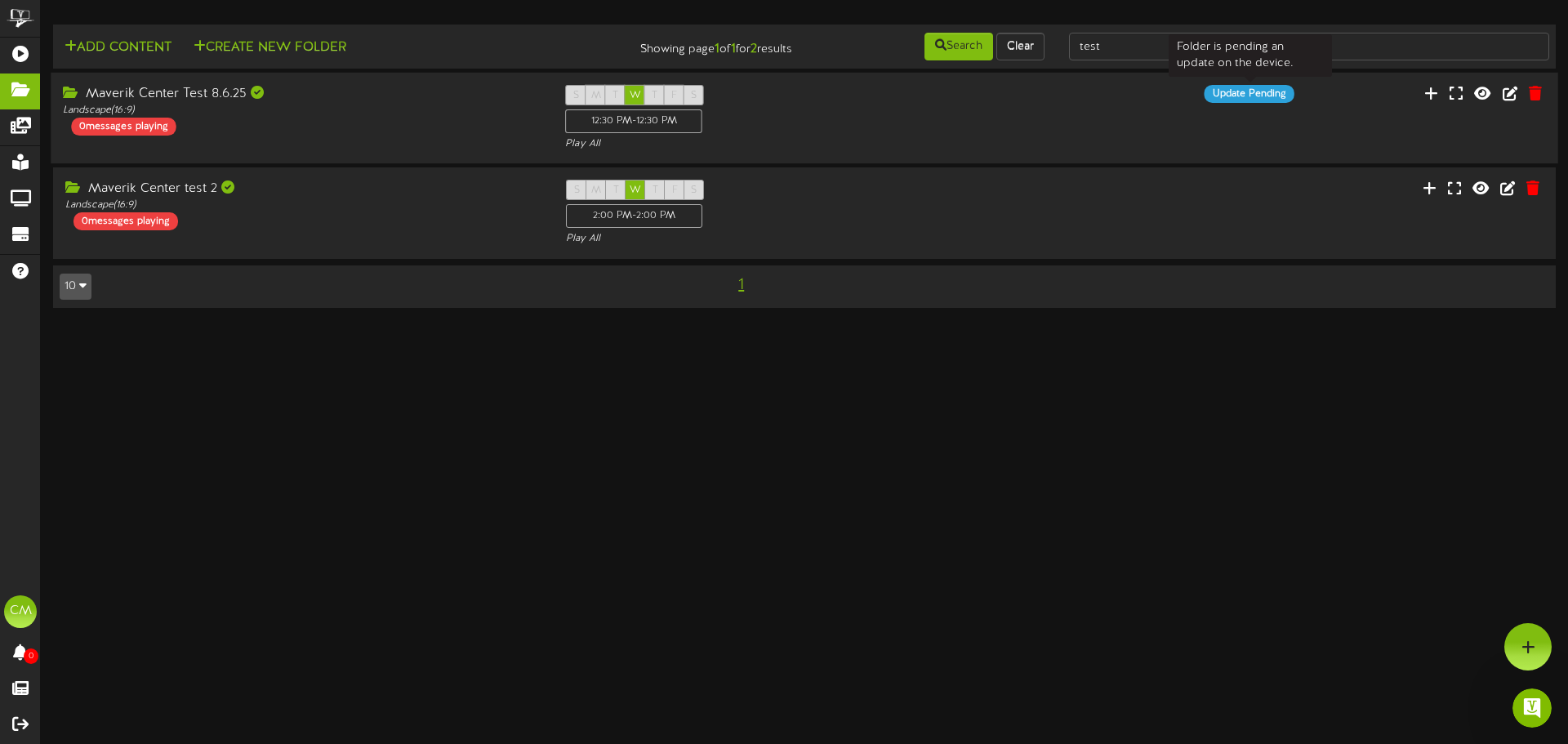click on "Update Pending" at bounding box center [1250, 94] 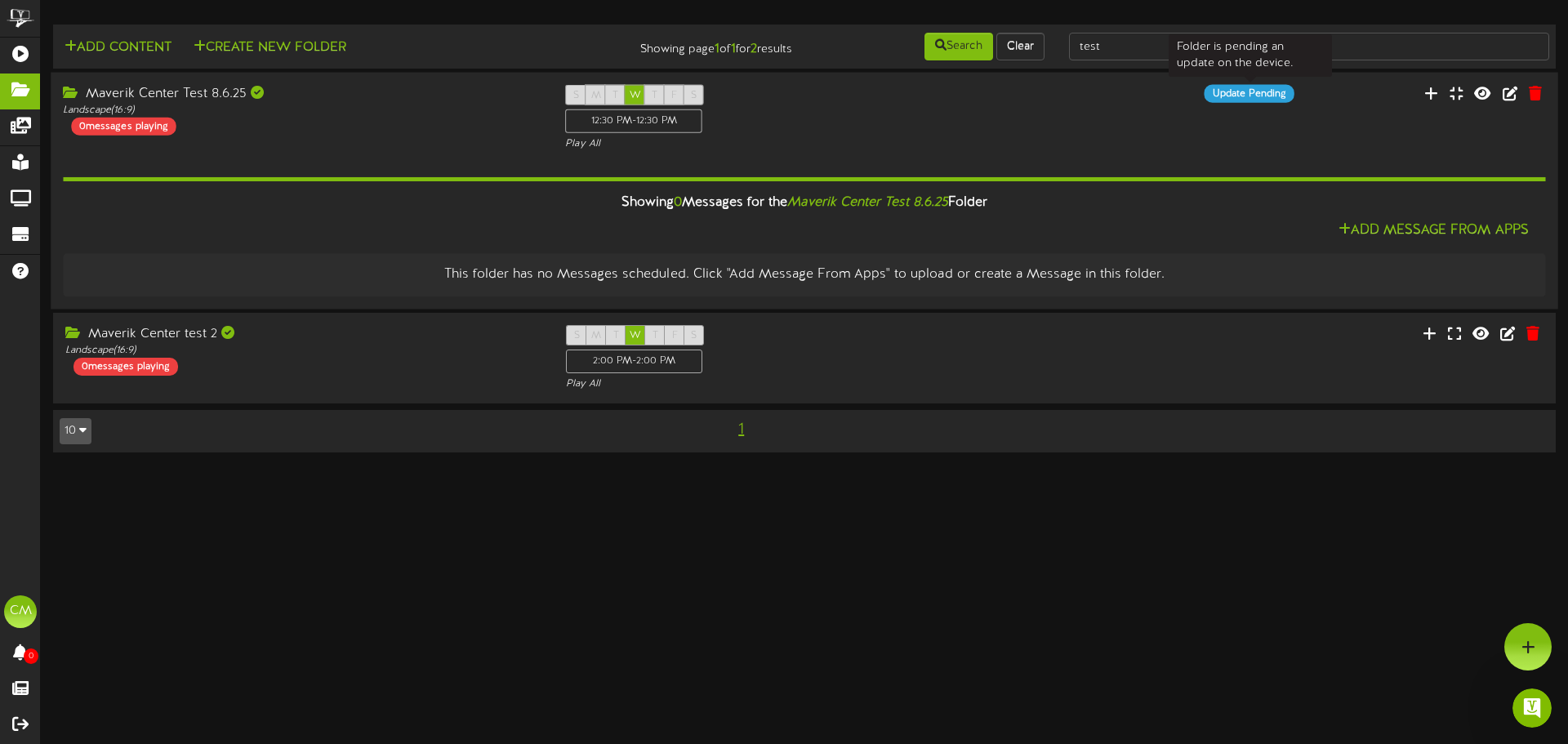 click on "Update Pending" at bounding box center [1250, 94] 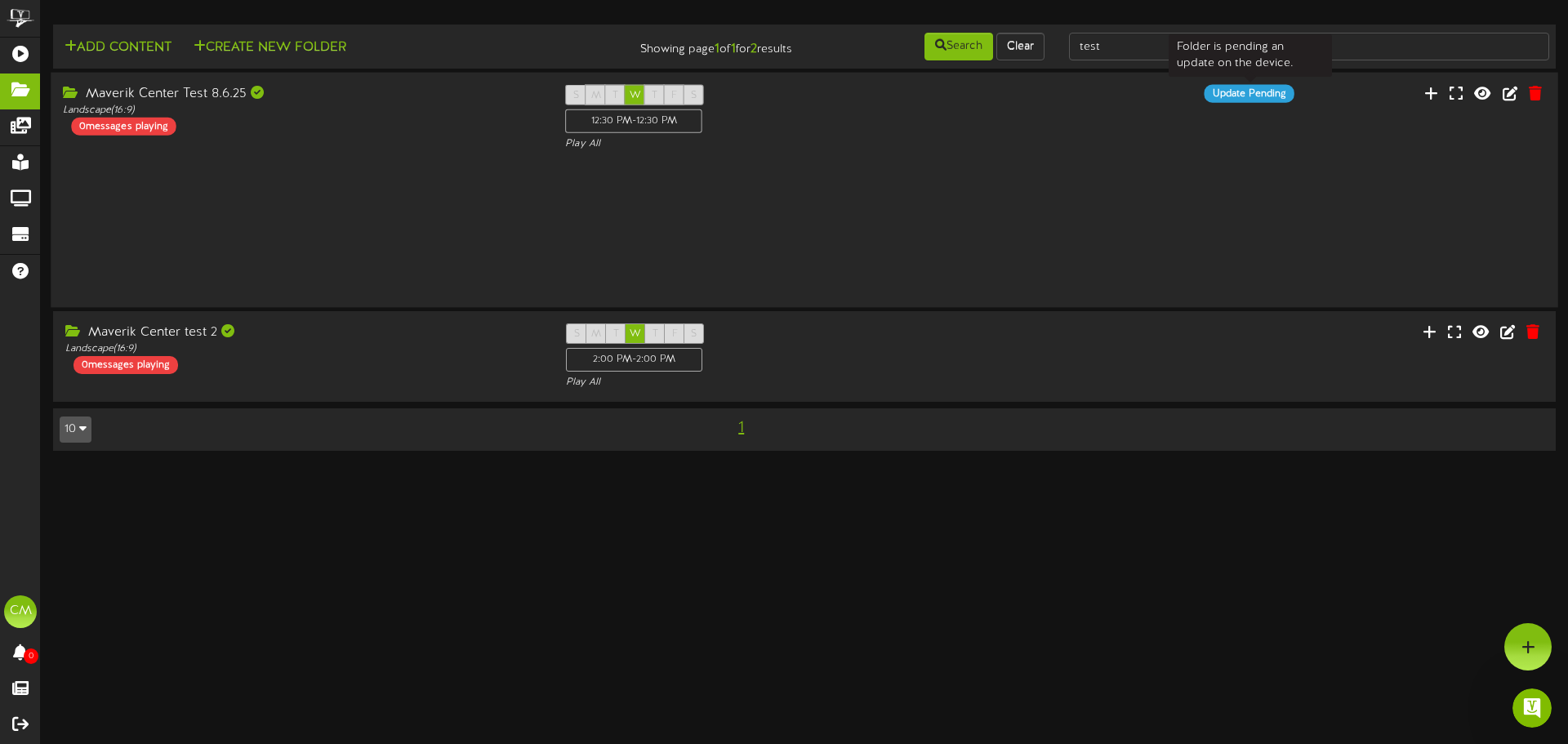 click on "Update Pending" at bounding box center (1250, 94) 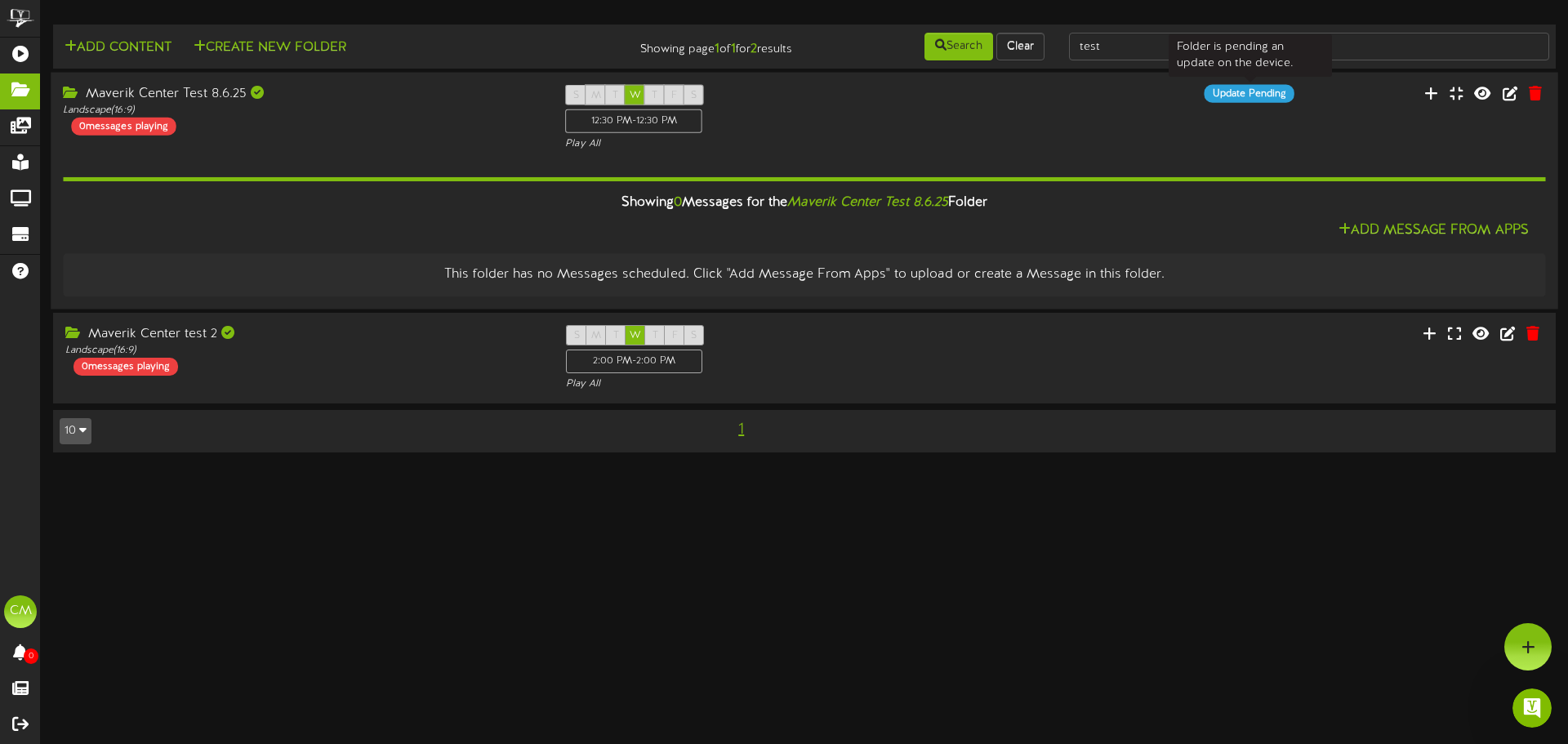 click on "Update Pending" at bounding box center [1250, 94] 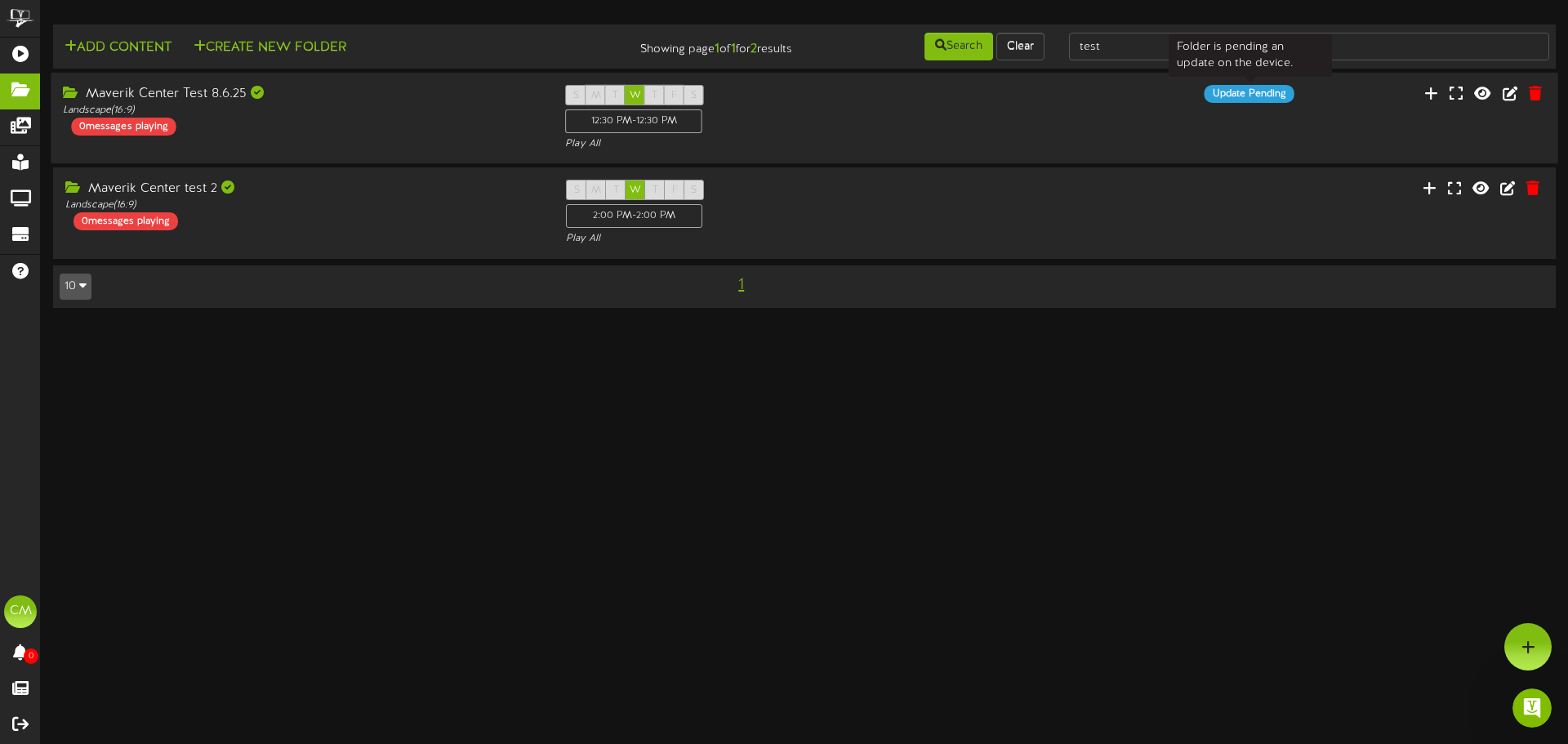 click on "Update Pending" at bounding box center [1250, 94] 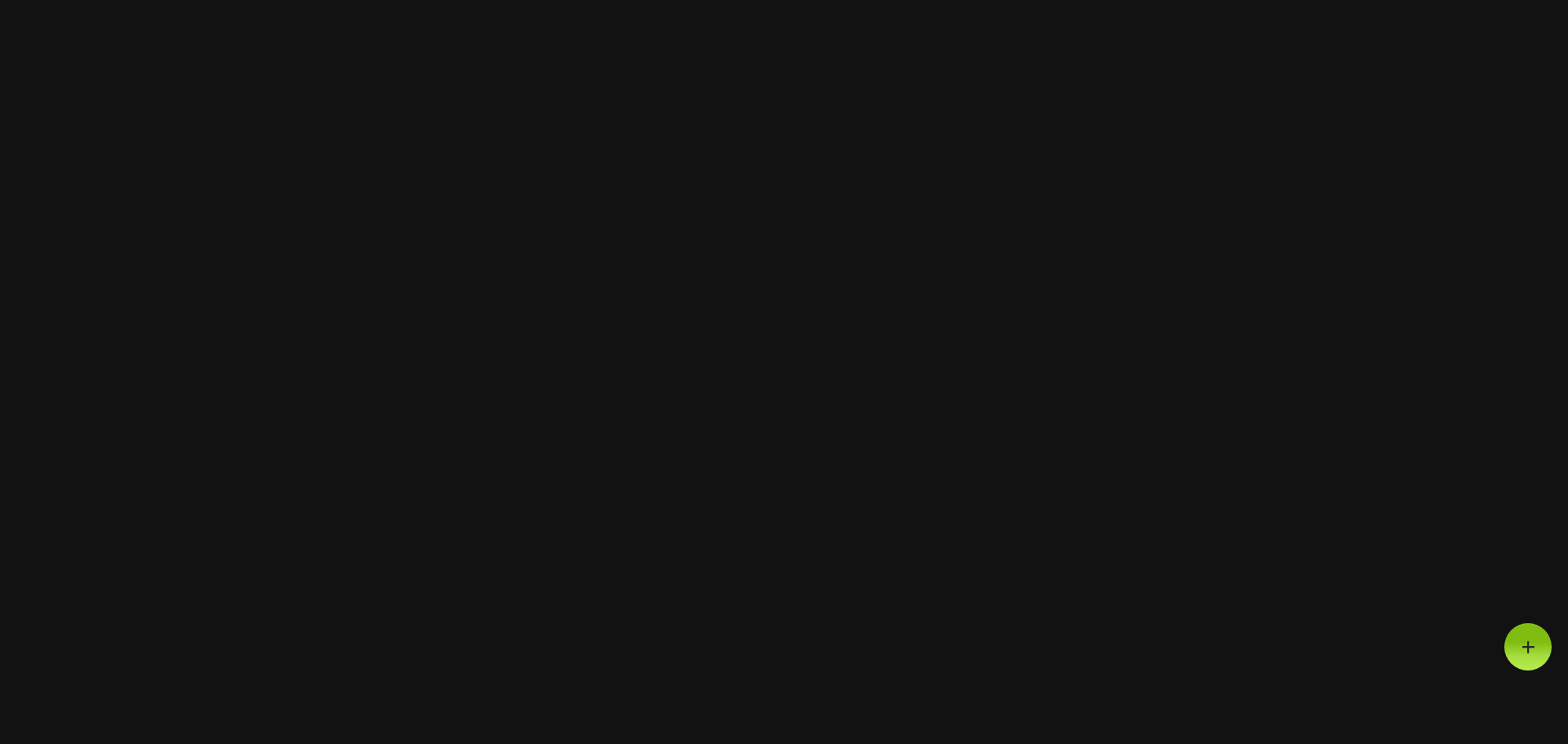 scroll, scrollTop: 0, scrollLeft: 0, axis: both 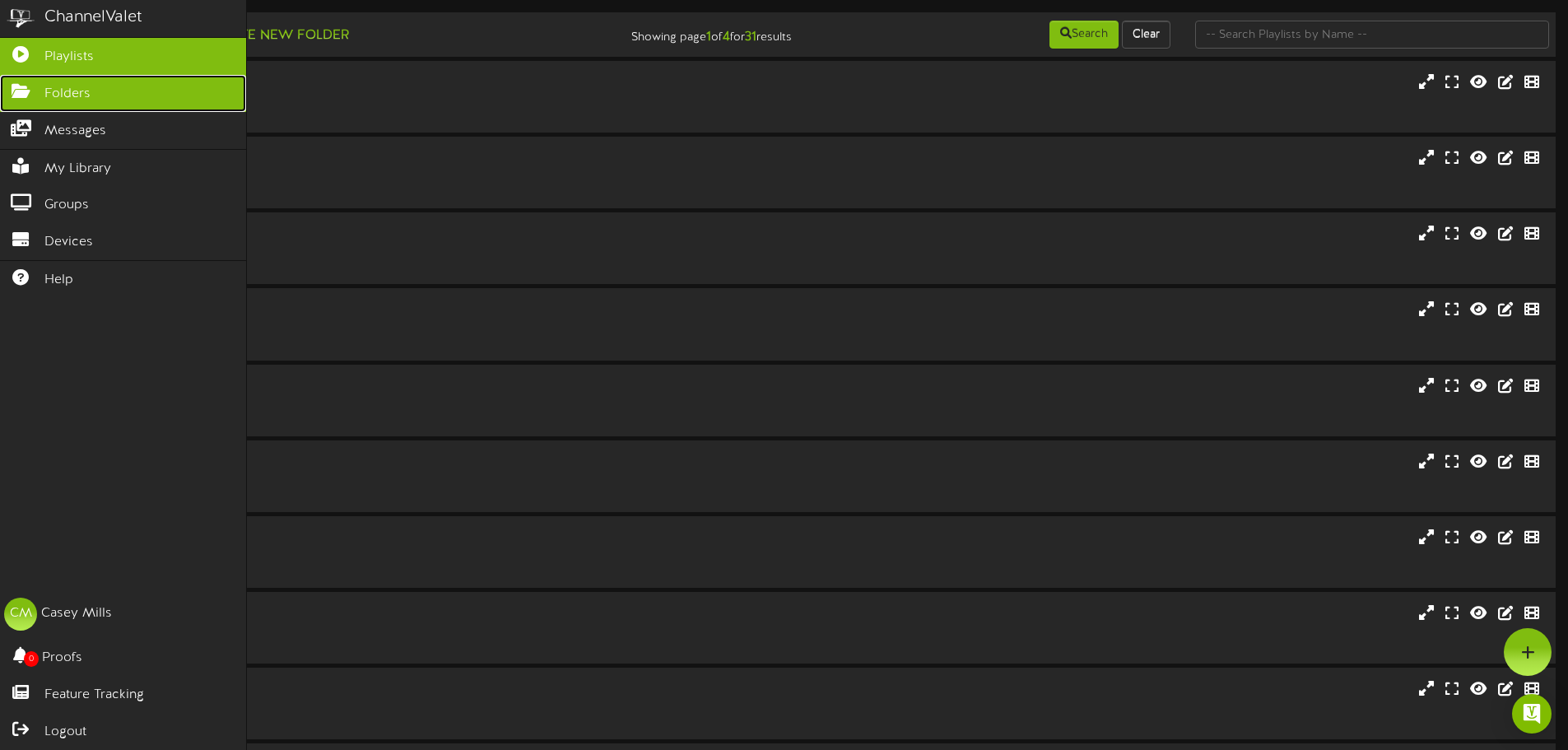 click on "Folders" at bounding box center [67, 94] 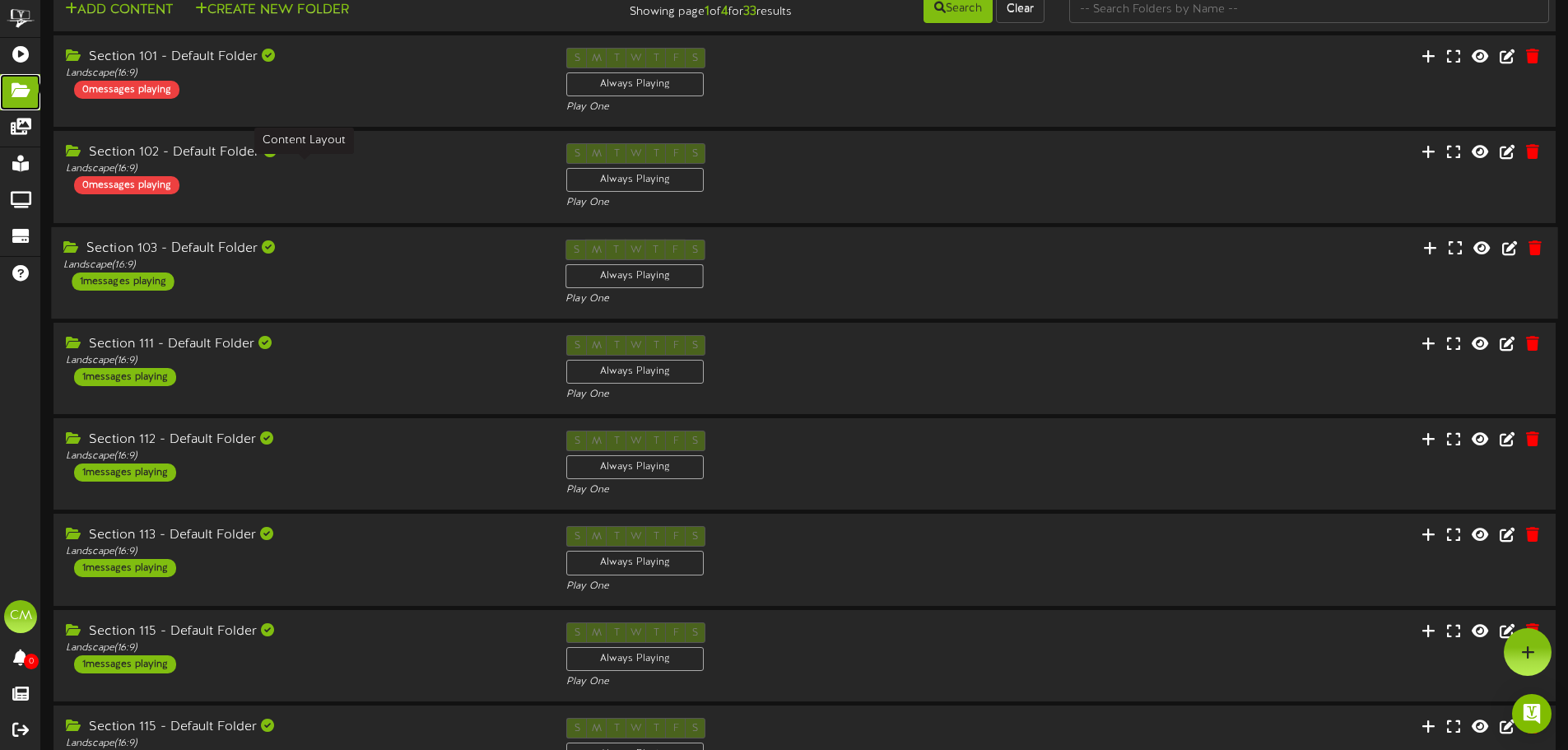 scroll, scrollTop: 0, scrollLeft: 0, axis: both 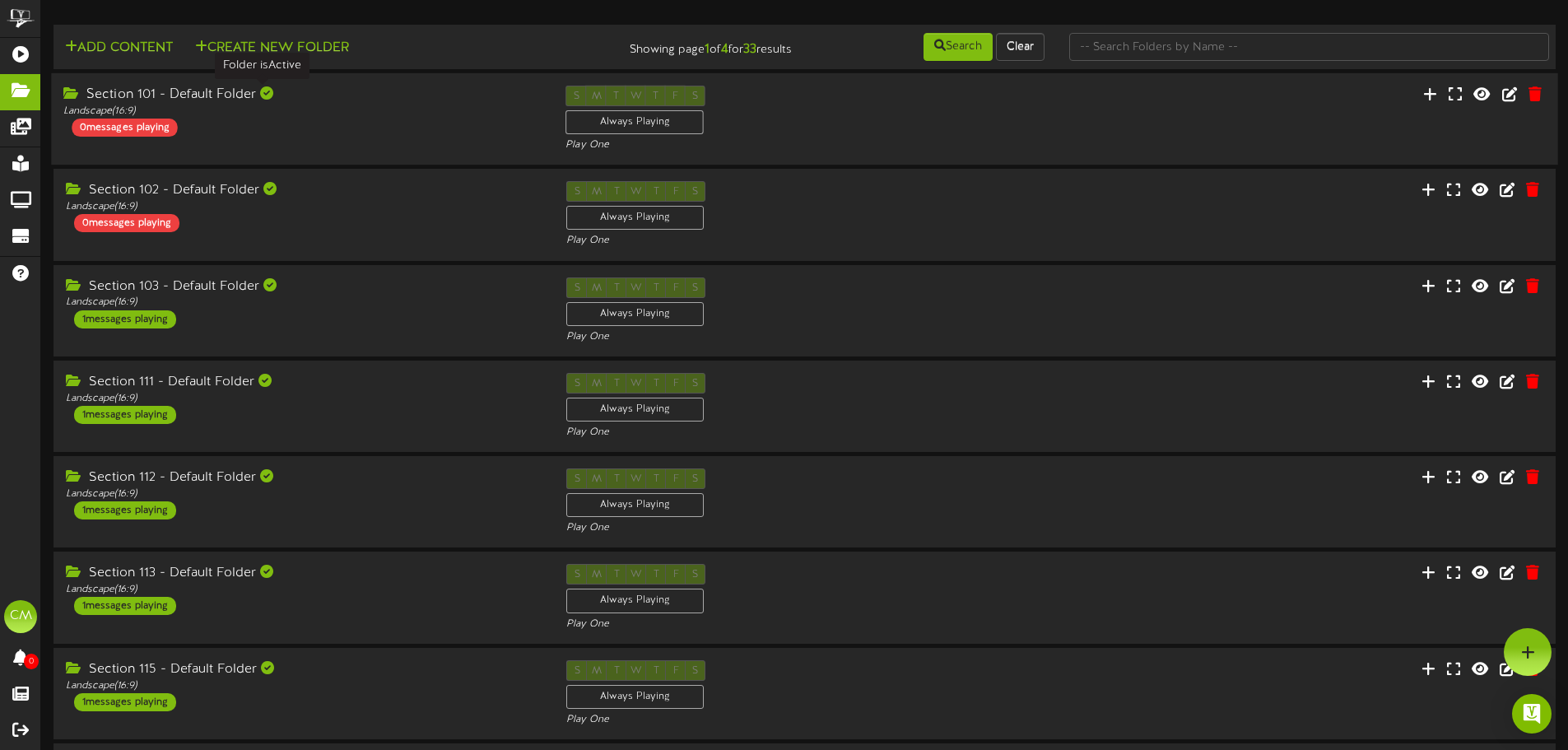 click at bounding box center (267, 93) 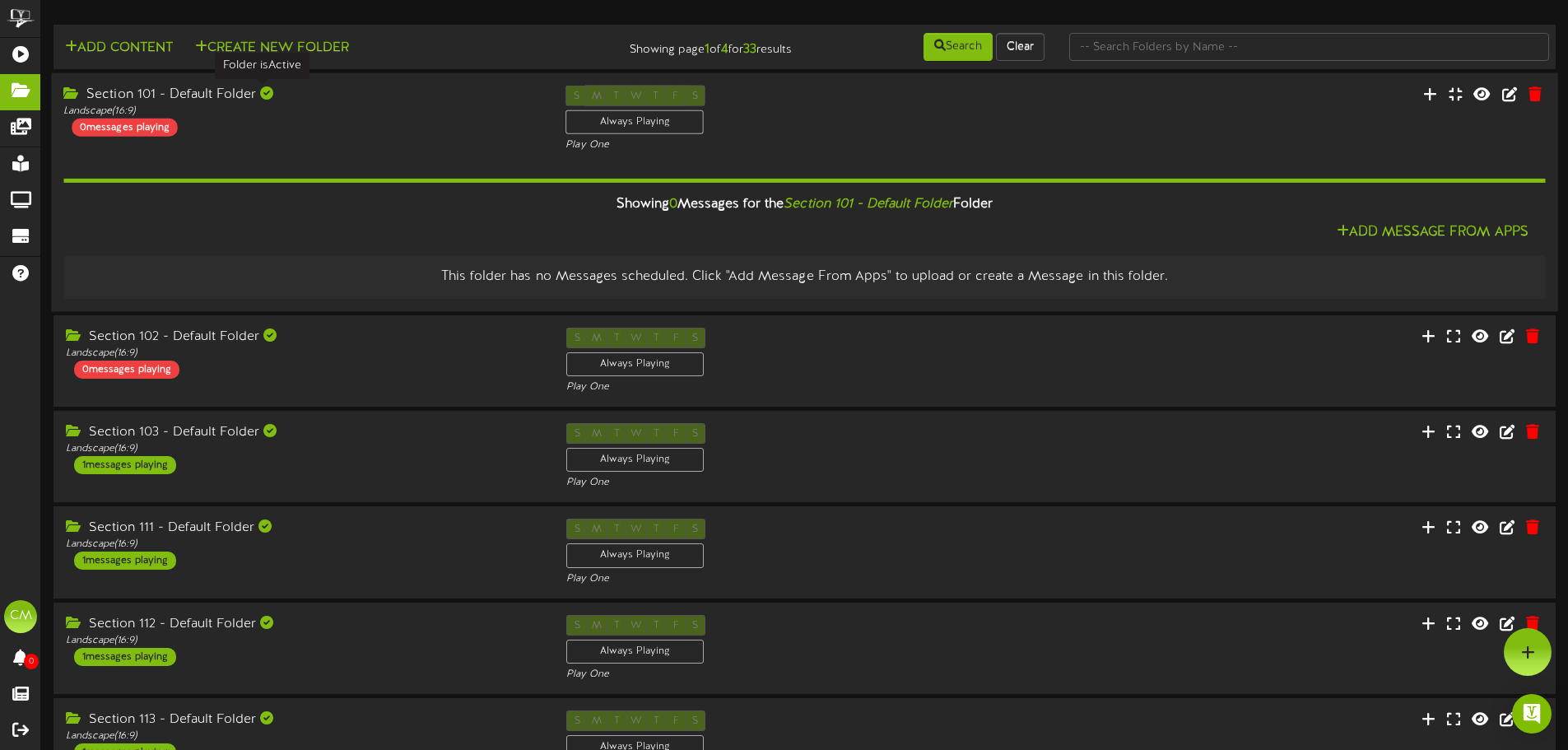 click at bounding box center (267, 93) 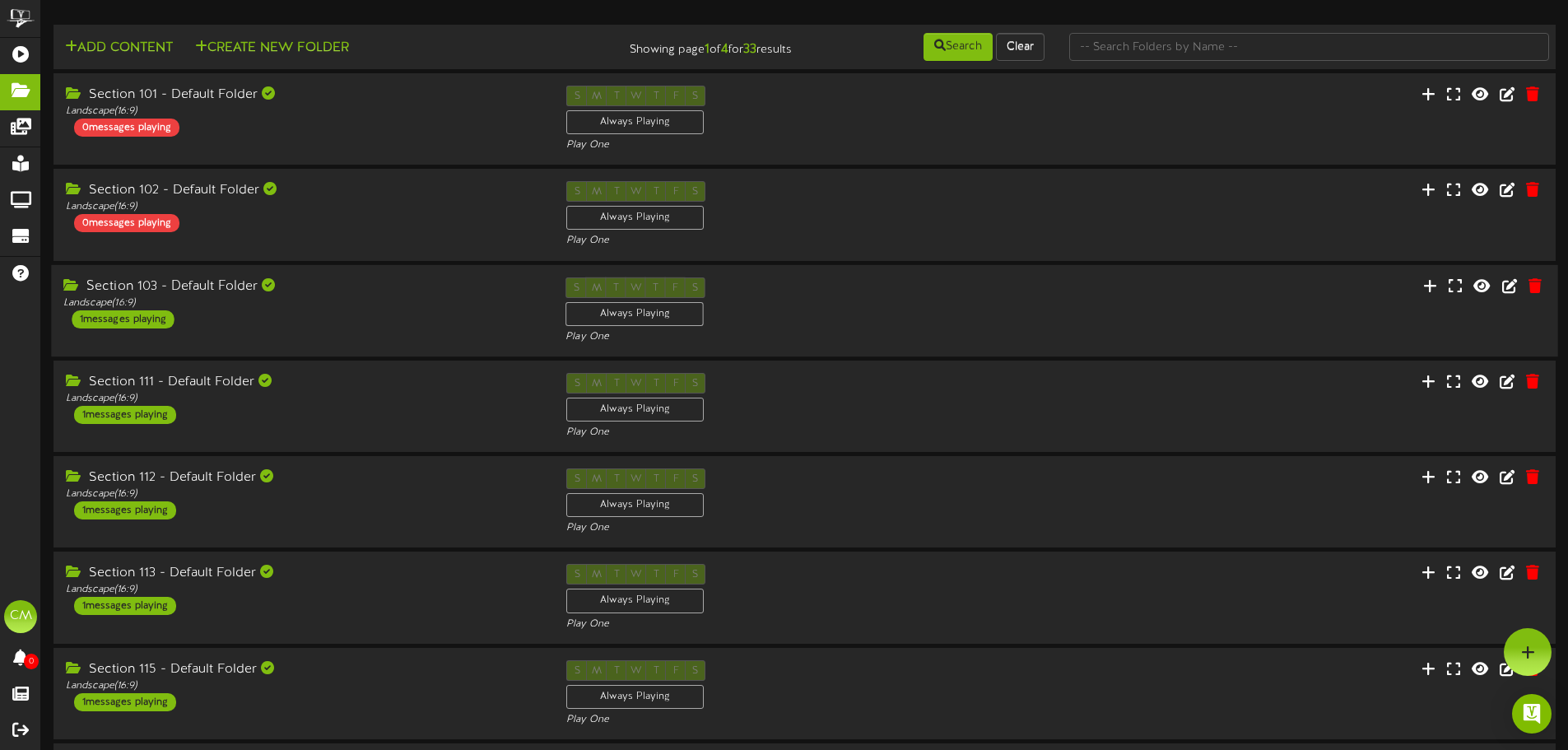 click on "1  messages playing" at bounding box center (123, 319) 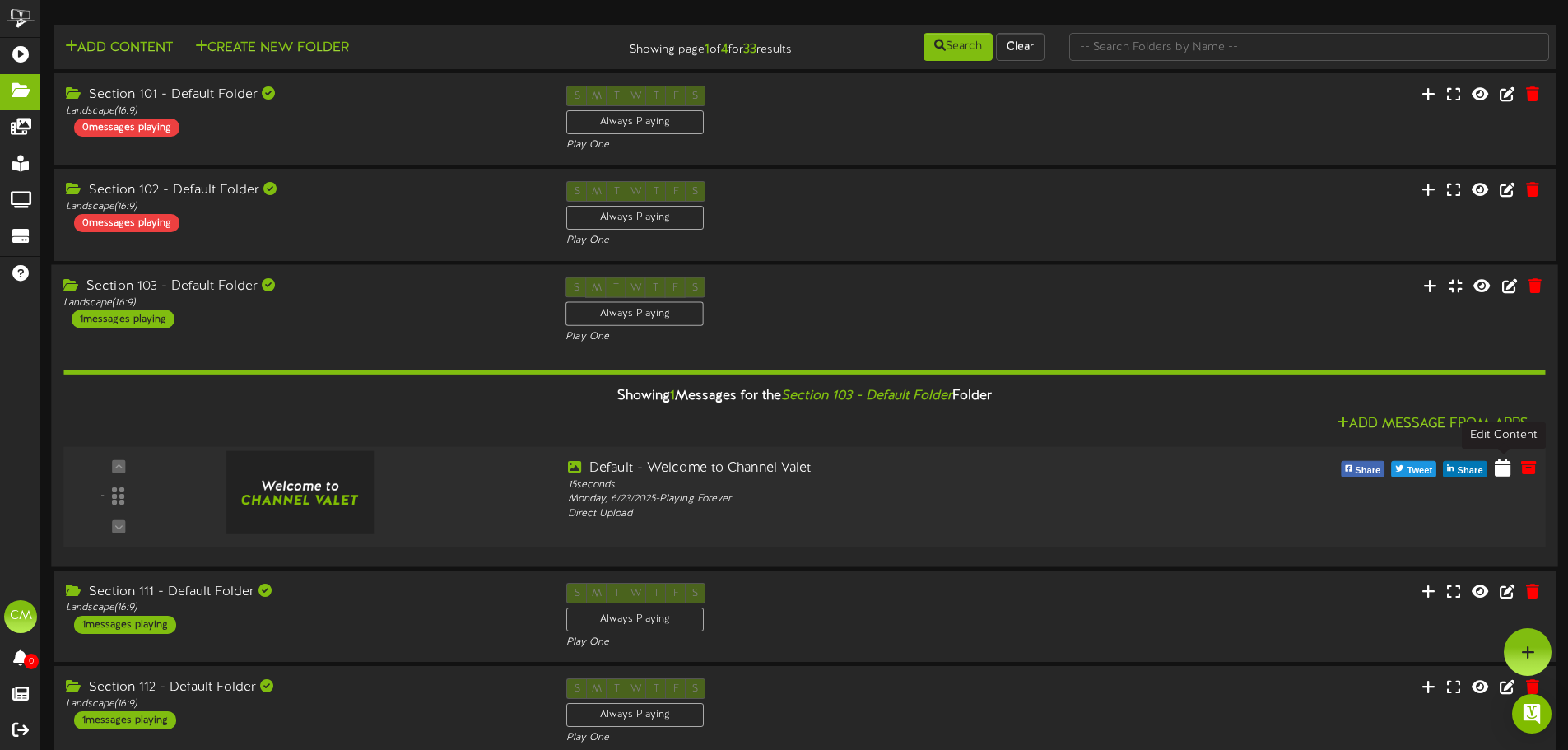 click at bounding box center (1502, 467) 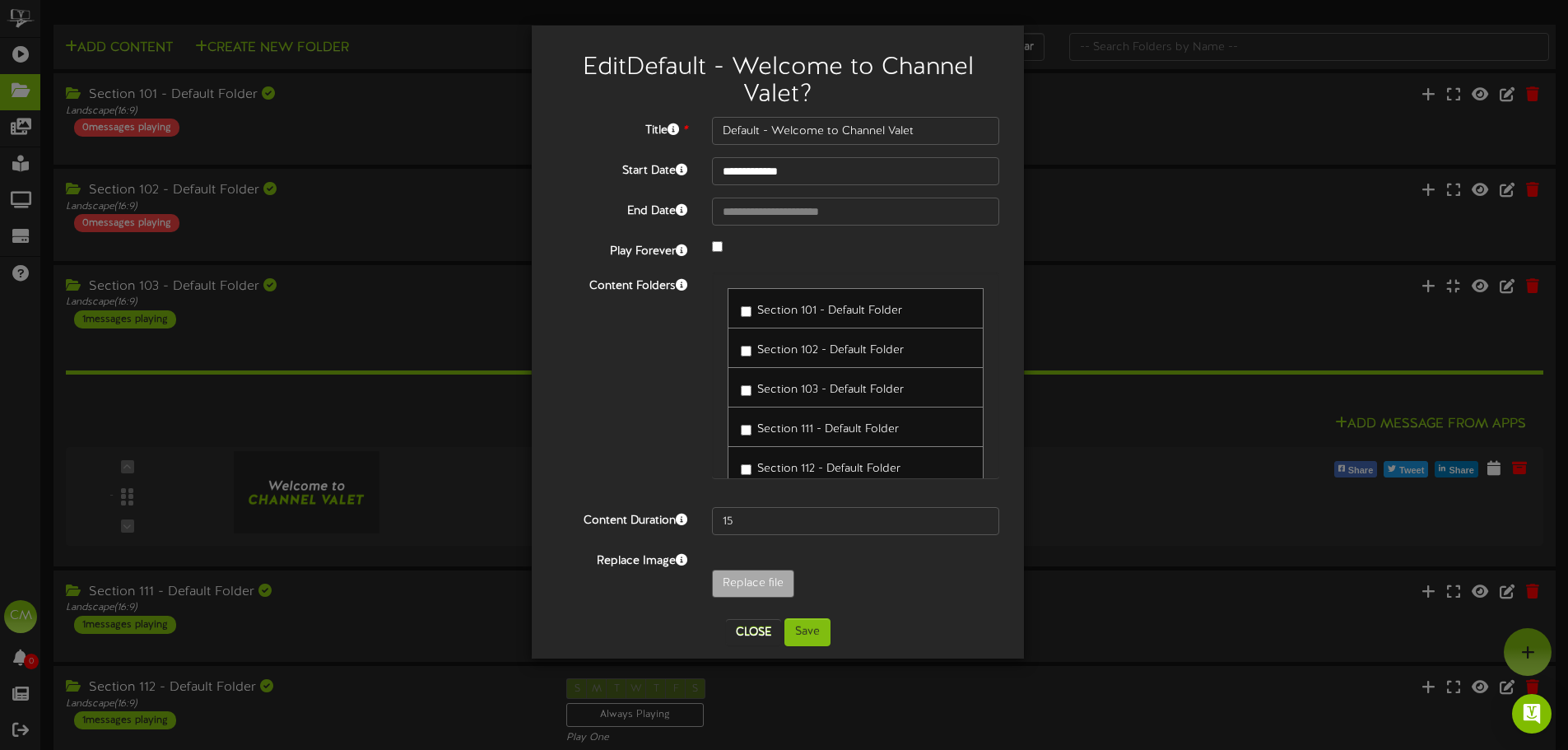 click on "**********" at bounding box center [778, 361] 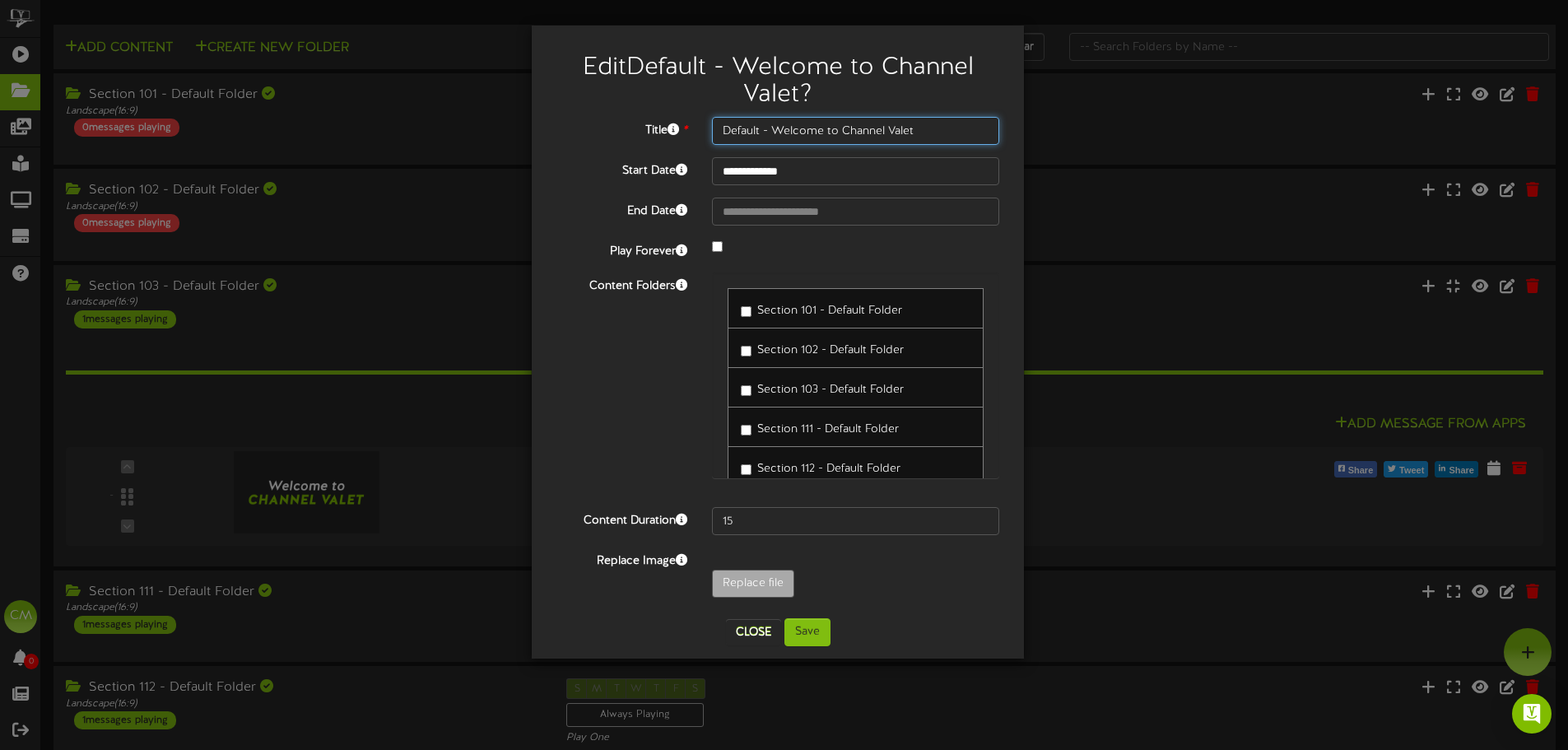 click on "Default - Welcome to Channel Valet" at bounding box center (855, 131) 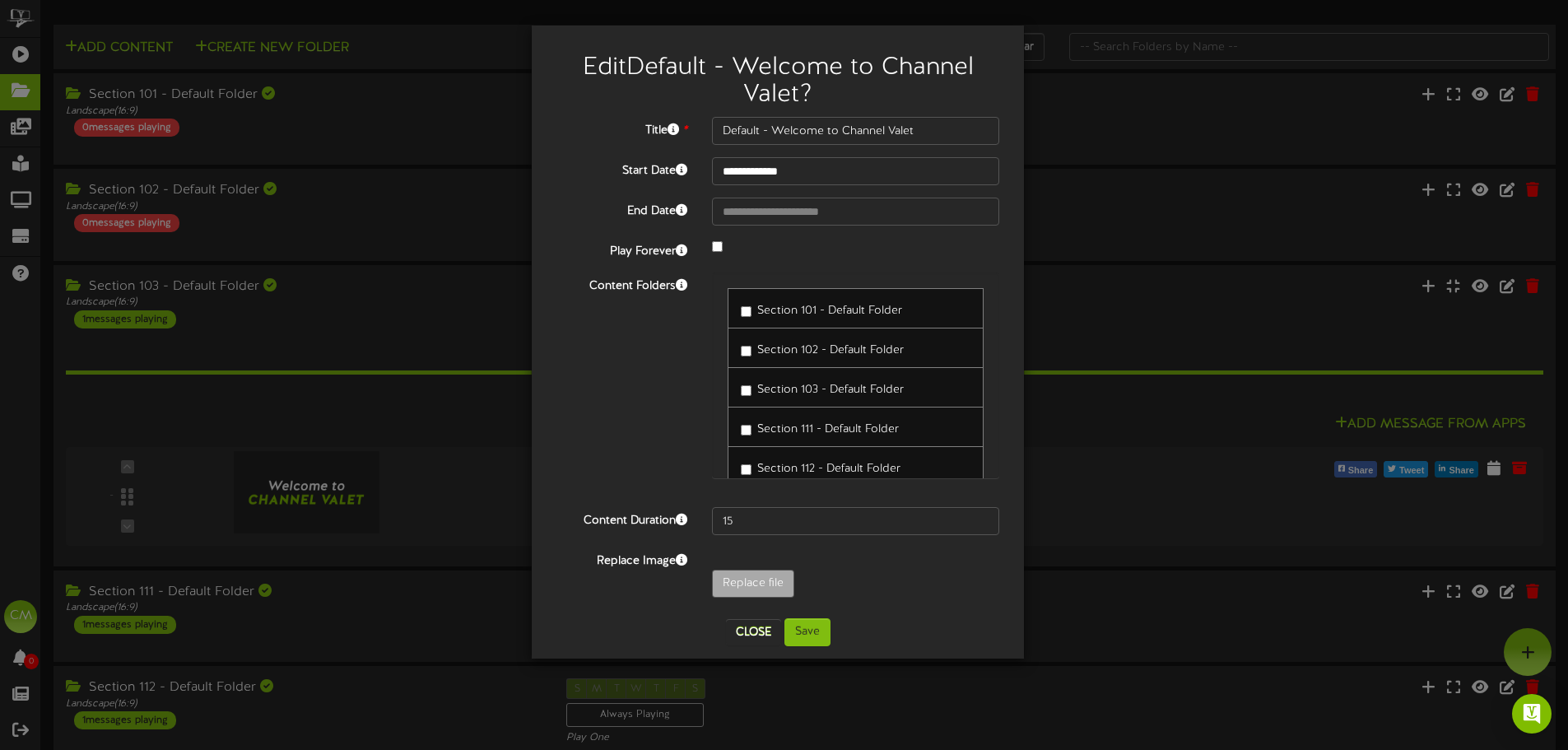 click on "Play Forever" at bounding box center [778, 249] 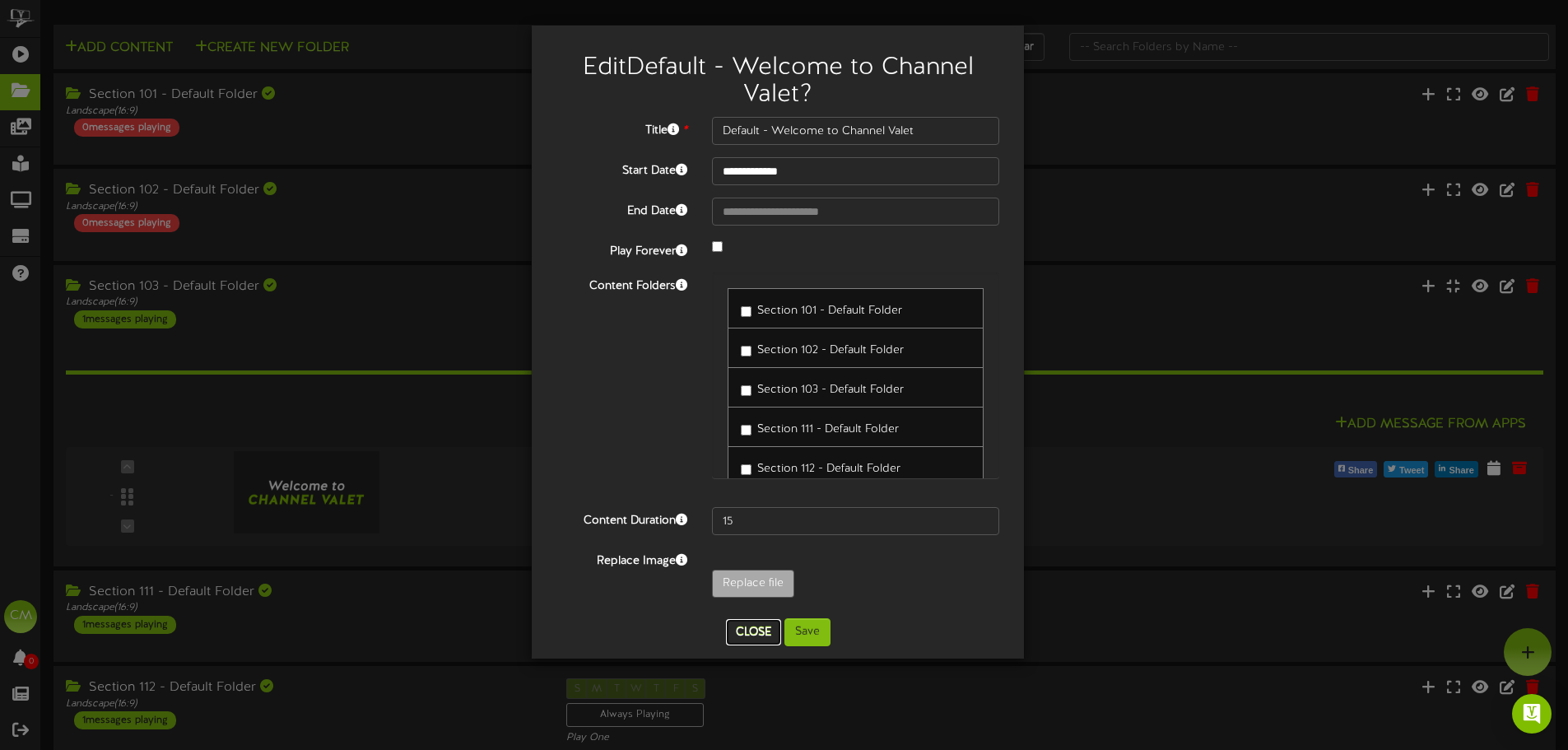 click on "Close" at bounding box center [753, 632] 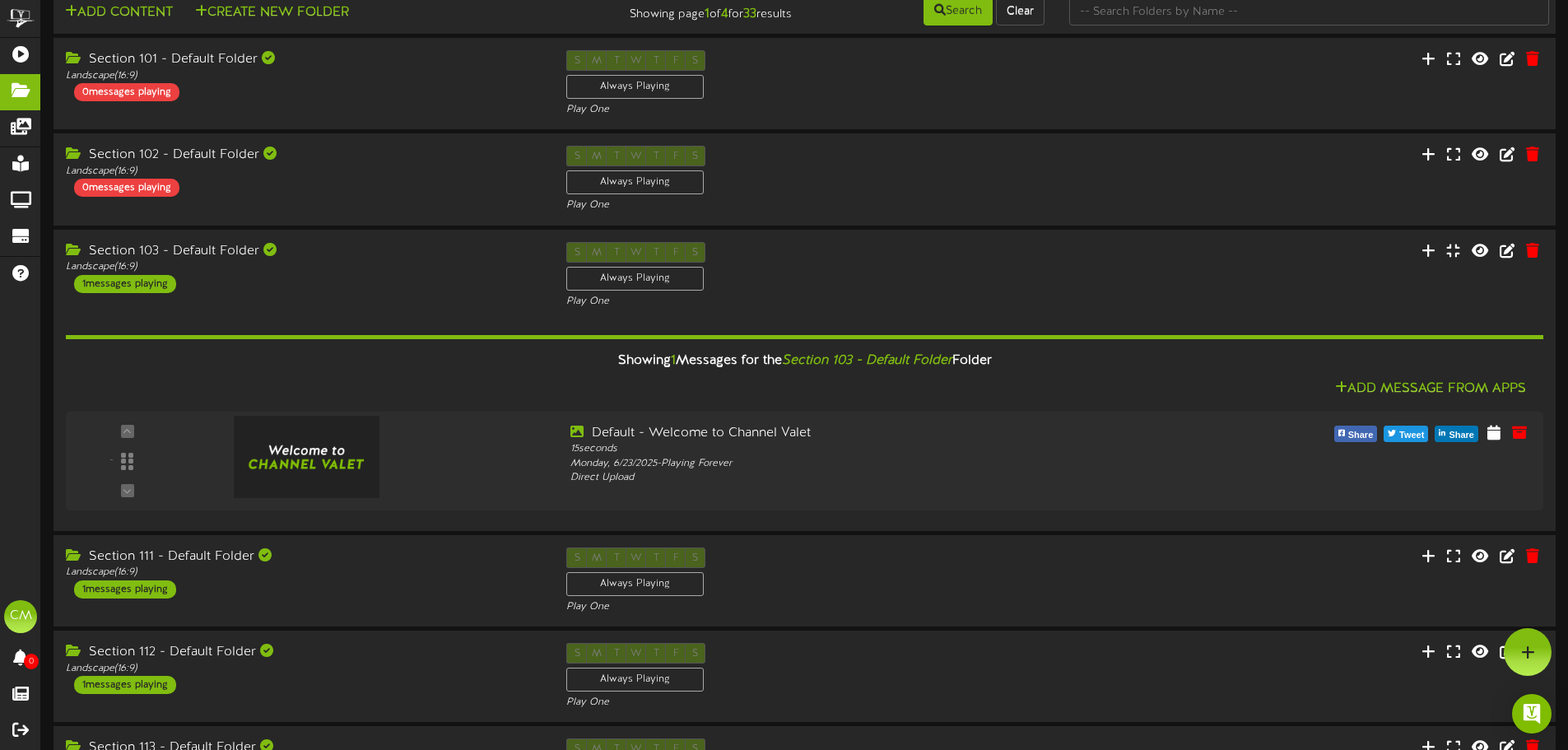 scroll, scrollTop: 0, scrollLeft: 0, axis: both 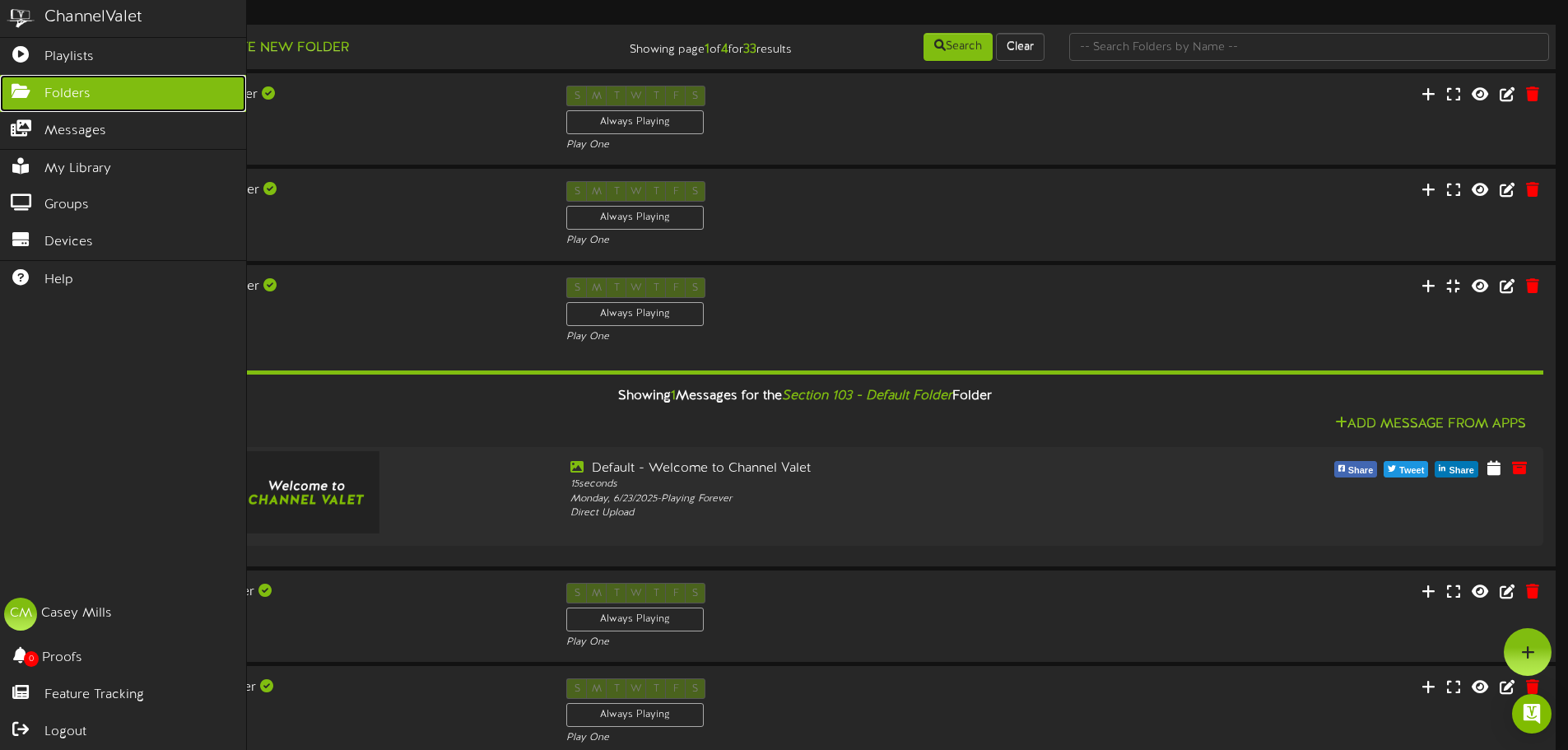 click at bounding box center [21, 89] 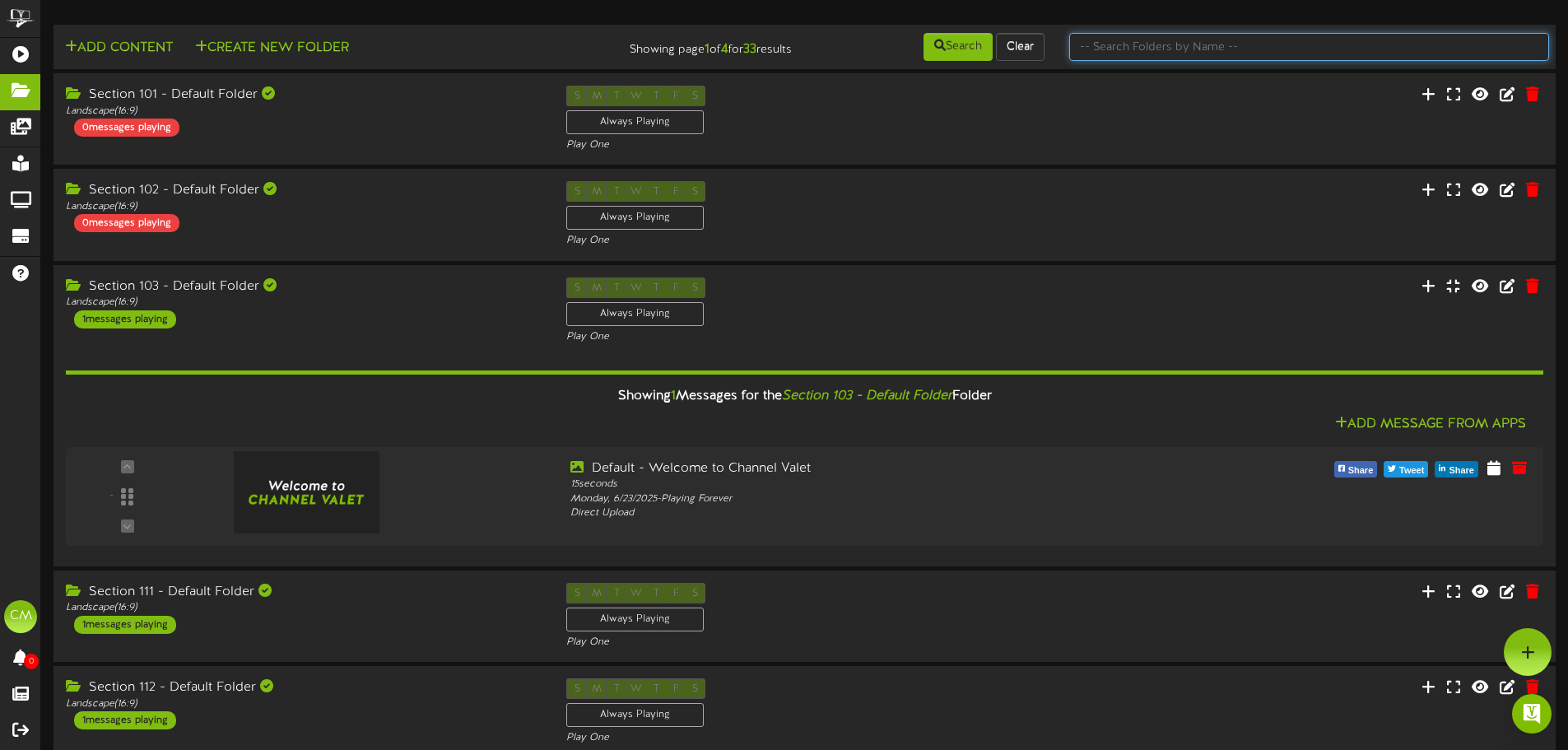 click at bounding box center [1309, 47] 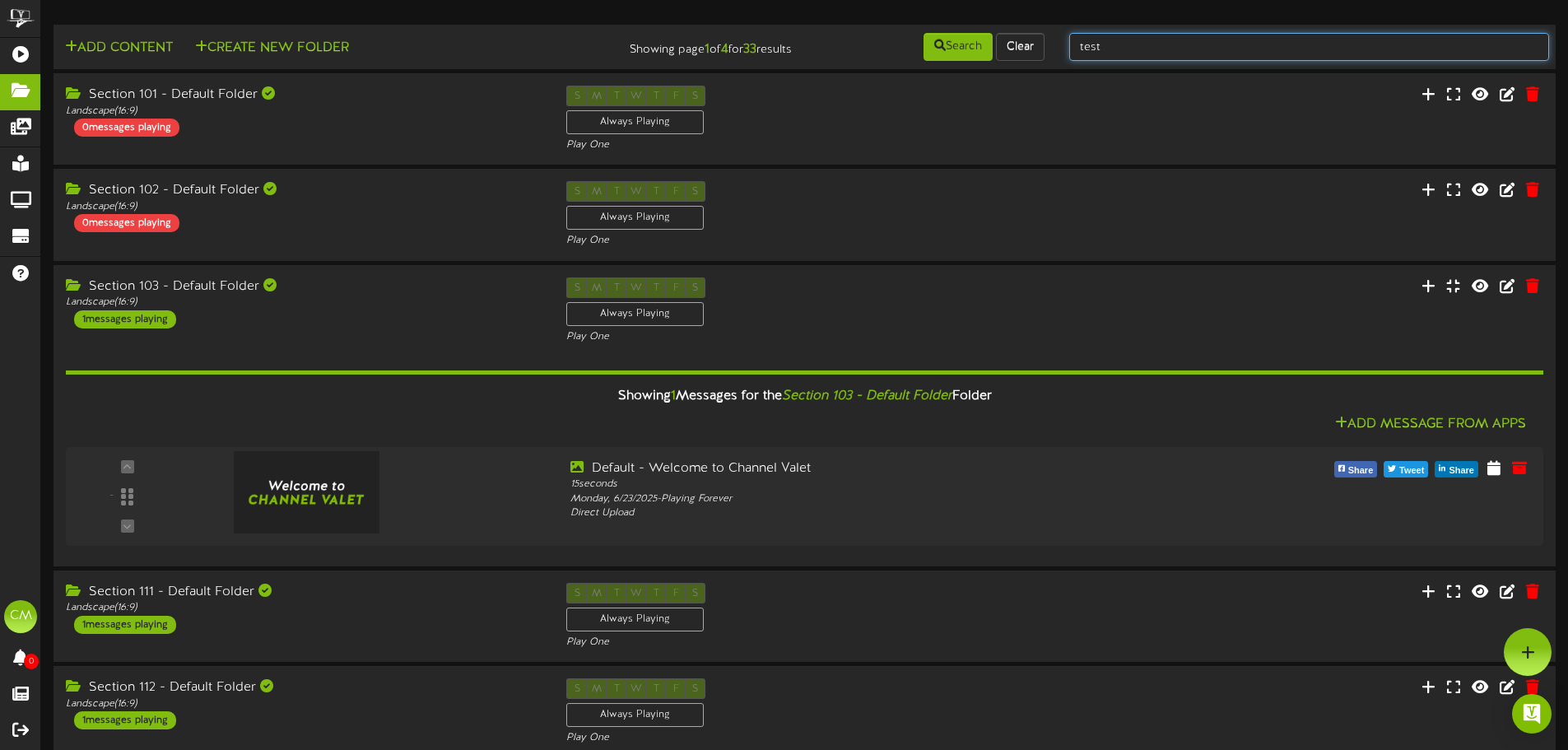 type on "test" 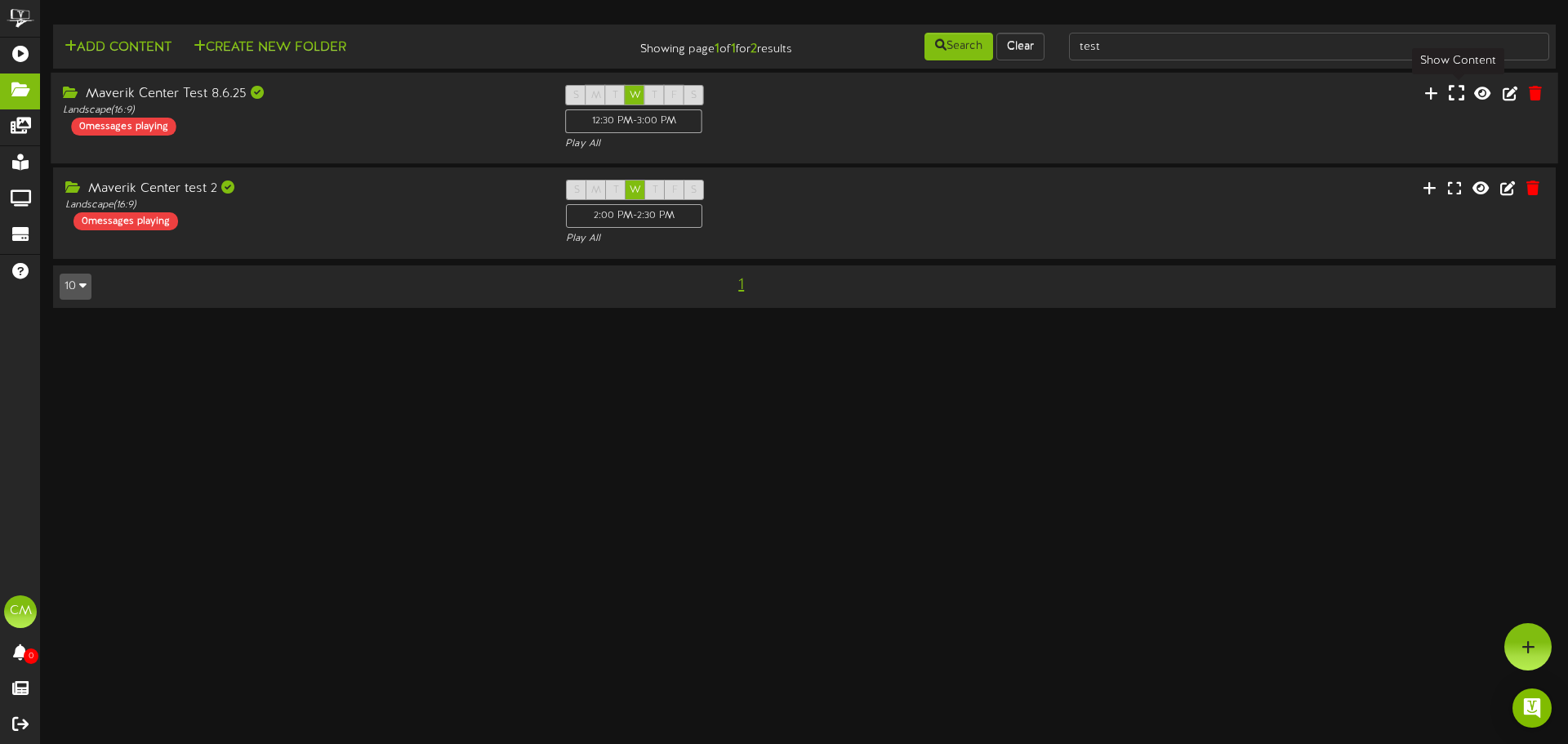 click at bounding box center [1456, 93] 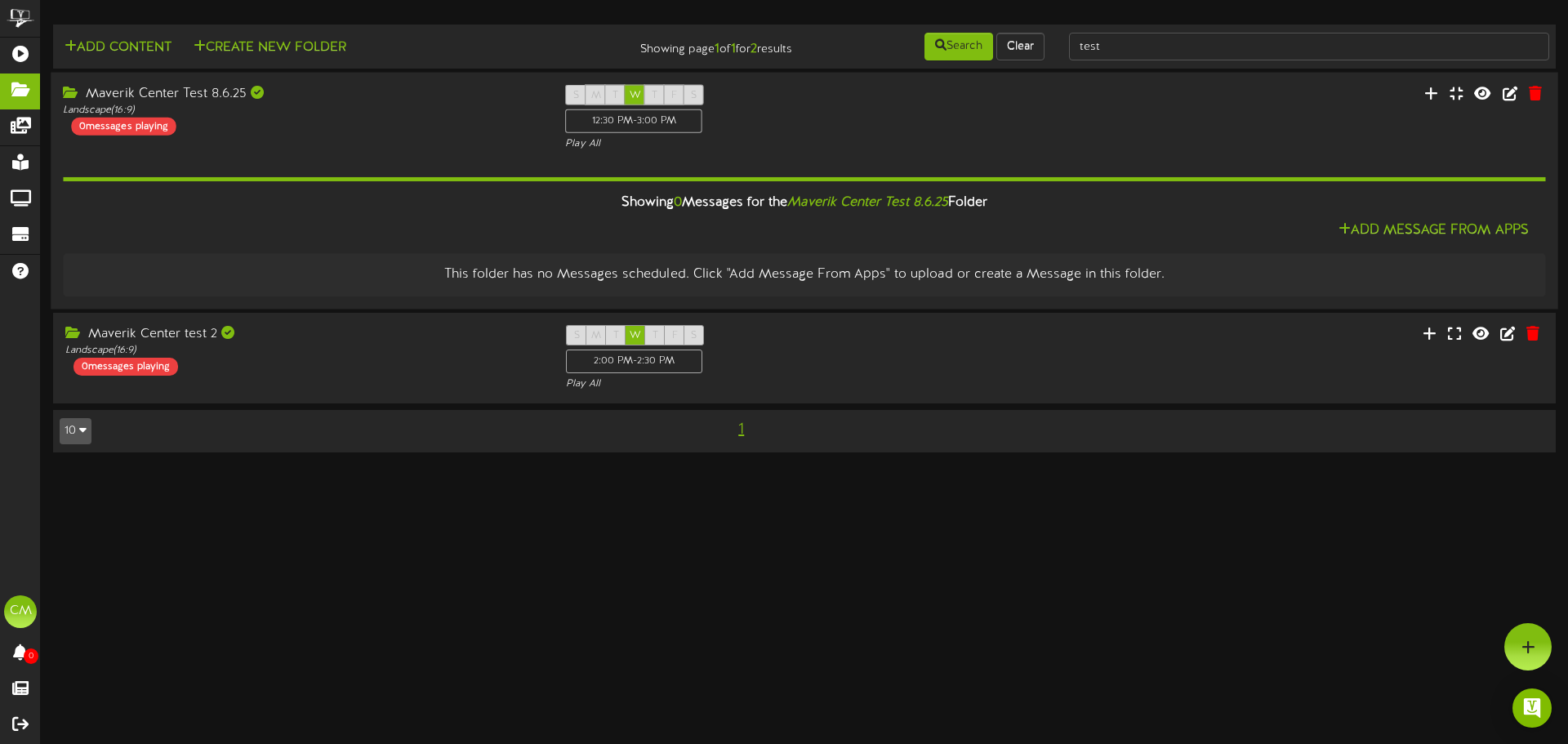 click on "Maverik Center Test 8.6.25" at bounding box center [867, 203] 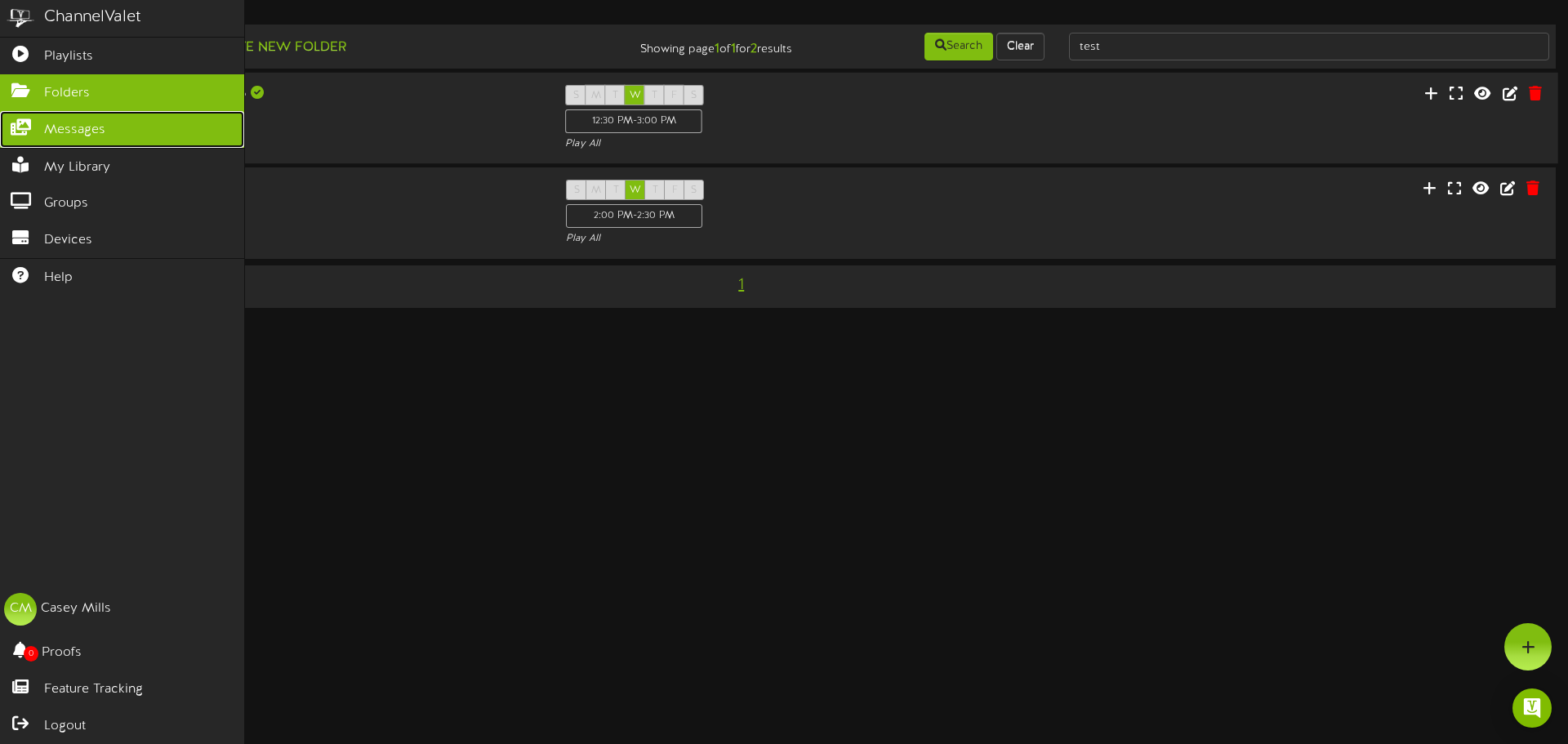 click on "Messages" at bounding box center (122, 129) 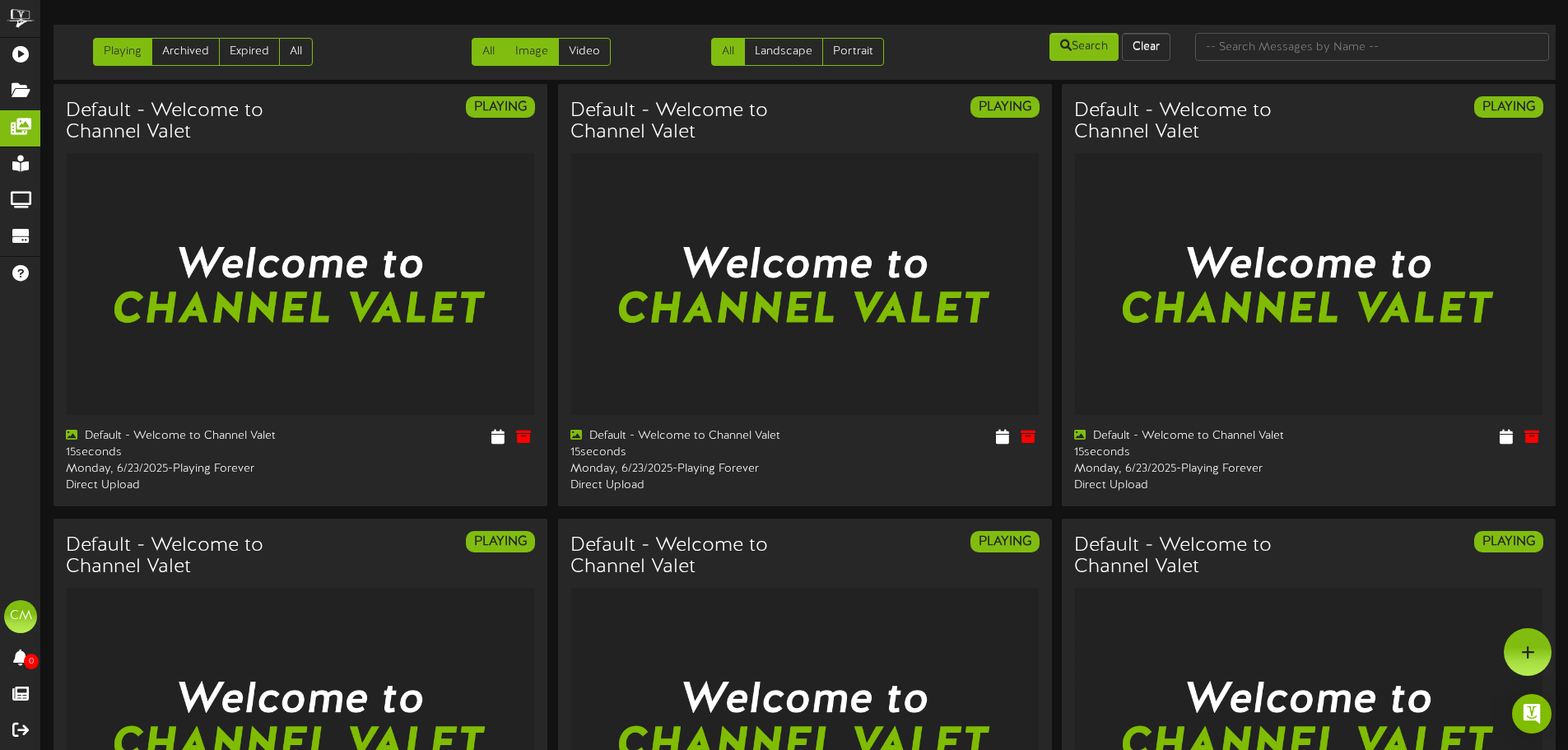 click on "Image" at bounding box center [532, 52] 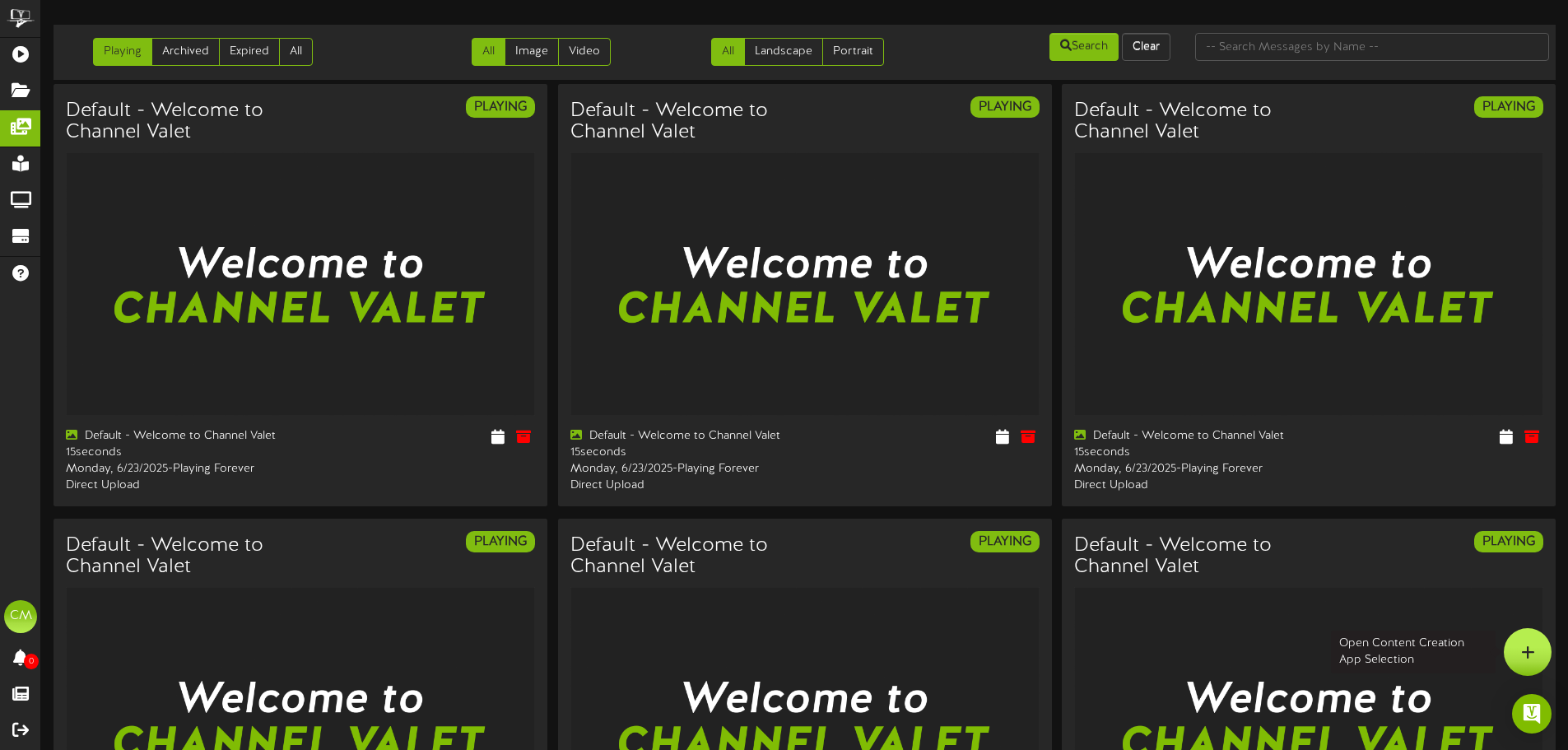 click at bounding box center (1528, 652) 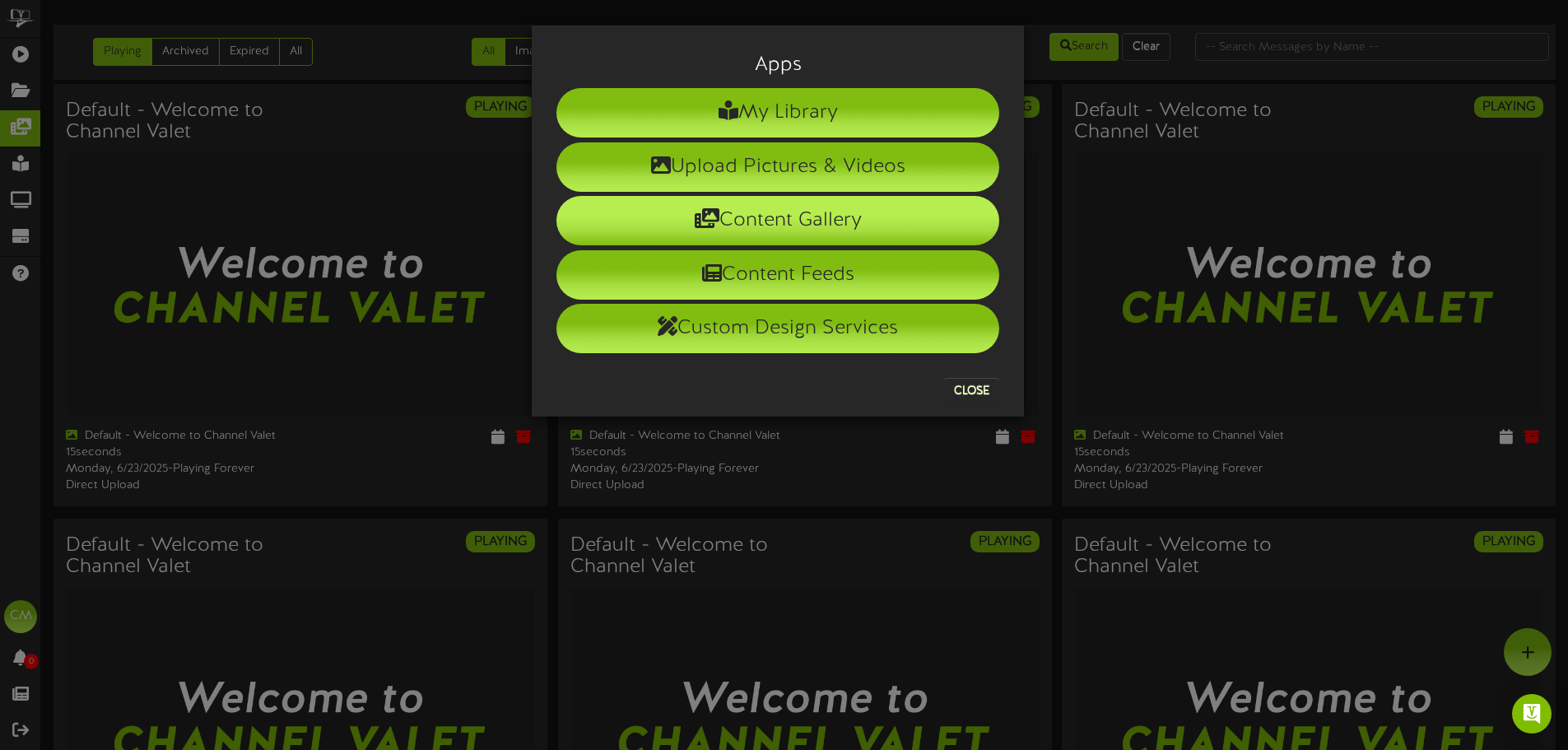 click on "Content Gallery" at bounding box center (778, 221) 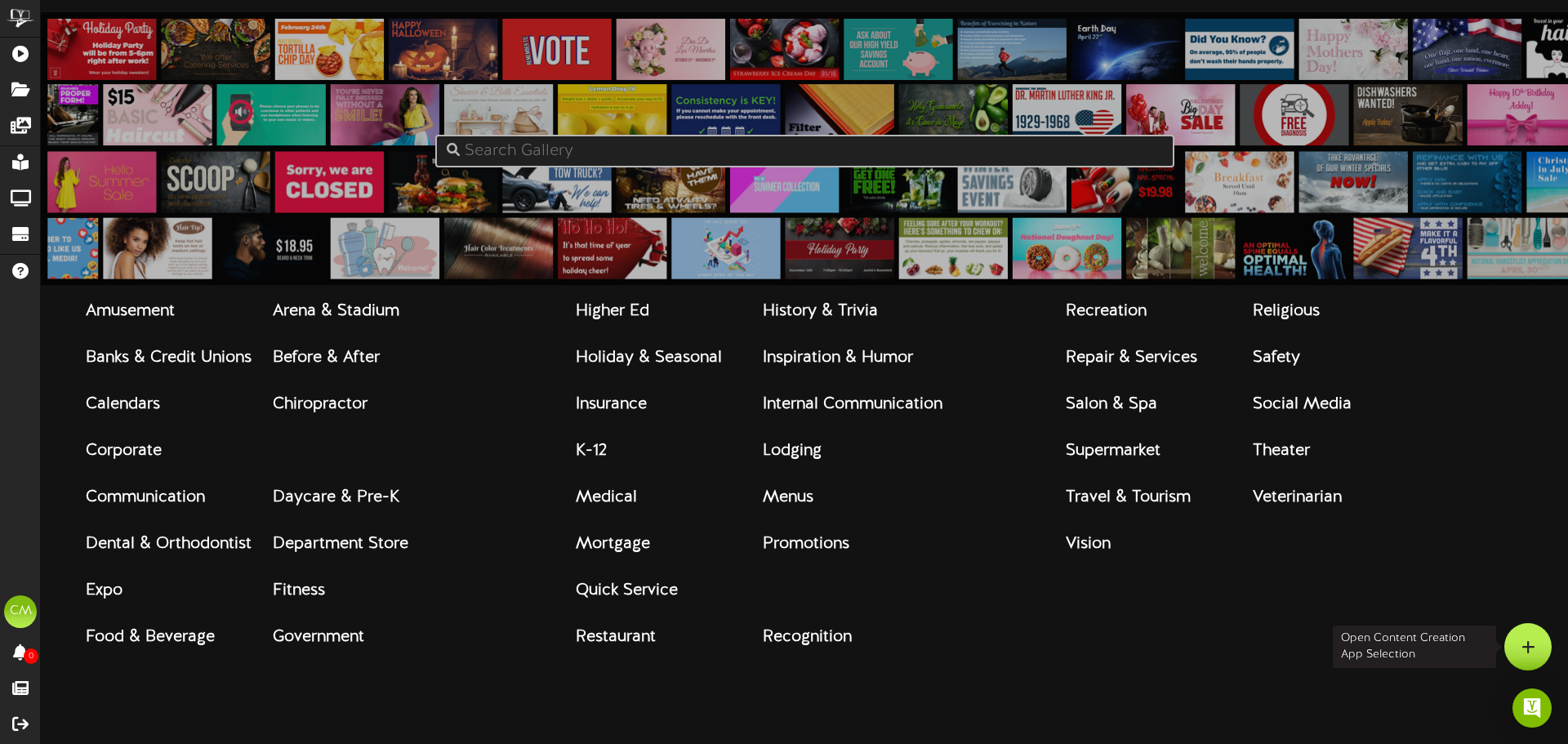 click at bounding box center [1528, 647] 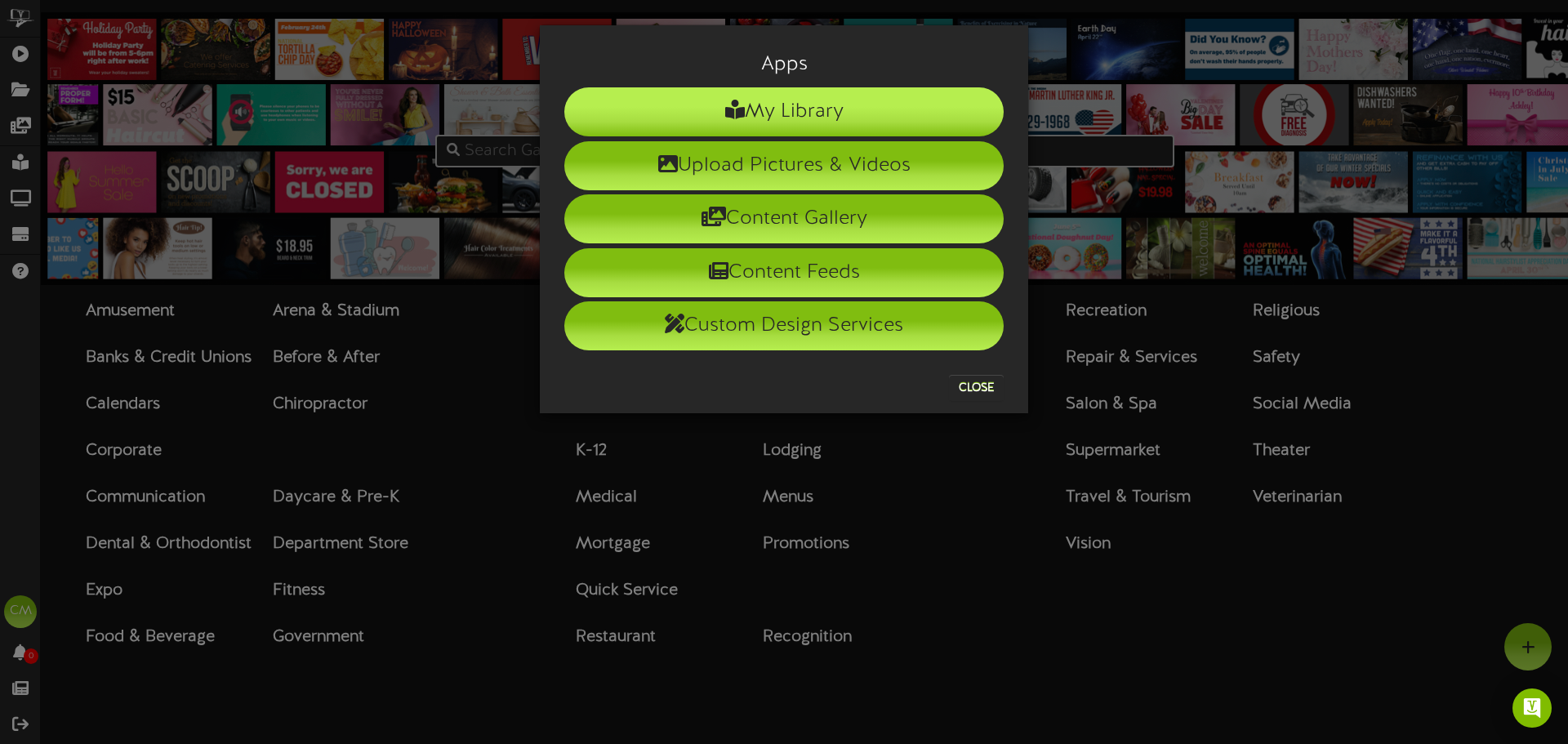 click on "My Library" at bounding box center (784, 112) 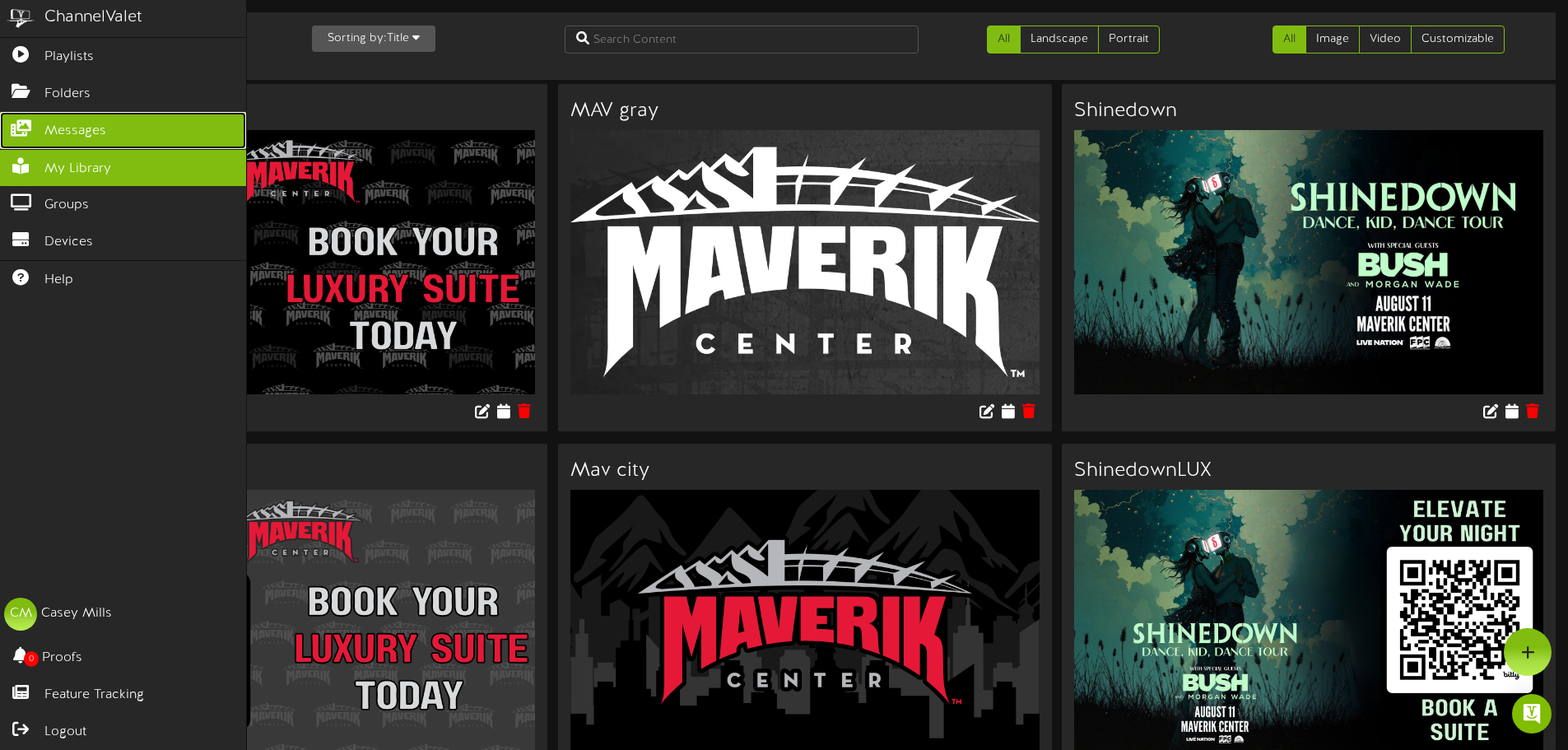 click on "Messages" at bounding box center (123, 130) 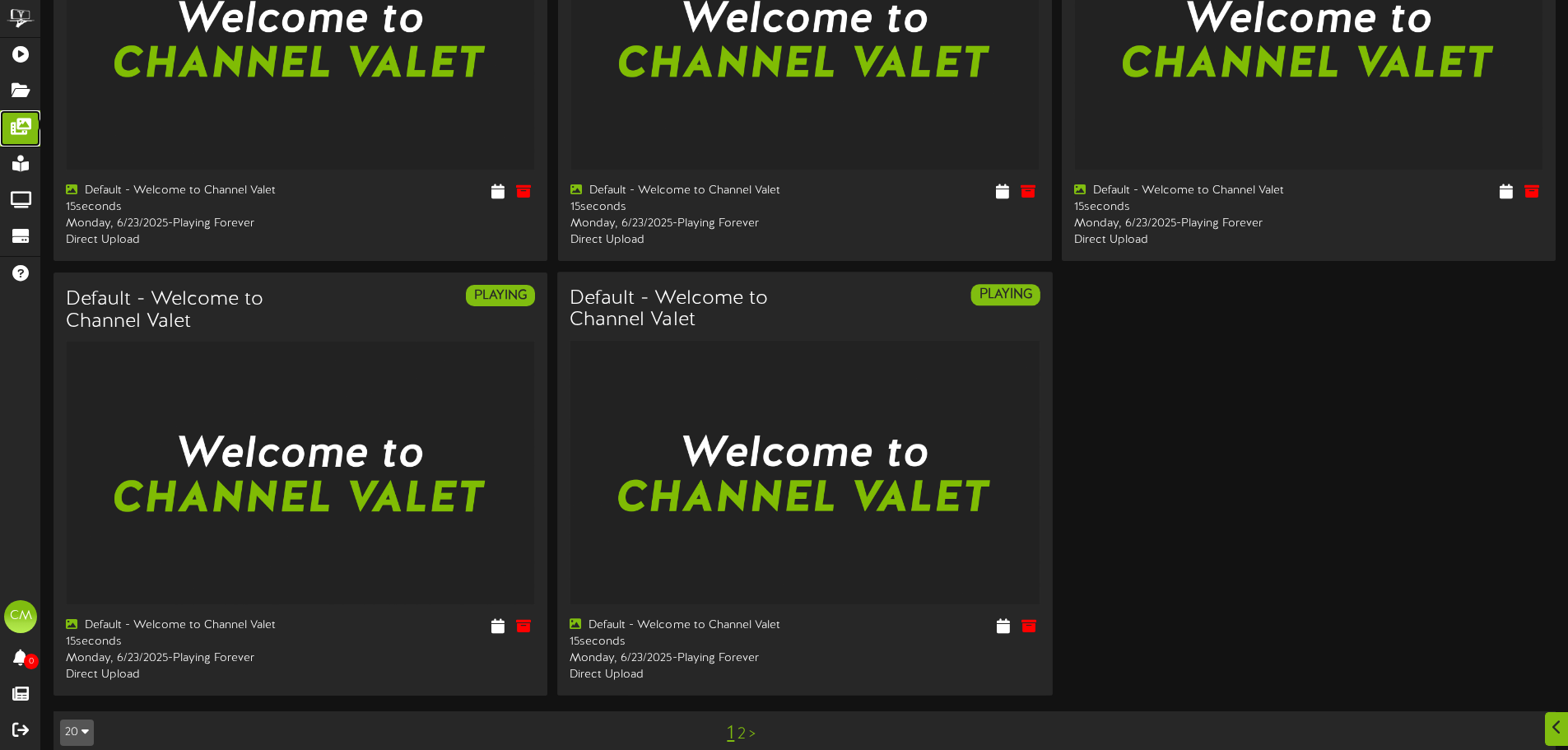 scroll, scrollTop: 2429, scrollLeft: 0, axis: vertical 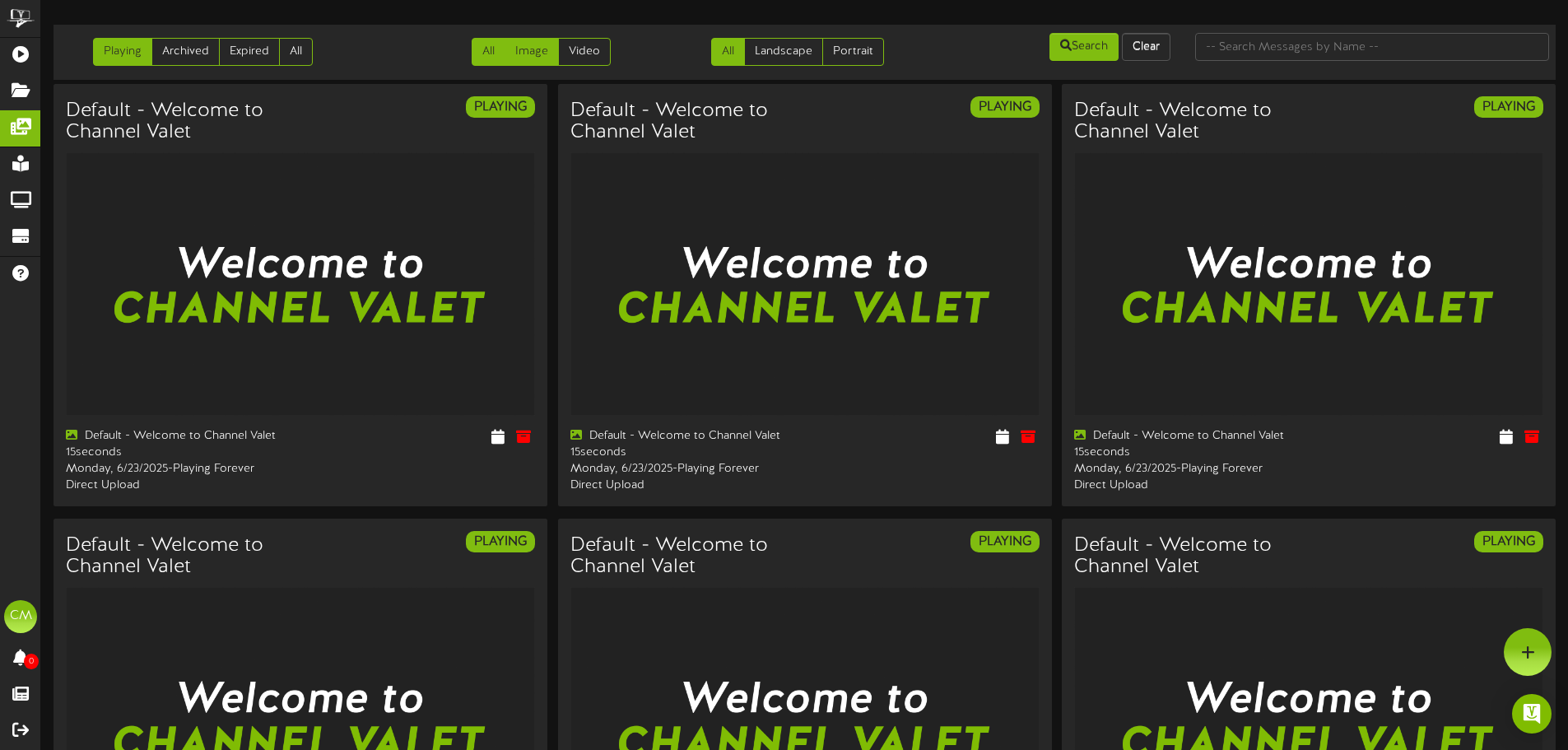 click on "Image" at bounding box center (532, 52) 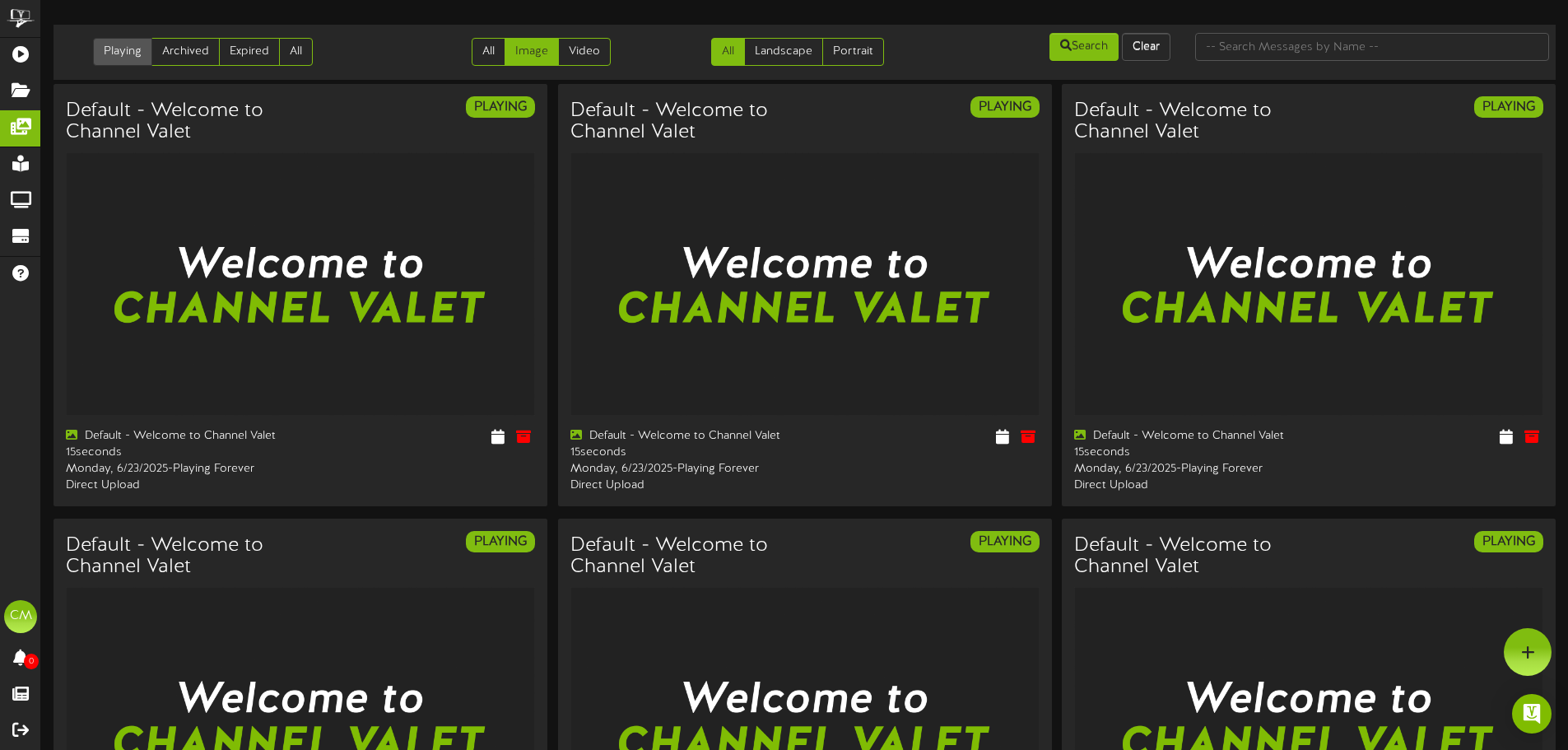 click on "Playing" at bounding box center [123, 52] 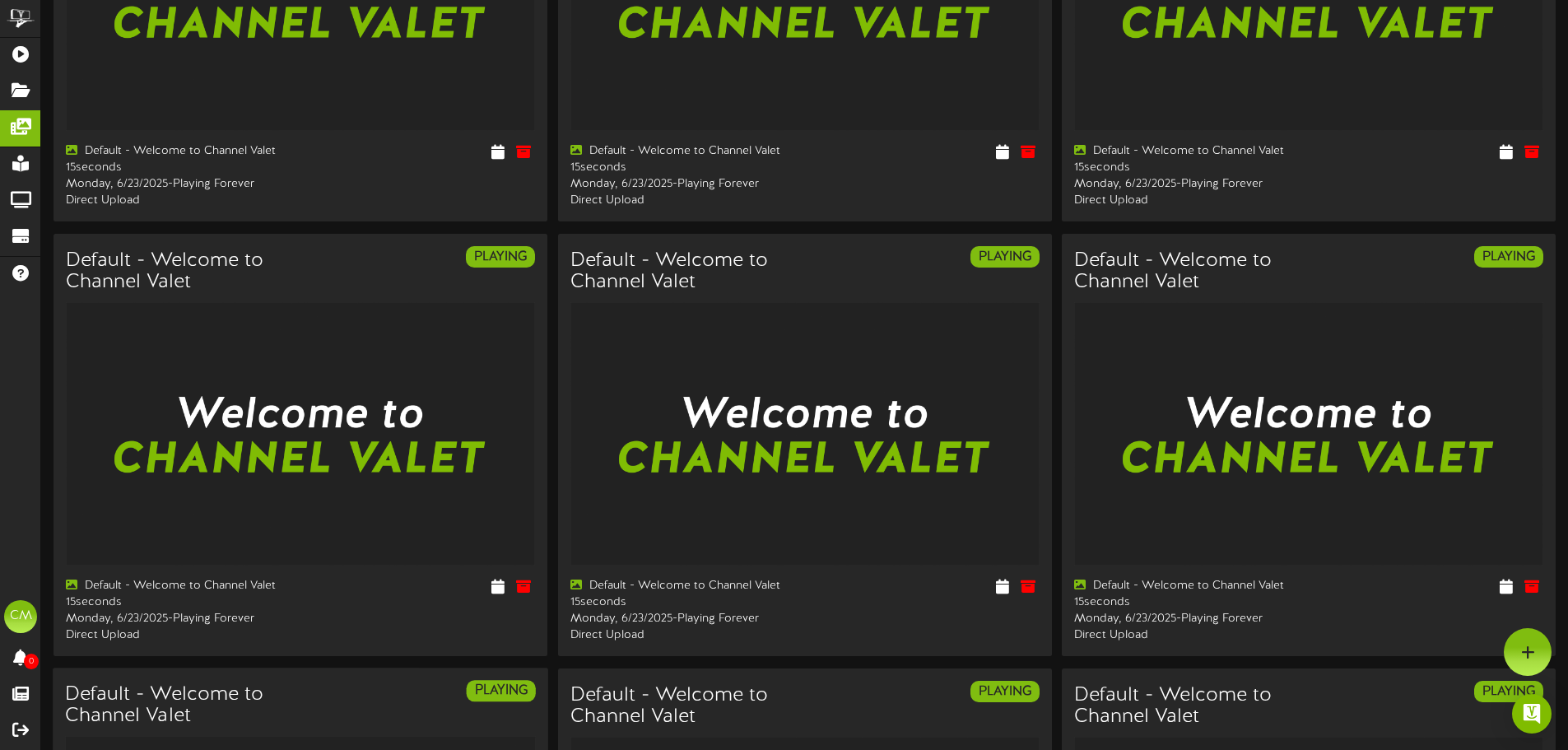 scroll, scrollTop: 165, scrollLeft: 0, axis: vertical 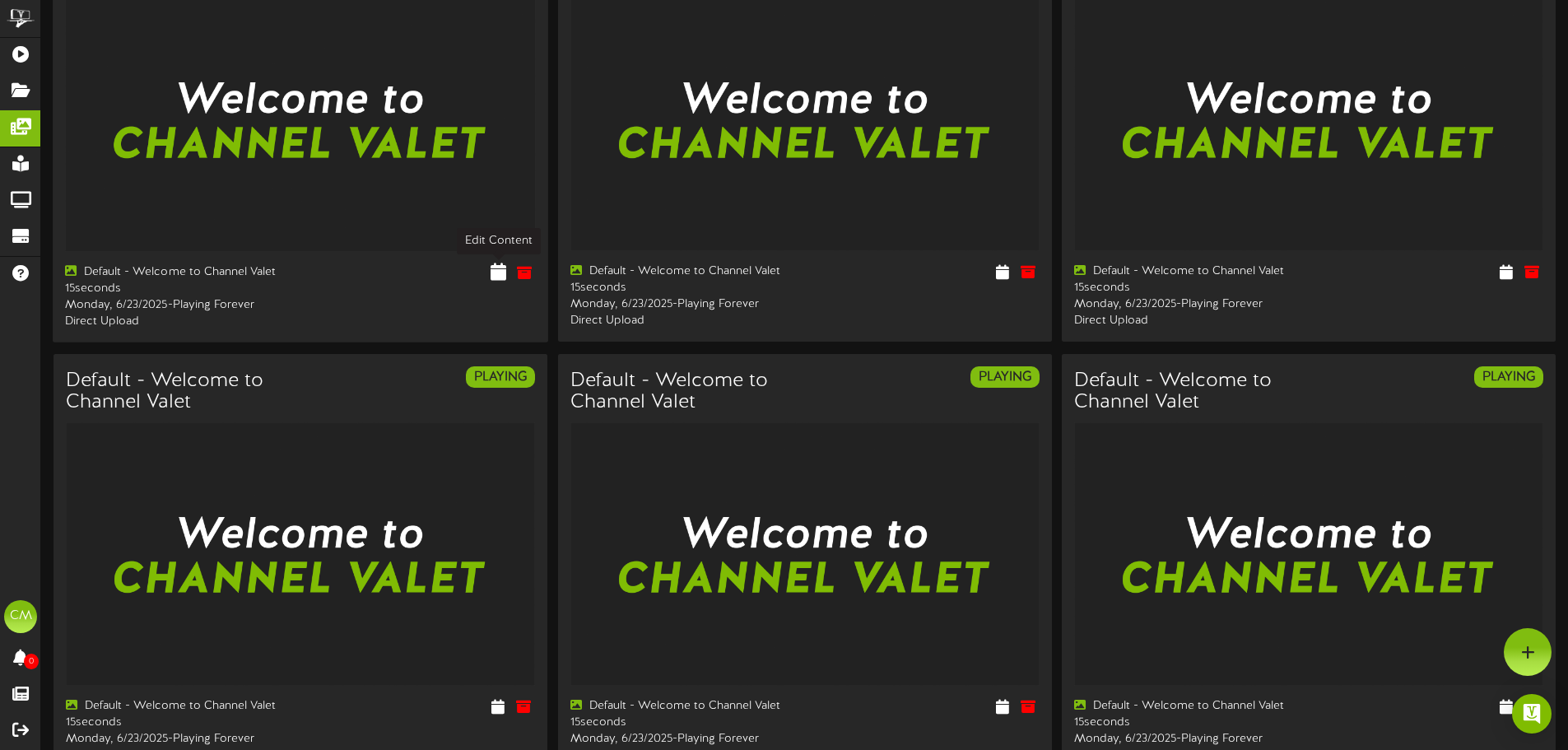 click at bounding box center [498, 273] 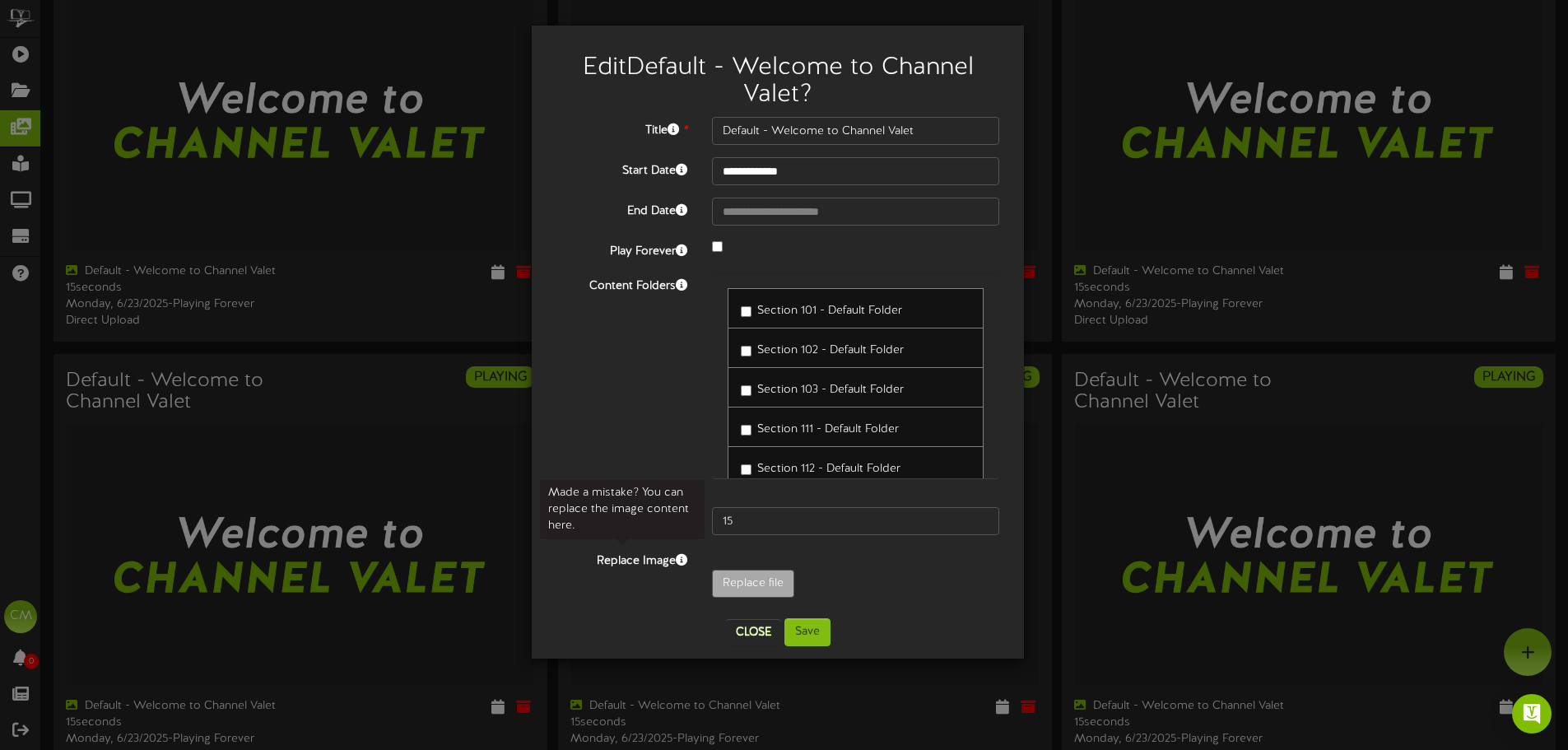click at bounding box center [682, 560] 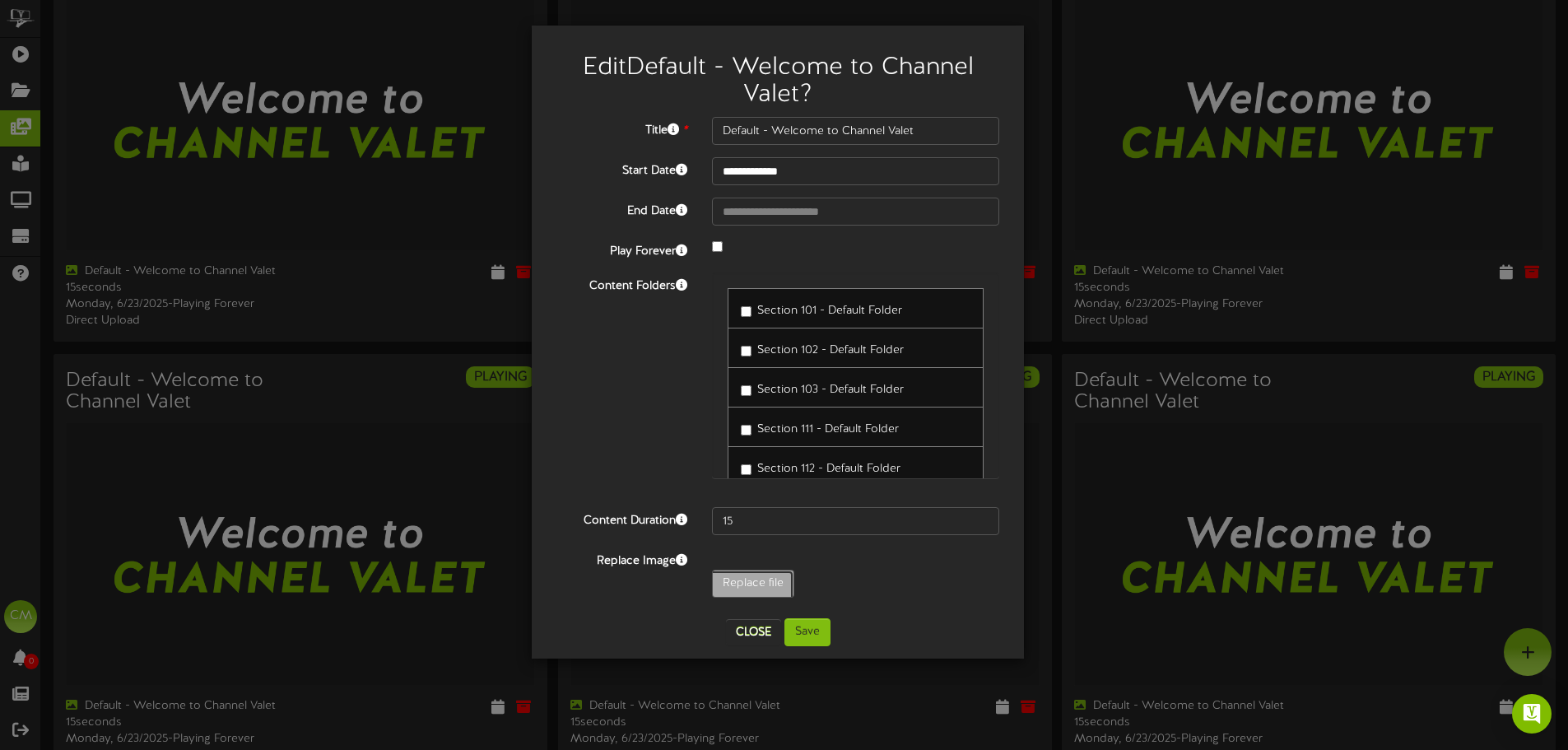 click on "Replace file" at bounding box center (-102, 629) 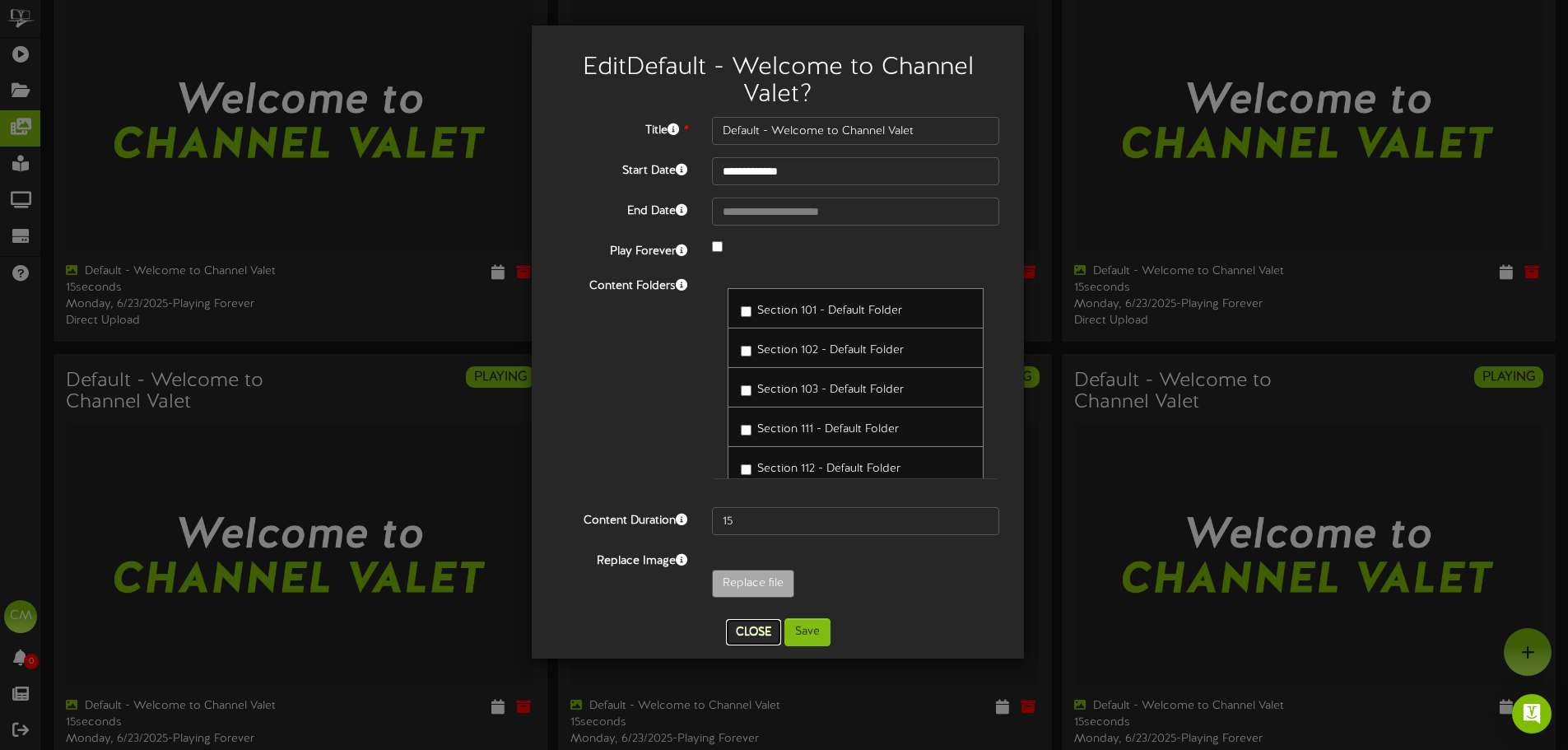 click on "Close" at bounding box center (753, 632) 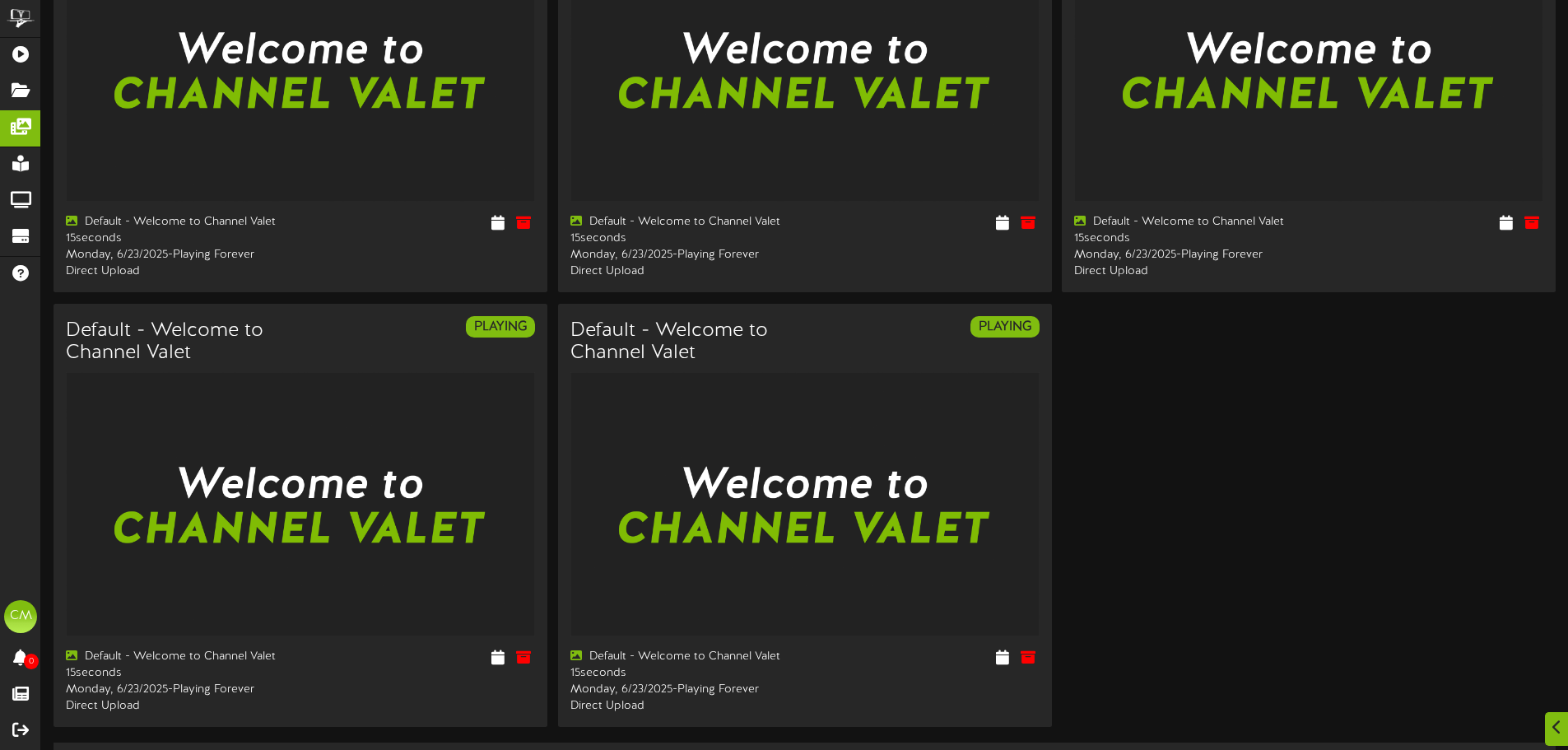 scroll, scrollTop: 2429, scrollLeft: 0, axis: vertical 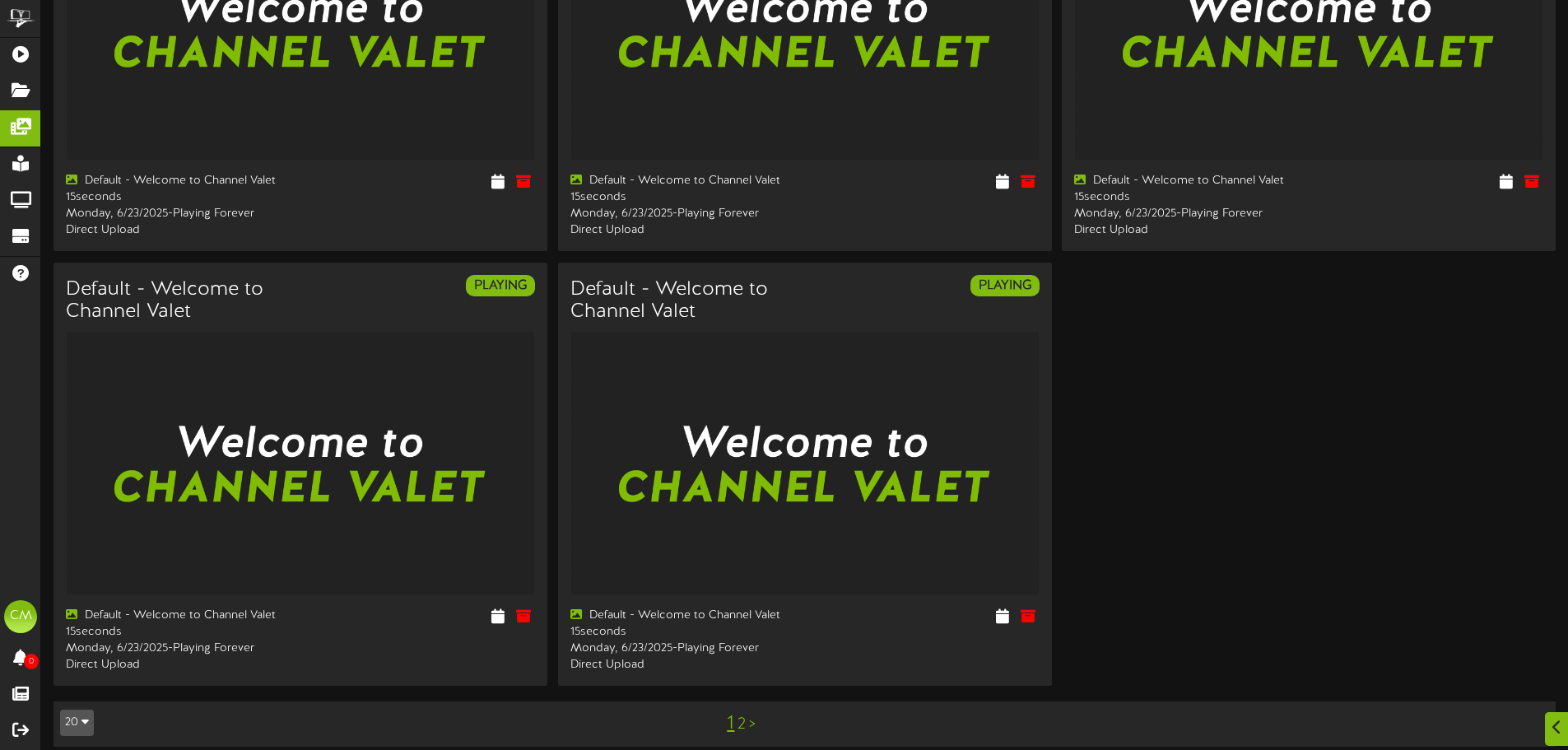 click at bounding box center (85, 721) 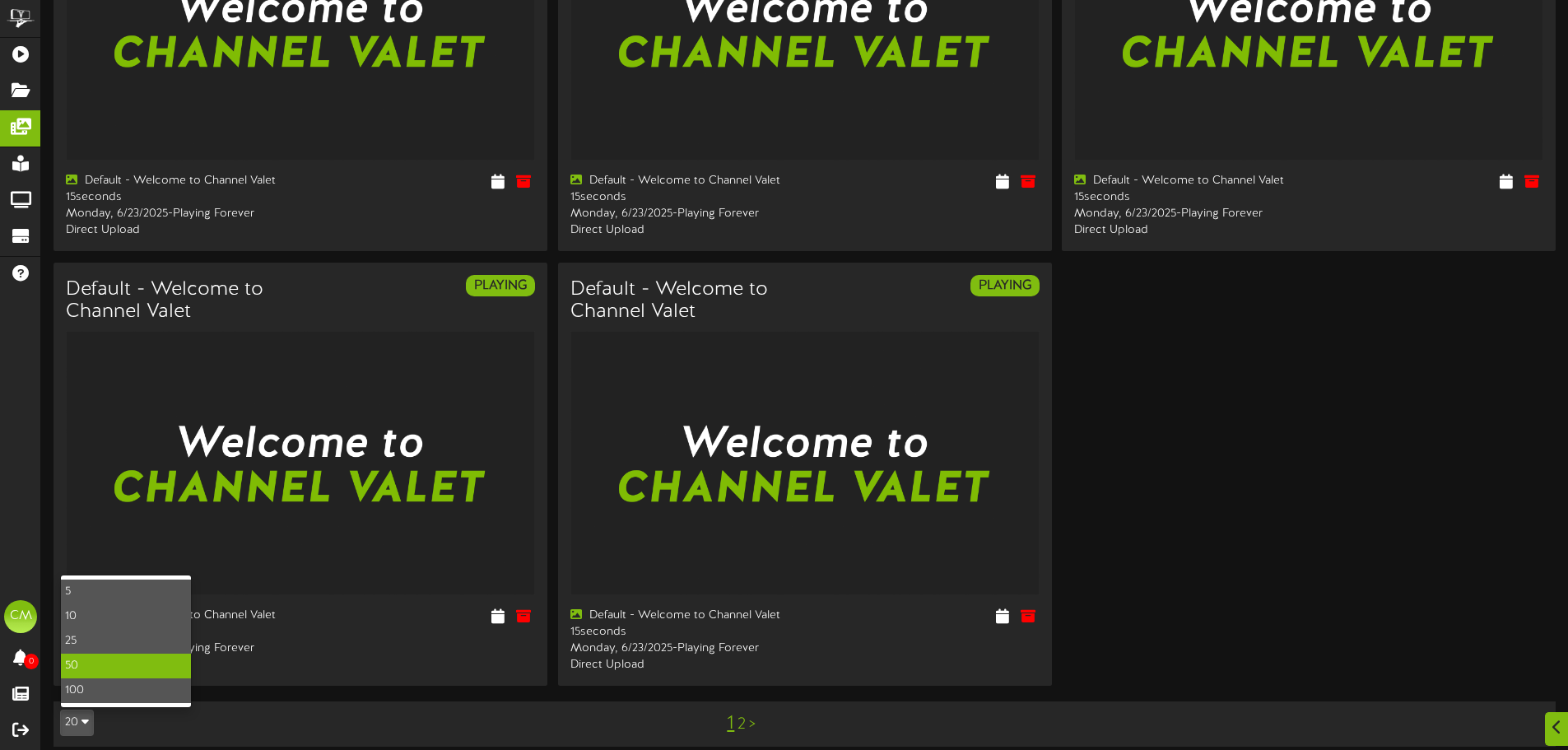 click on "50" at bounding box center [126, 666] 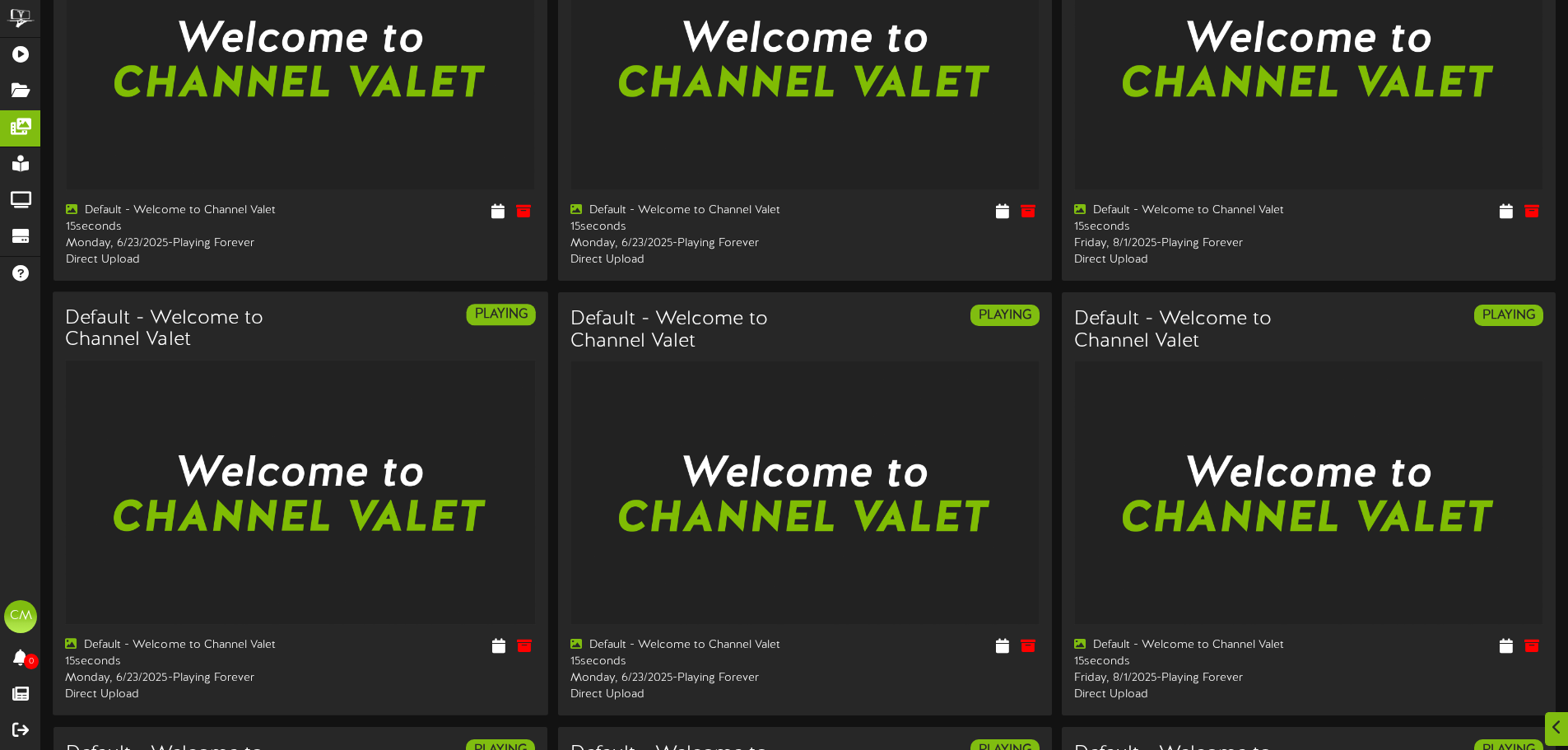 scroll, scrollTop: 2400, scrollLeft: 0, axis: vertical 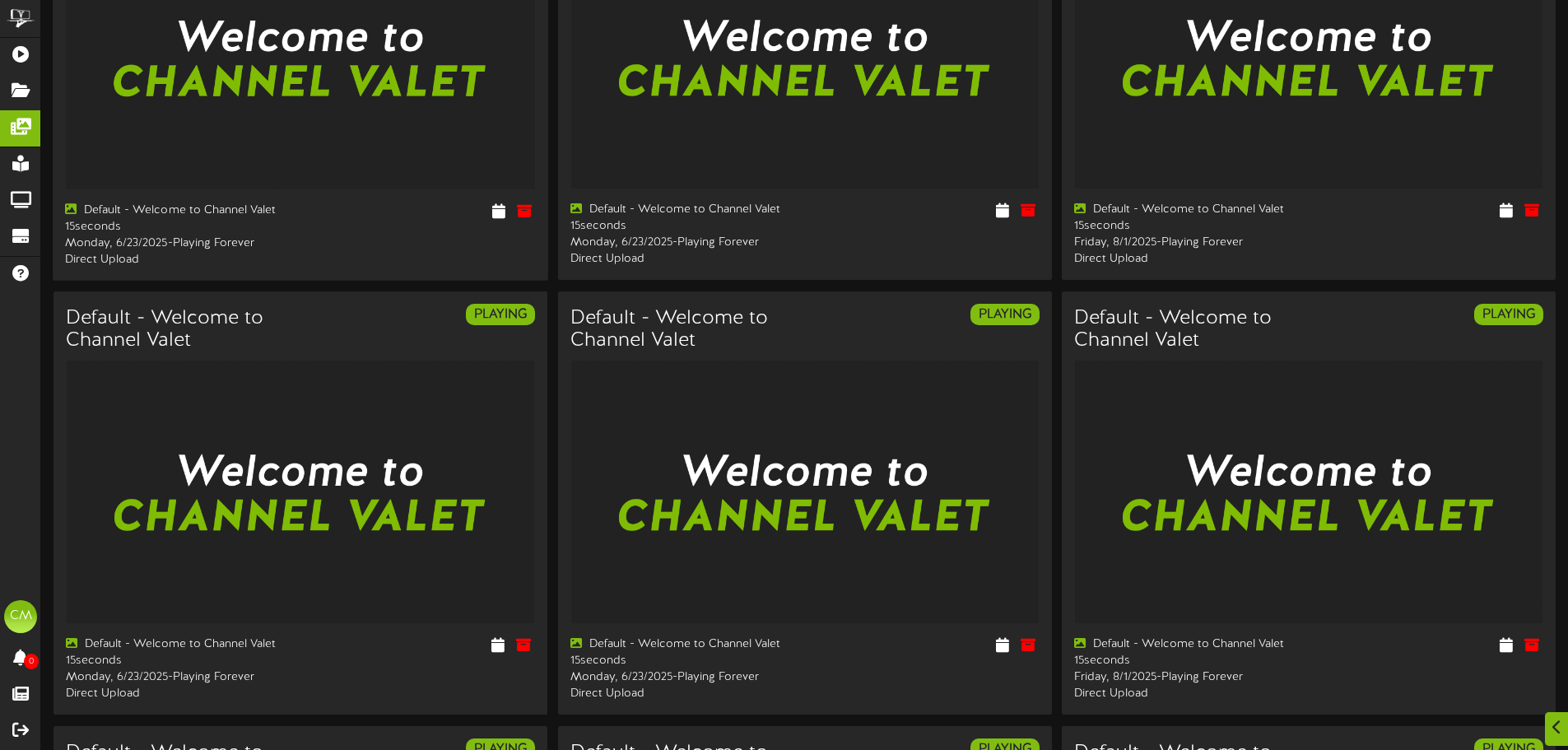 click at bounding box center (300, 58) 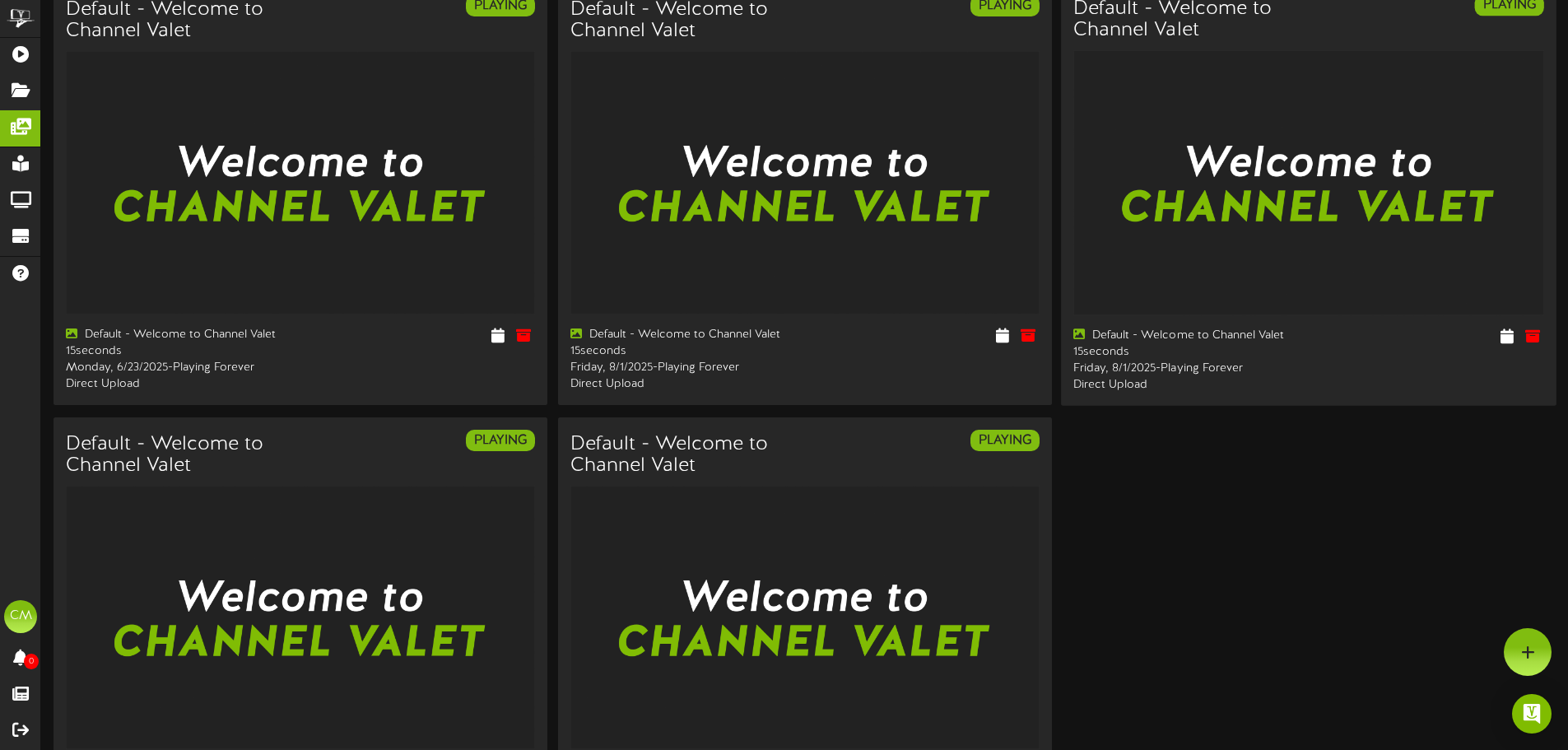 scroll, scrollTop: 4201, scrollLeft: 0, axis: vertical 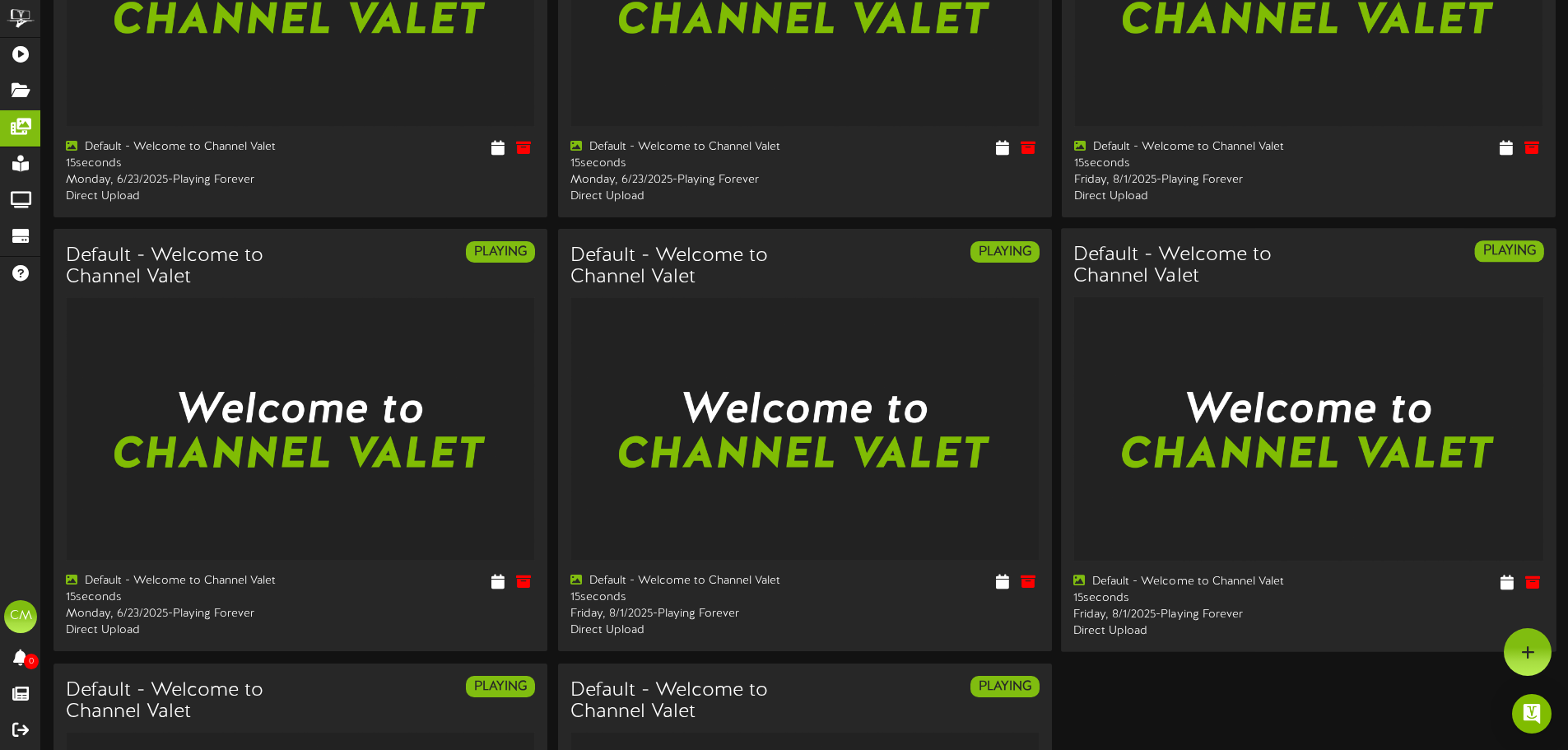 click on "Default - Welcome to Channel Valet
PLAYING
Default - Welcome to Channel Valet
15  seconds
-" at bounding box center (1309, 440) 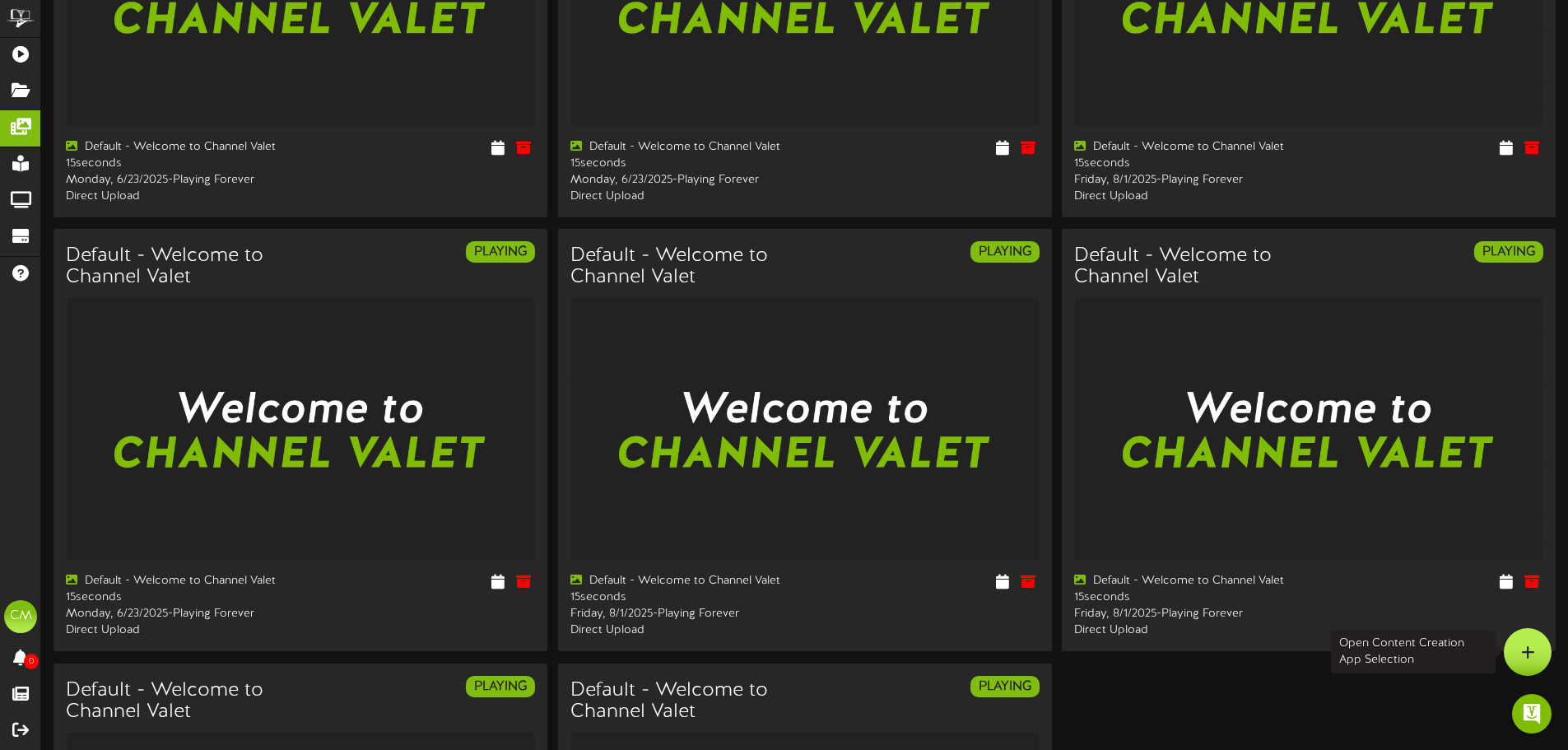 click at bounding box center (1528, 652) 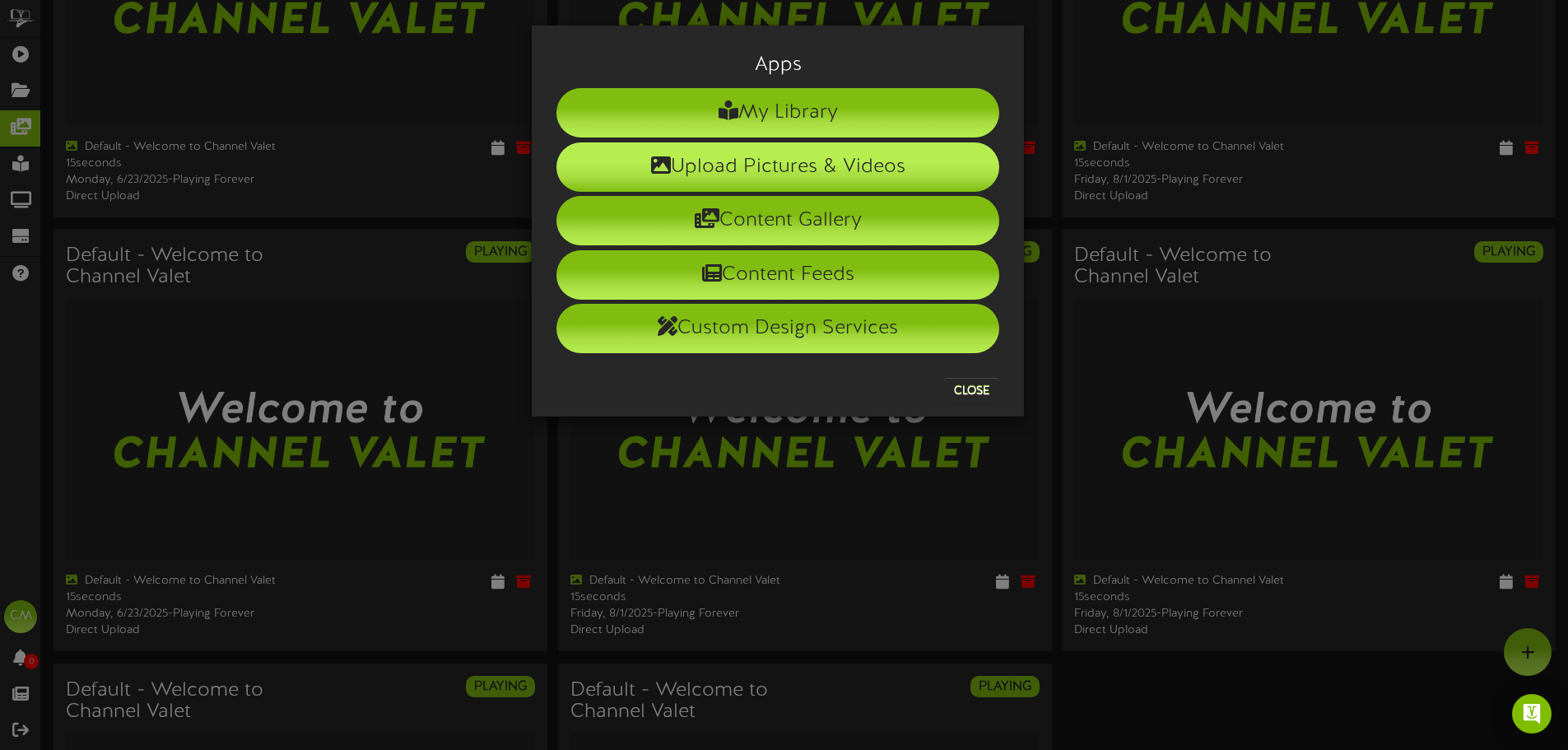 click on "Upload Pictures & Videos" at bounding box center [778, 167] 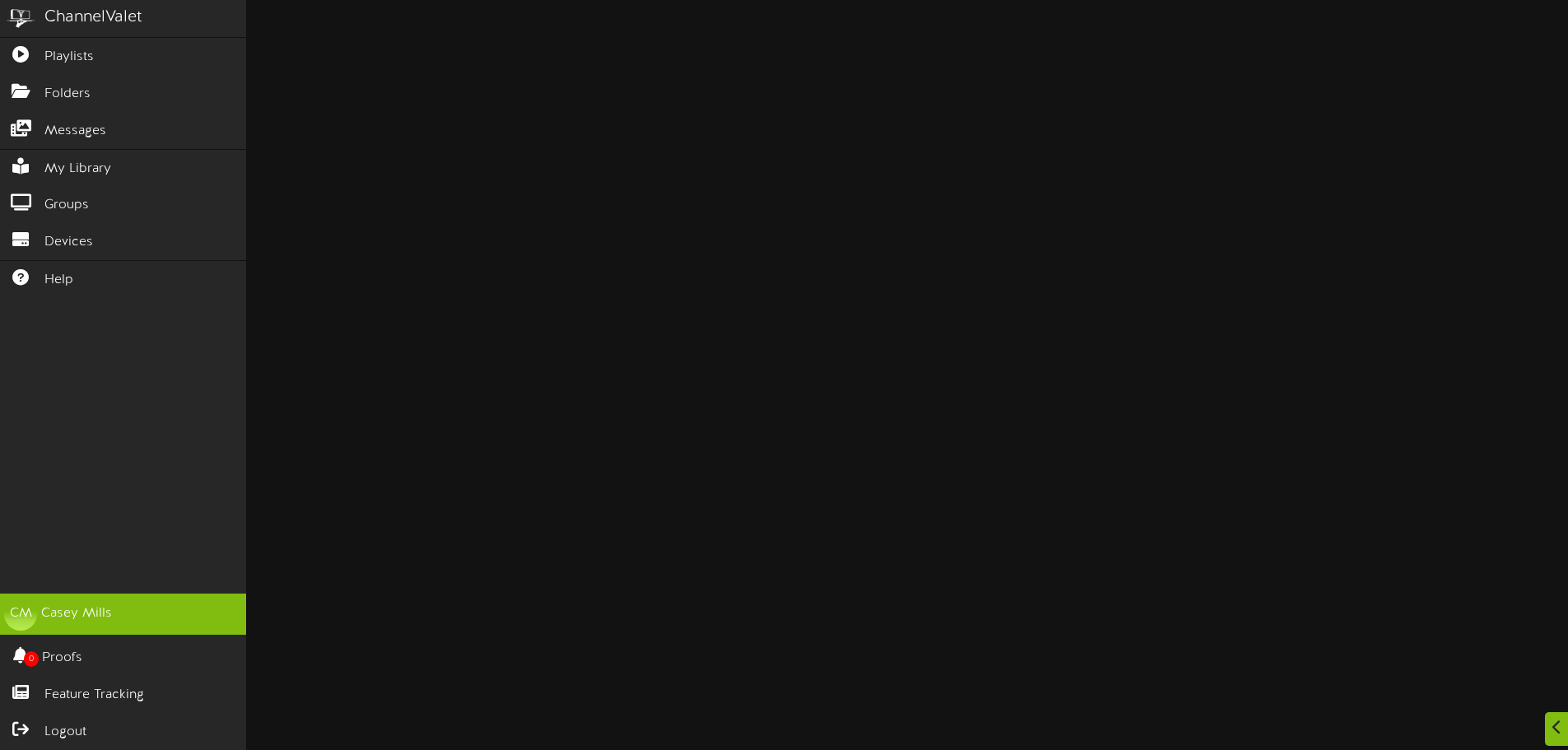 scroll, scrollTop: 4042, scrollLeft: 0, axis: vertical 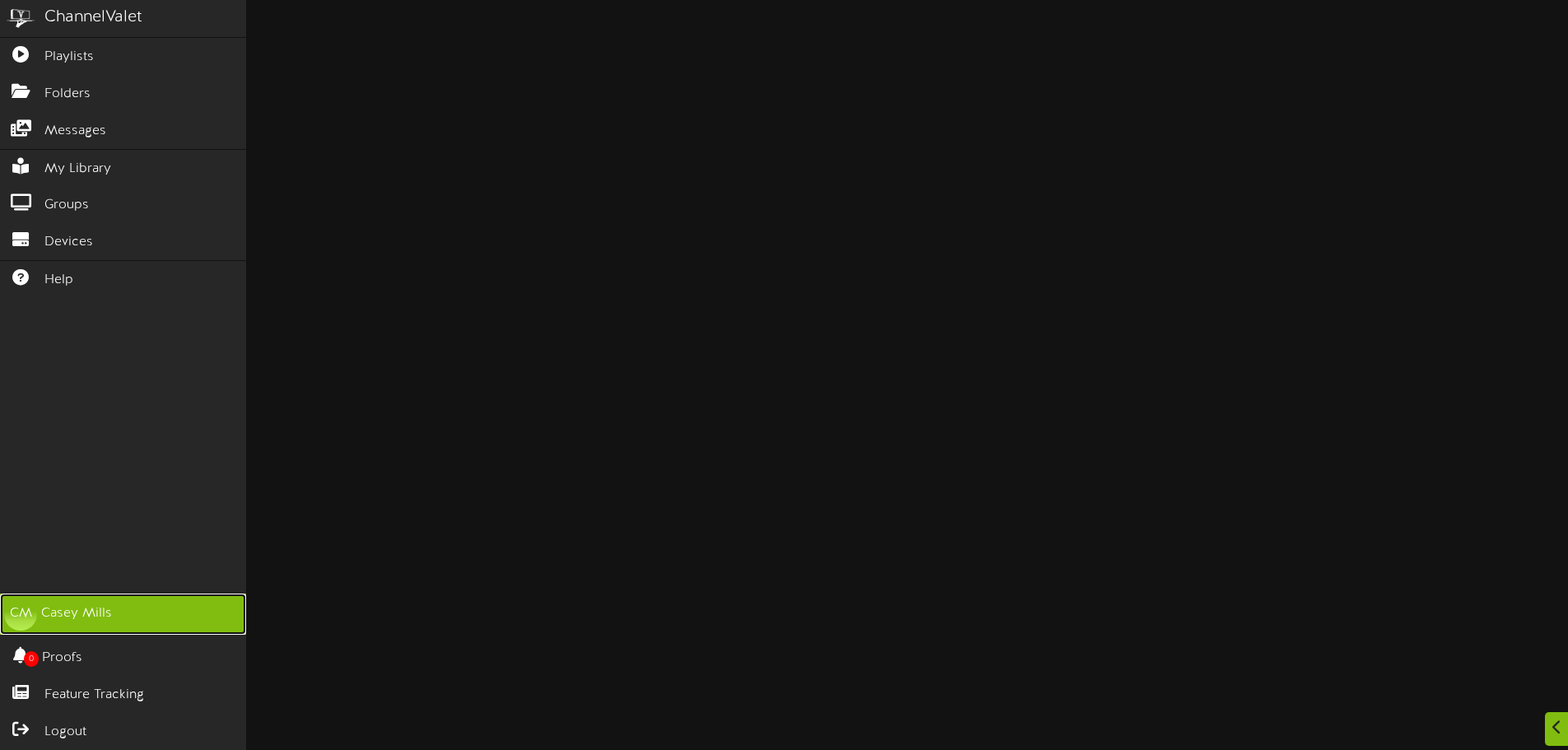 click on "CM
Casey   Mills" at bounding box center [123, 614] 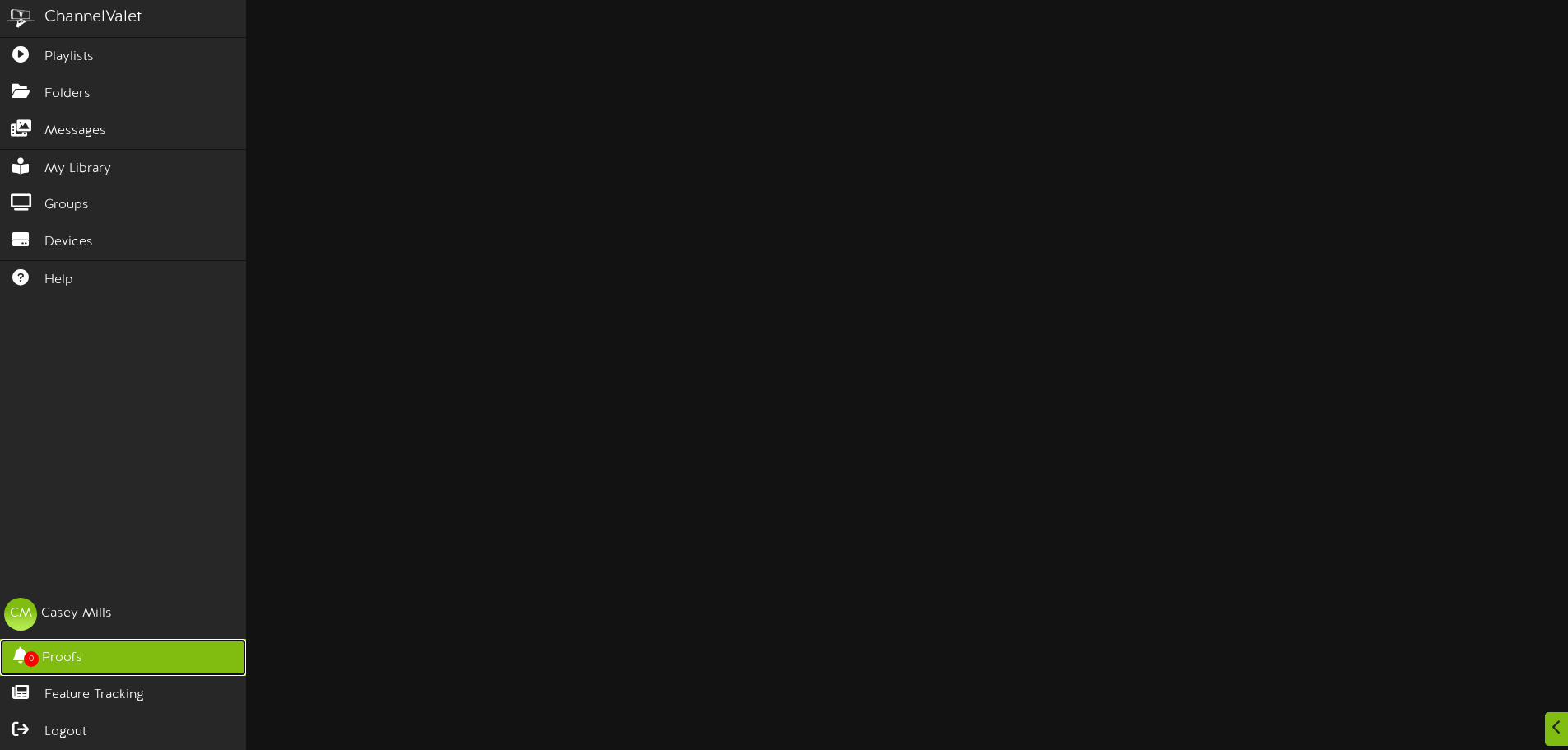 click on "0
Proofs" at bounding box center [123, 657] 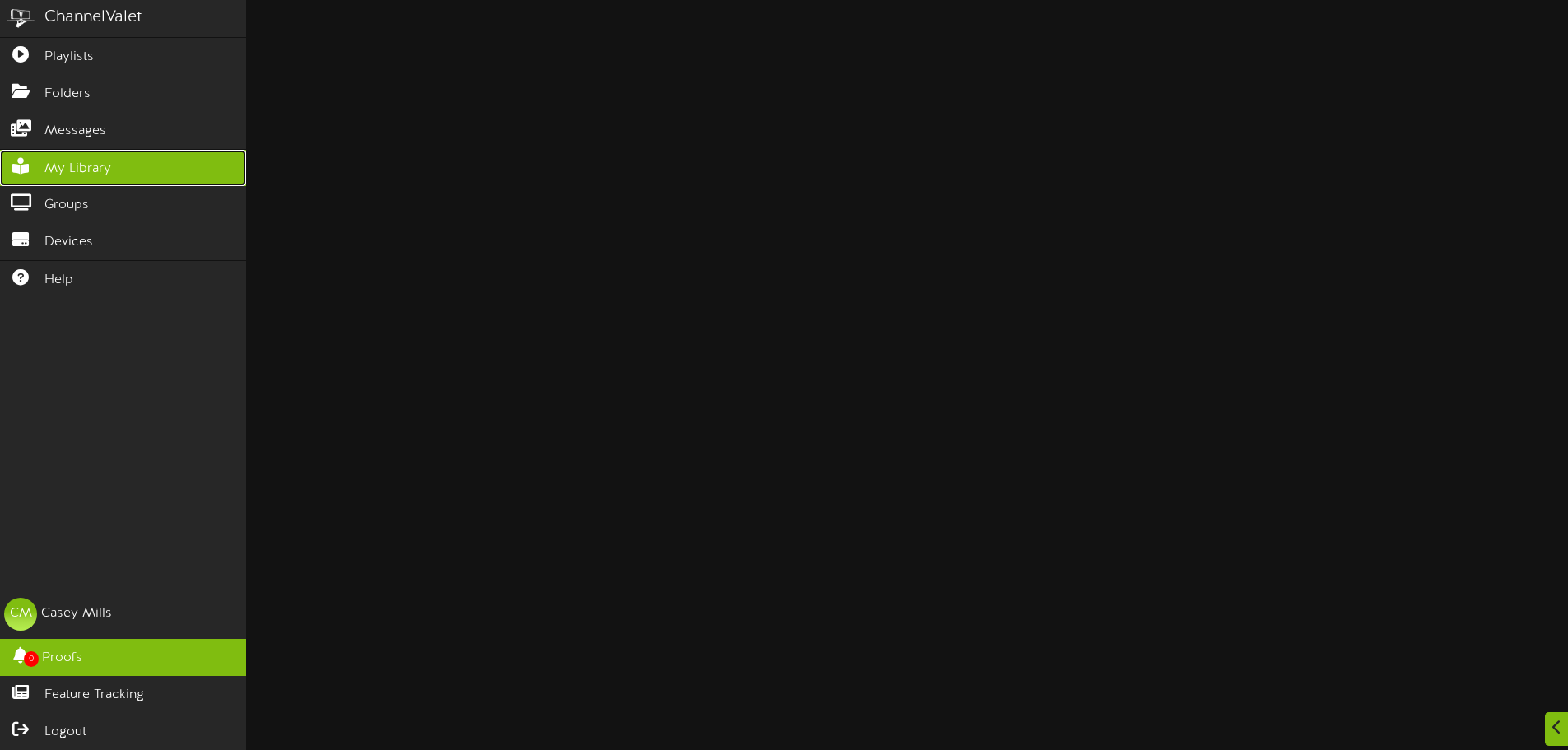 click on "My Library" at bounding box center (123, 168) 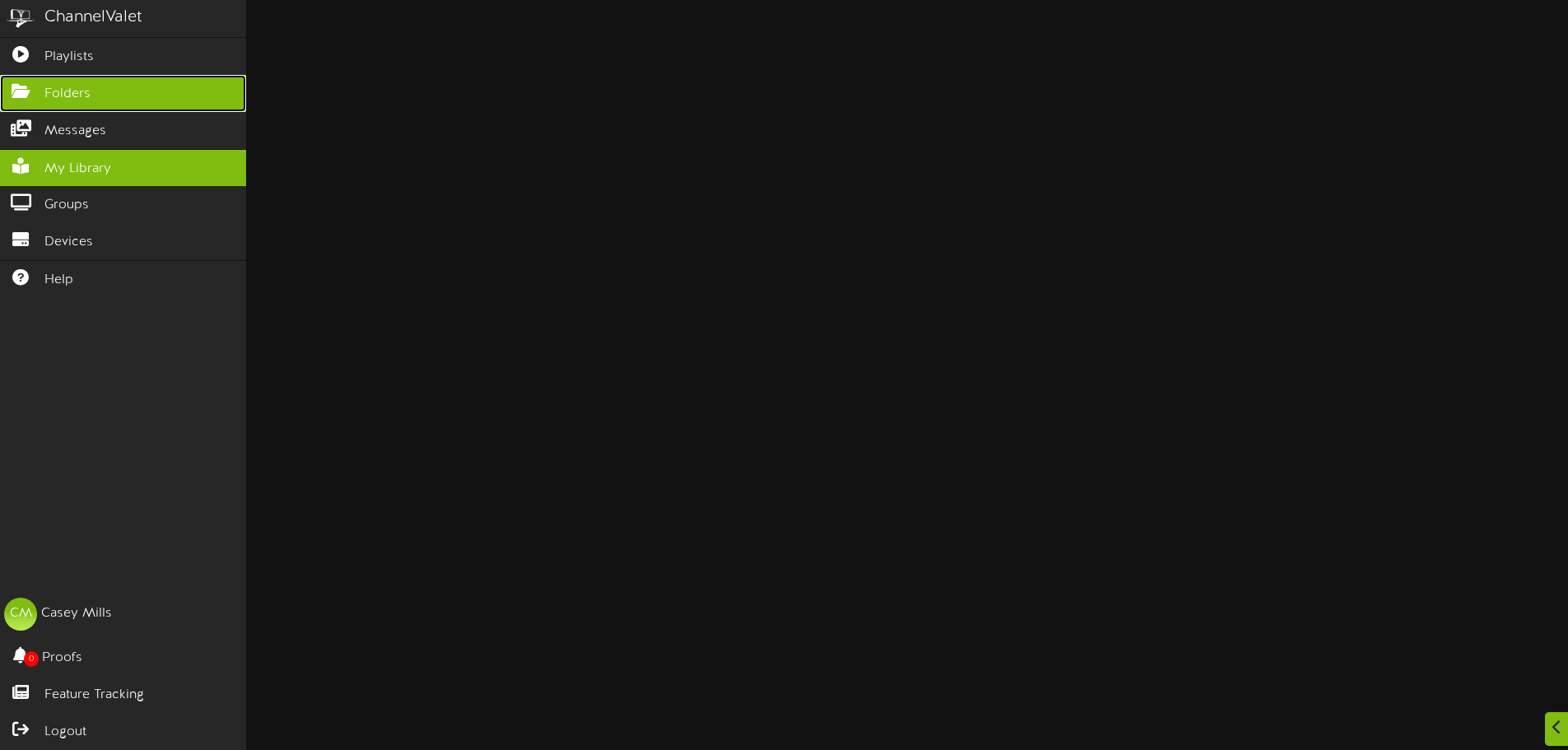 click on "Folders" at bounding box center (123, 93) 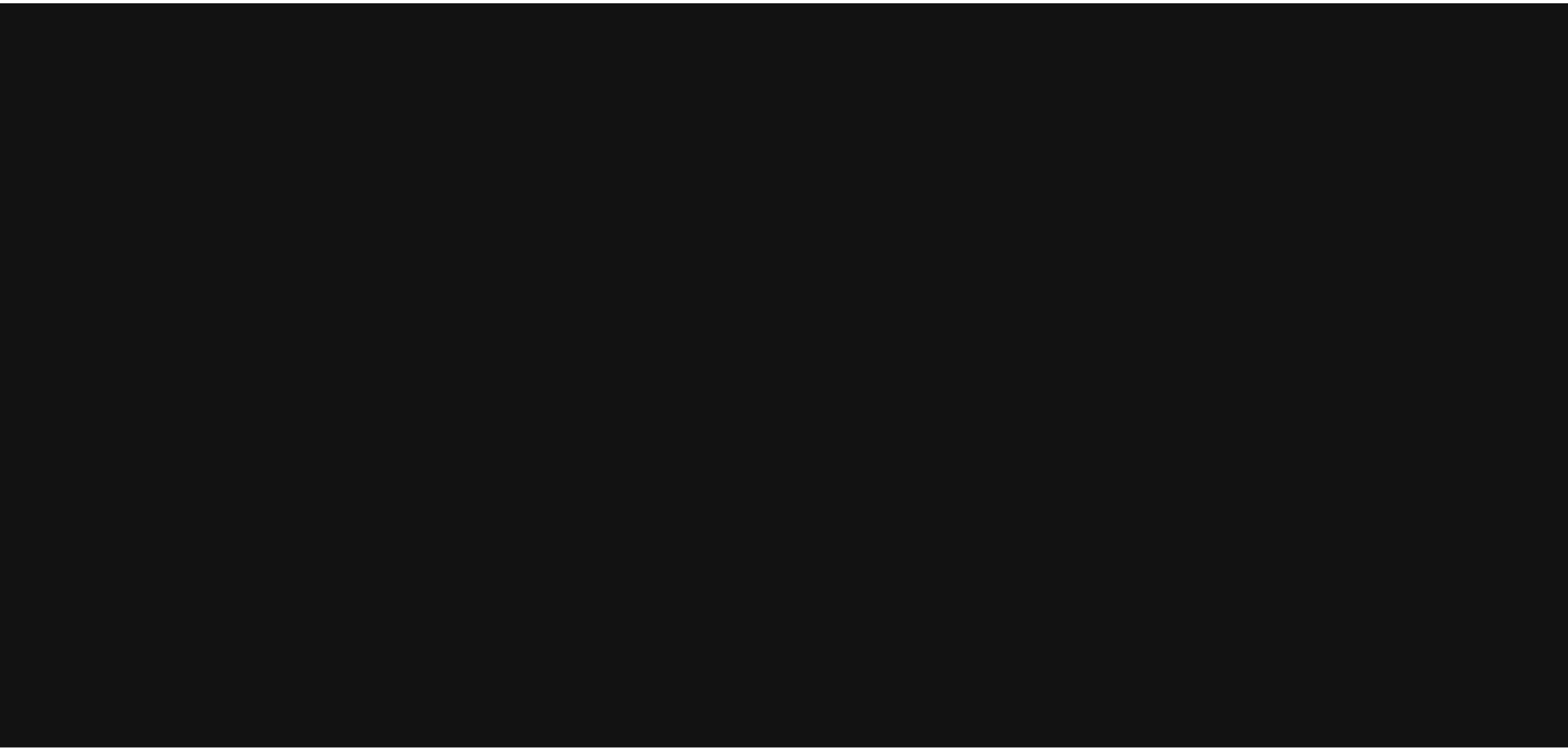 scroll, scrollTop: 0, scrollLeft: 0, axis: both 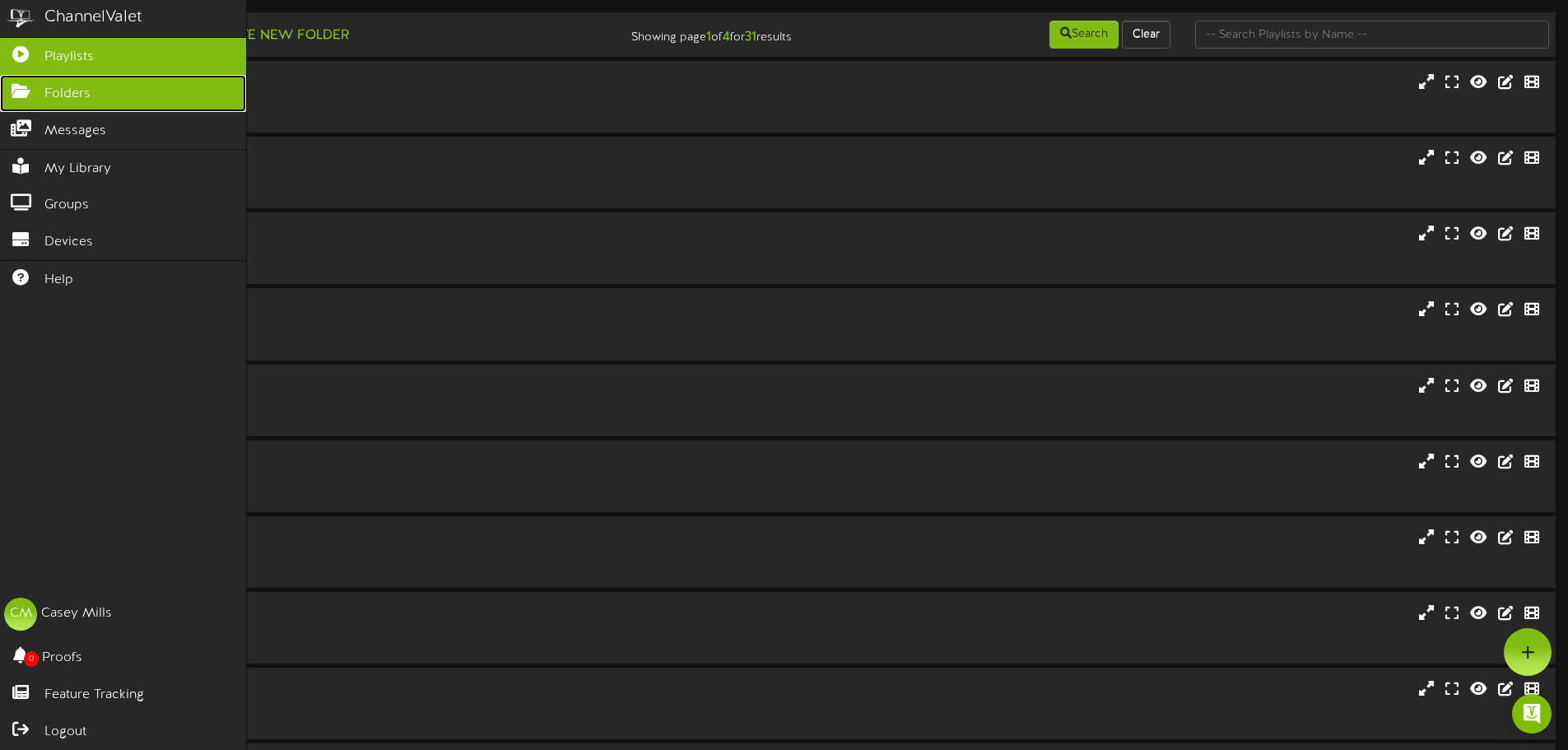 click on "Folders" at bounding box center (67, 94) 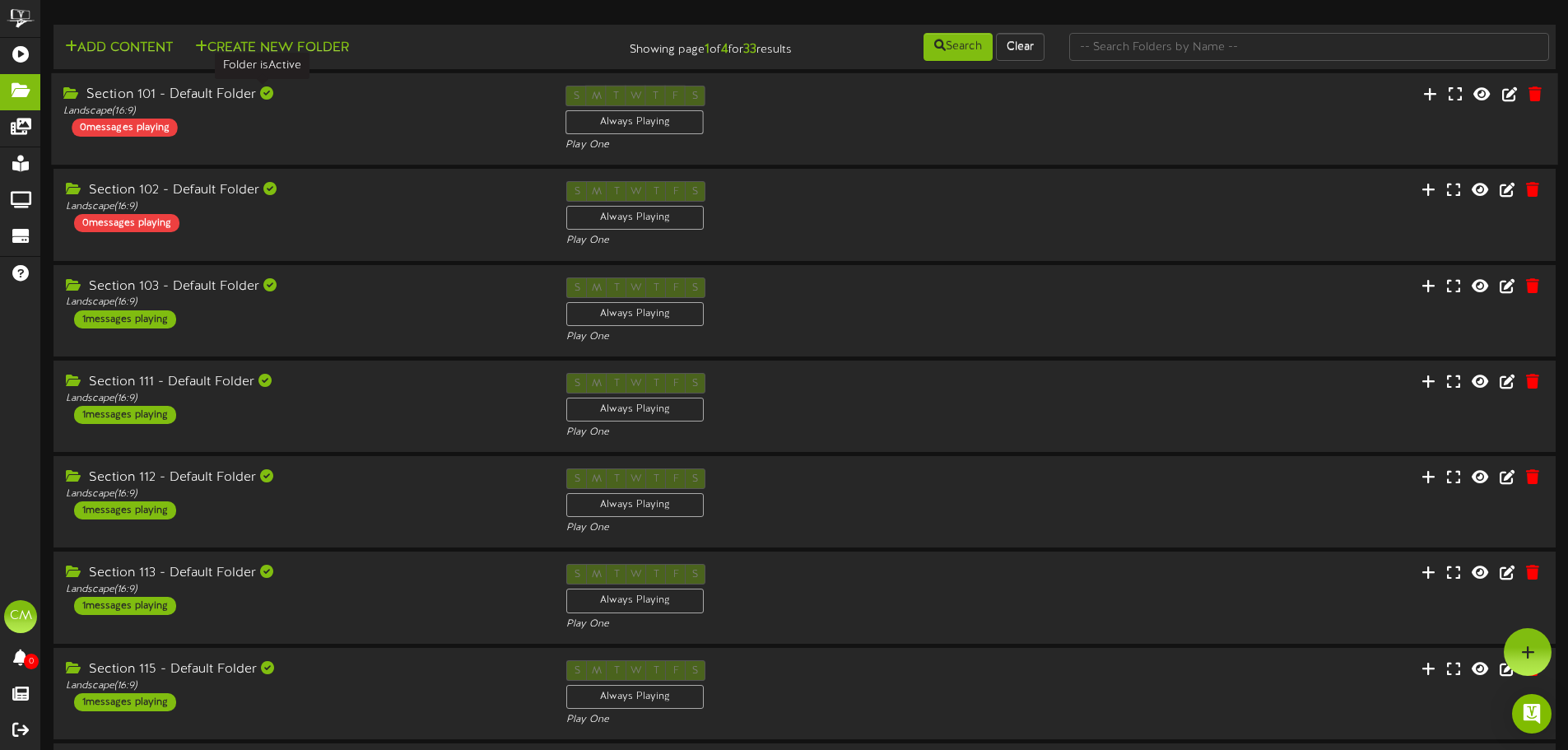 click at bounding box center (267, 93) 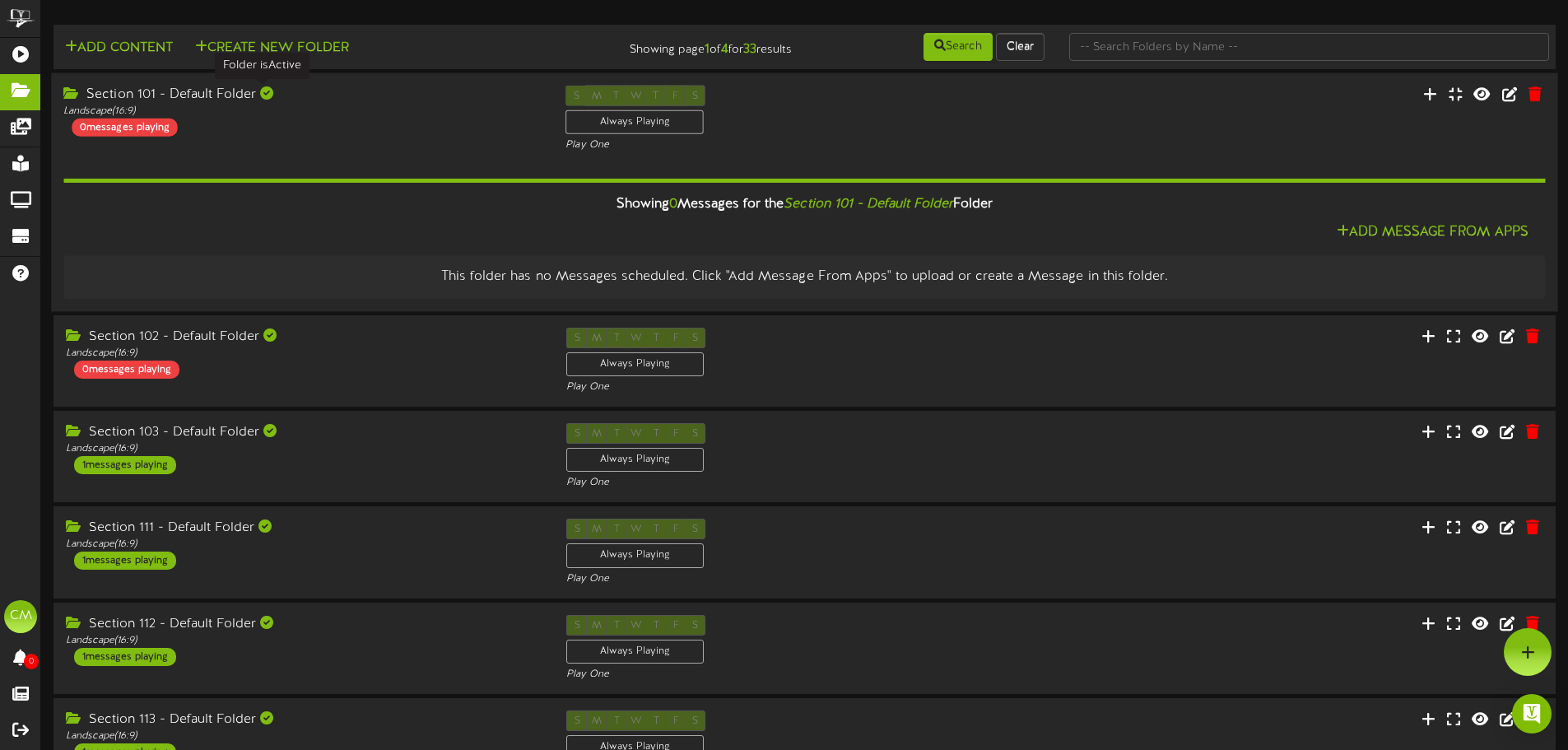 click at bounding box center [267, 93] 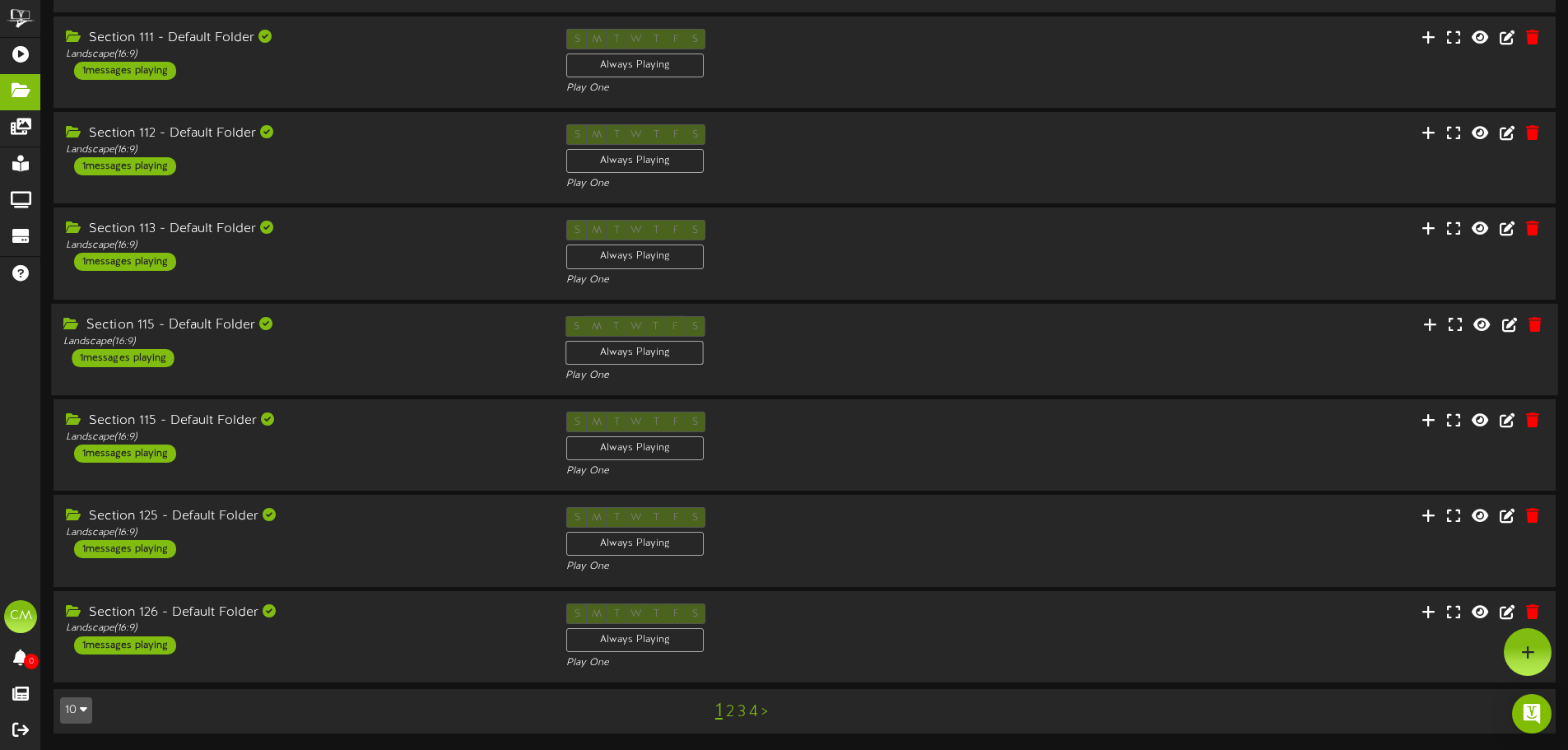 scroll, scrollTop: 344, scrollLeft: 0, axis: vertical 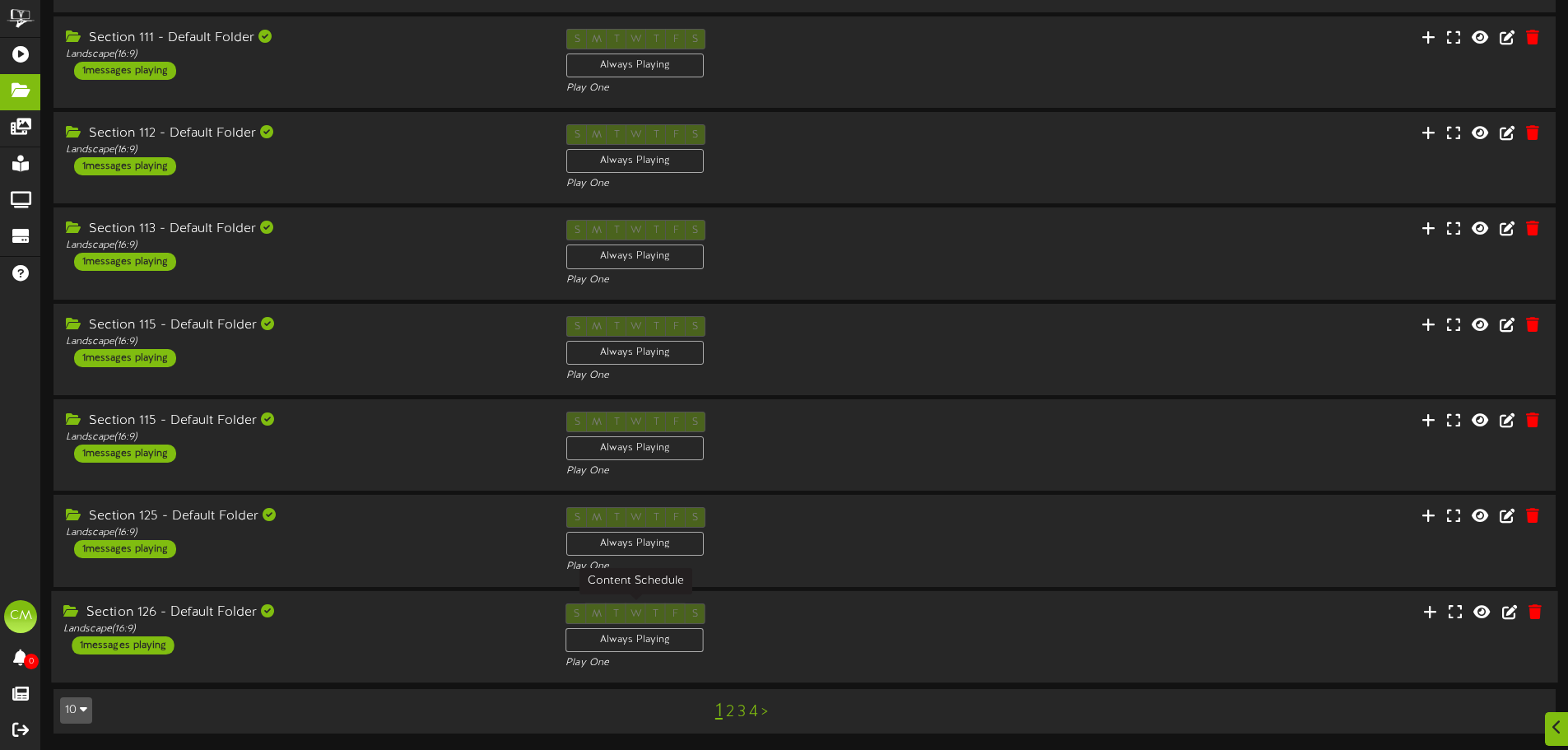 click on "Always Playing" at bounding box center [635, 639] 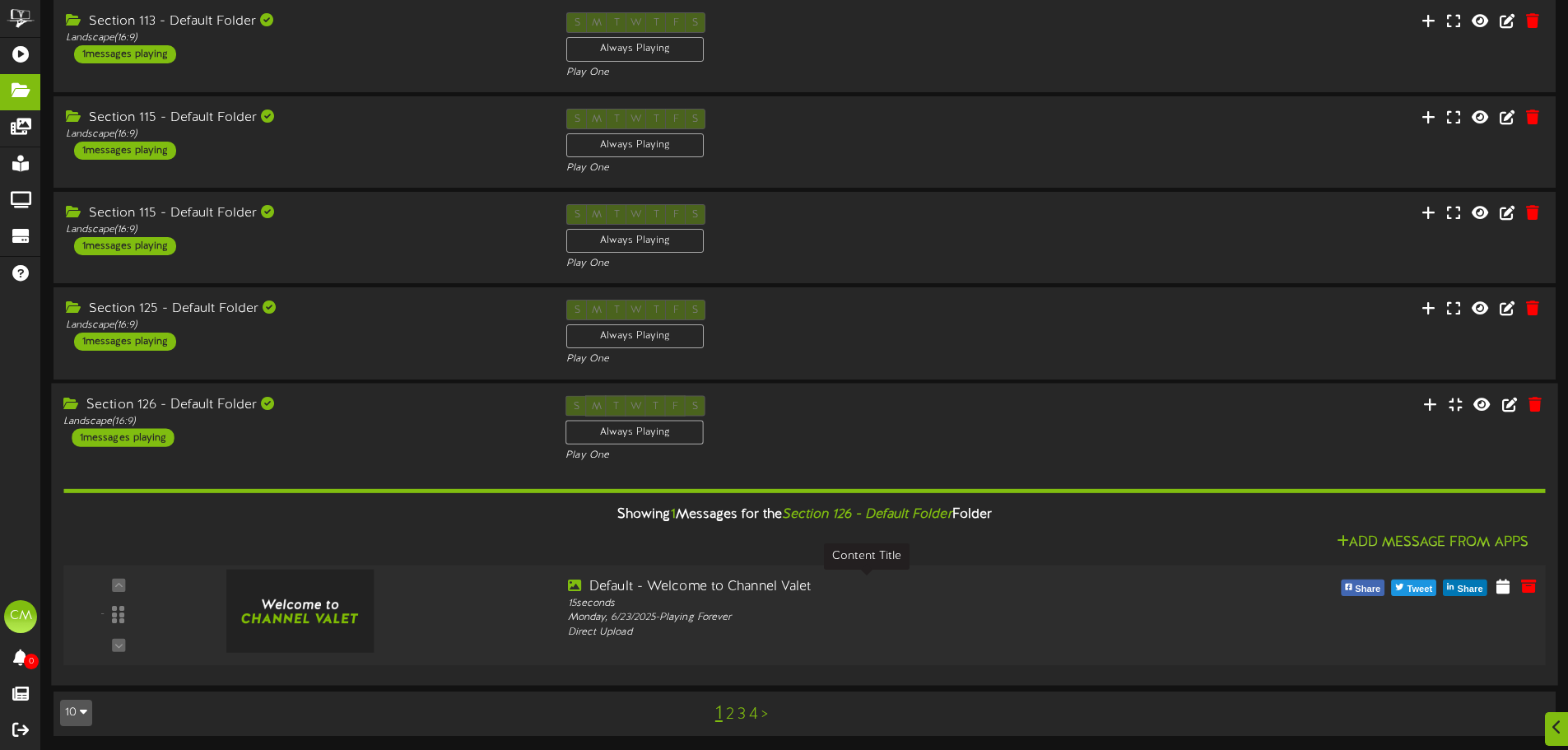 scroll, scrollTop: 554, scrollLeft: 0, axis: vertical 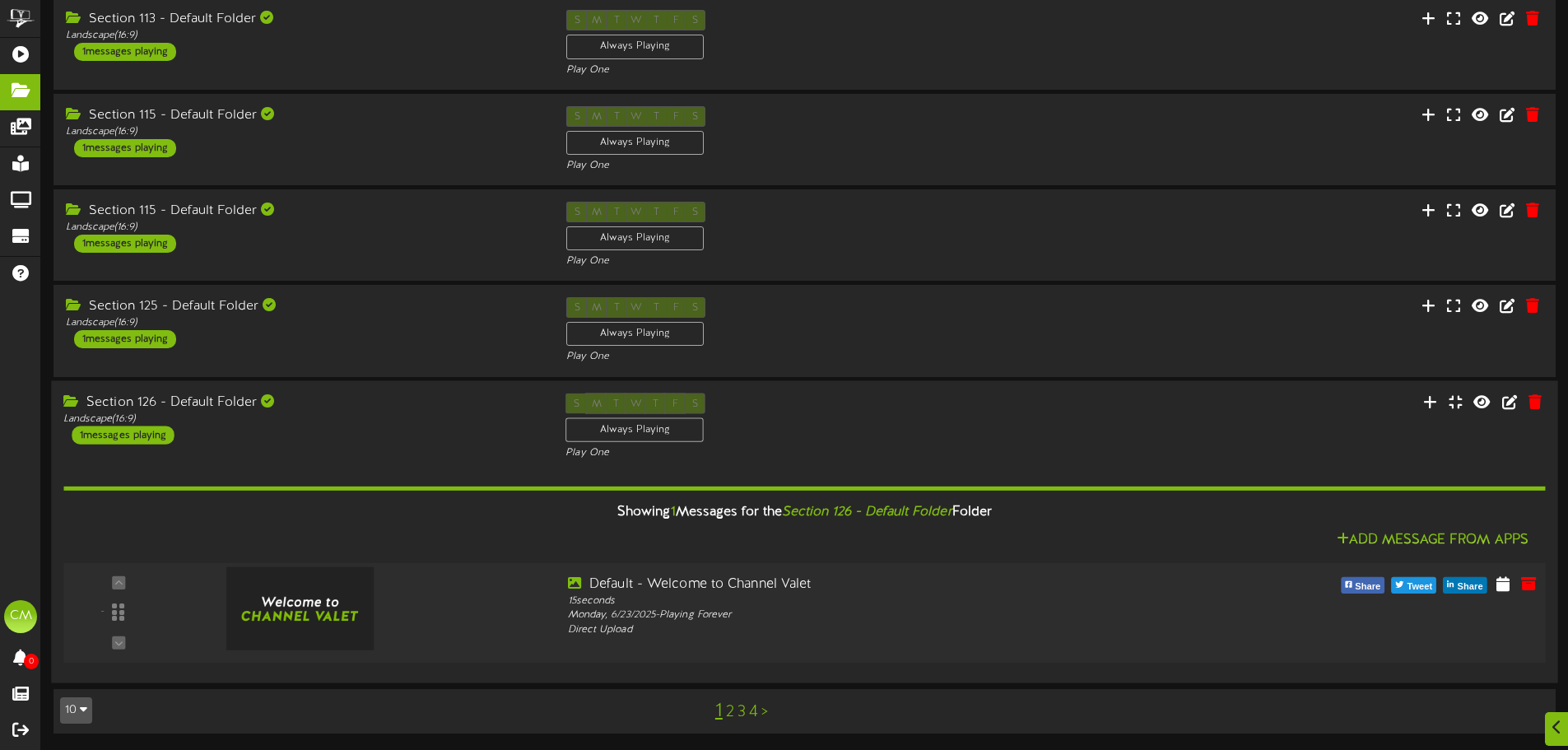 click on "-" at bounding box center [119, 612] 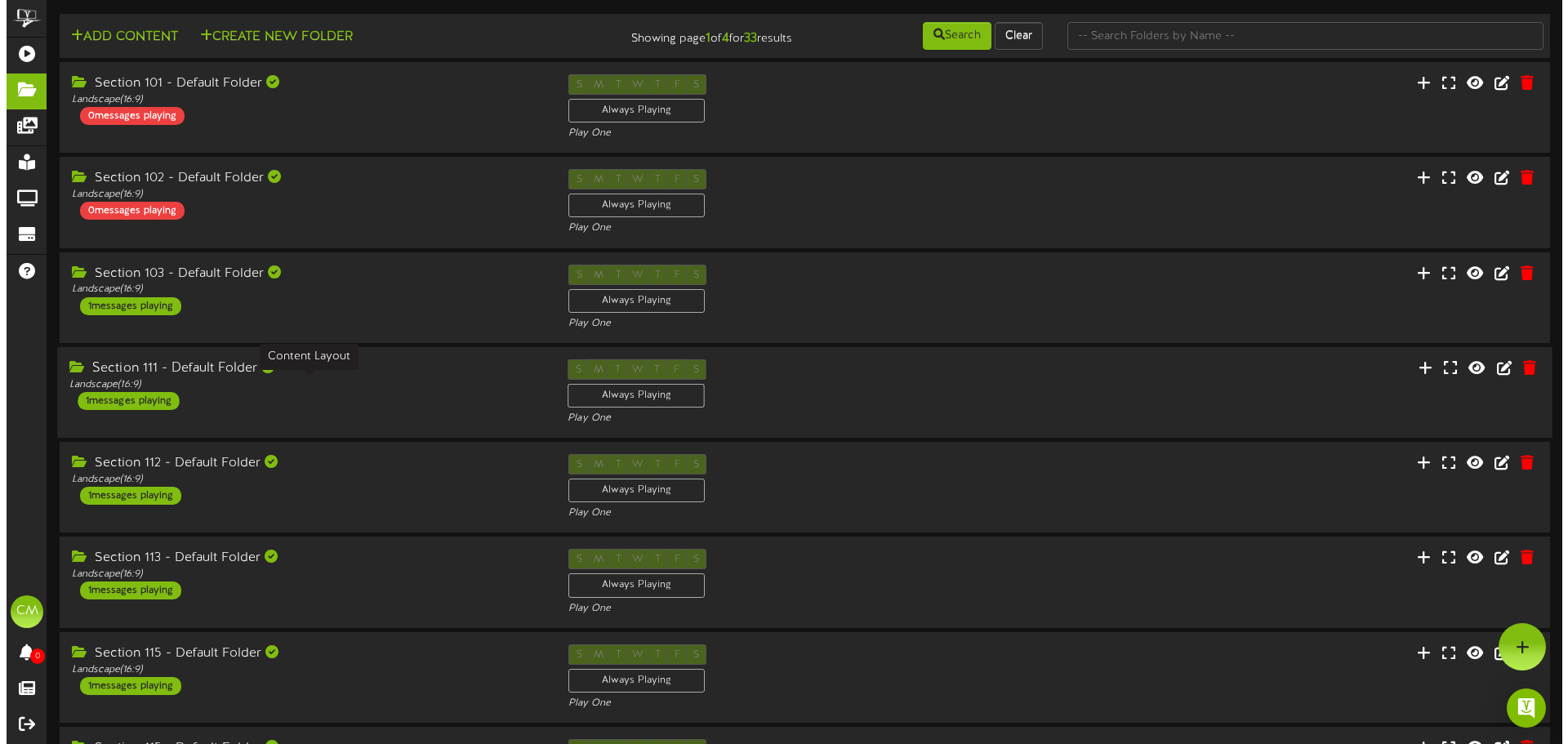 scroll, scrollTop: 0, scrollLeft: 0, axis: both 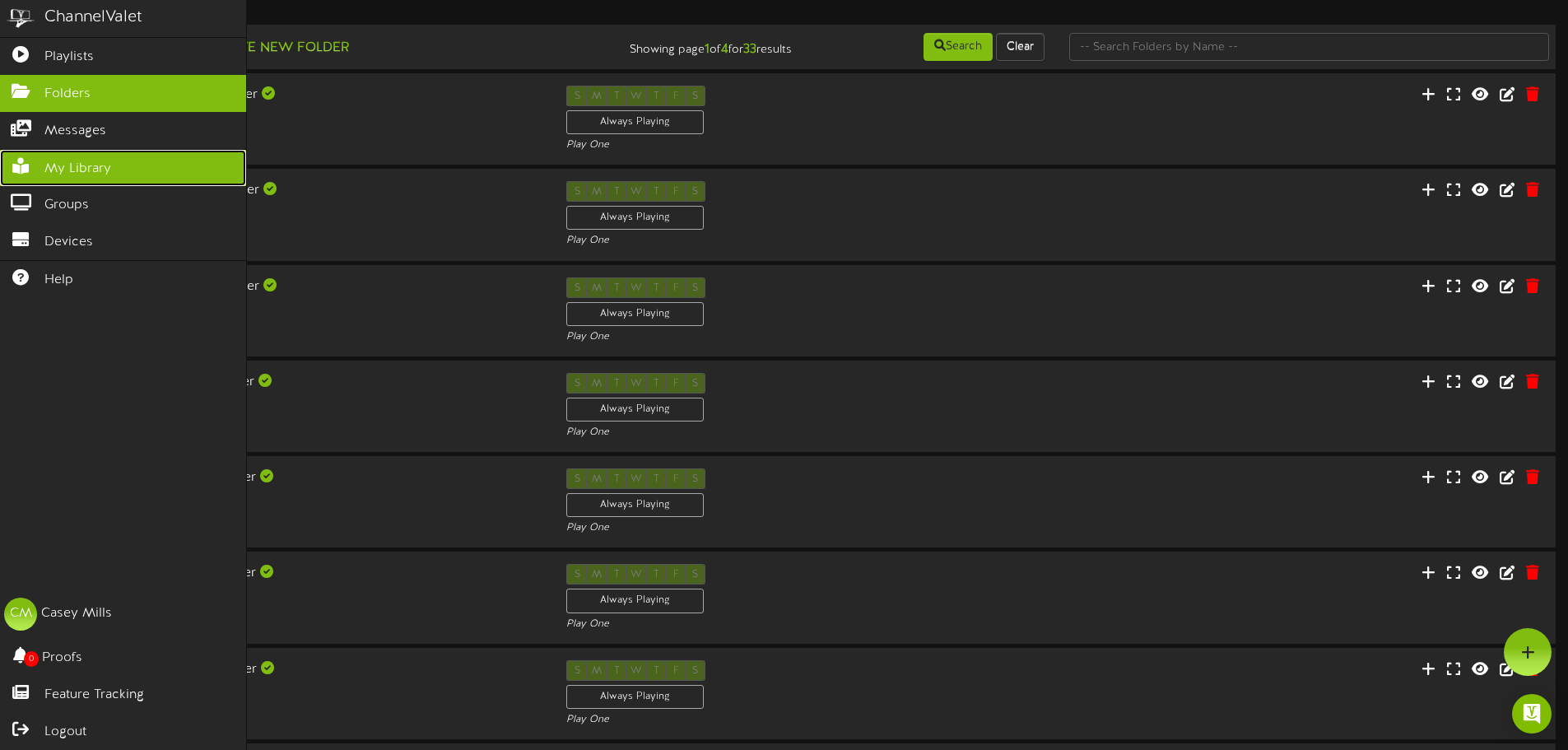 click on "My Library" at bounding box center (123, 168) 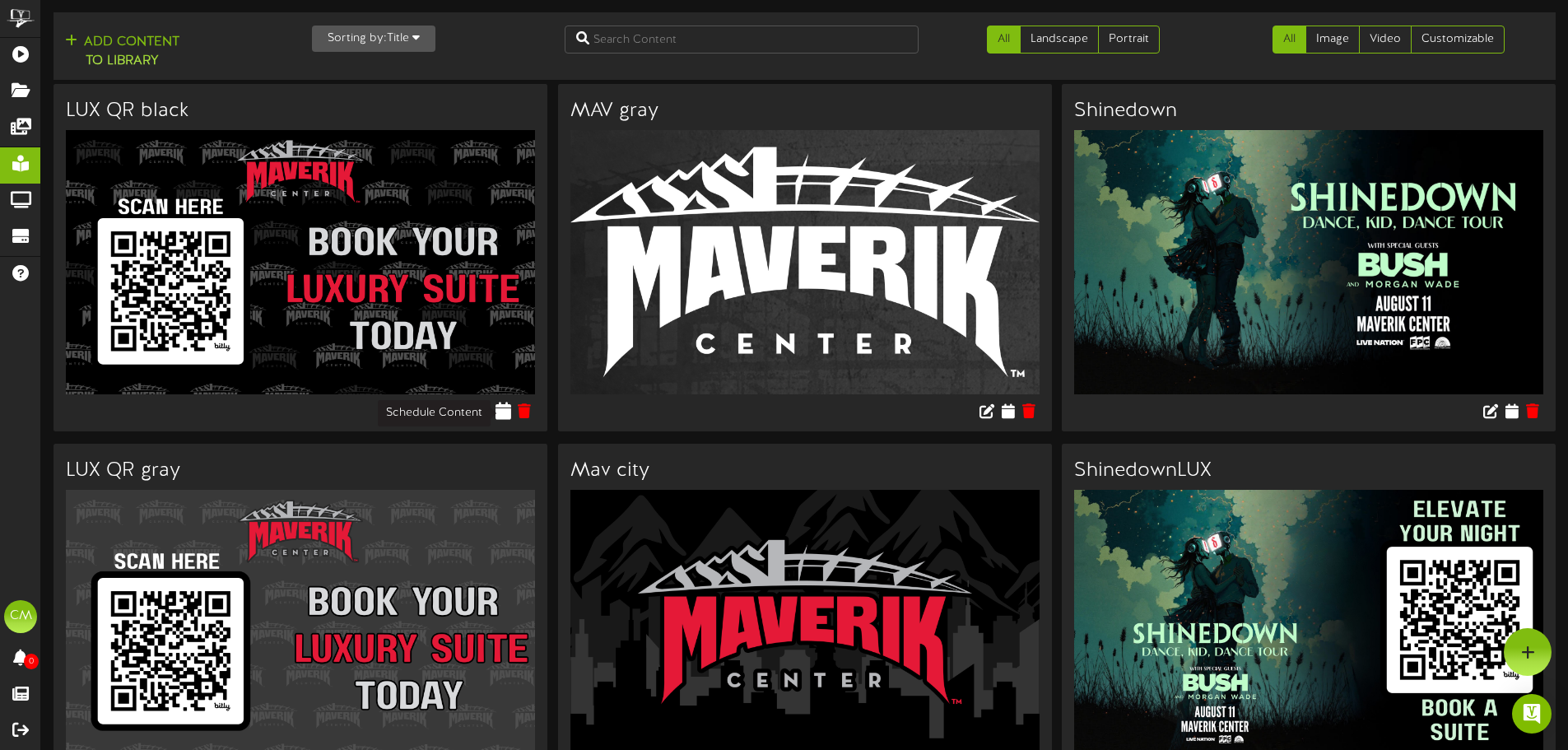 click at bounding box center [503, 410] 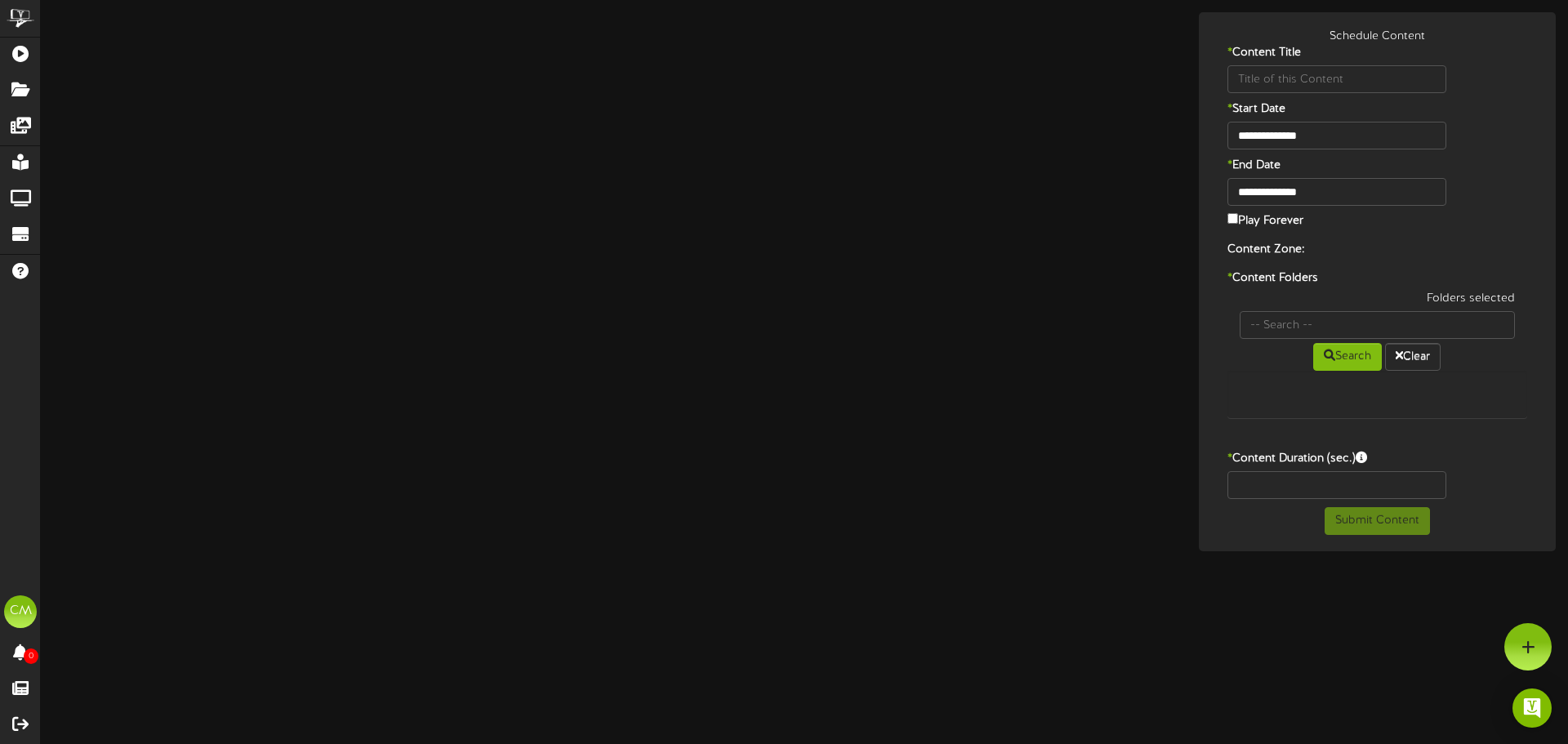 type on "LUX QR black" 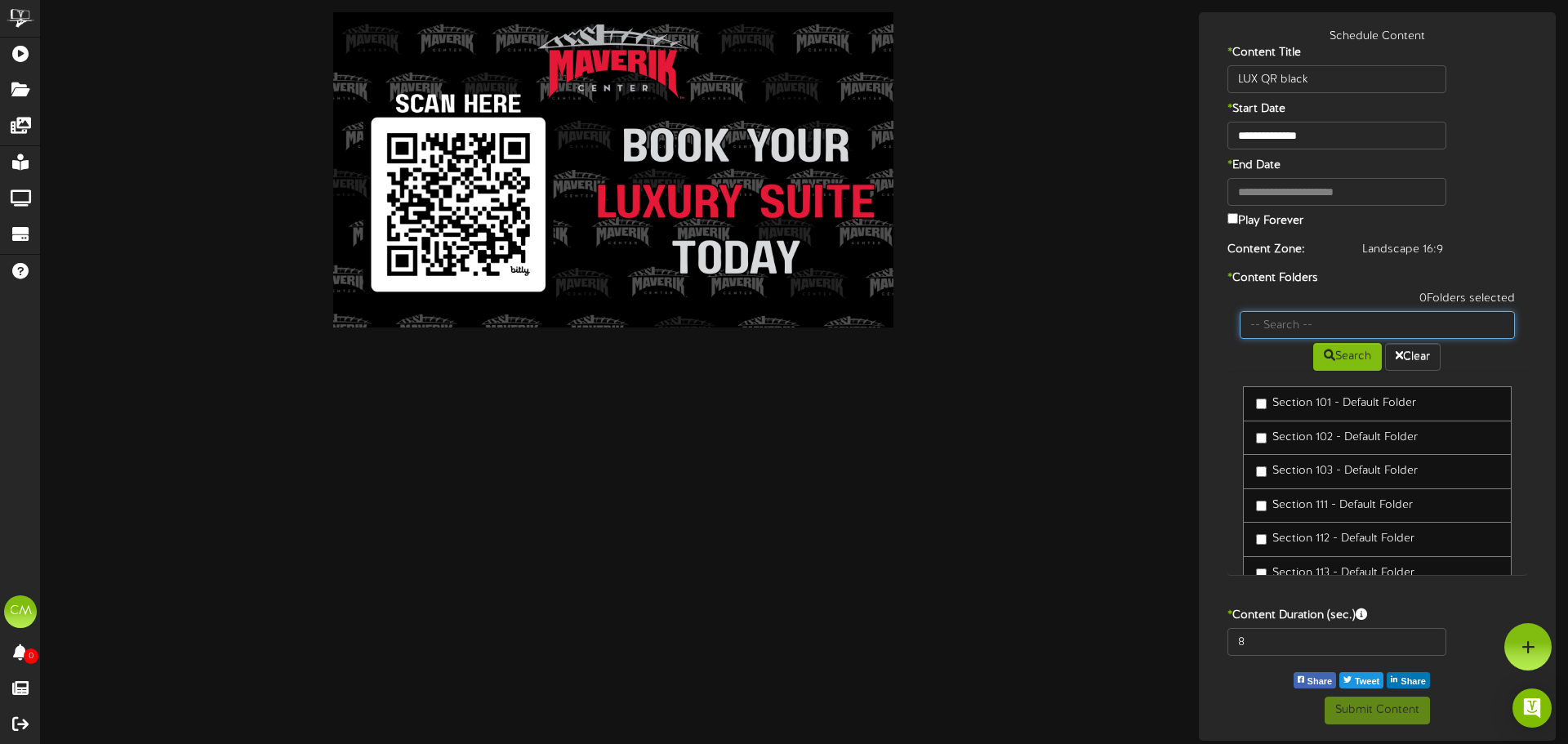 click at bounding box center [1378, 325] 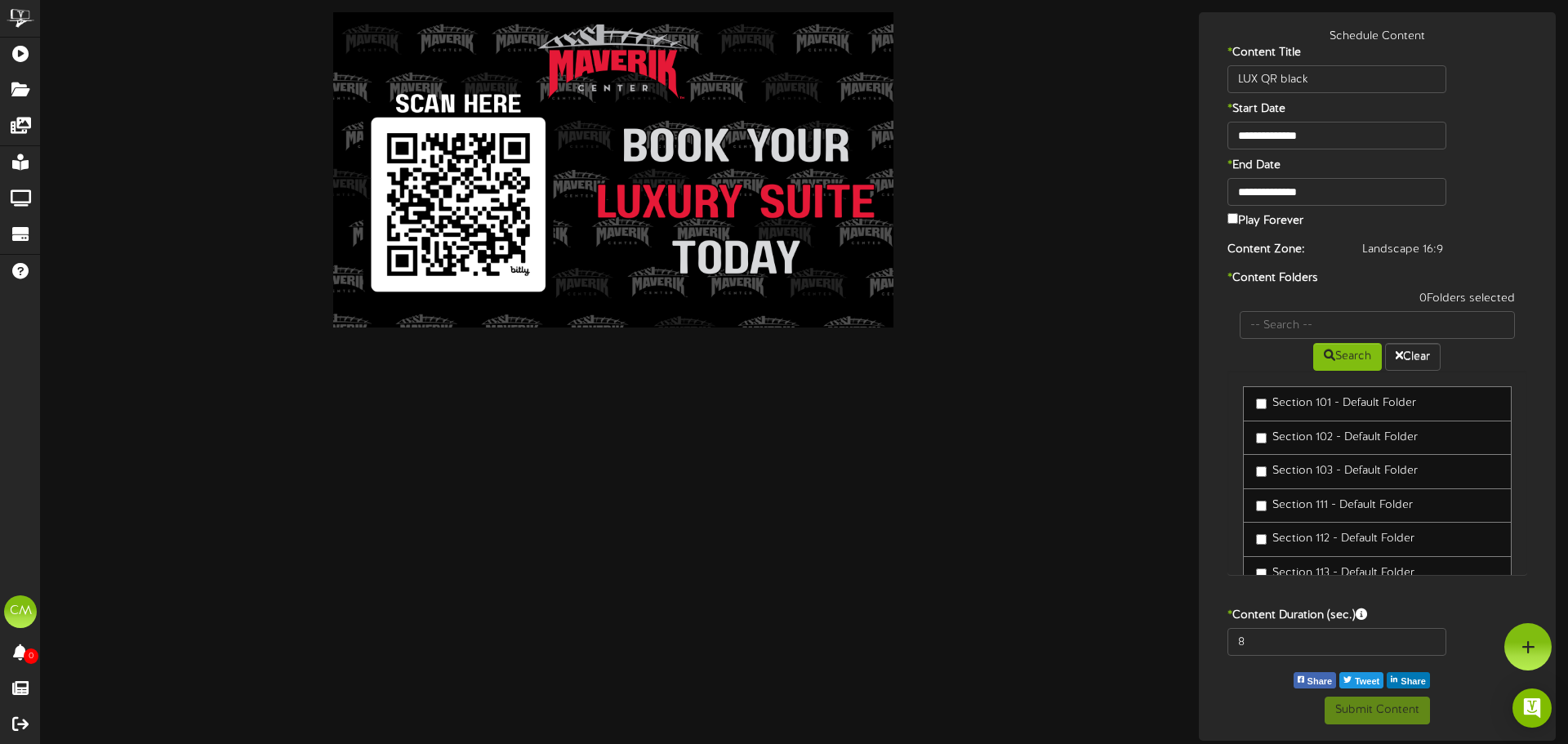 click at bounding box center [613, 170] 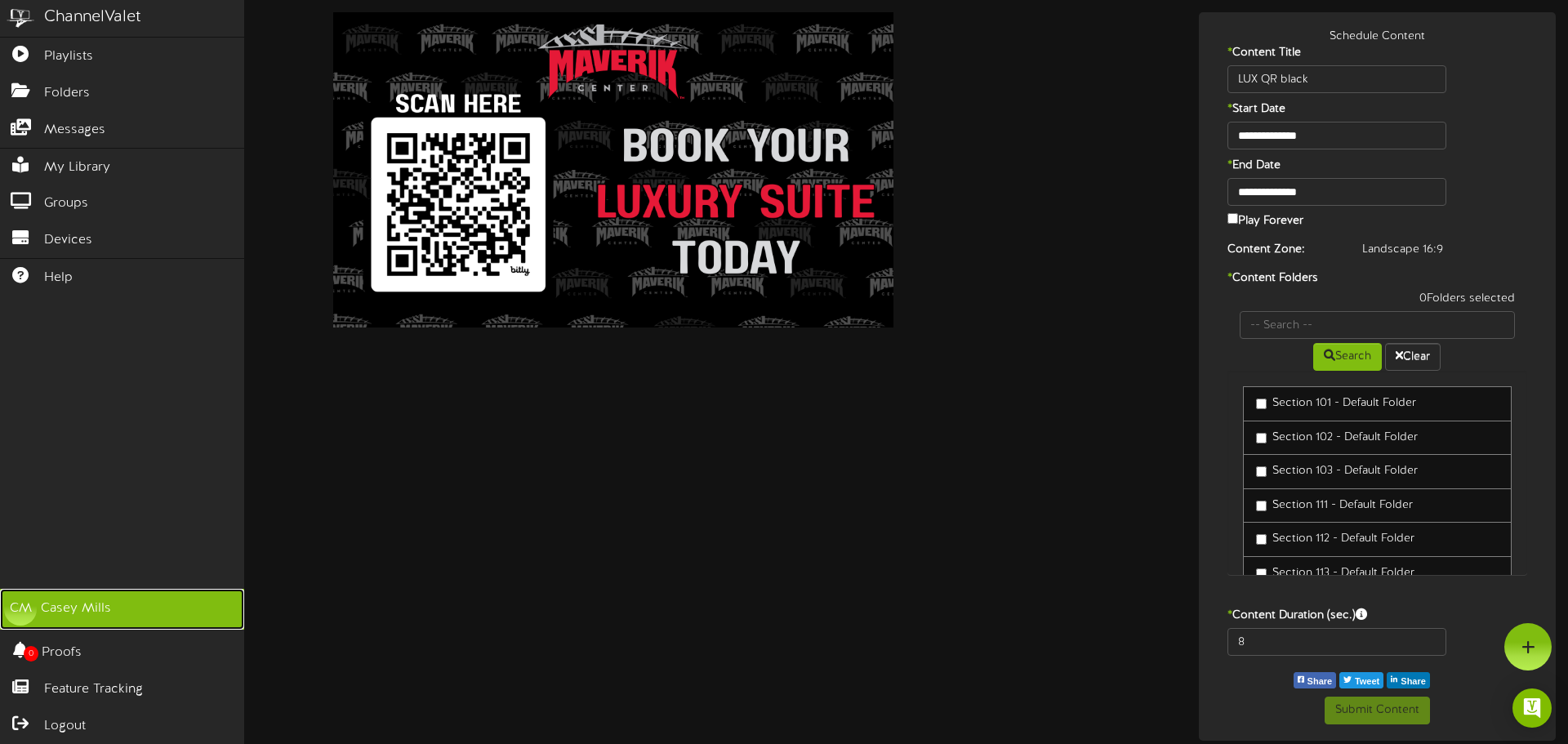 click on "CM
Casey   Mills" at bounding box center (122, 609) 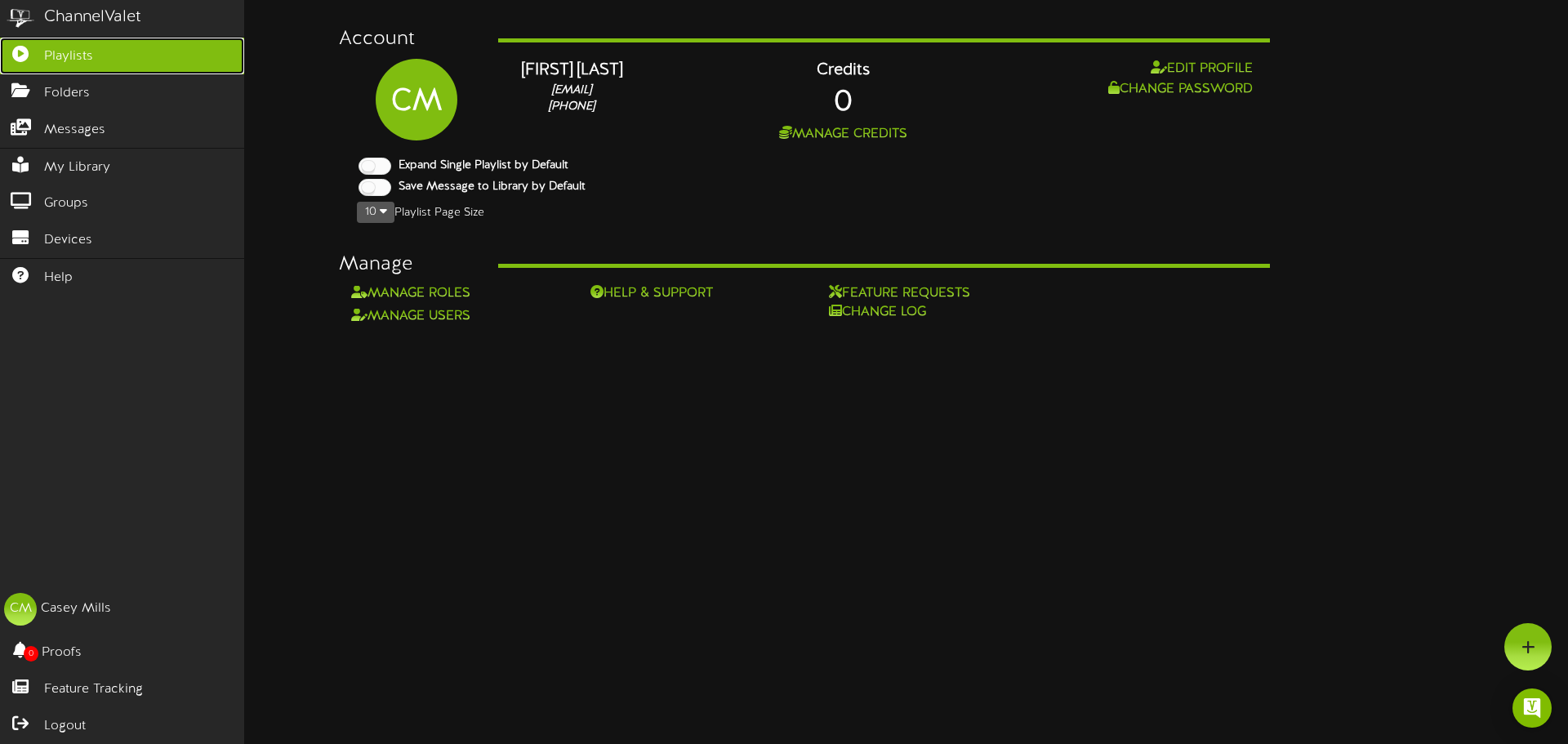 click on "Playlists" at bounding box center (69, 56) 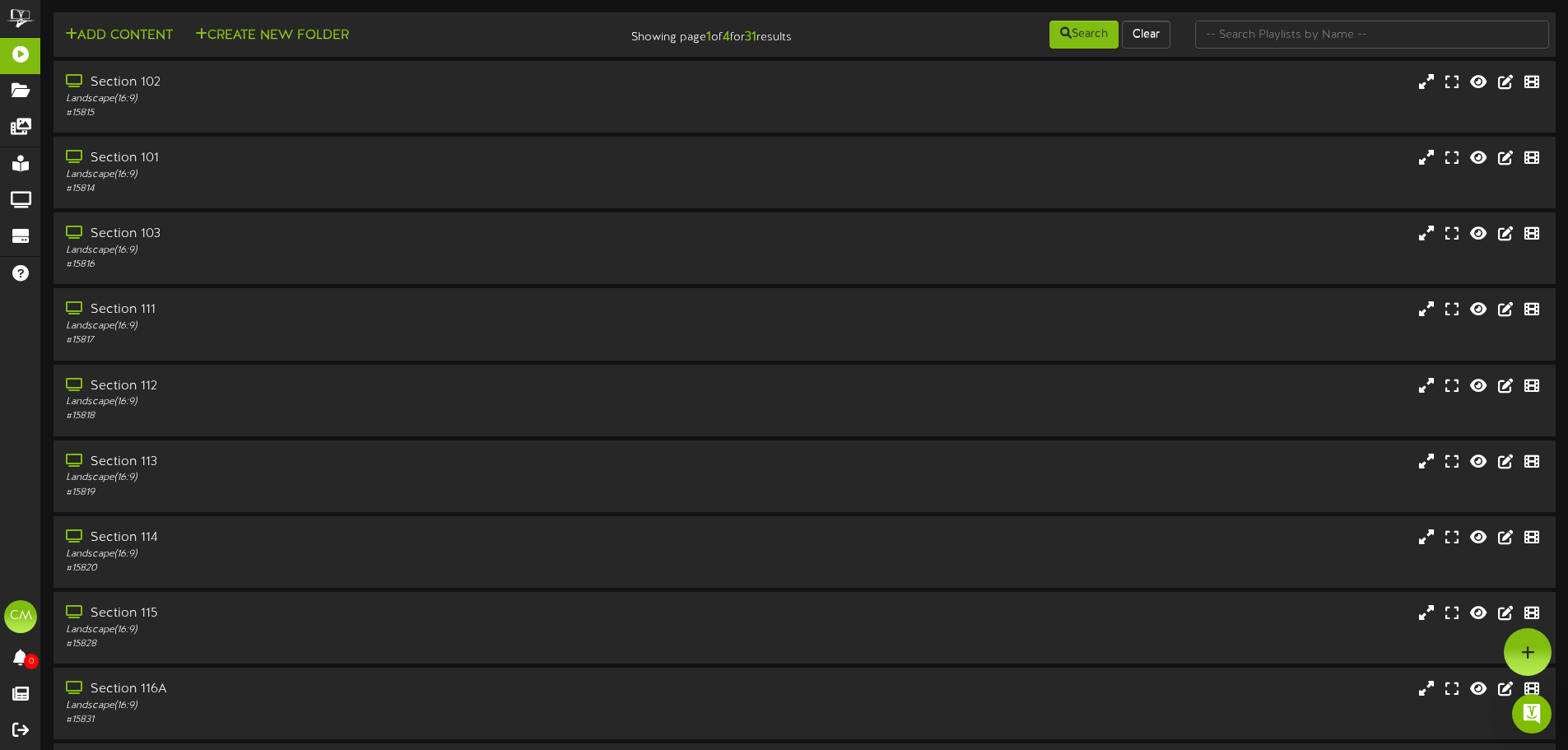 click on "Add Content
Create New Folder" at bounding box center (300, 33) 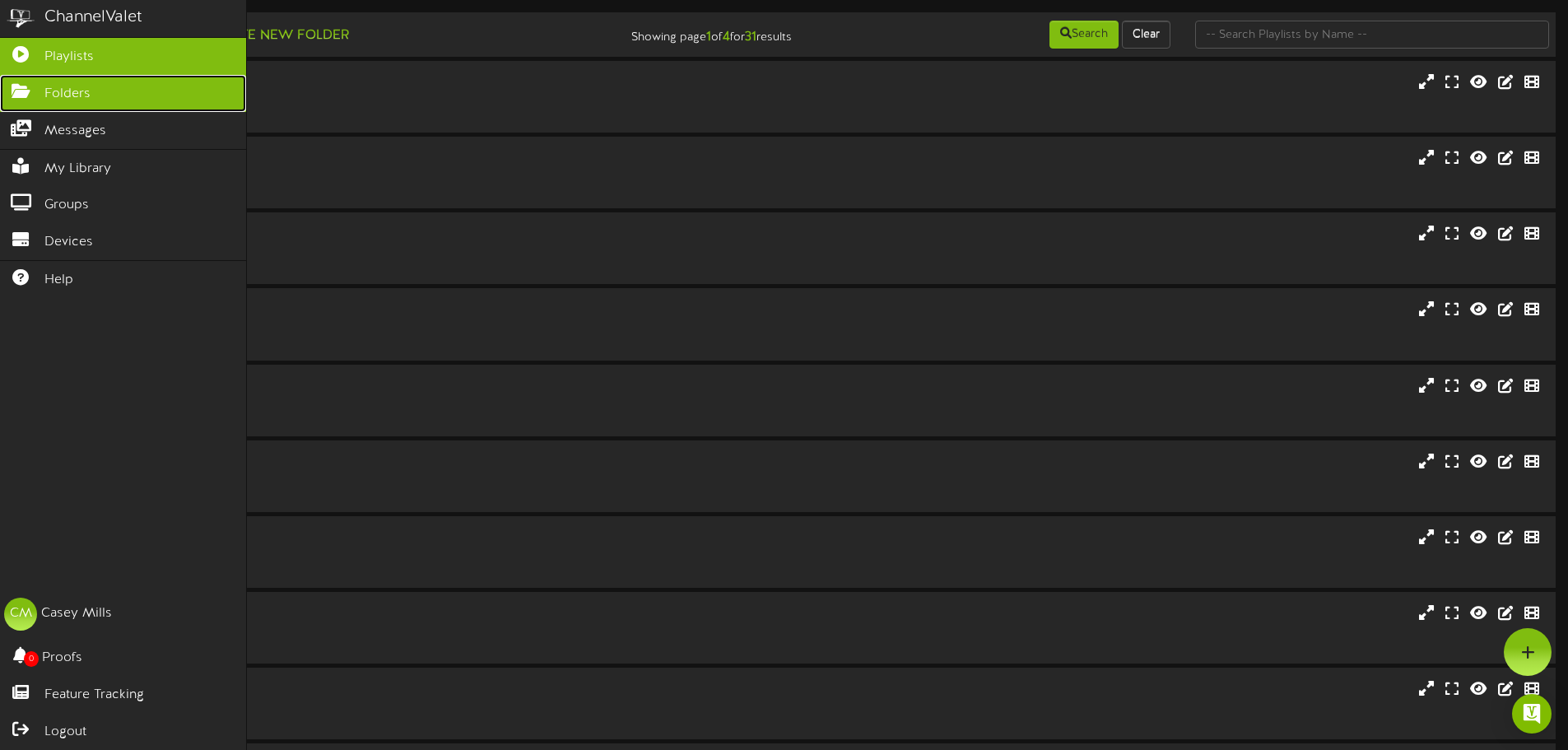 click at bounding box center [21, 89] 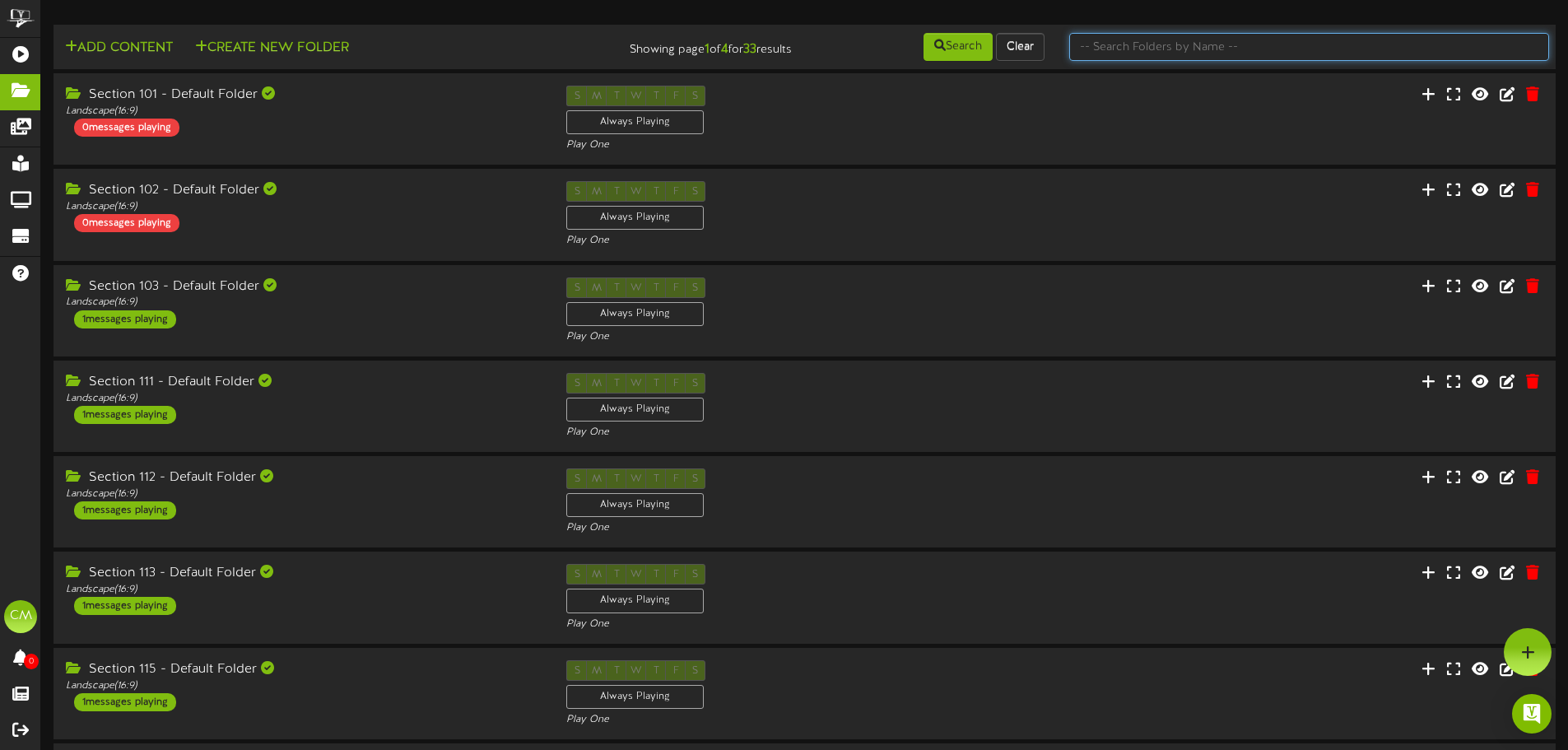 click at bounding box center (1309, 47) 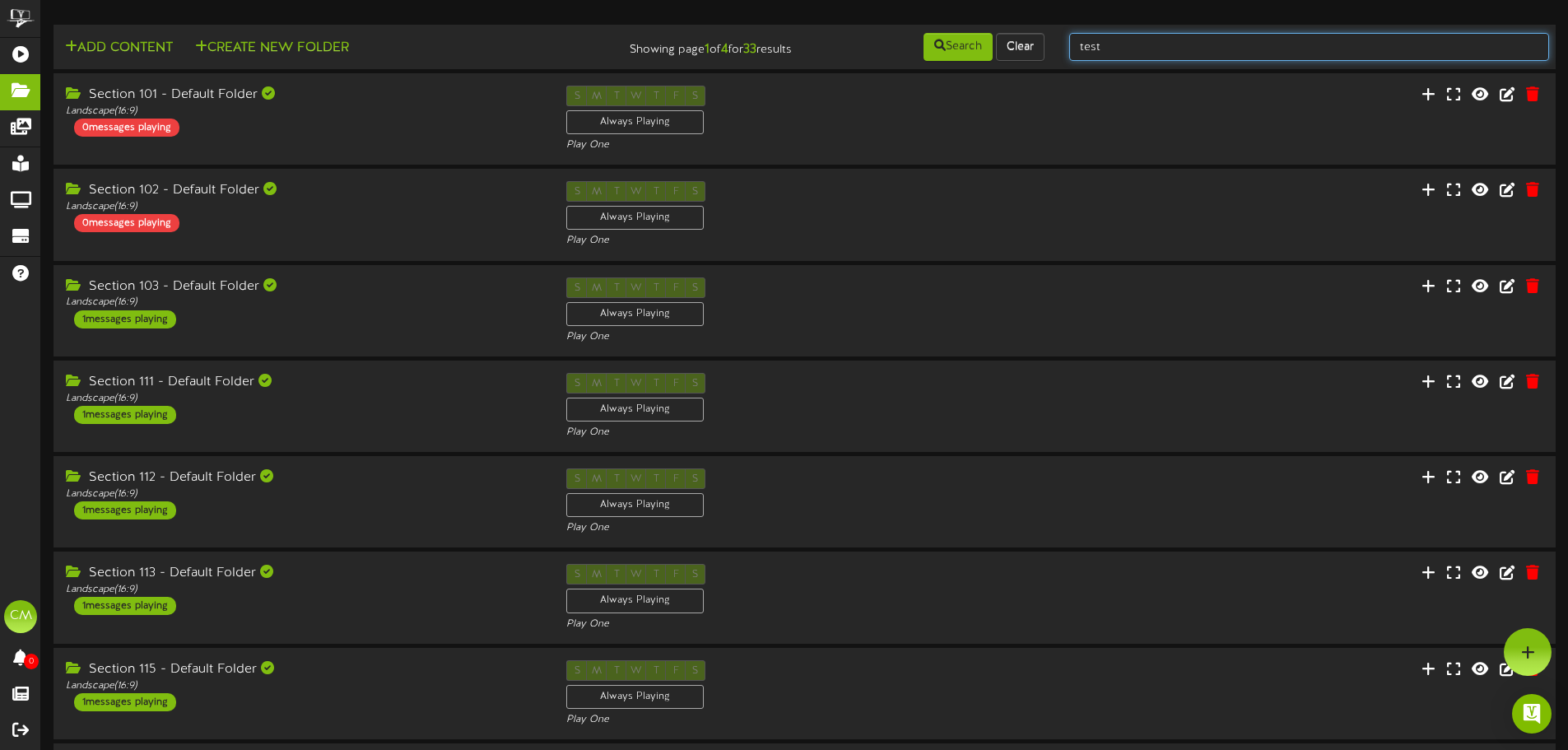 type on "test" 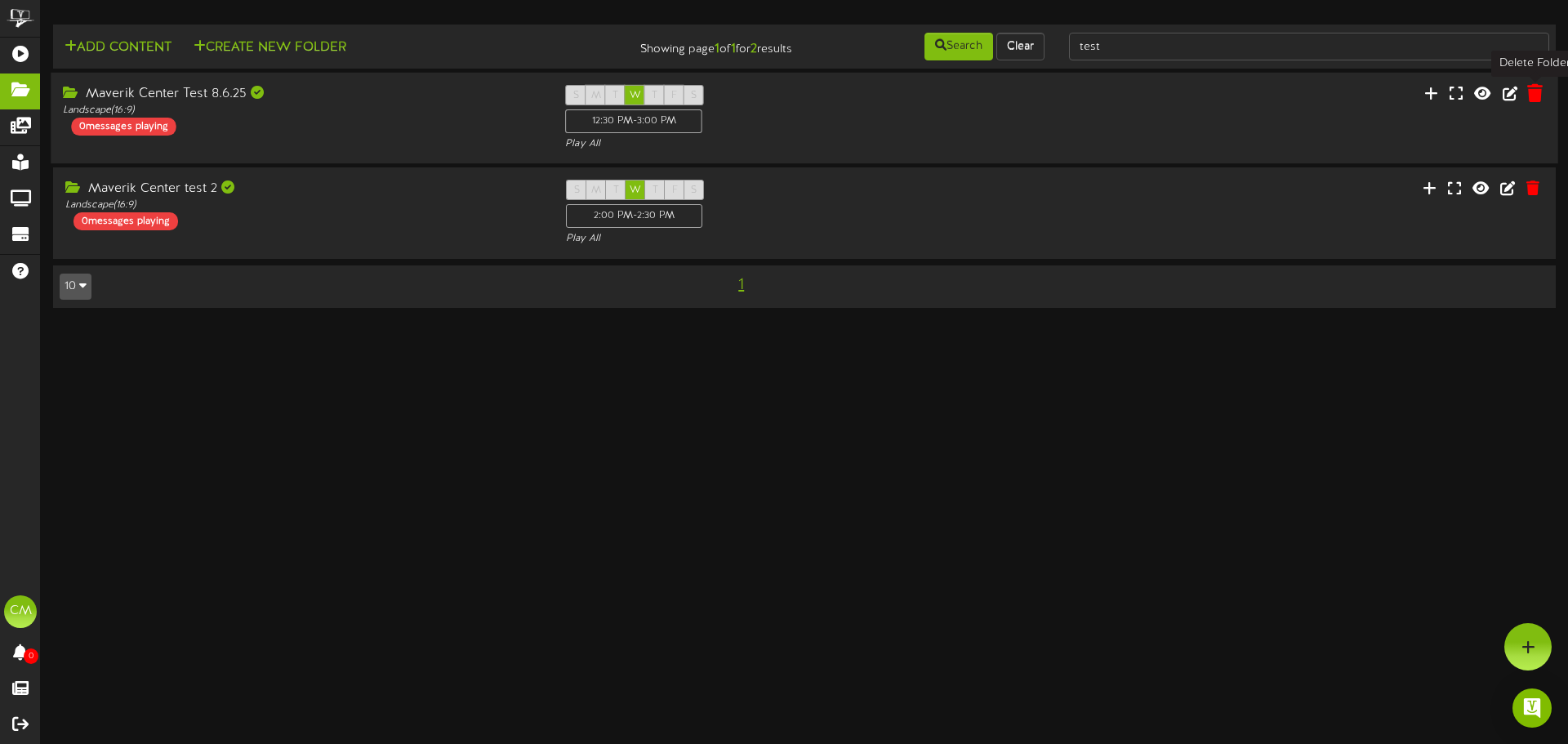 click at bounding box center [1535, 93] 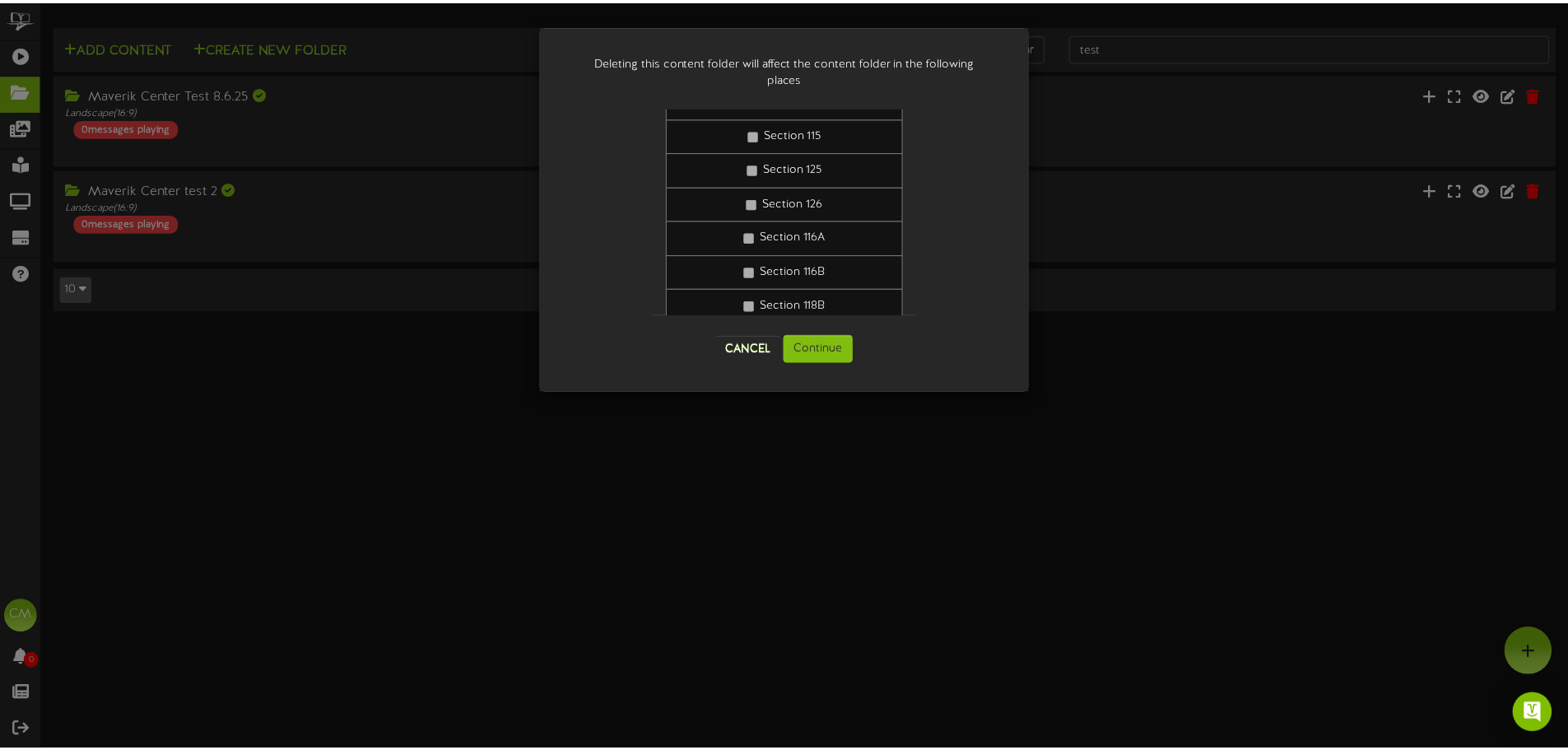 scroll, scrollTop: 329, scrollLeft: 0, axis: vertical 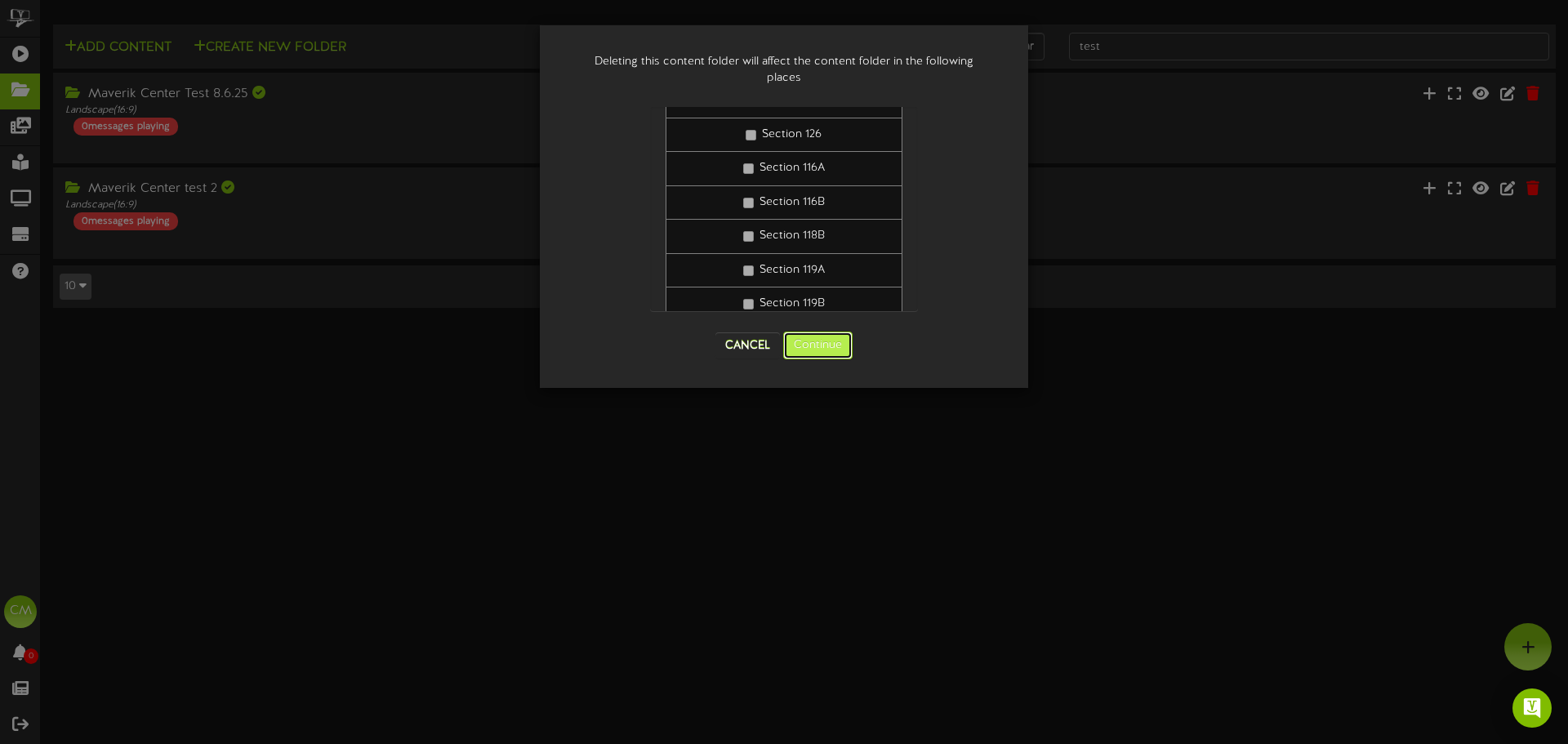 click on "Continue" at bounding box center (817, 345) 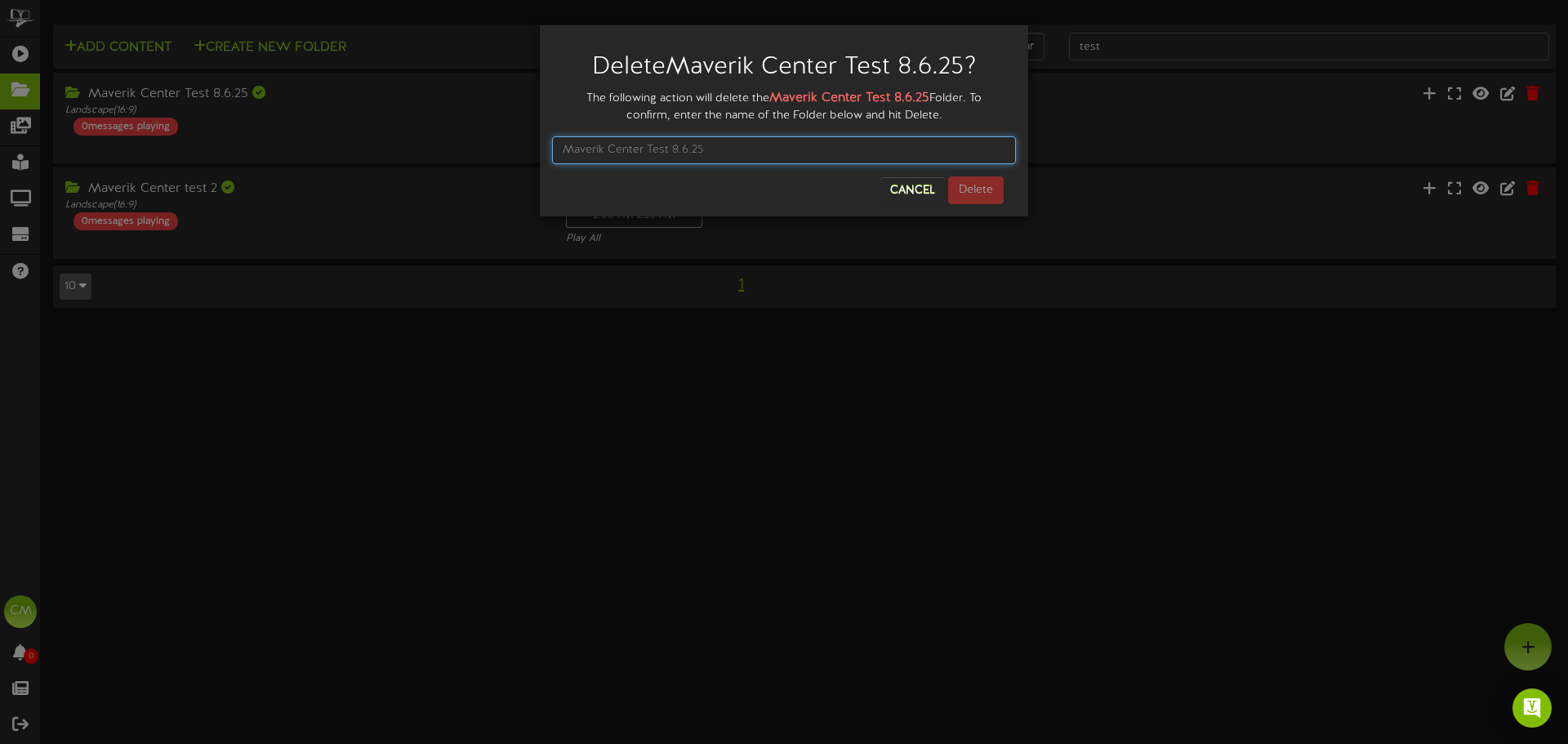 click at bounding box center (784, 150) 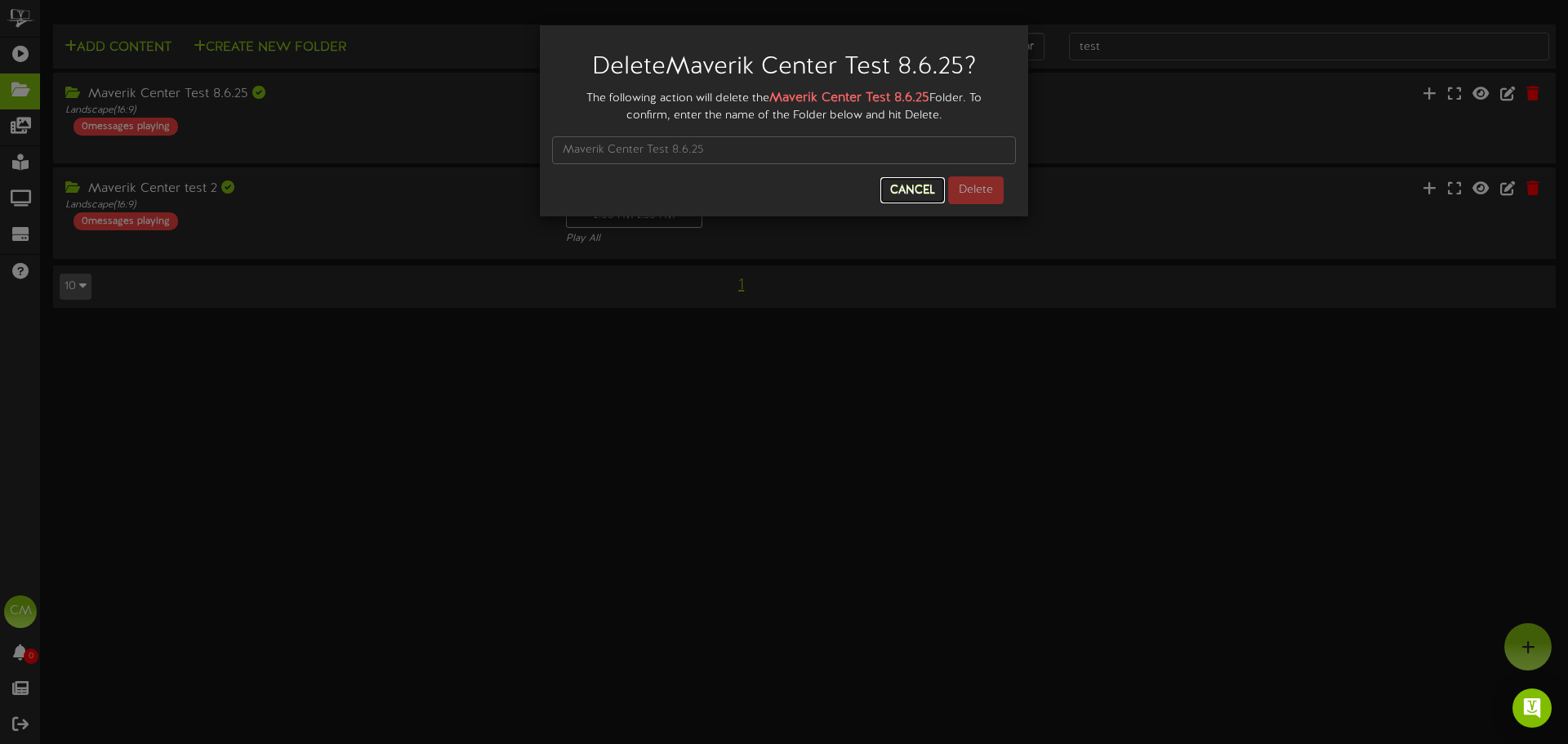 click on "Cancel" at bounding box center (912, 190) 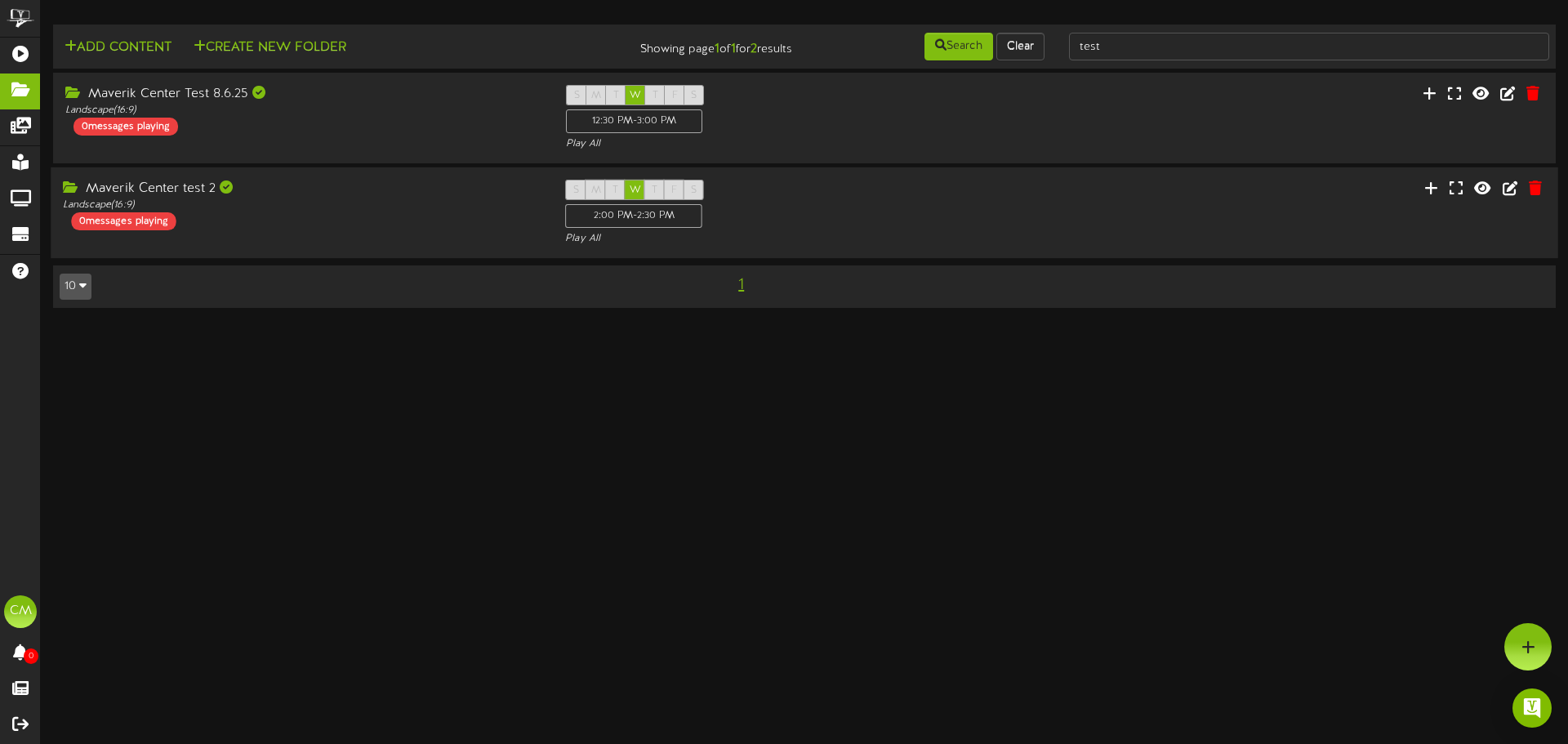 click on "S
M
T
W
T
F
S
2:00 PM  -  2:30 PM
Play All" at bounding box center [804, 213] 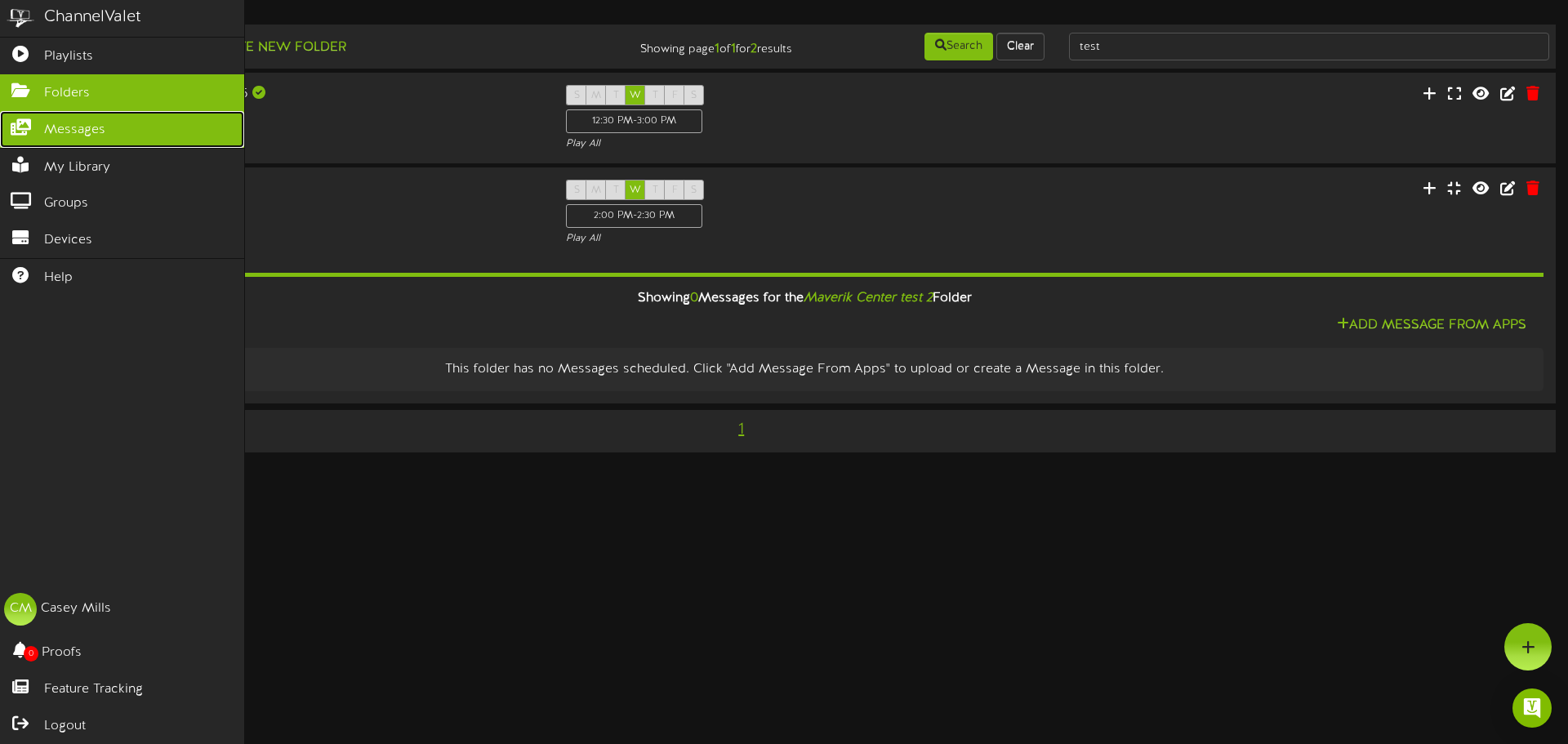click on "Messages" at bounding box center [122, 129] 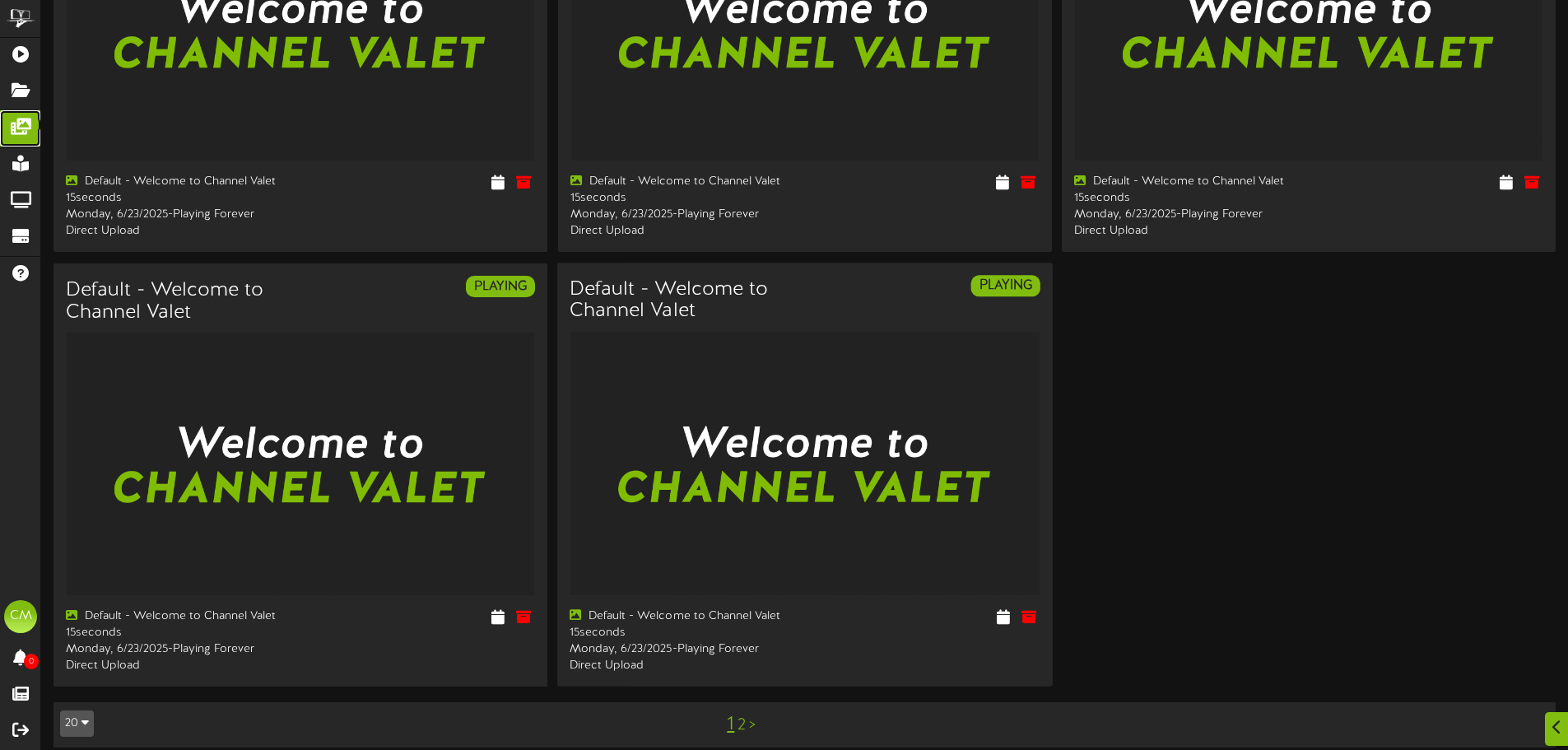 scroll, scrollTop: 2429, scrollLeft: 0, axis: vertical 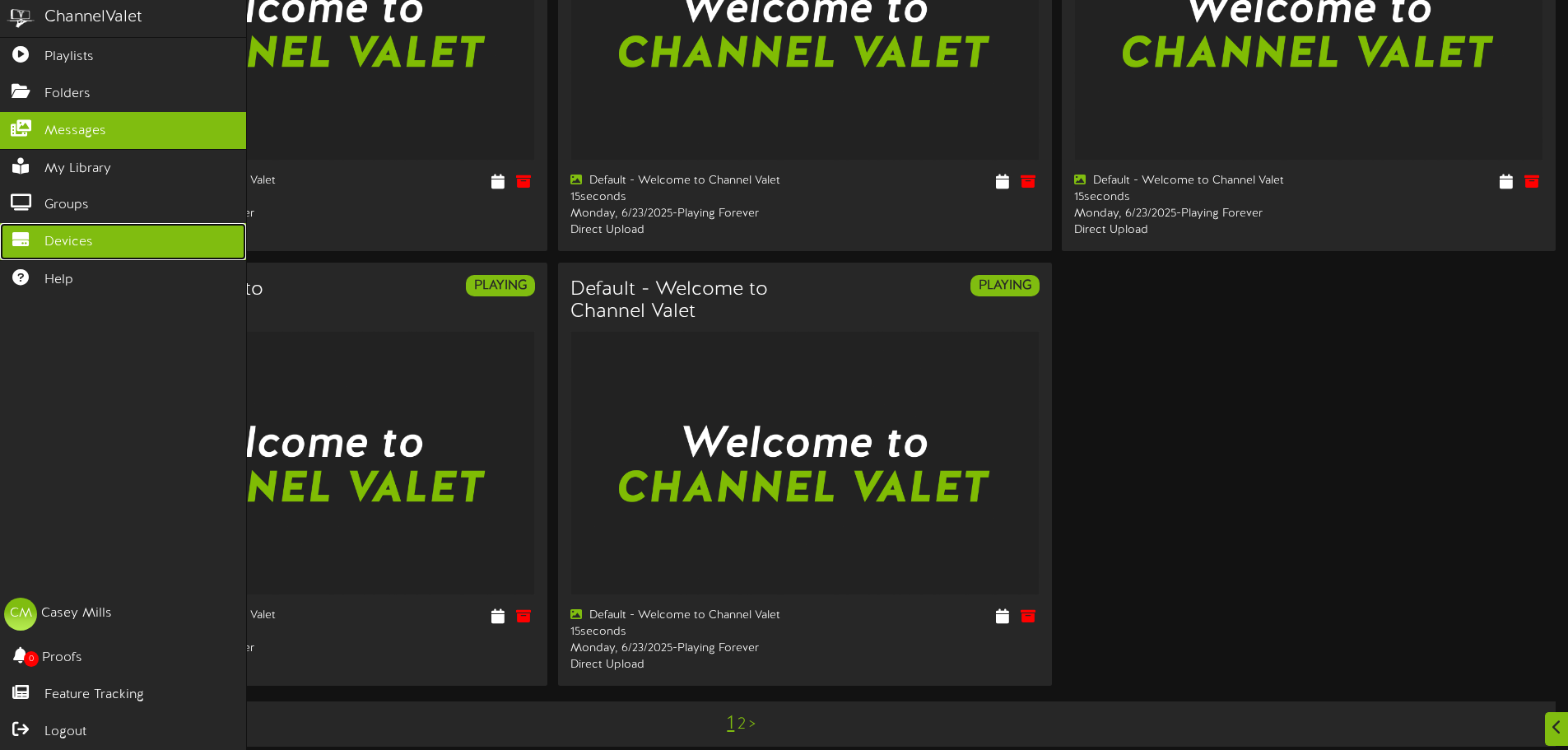 click on "Devices" at bounding box center (123, 241) 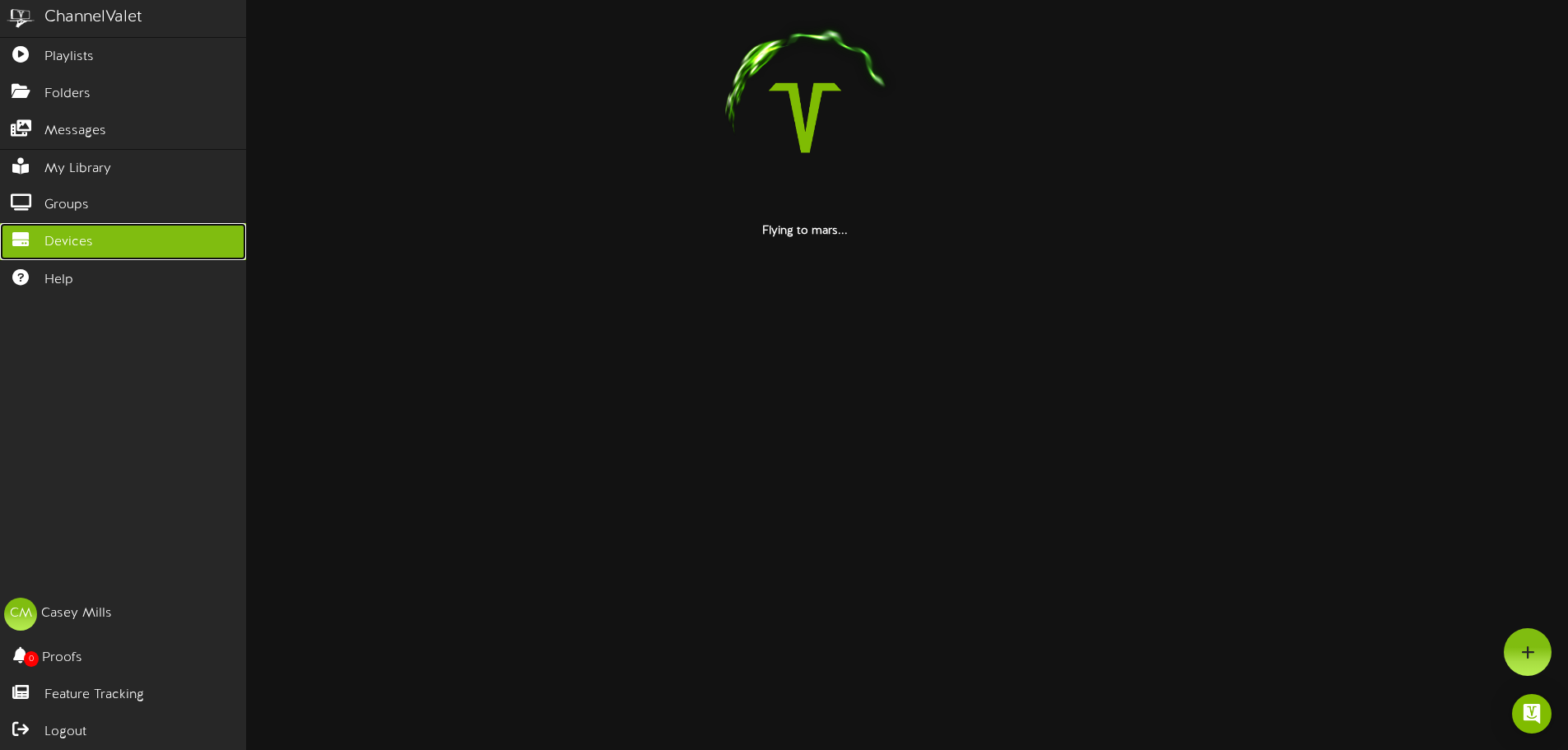 scroll, scrollTop: 0, scrollLeft: 0, axis: both 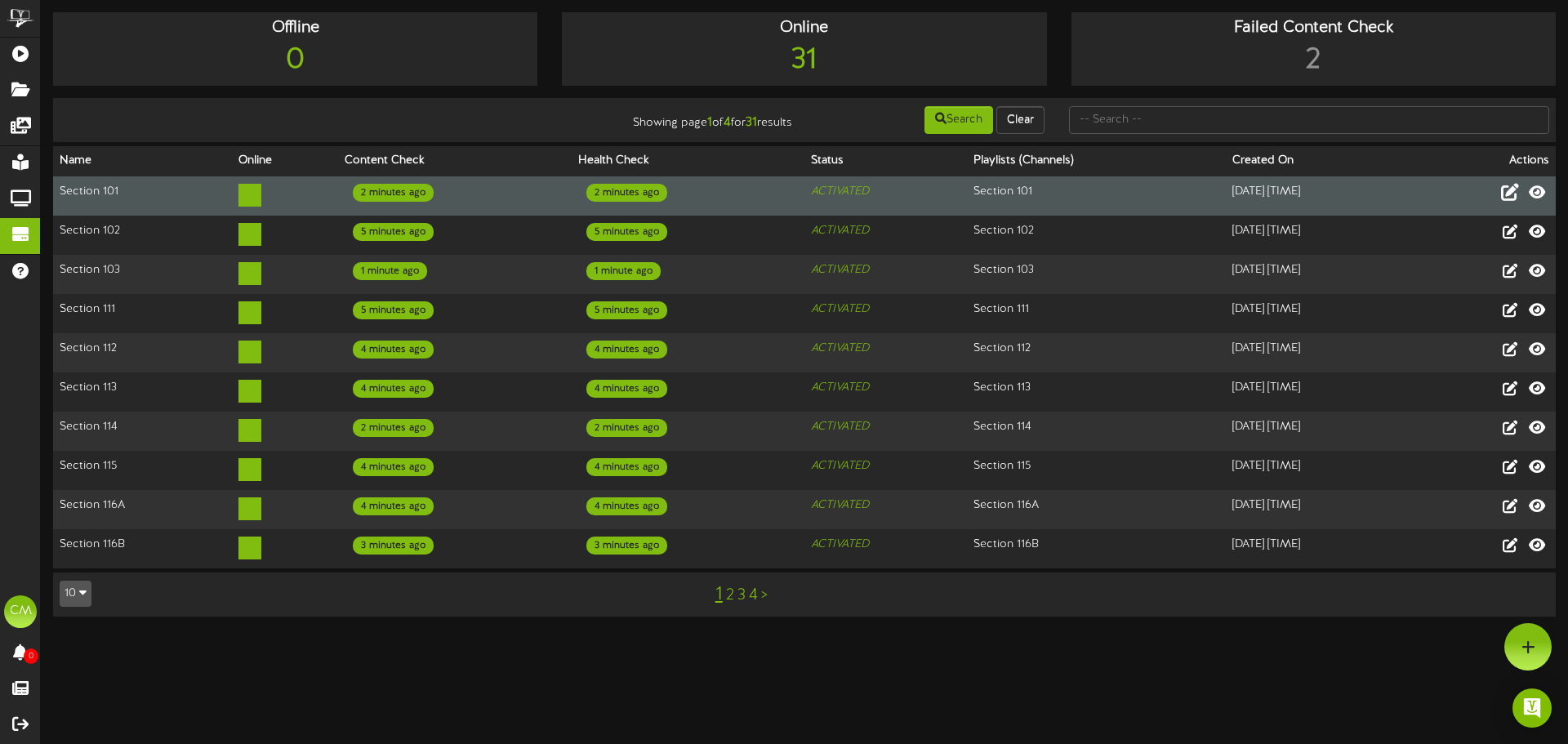 click at bounding box center (1510, 192) 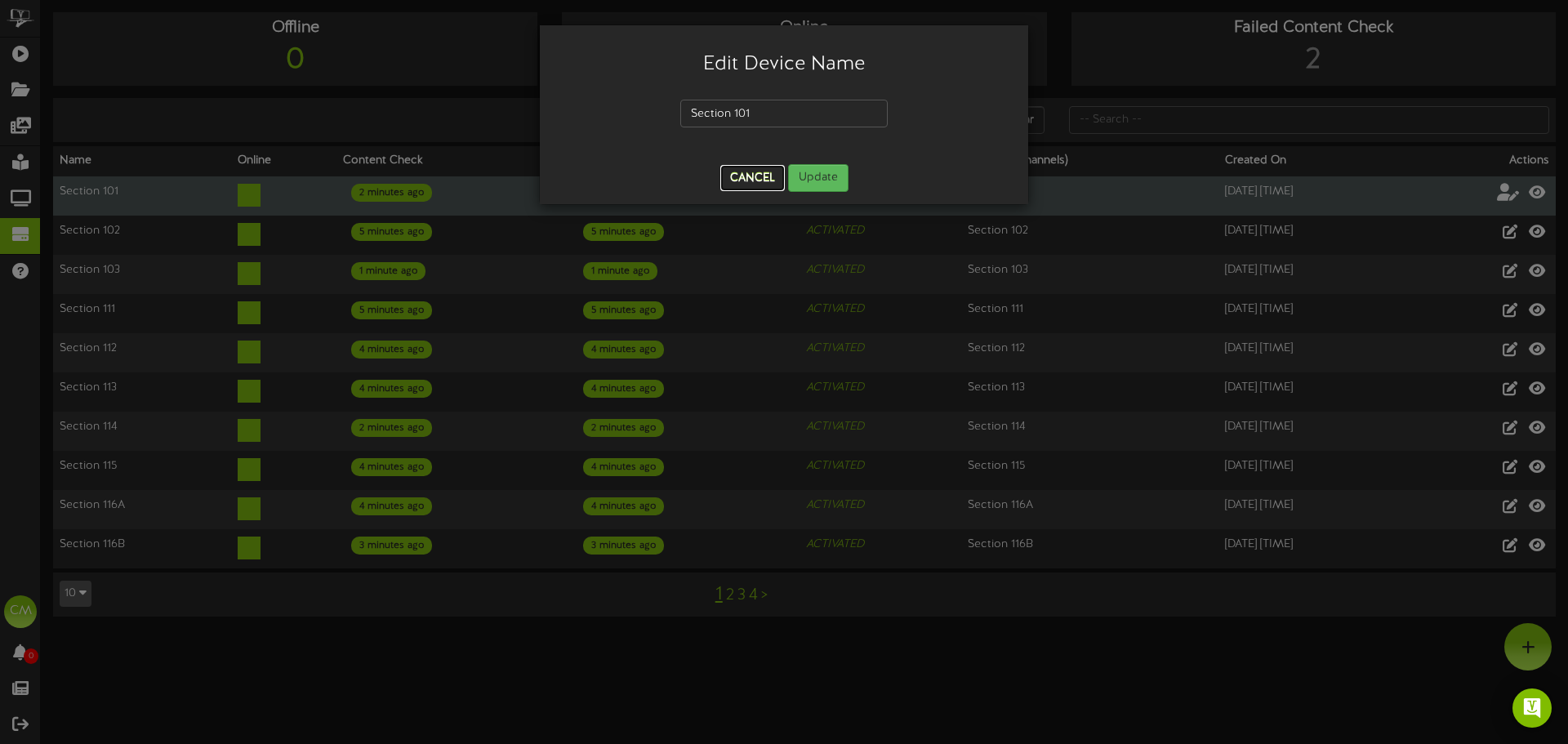 click on "Cancel" at bounding box center (752, 178) 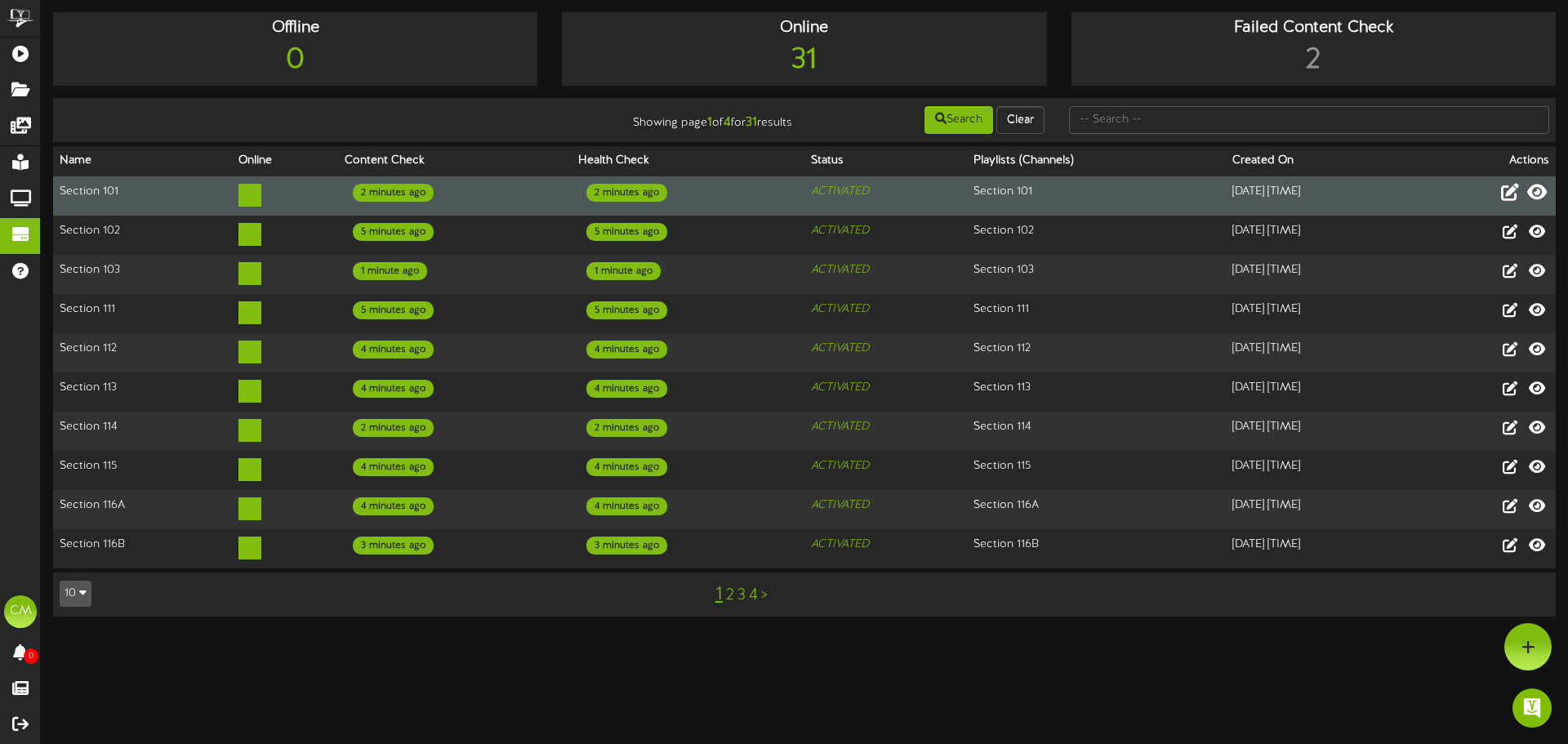 click at bounding box center [1537, 192] 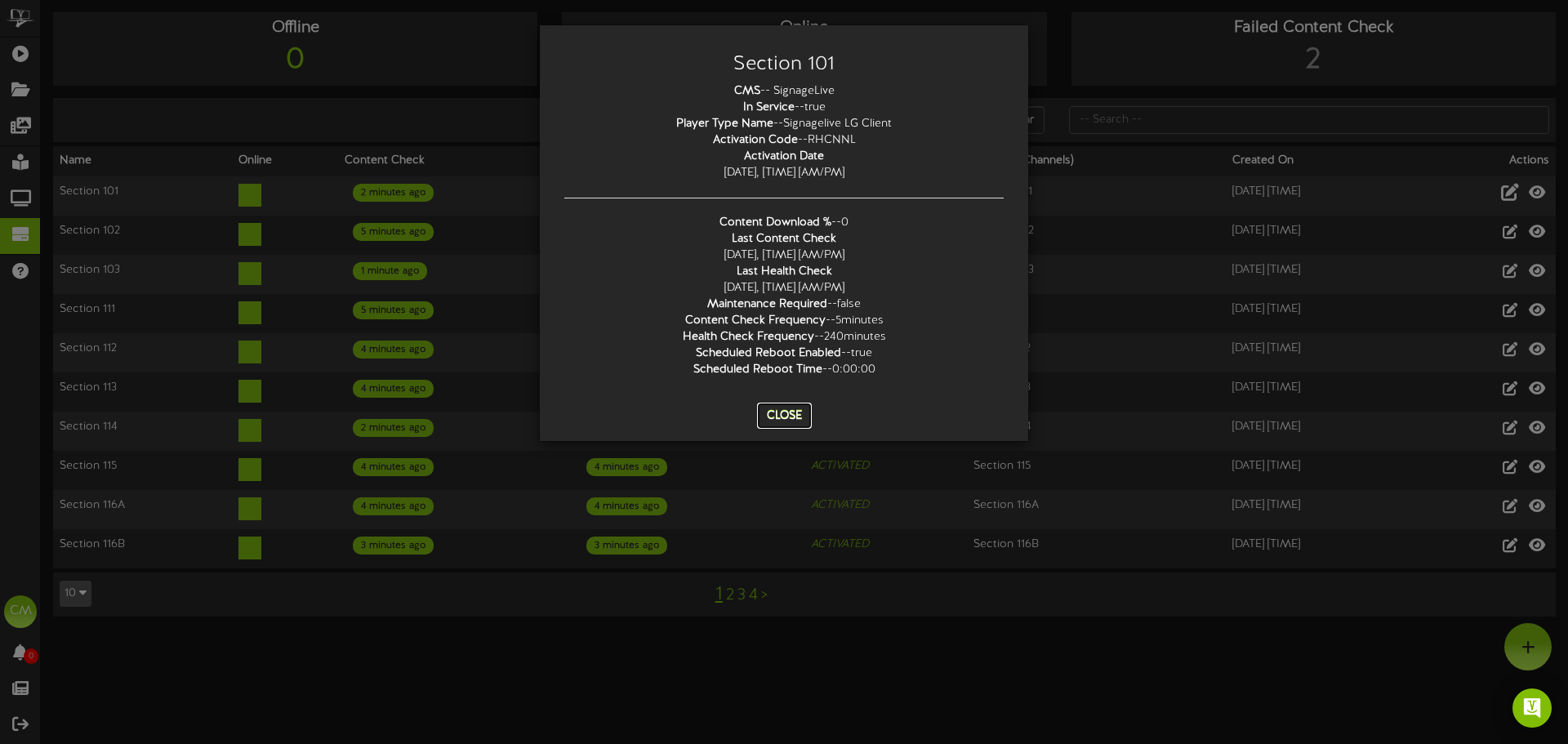 click on "Close" at bounding box center (784, 416) 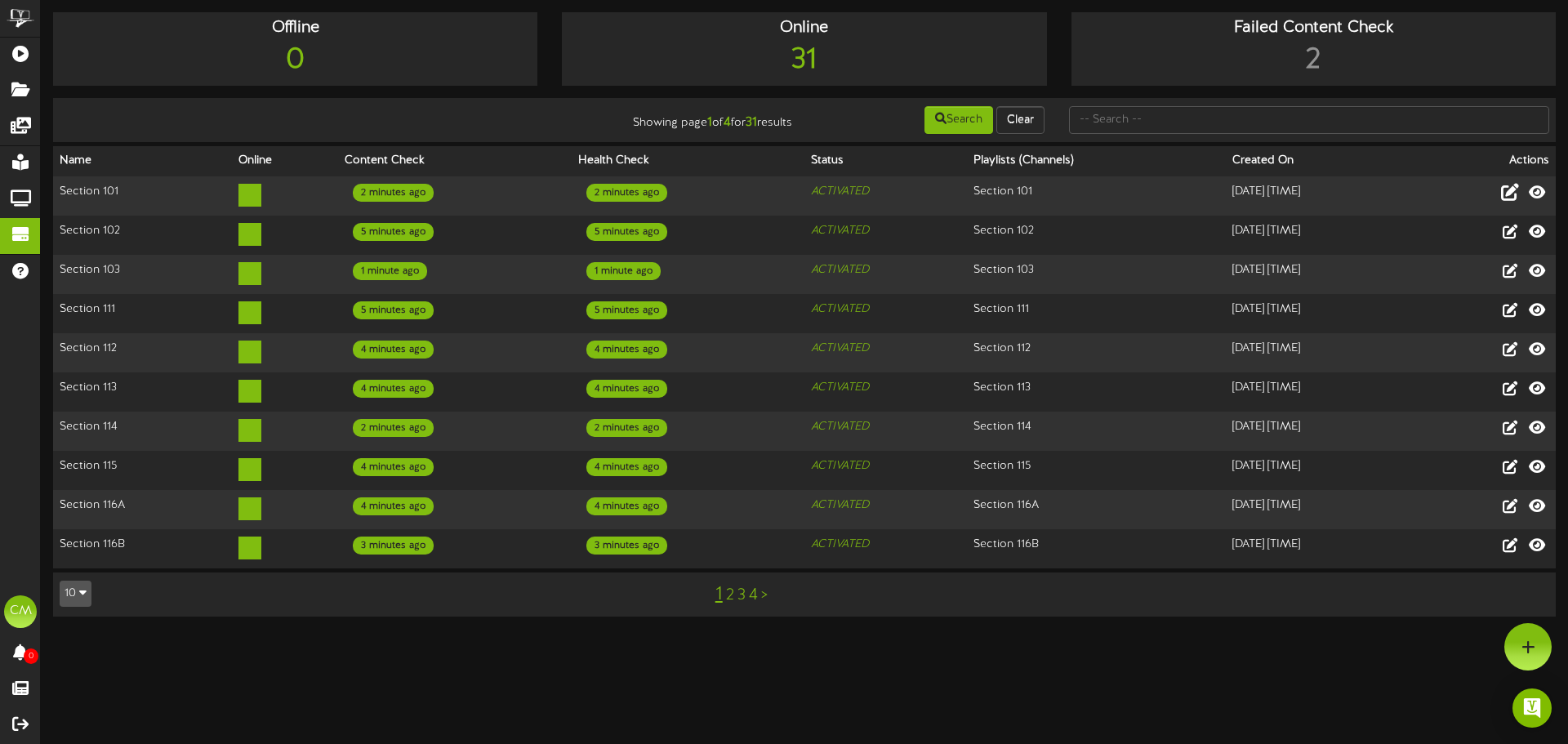 click on "10" at bounding box center [75, 594] 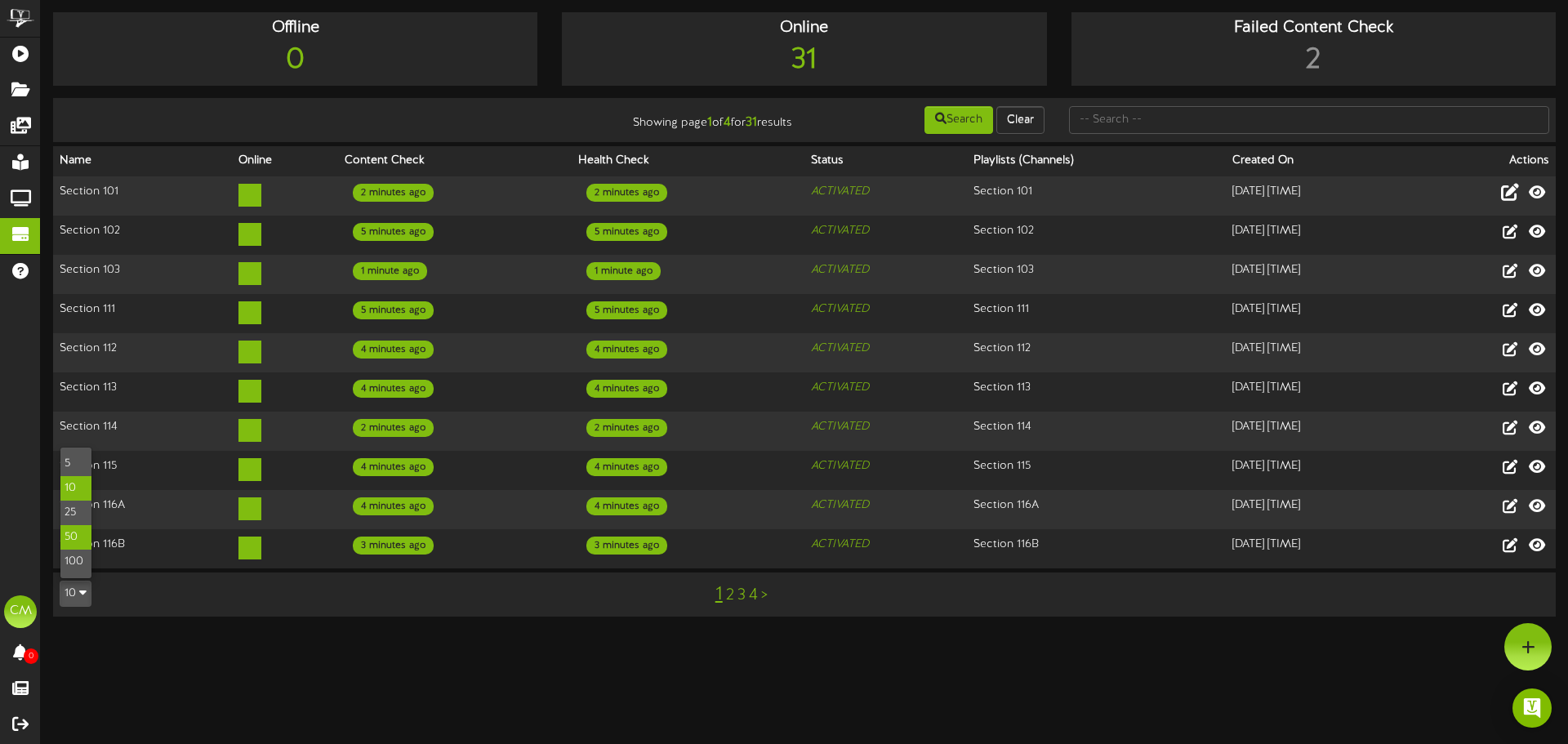 click on "50" at bounding box center (76, 537) 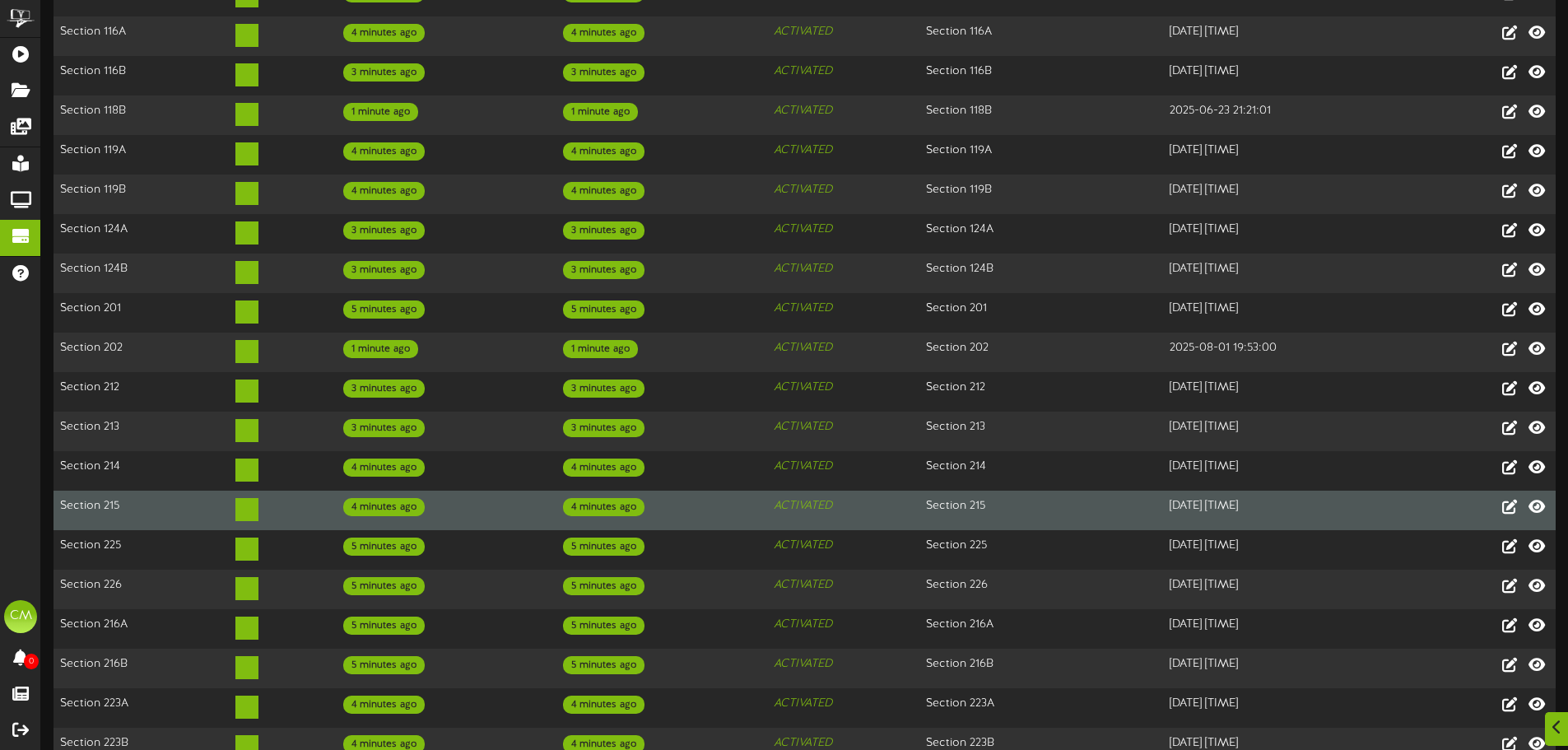 scroll, scrollTop: 665, scrollLeft: 0, axis: vertical 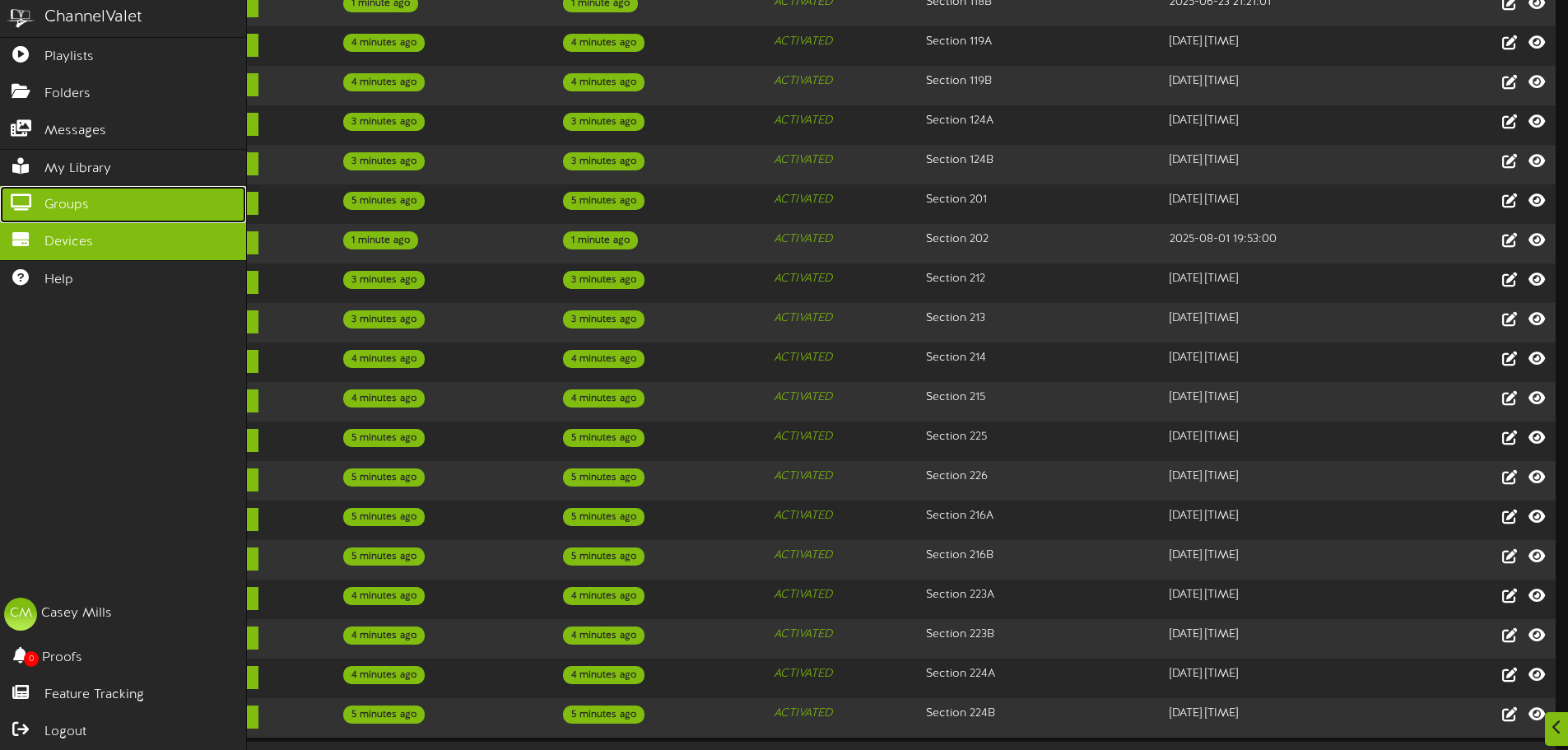 click on "Groups" at bounding box center (123, 204) 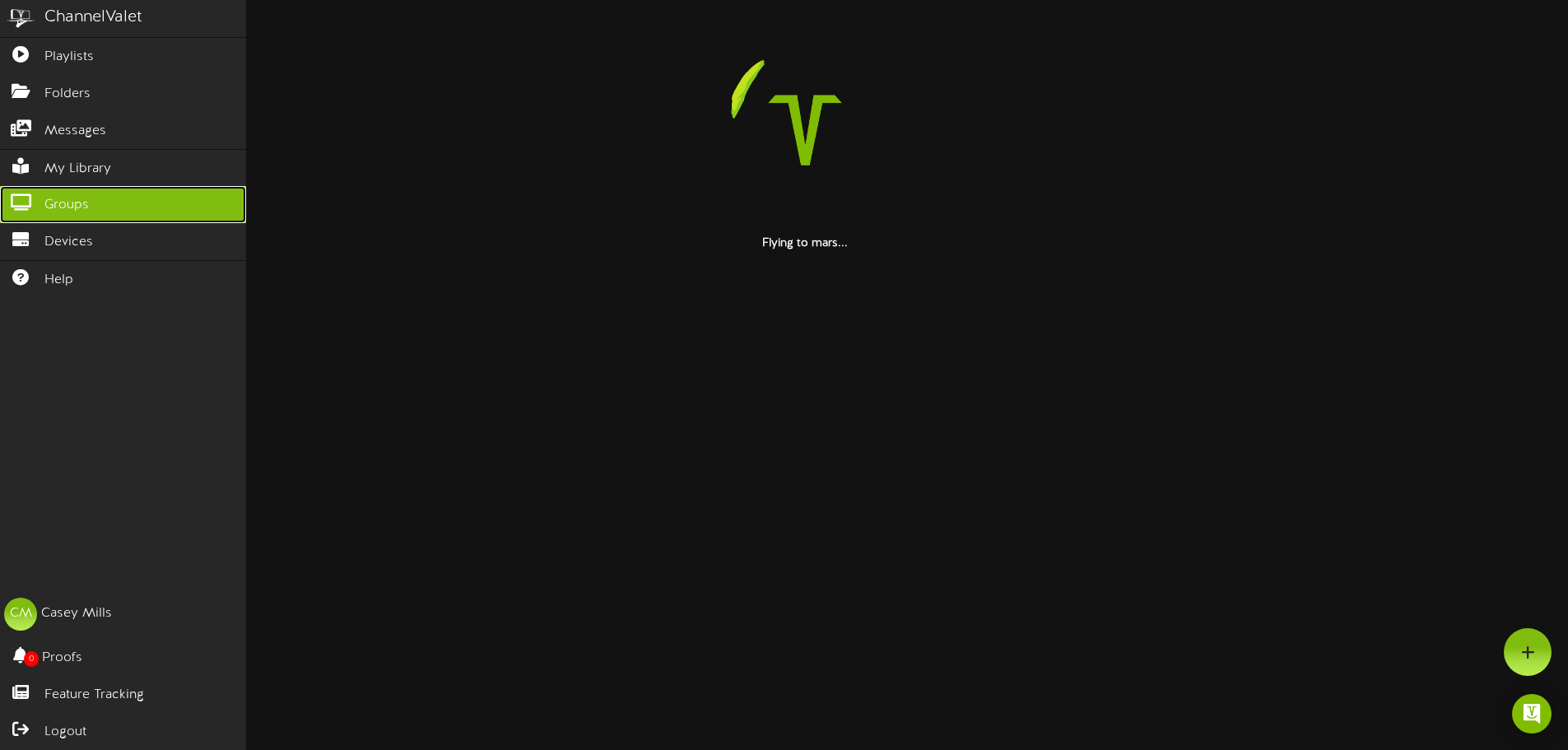 scroll, scrollTop: 0, scrollLeft: 0, axis: both 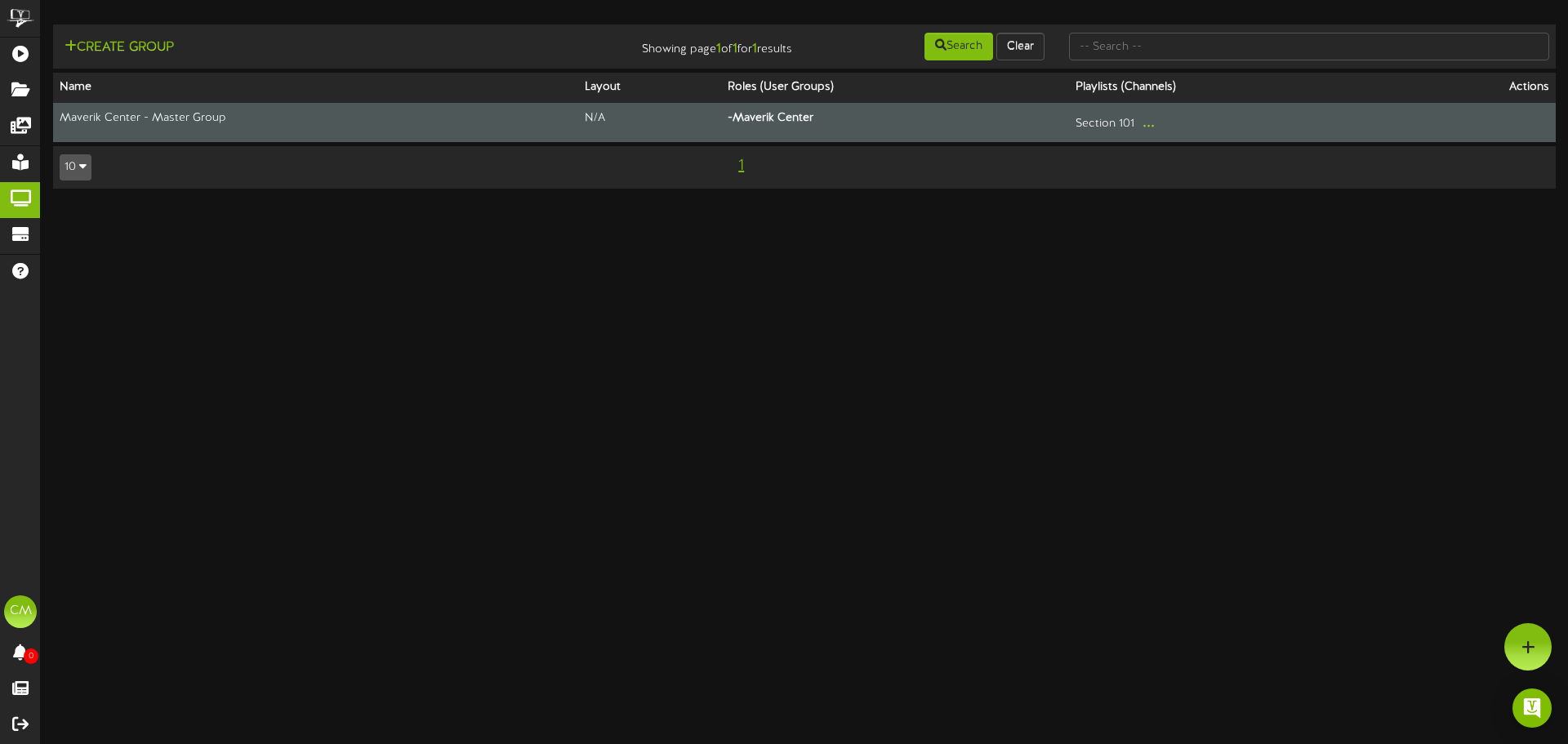click on "-  Maverik Center" at bounding box center (895, 123) 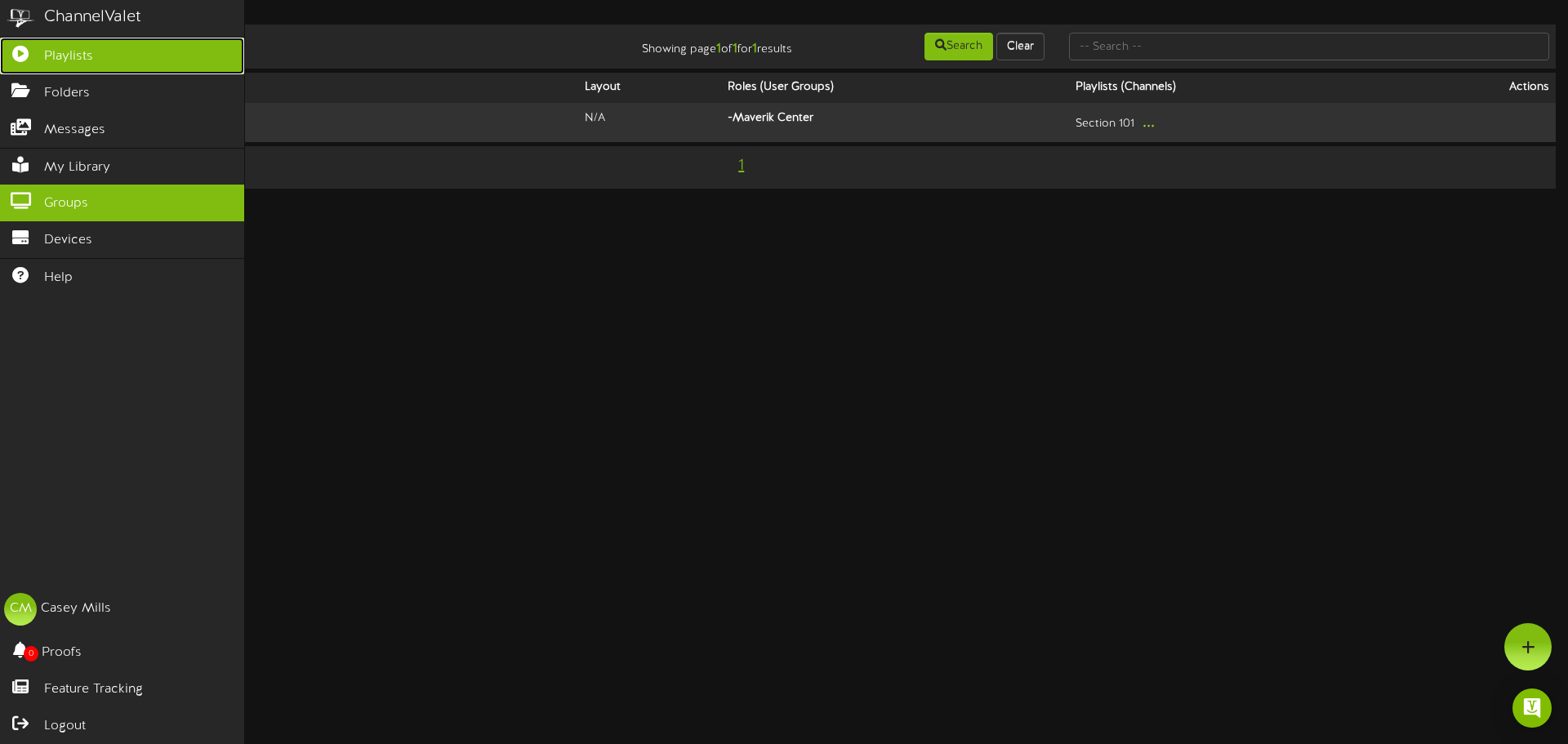 click at bounding box center [20, 51] 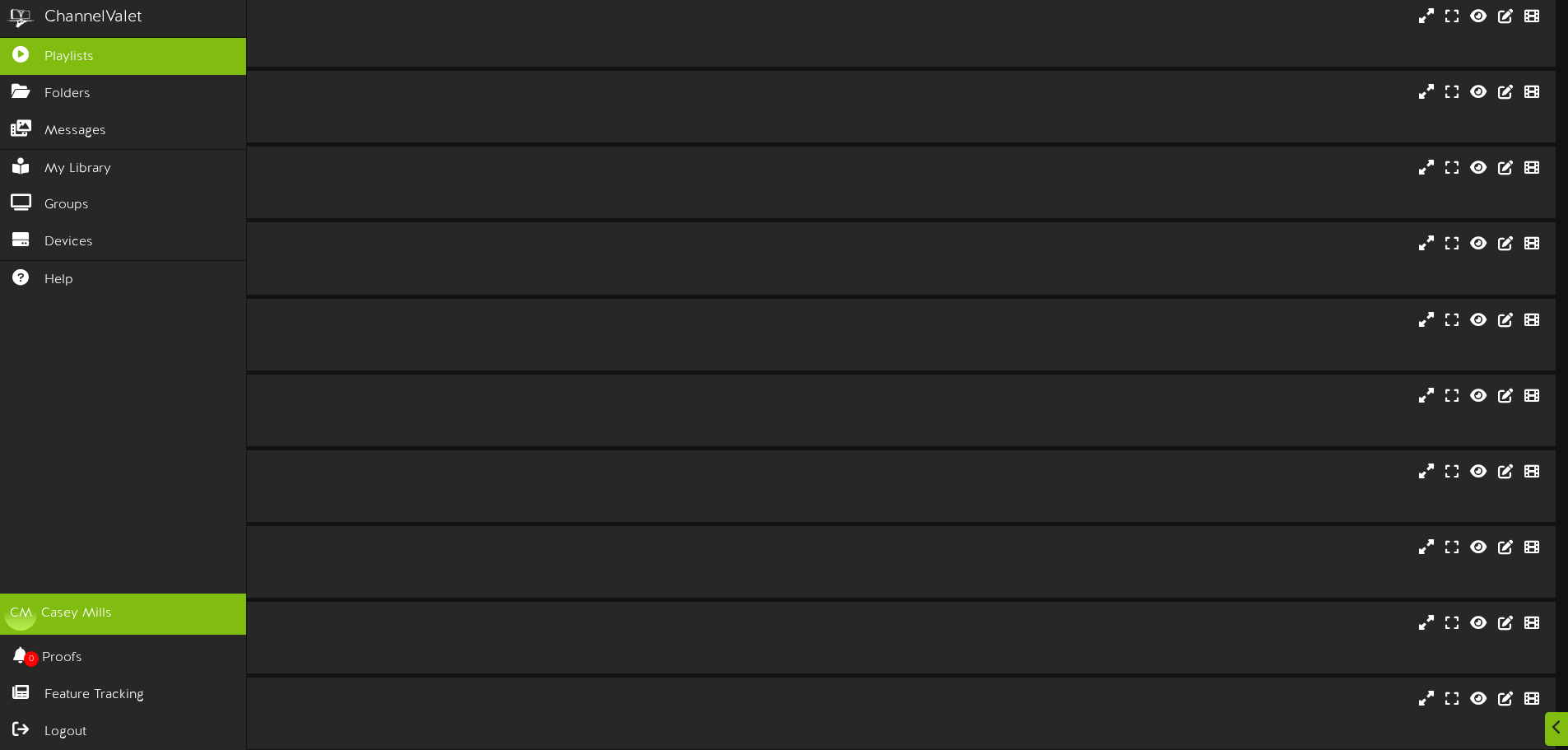 scroll, scrollTop: 133, scrollLeft: 0, axis: vertical 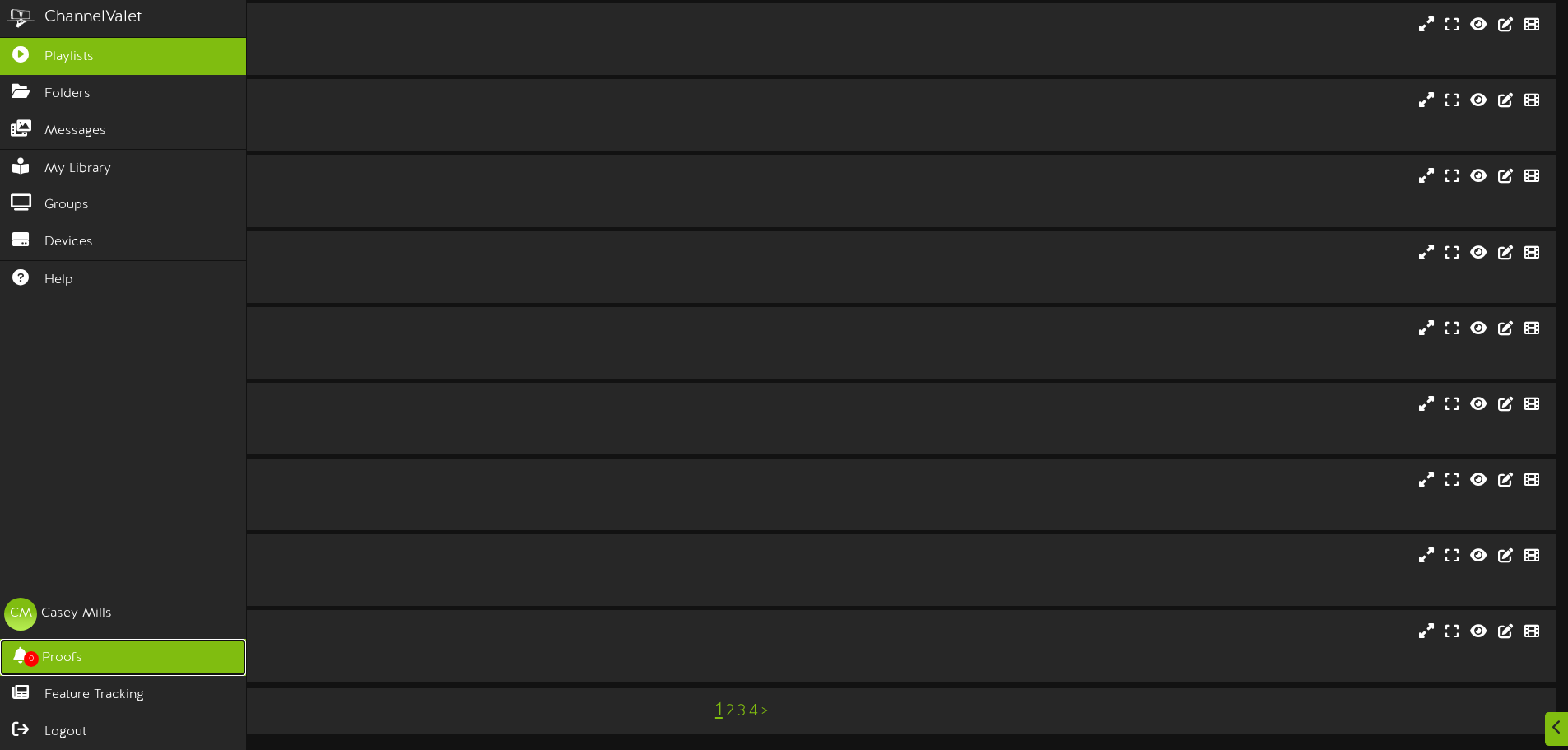 click on "Proofs" at bounding box center [62, 658] 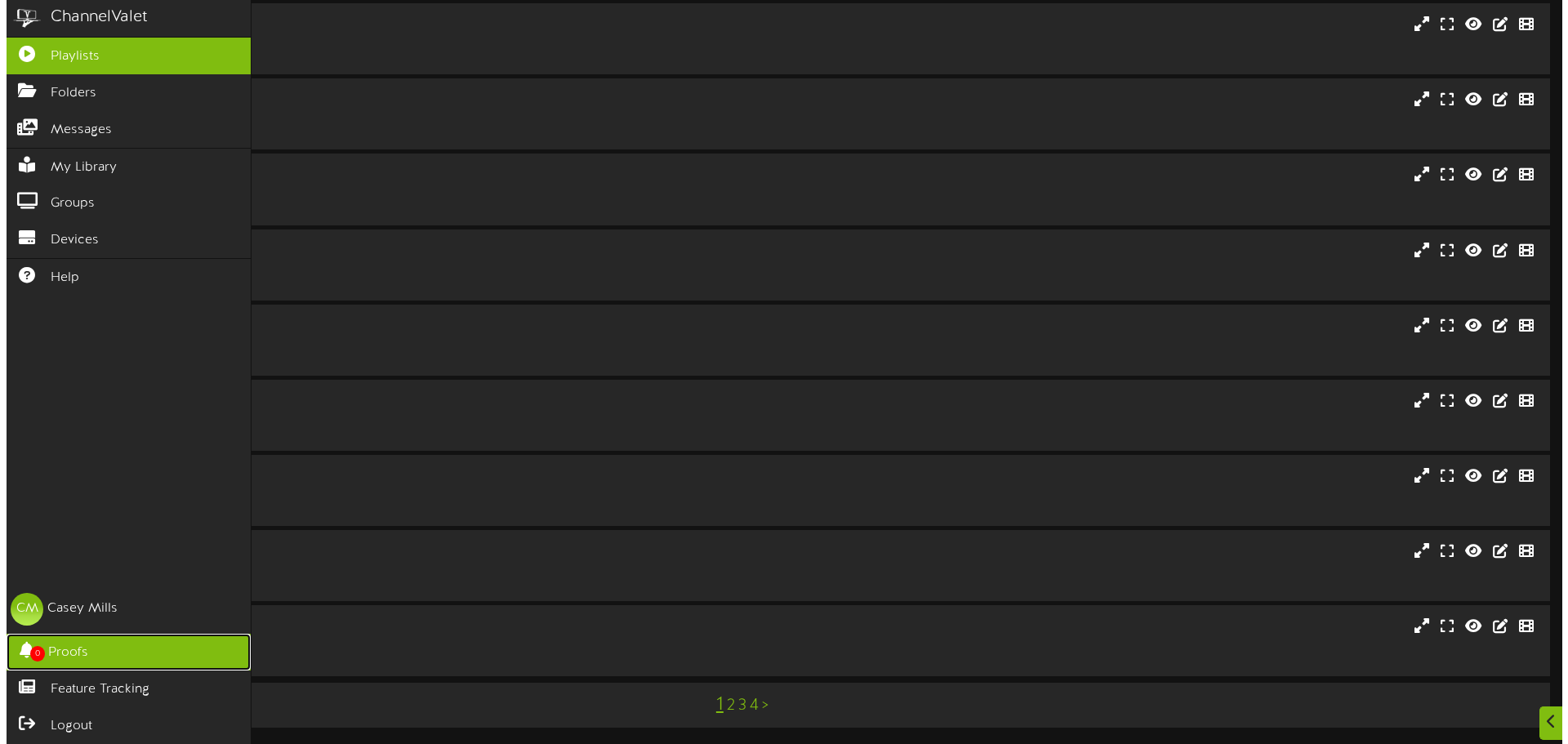 scroll, scrollTop: 0, scrollLeft: 0, axis: both 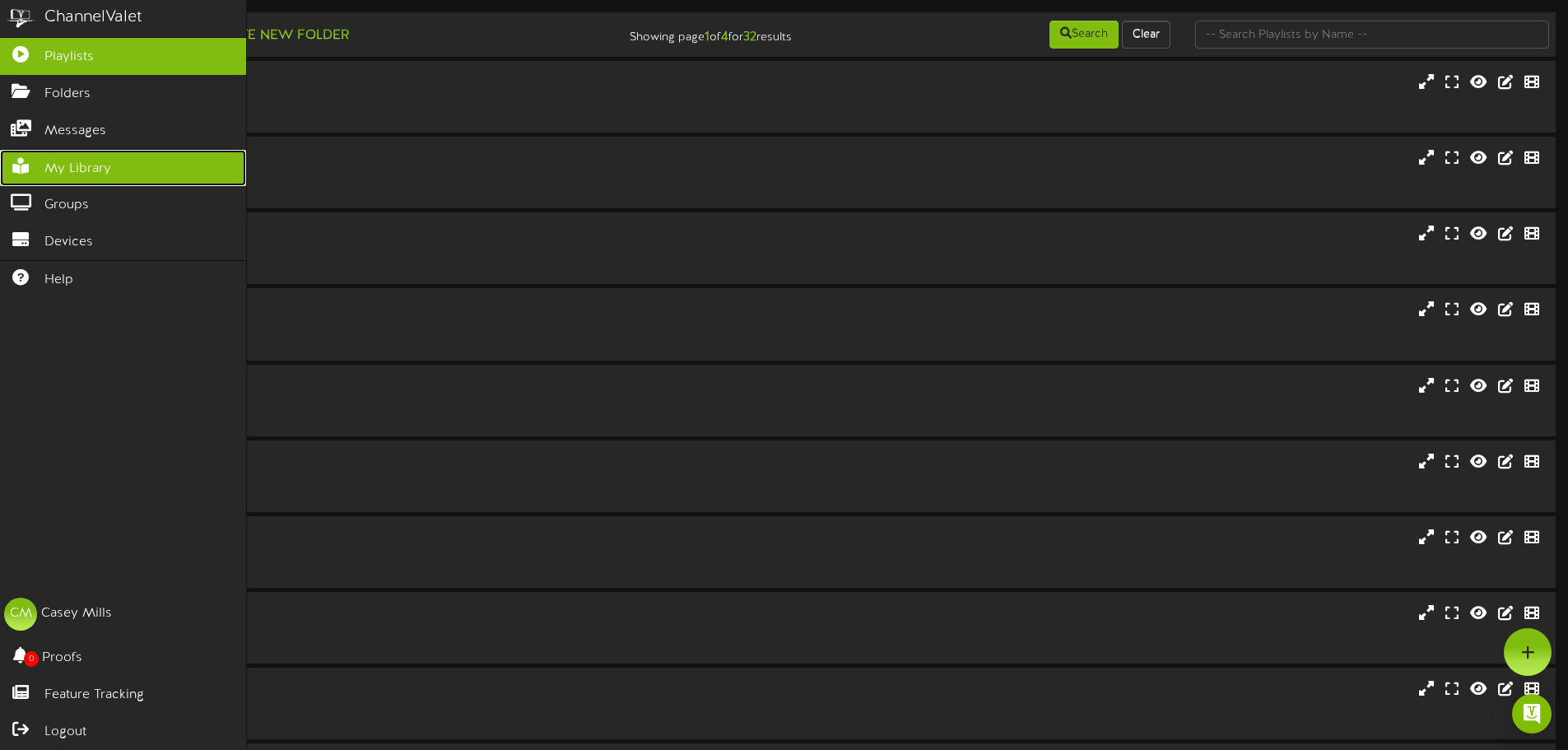 click on "My Library" at bounding box center [77, 169] 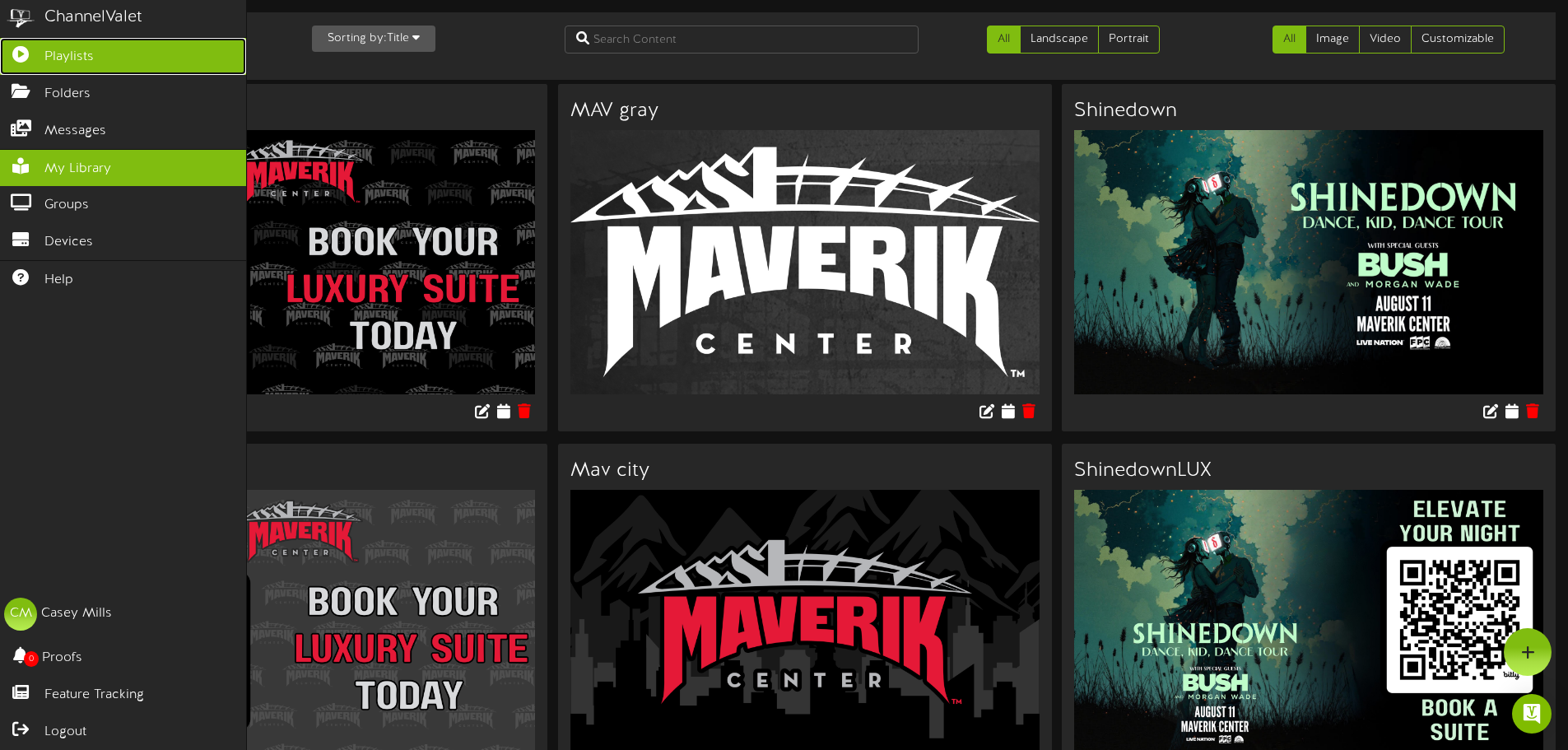 click on "Playlists" at bounding box center (69, 57) 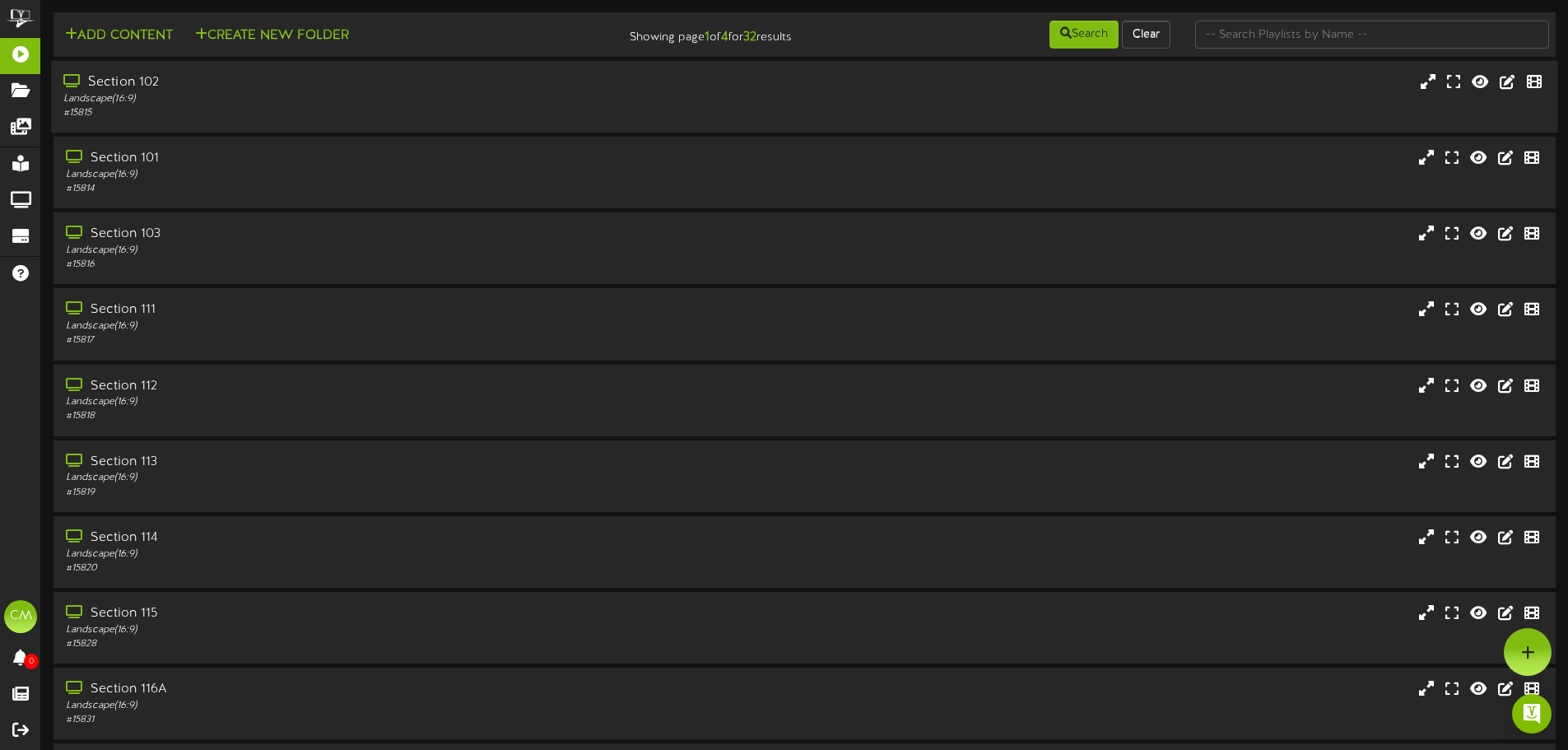 click on "Section  102" at bounding box center (365, 82) 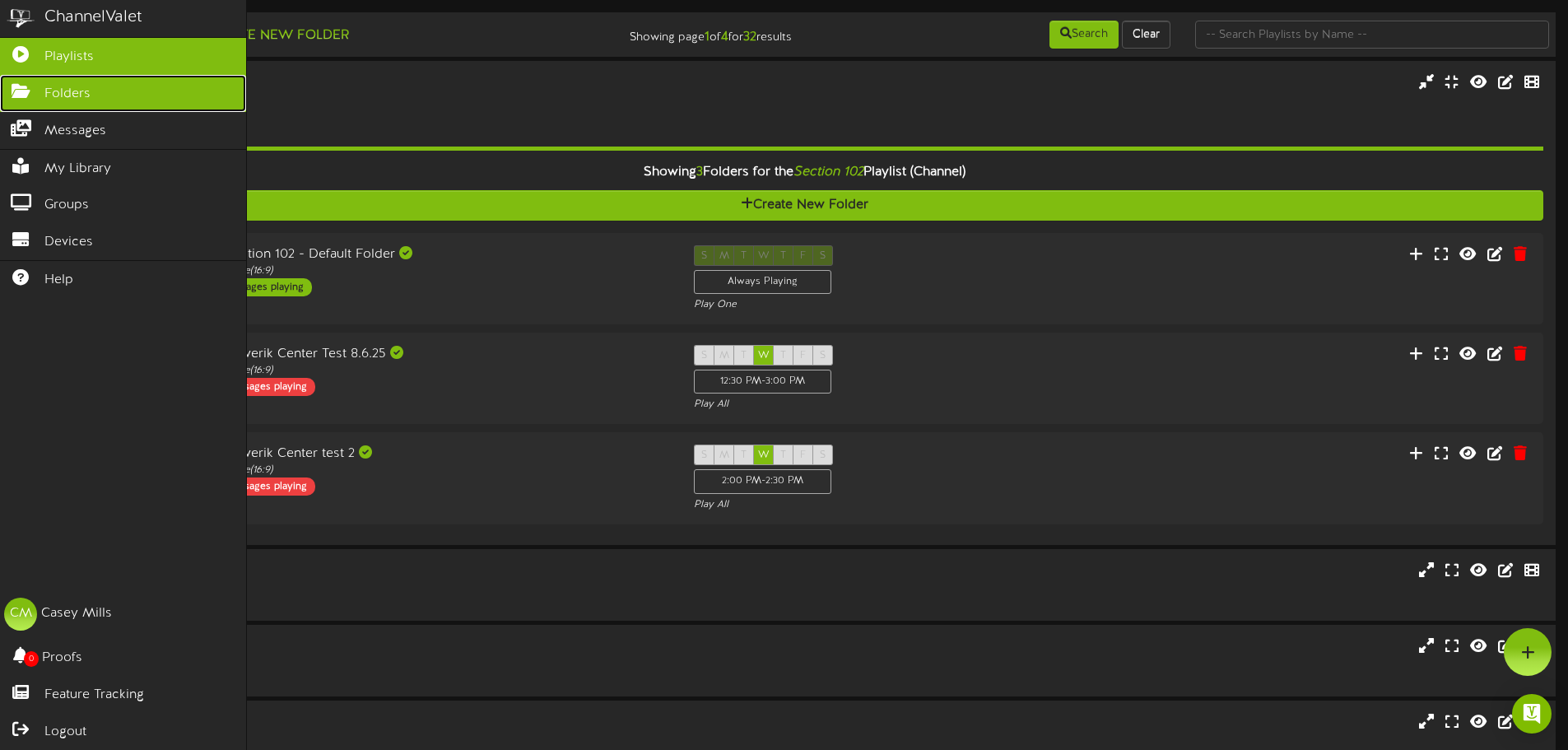 click on "Folders" at bounding box center [123, 93] 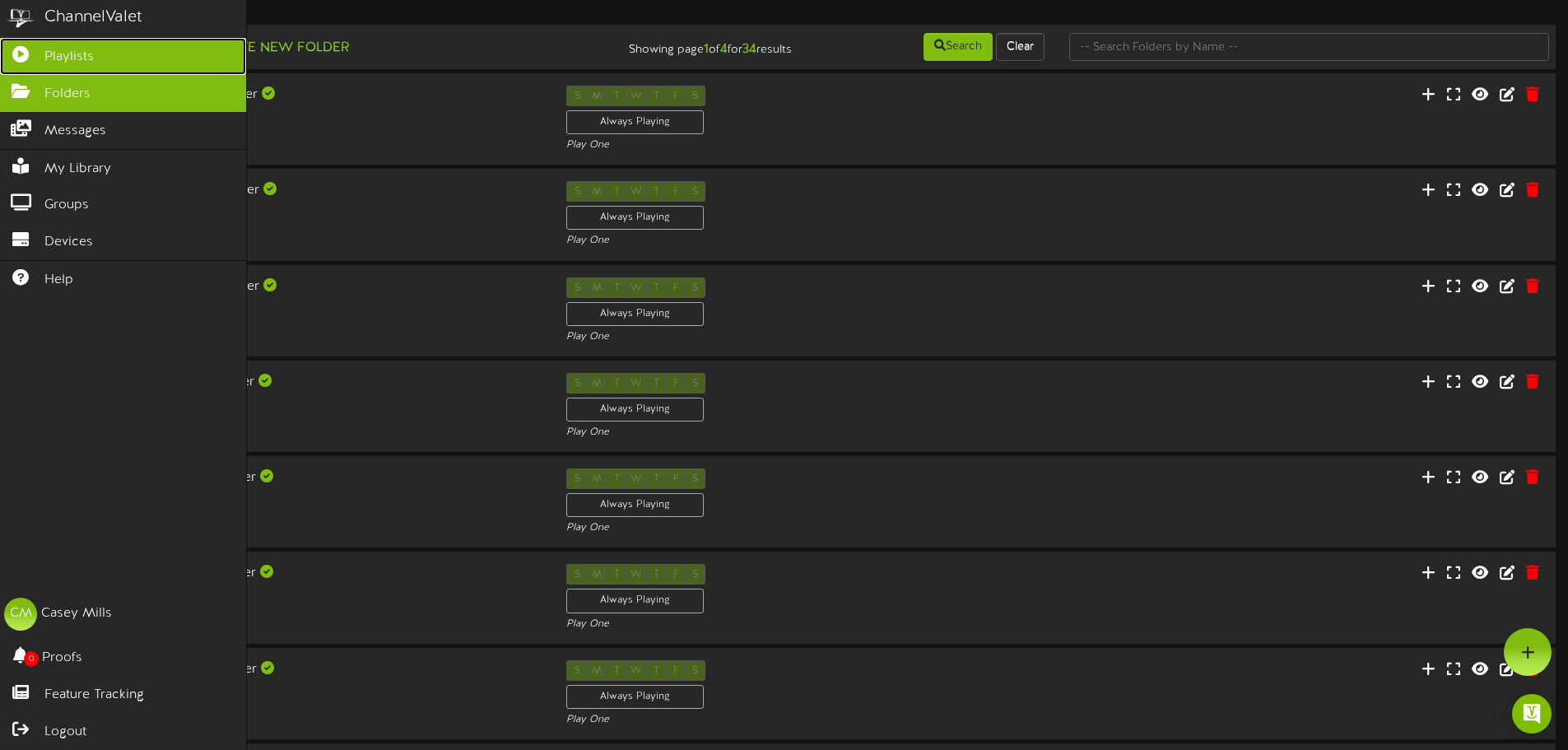 click on "Playlists" at bounding box center (69, 57) 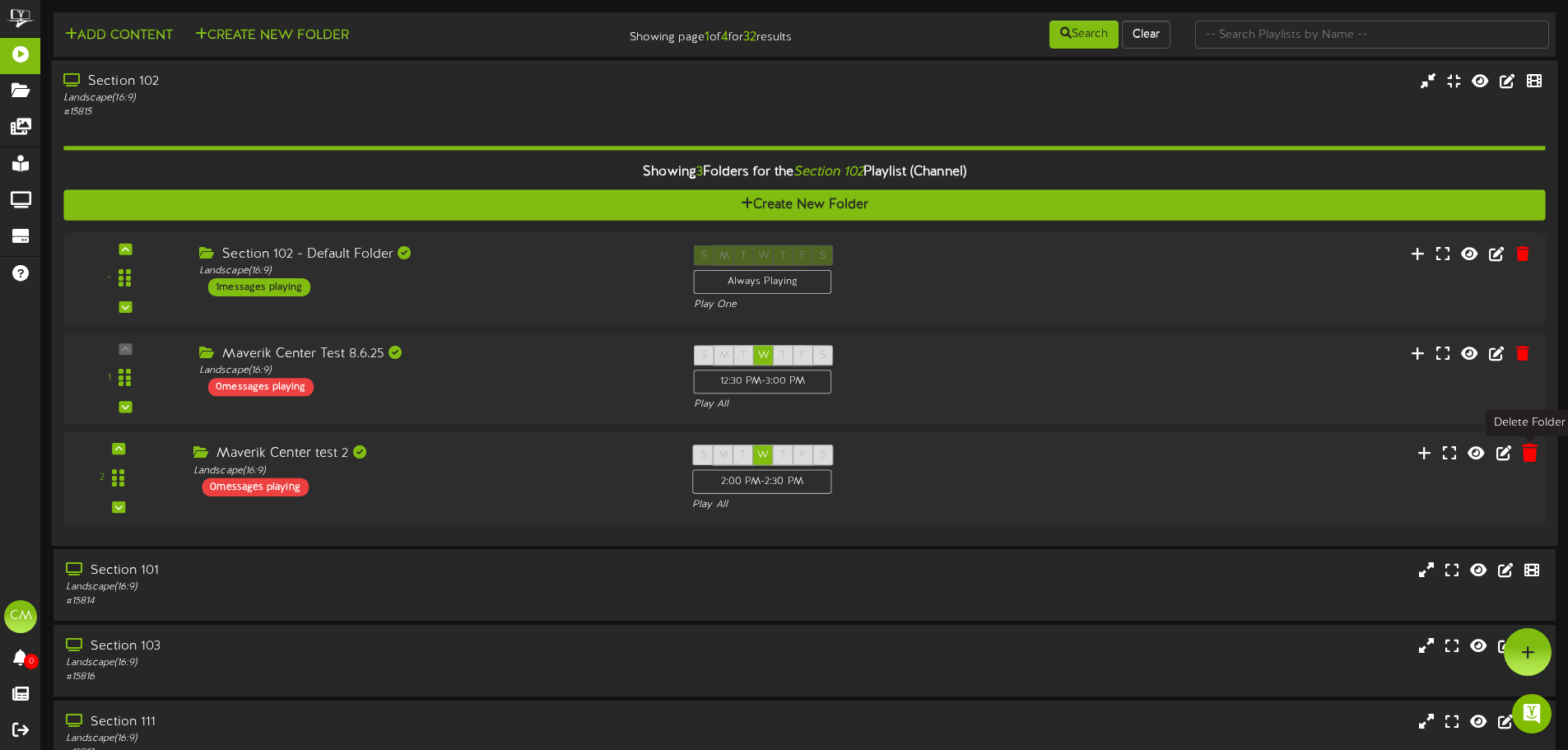 click at bounding box center (1529, 453) 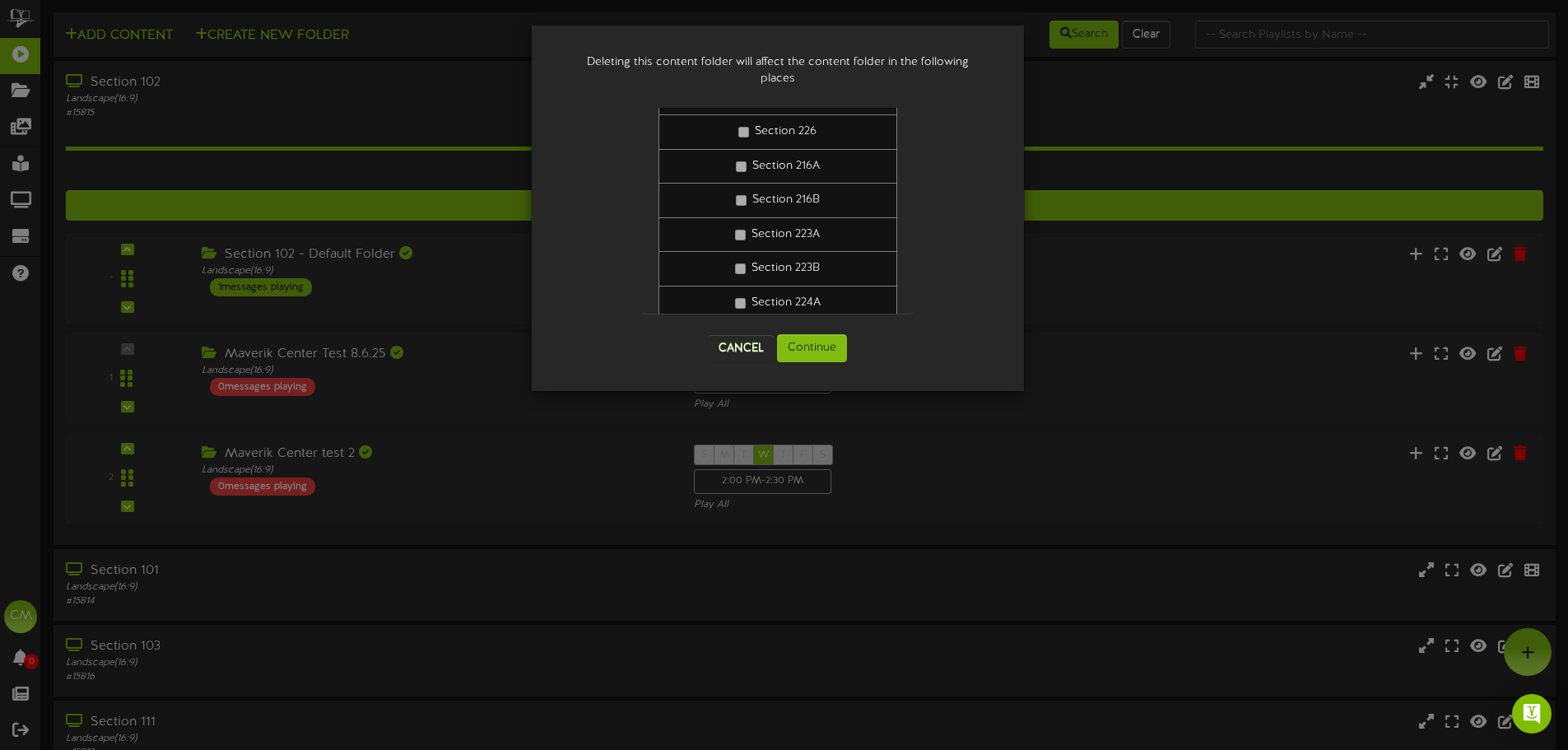 scroll, scrollTop: 928, scrollLeft: 0, axis: vertical 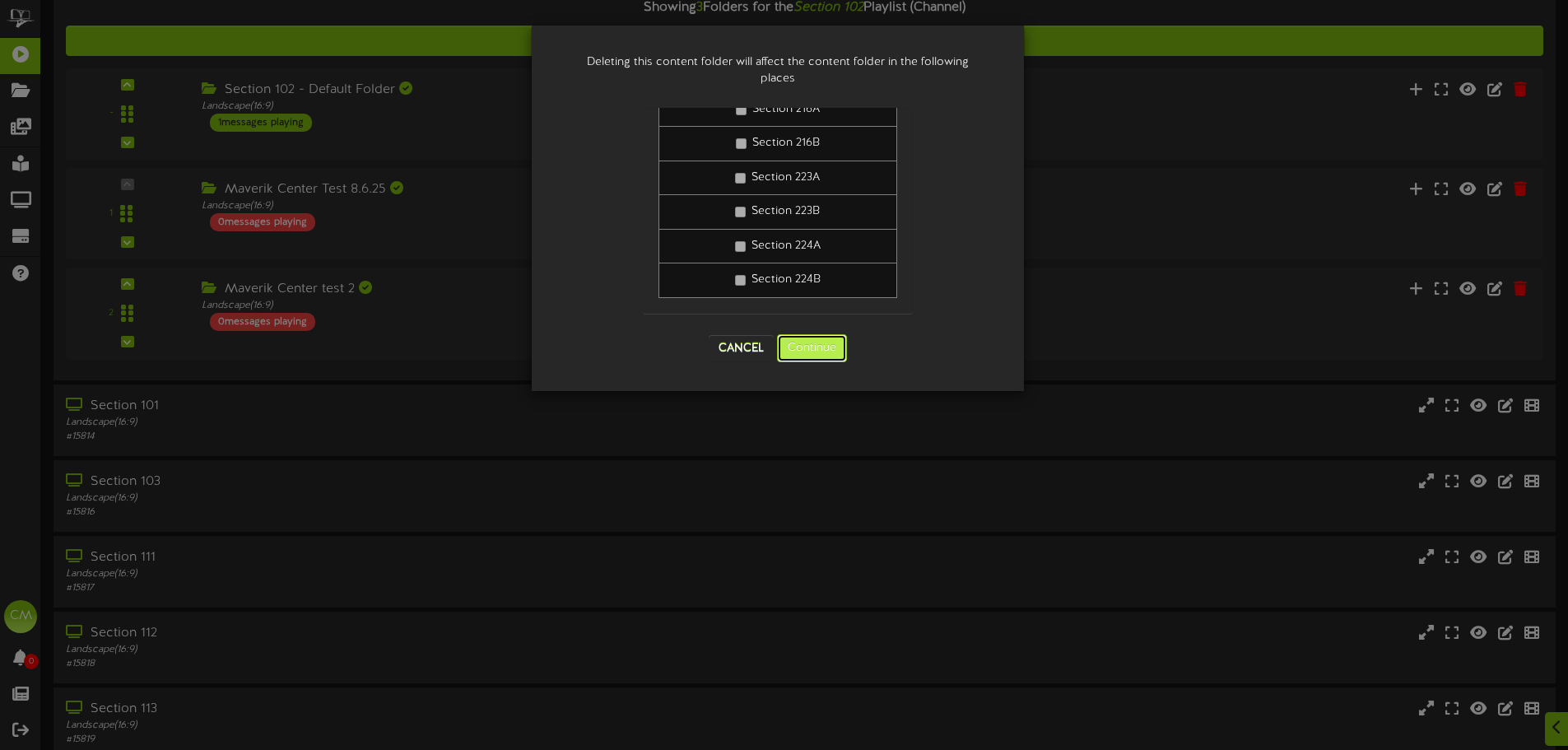 click on "Continue" at bounding box center [812, 348] 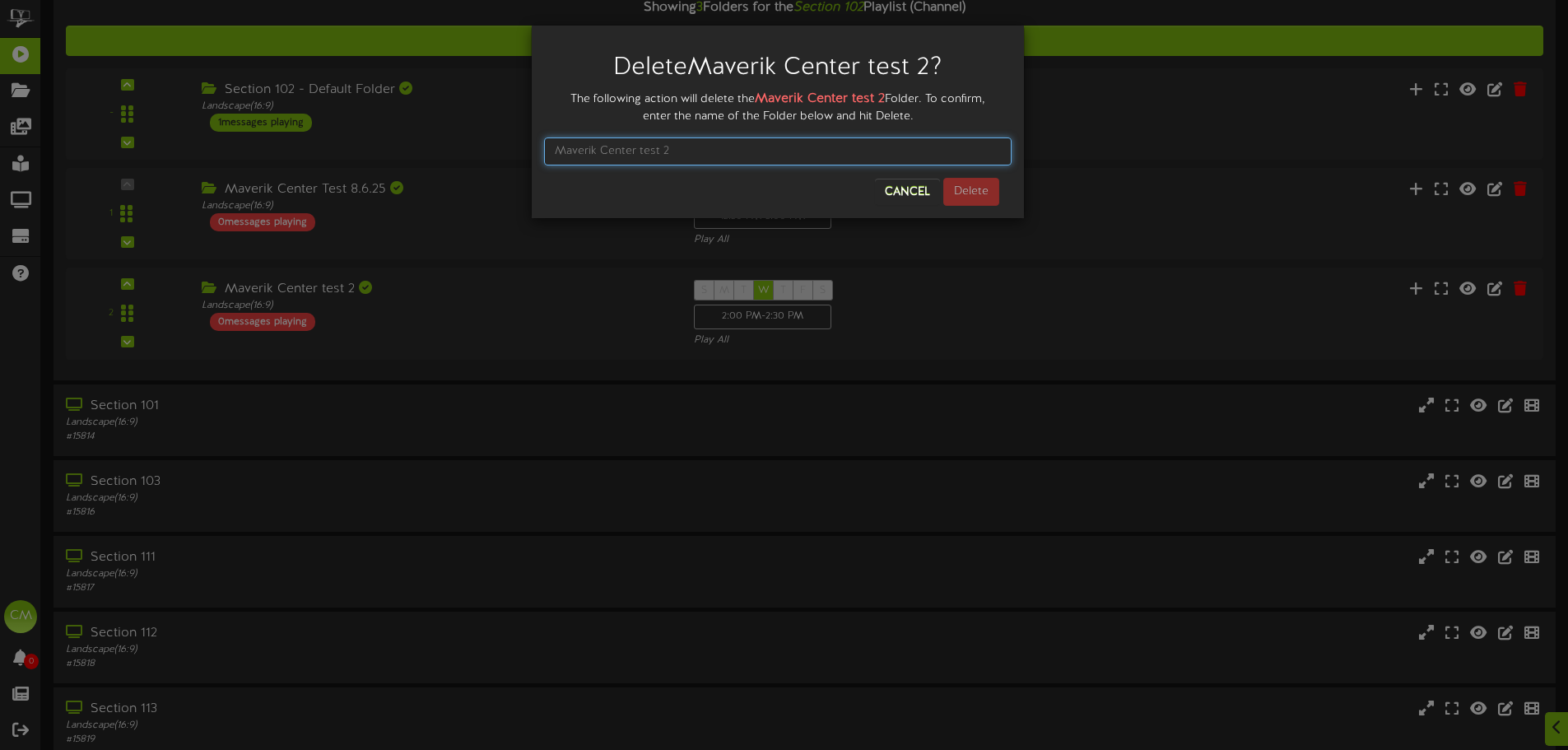 drag, startPoint x: 686, startPoint y: 152, endPoint x: 737, endPoint y: 167, distance: 53.160135 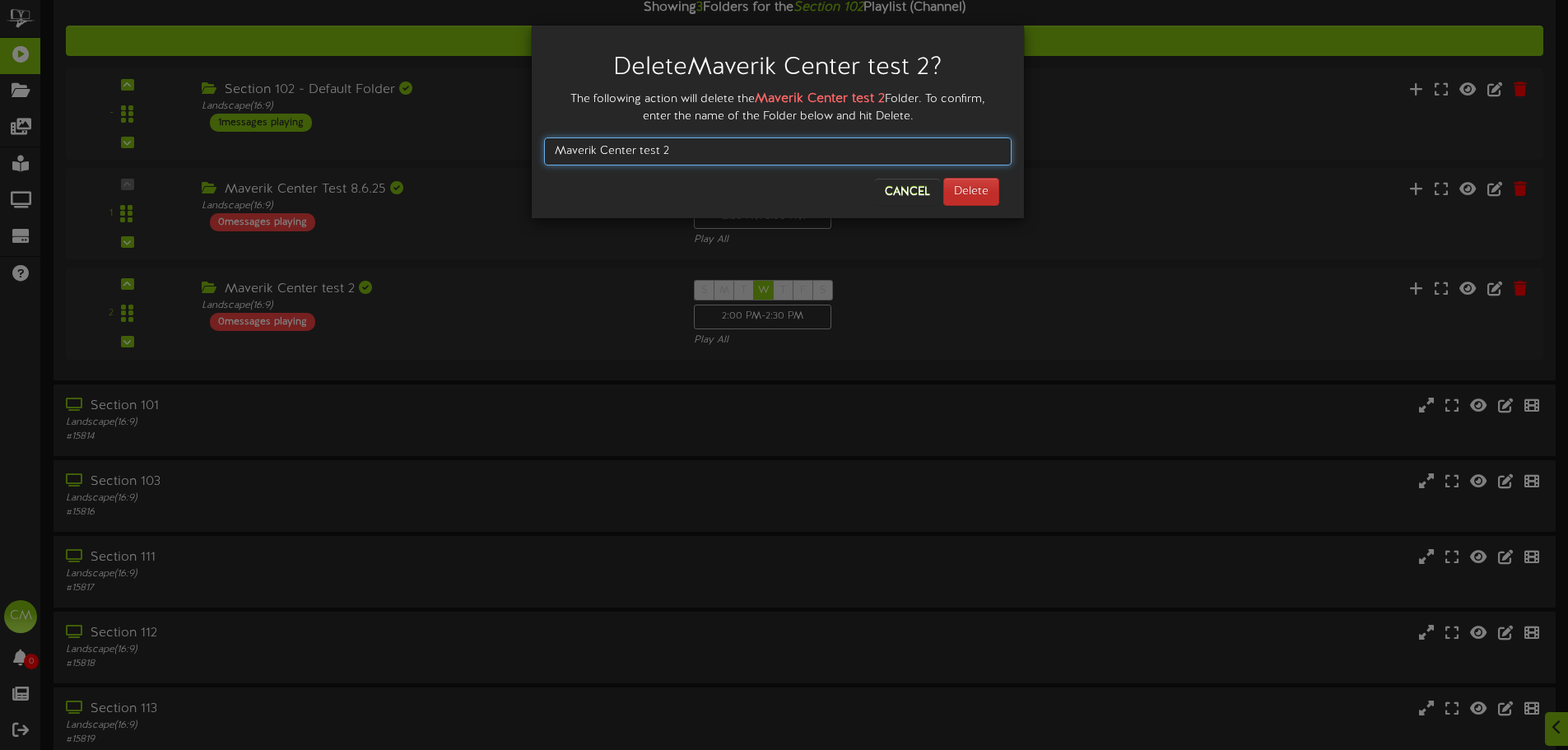 type on "Maverik Center test 2" 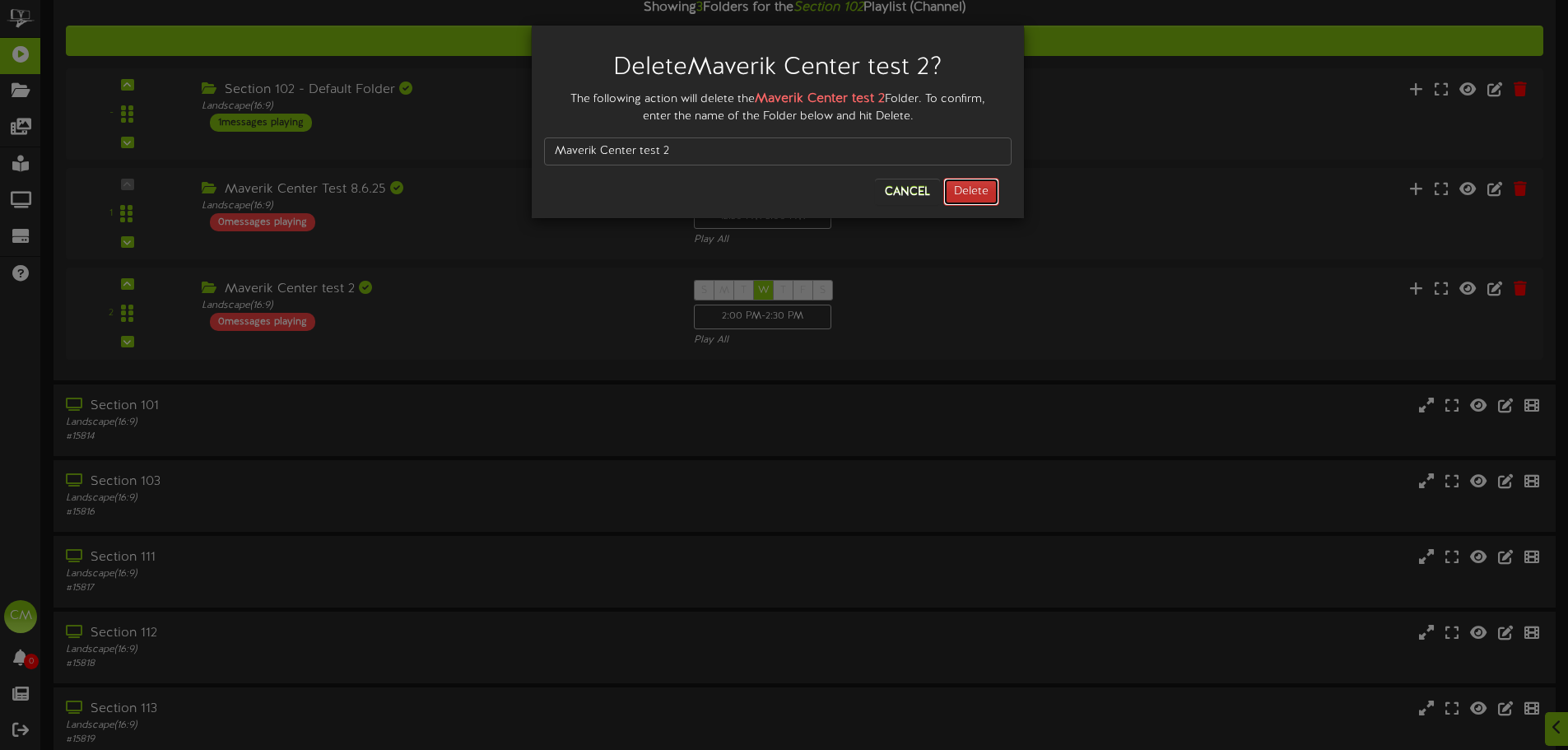 click on "Delete" at bounding box center (971, 192) 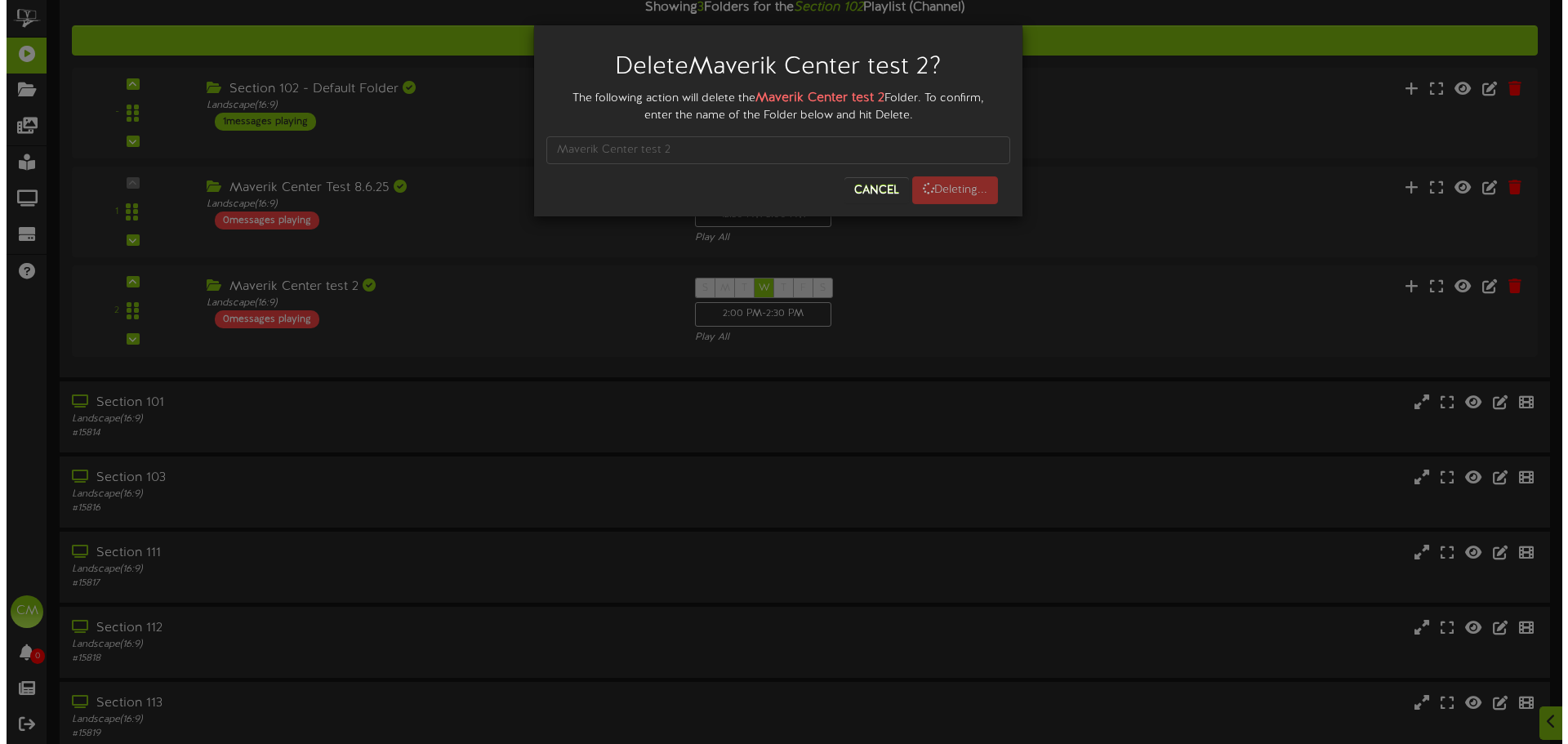 scroll, scrollTop: 0, scrollLeft: 0, axis: both 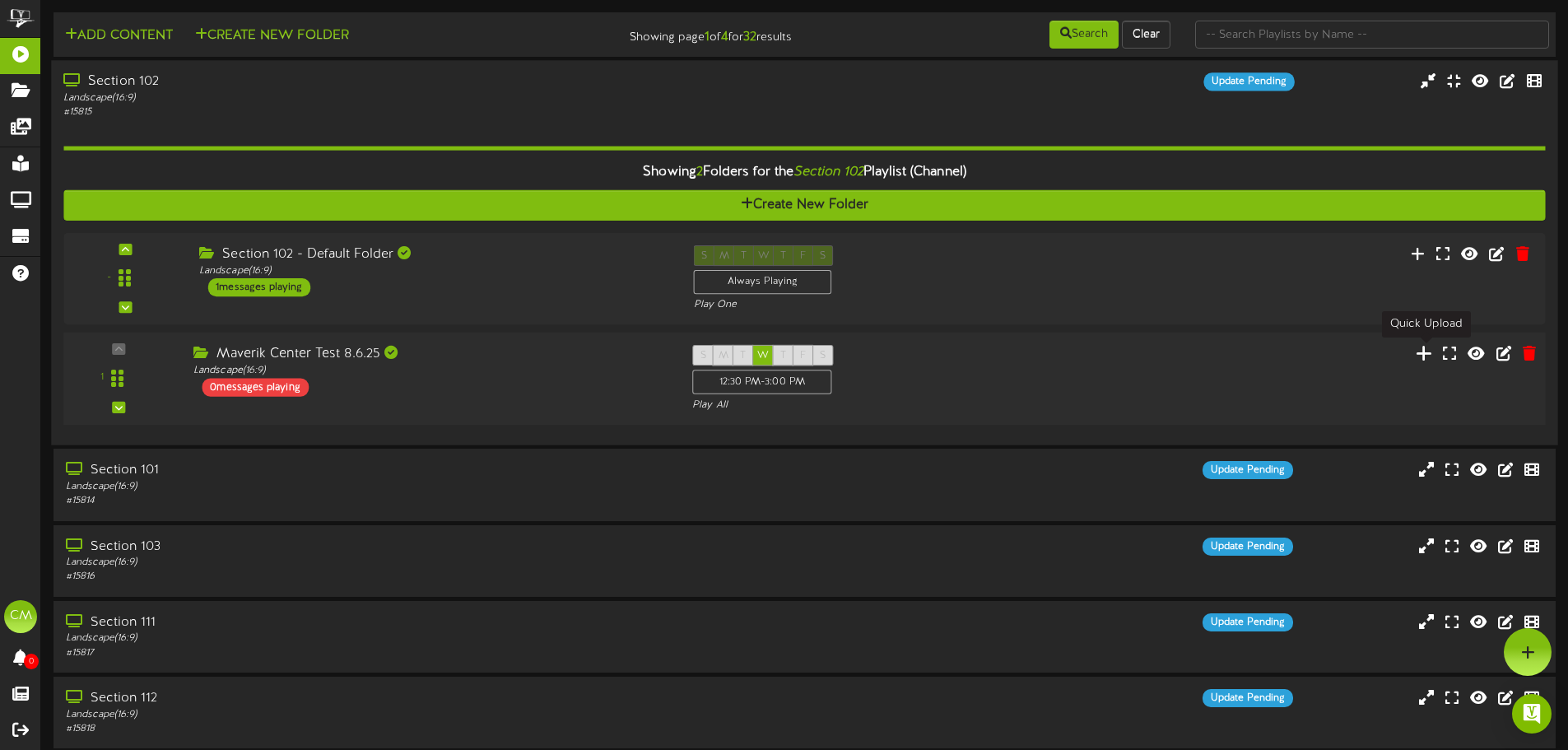 click at bounding box center (1424, 353) 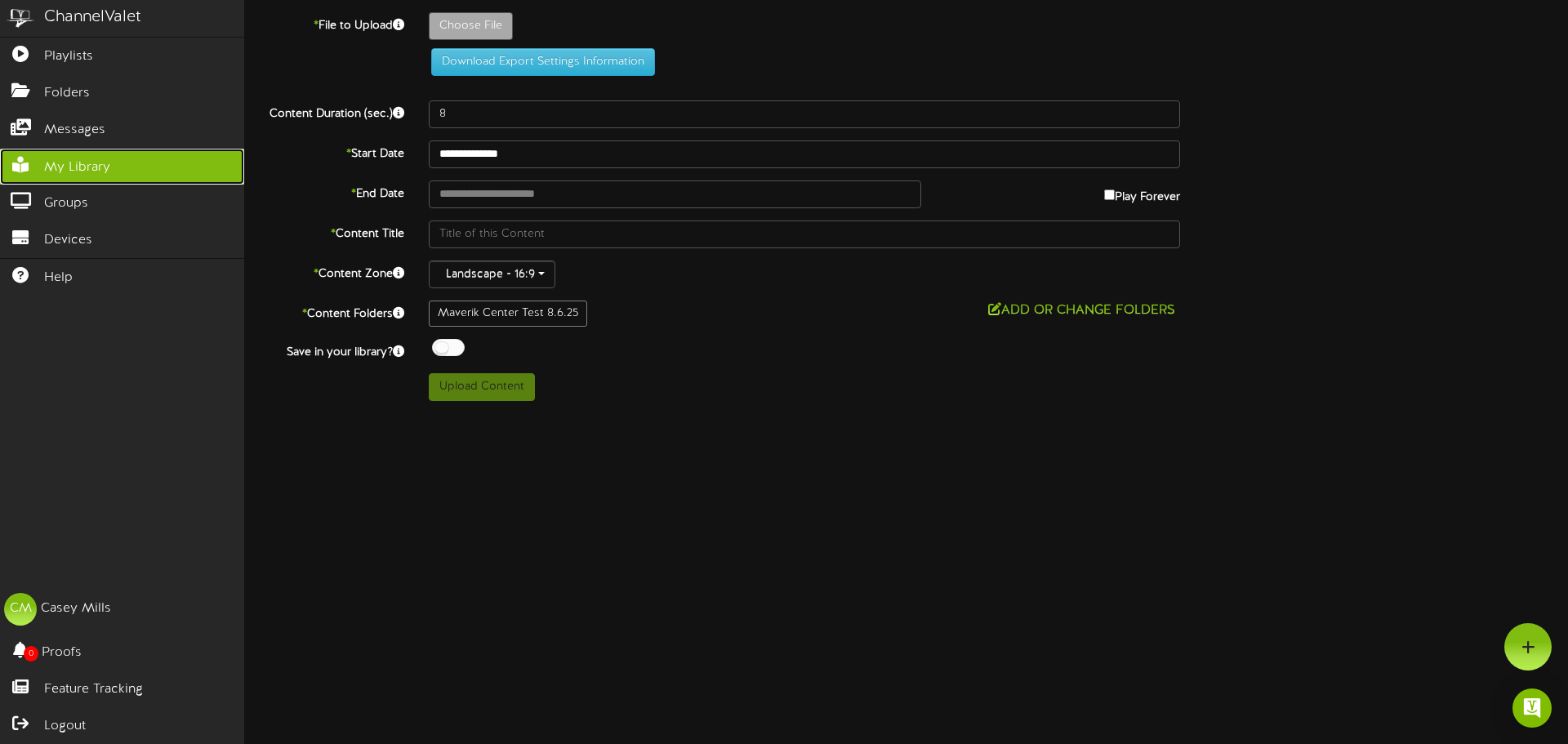 click on "My Library" at bounding box center [122, 167] 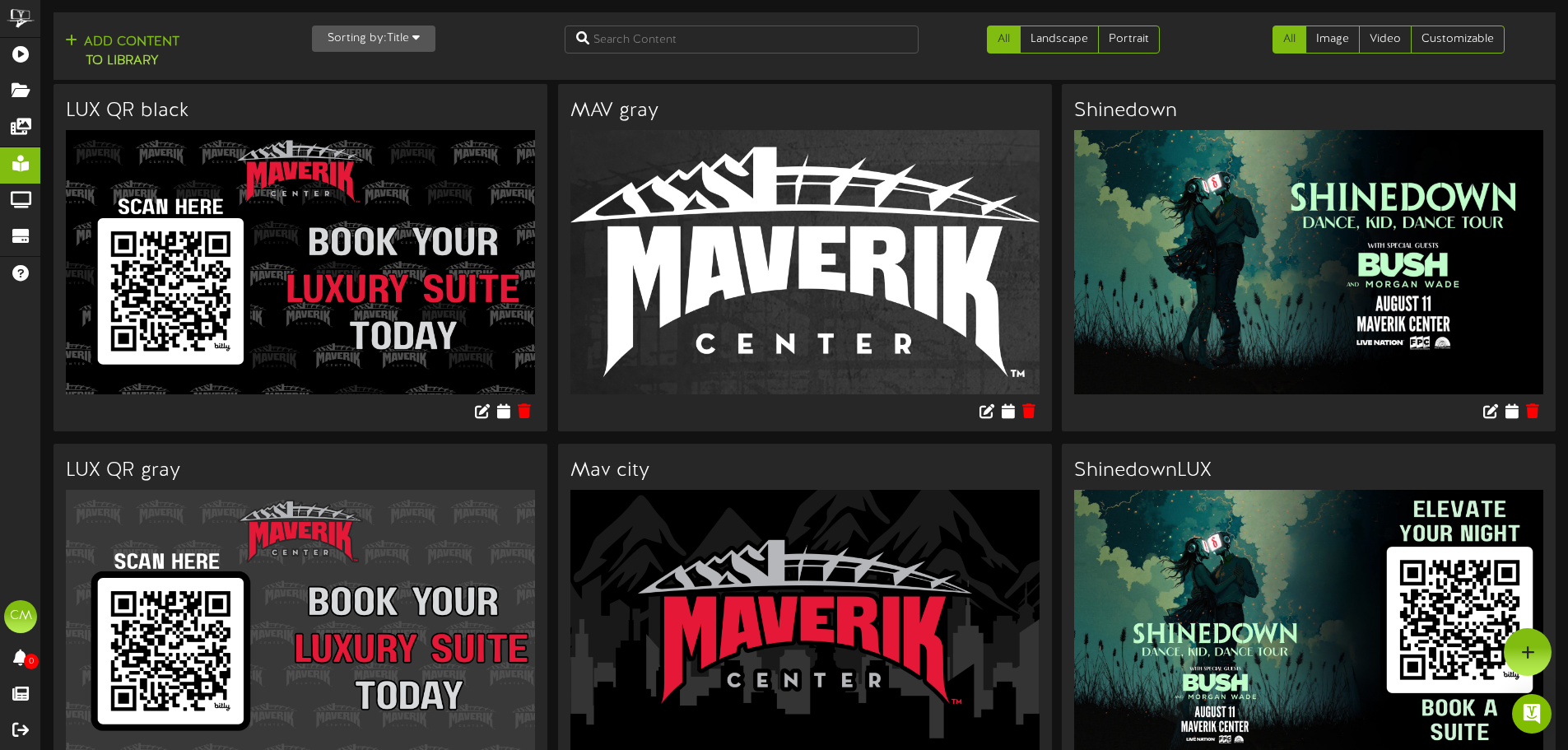 click at bounding box center [300, 262] 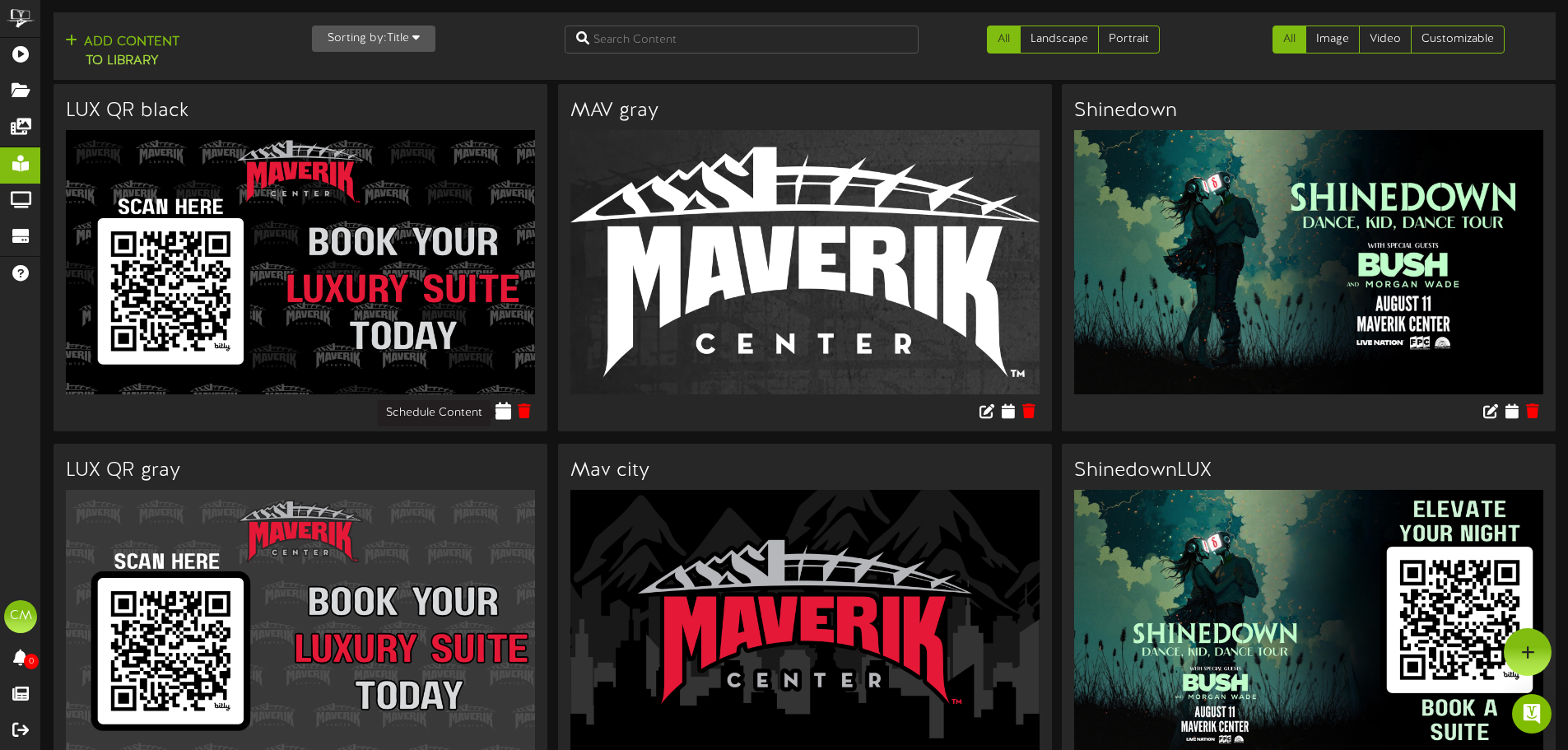 click at bounding box center (503, 410) 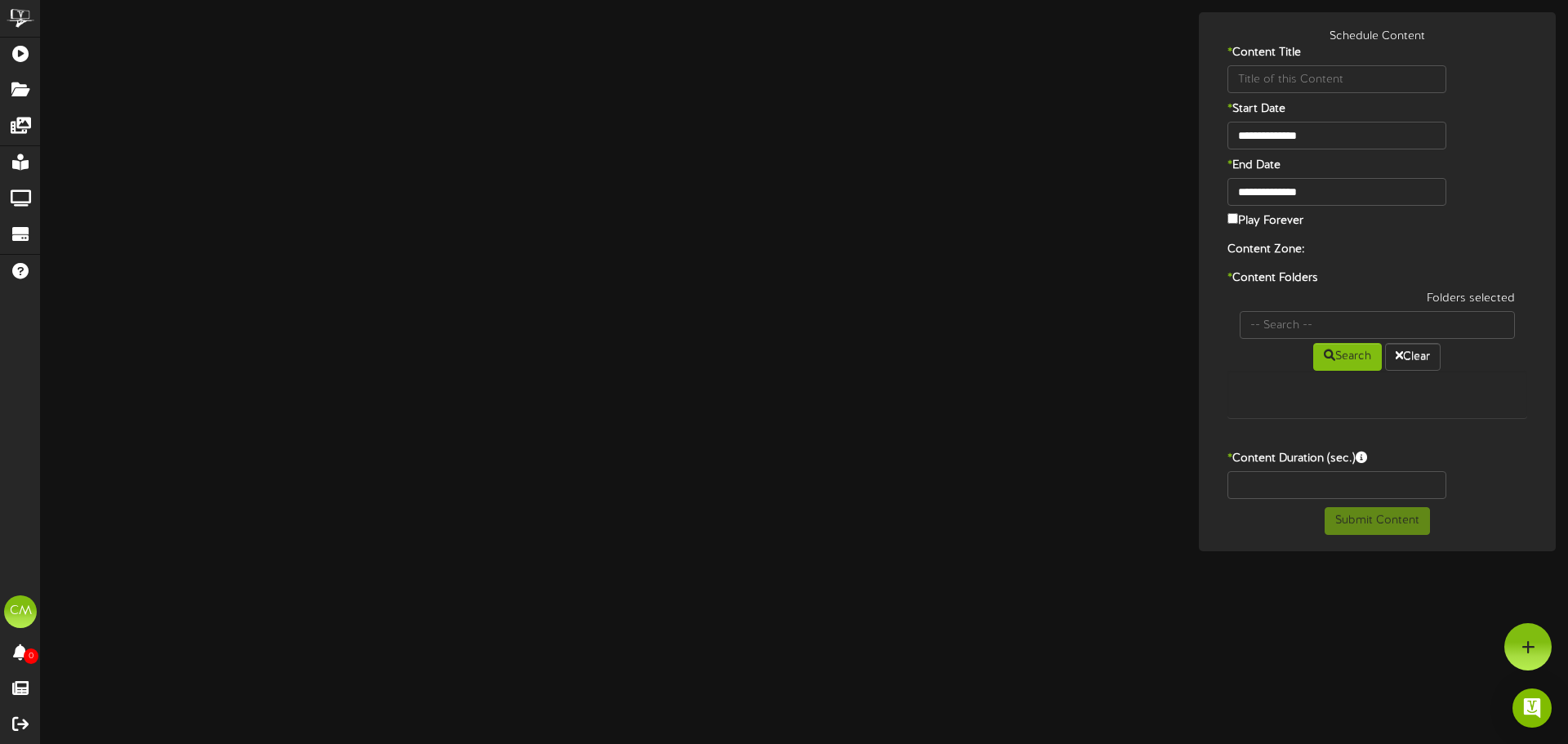 type on "LUX QR black" 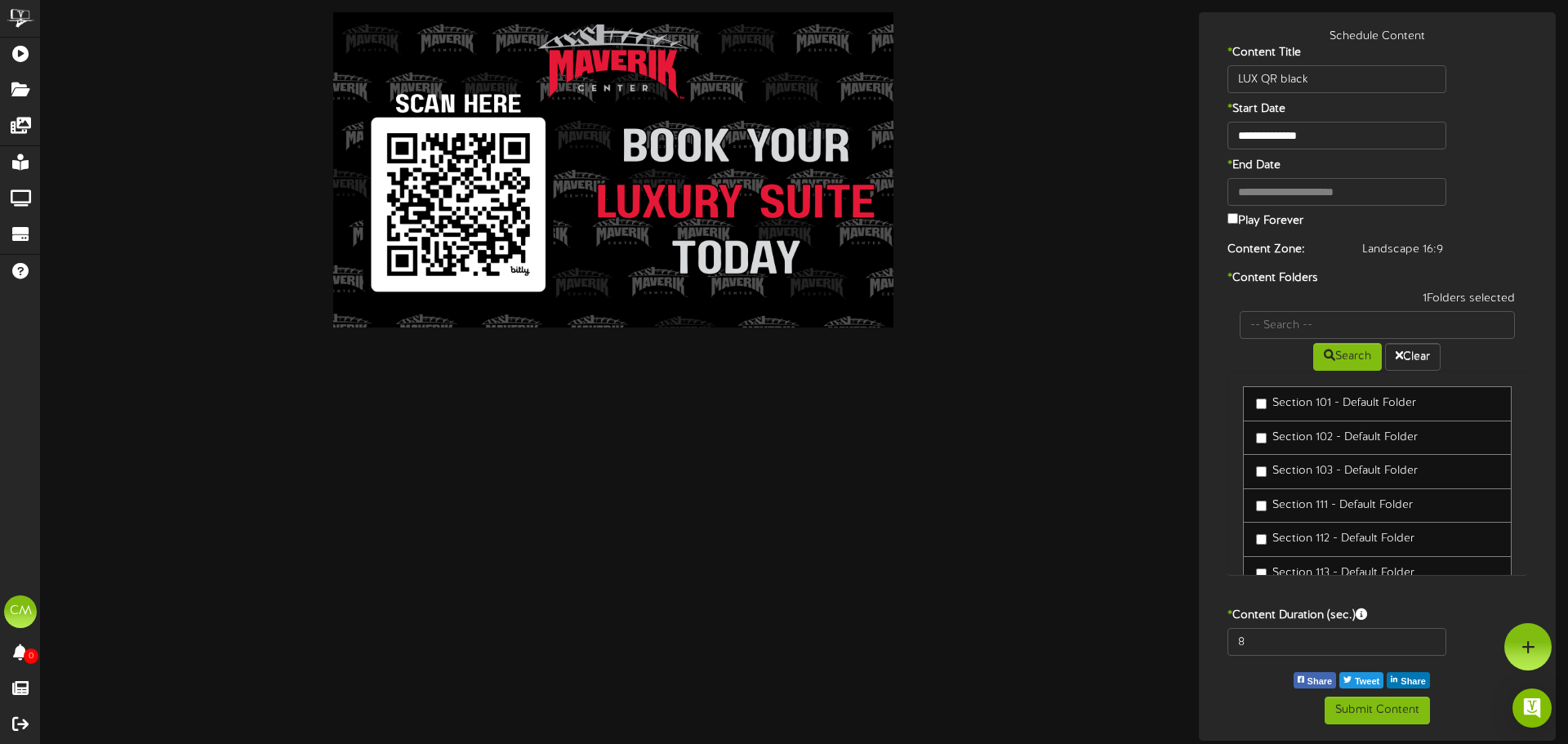 click on "Section  102 - Default Folder" at bounding box center (1337, 438) 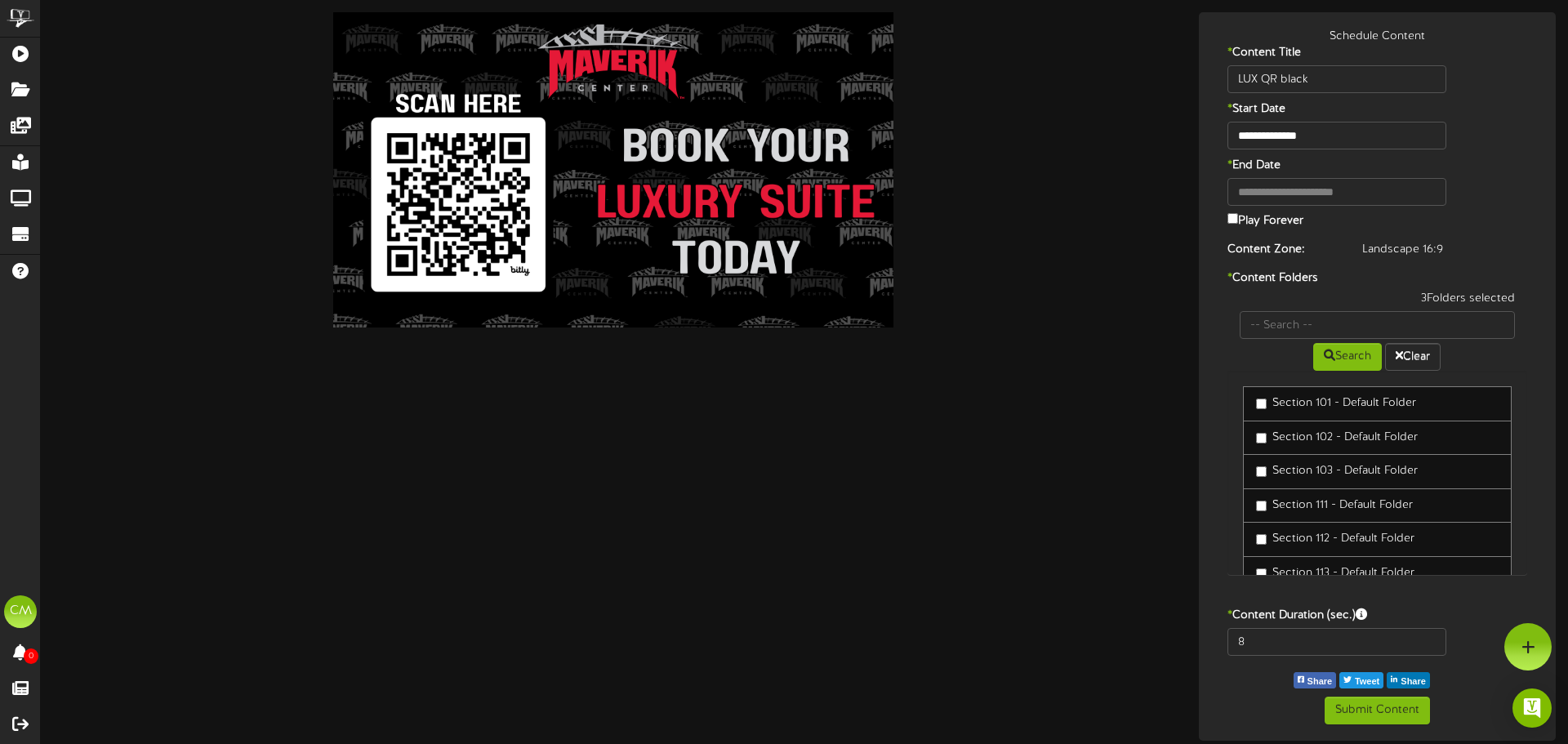 click on "Section 111 - Default Folder" at bounding box center (1378, 506) 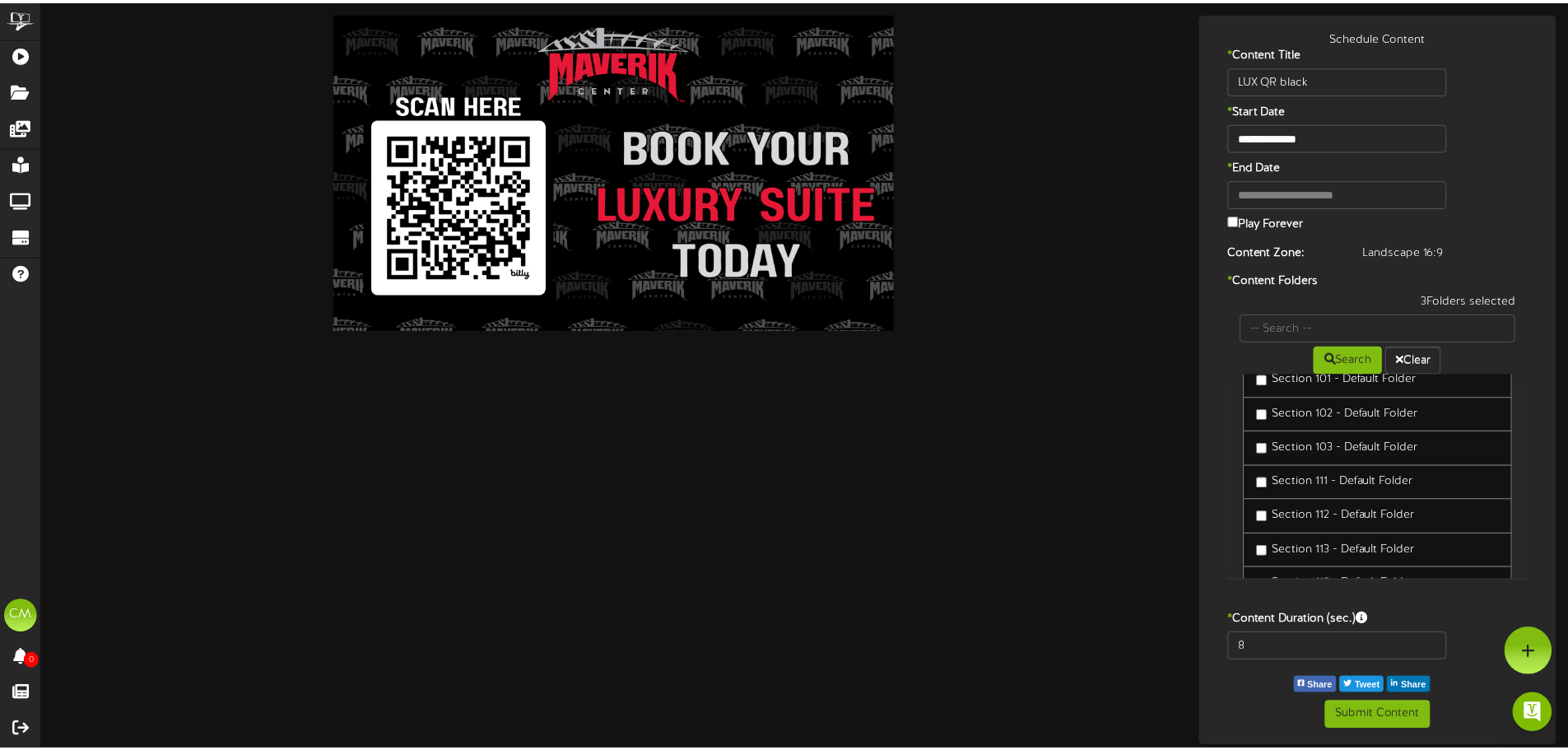 scroll, scrollTop: 0, scrollLeft: 0, axis: both 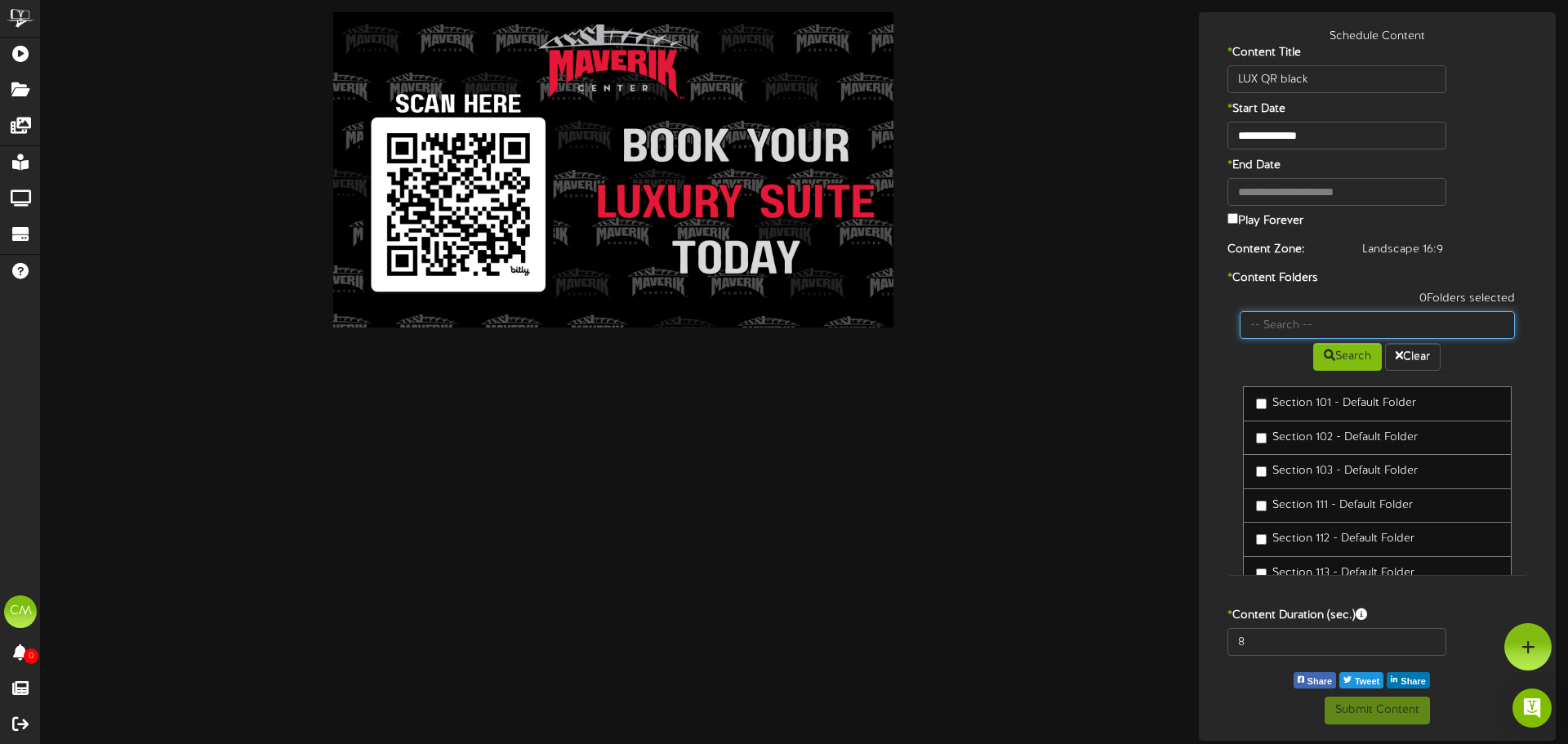 click at bounding box center (1378, 325) 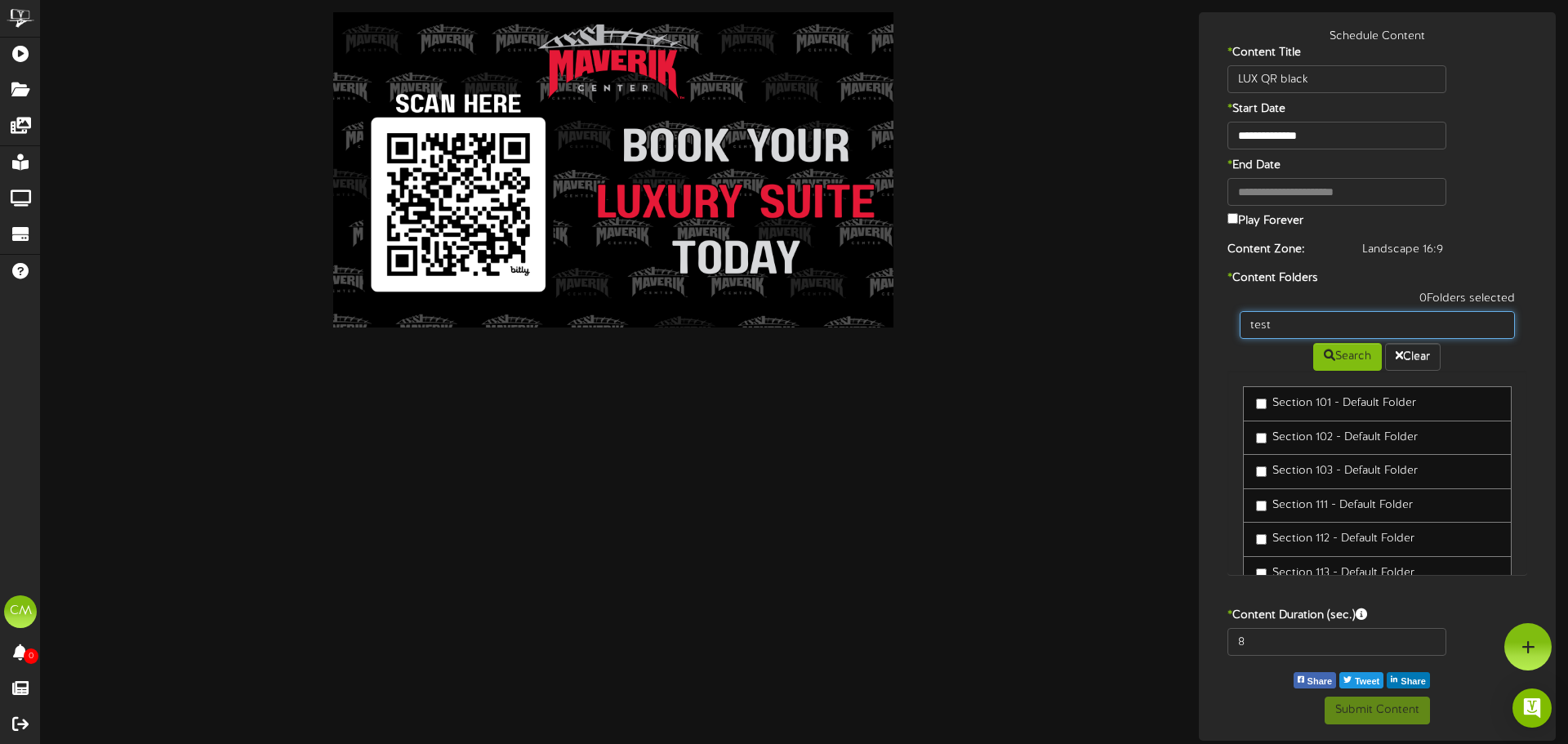 type on "test" 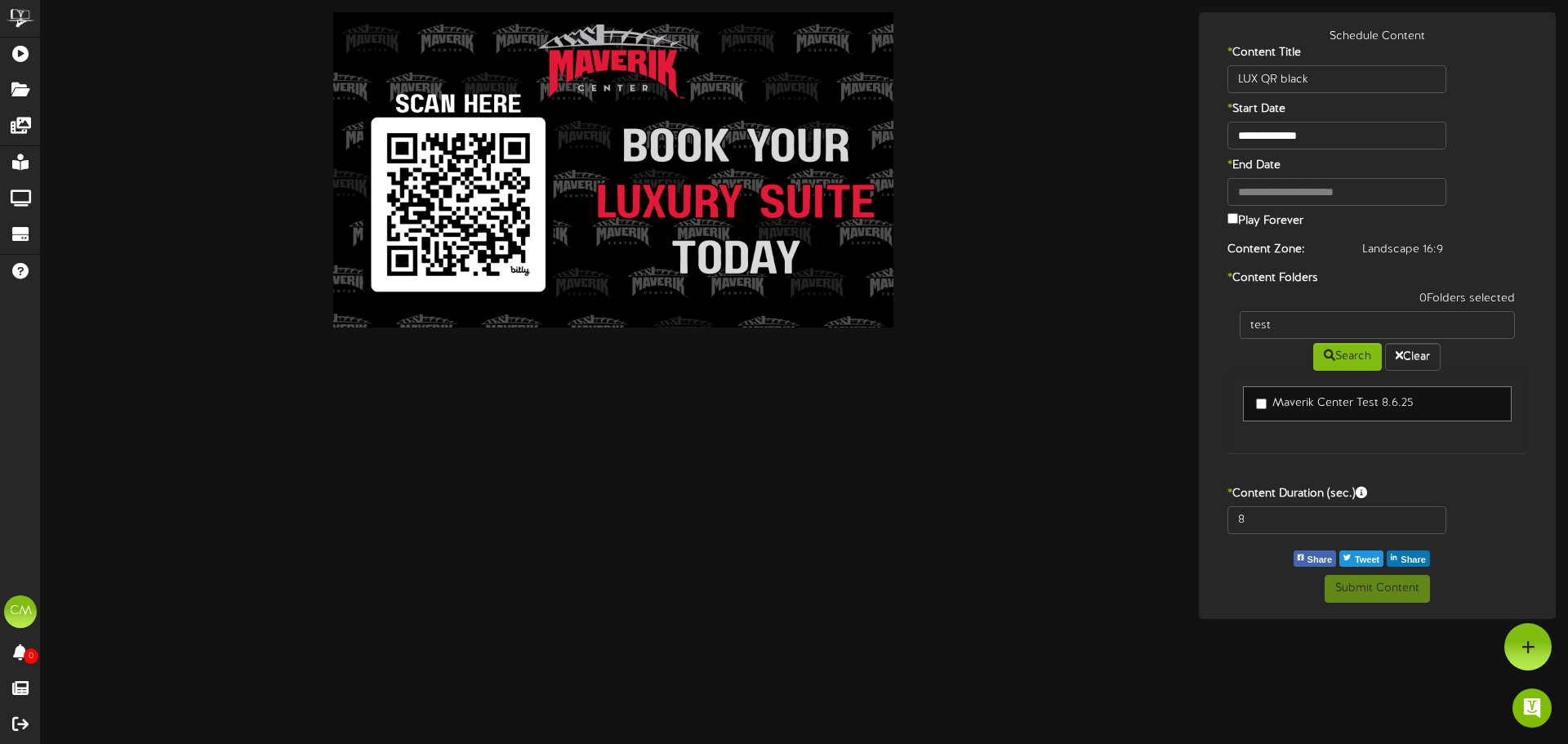 click on "Maverik Center Test 8.6.25" at bounding box center (1334, 403) 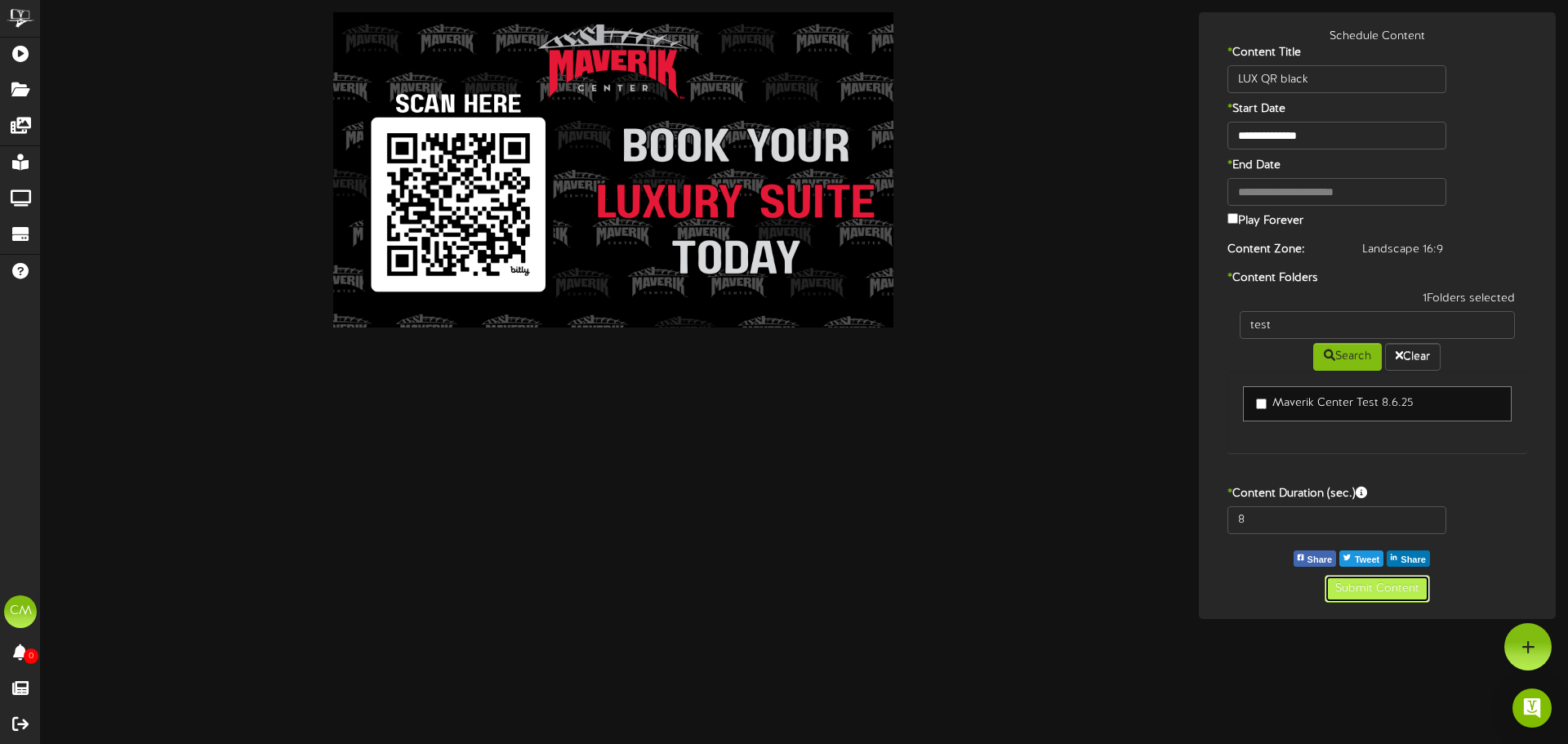 click on "Submit Content" at bounding box center [1377, 589] 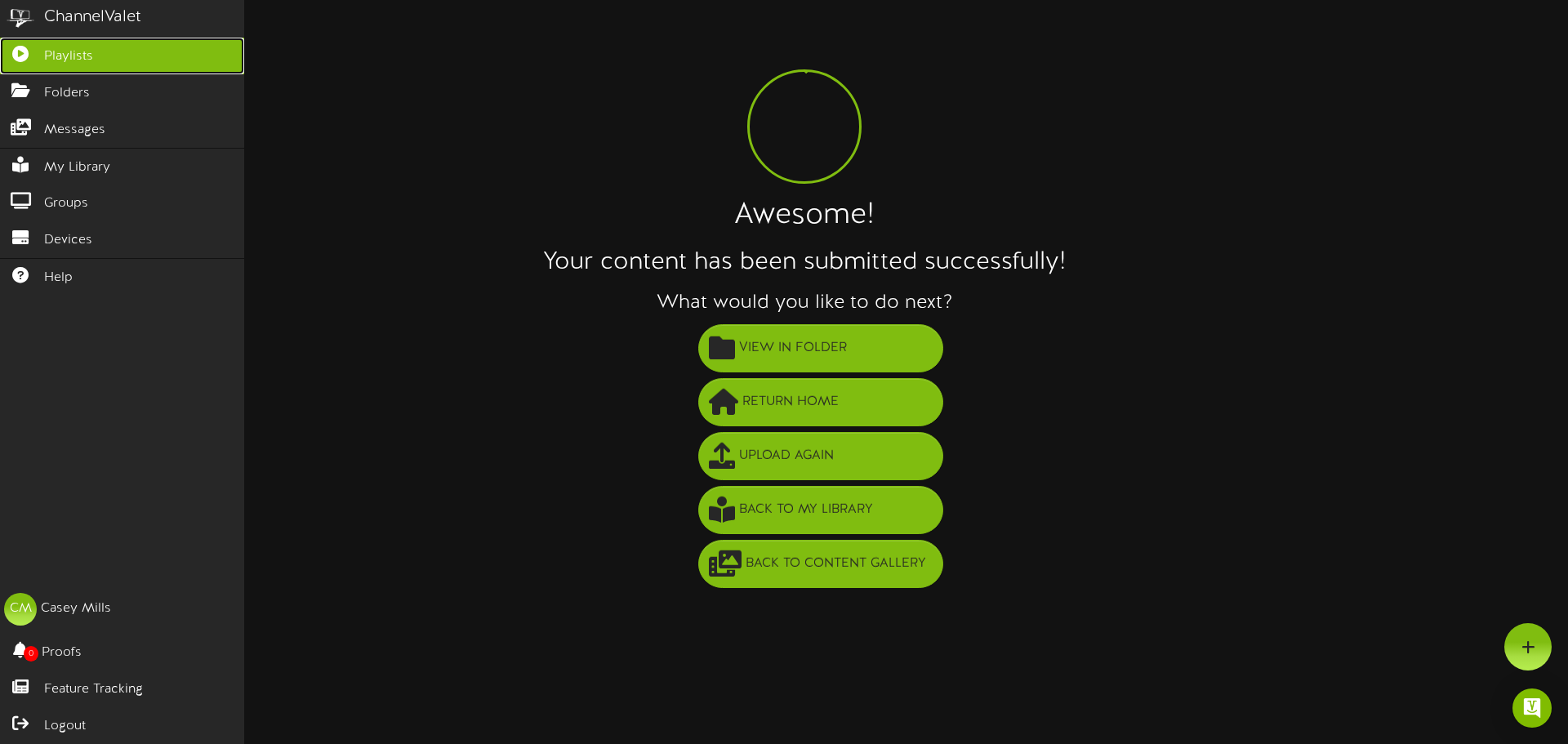 click on "Playlists" at bounding box center [122, 56] 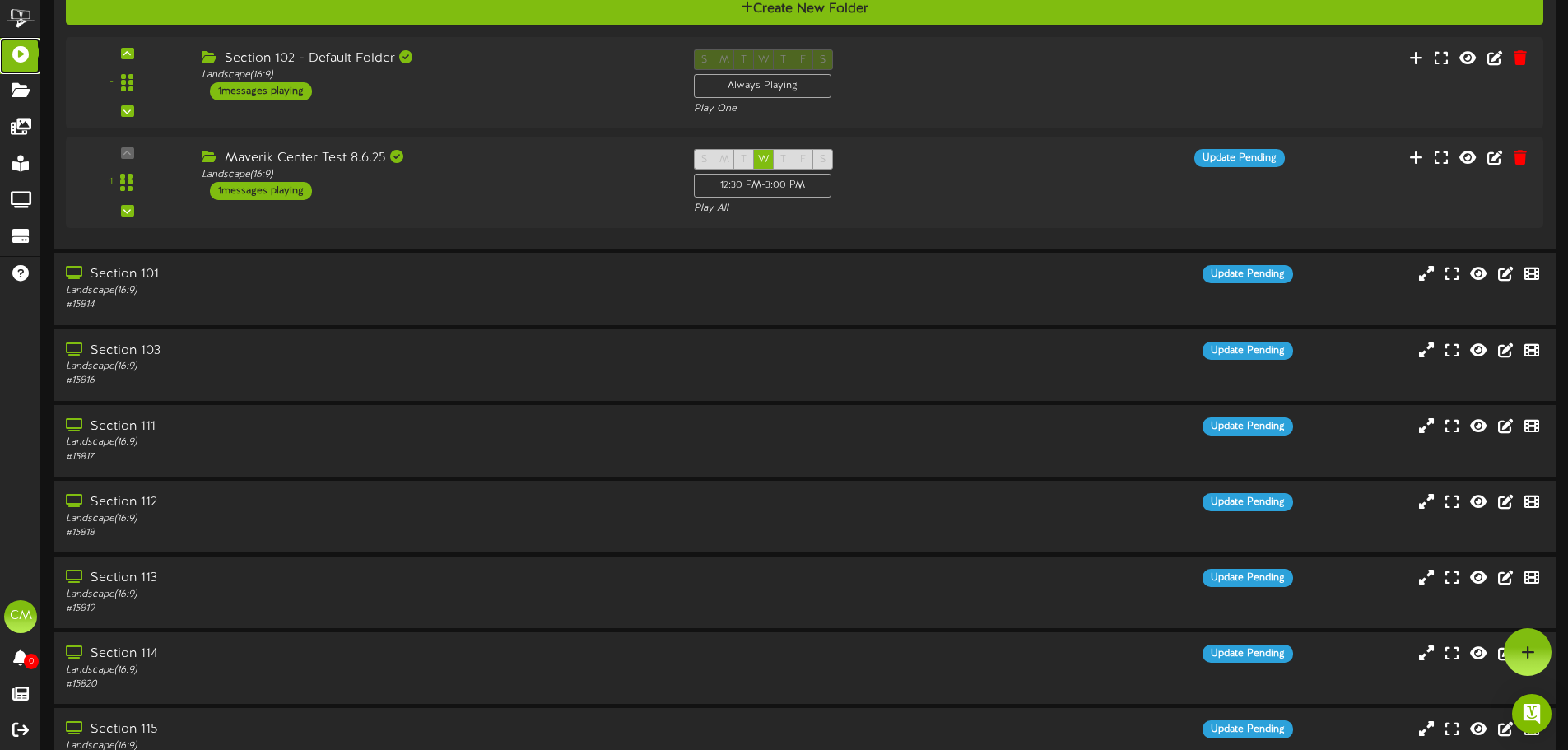 scroll, scrollTop: 0, scrollLeft: 0, axis: both 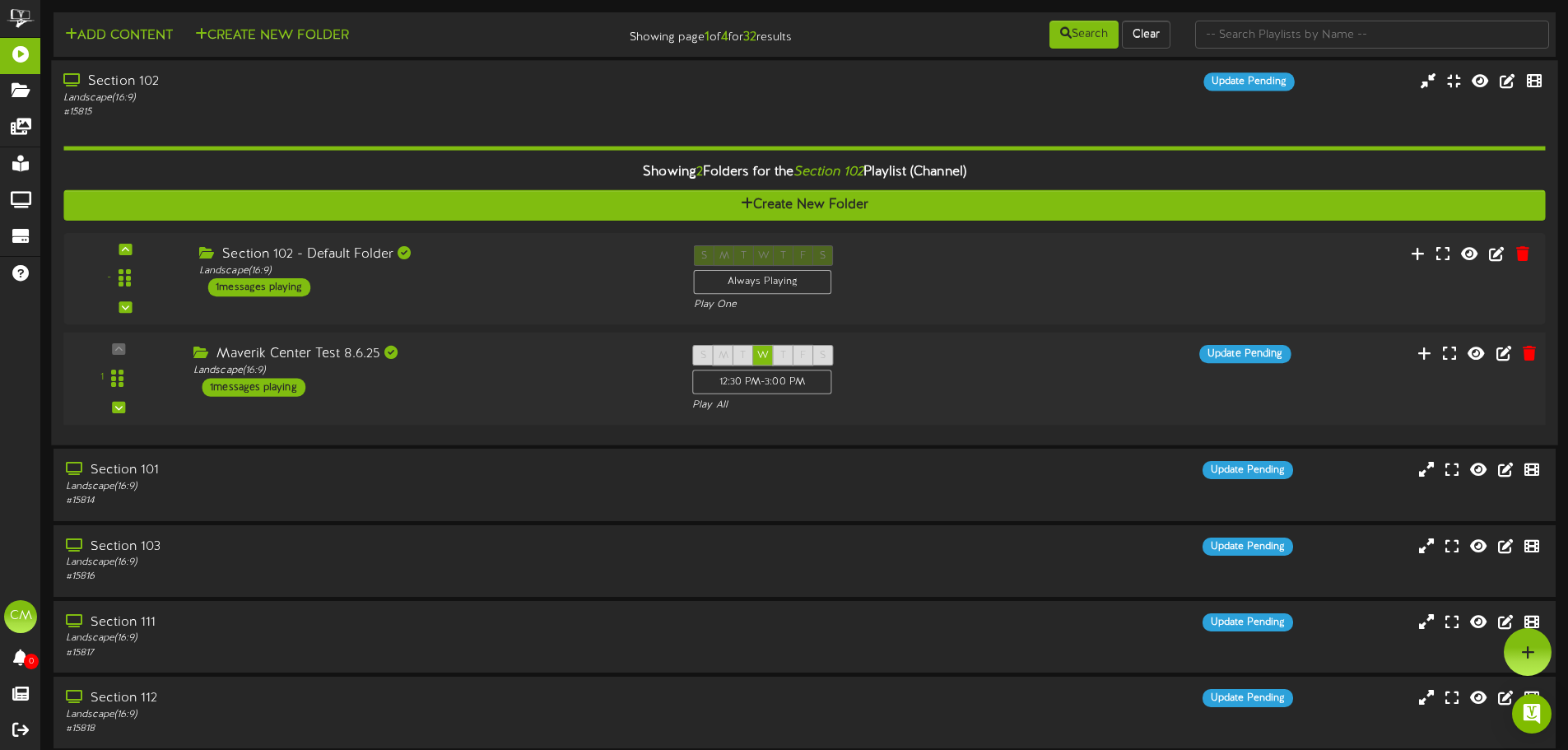 click on "1
( 16:9" at bounding box center [804, 379] 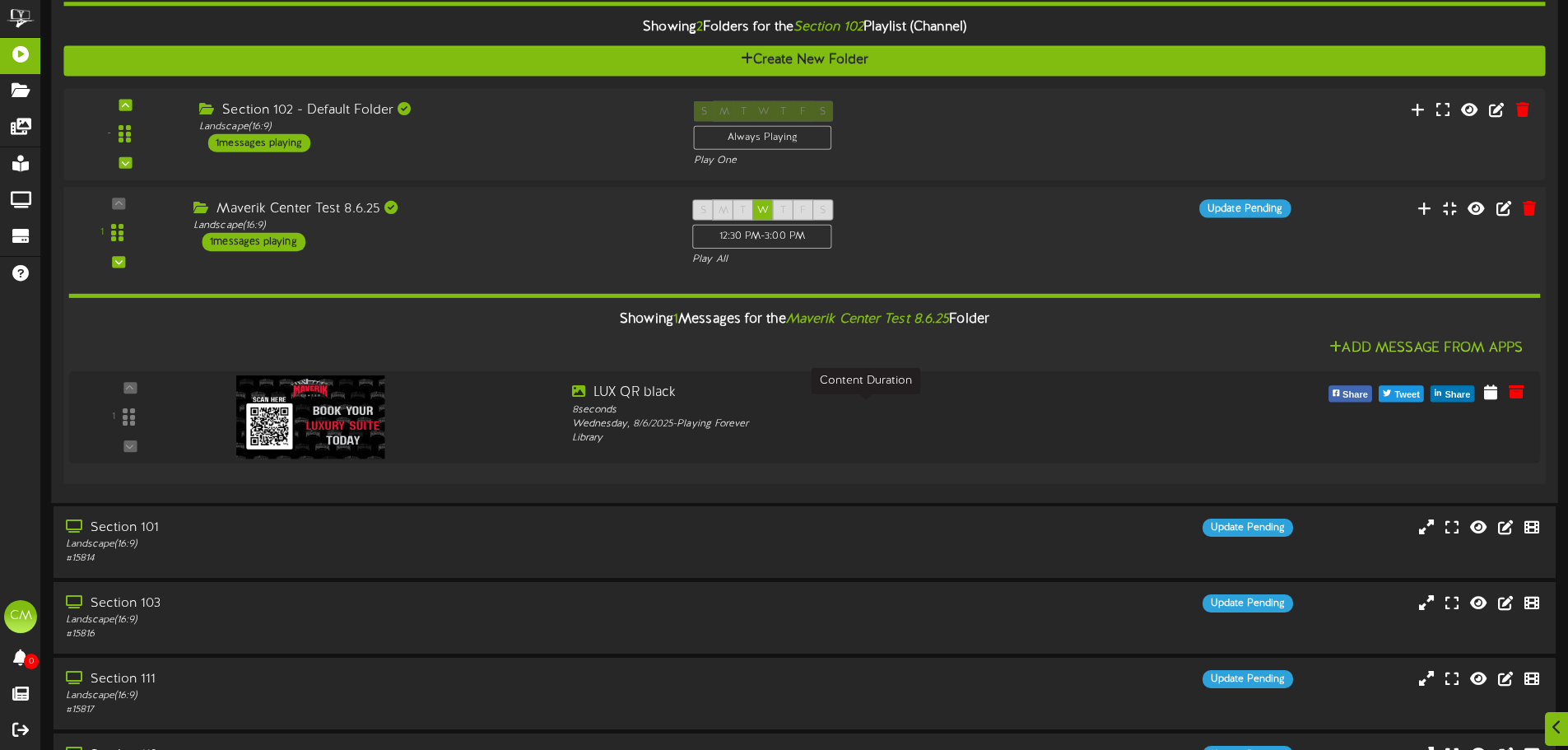 scroll, scrollTop: 165, scrollLeft: 0, axis: vertical 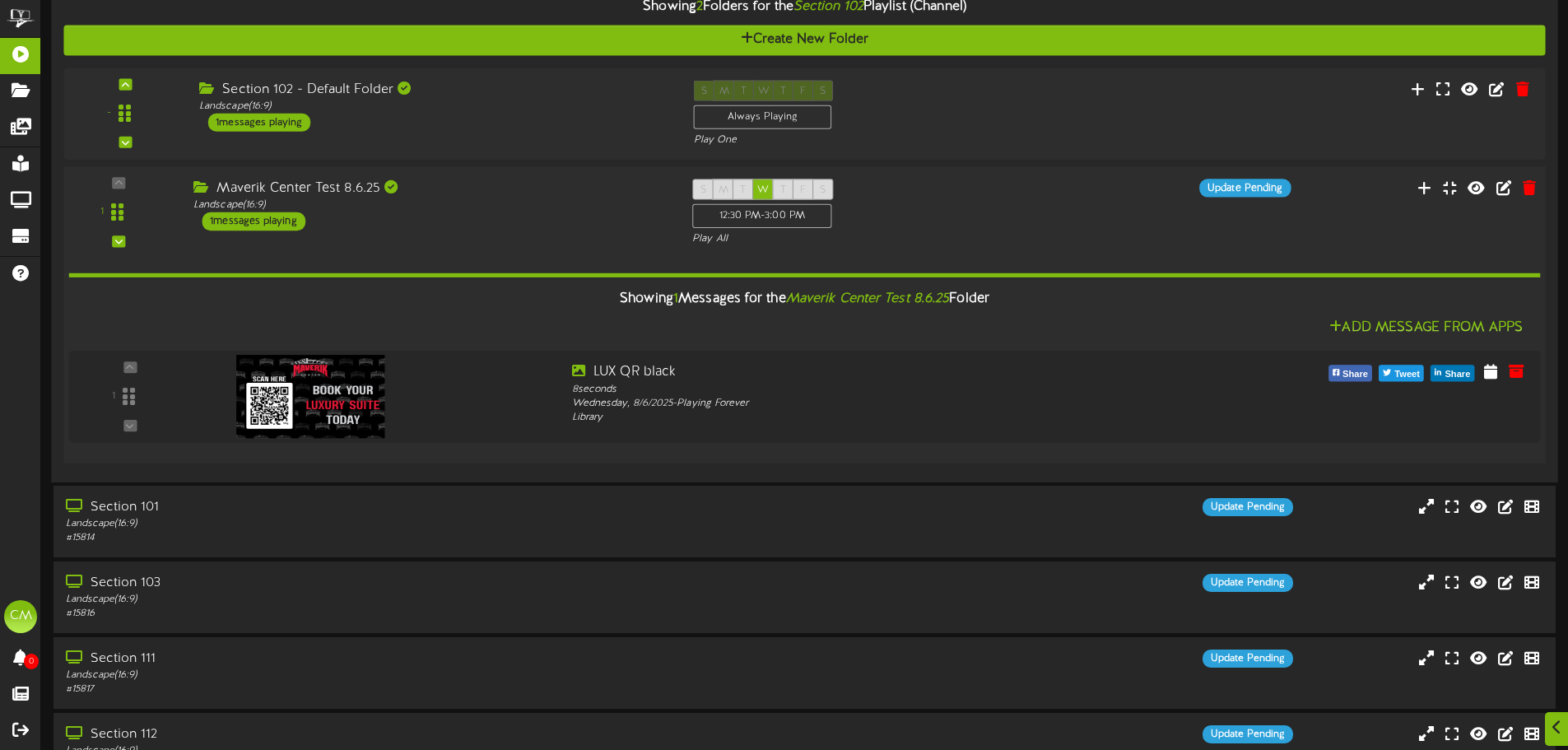 click on "1
( 16:9" at bounding box center [804, 212] 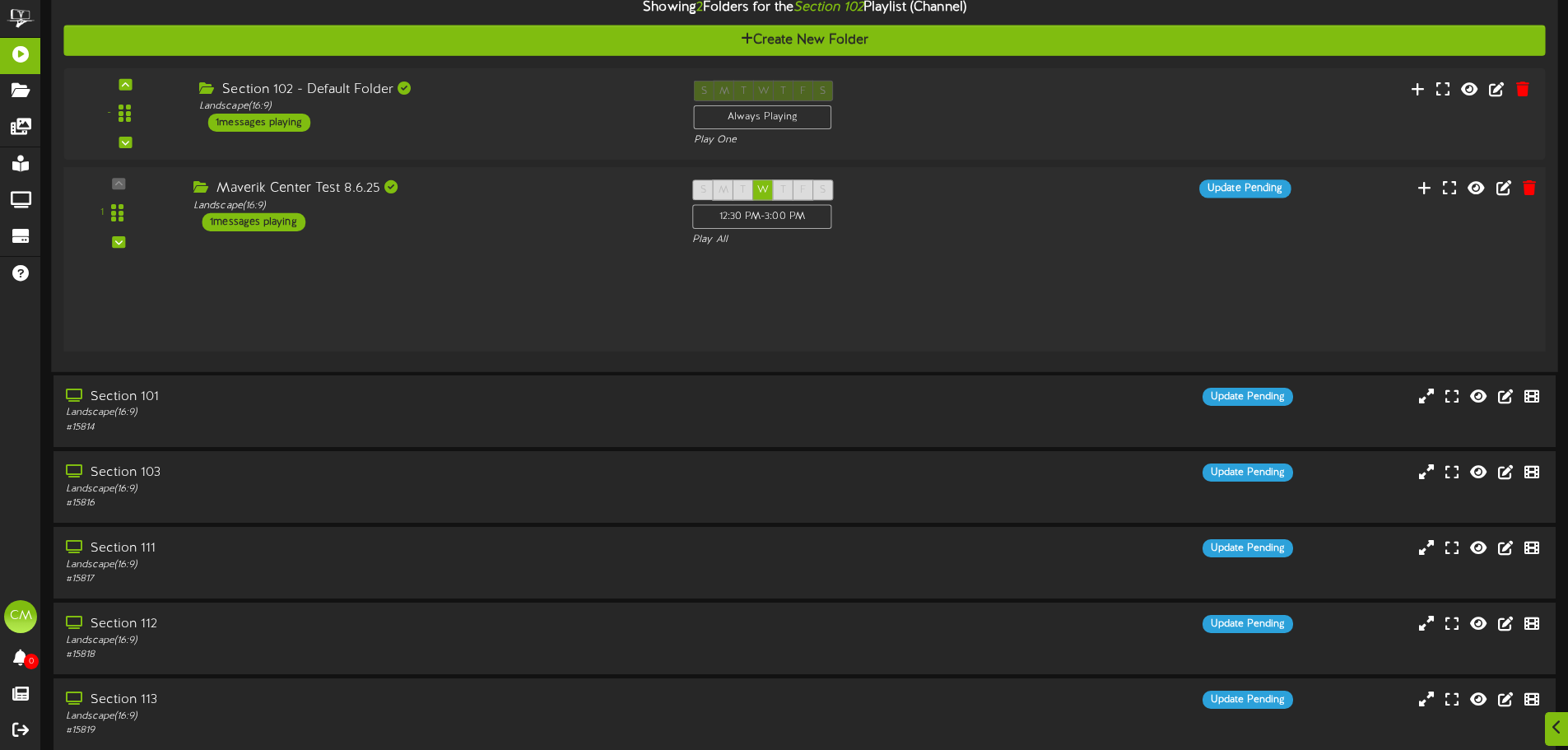 scroll, scrollTop: 165, scrollLeft: 0, axis: vertical 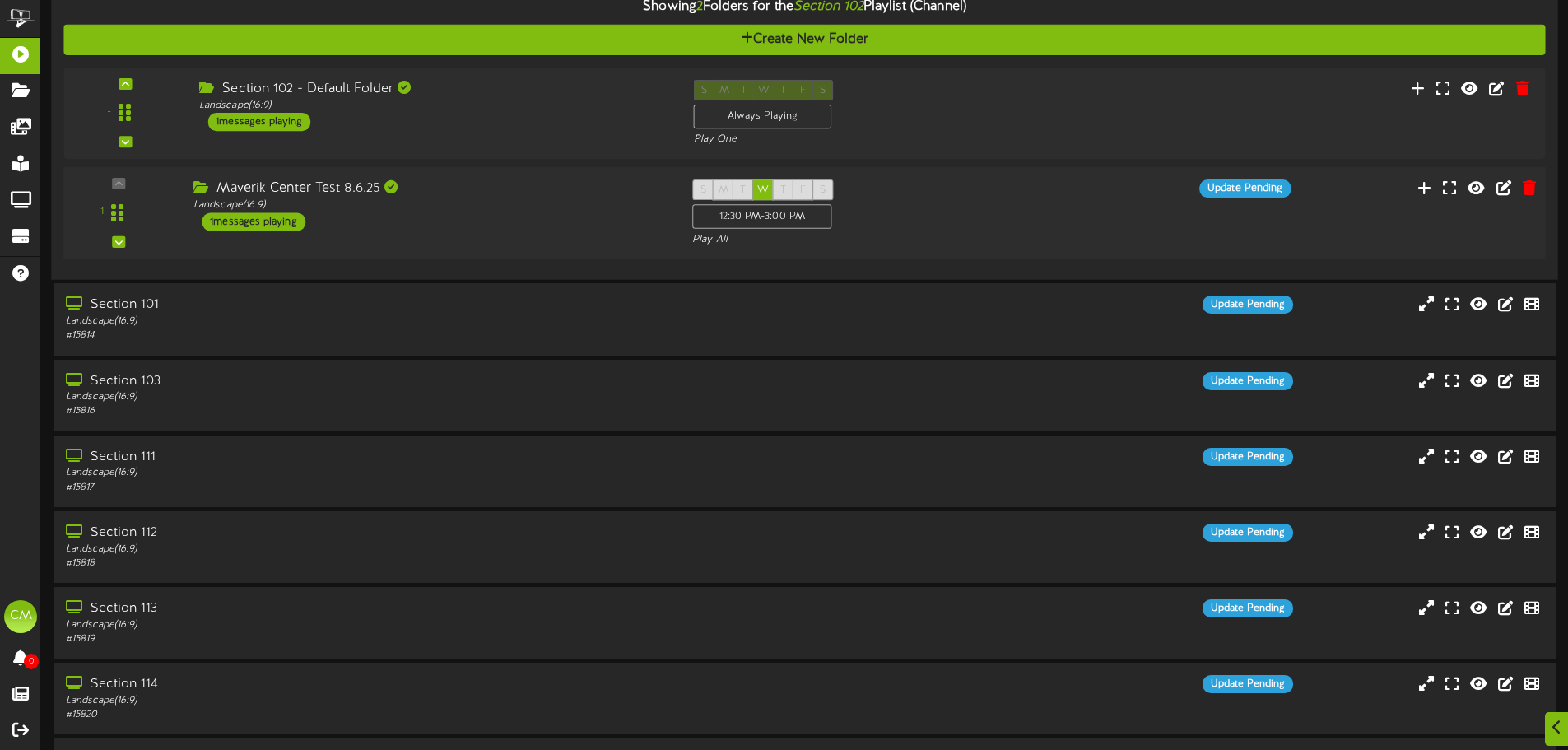click on "S
M
T
W
T
F
S
12:30 PM  -  3:00 PM
Play All" at bounding box center (867, 213) 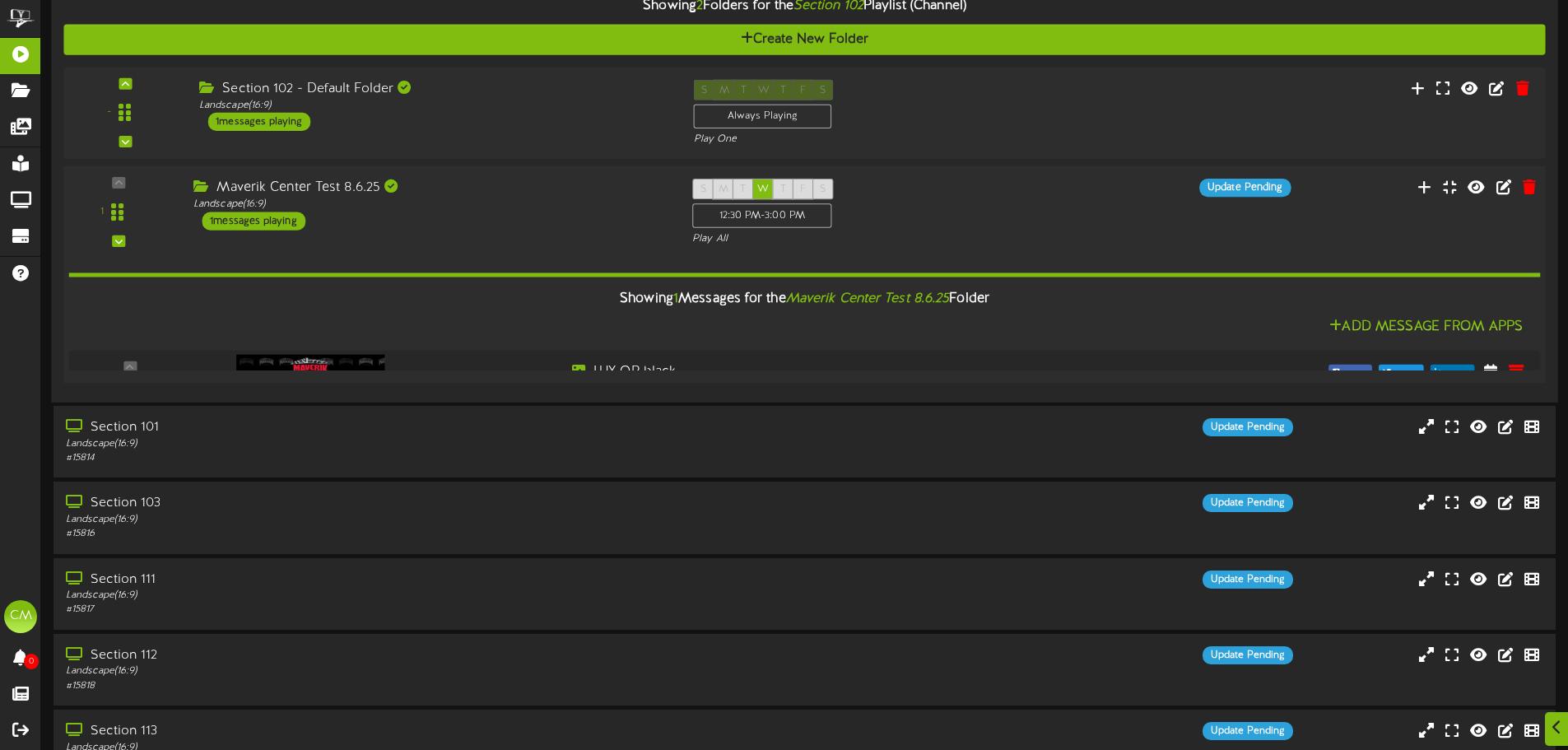 scroll, scrollTop: 165, scrollLeft: 0, axis: vertical 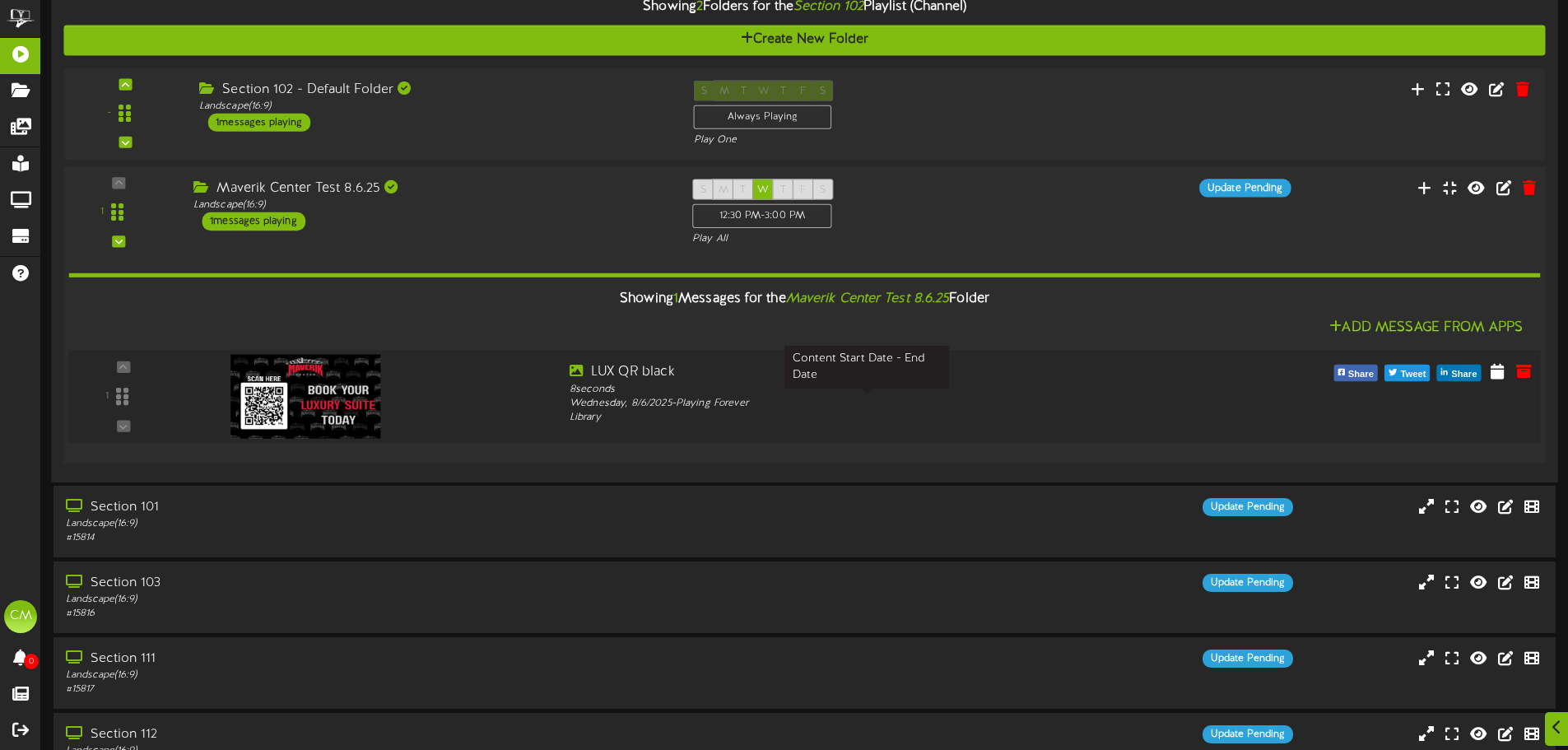 click on "[DAY], [DATE]  -
Playing Forever" at bounding box center [867, 404] 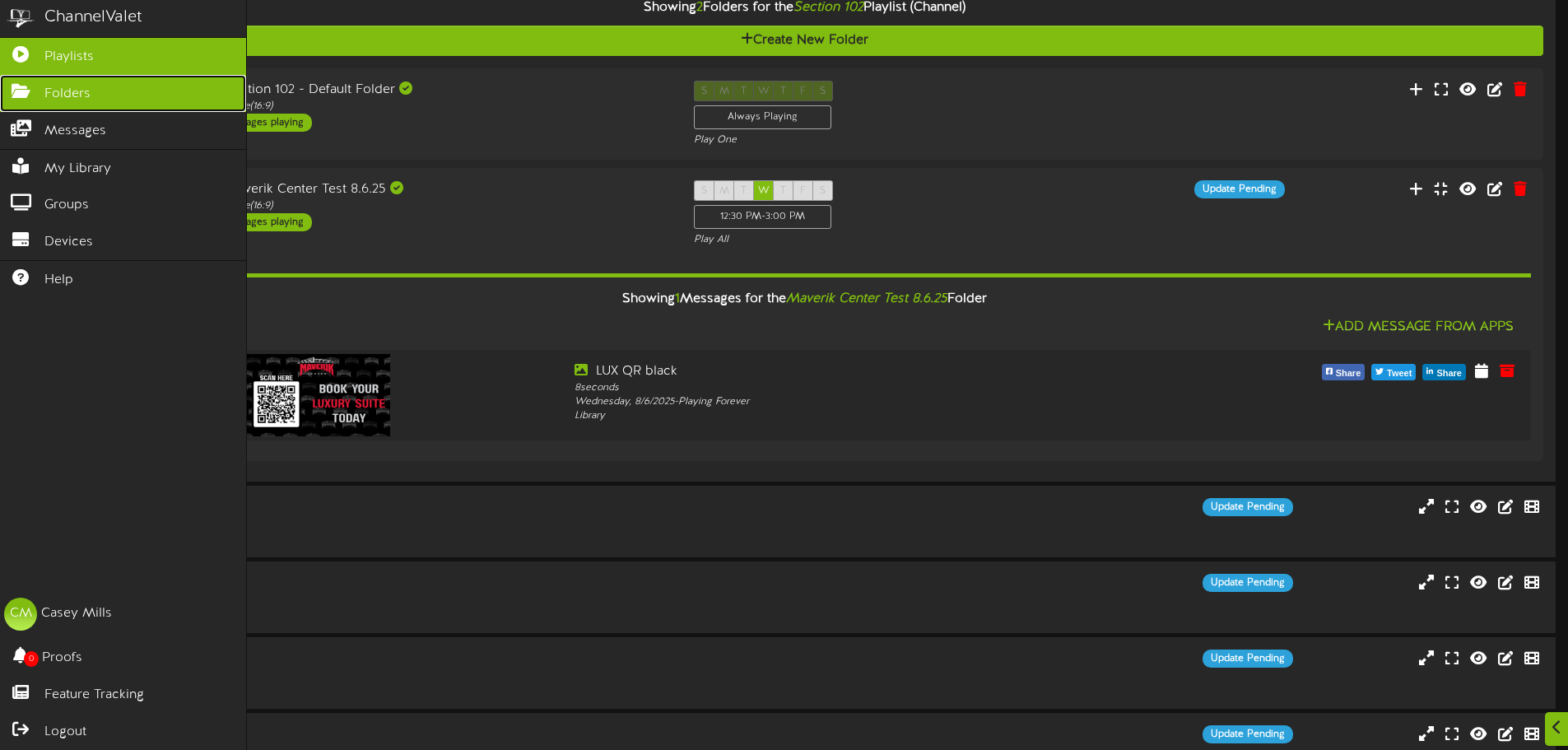 click on "Folders" at bounding box center (67, 94) 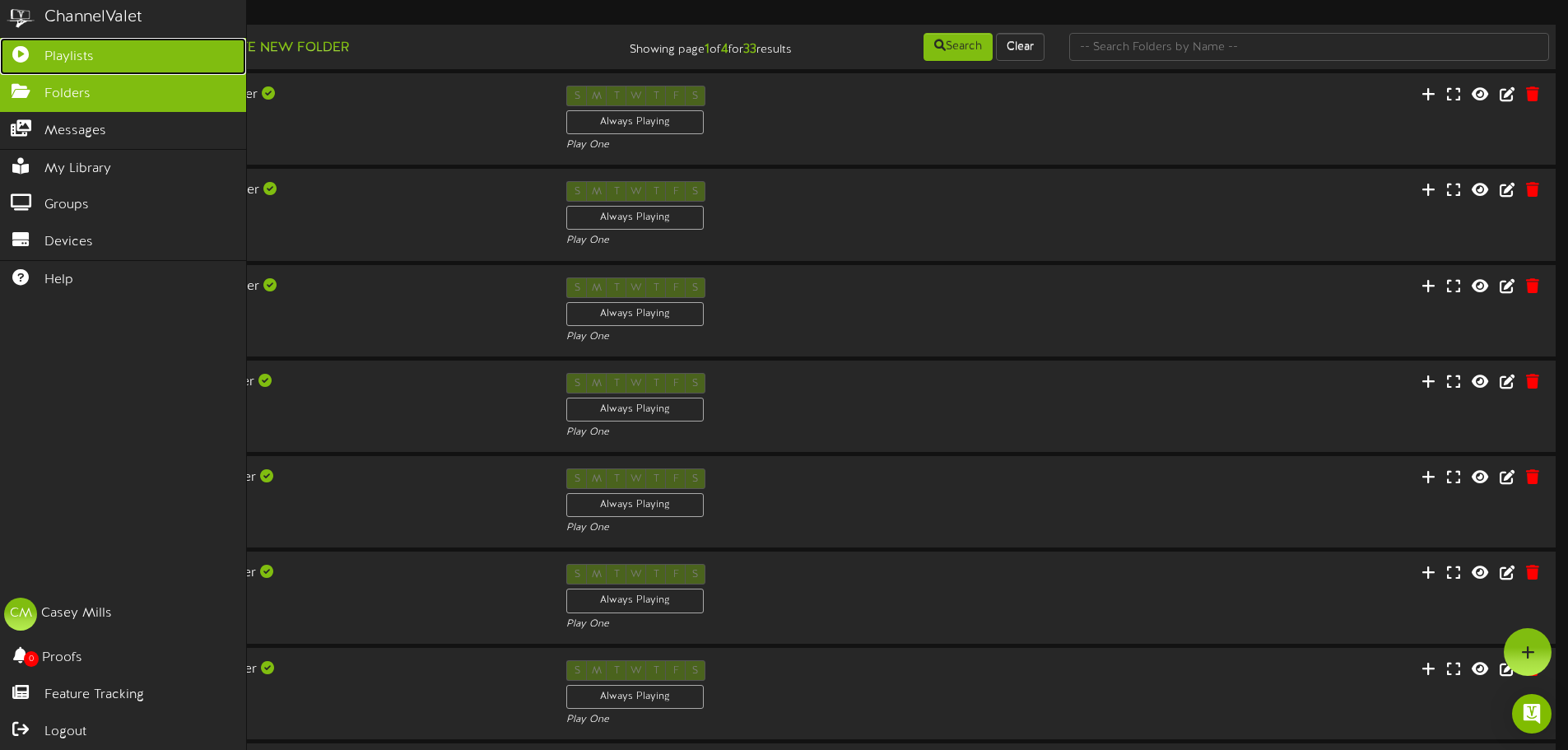 click on "Playlists" at bounding box center [123, 56] 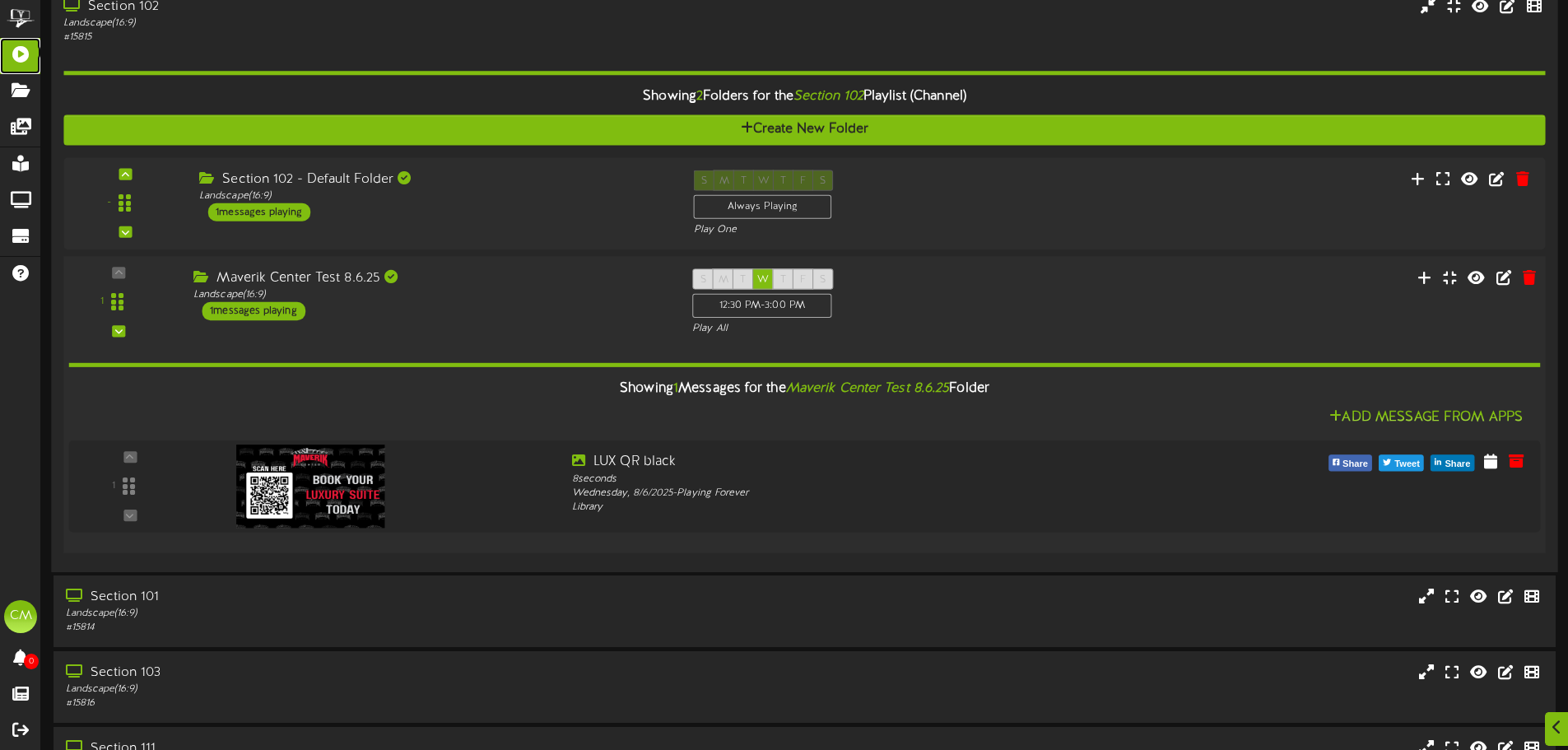 scroll, scrollTop: 82, scrollLeft: 0, axis: vertical 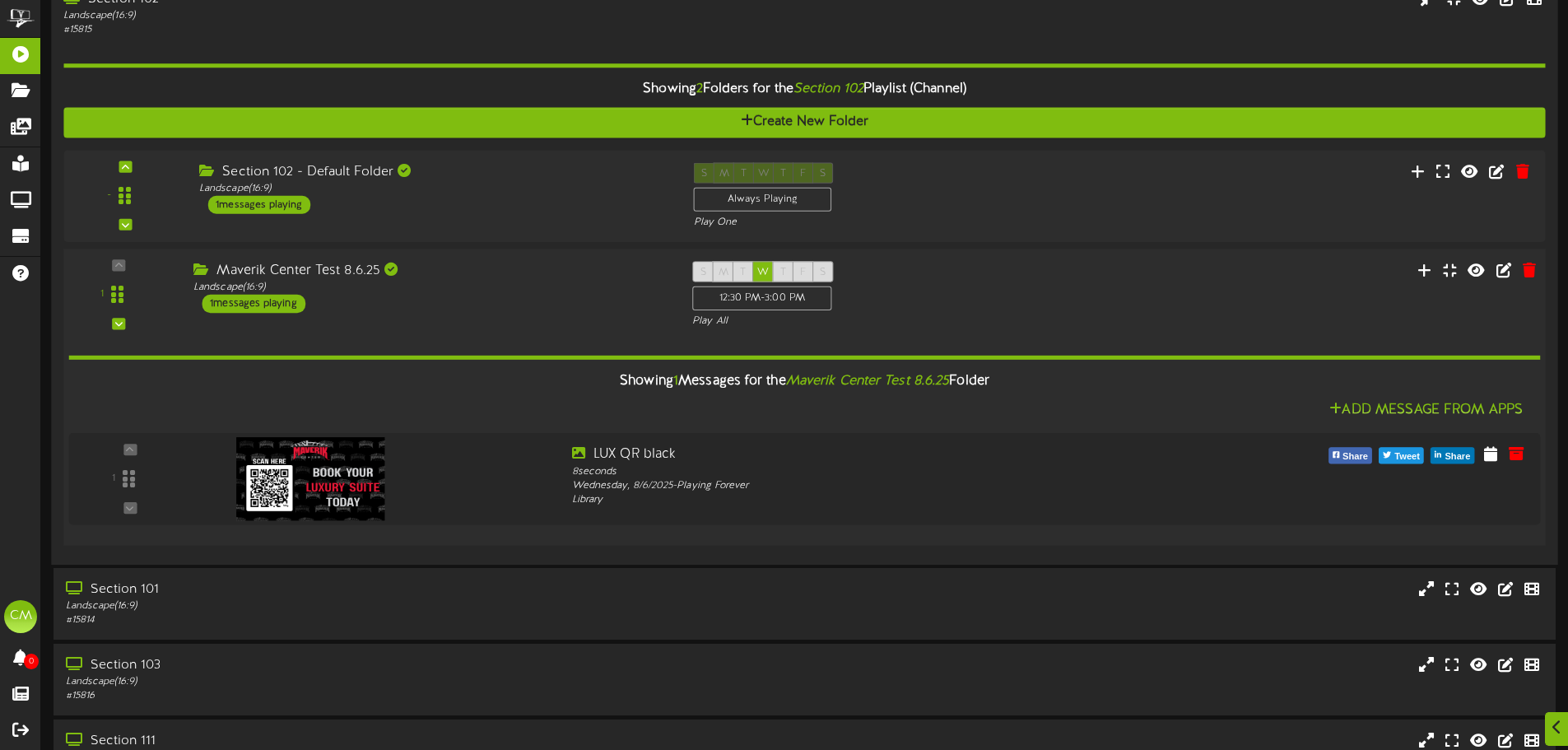 click on "S
M
T
W
T
F
S
12:30 PM  -  3:00 PM
Play All" at bounding box center (867, 295) 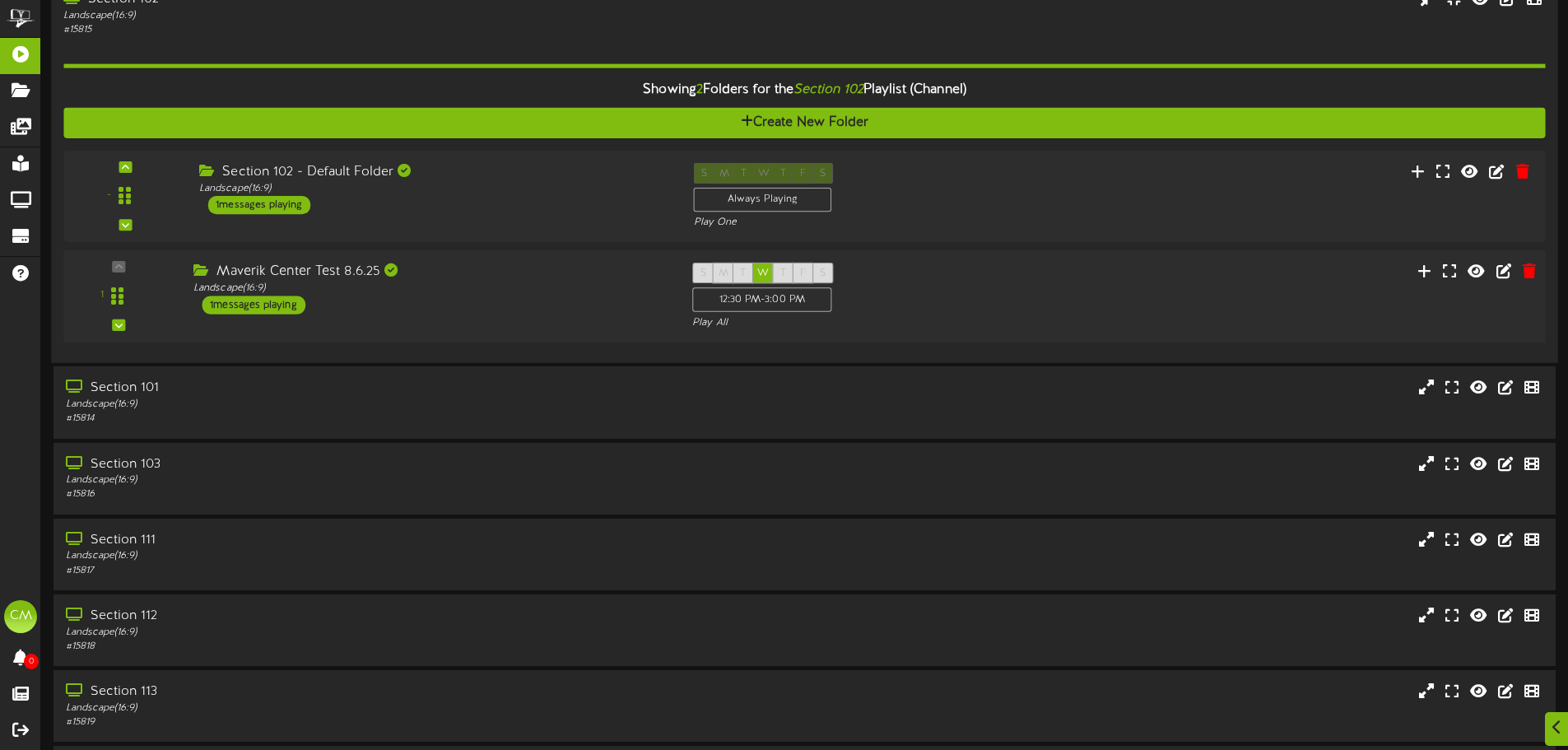 click on "S
M
T
W
T
F
S
12:30 PM  -  3:00 PM
Play All" at bounding box center (867, 296) 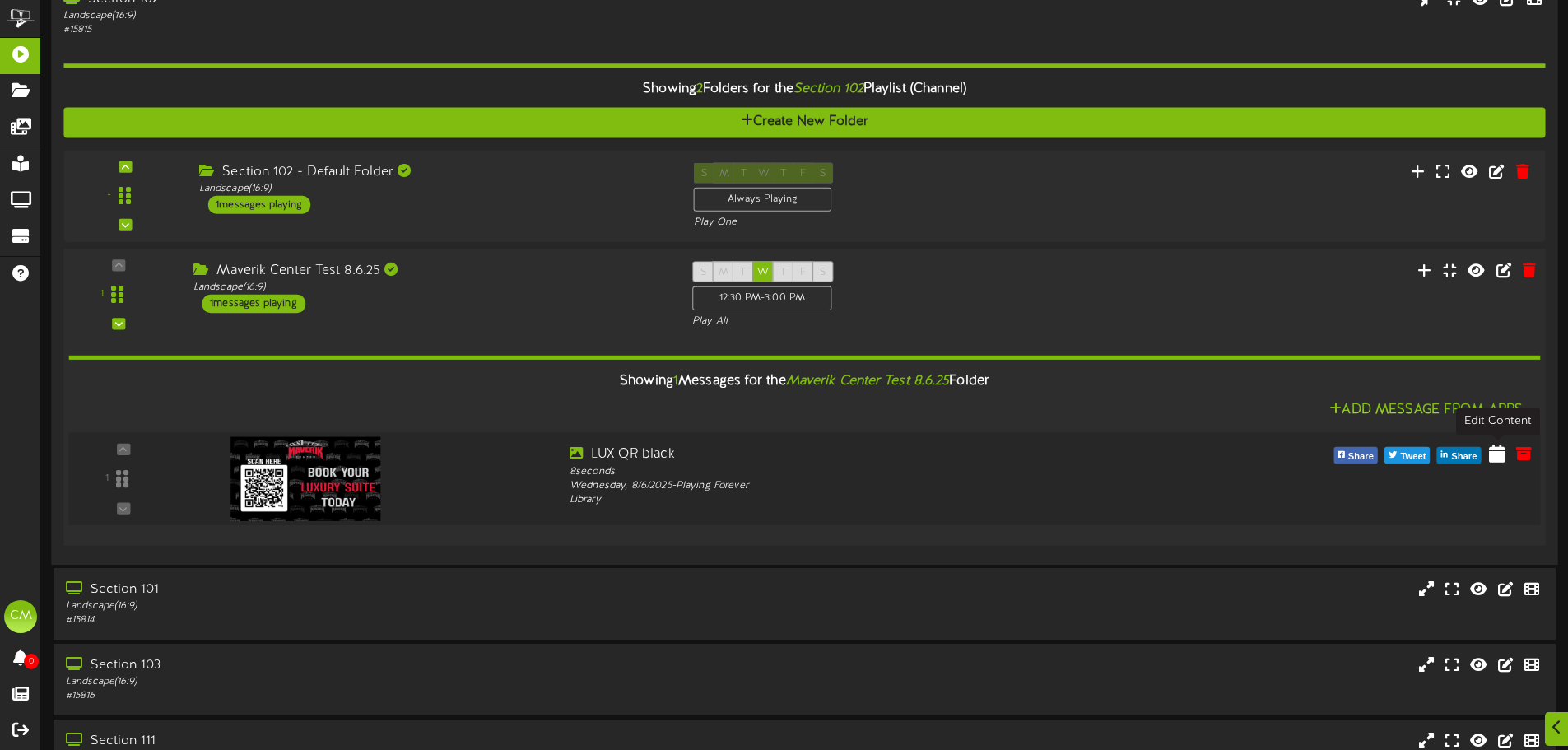 click at bounding box center [1497, 453] 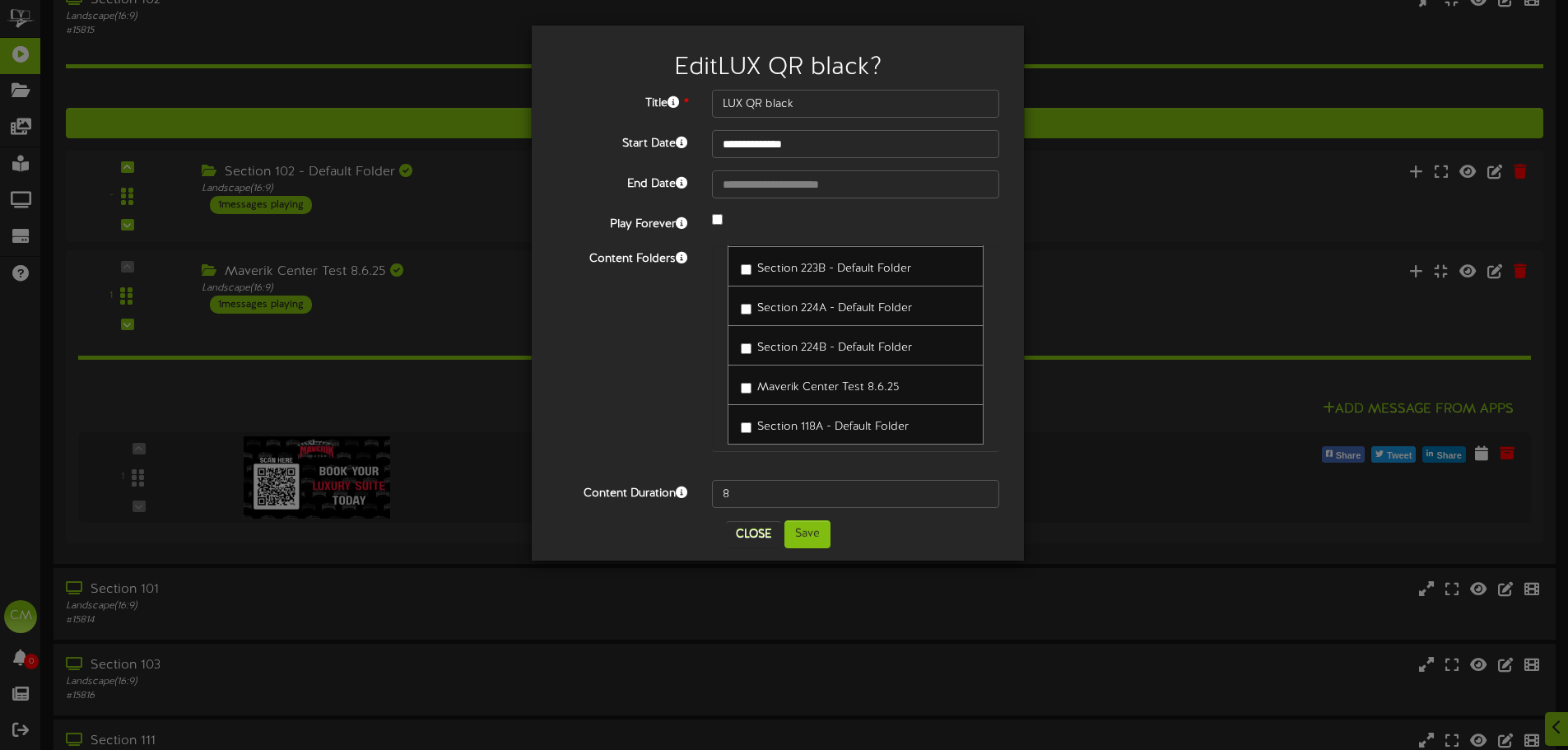 scroll, scrollTop: 1130, scrollLeft: 0, axis: vertical 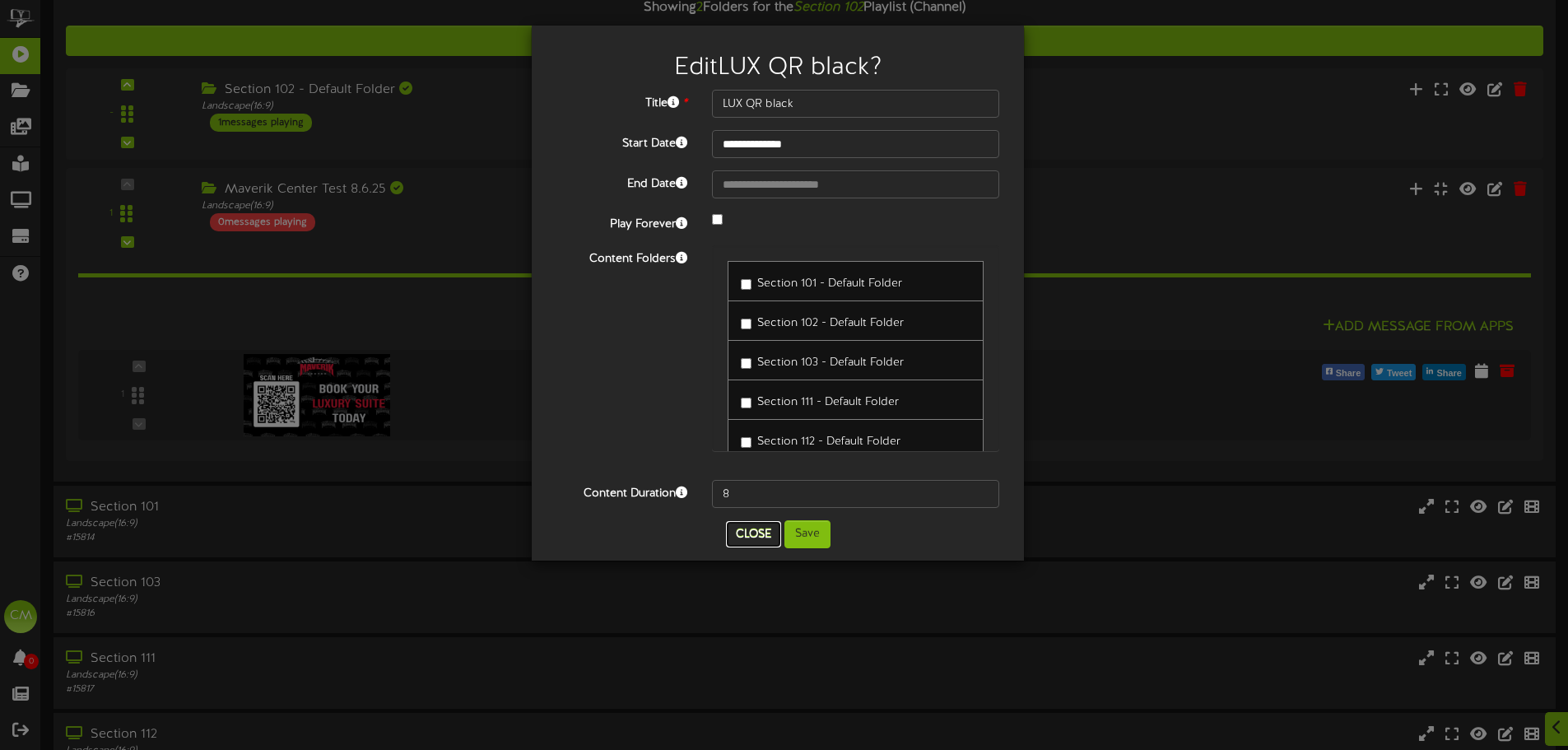 click on "Close" at bounding box center (753, 534) 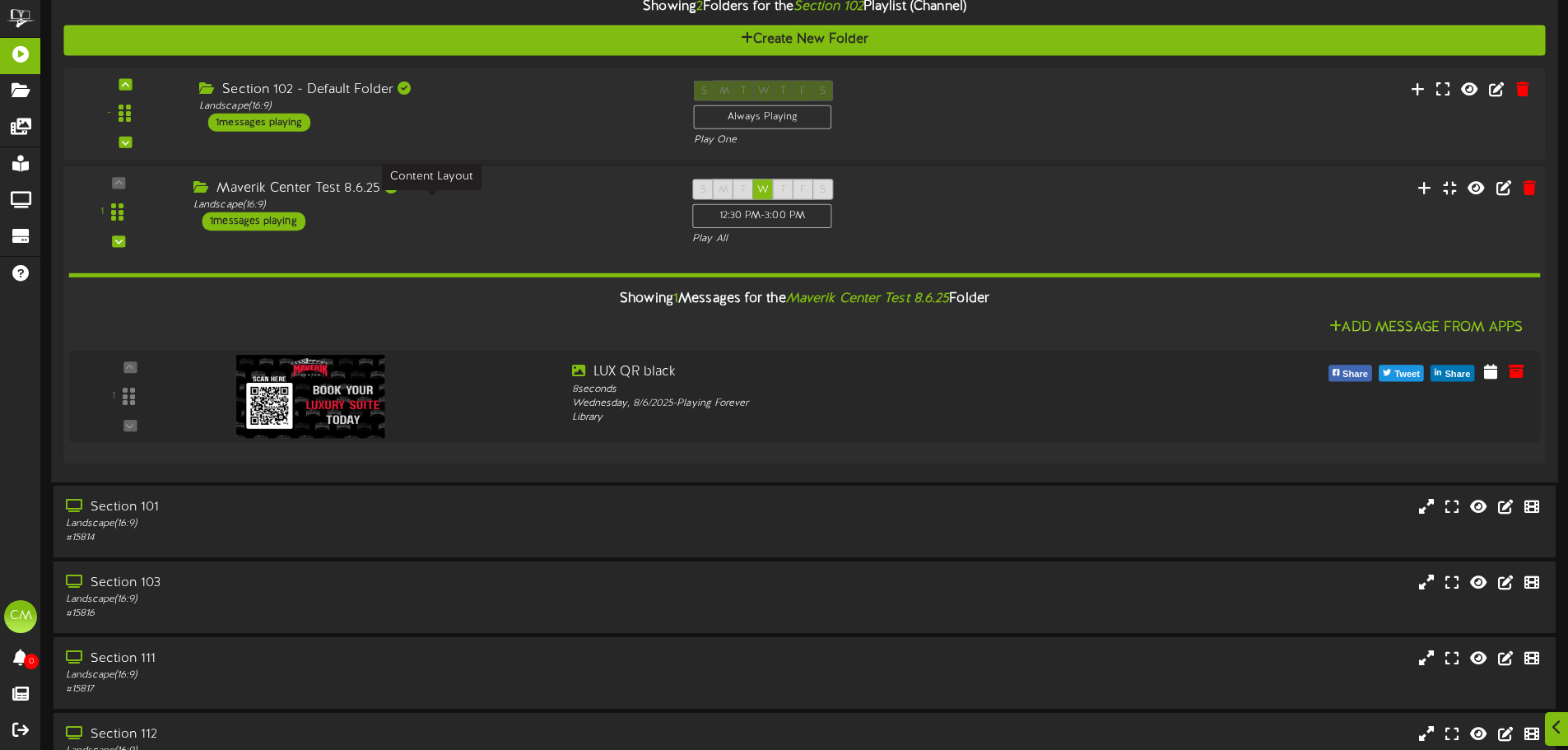 click on "Landscape  ( 16:9 )" at bounding box center [430, 205] 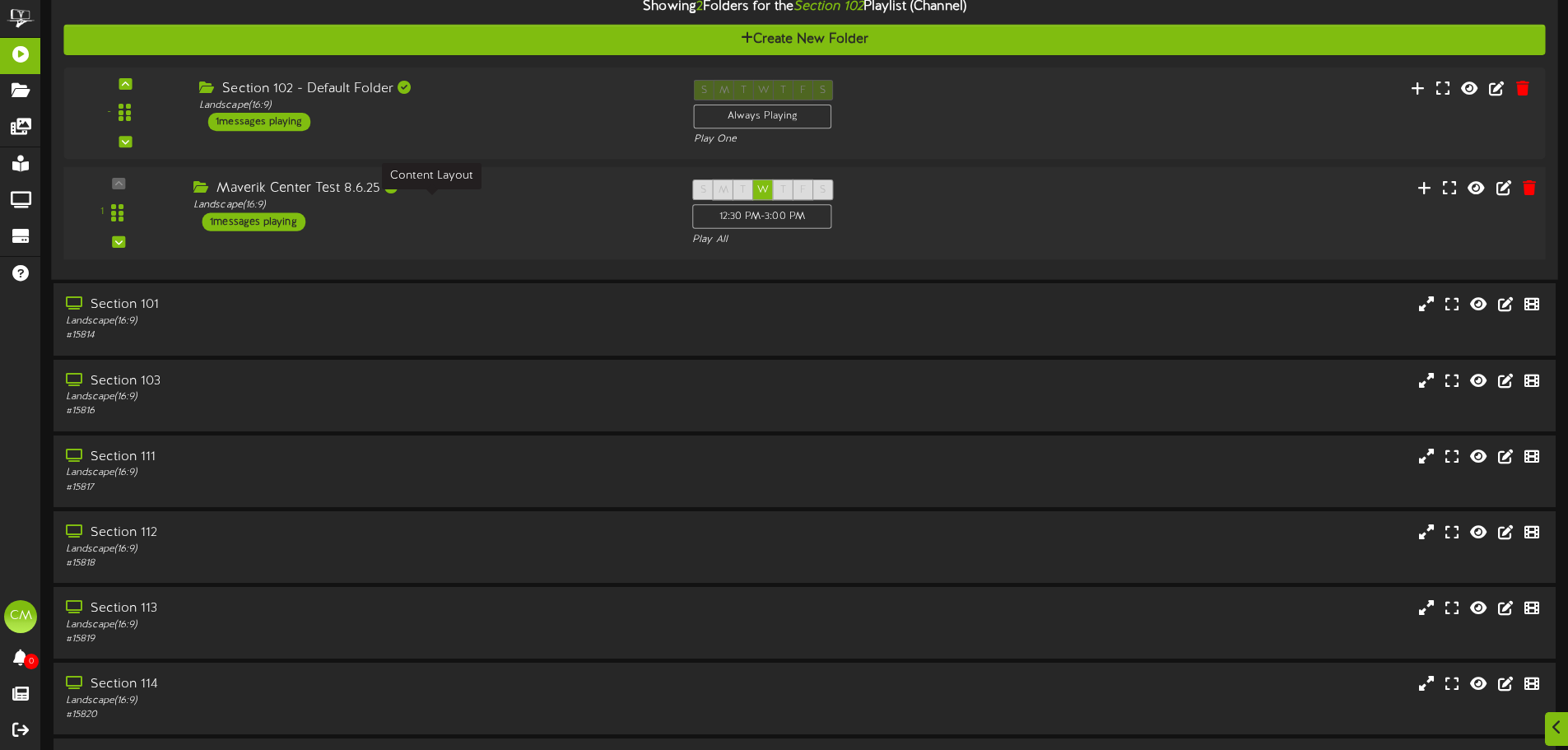 click on "Landscape  ( 16:9 )" at bounding box center (430, 205) 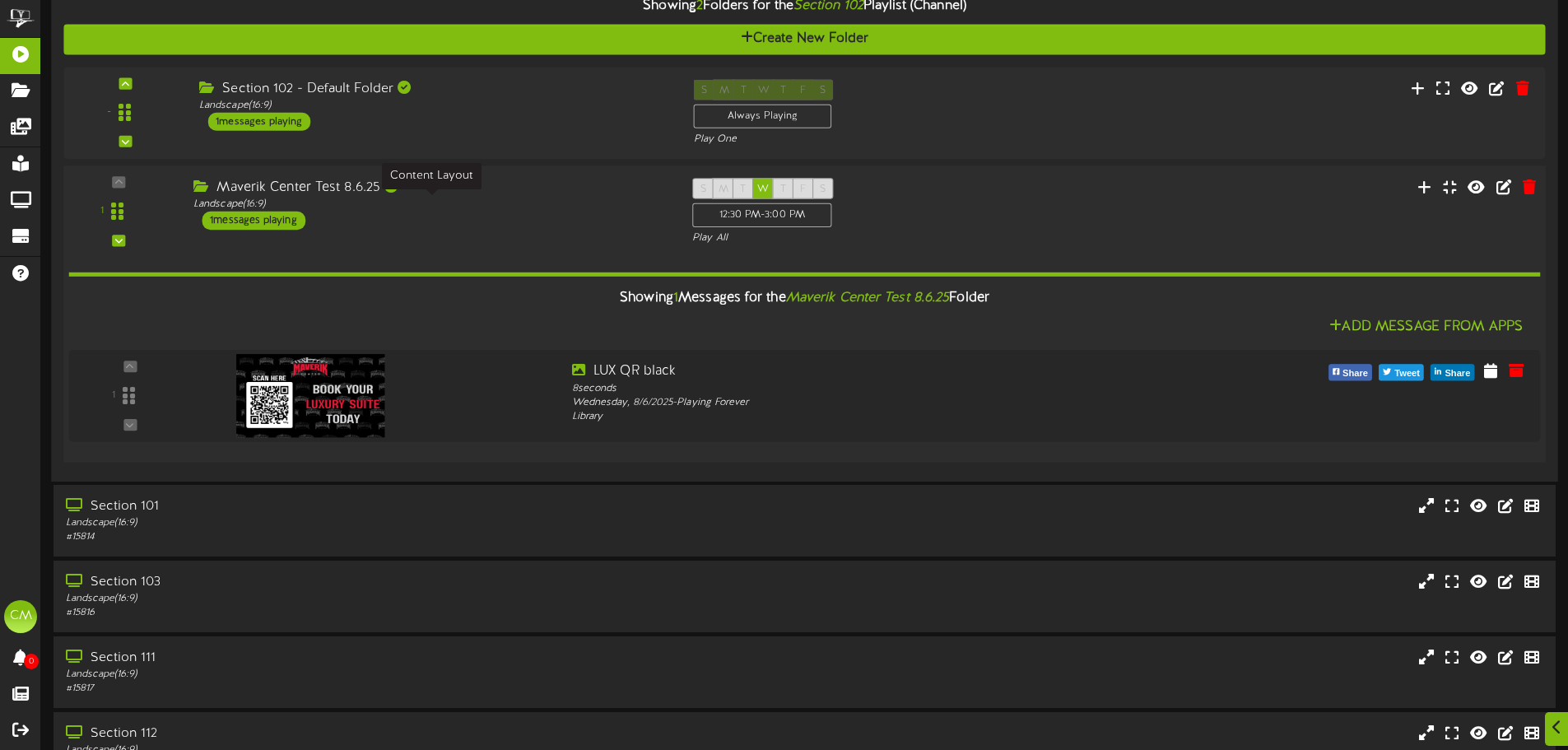 scroll, scrollTop: 165, scrollLeft: 0, axis: vertical 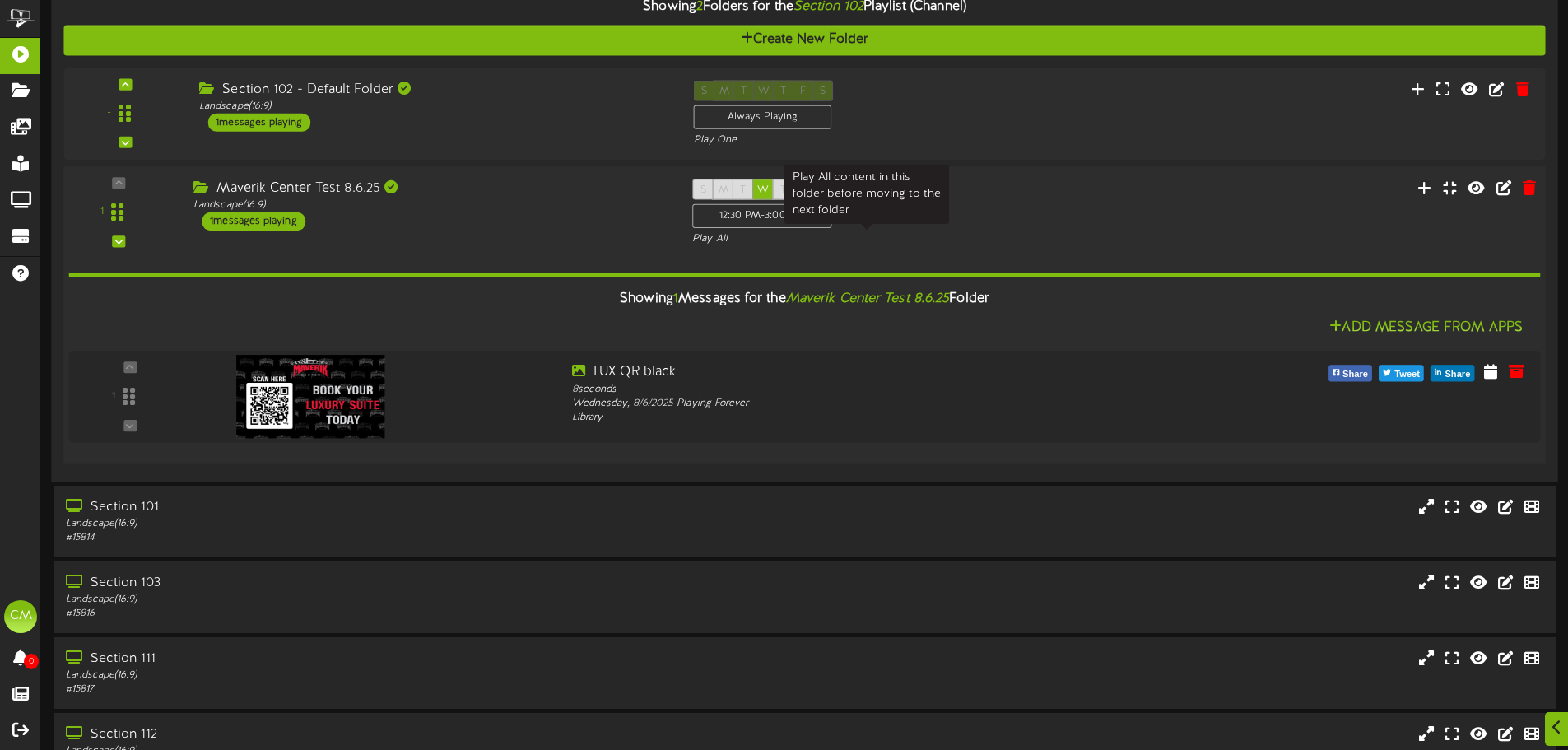 click on "Play All" at bounding box center (867, 239) 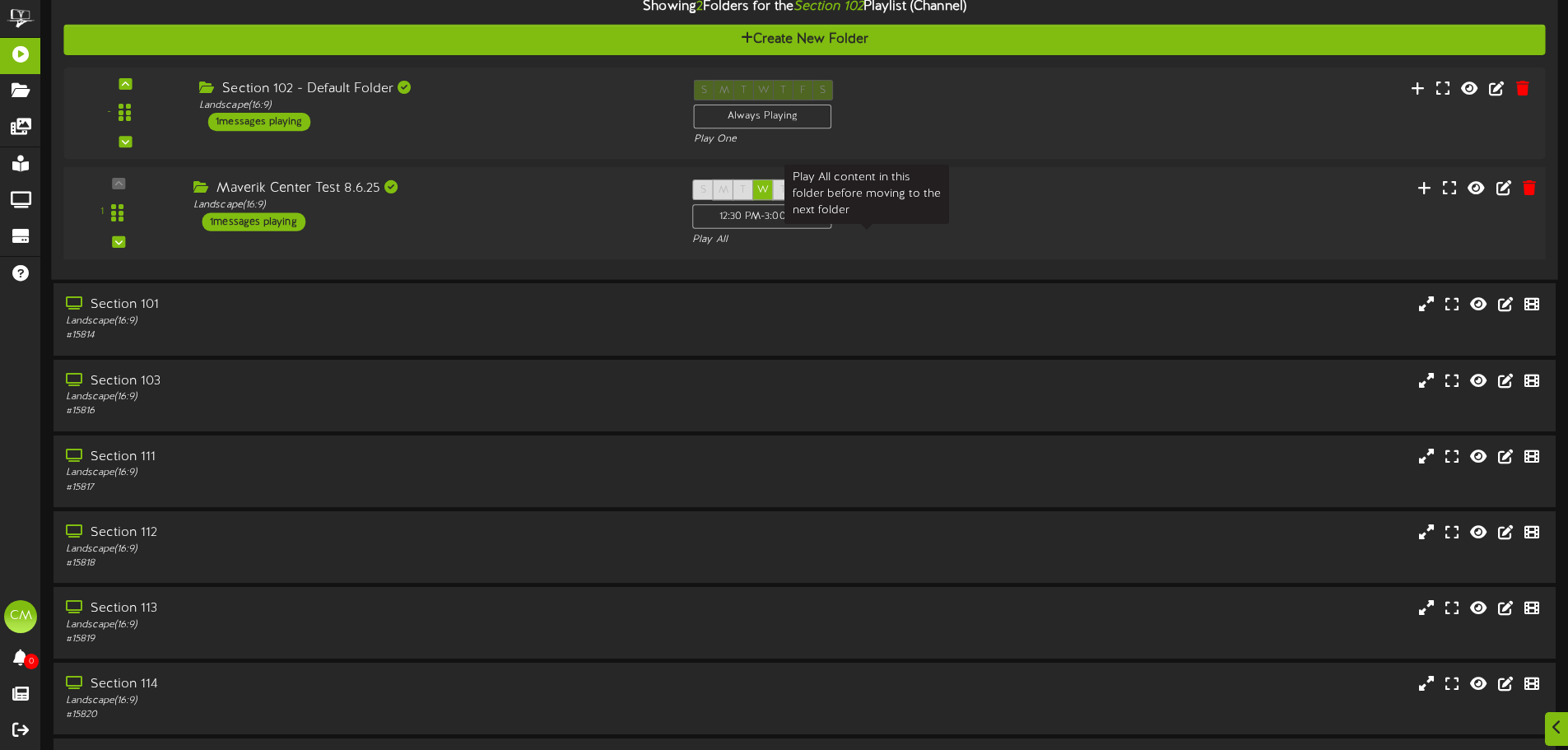 click on "Play All" at bounding box center (867, 240) 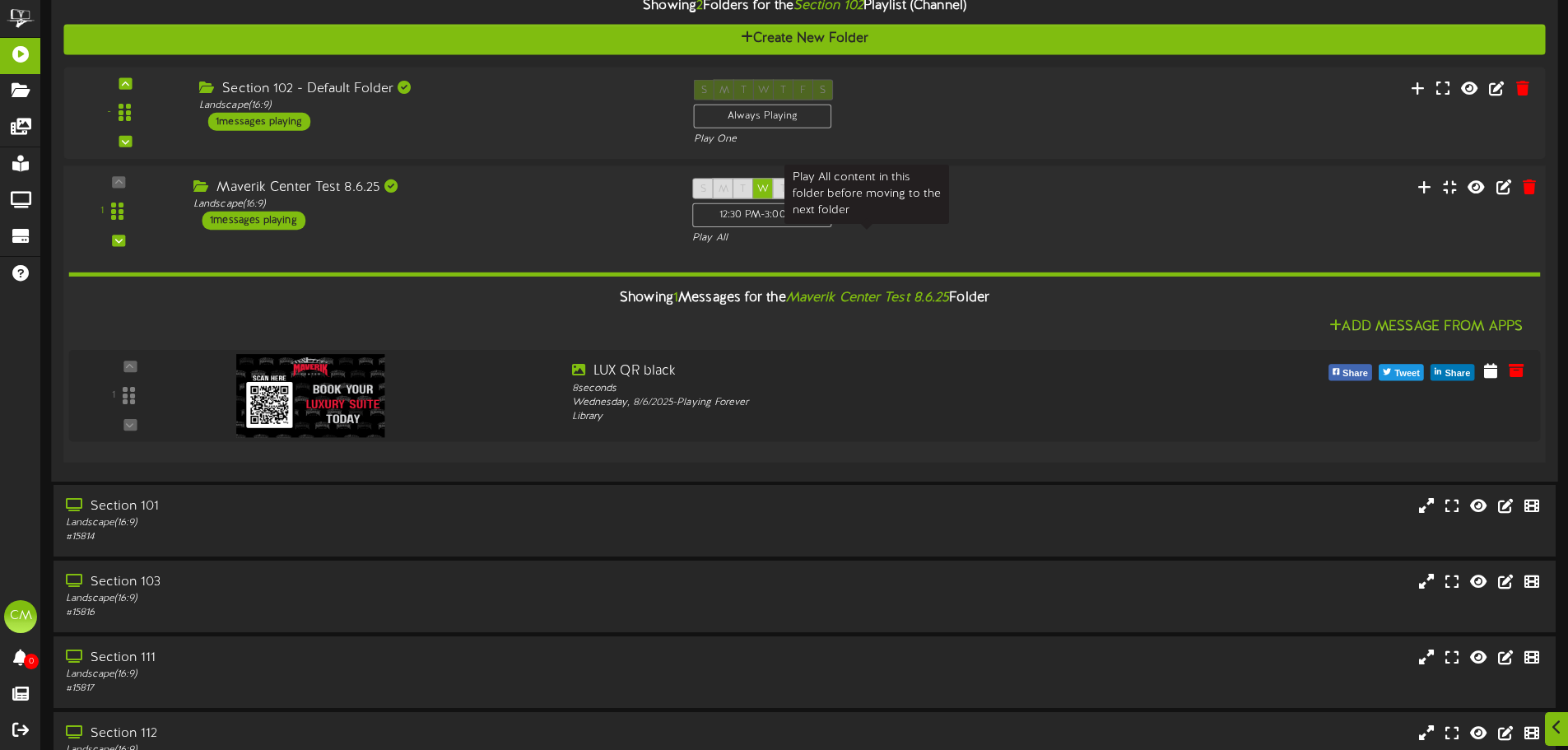 scroll, scrollTop: 165, scrollLeft: 0, axis: vertical 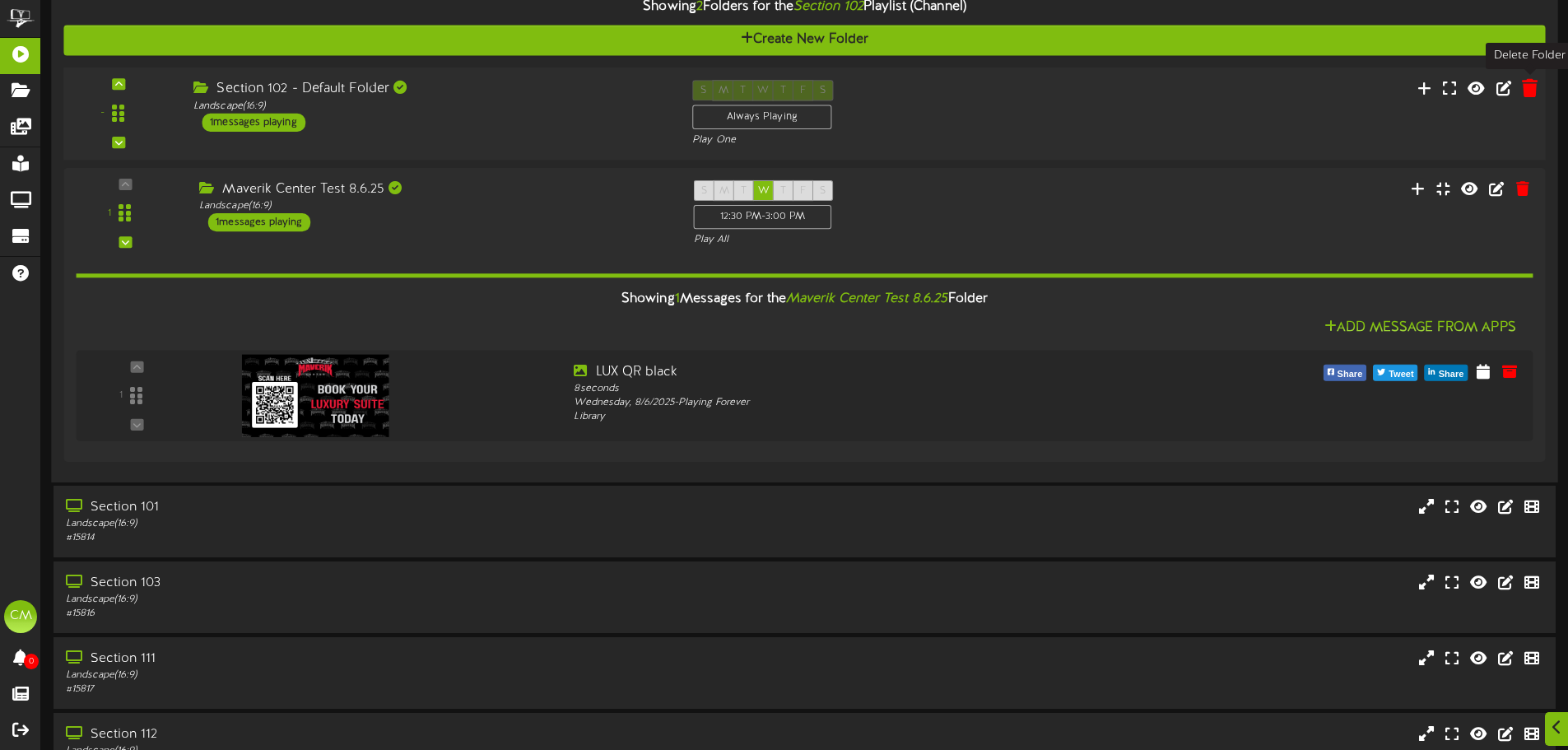 click at bounding box center (1529, 88) 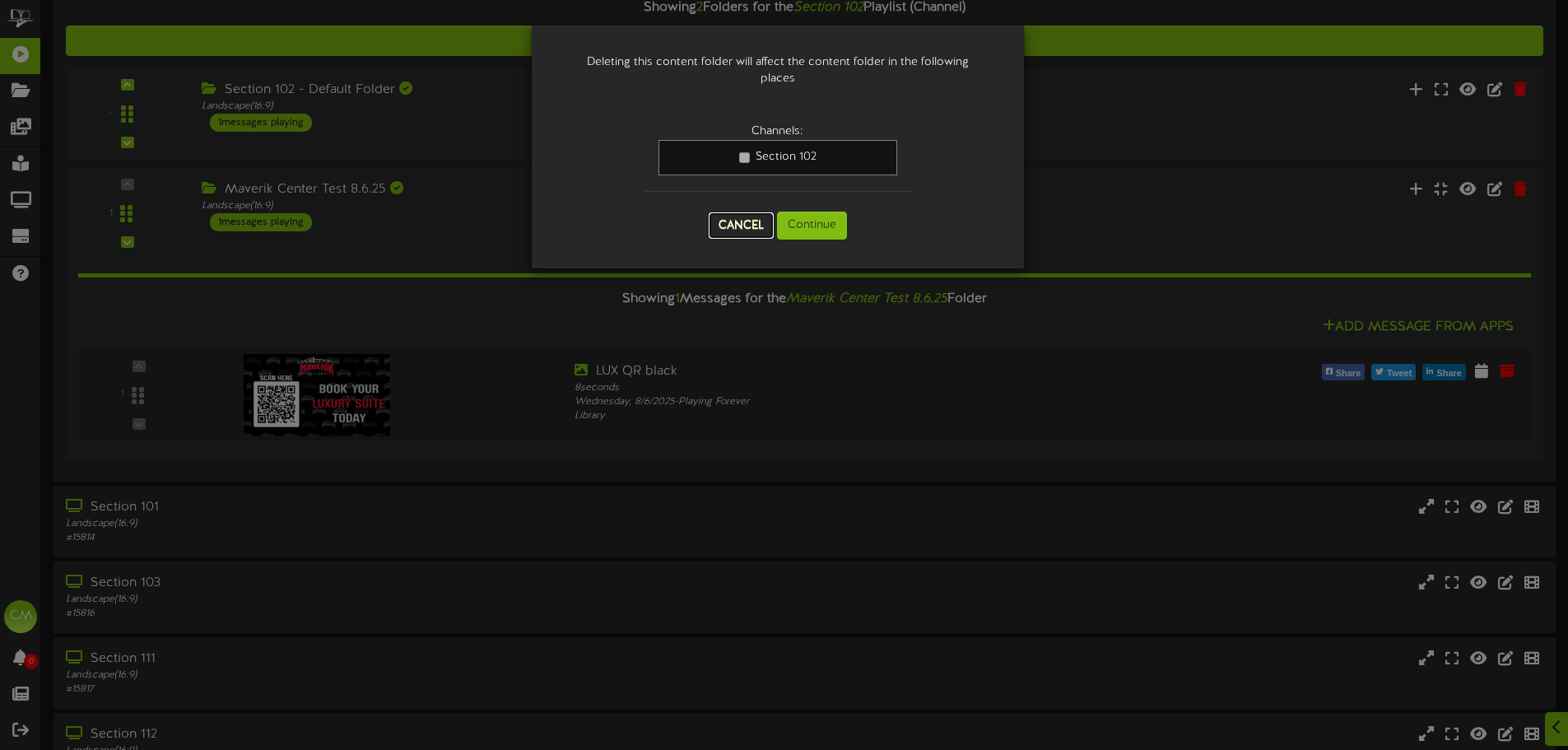 click on "Cancel" at bounding box center [741, 226] 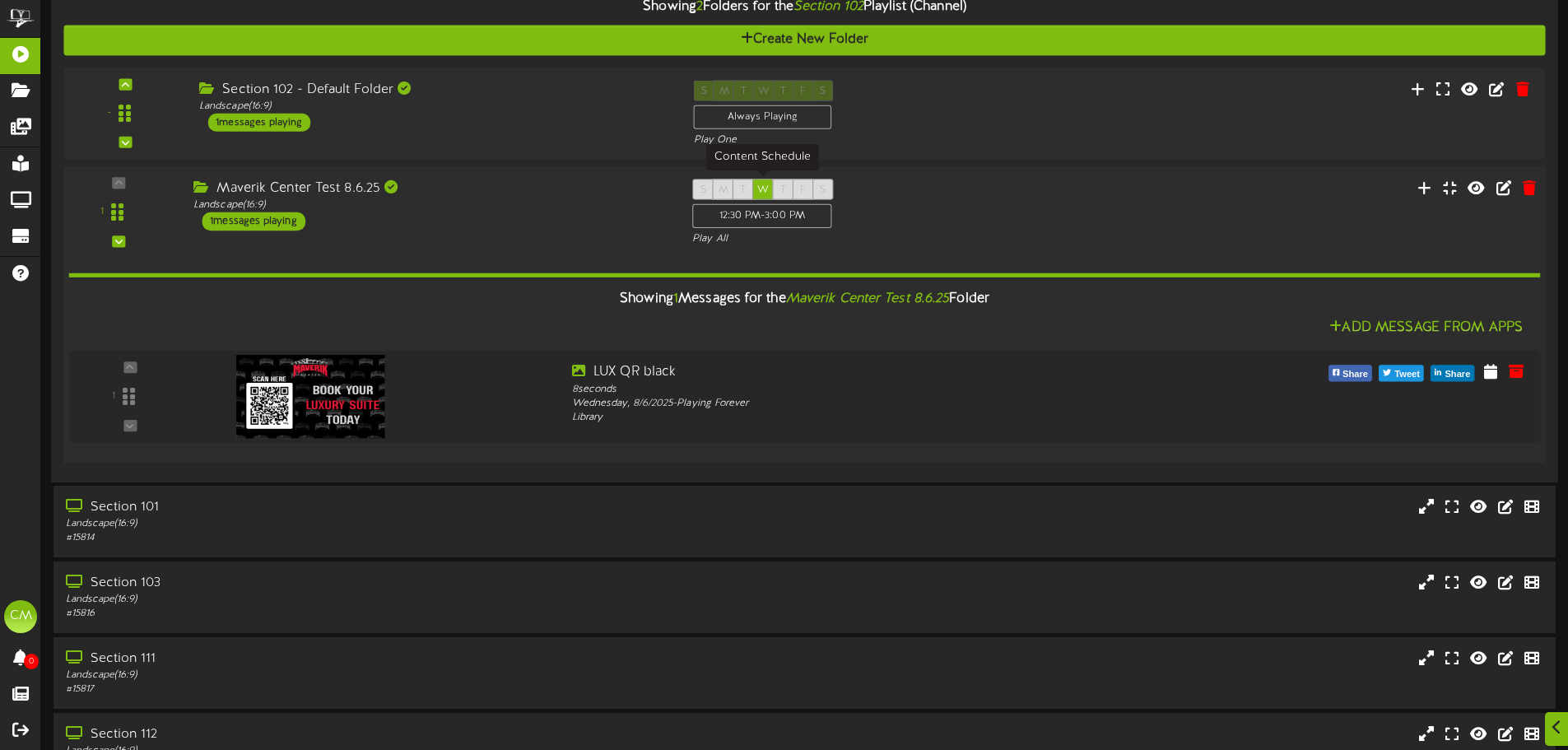 click on "S" at bounding box center [703, 190] 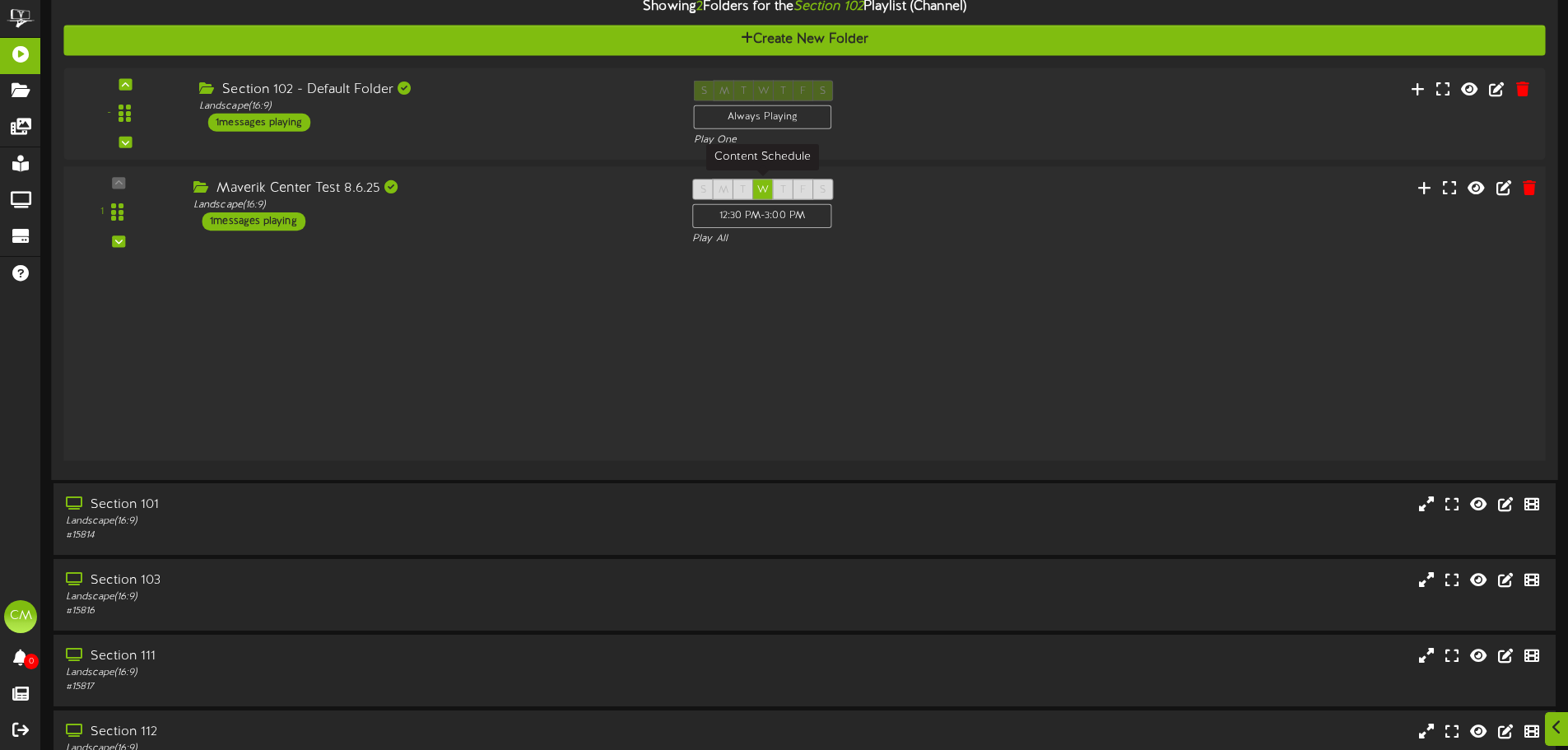 scroll, scrollTop: 165, scrollLeft: 0, axis: vertical 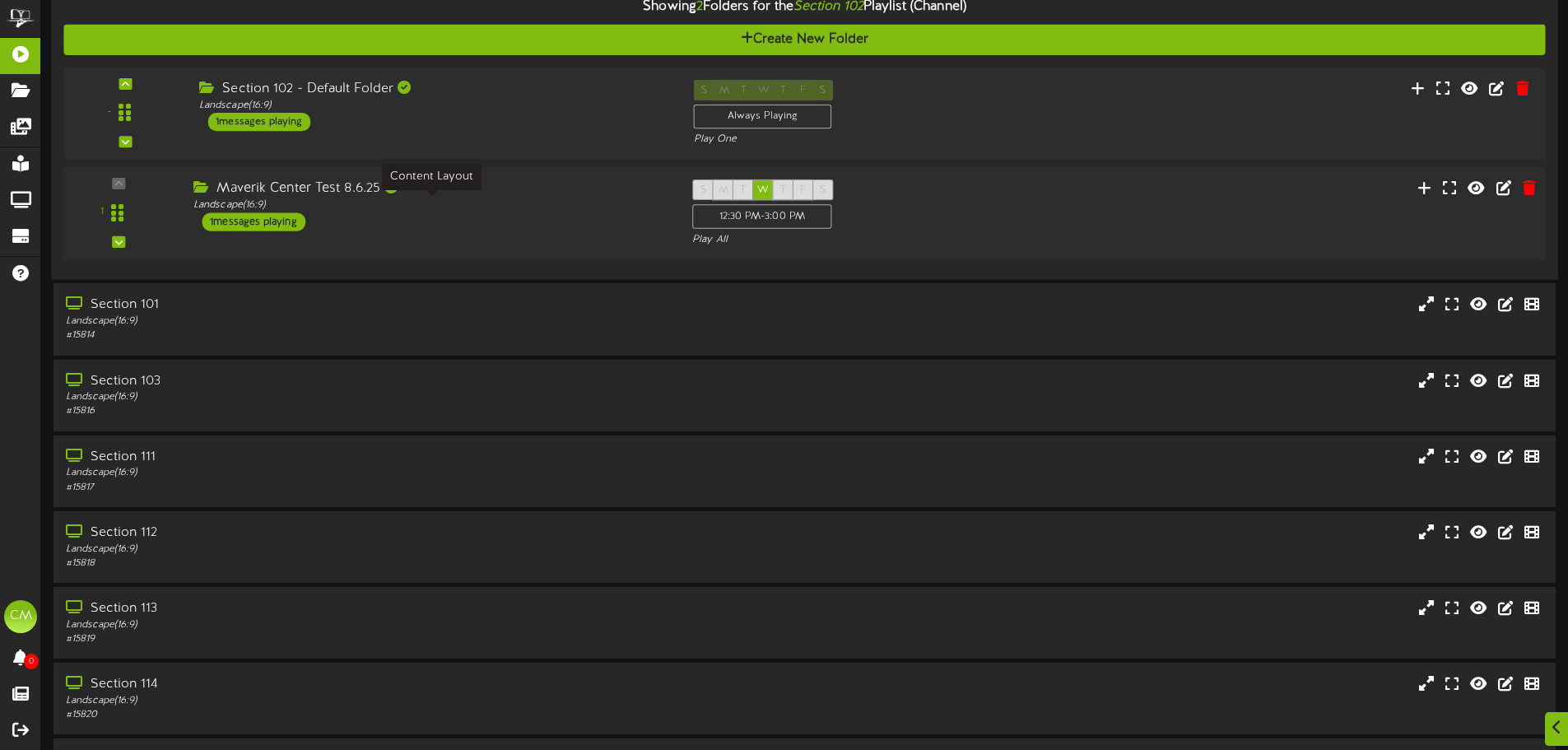 click on "Landscape  ( 16:9 )" at bounding box center [430, 205] 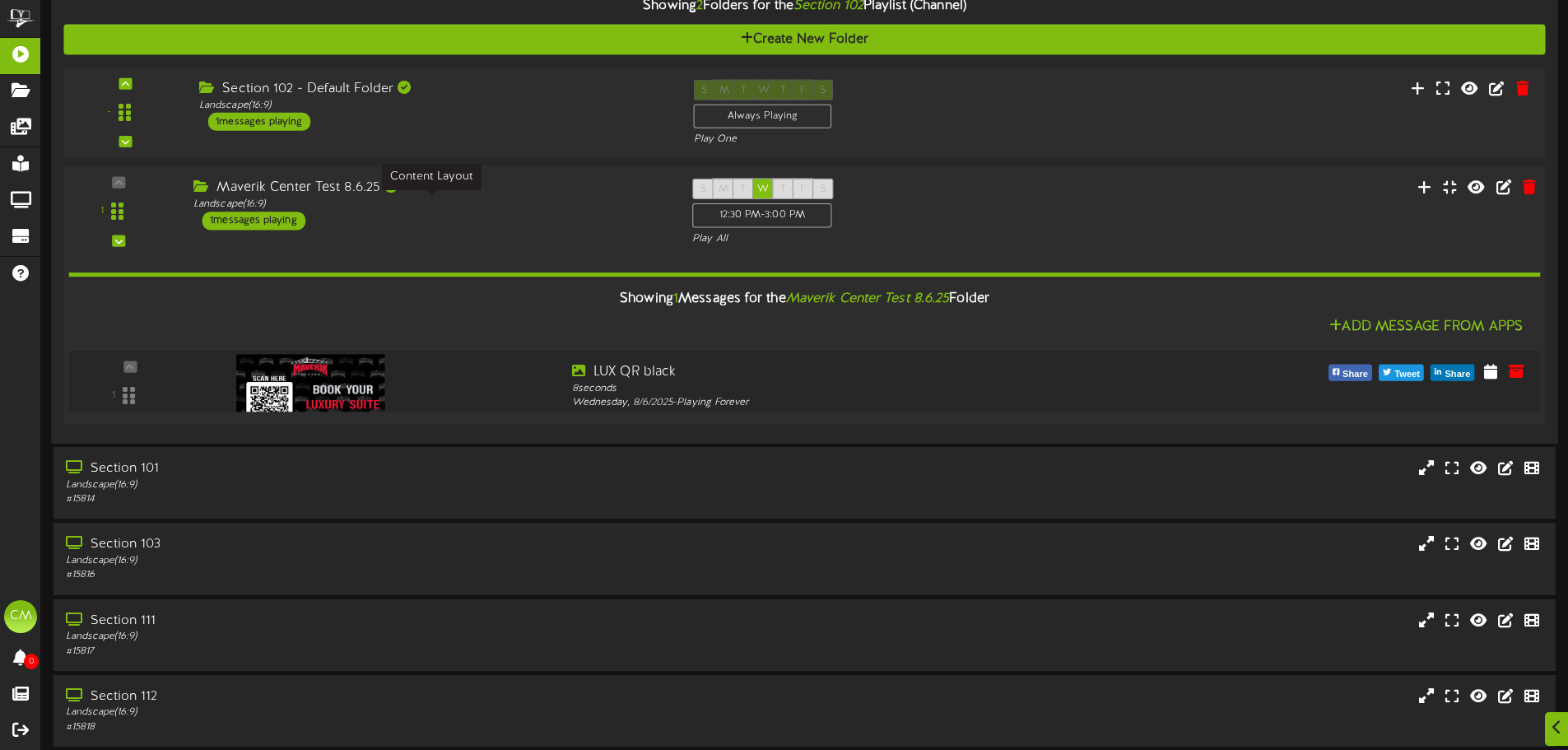 scroll, scrollTop: 165, scrollLeft: 0, axis: vertical 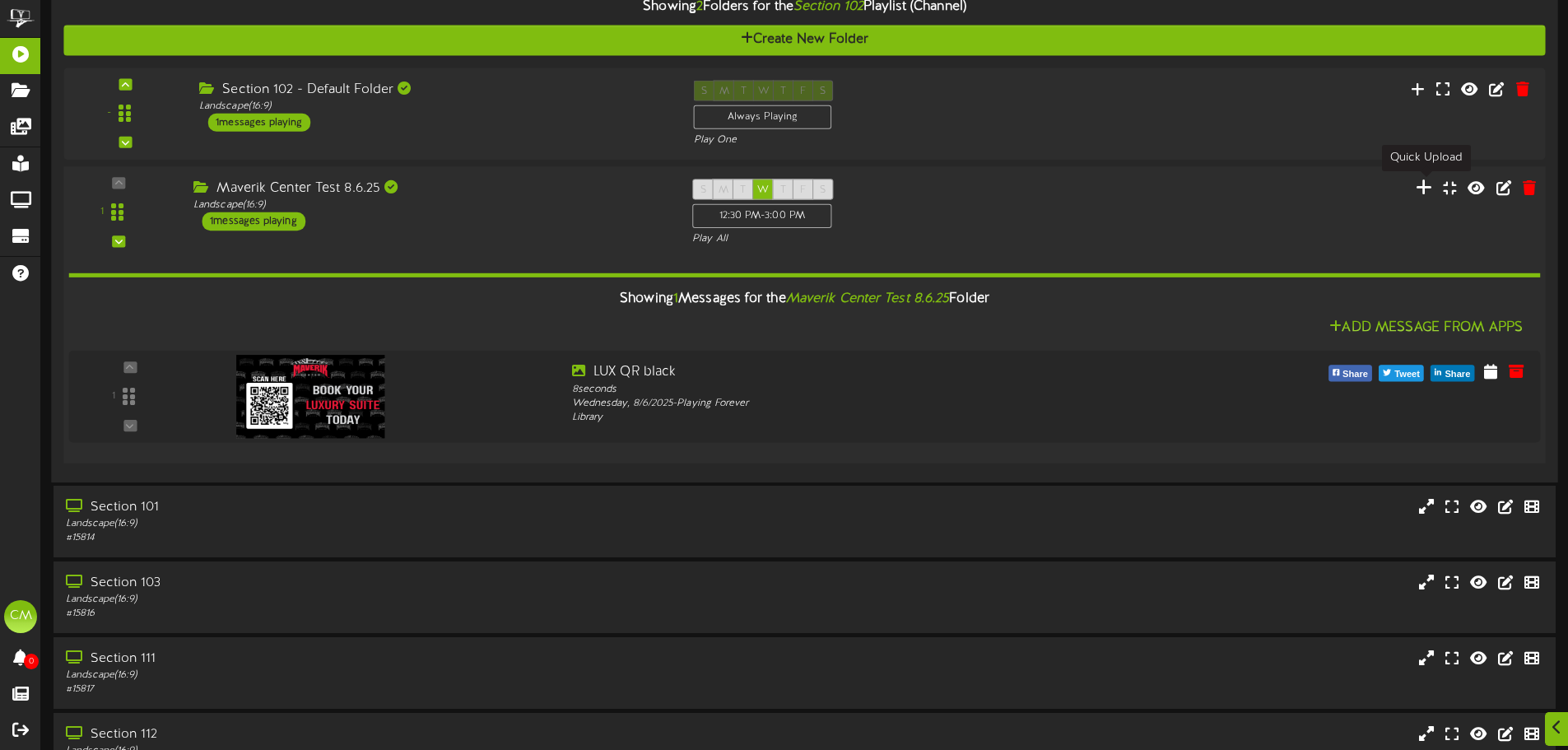 click at bounding box center (1424, 187) 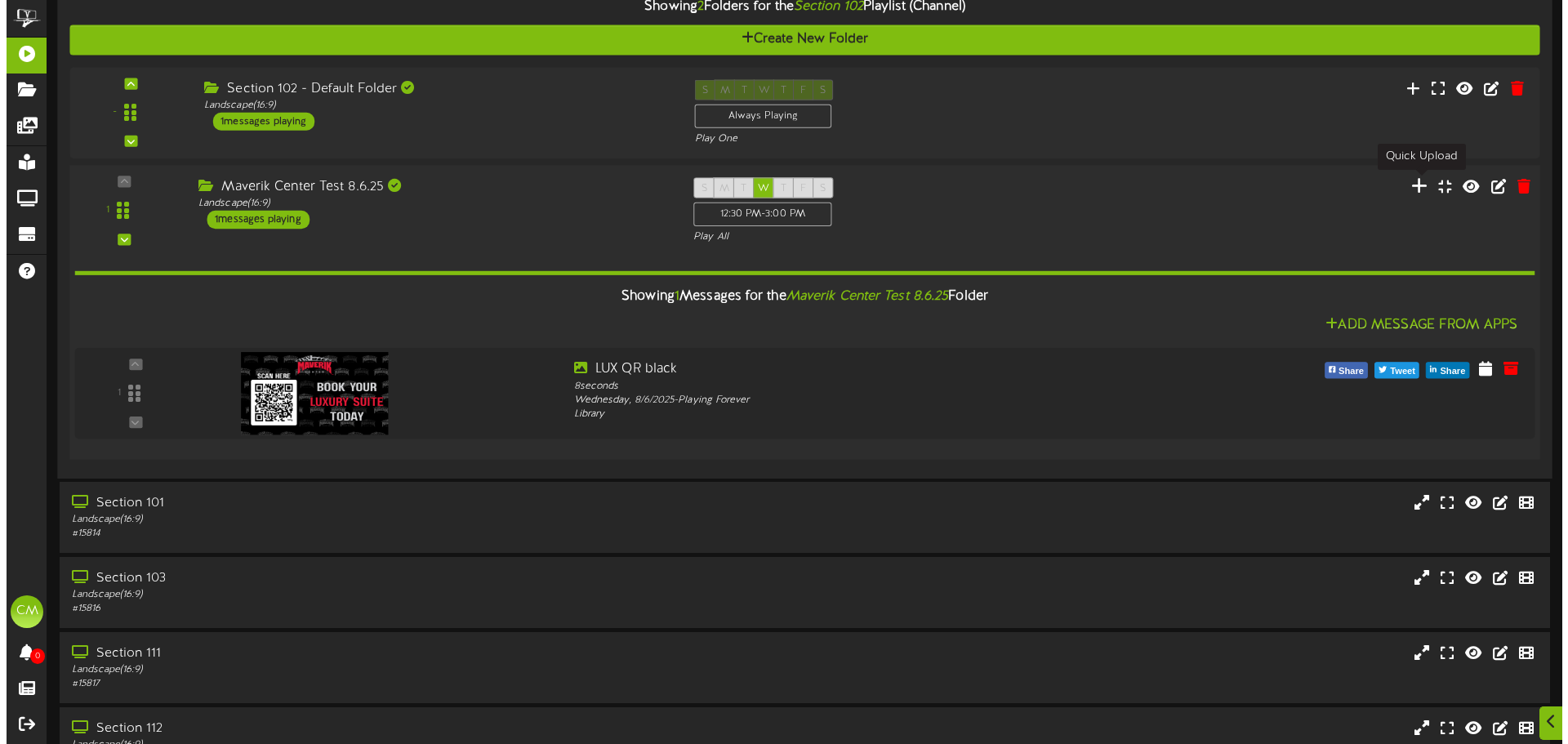 scroll, scrollTop: 0, scrollLeft: 0, axis: both 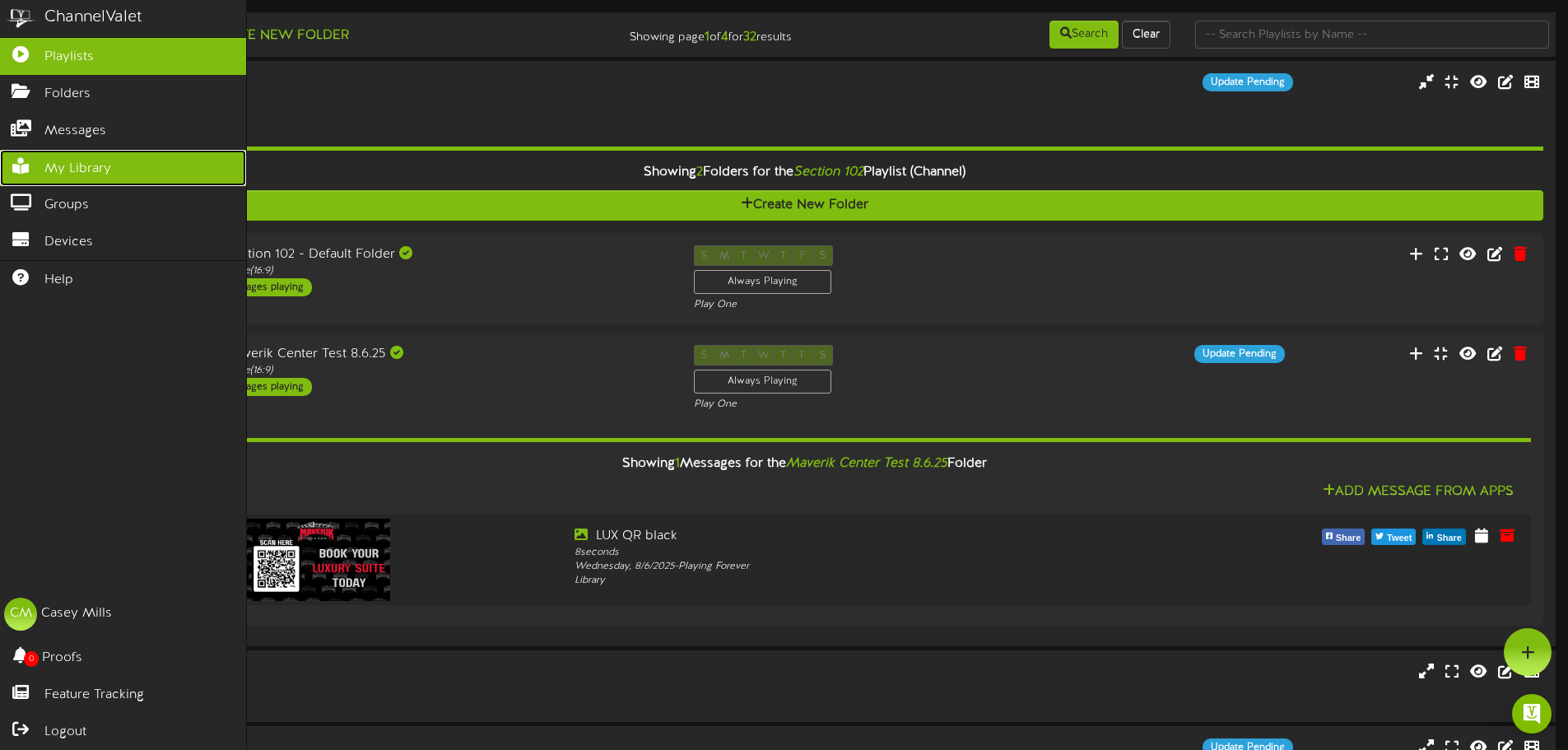 click on "My Library" at bounding box center [77, 169] 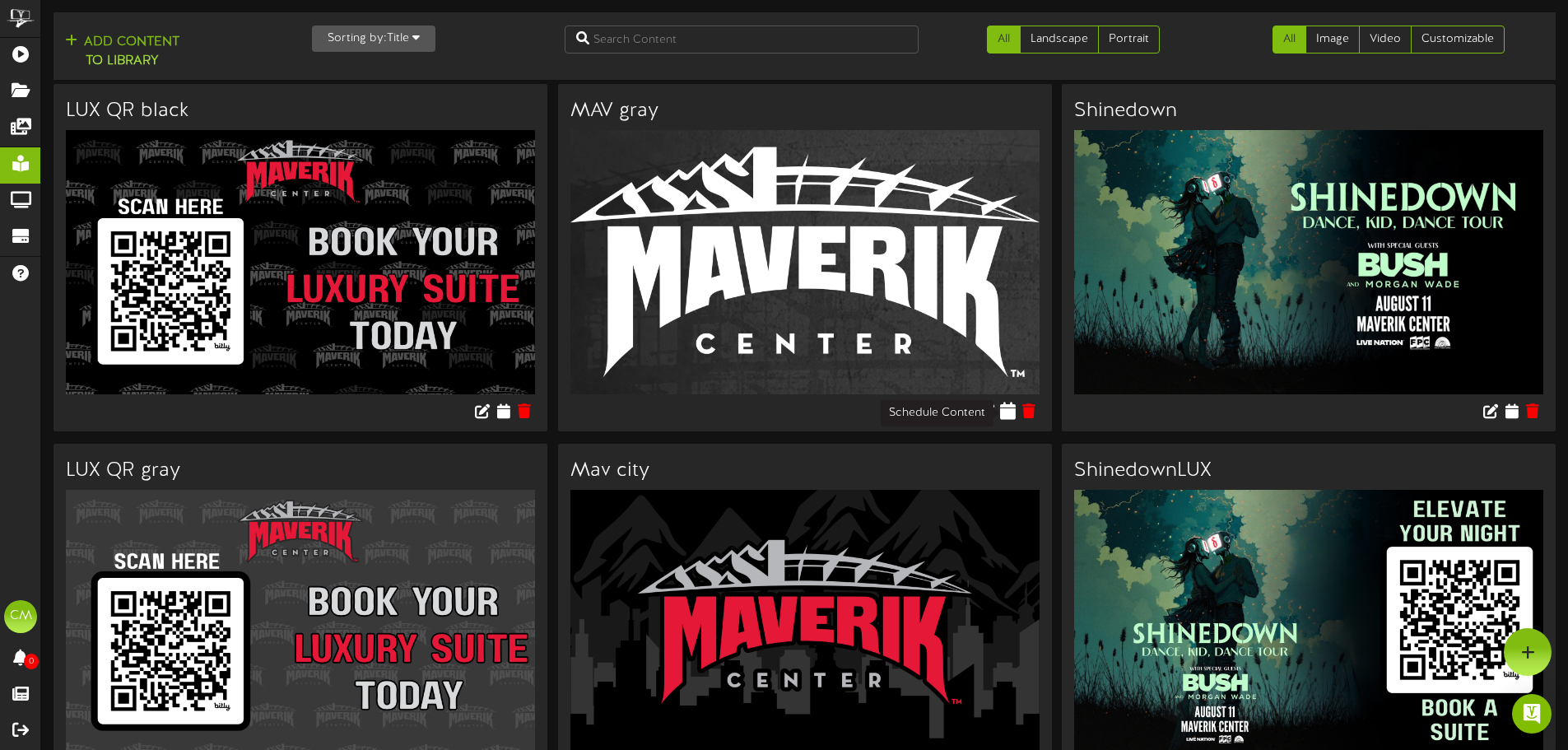 click at bounding box center [1007, 410] 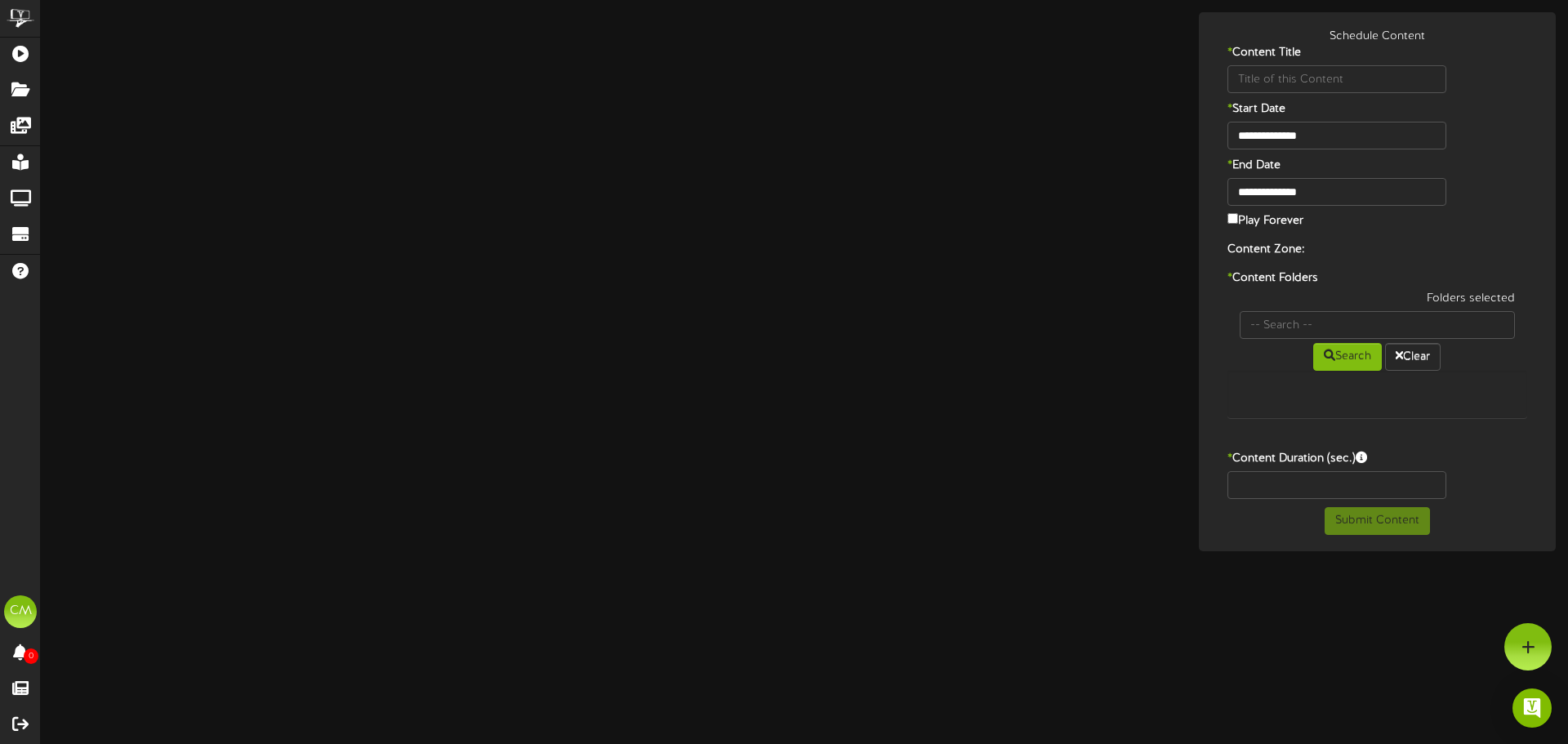 type on "MAV gray" 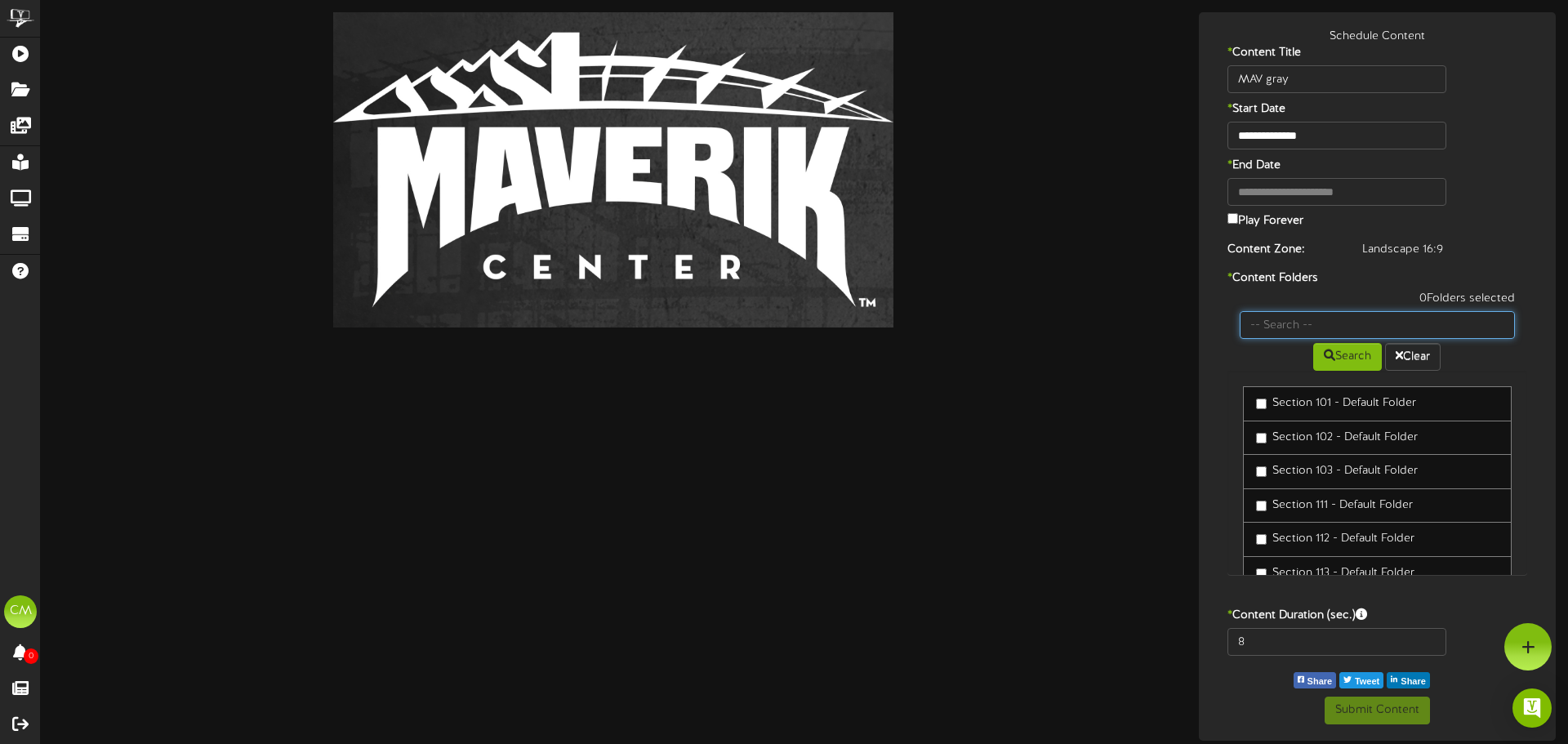 click at bounding box center (1378, 325) 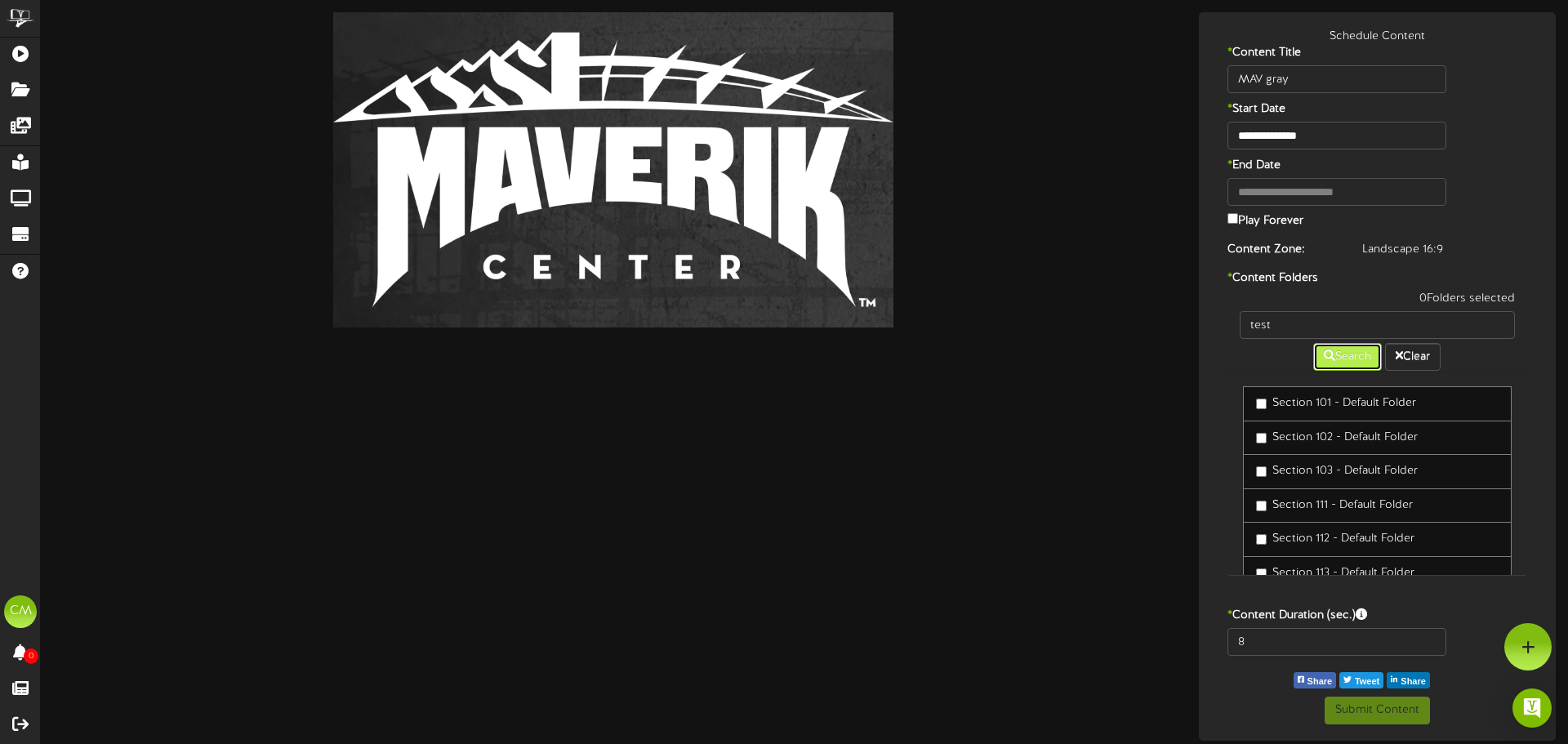 click on "Search" at bounding box center [1348, 357] 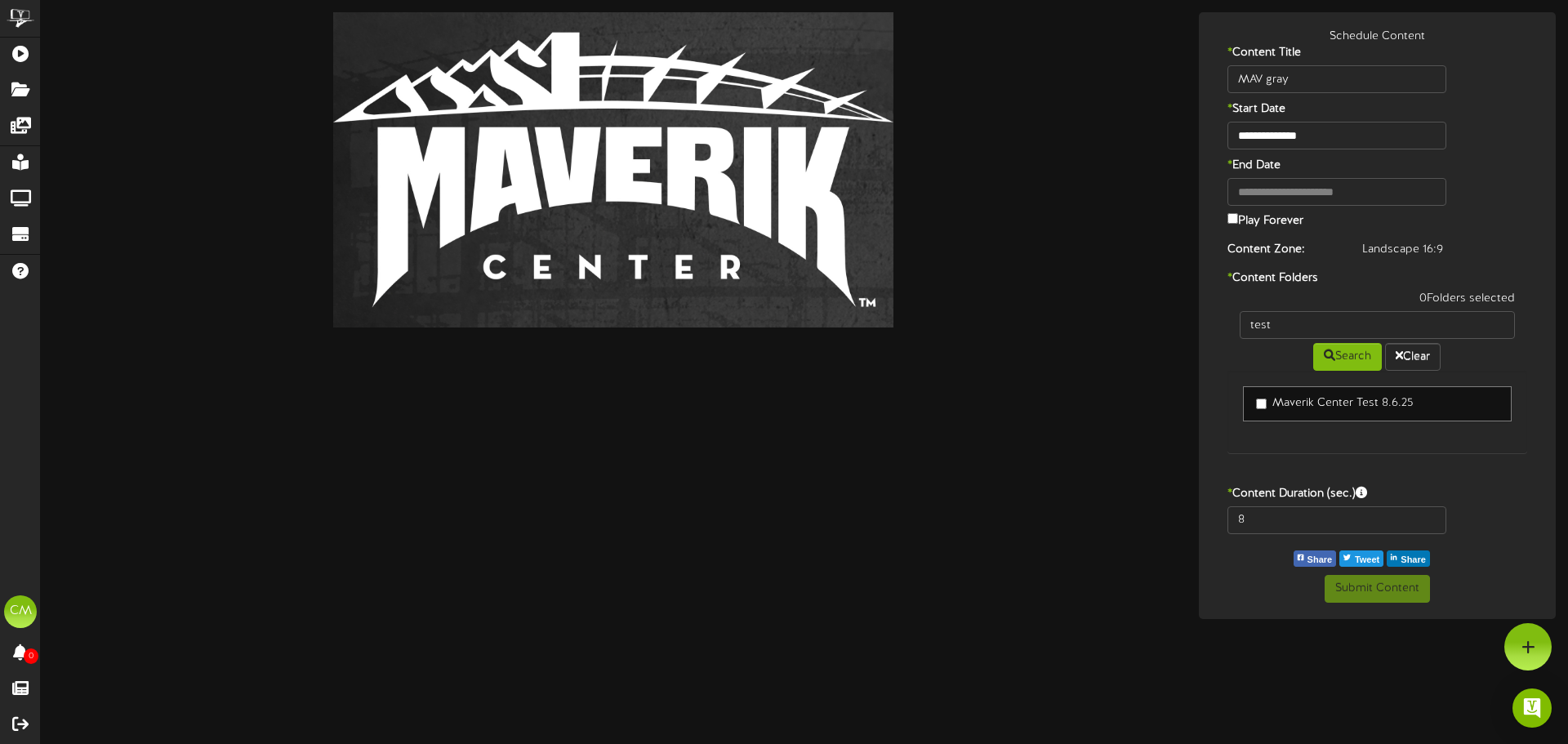 click on "Maverik Center Test 8.6.25" at bounding box center (1334, 403) 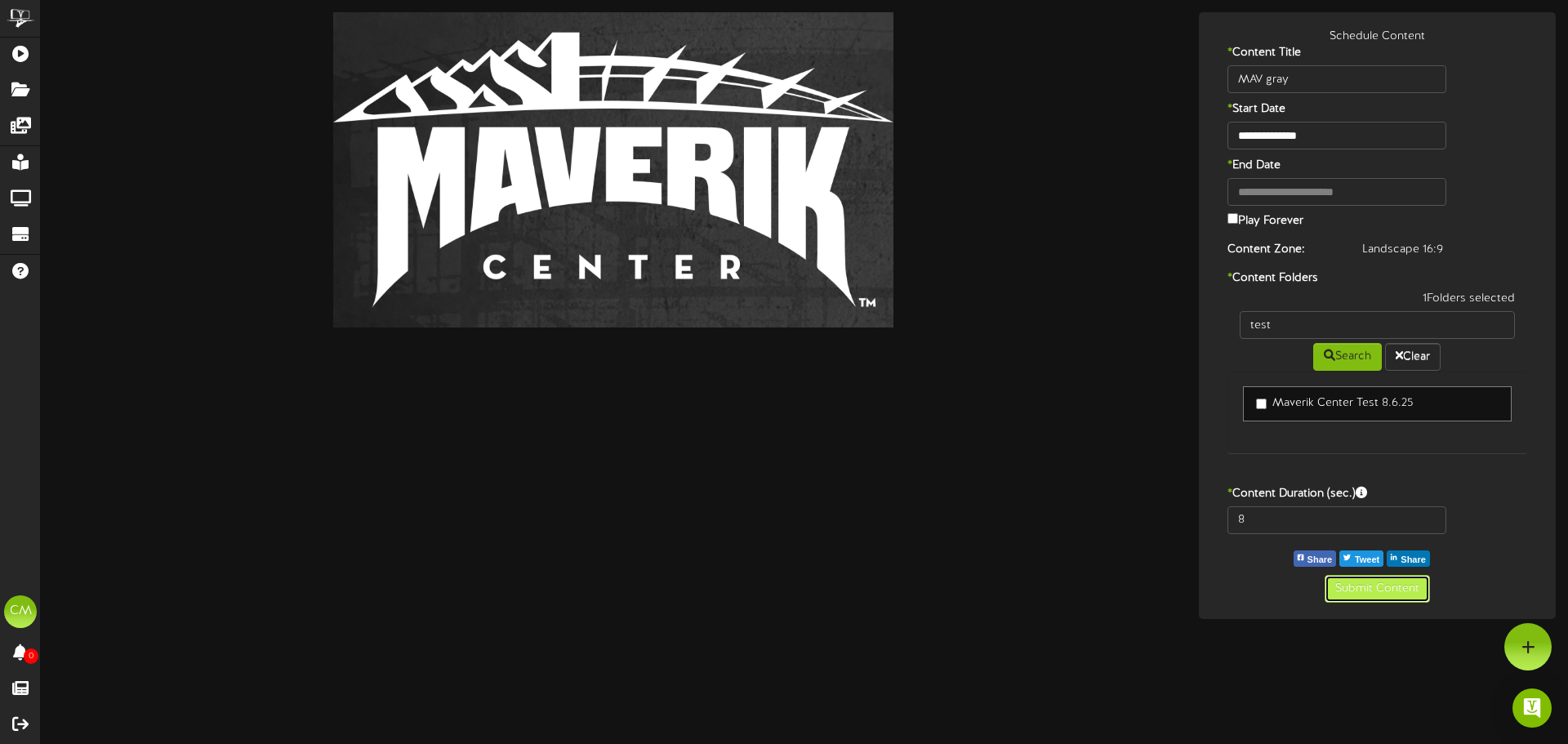 click on "Submit Content" at bounding box center (1377, 589) 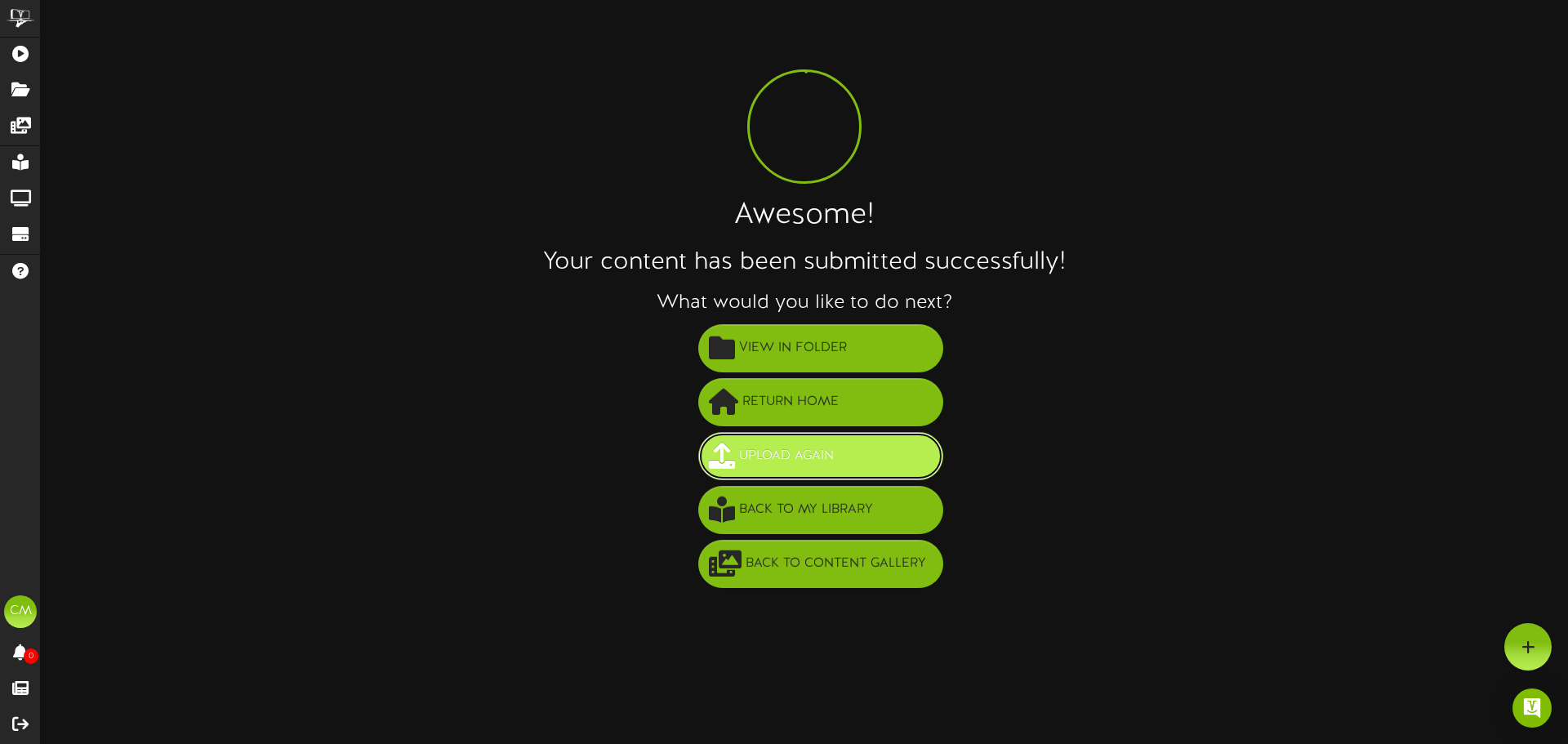 click on "Upload Again" at bounding box center (786, 456) 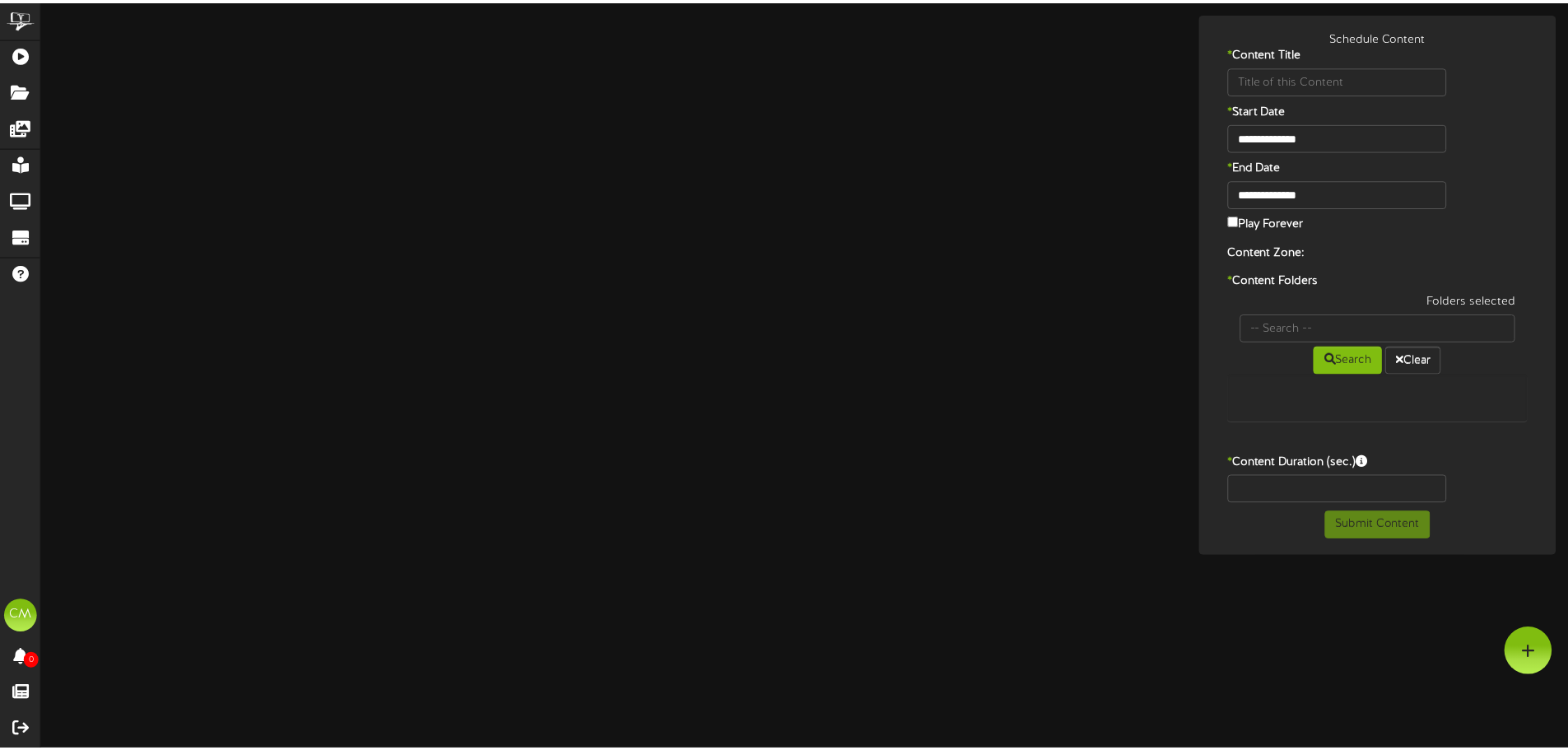 scroll, scrollTop: 0, scrollLeft: 0, axis: both 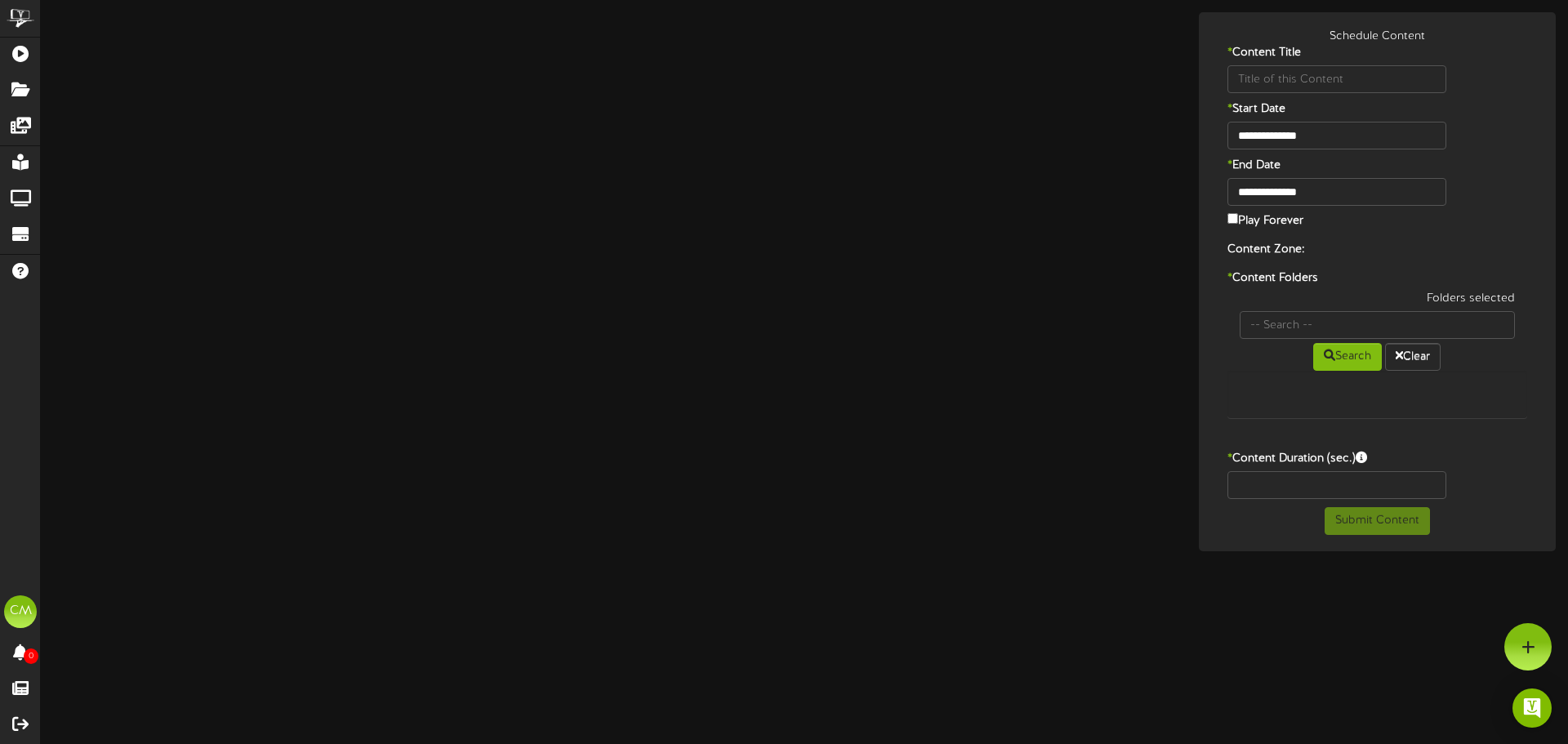 type on "MAV gray" 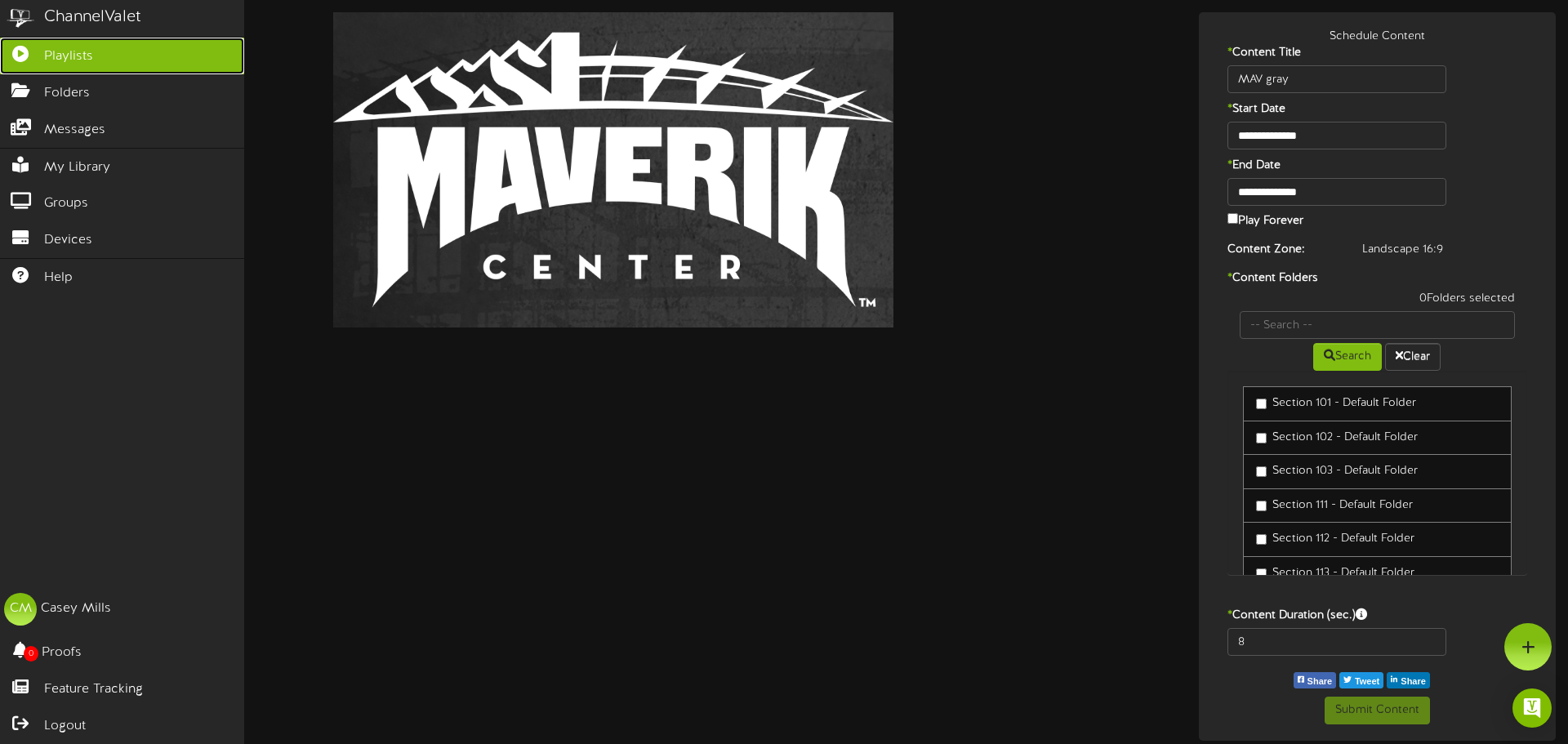 click on "Playlists" at bounding box center [69, 56] 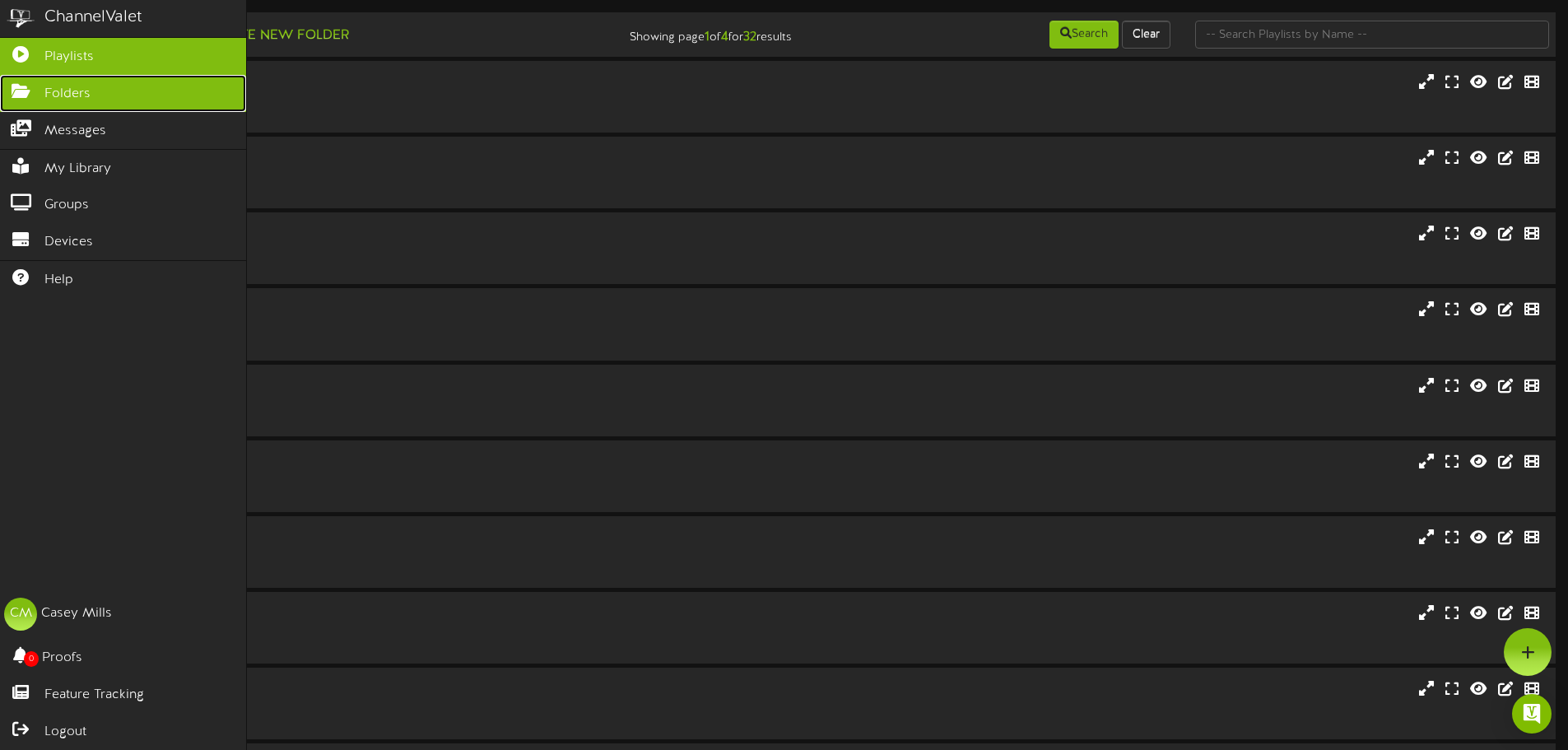 click at bounding box center (21, 89) 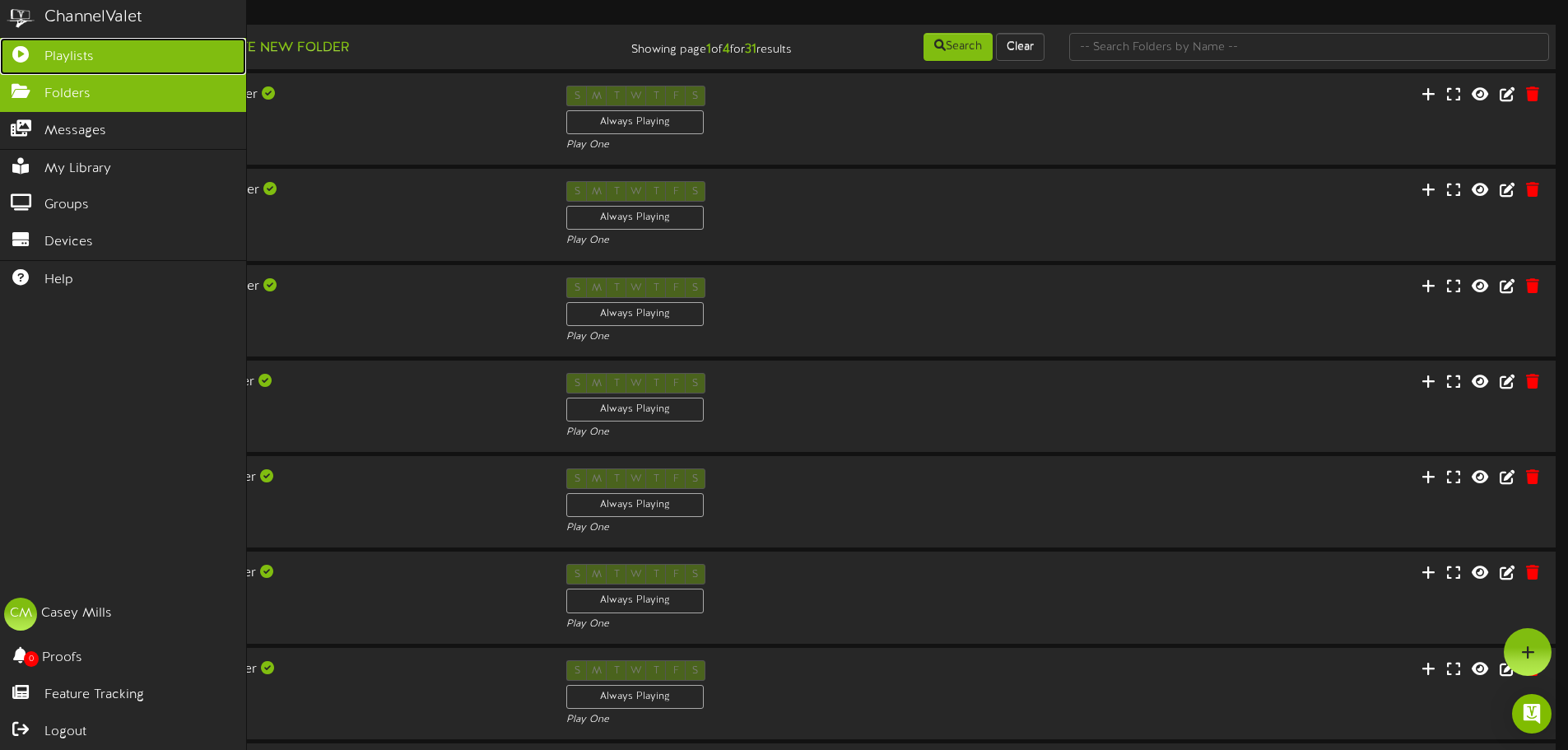 click on "Playlists" at bounding box center (123, 56) 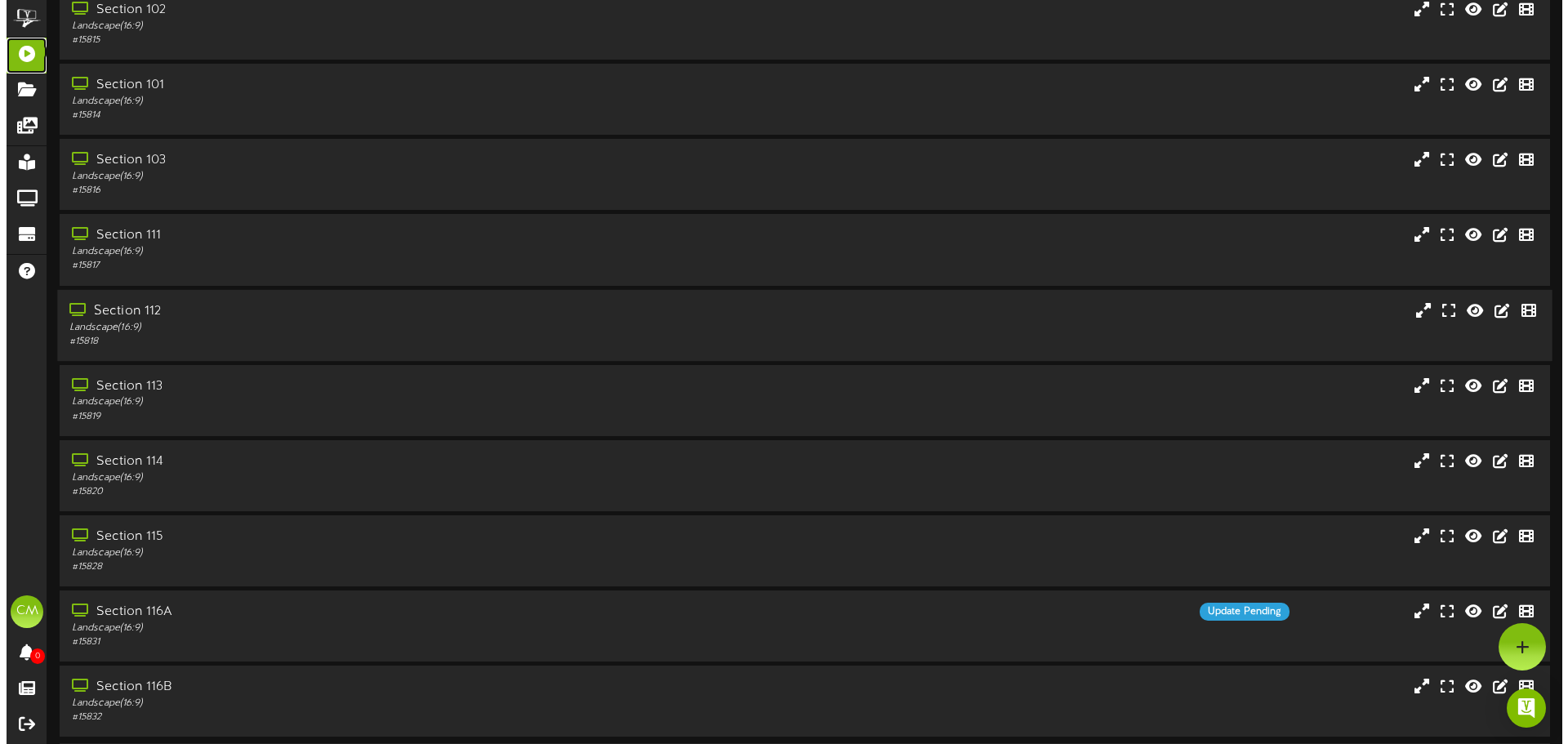 scroll, scrollTop: 0, scrollLeft: 0, axis: both 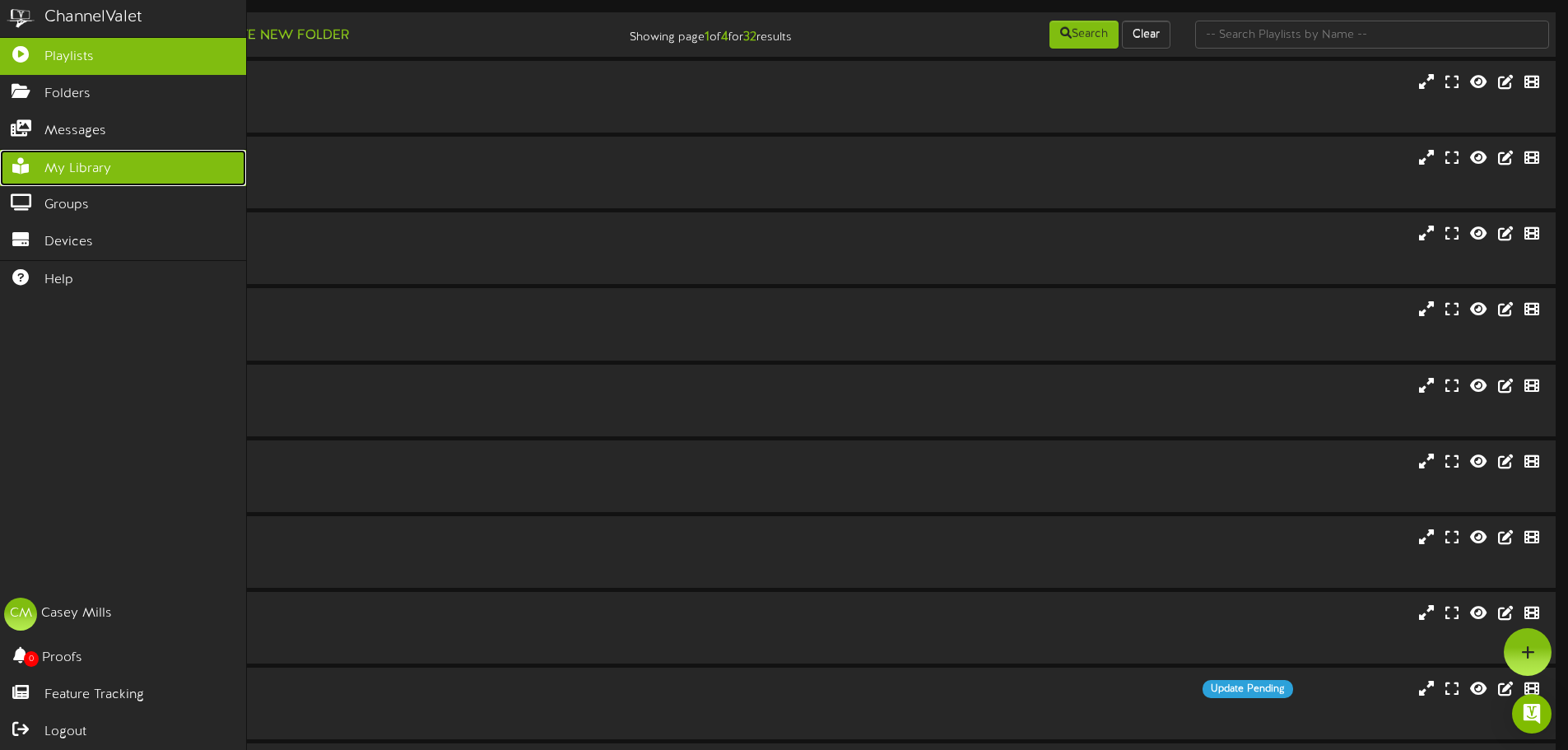 click on "My Library" at bounding box center (123, 168) 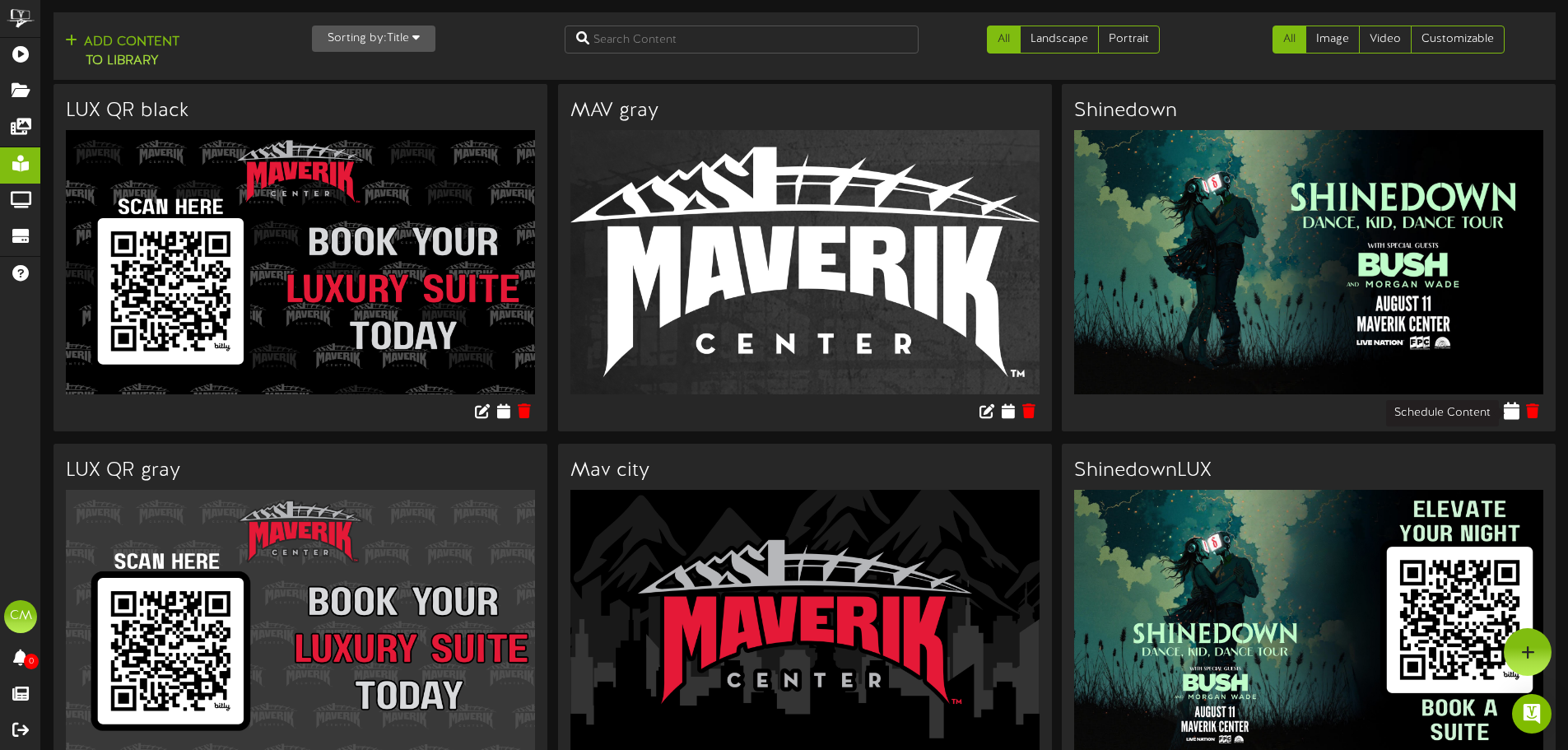 click at bounding box center [1511, 410] 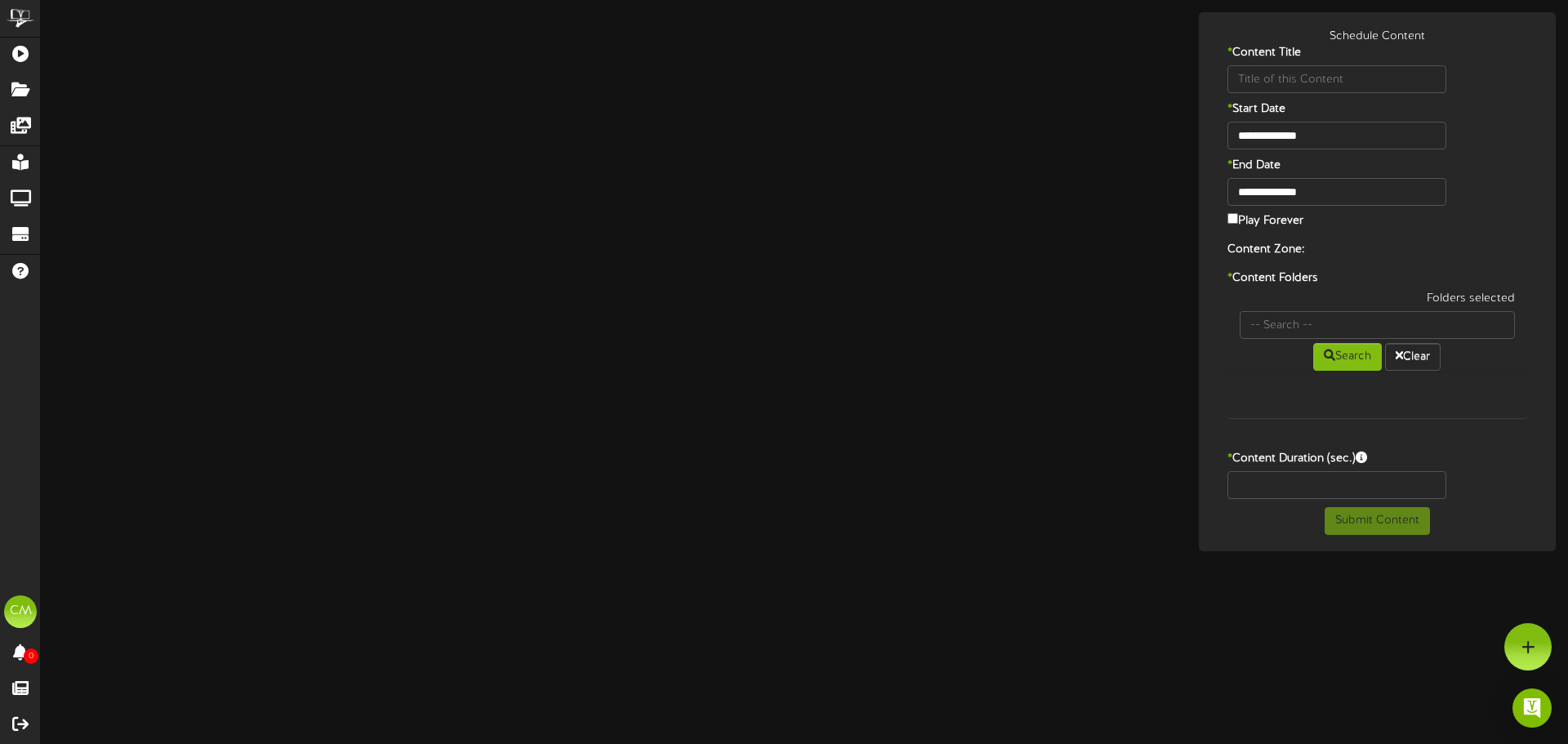 type on "Shinedown" 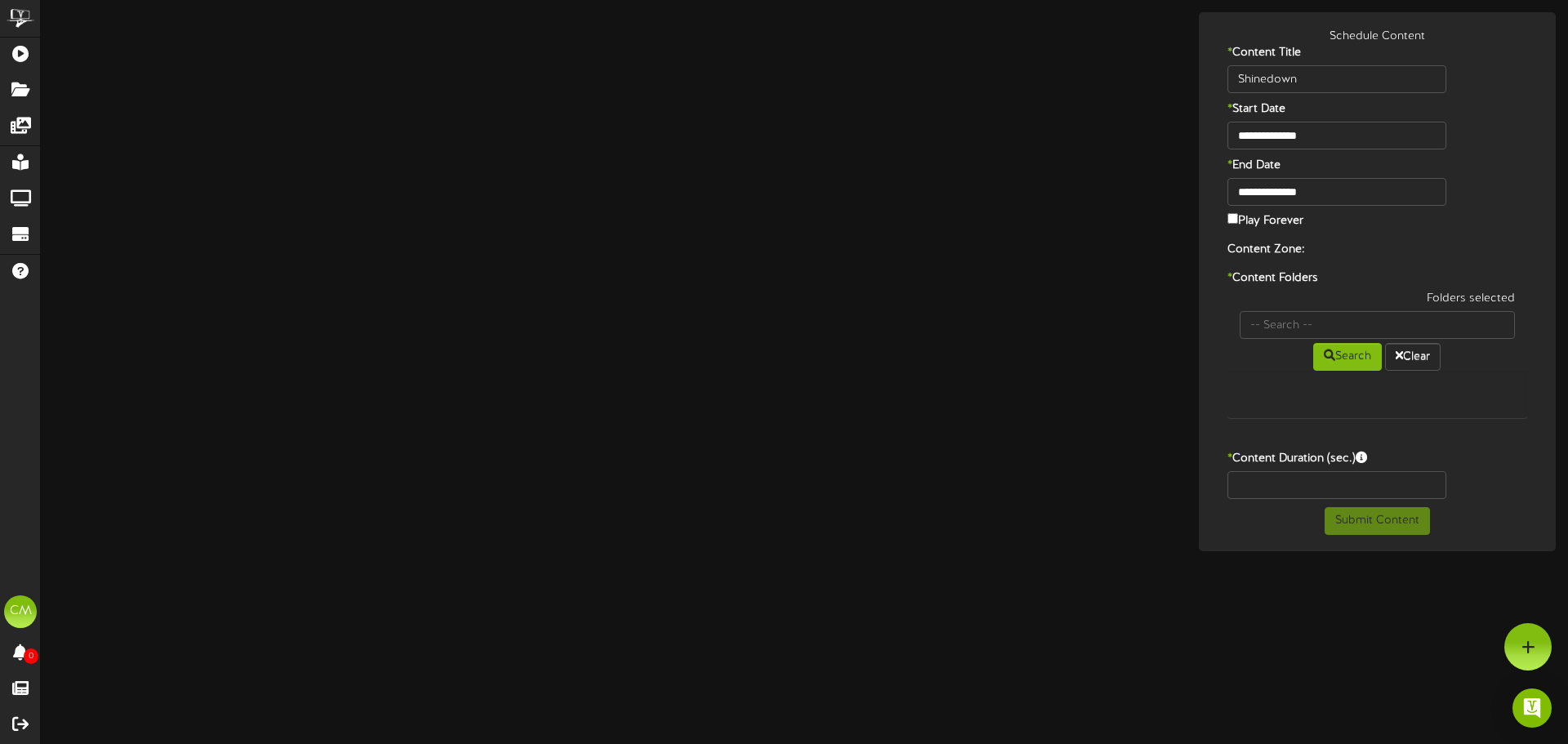 type on "8" 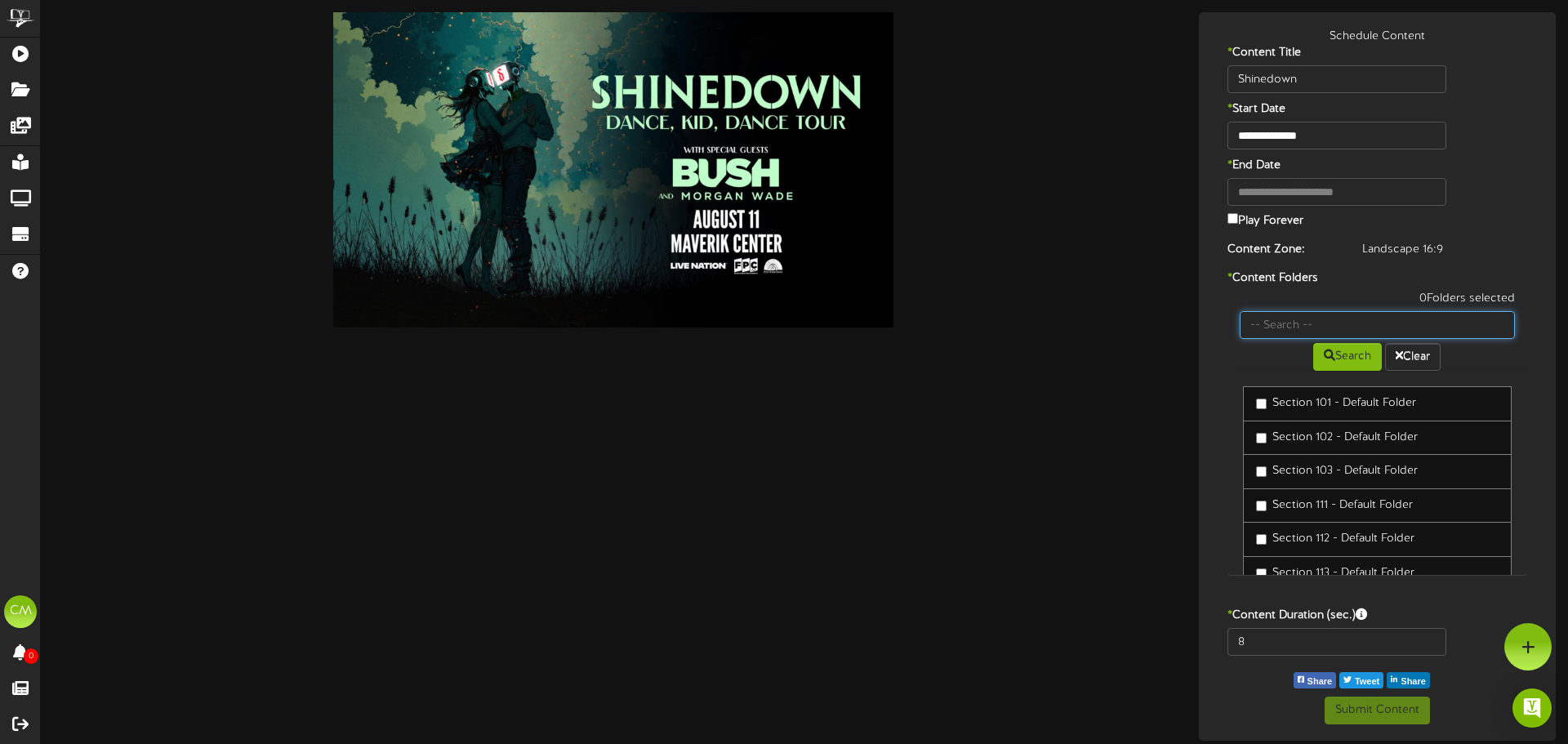 click at bounding box center (1378, 325) 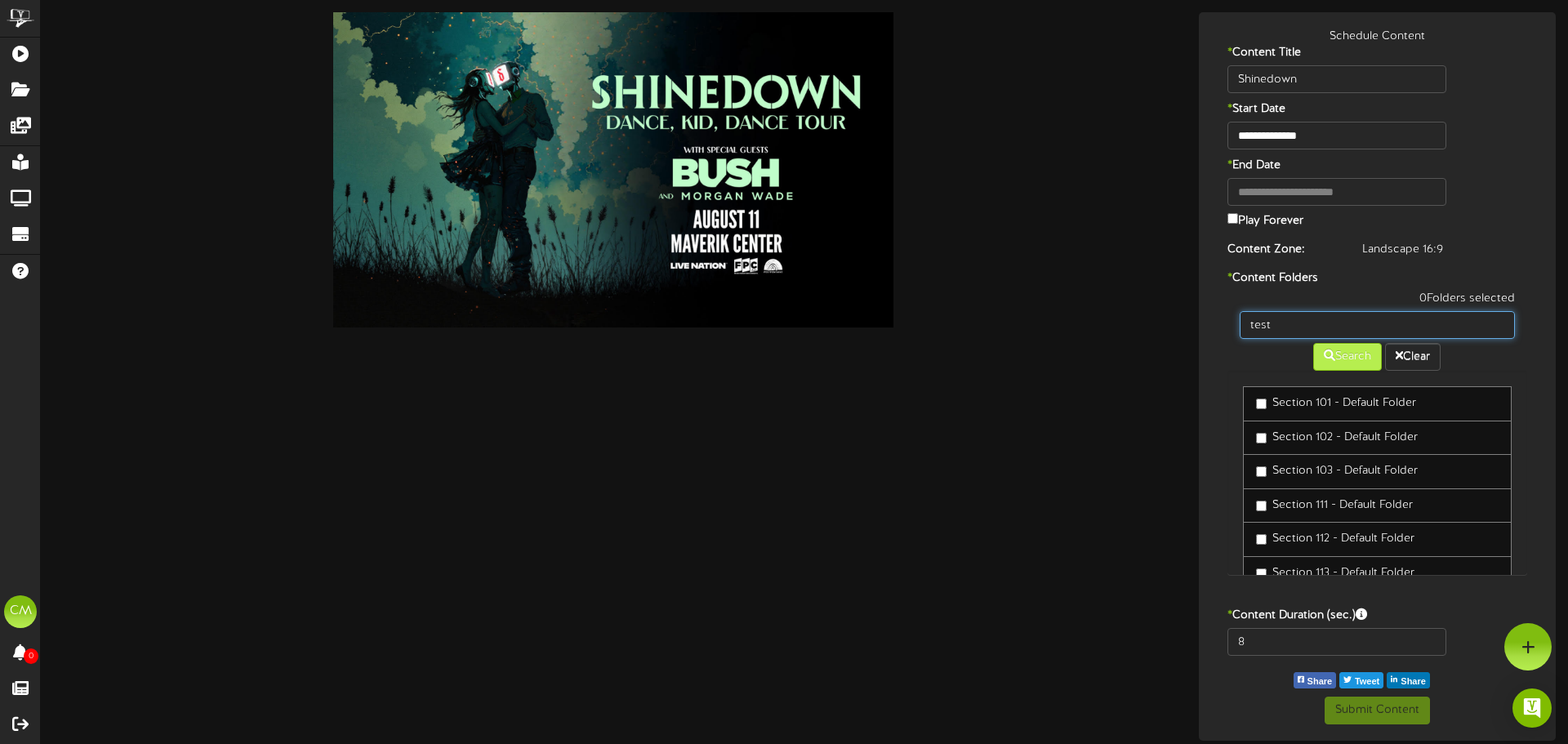 type on "test" 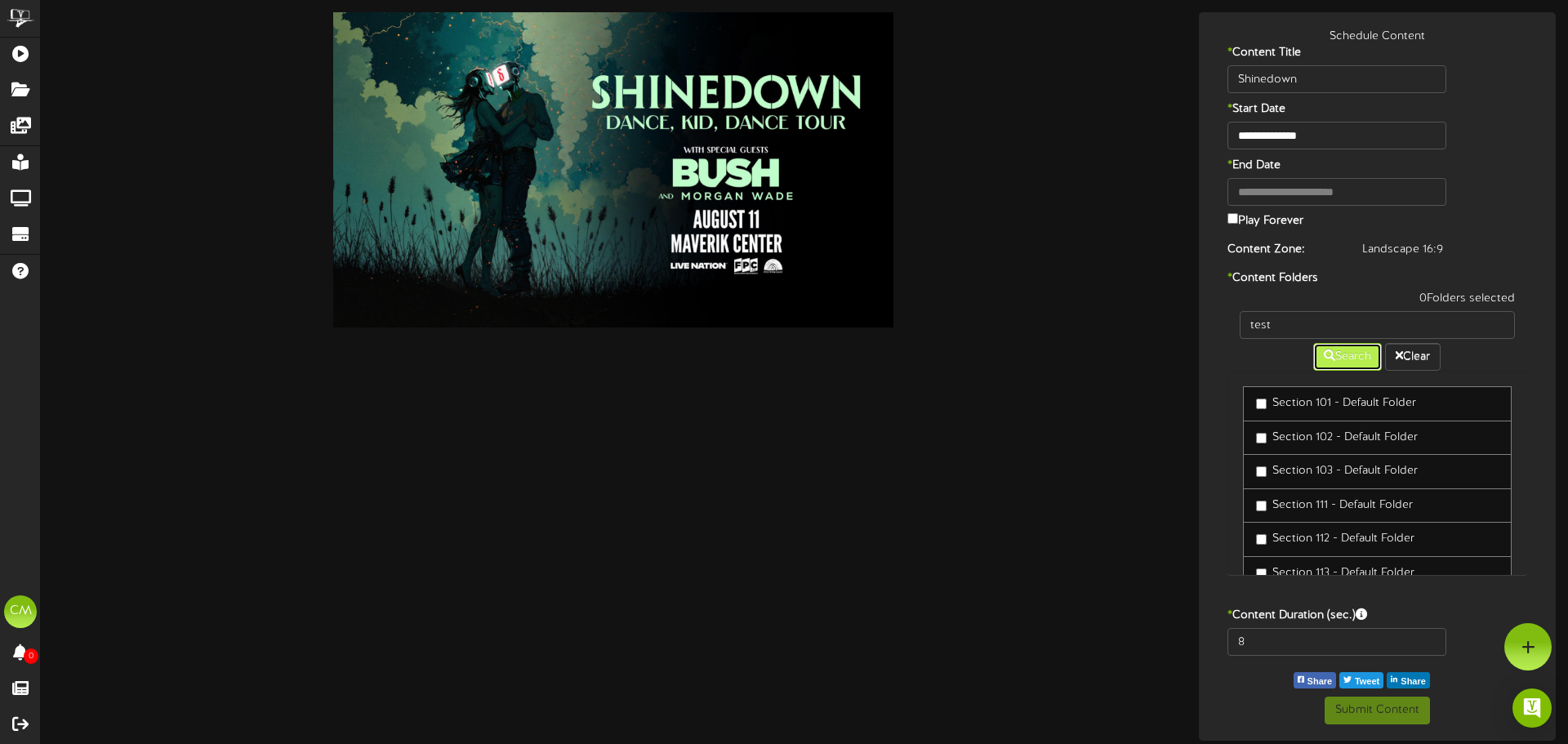click on "Search" at bounding box center (1348, 357) 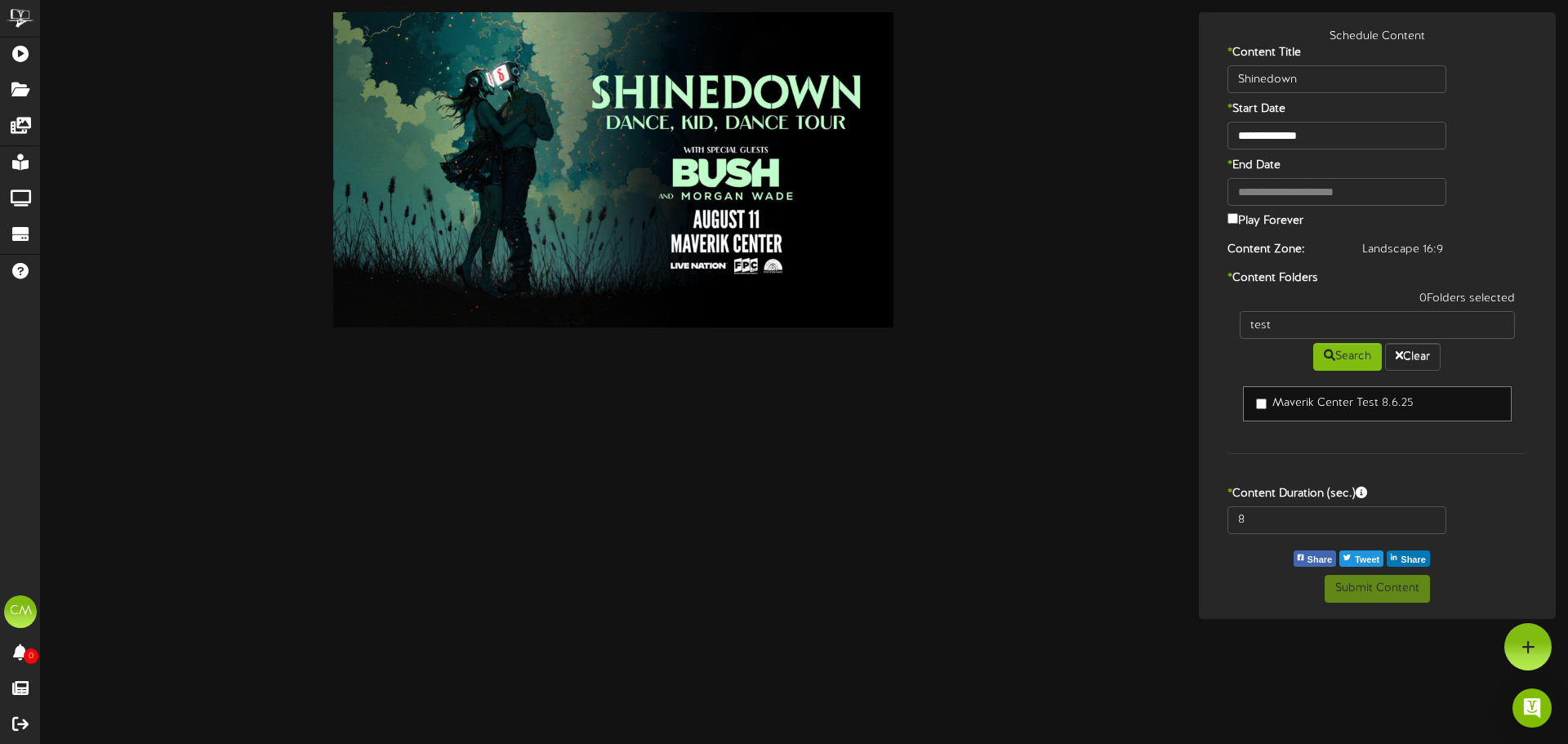 click on "Maverik Center Test 8.6.25" at bounding box center (1334, 403) 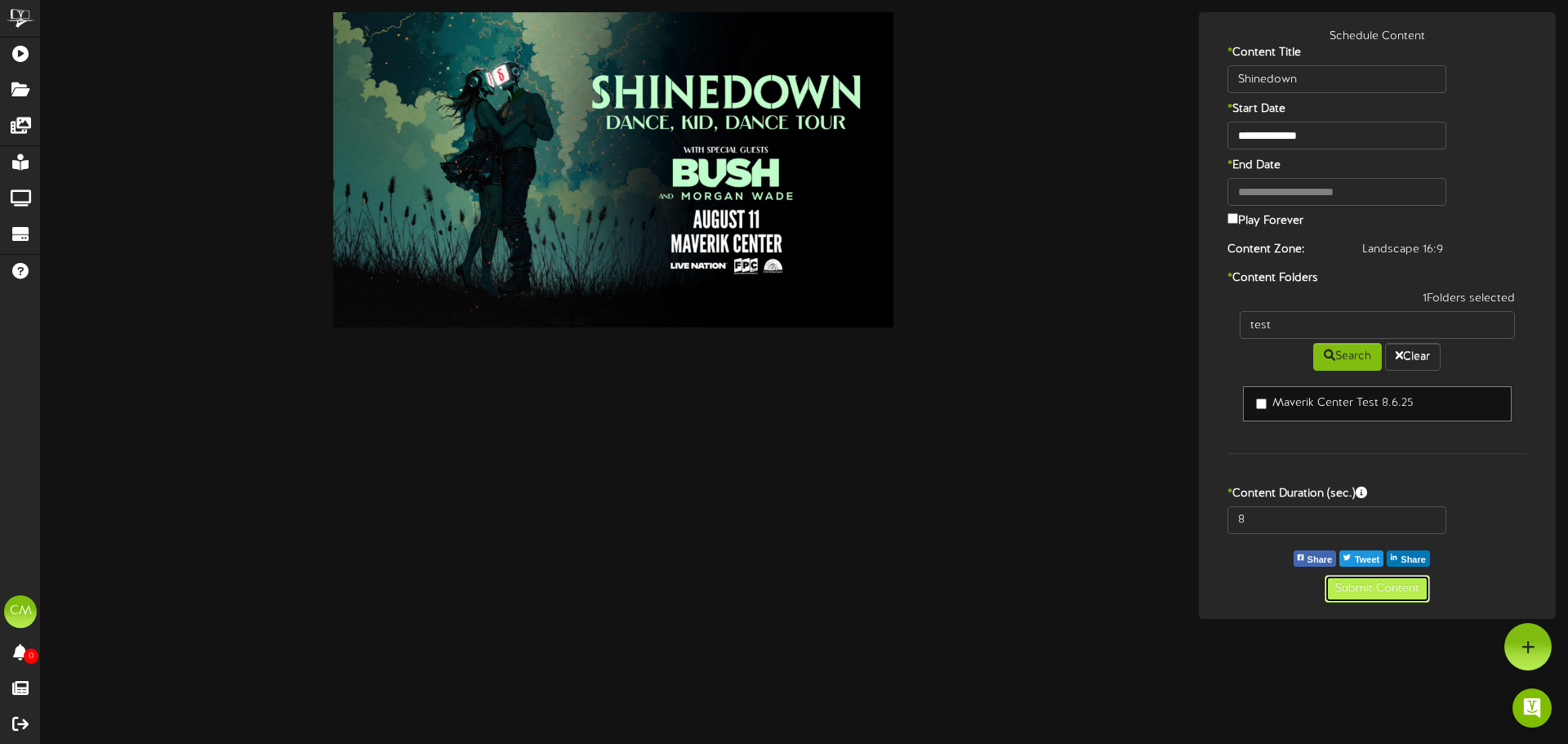 click on "Submit Content" at bounding box center (1377, 589) 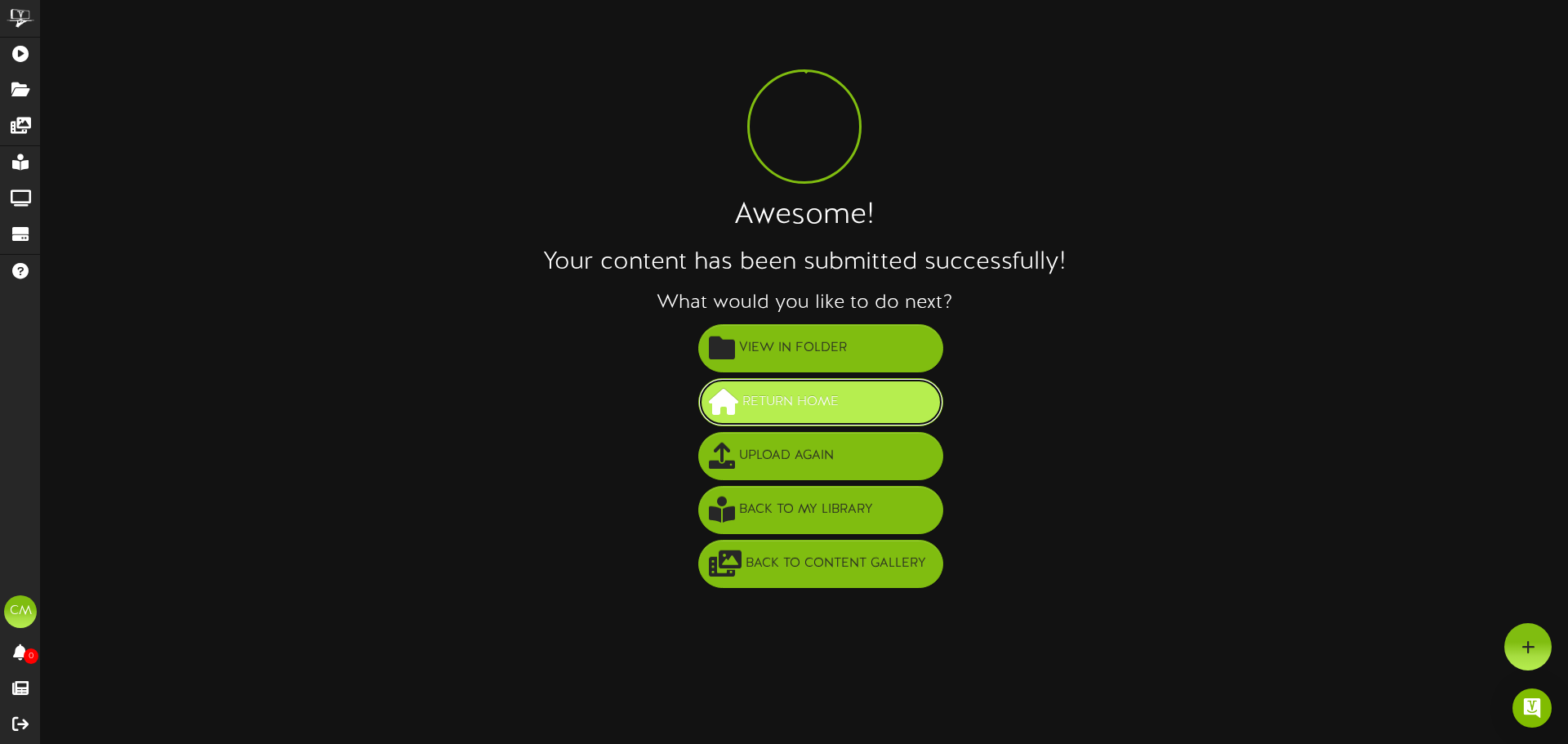 click on "Return Home" at bounding box center (791, 402) 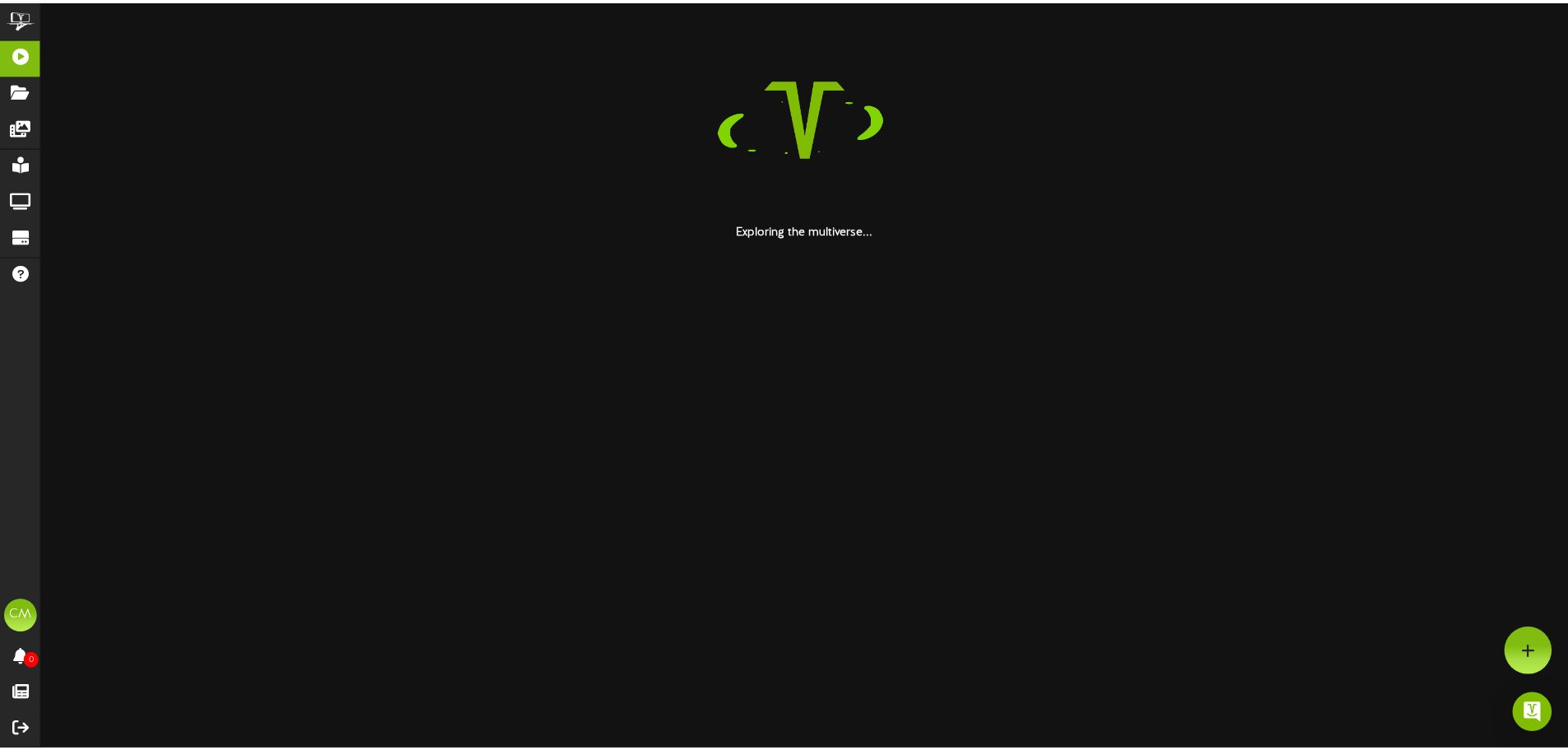 scroll, scrollTop: 0, scrollLeft: 0, axis: both 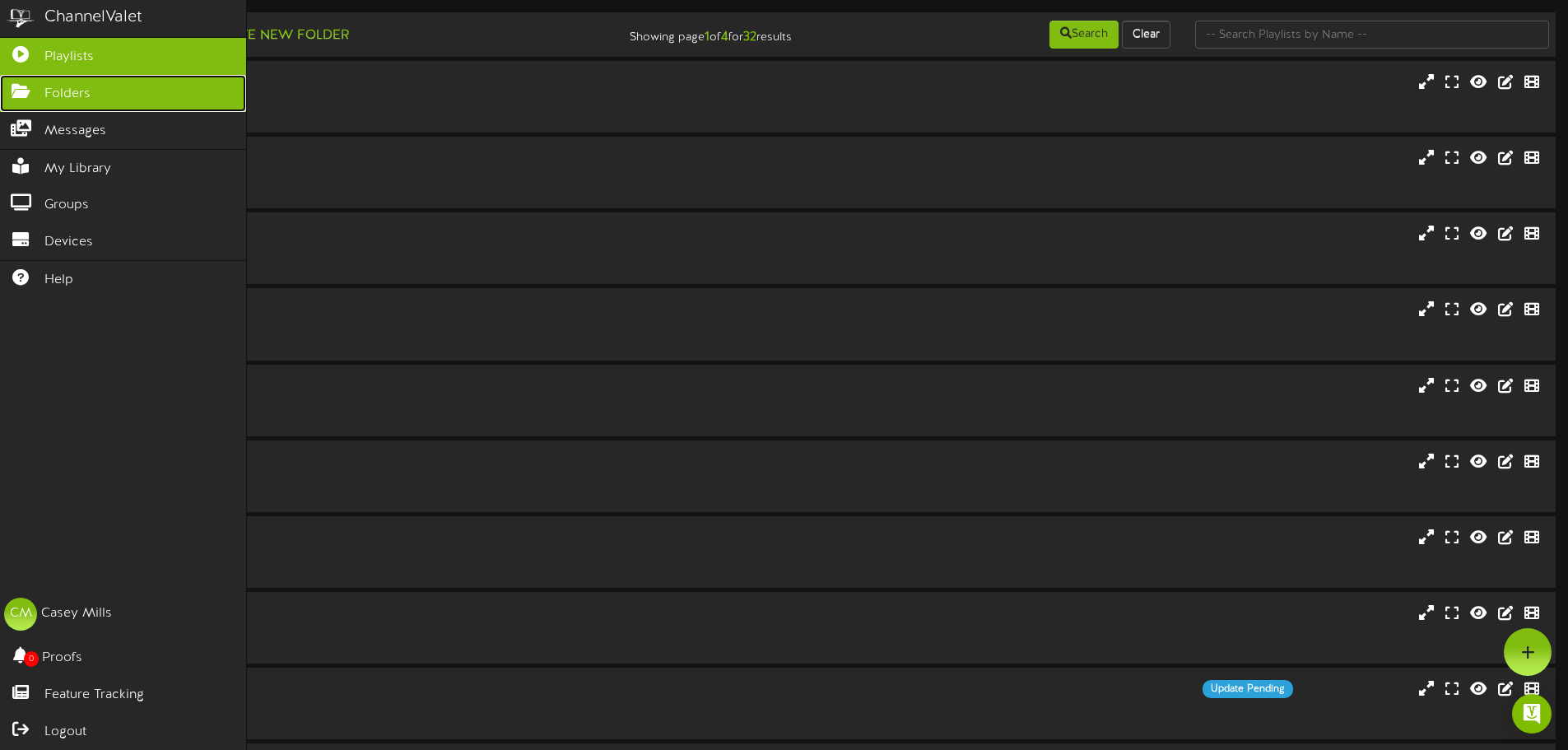 click on "Folders" at bounding box center [67, 94] 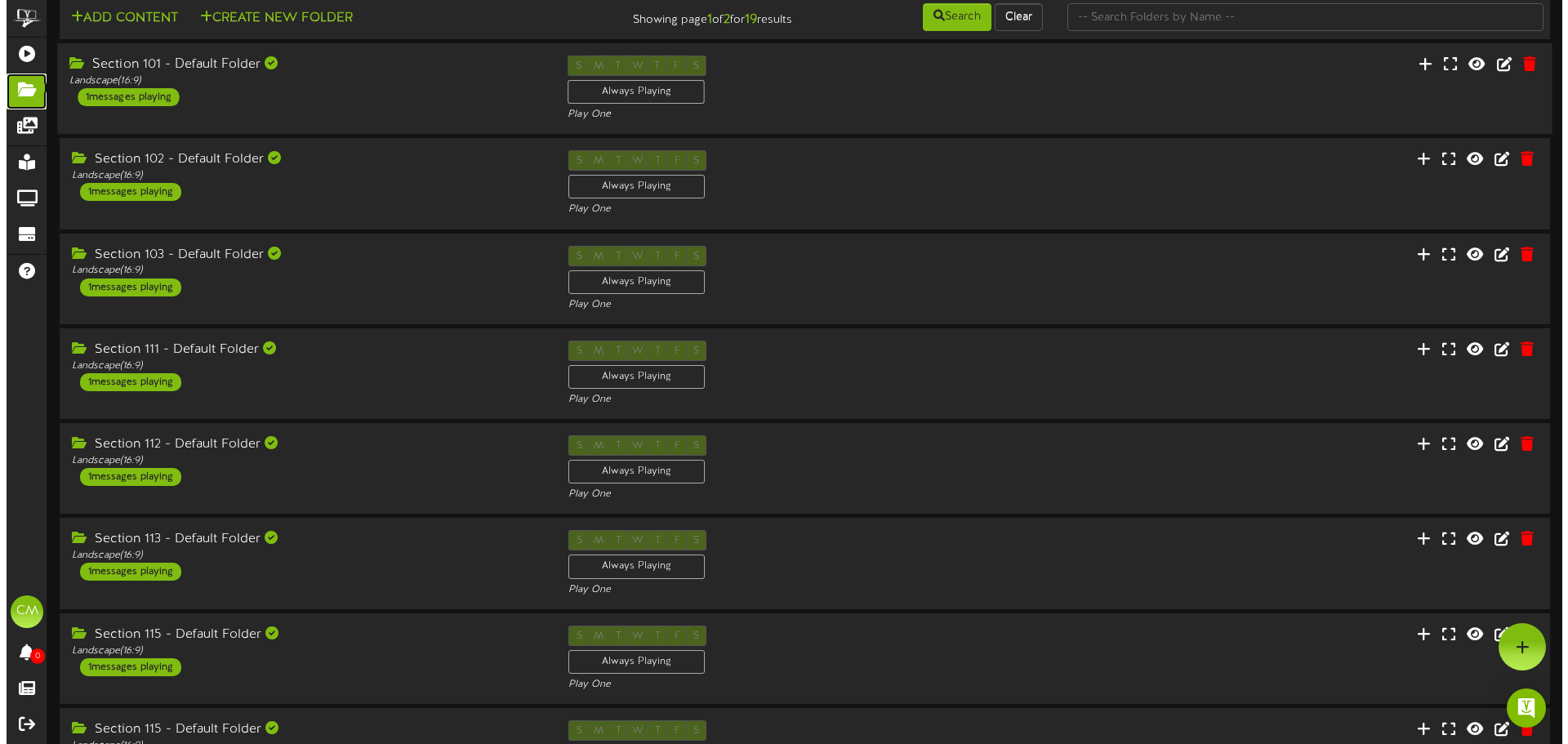 scroll, scrollTop: 0, scrollLeft: 0, axis: both 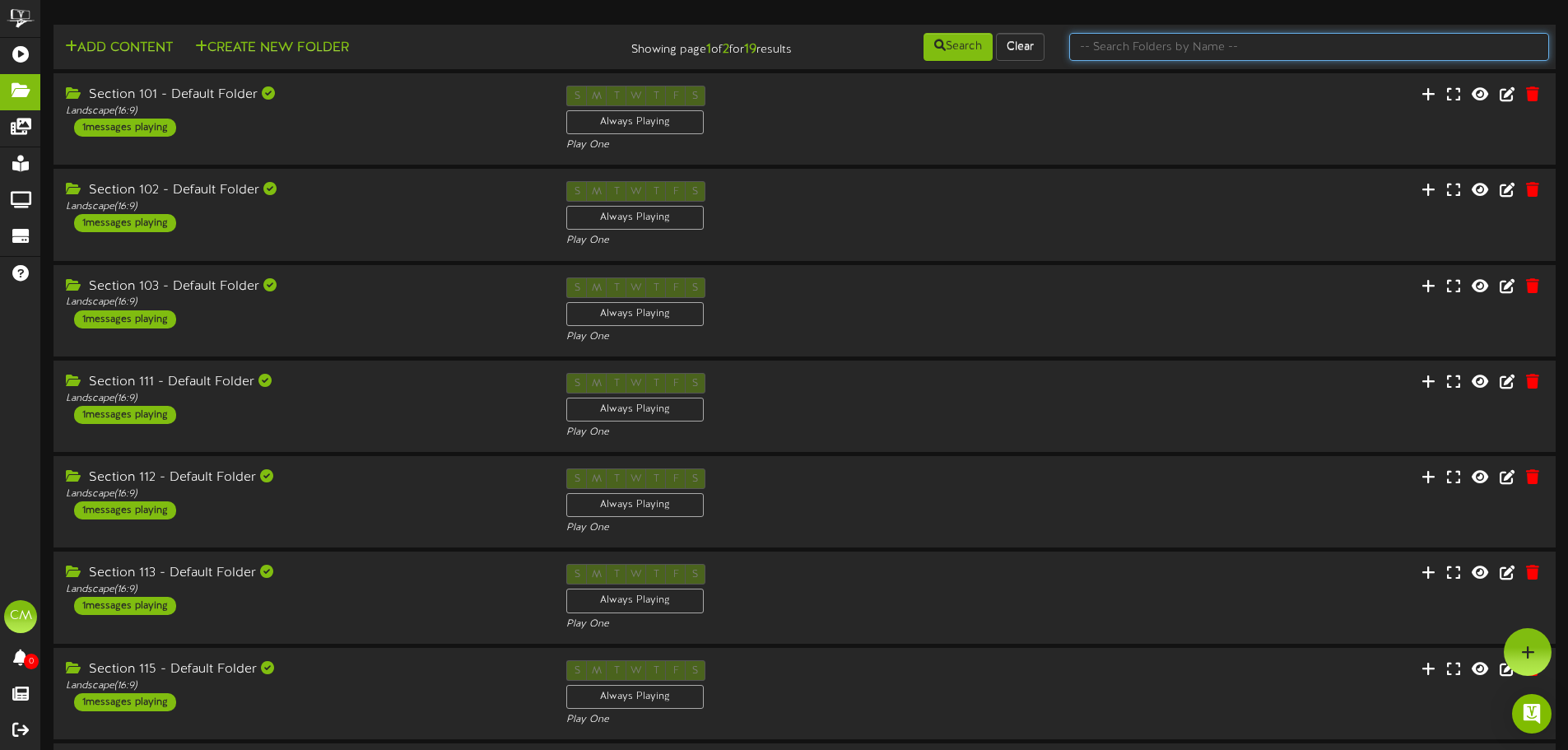 click at bounding box center [1309, 47] 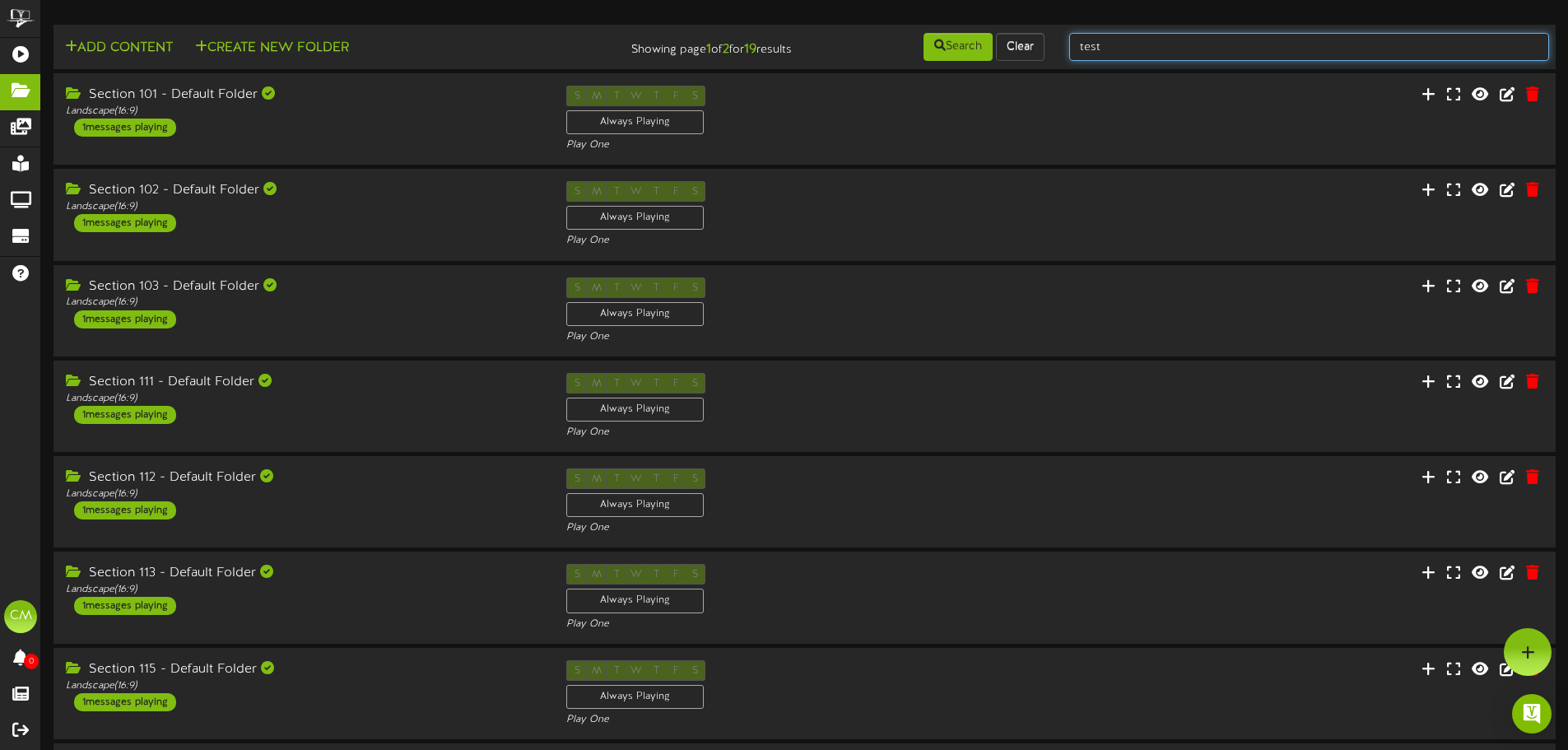 type on "test" 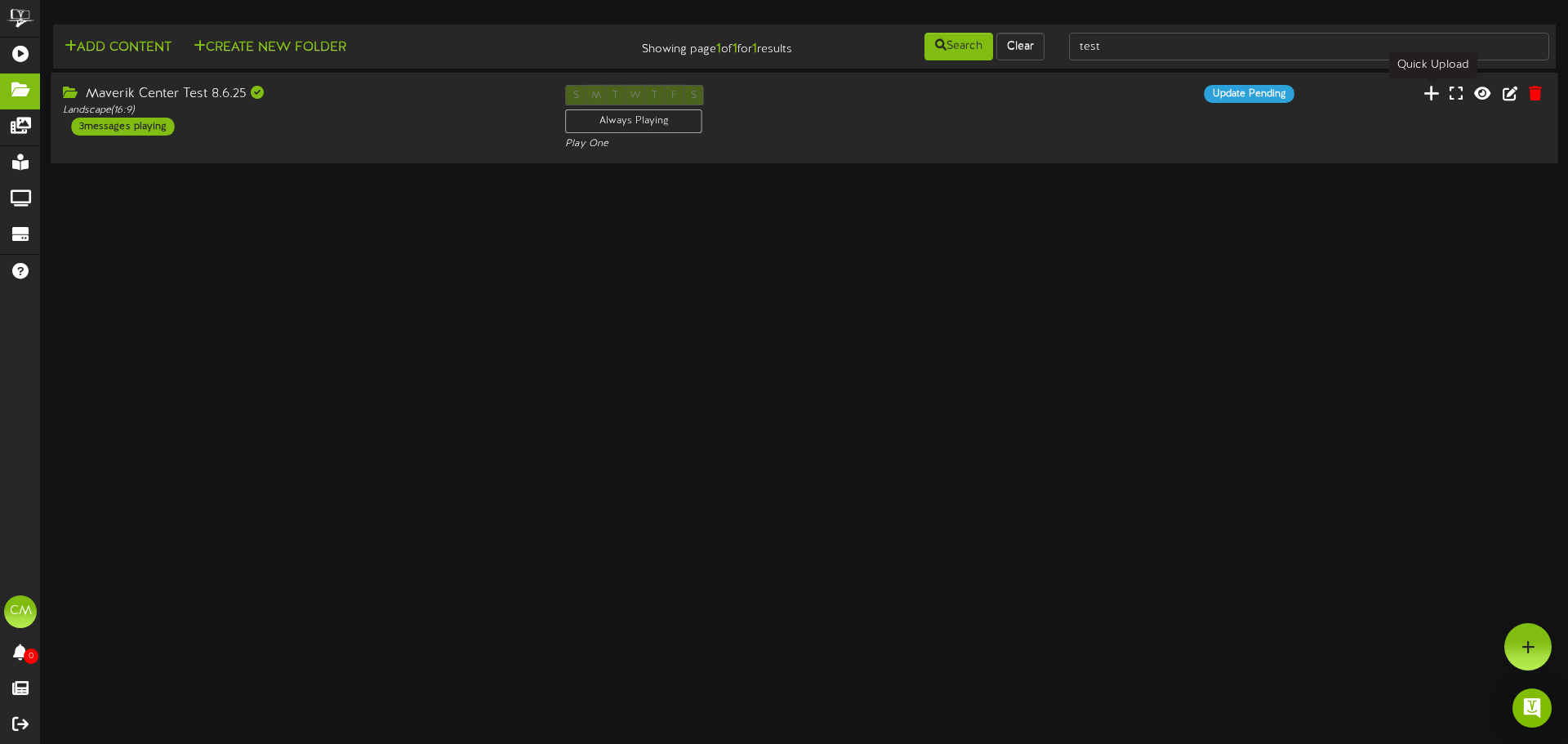 click at bounding box center (1432, 93) 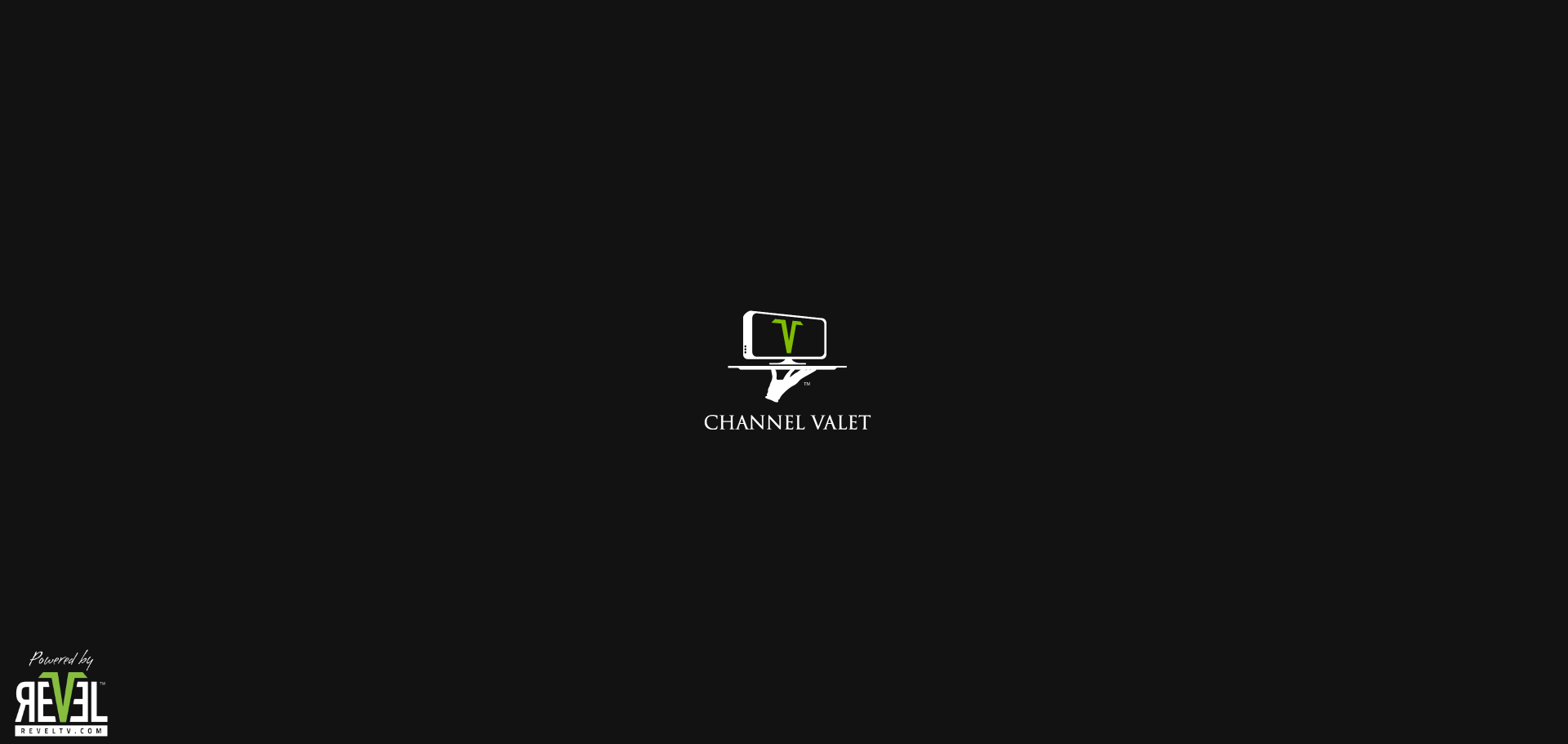 scroll, scrollTop: 0, scrollLeft: 0, axis: both 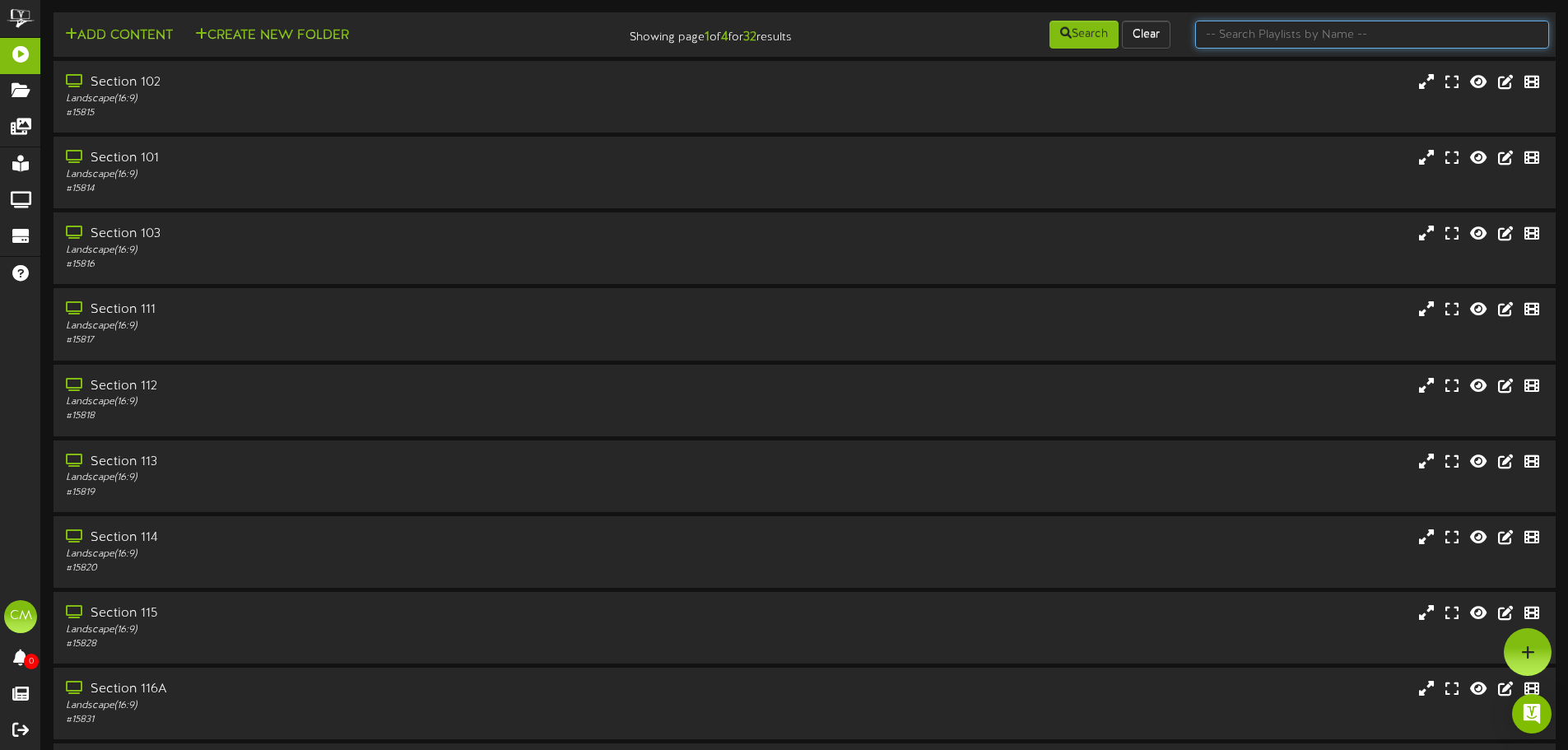 click at bounding box center (1372, 35) 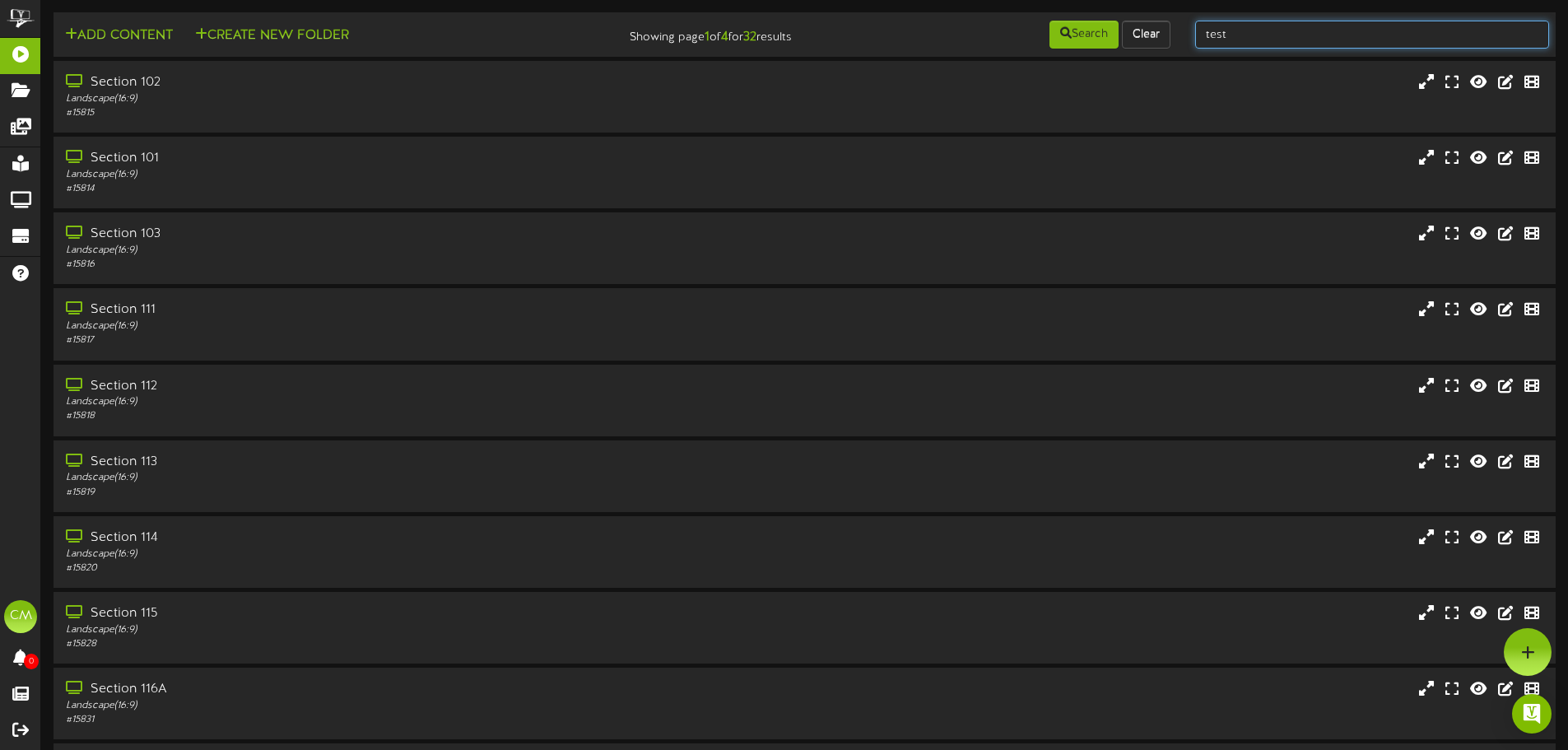 type on "test" 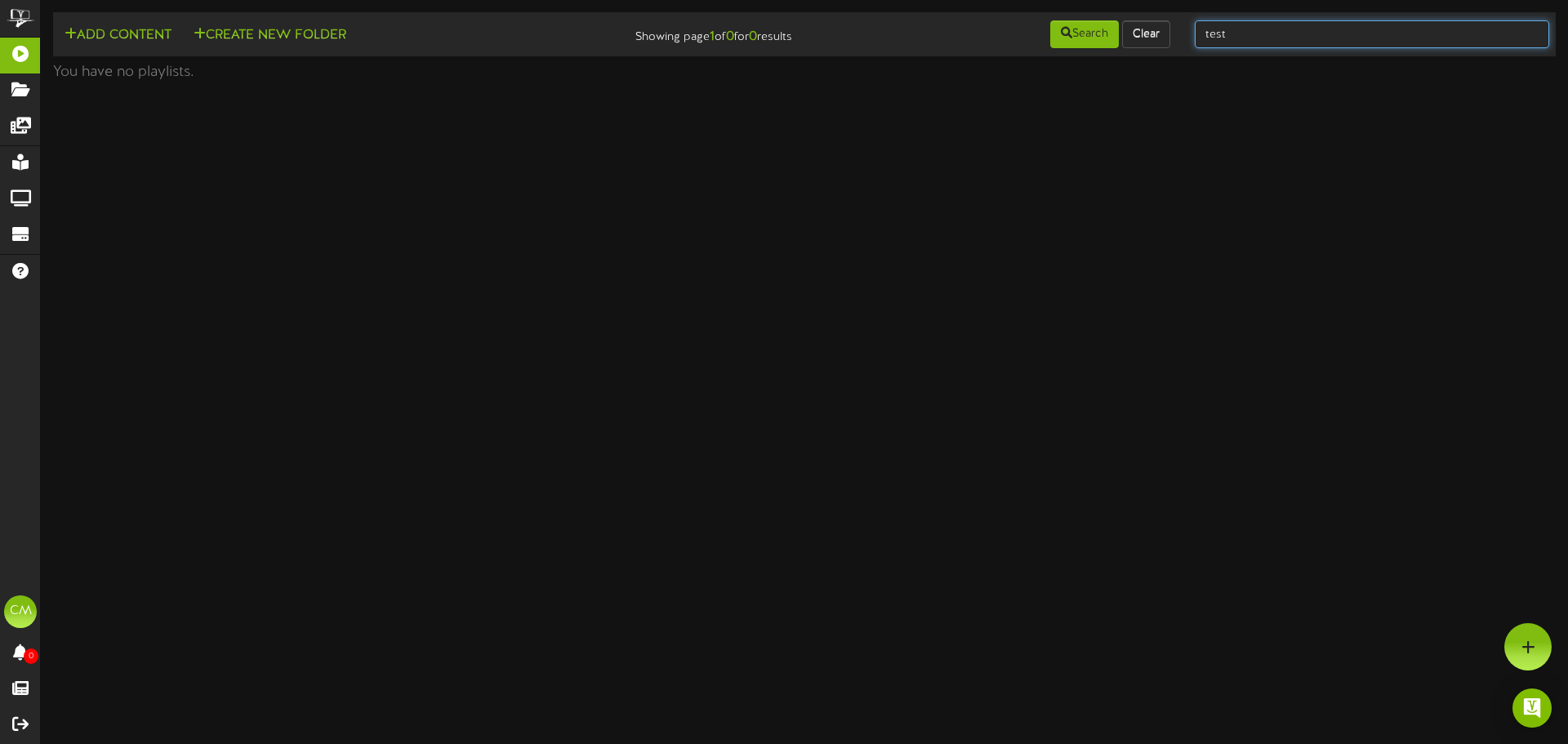 click on "test" at bounding box center [1372, 34] 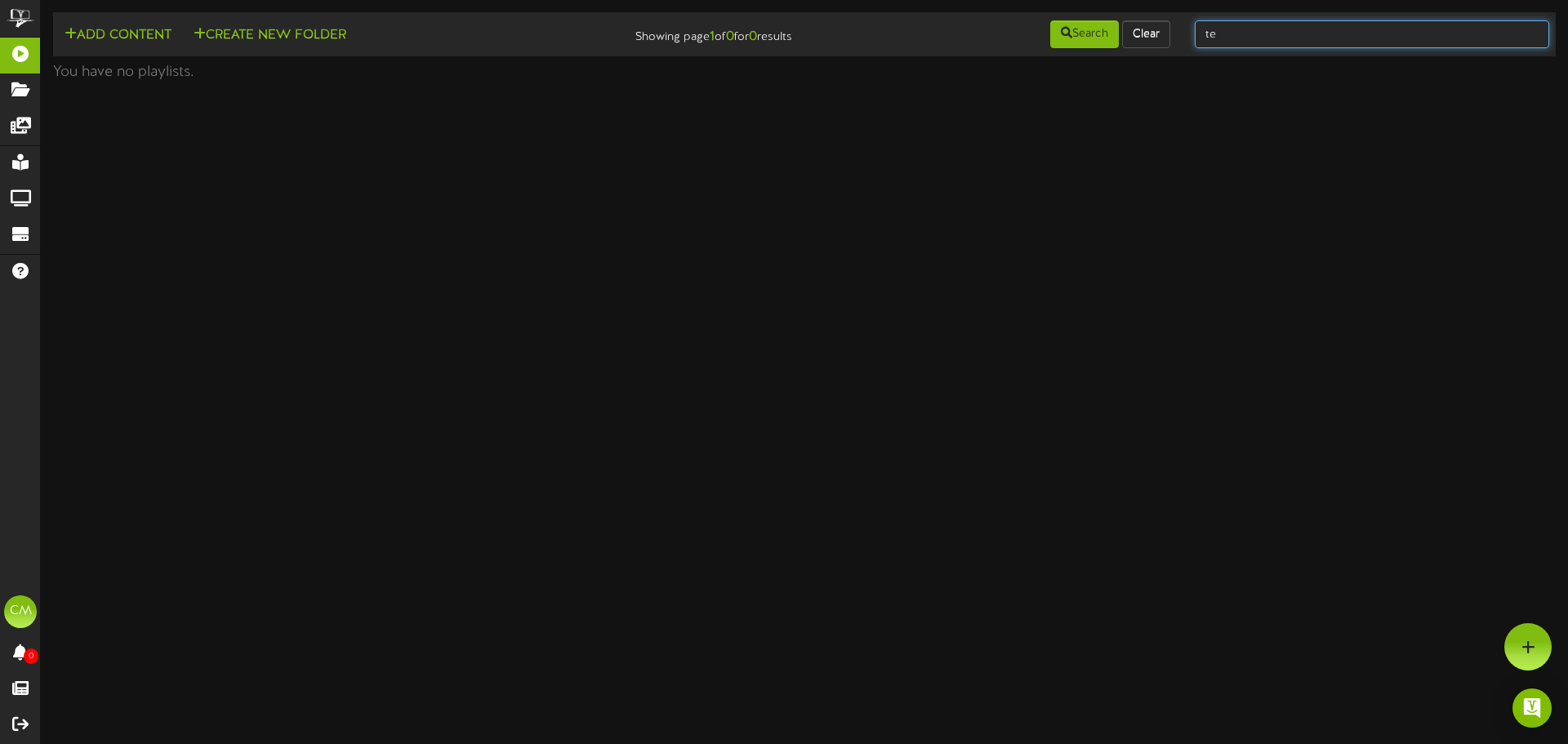 type on "t" 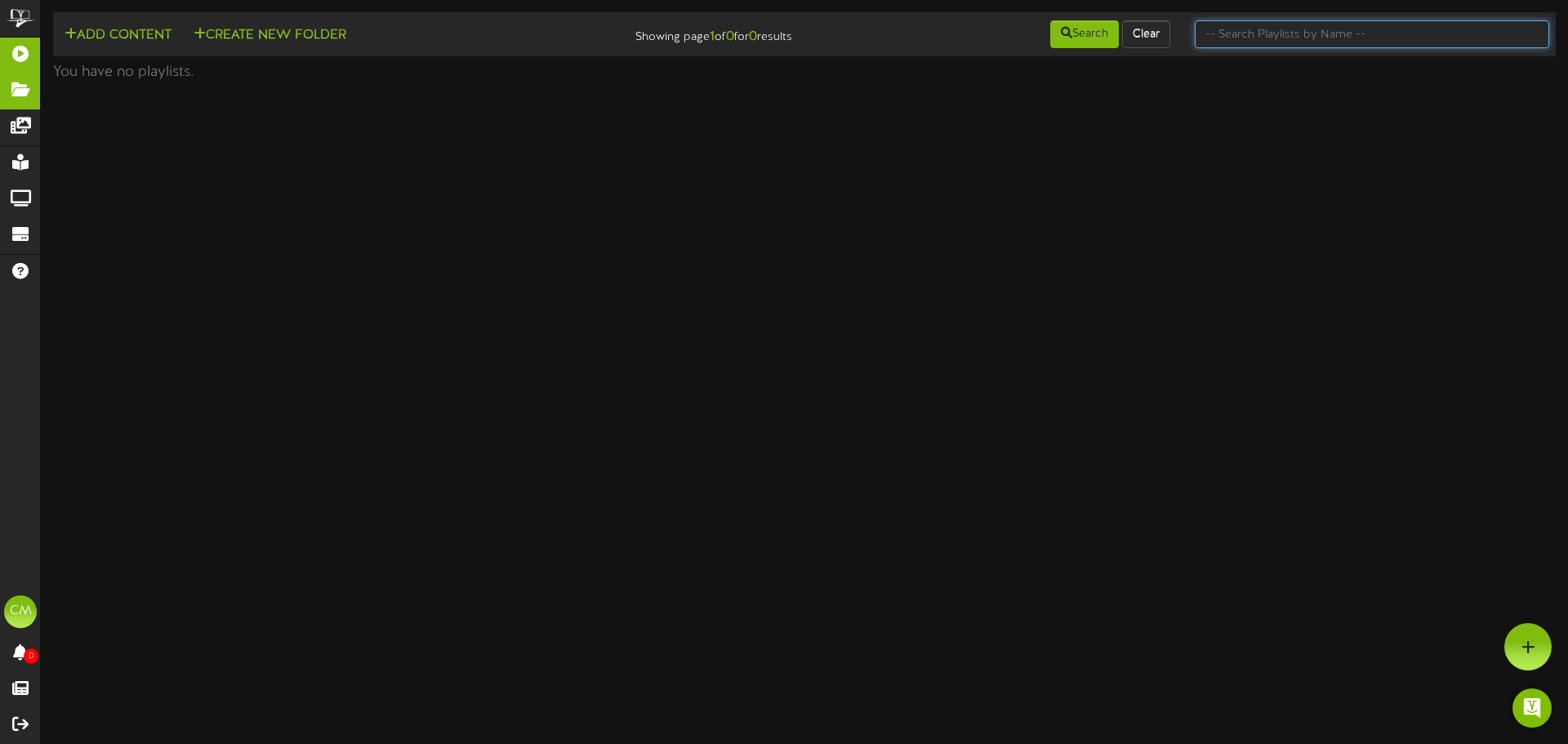 type 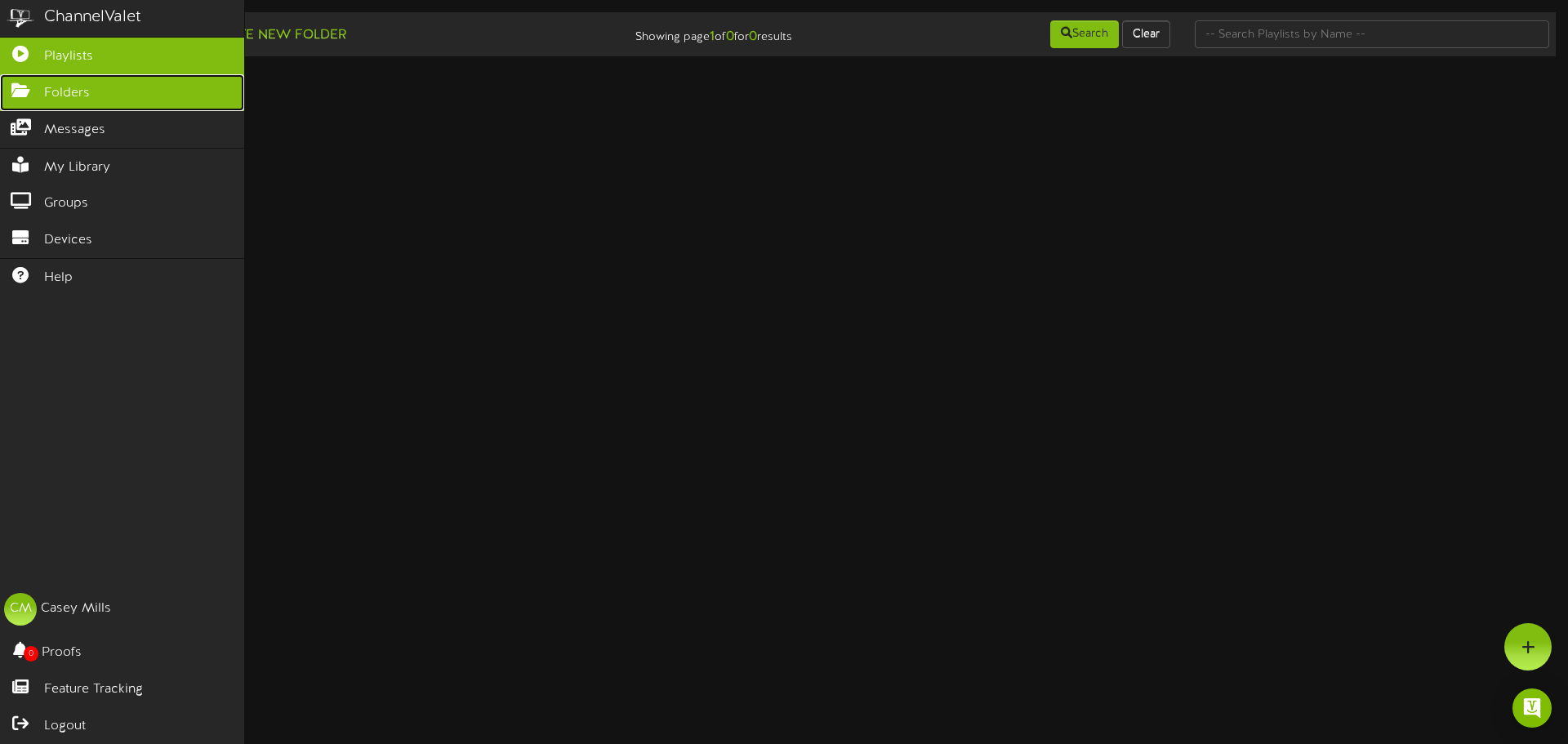 click at bounding box center (20, 88) 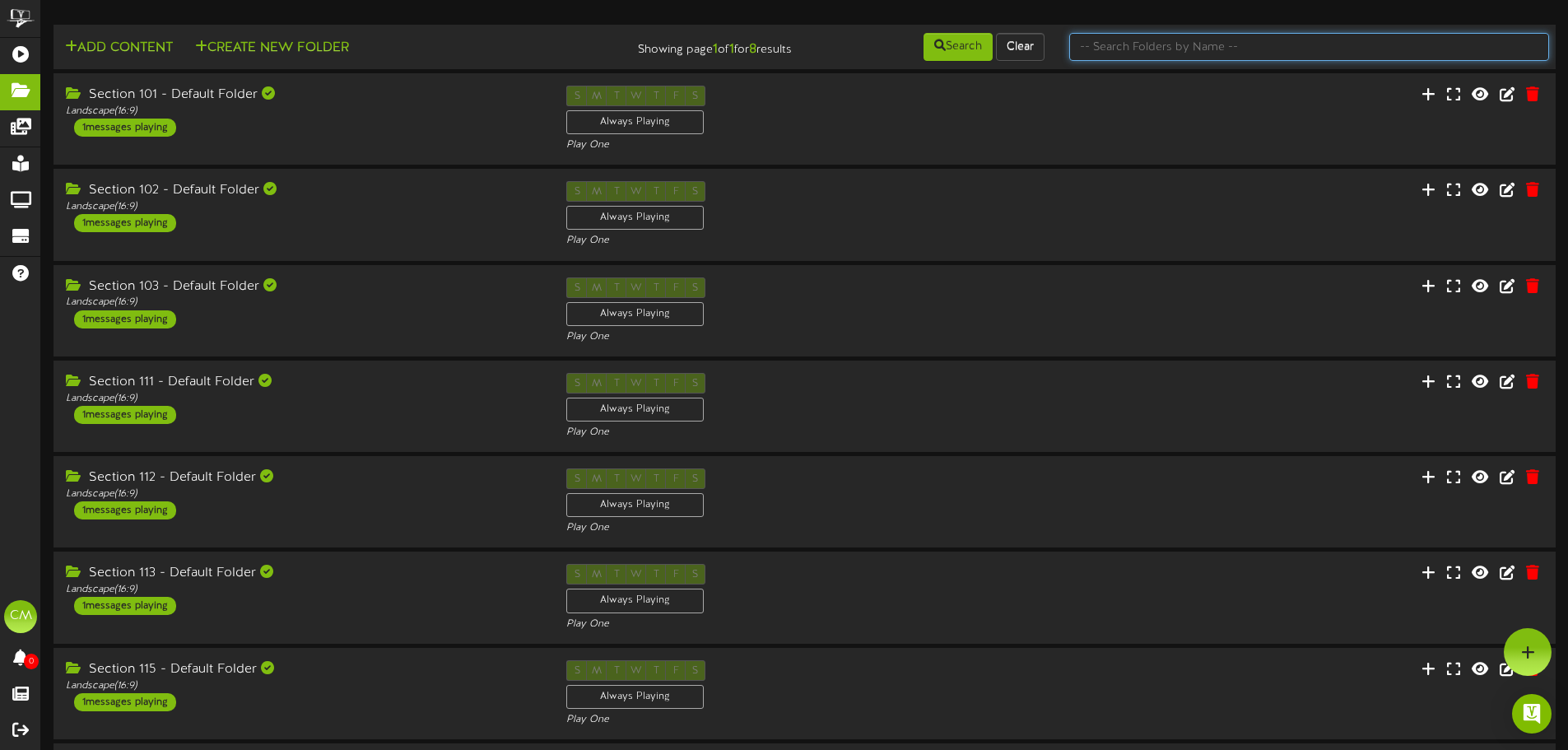 click at bounding box center [1309, 47] 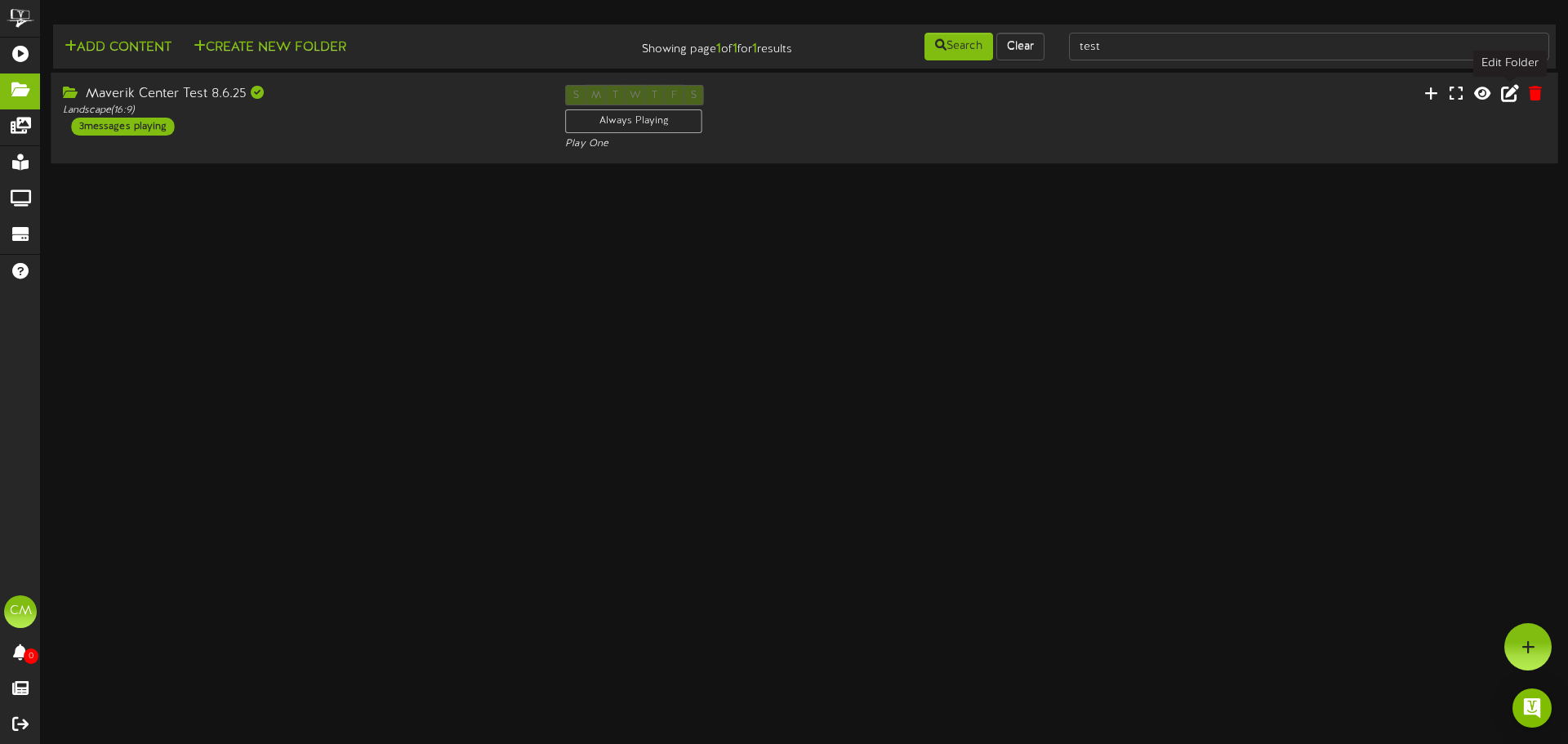 click at bounding box center [1510, 93] 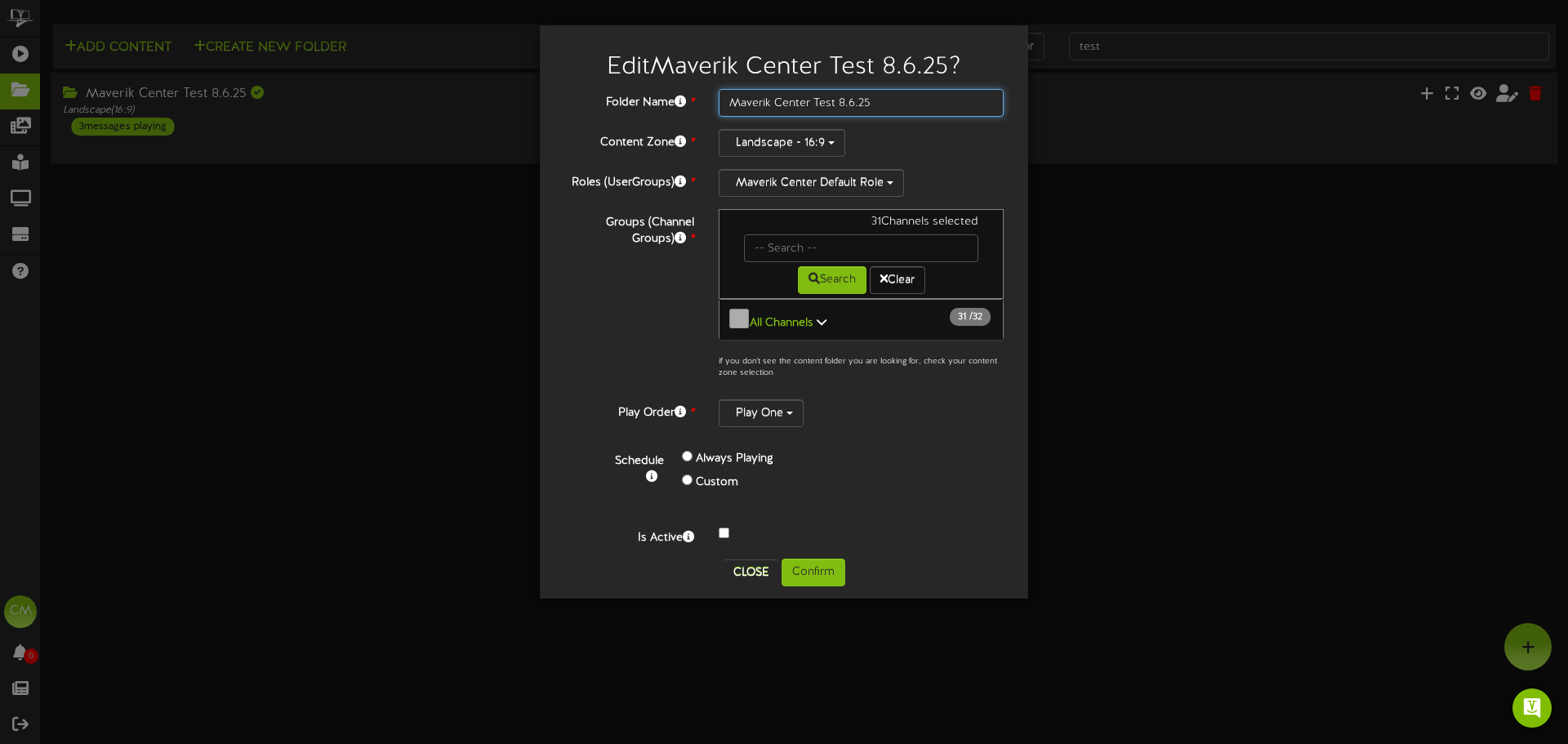 click on "Maverik Center Test 8.6.25" at bounding box center [861, 103] 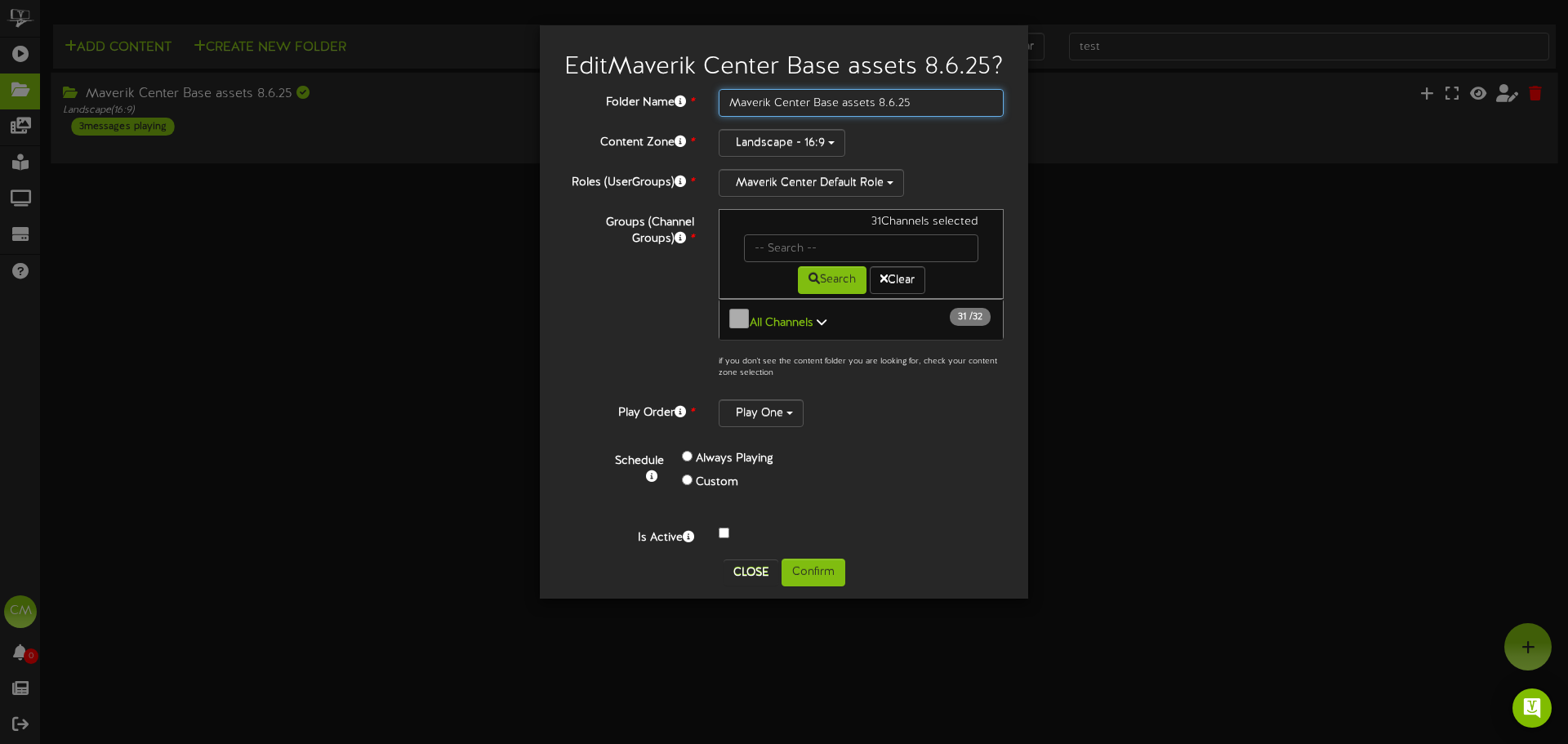 type on "Maverik Center Base assets 8.6.25" 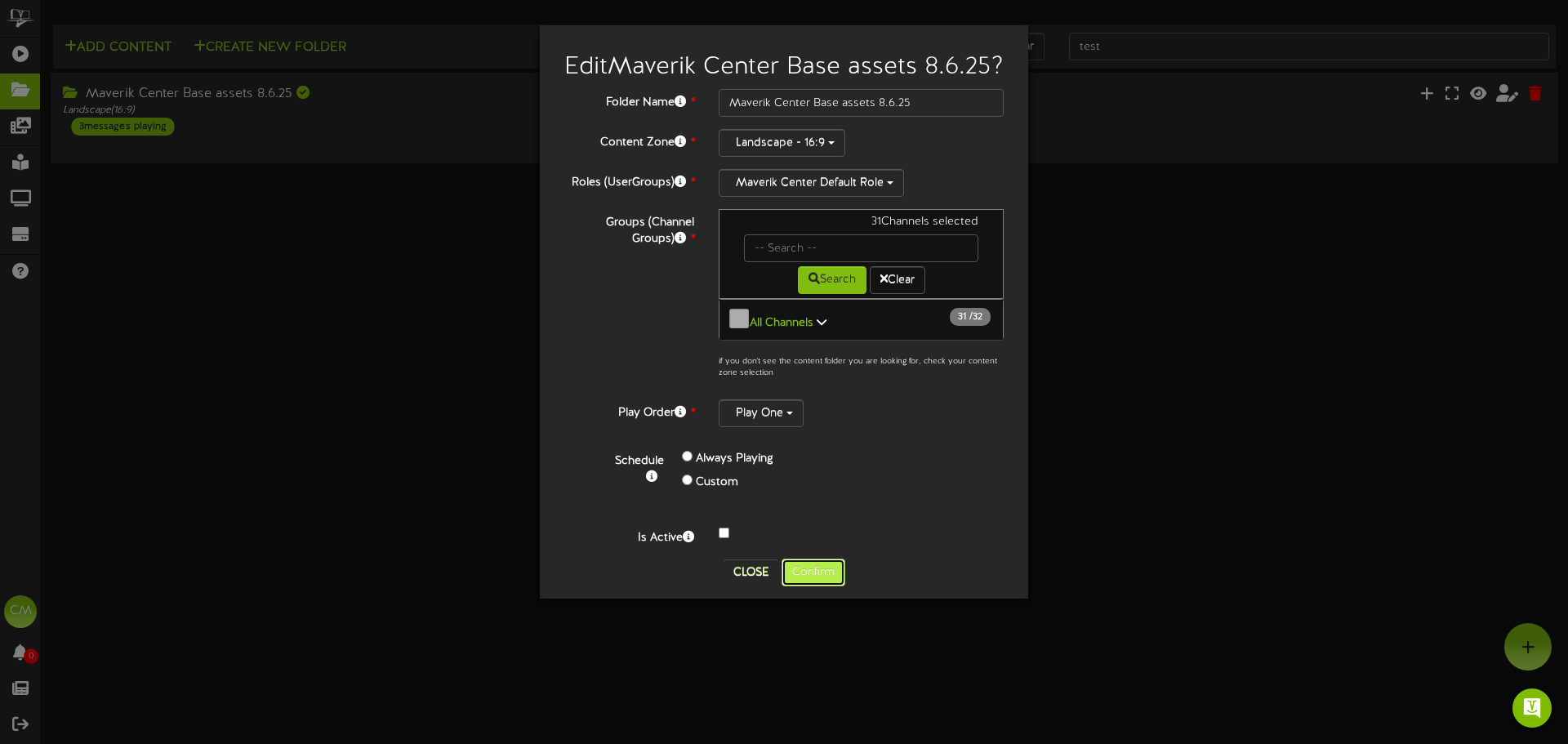 click on "Confirm" at bounding box center (813, 572) 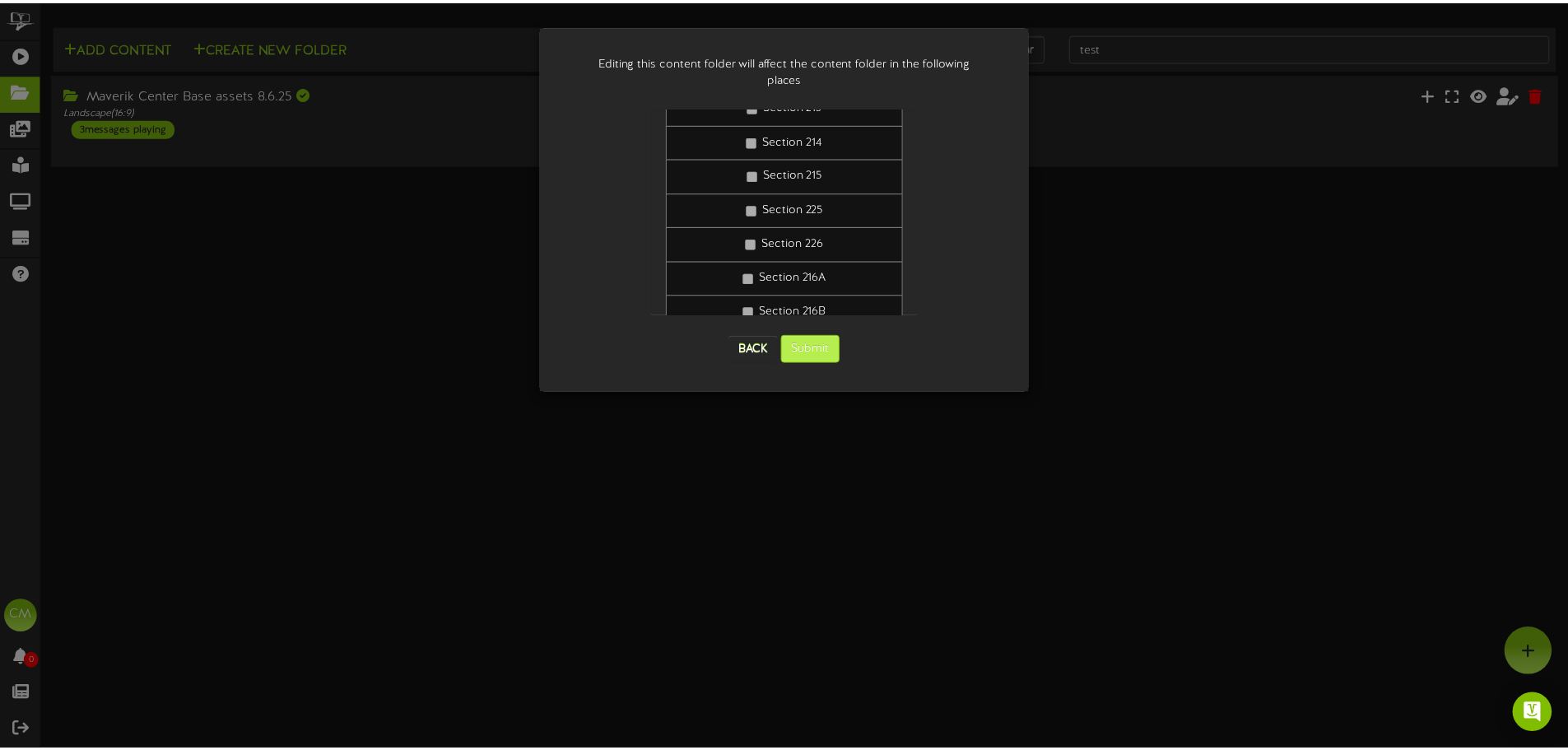 scroll, scrollTop: 741, scrollLeft: 0, axis: vertical 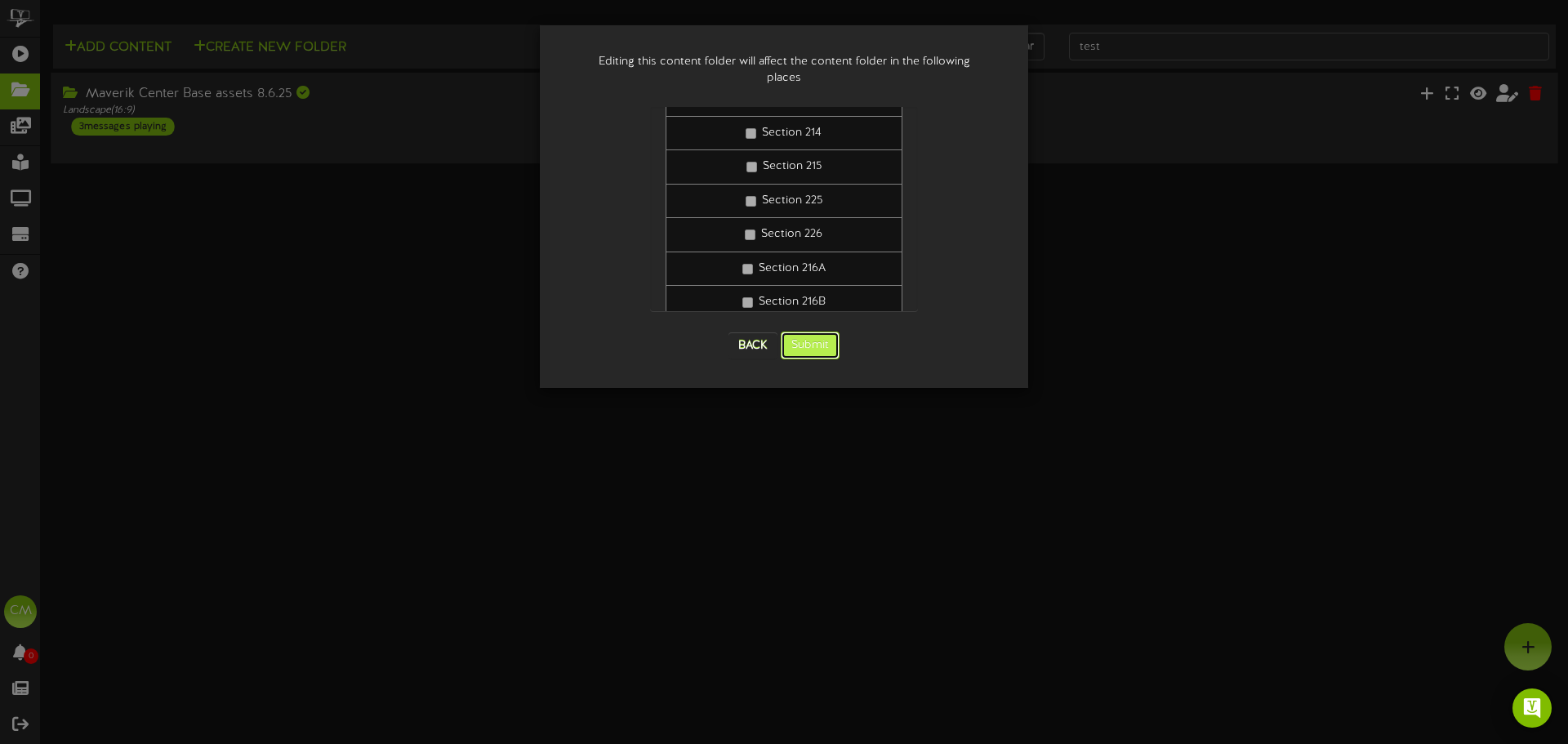 click on "Submit" at bounding box center (810, 345) 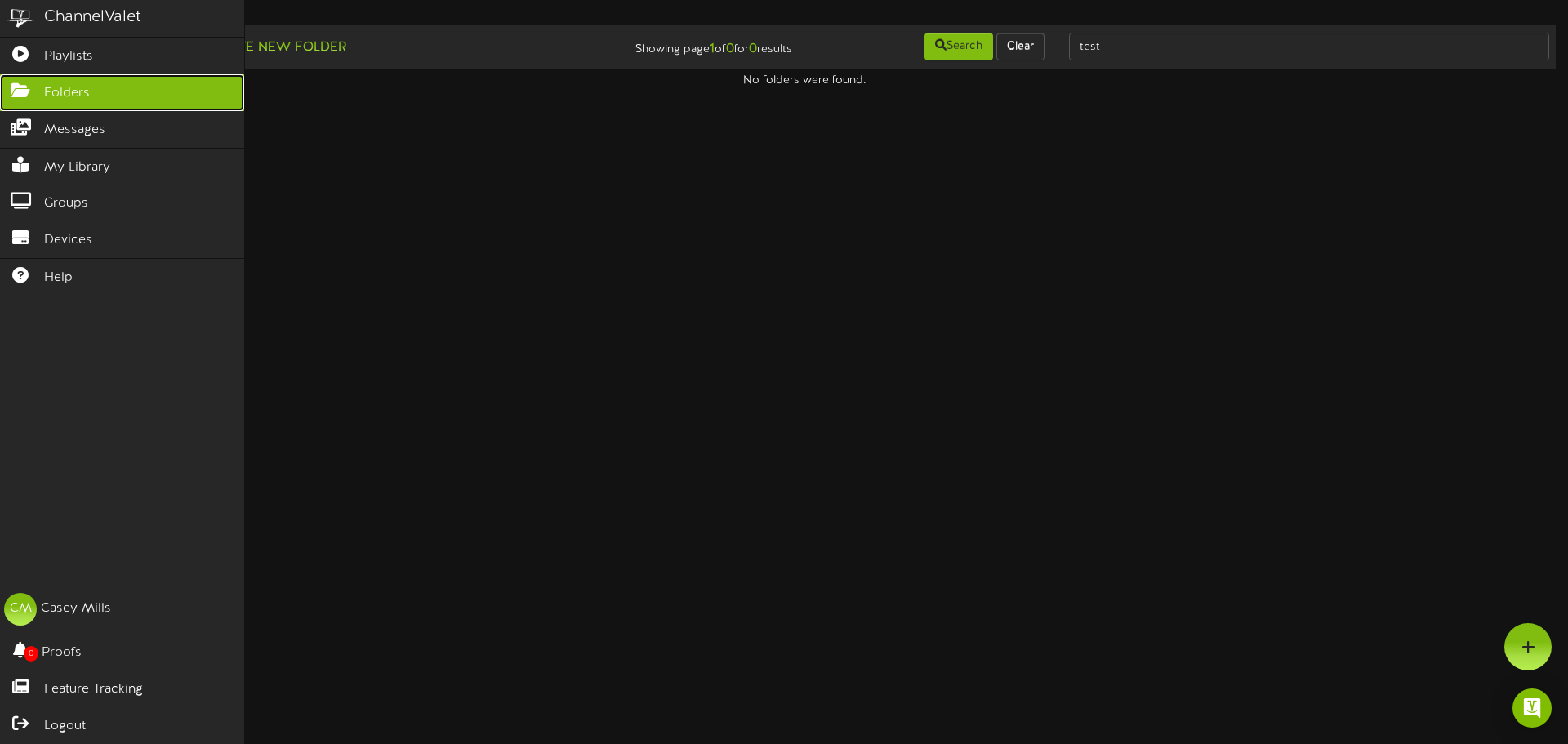 click on "Folders" at bounding box center (67, 93) 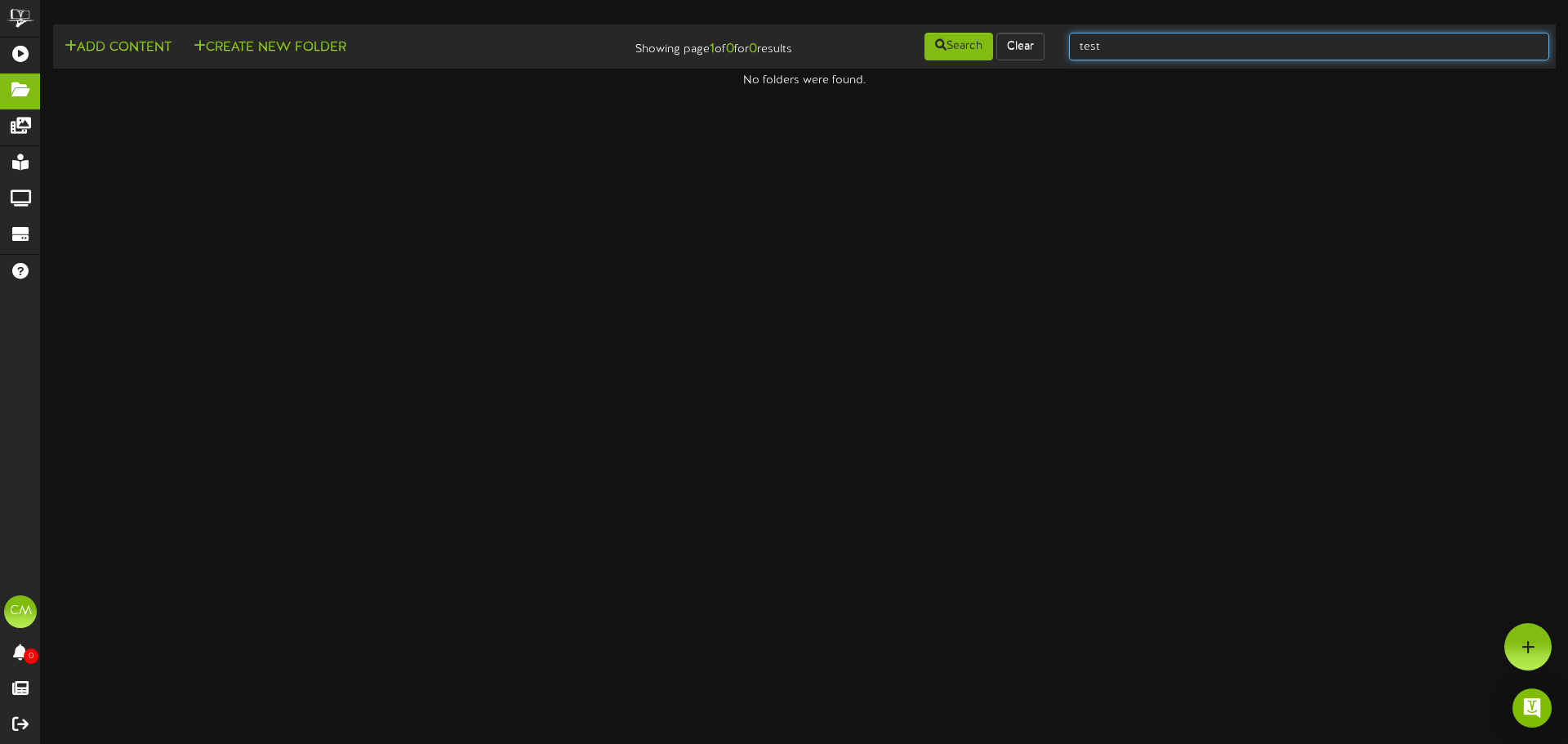 click on "test" at bounding box center [1309, 47] 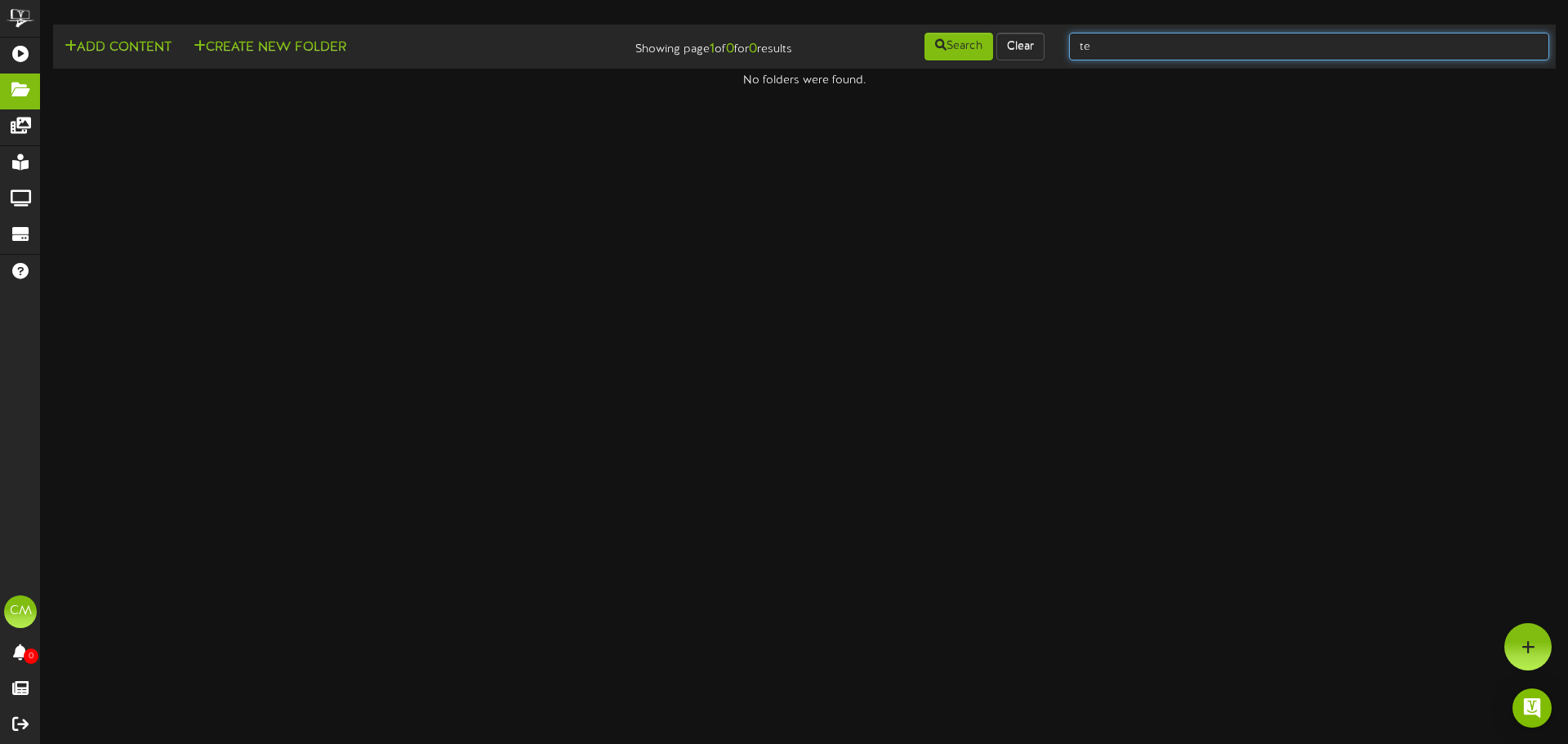 type on "t" 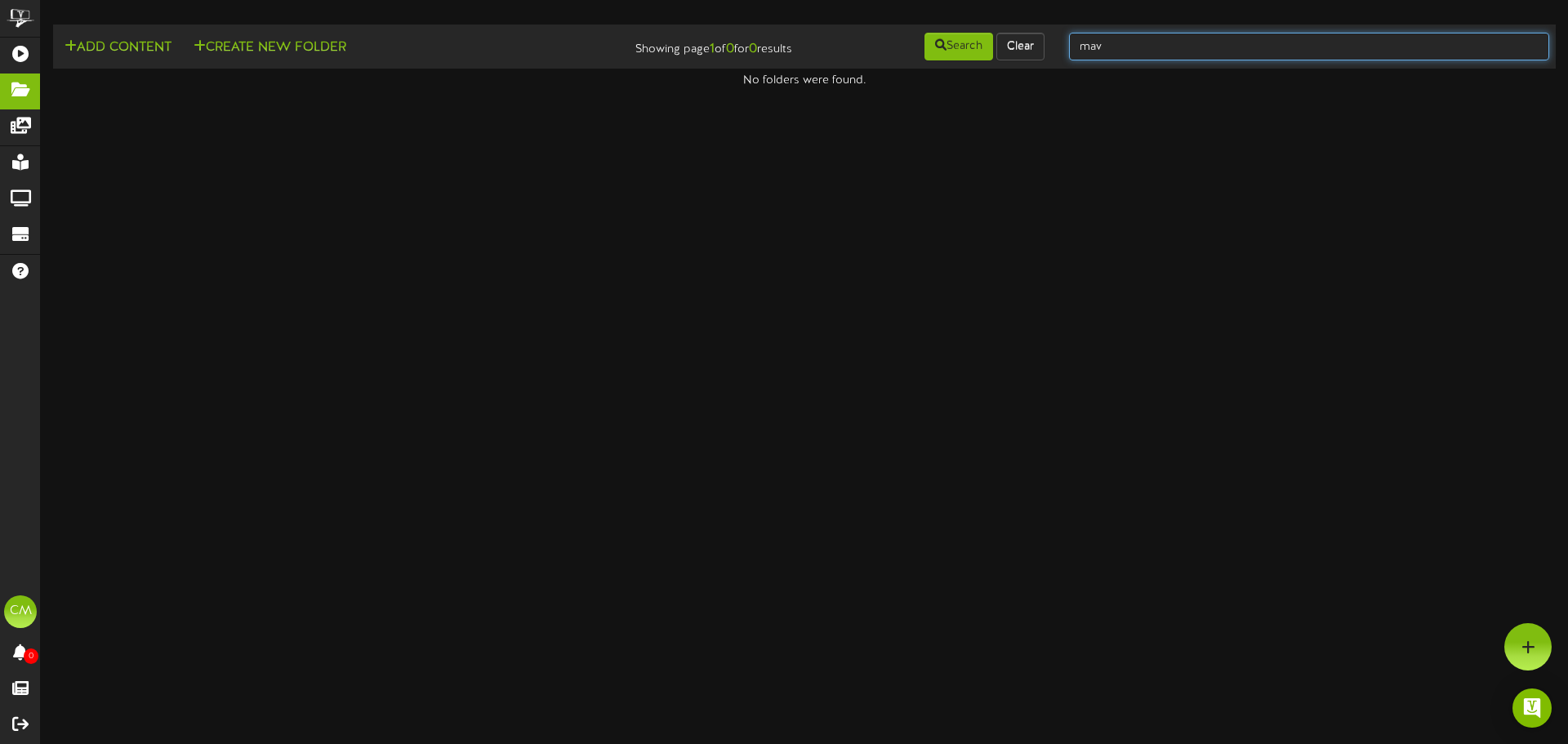 type on "mav" 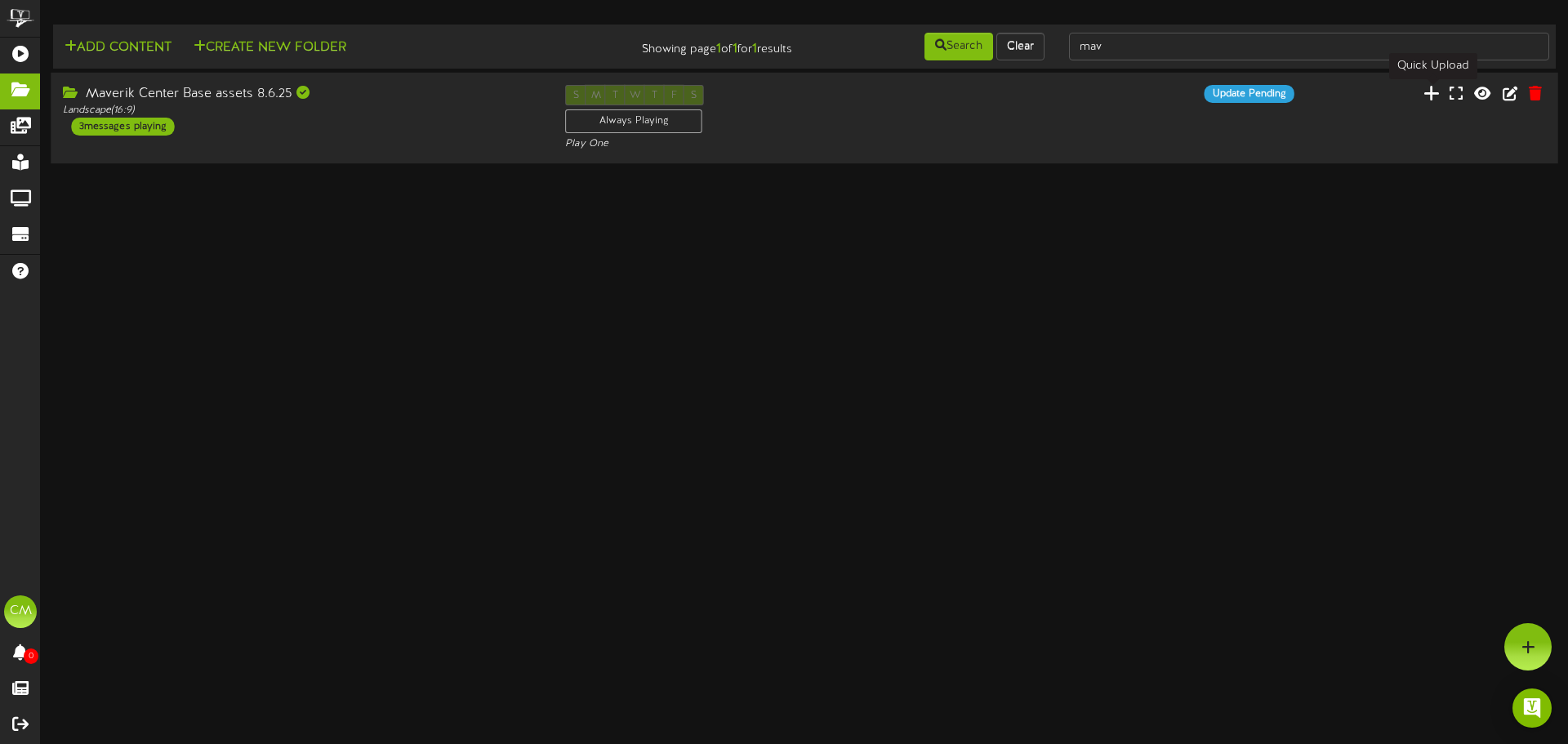 click at bounding box center [1432, 93] 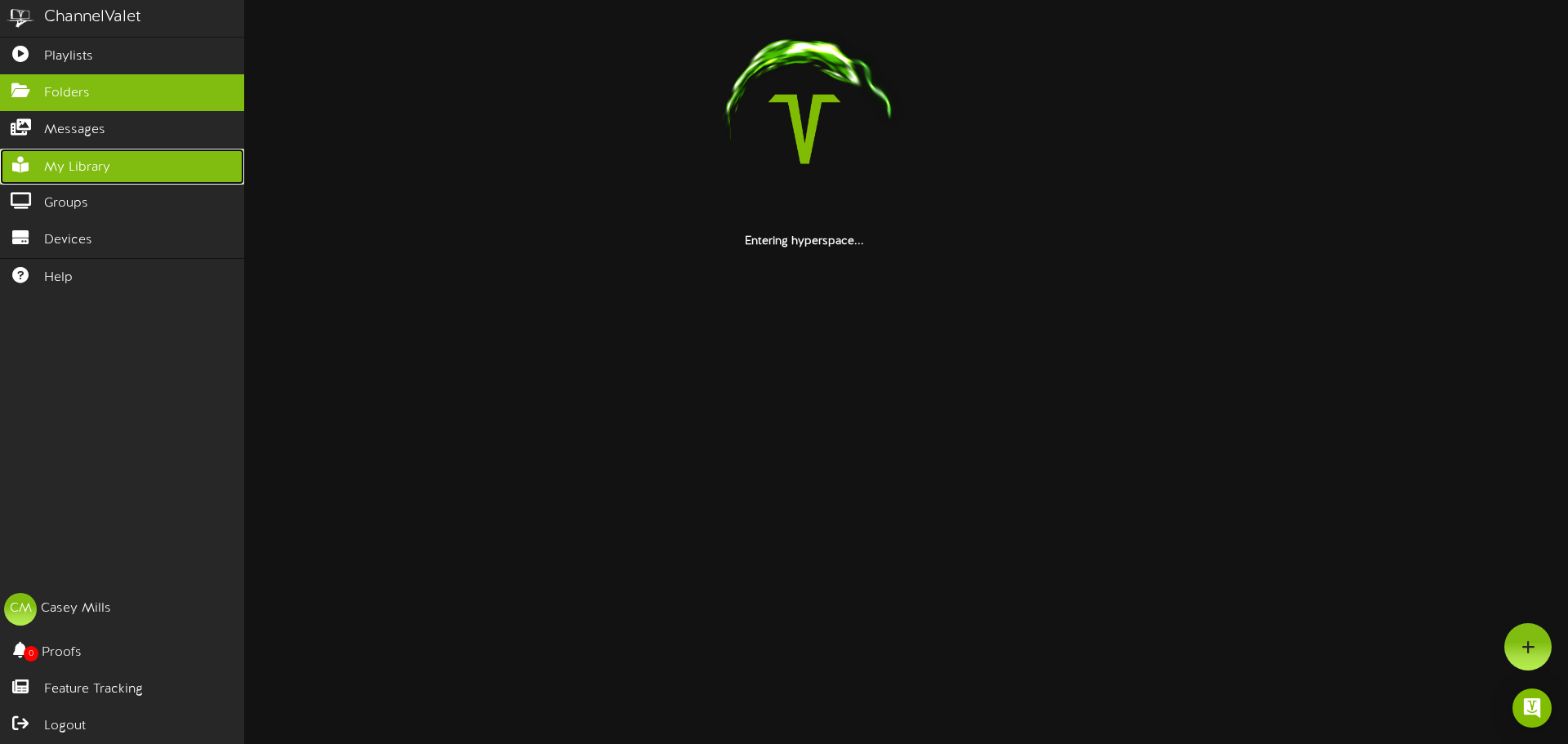 click on "My Library" at bounding box center [77, 167] 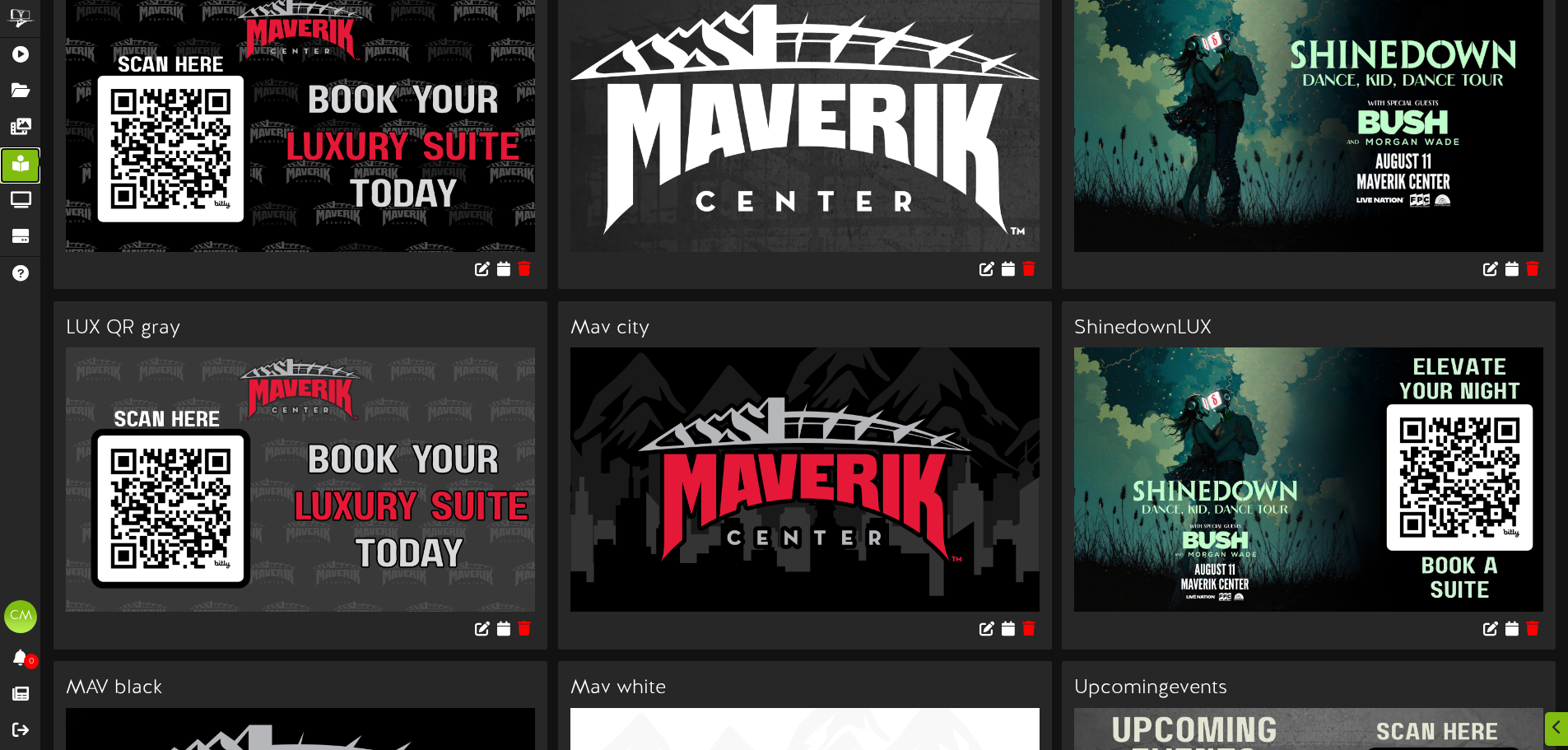 scroll, scrollTop: 165, scrollLeft: 0, axis: vertical 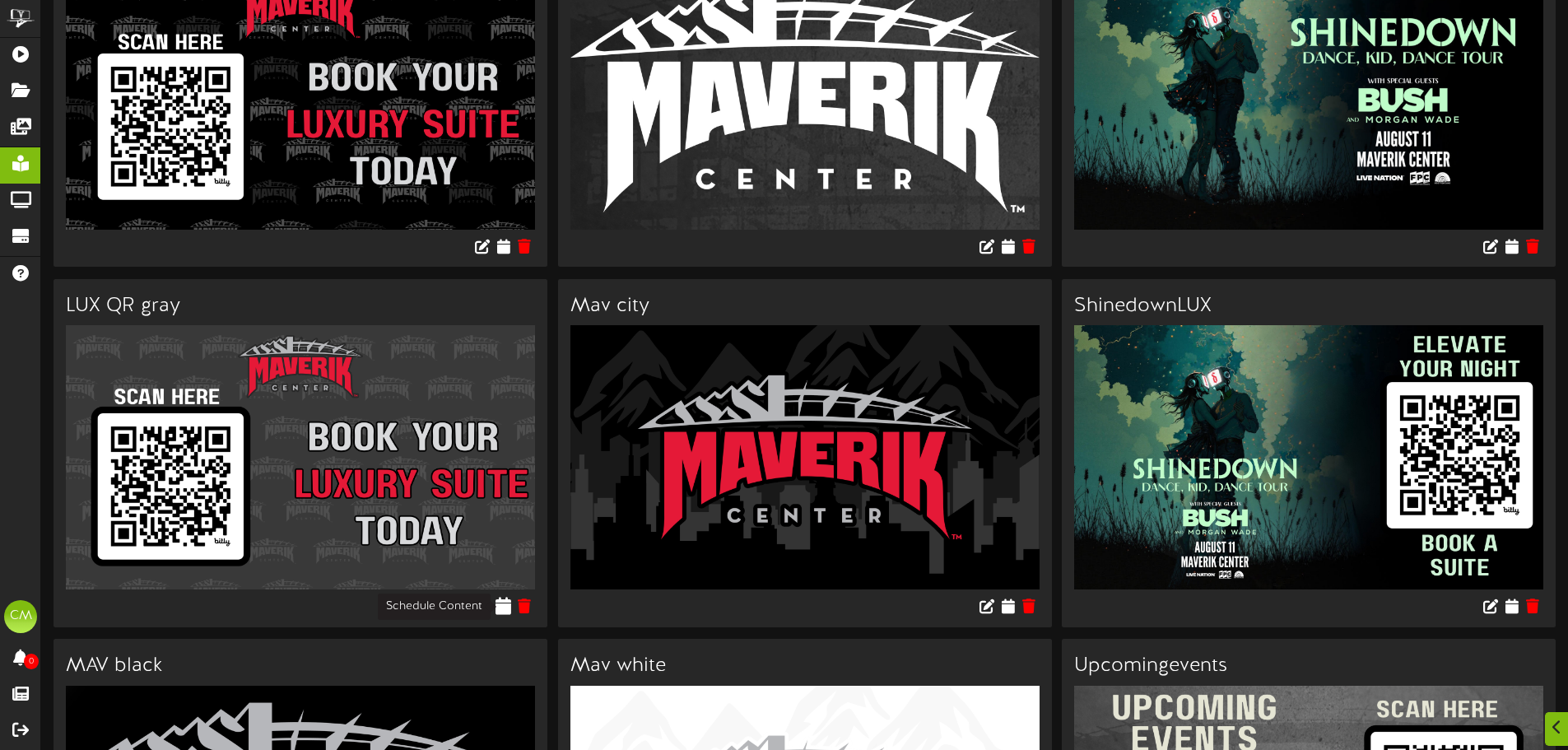click at bounding box center (503, 606) 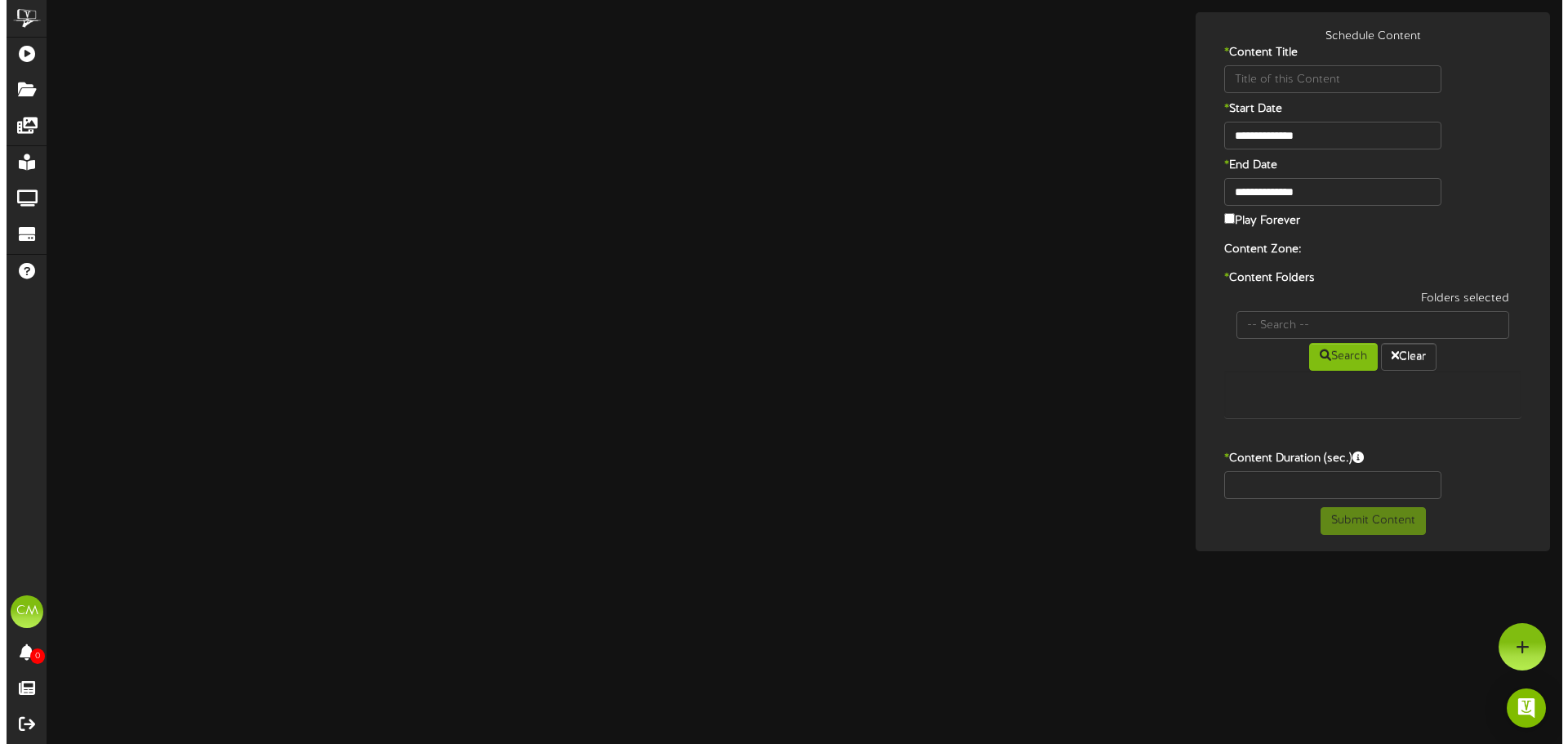 scroll, scrollTop: 0, scrollLeft: 0, axis: both 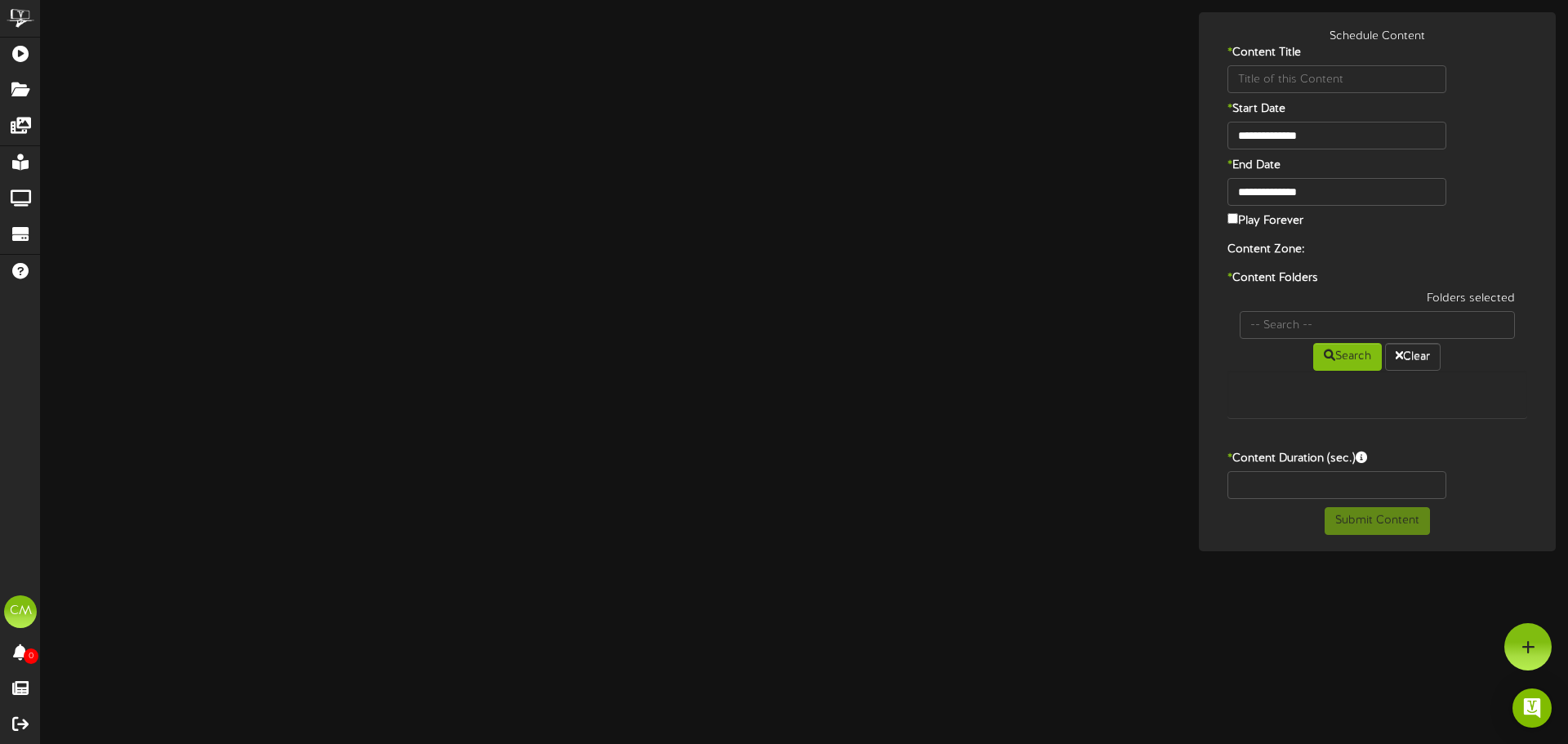 type on "LUX QR gray" 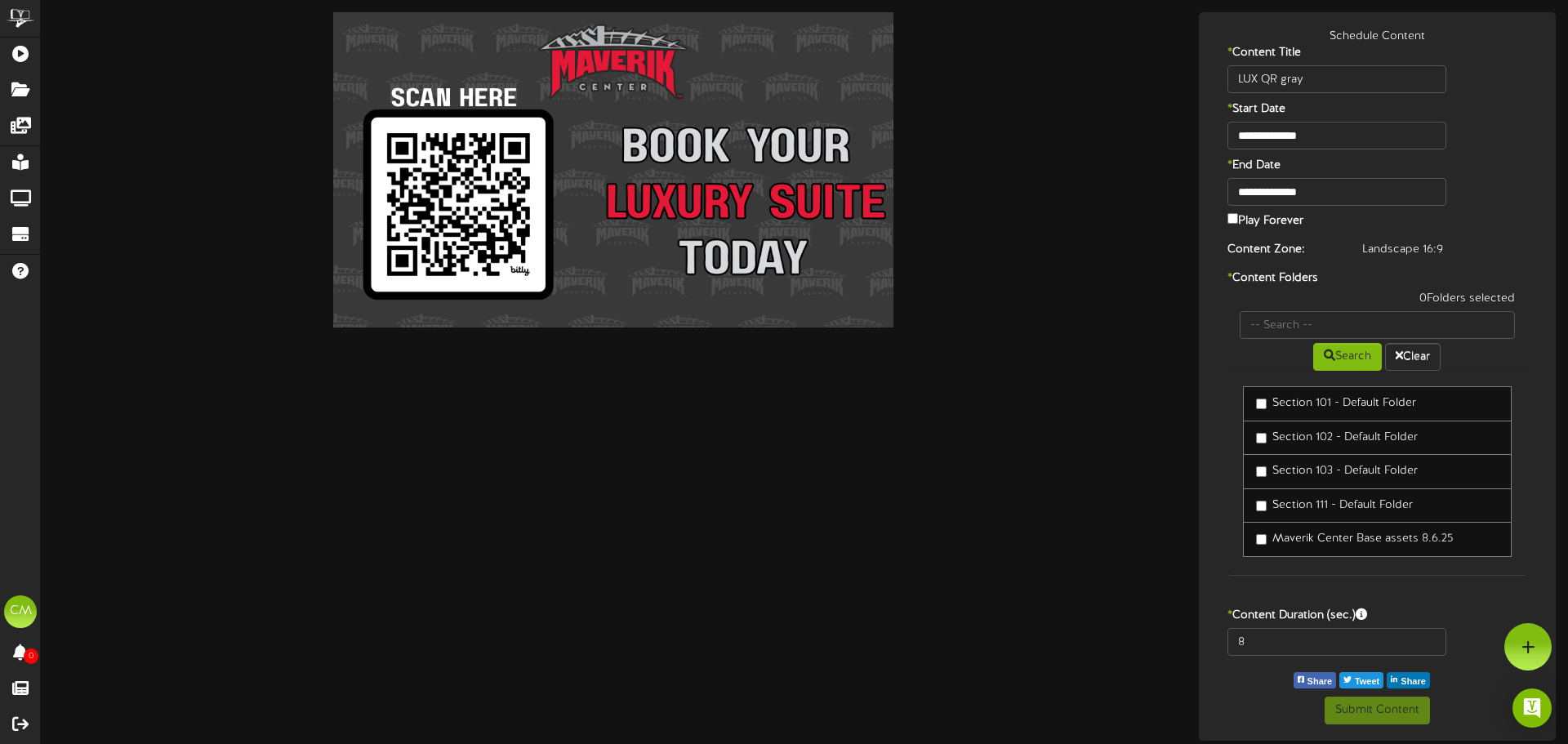 click on "Maverik Center Base assets 8.6.25" at bounding box center (1354, 539) 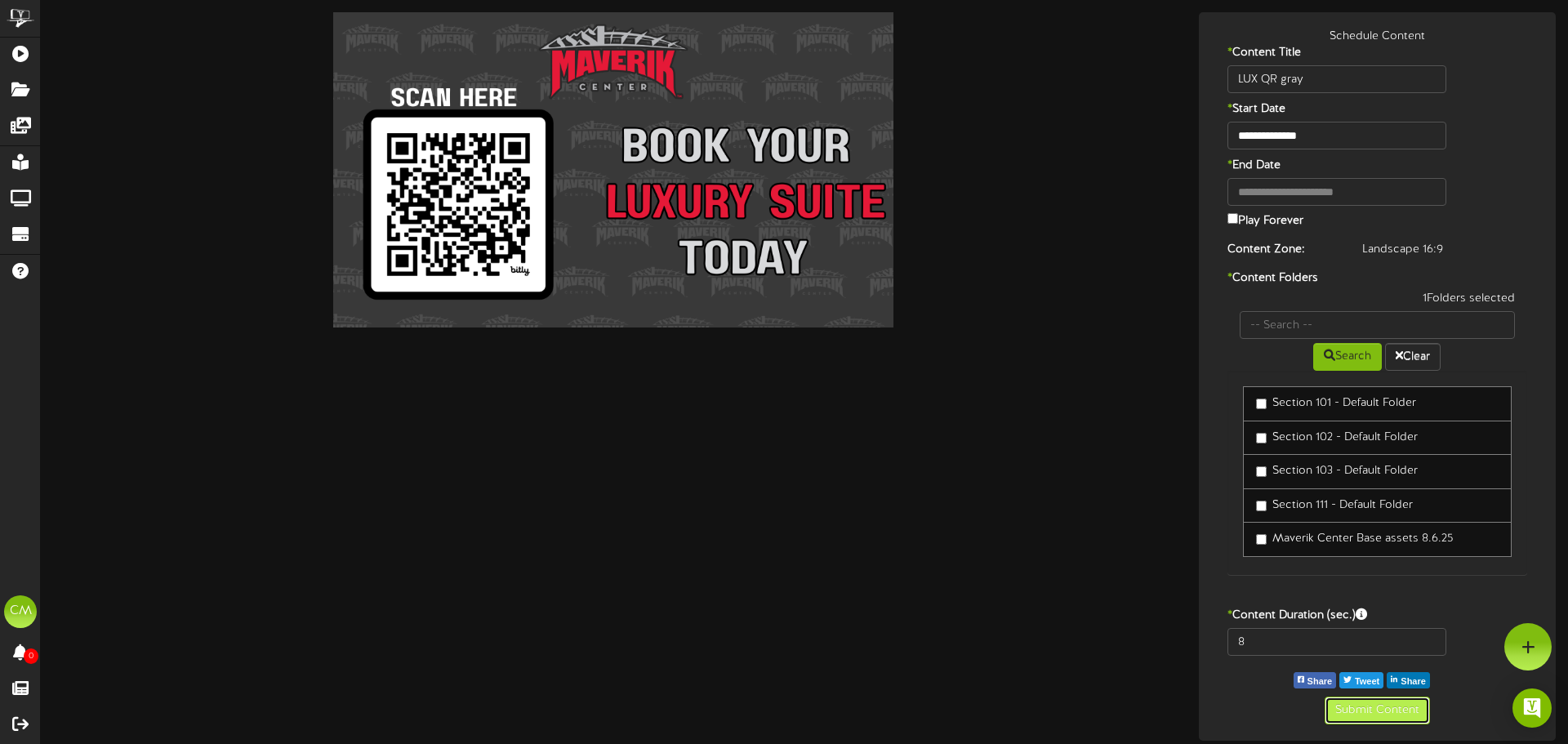 click on "Submit Content" at bounding box center (1377, 711) 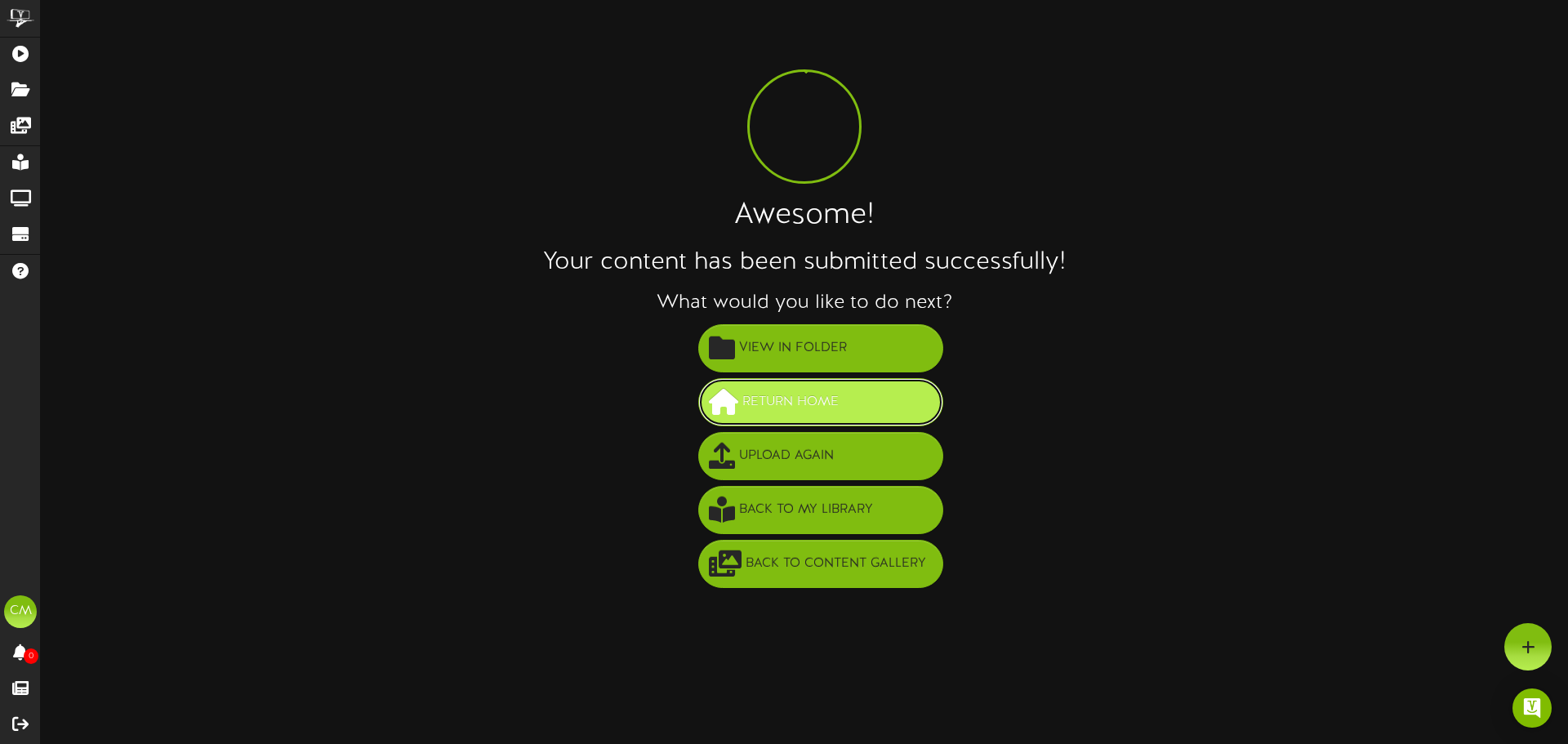 click on "Return Home" at bounding box center (821, 402) 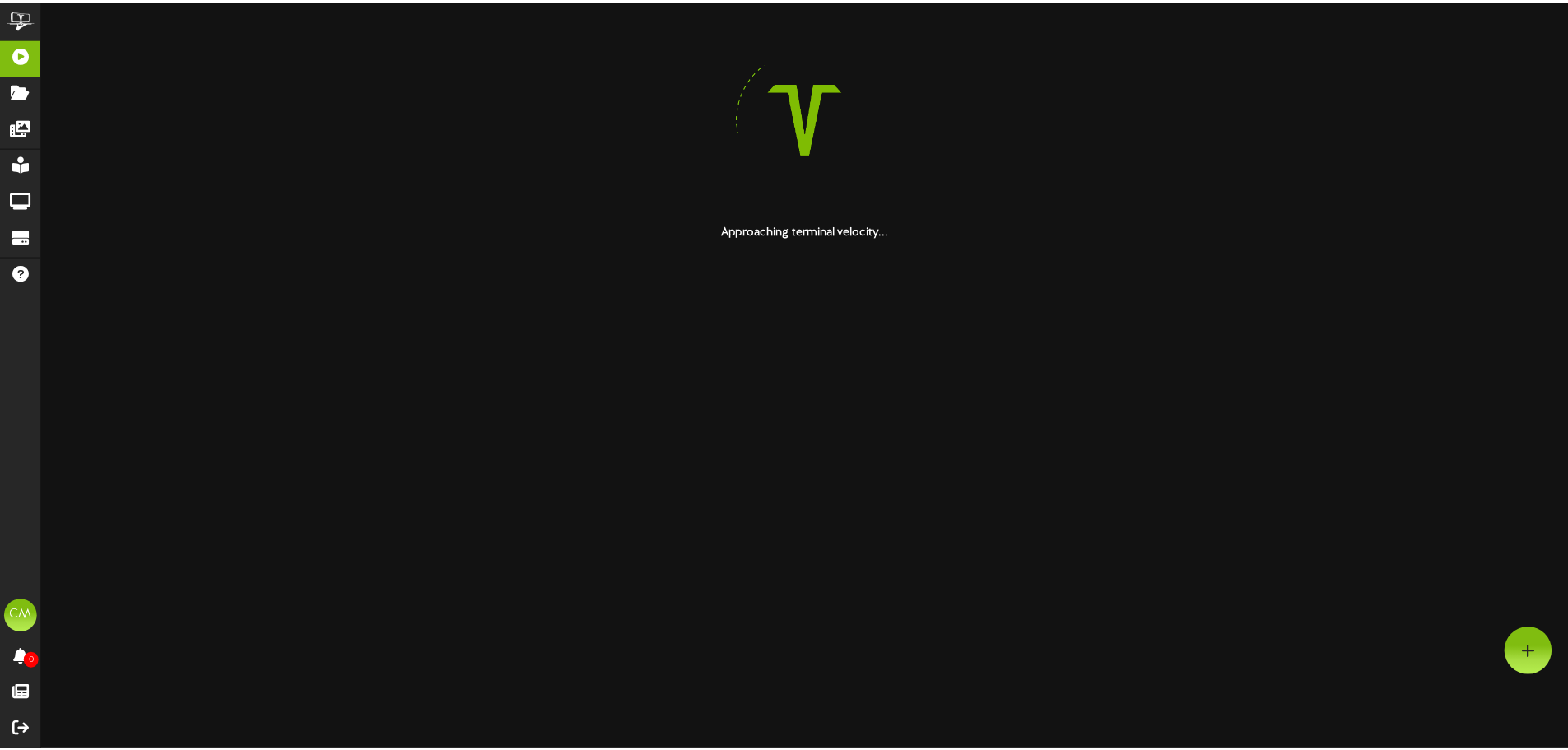scroll, scrollTop: 0, scrollLeft: 0, axis: both 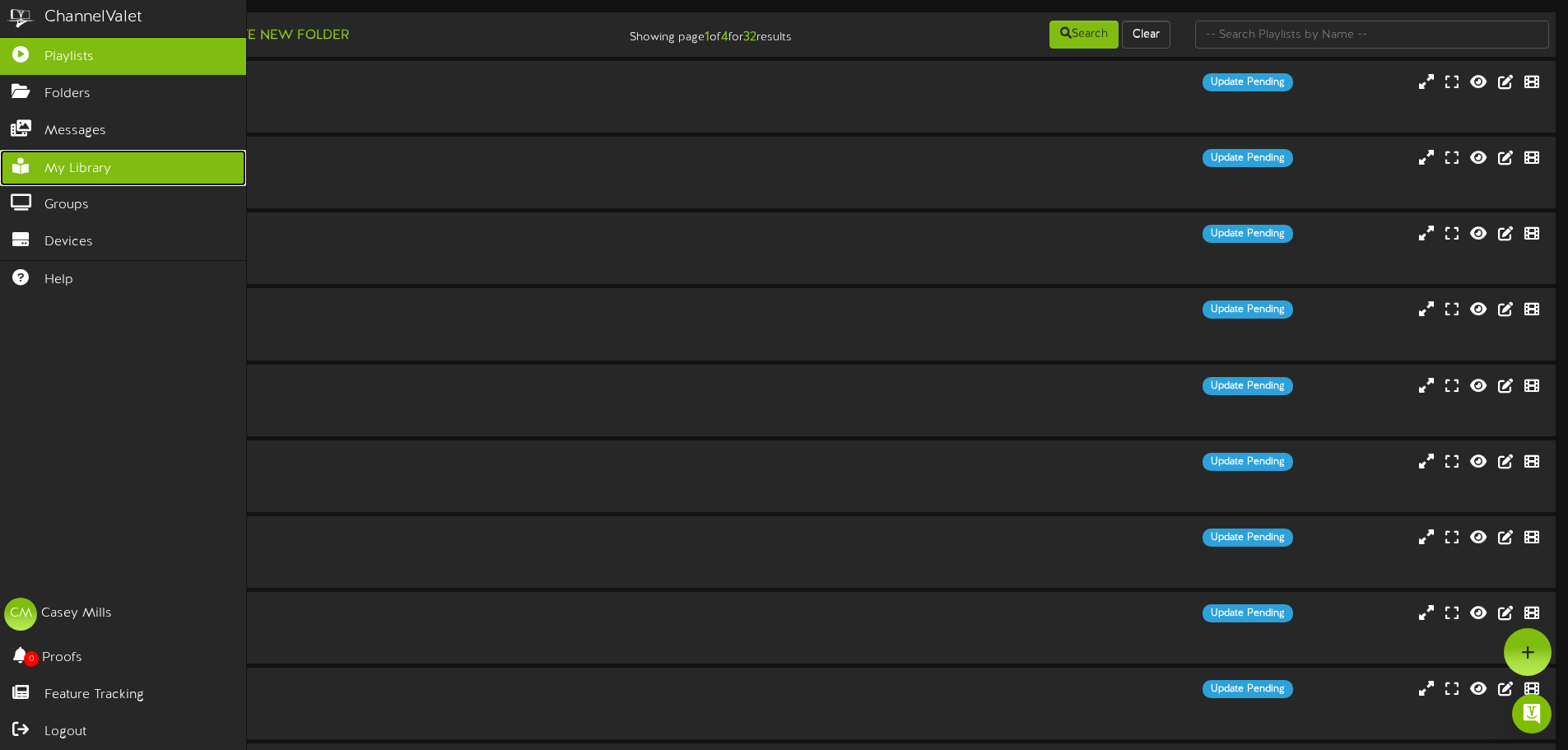 click at bounding box center (21, 164) 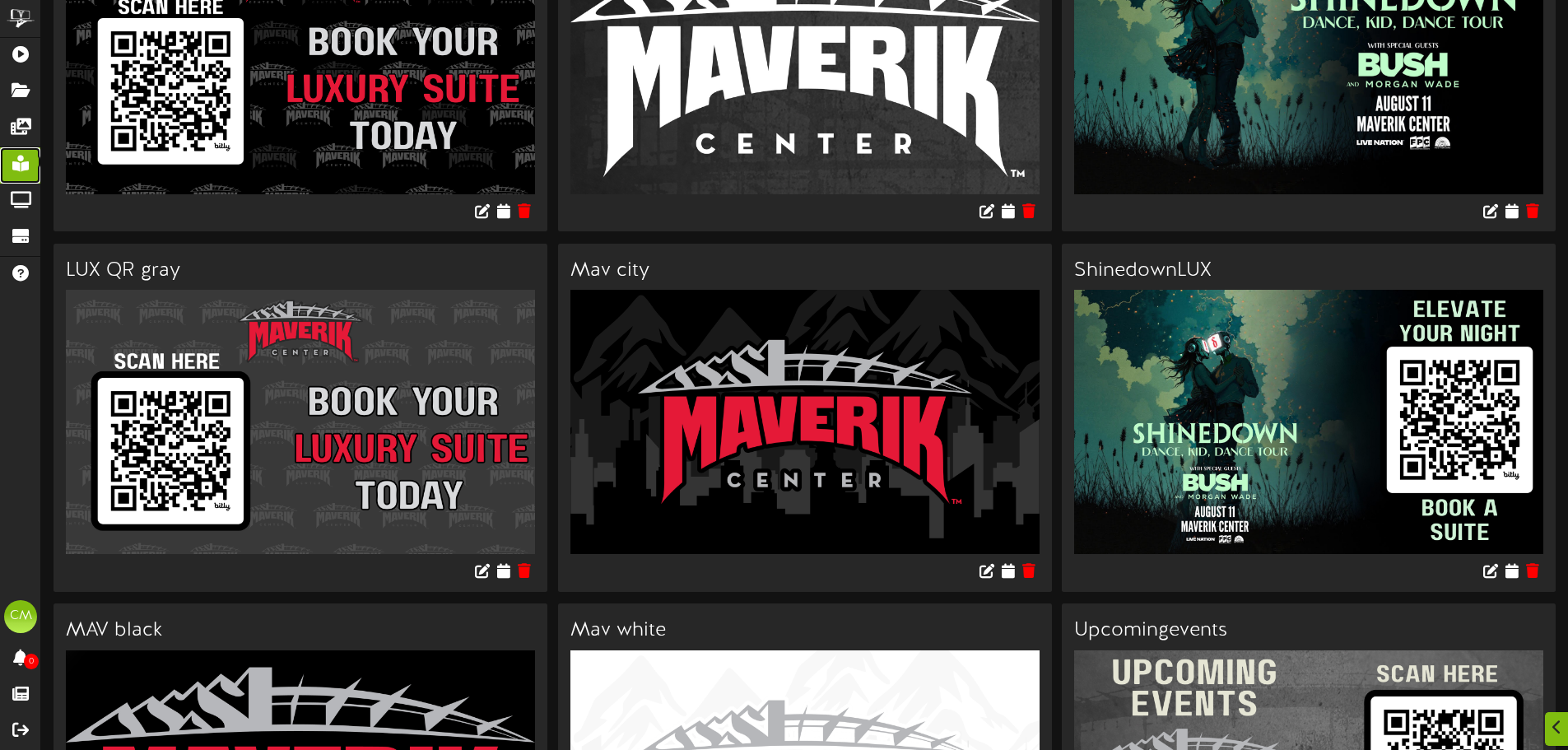 scroll, scrollTop: 247, scrollLeft: 0, axis: vertical 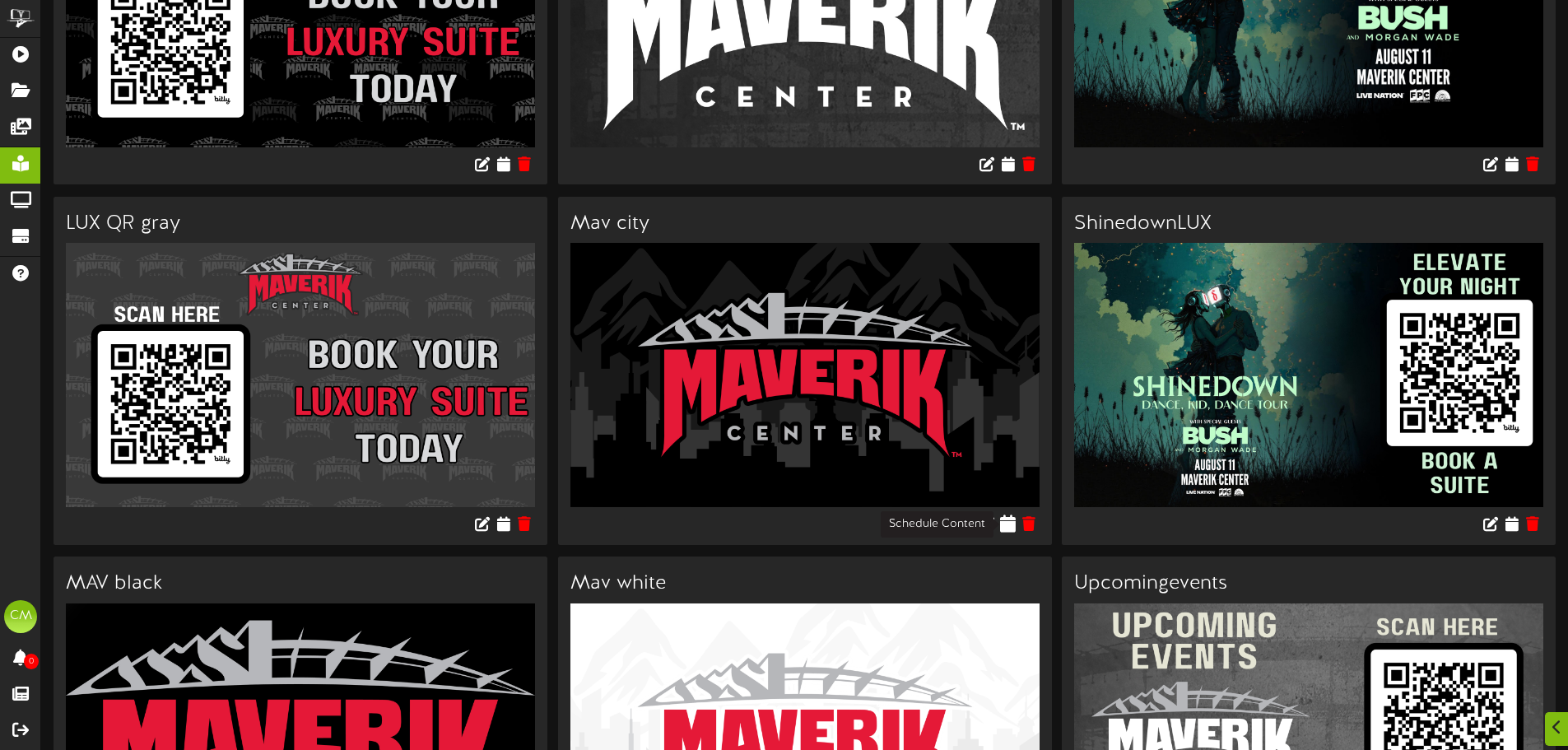 click at bounding box center [1007, 524] 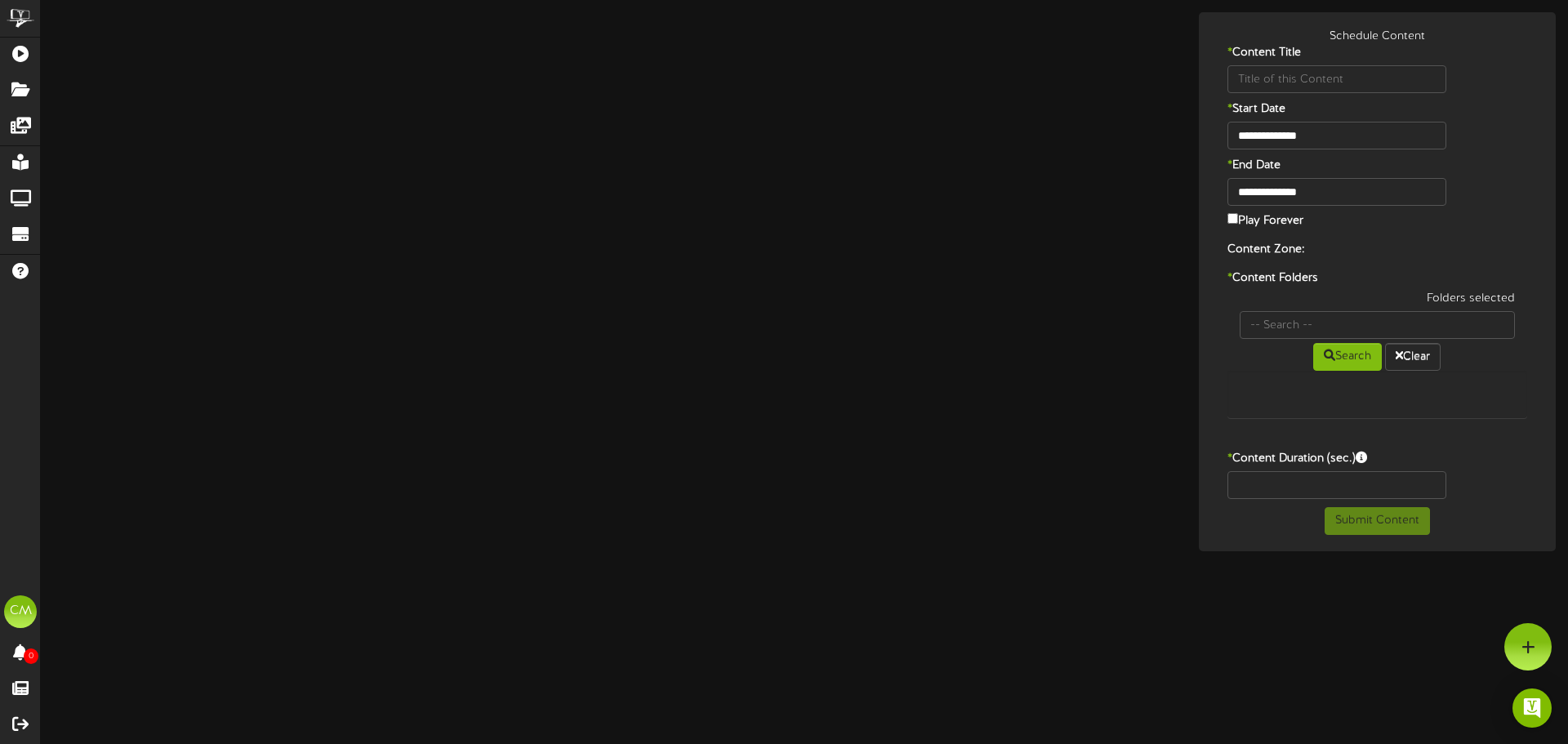 type on "Mav city" 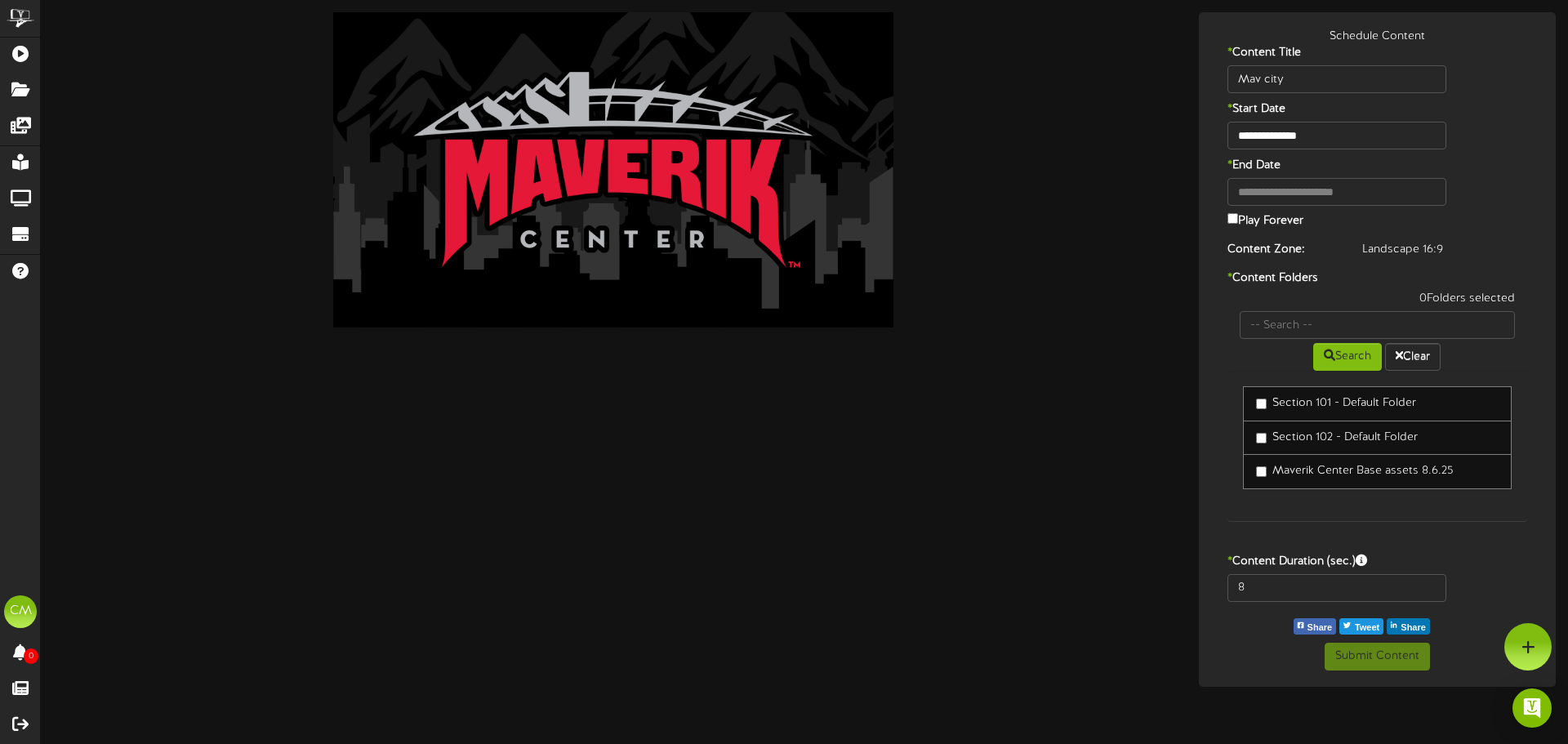 click on "Maverik Center Base assets 8.6.25" at bounding box center (1354, 471) 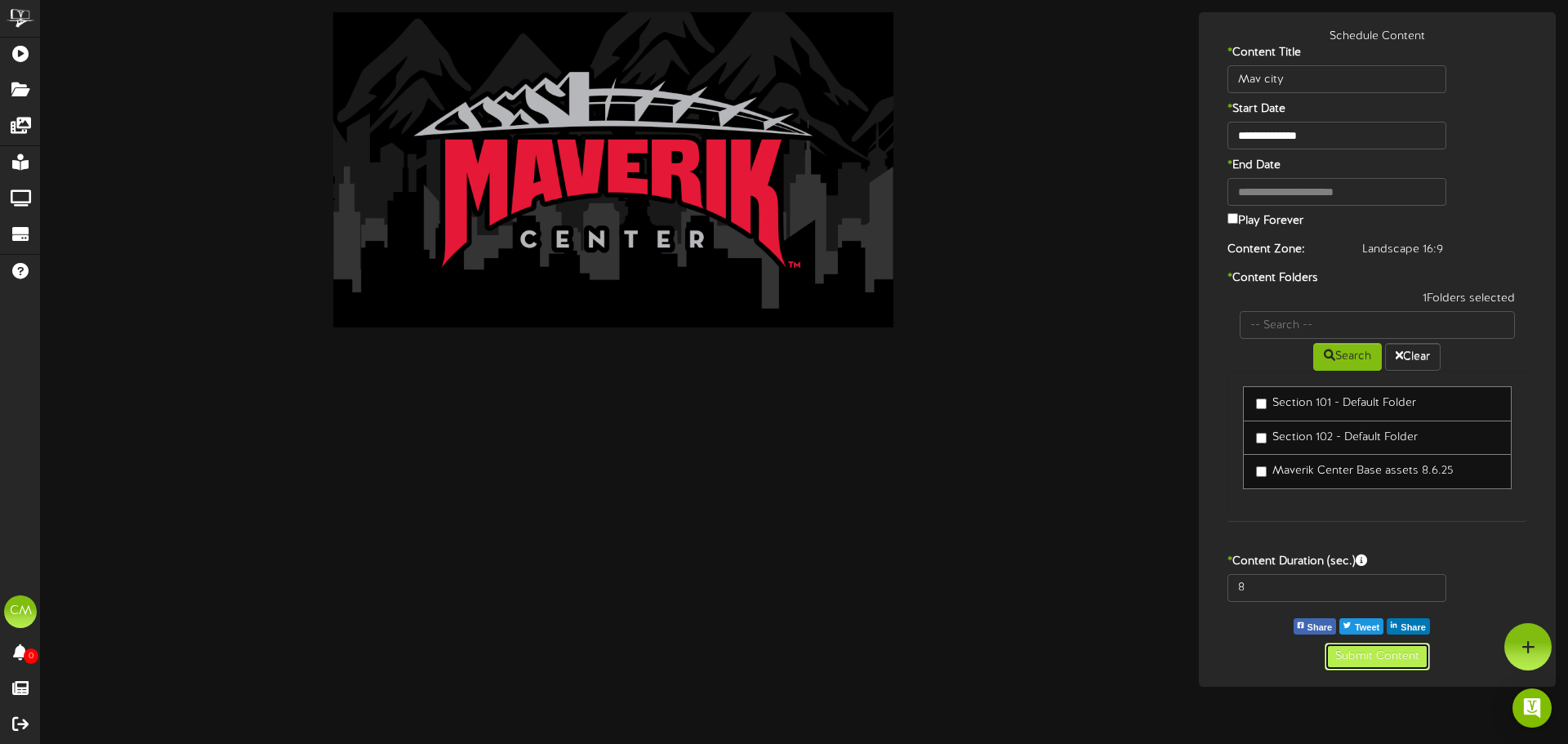 click on "Submit Content" at bounding box center [1377, 657] 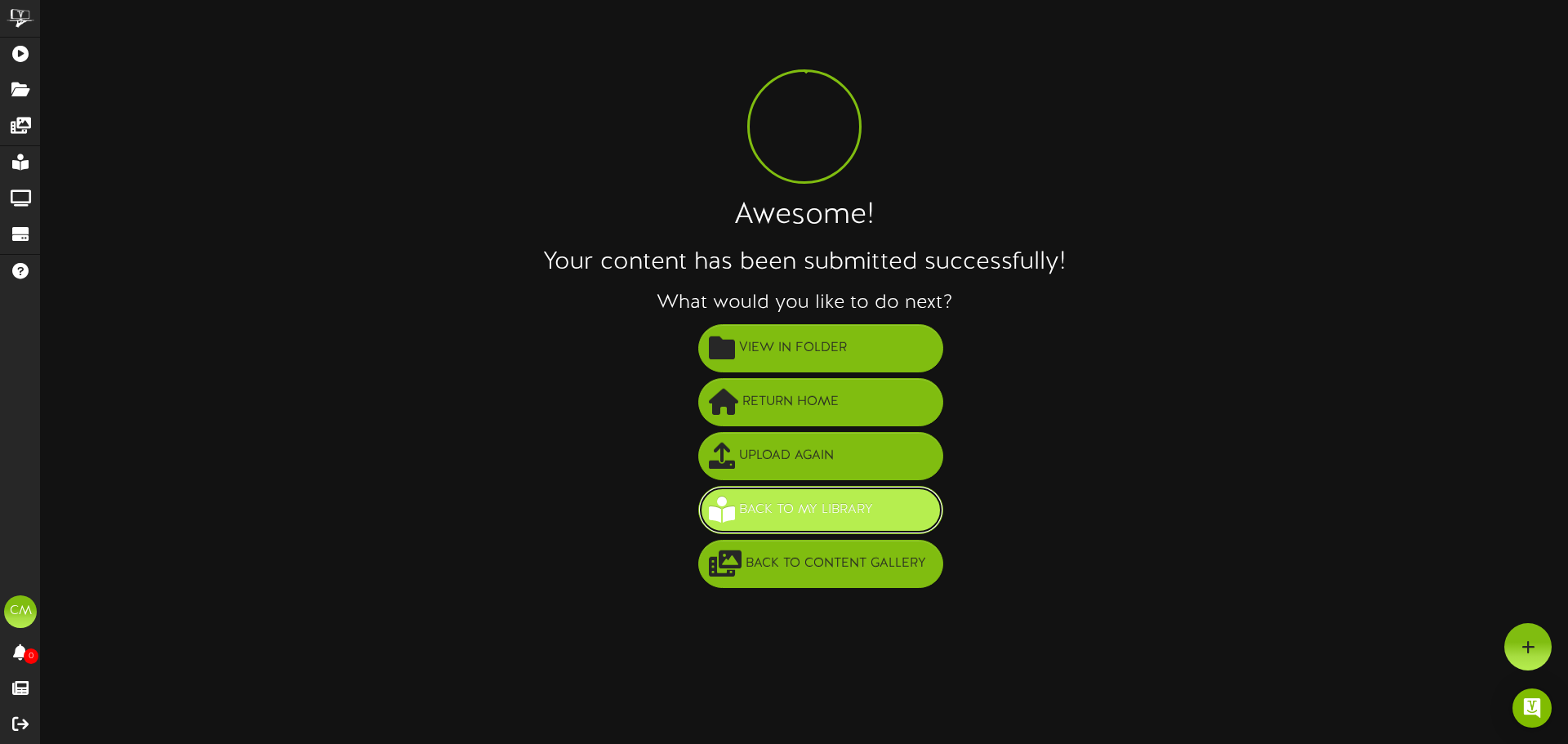 click on "Back to My Library" at bounding box center [806, 510] 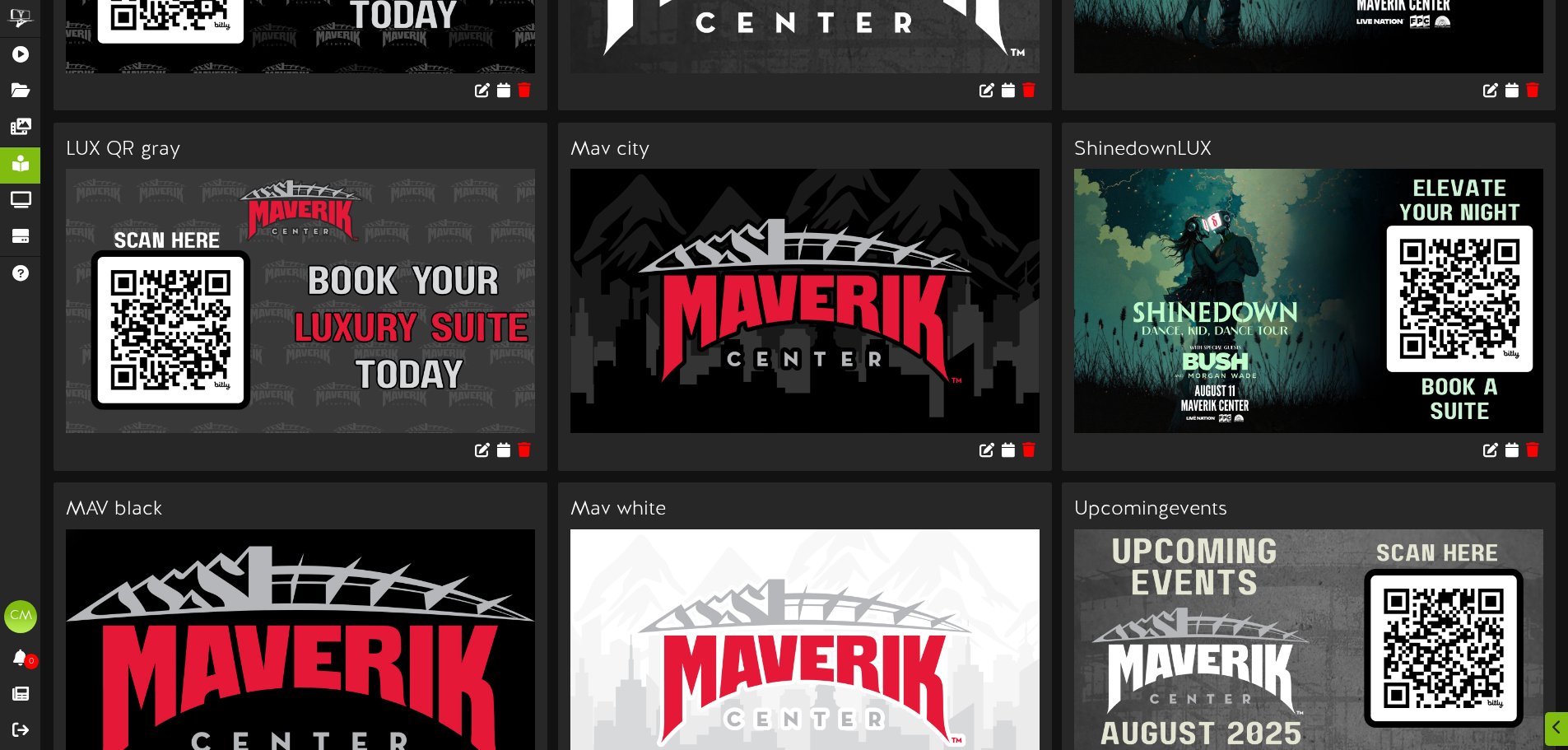 scroll, scrollTop: 329, scrollLeft: 0, axis: vertical 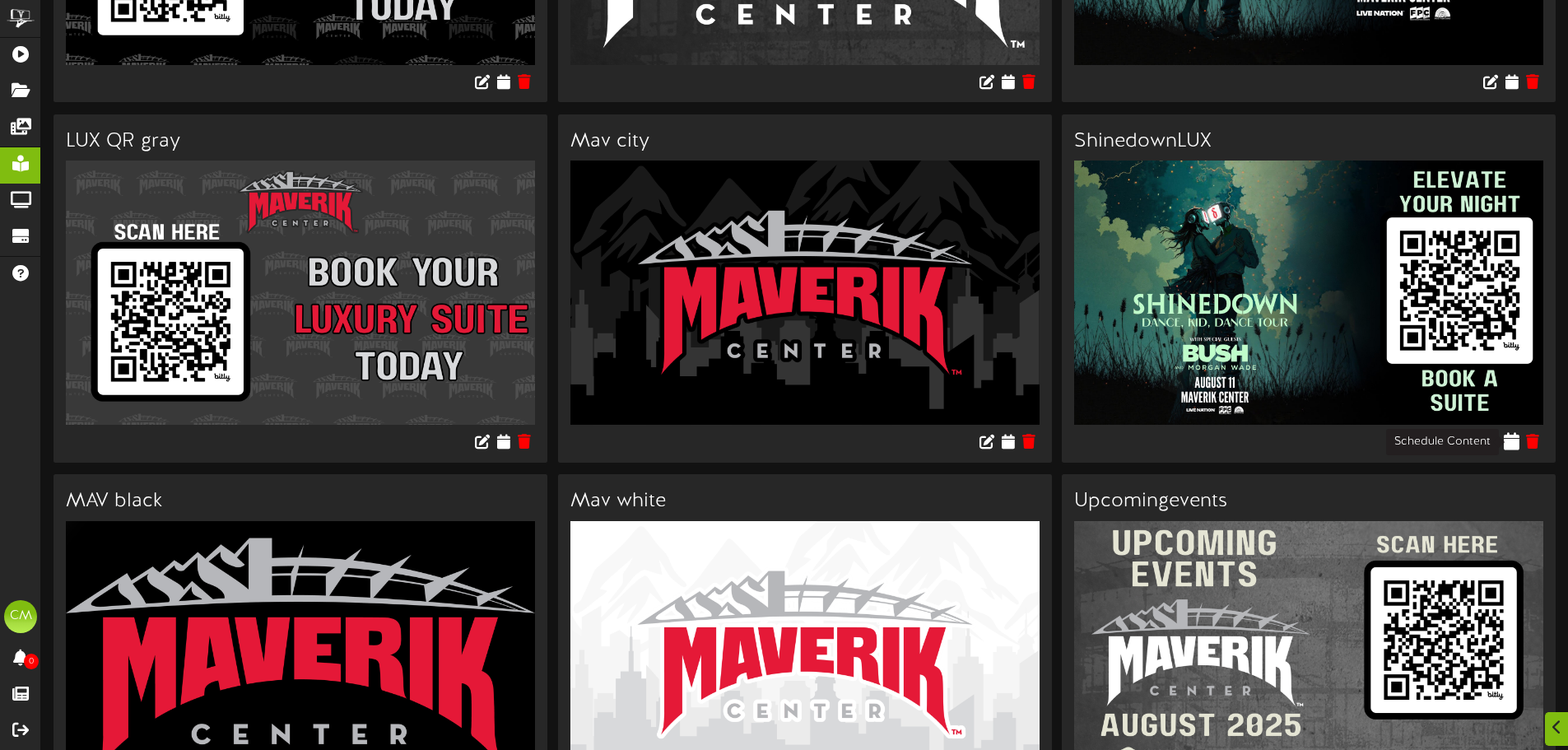 click at bounding box center (1511, 441) 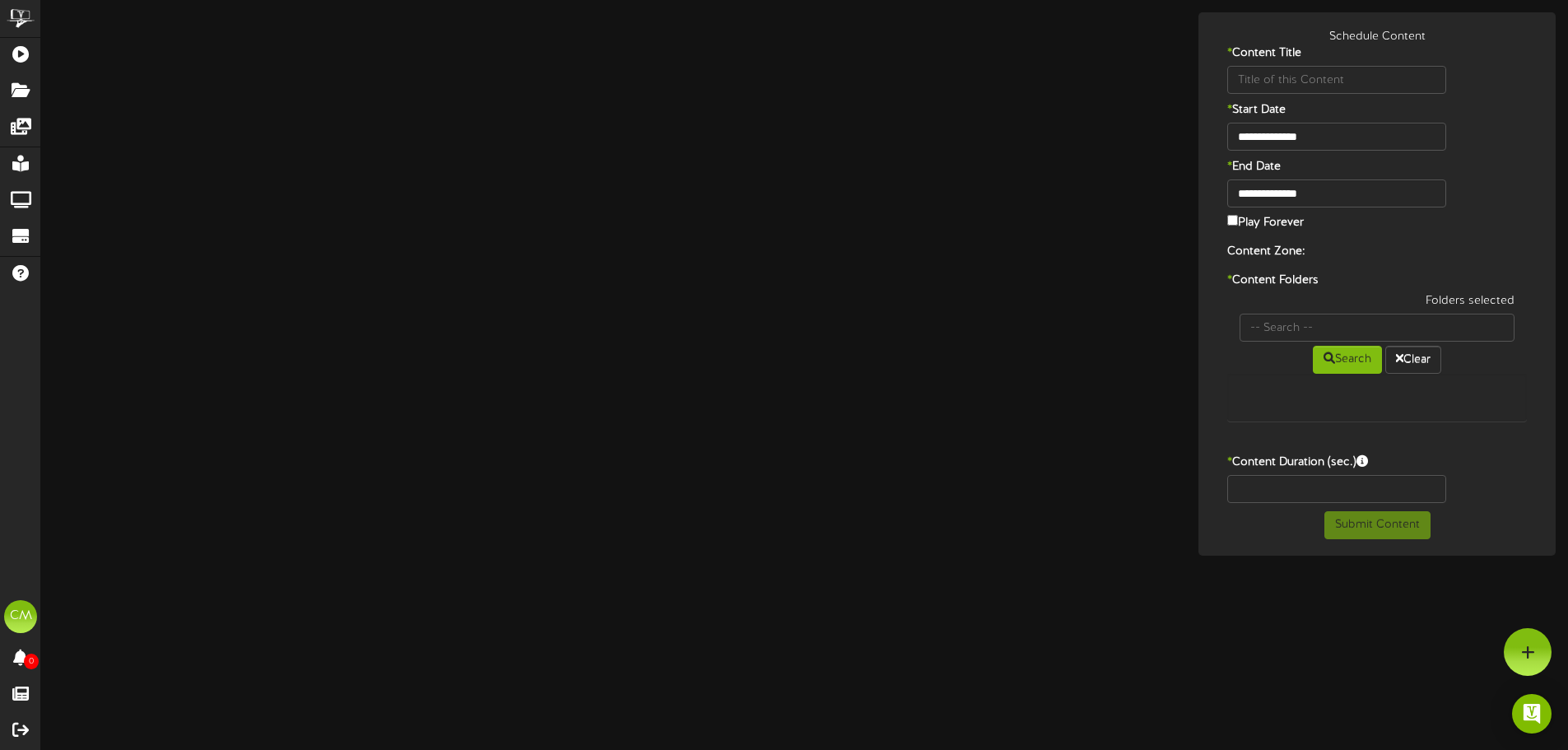 scroll, scrollTop: 0, scrollLeft: 0, axis: both 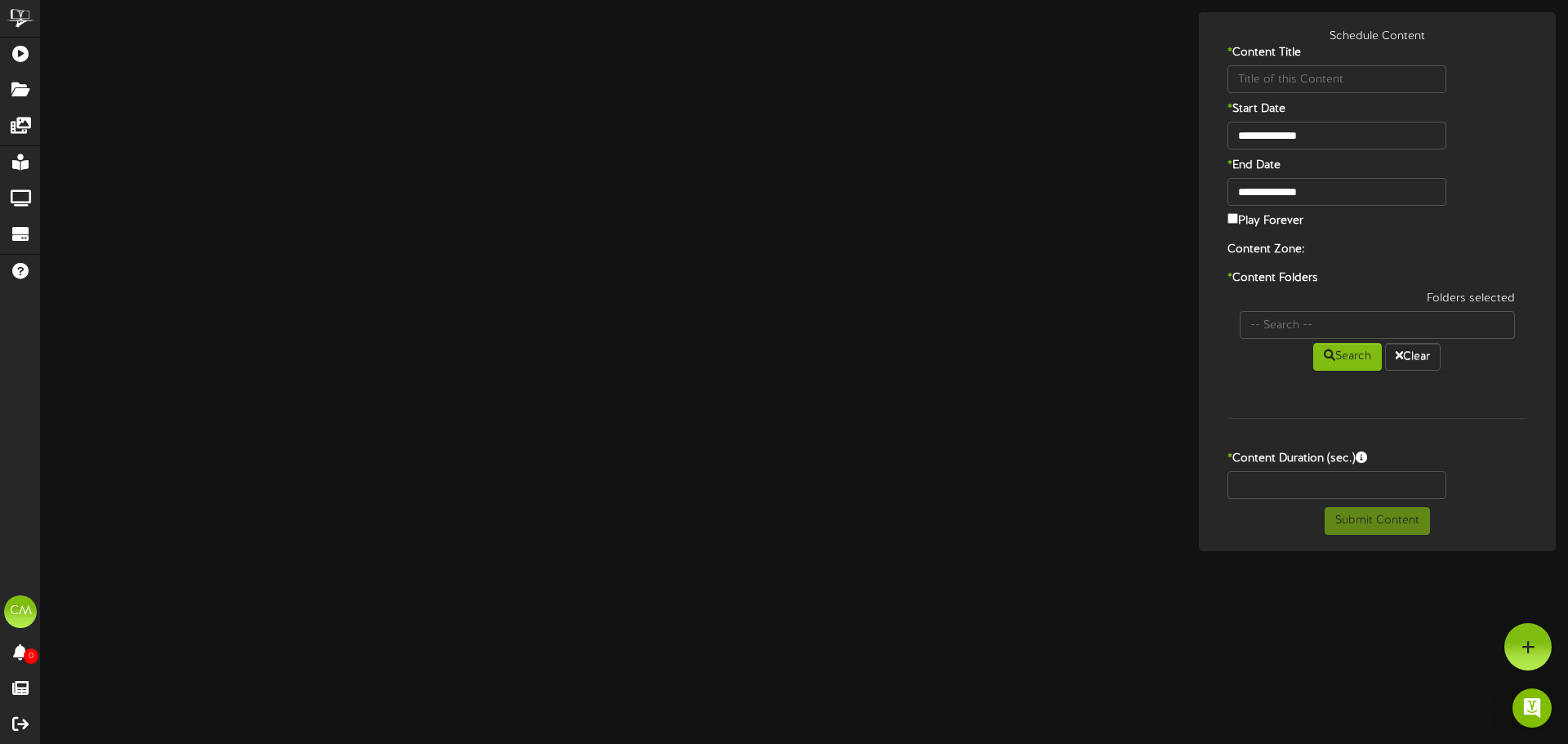type on "ShinedownLUX" 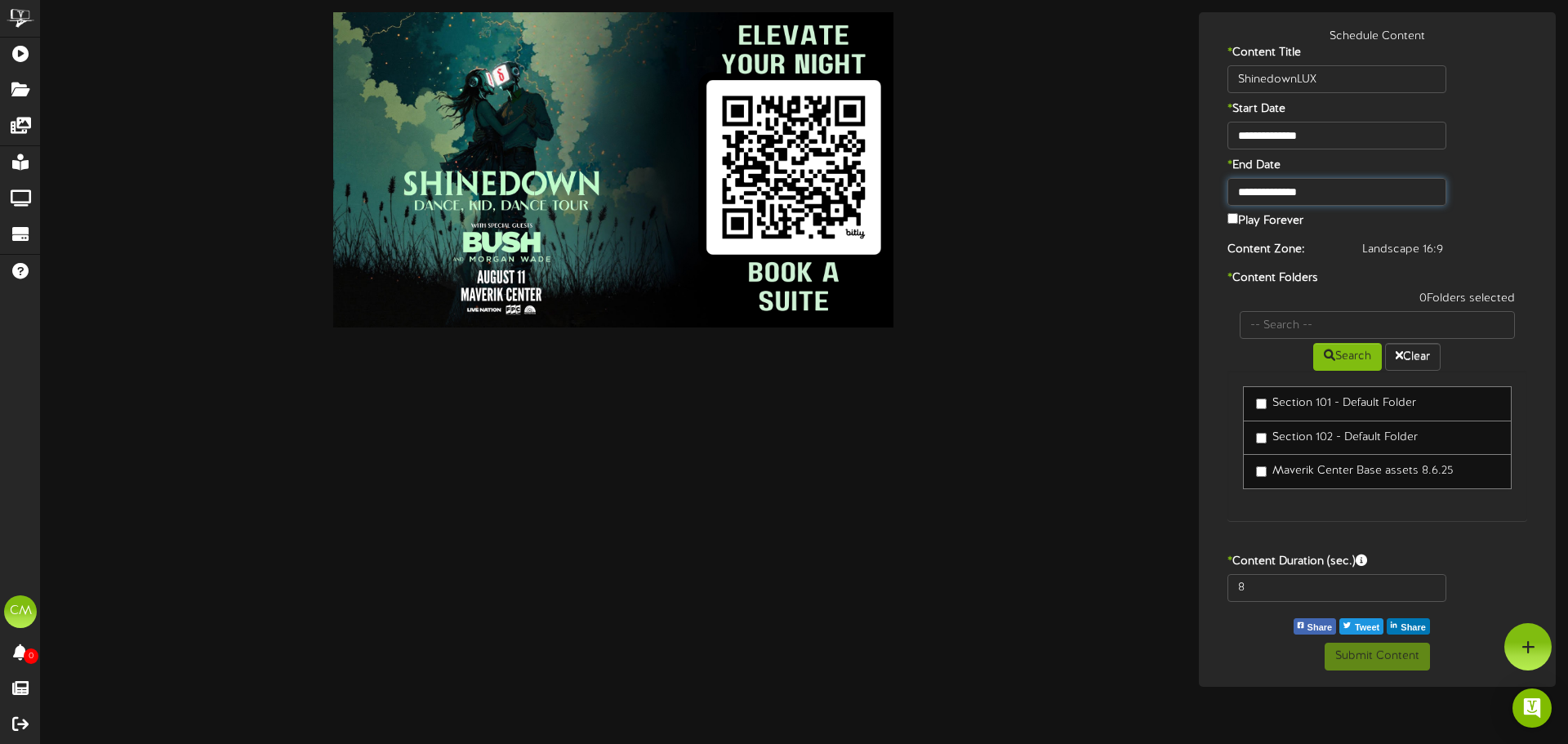 click on "**********" at bounding box center [1337, 192] 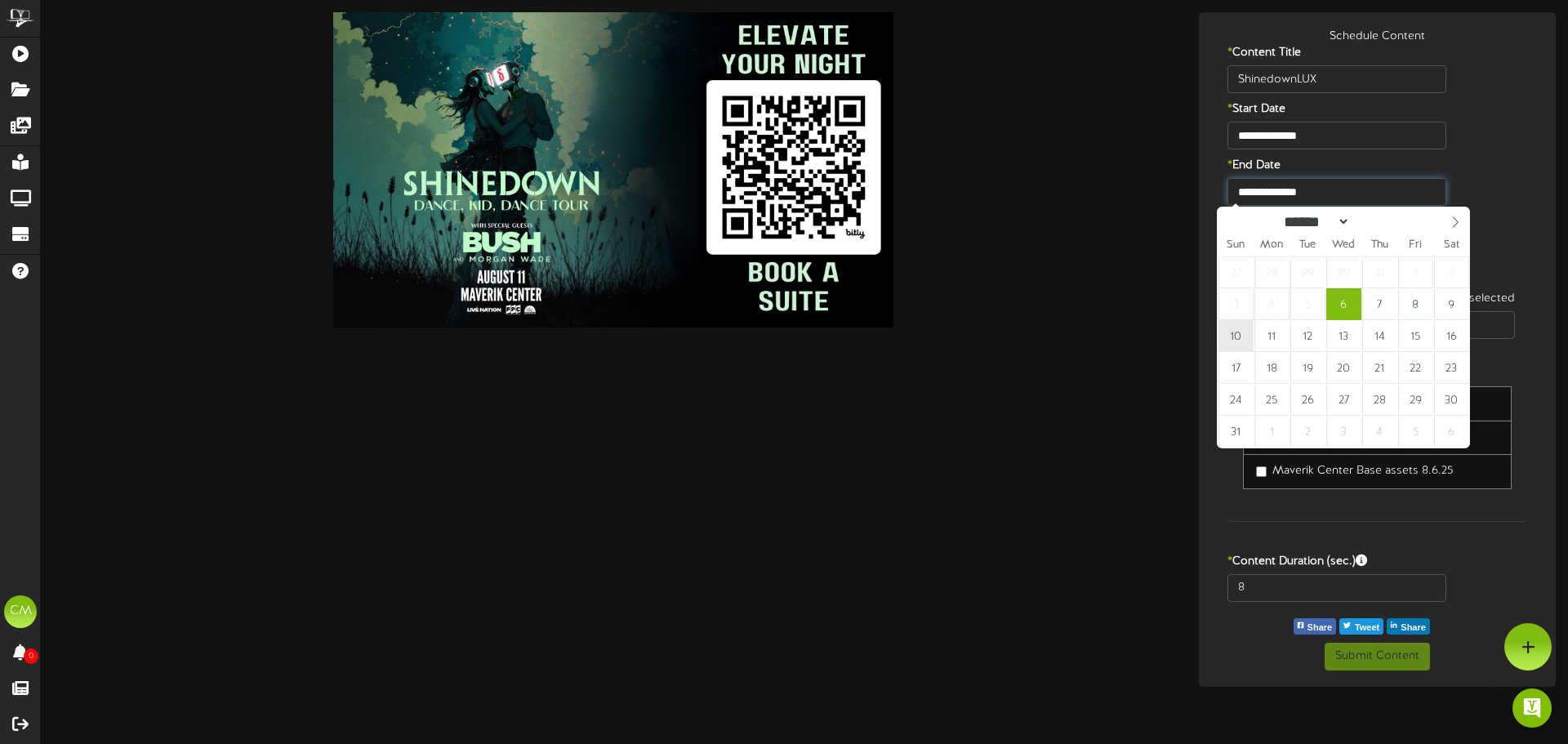 type on "**********" 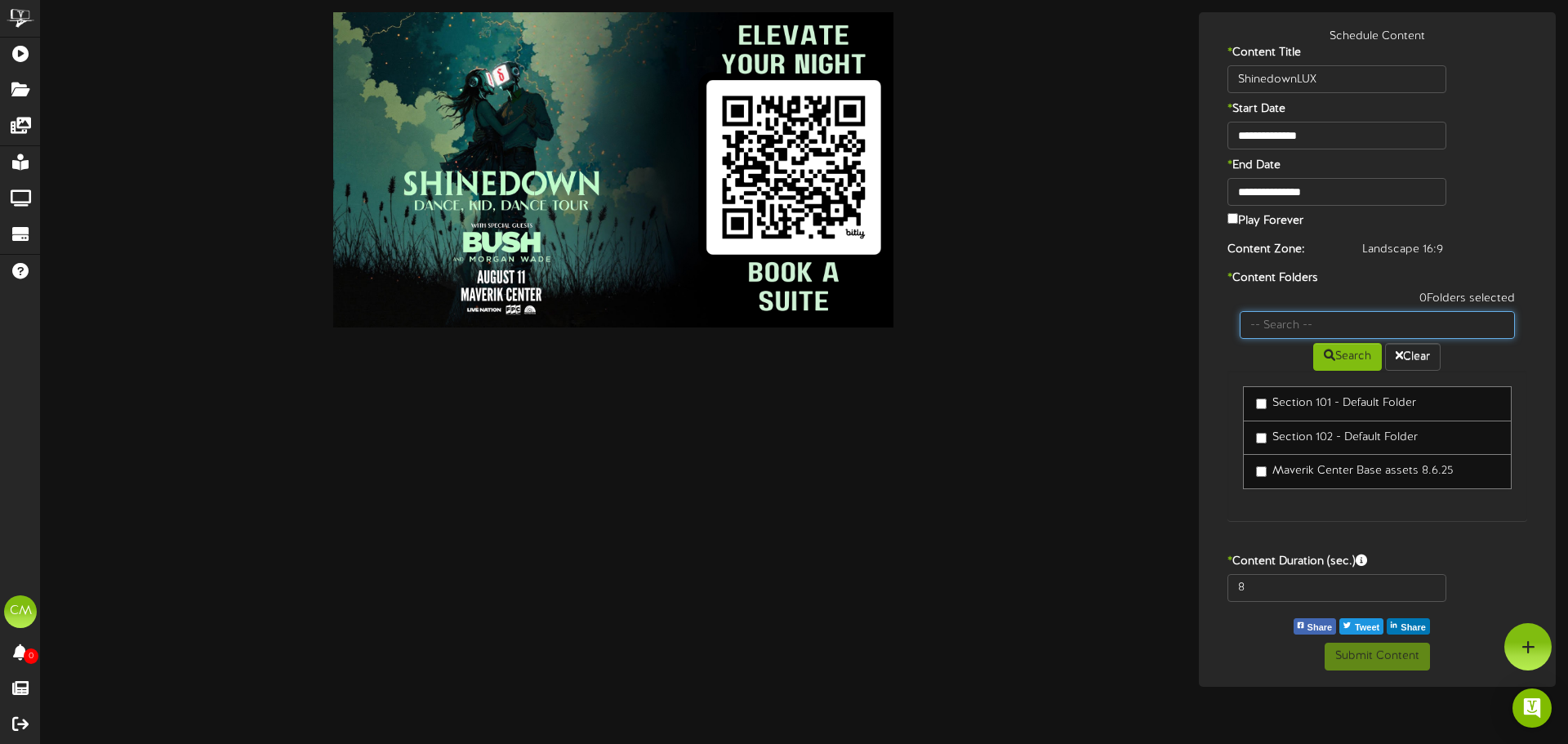 click at bounding box center [1378, 325] 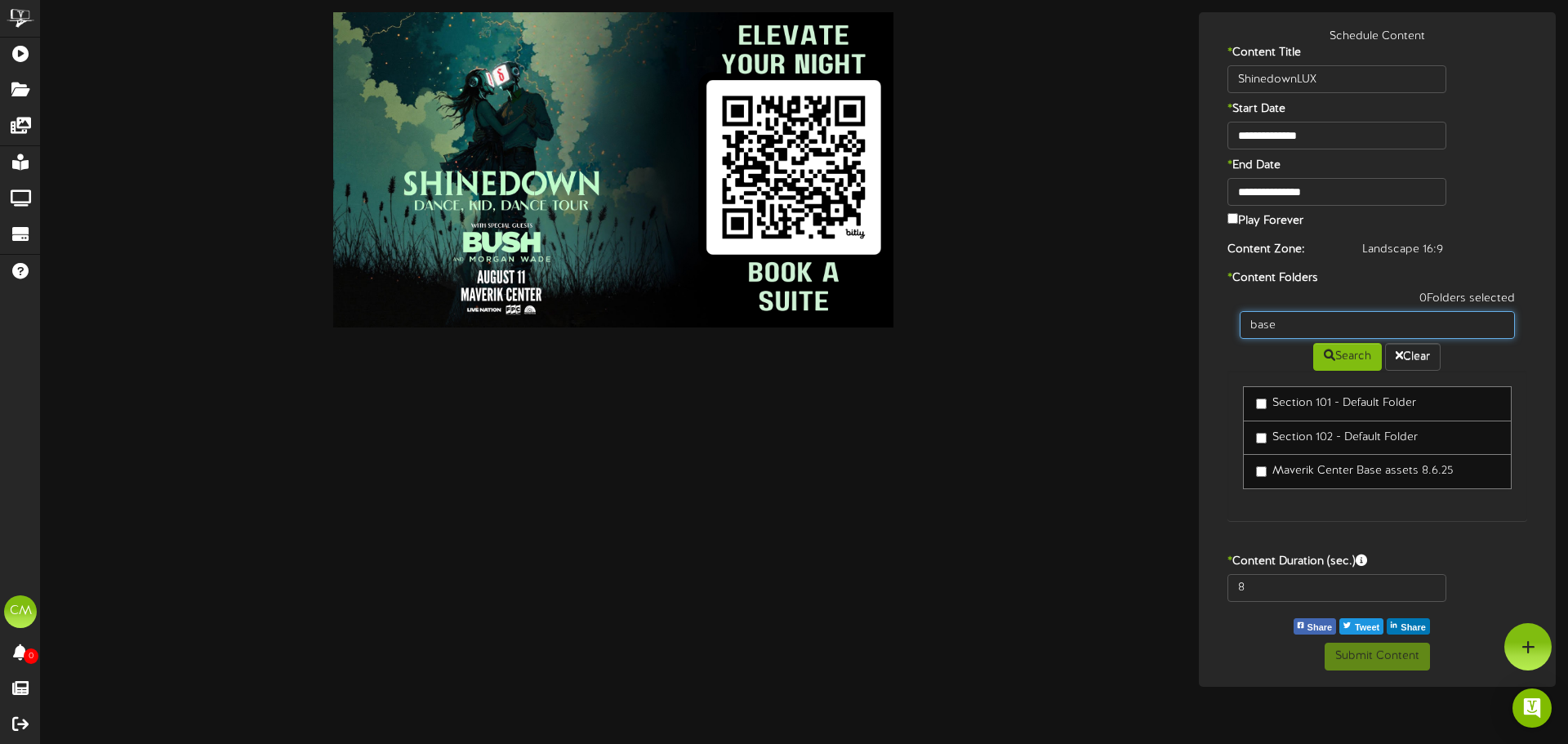 type on "base" 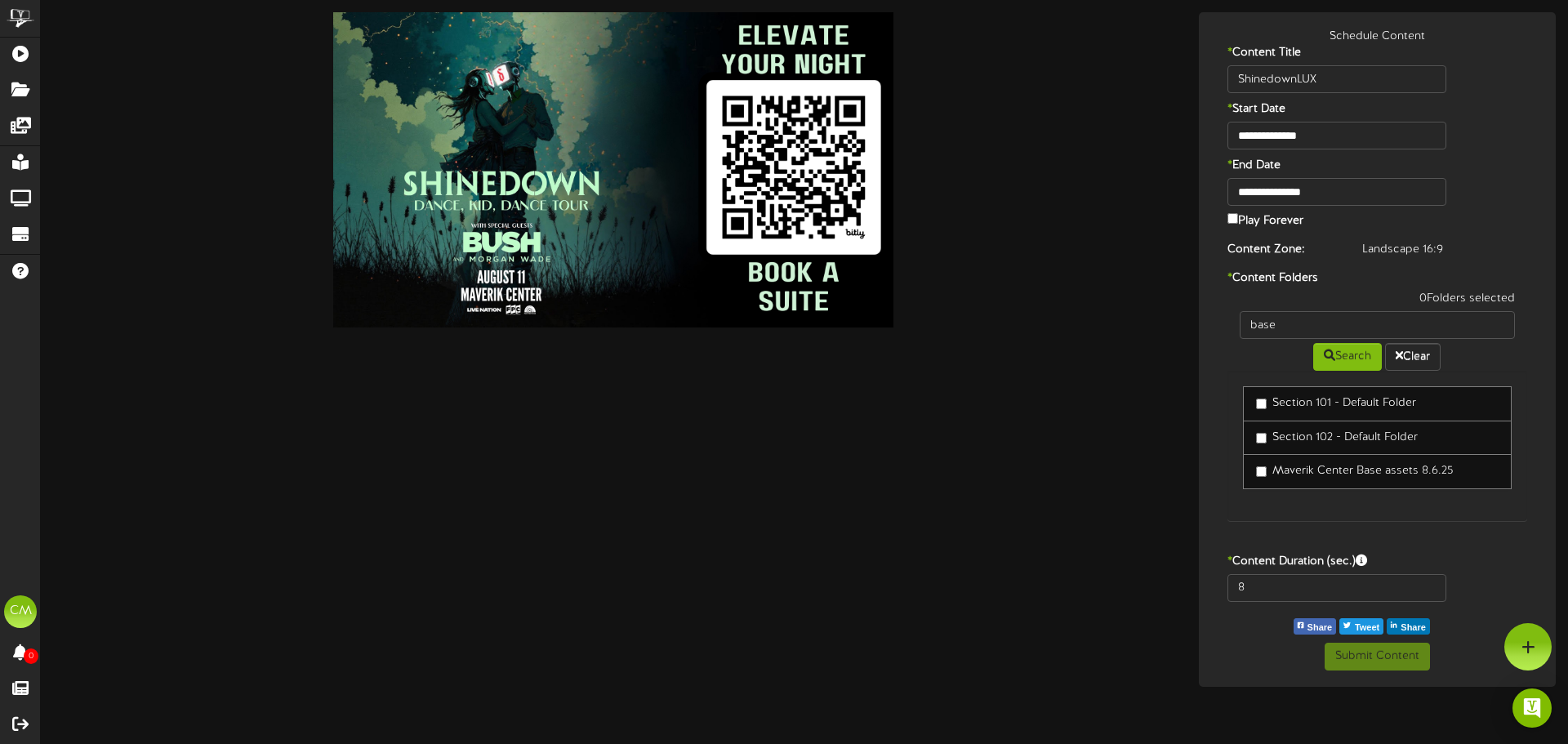 click on "Maverik Center Base assets 8.6.25" at bounding box center (1354, 471) 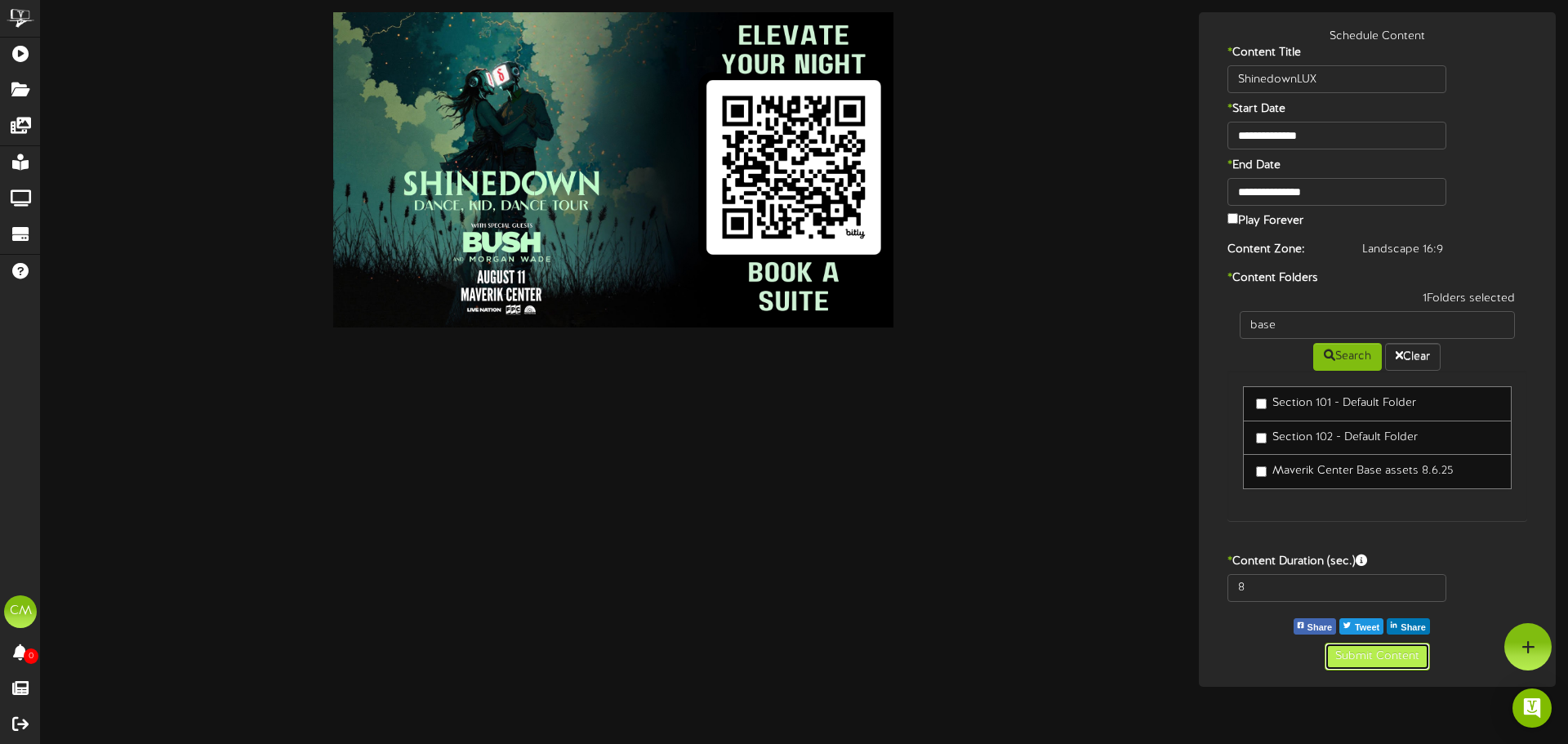 click on "Submit Content" at bounding box center (1377, 657) 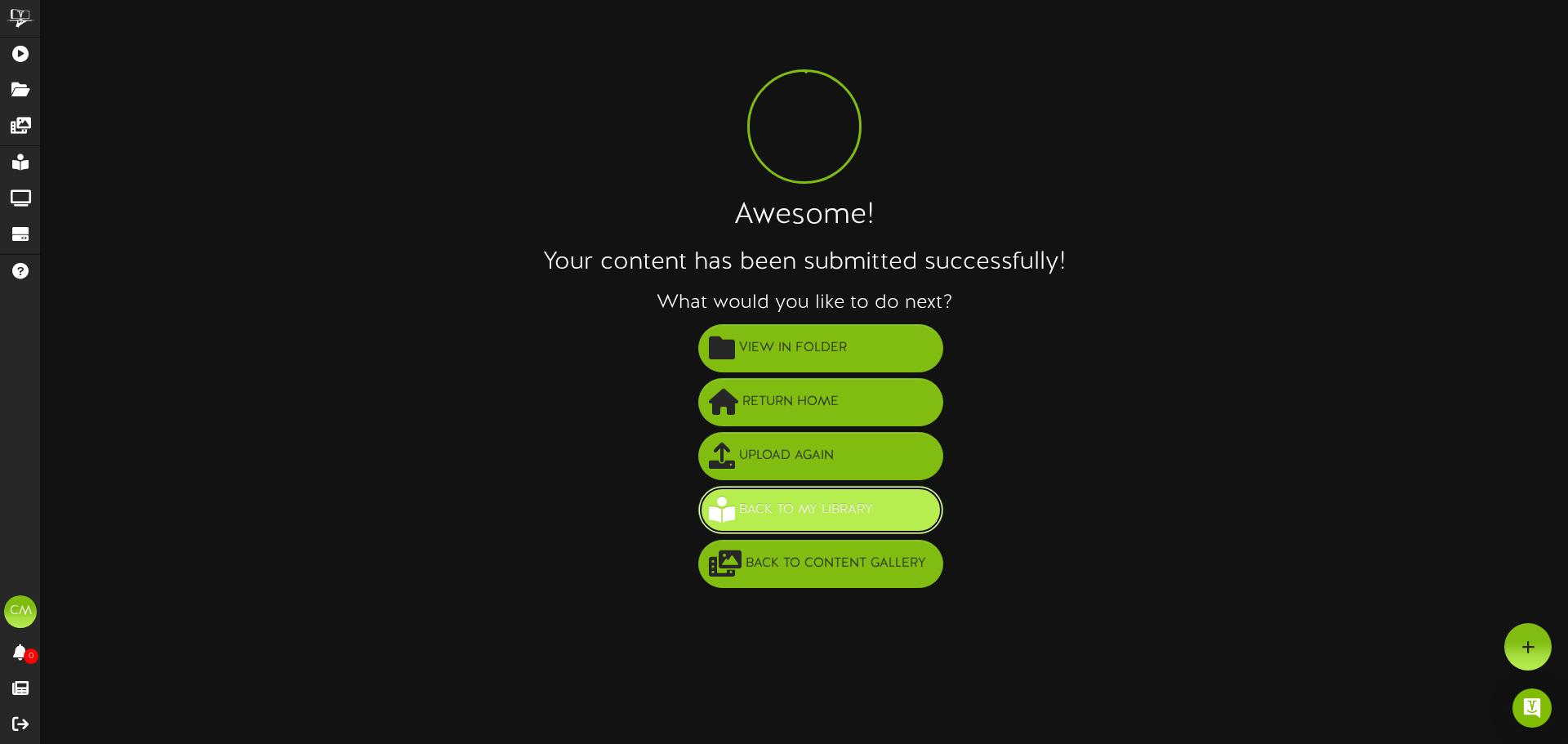 click on "Back to My Library" at bounding box center [806, 510] 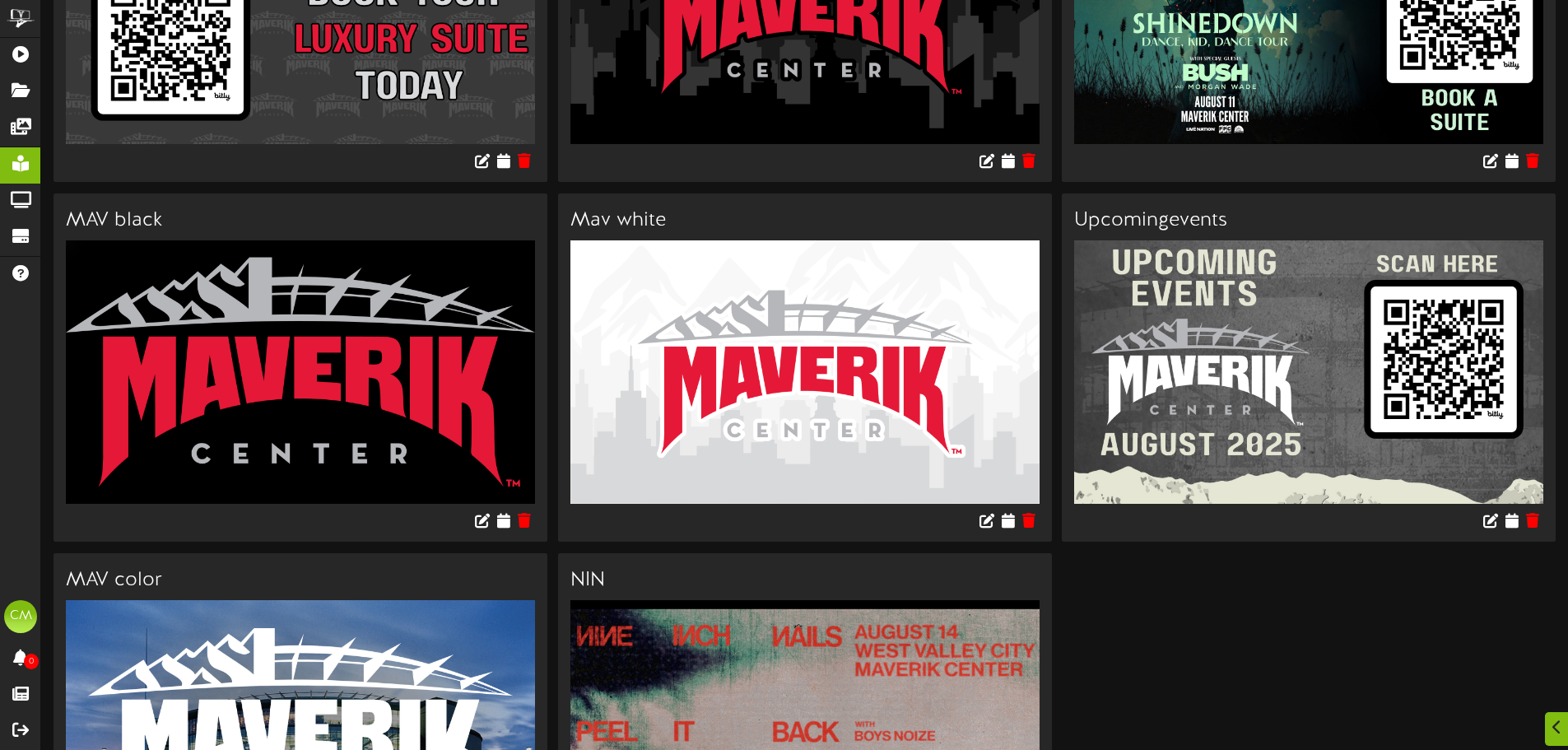 scroll, scrollTop: 659, scrollLeft: 0, axis: vertical 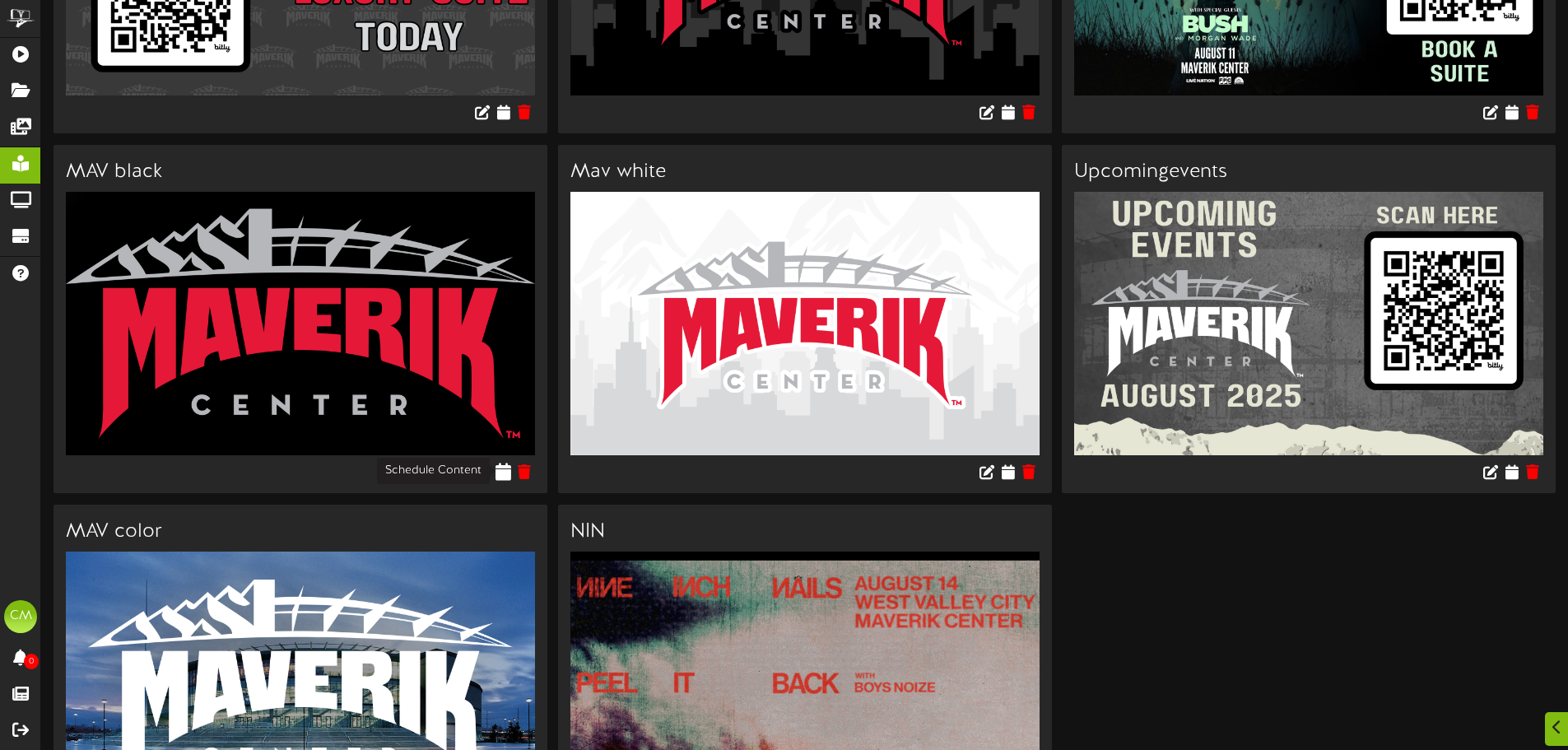 click at bounding box center (503, 472) 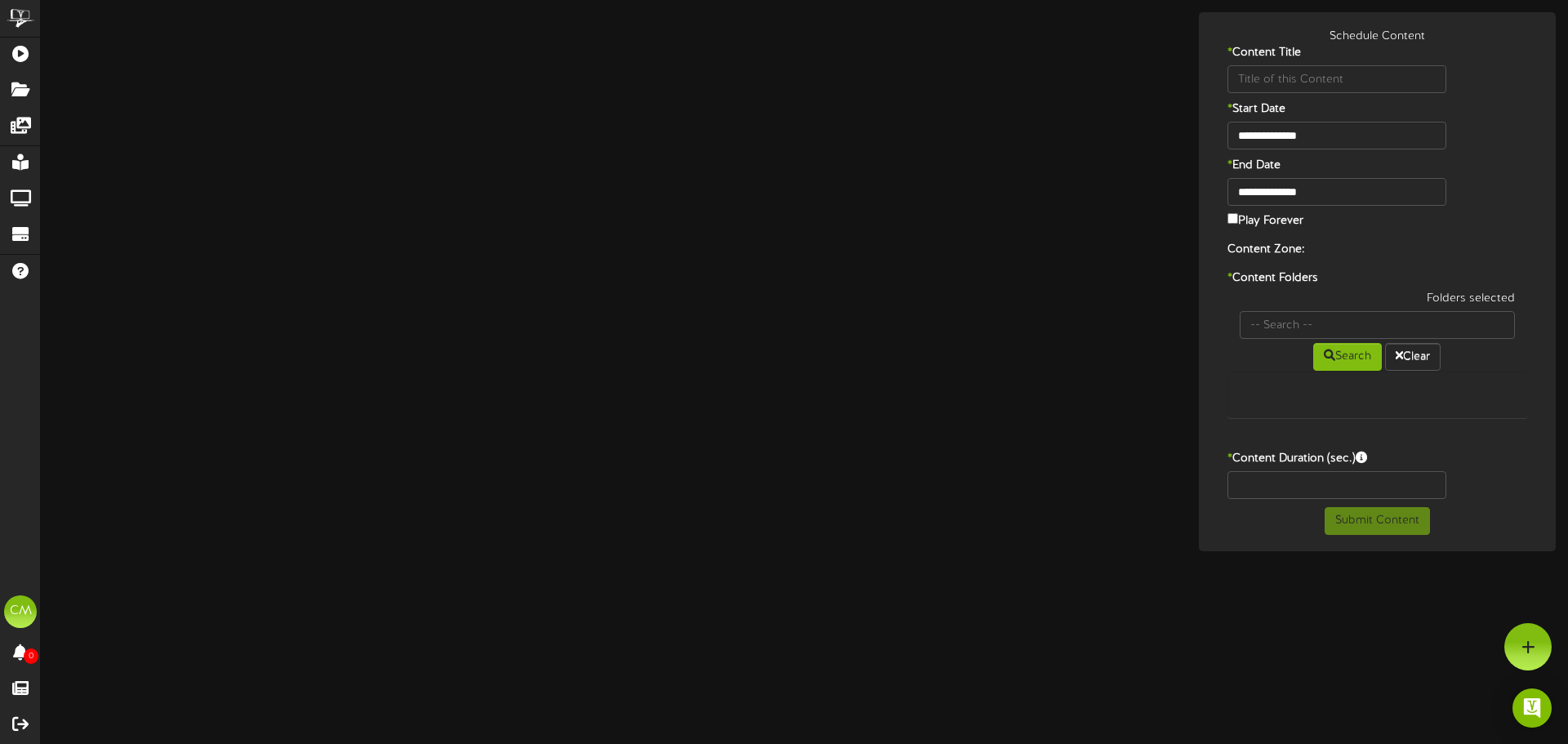 type on "MAV black" 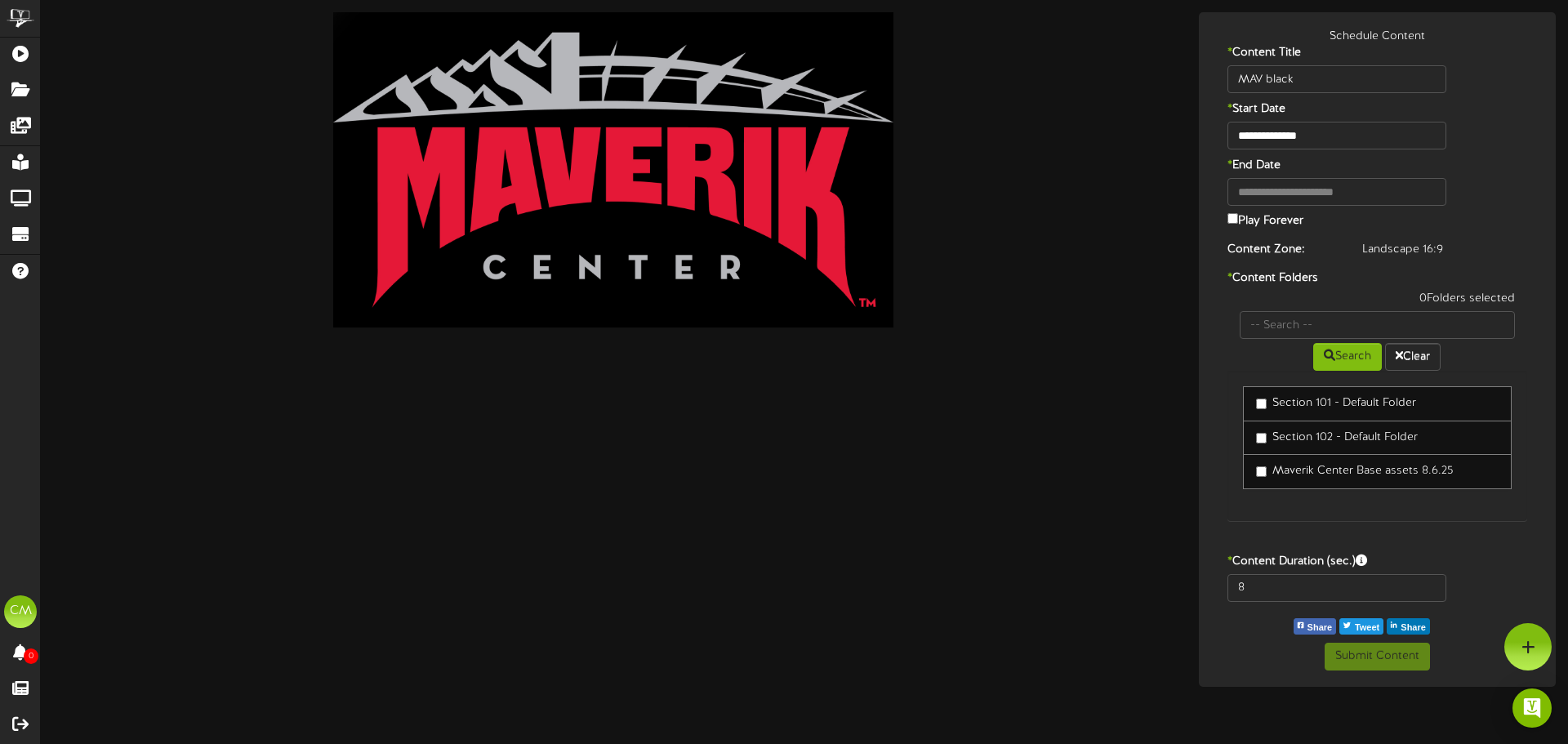 click on "Maverik Center Base assets 8.6.25" at bounding box center [1354, 471] 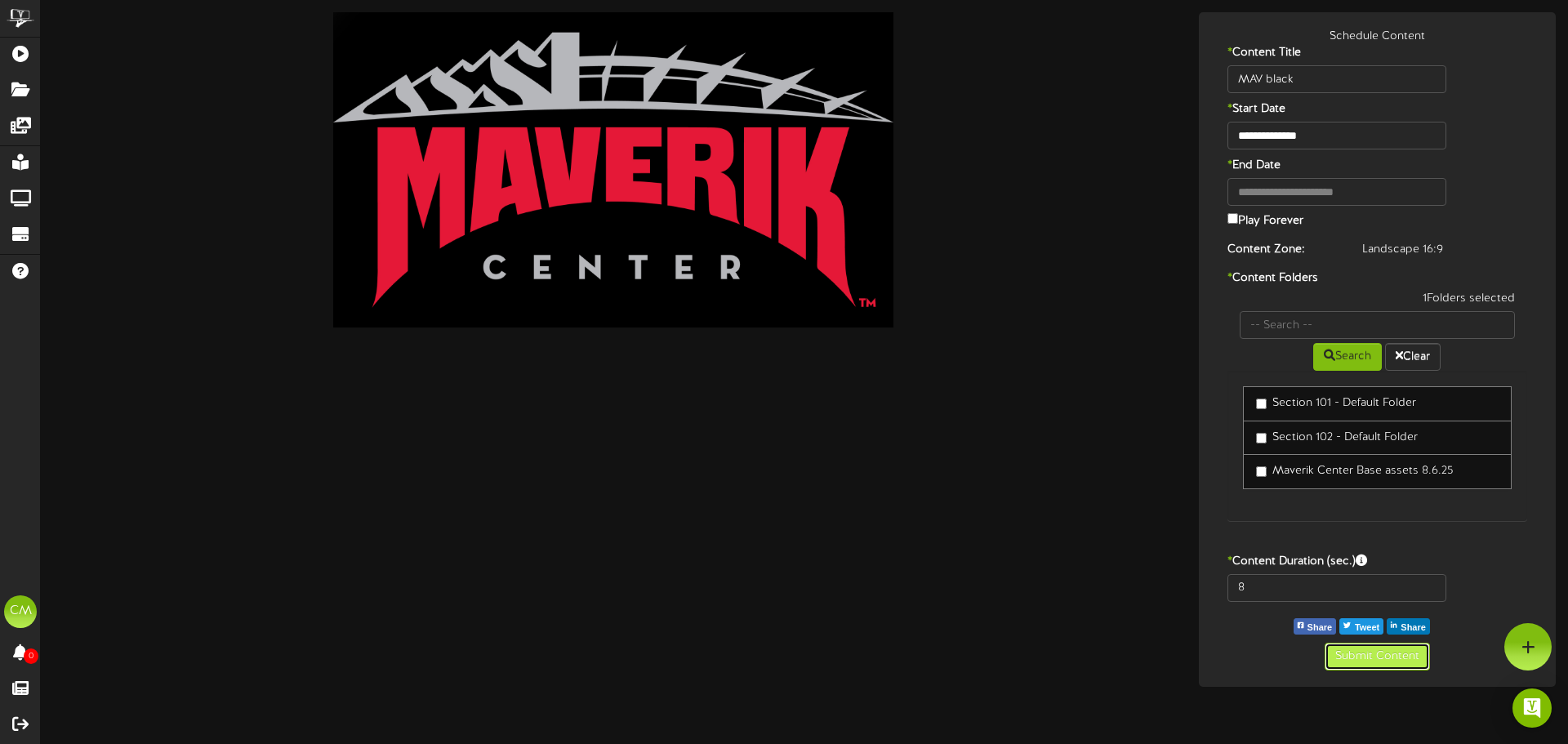 click on "Submit Content" at bounding box center (1377, 657) 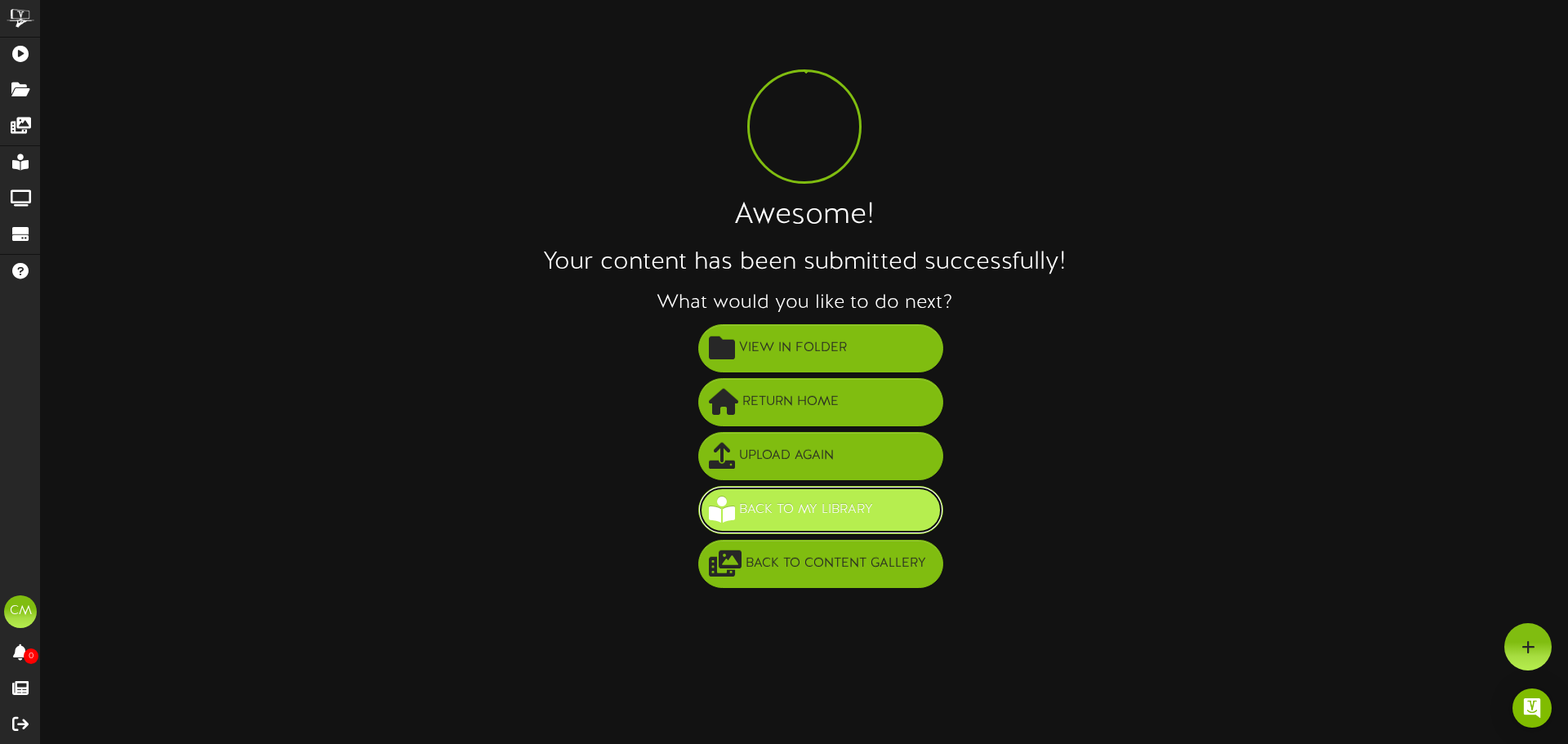 click on "Back to My Library" at bounding box center [806, 510] 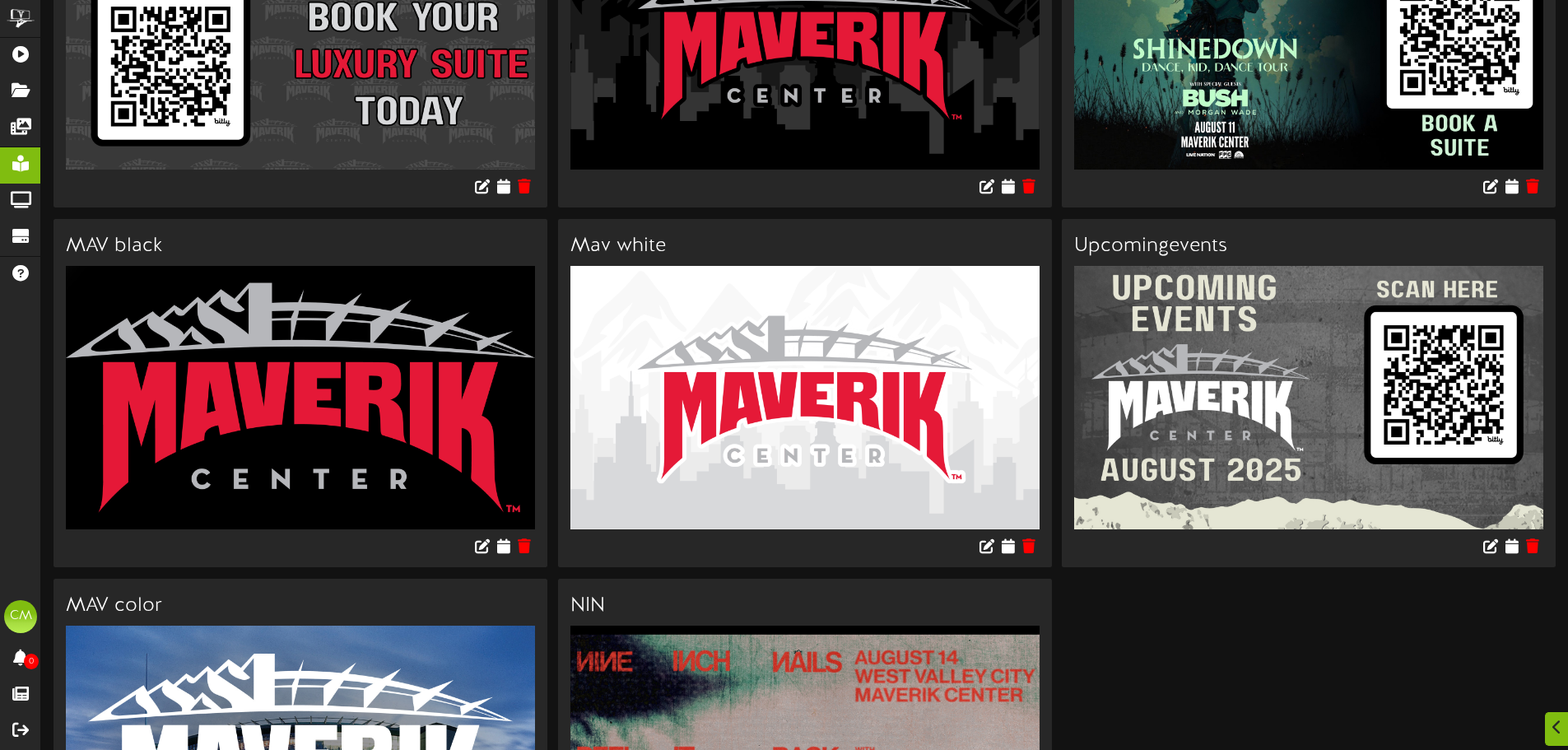 scroll, scrollTop: 659, scrollLeft: 0, axis: vertical 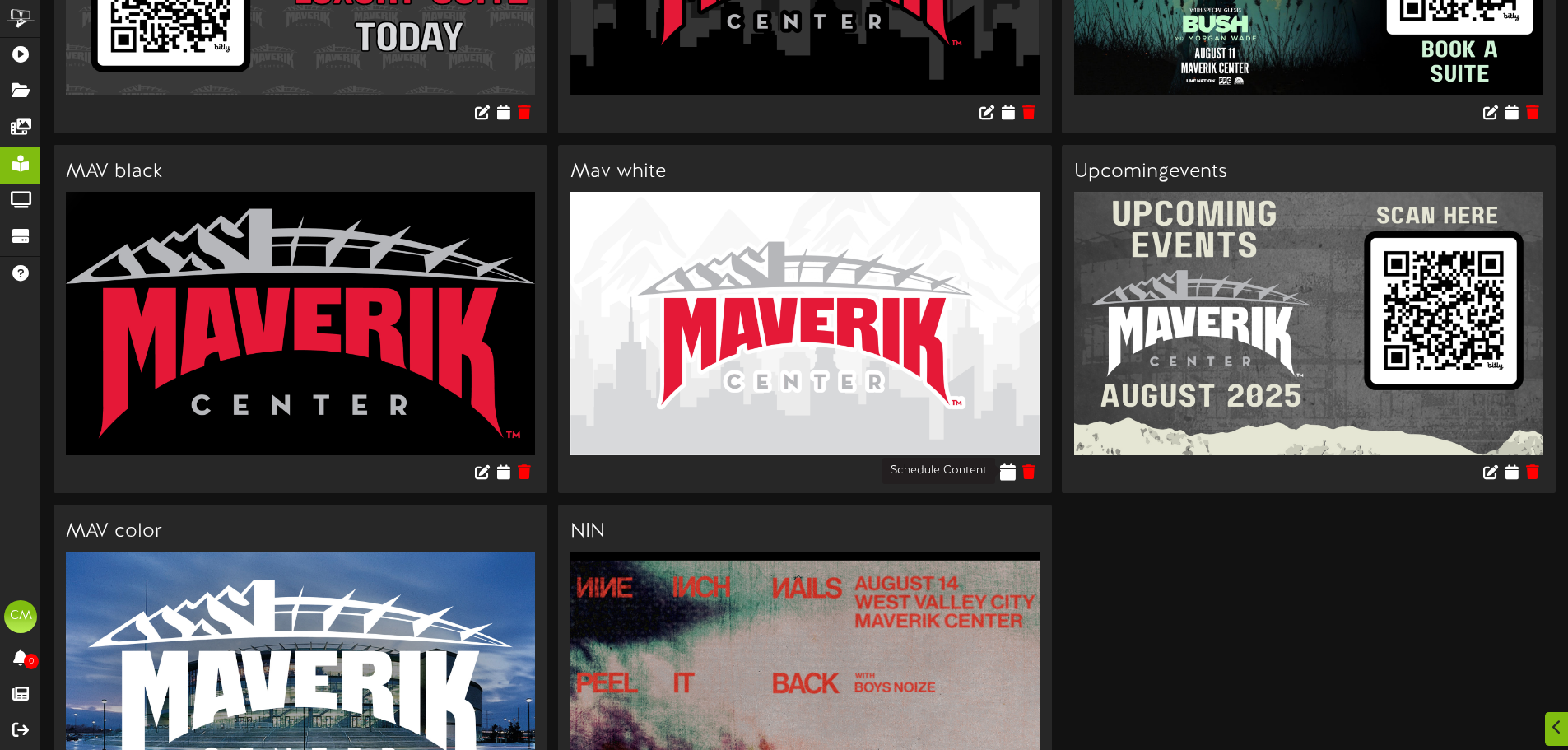 click at bounding box center (1007, 472) 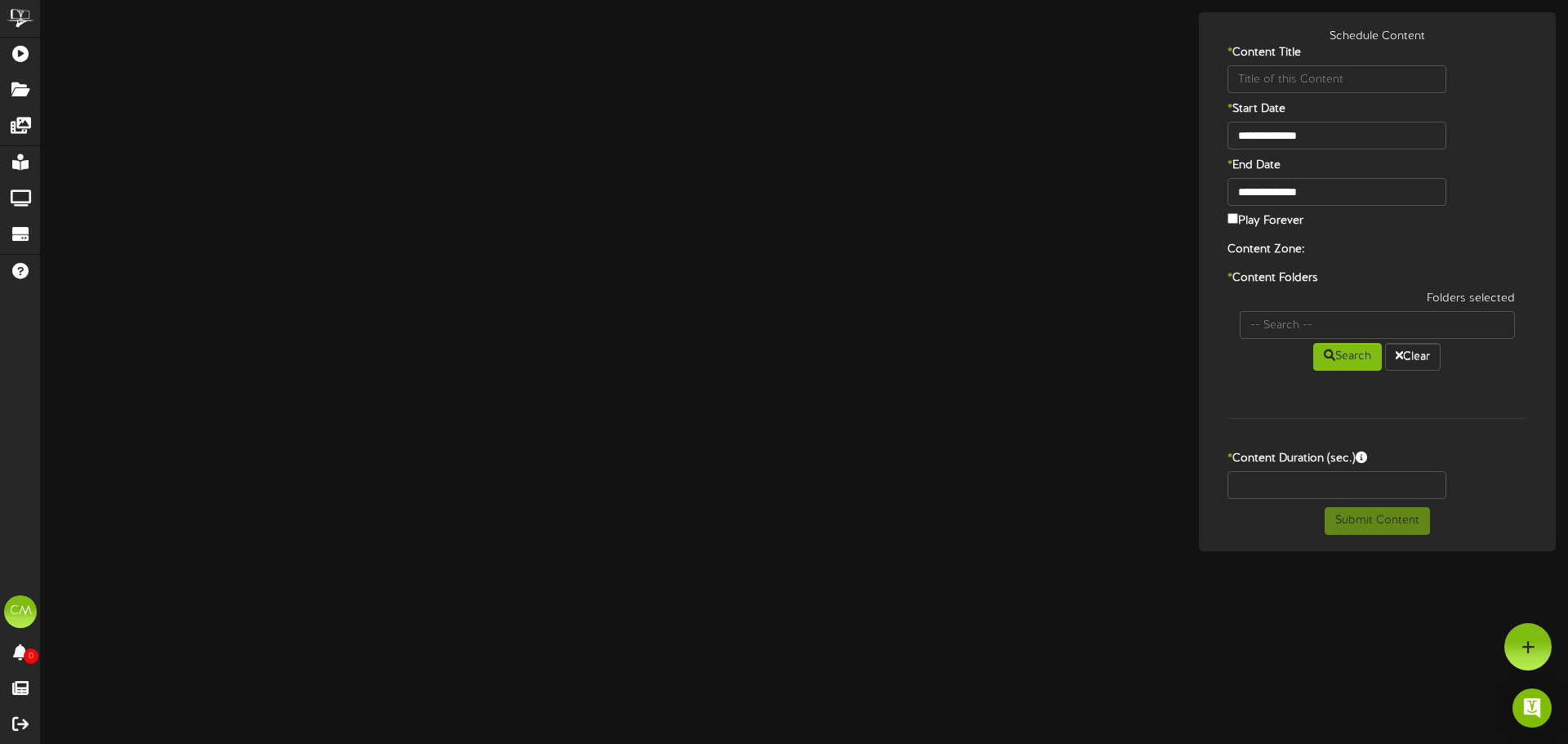 type on "Mav white" 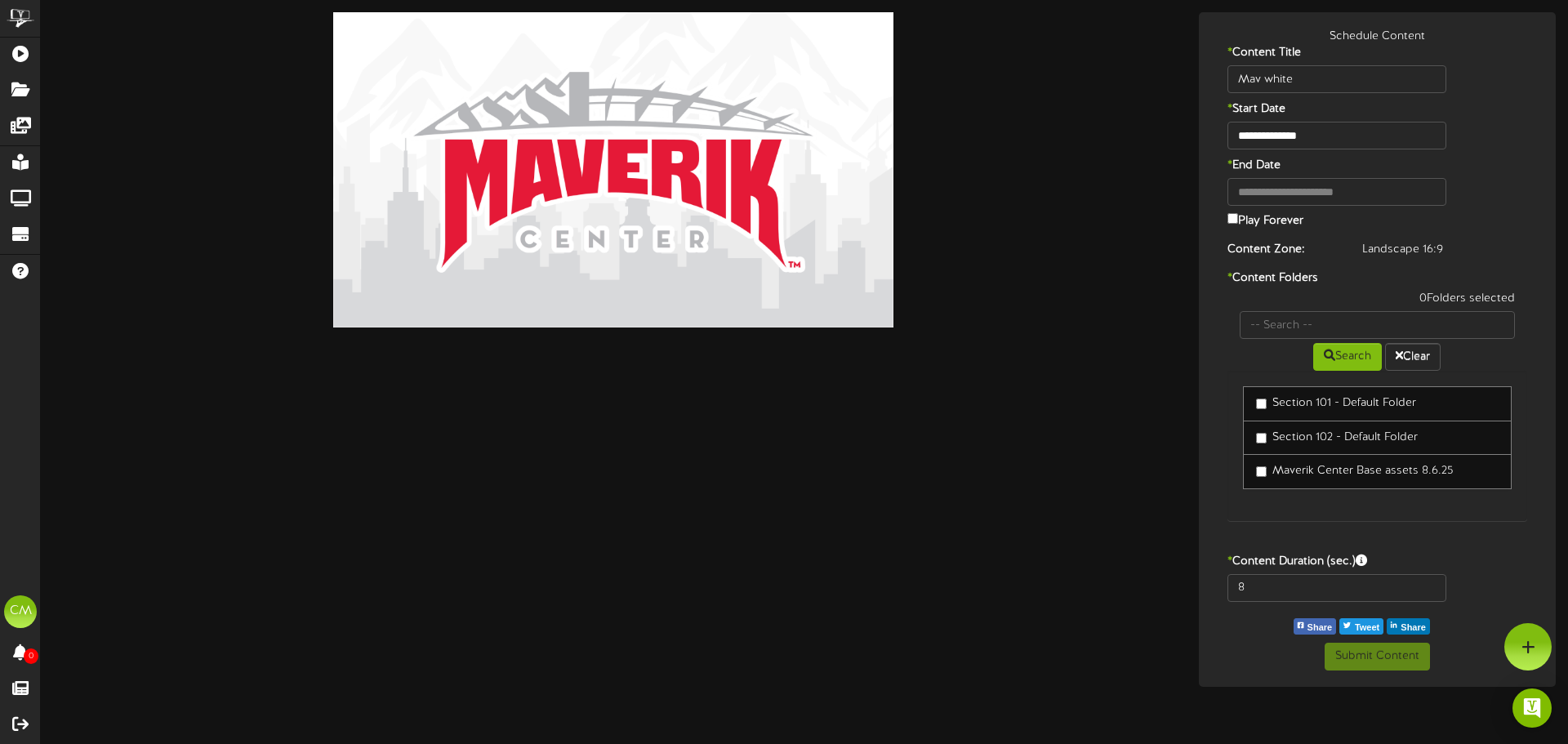 click on "Maverik Center Base assets 8.6.25" at bounding box center [1354, 471] 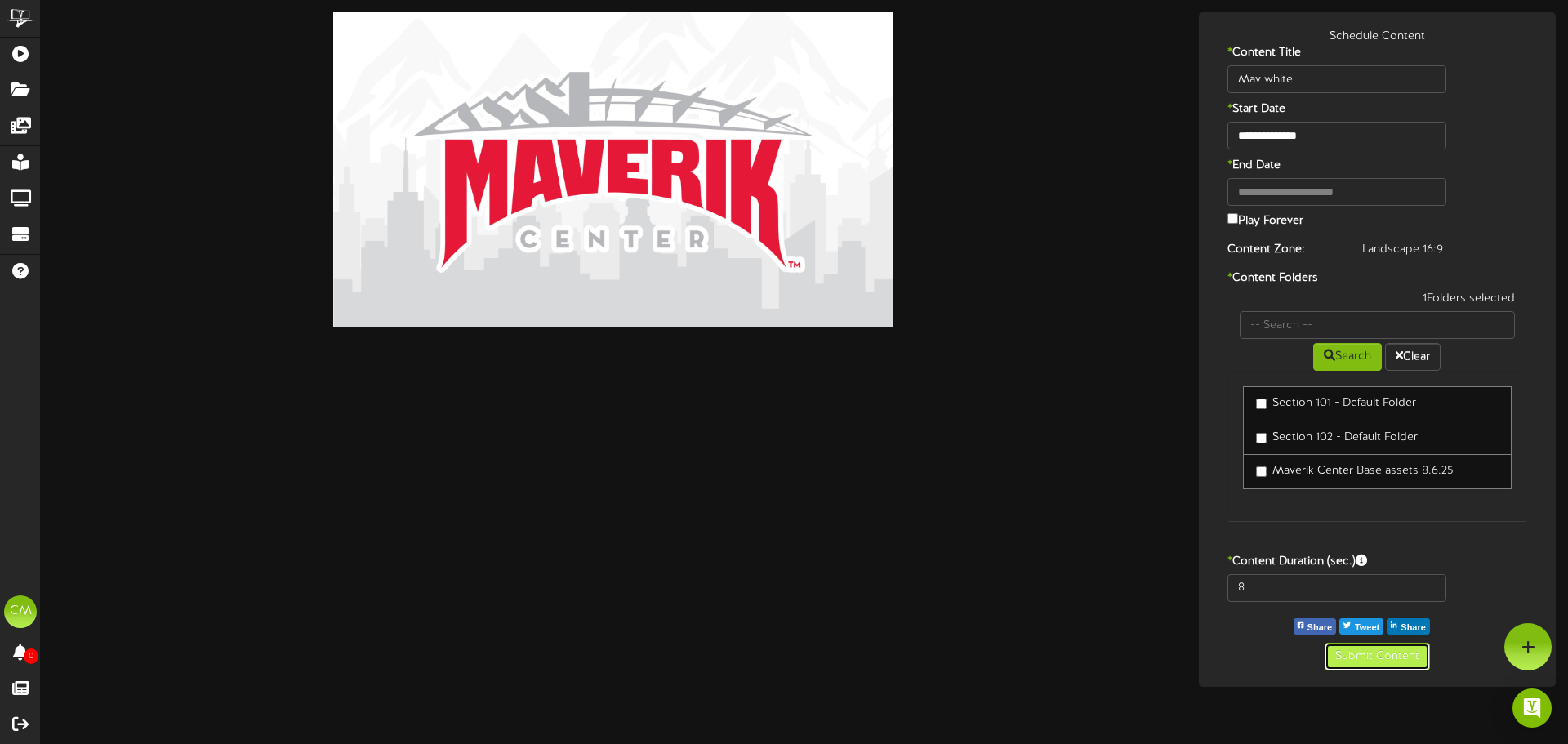 click on "Submit Content" at bounding box center (1377, 657) 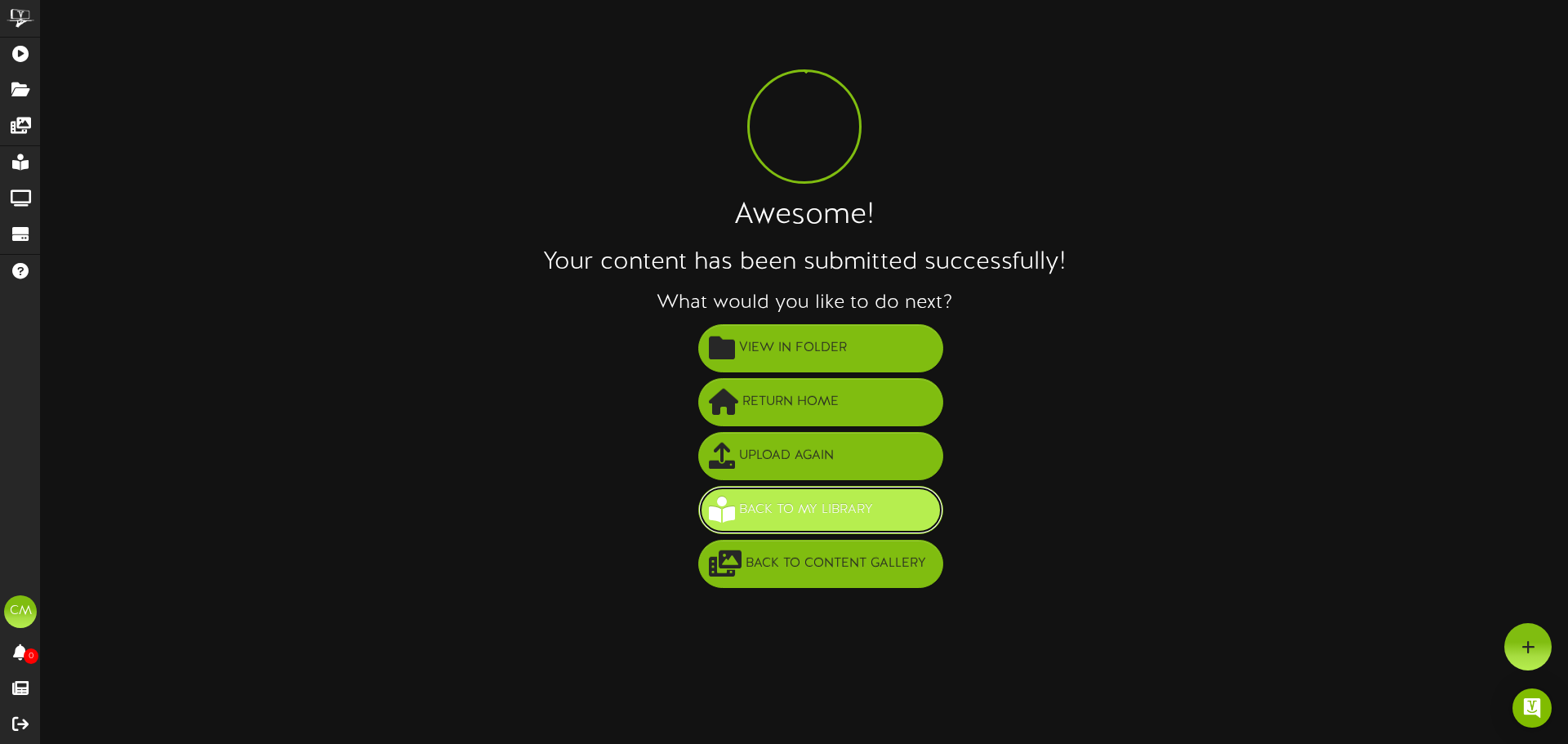 click on "Back to My Library" at bounding box center (806, 510) 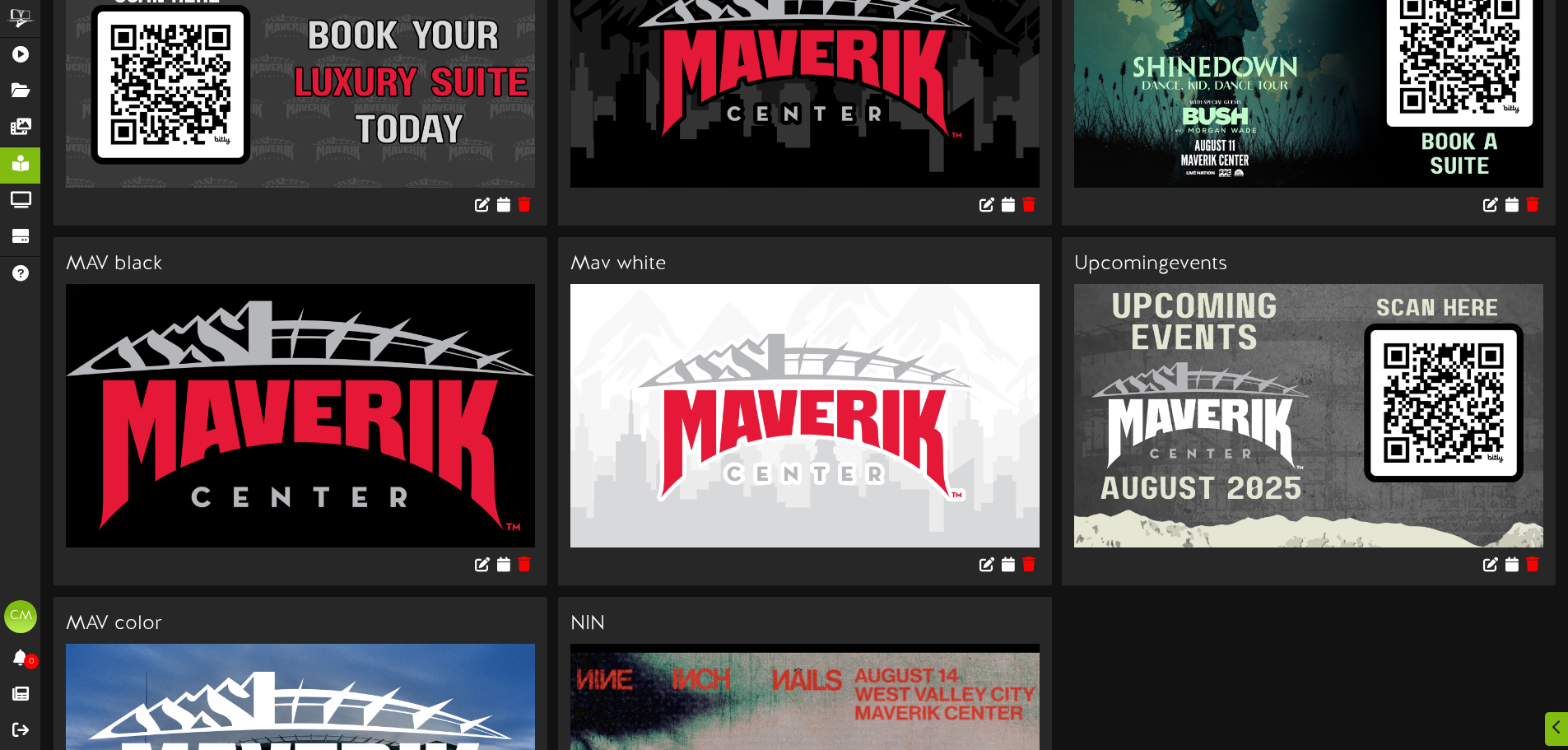 scroll, scrollTop: 576, scrollLeft: 0, axis: vertical 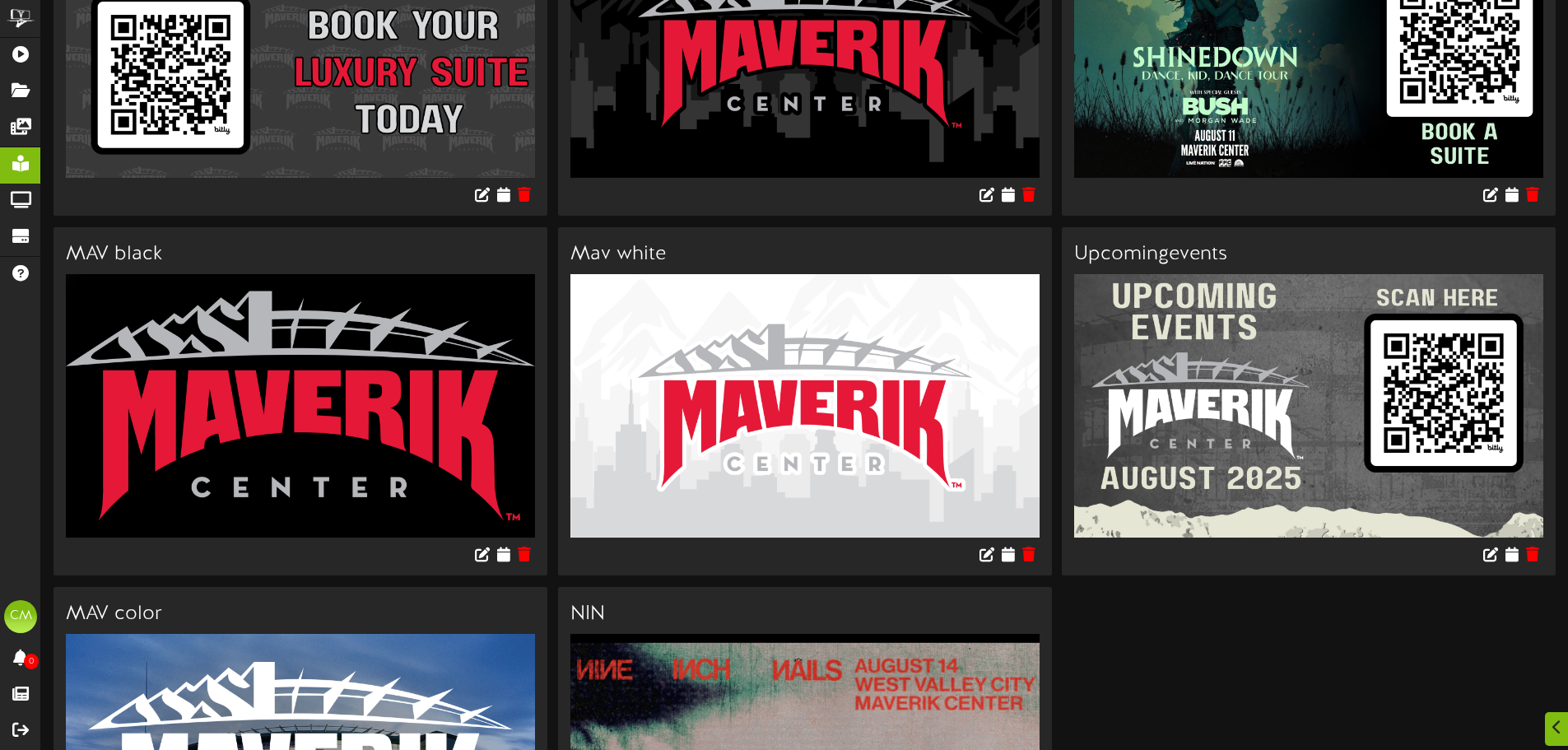click at bounding box center [1309, 557] 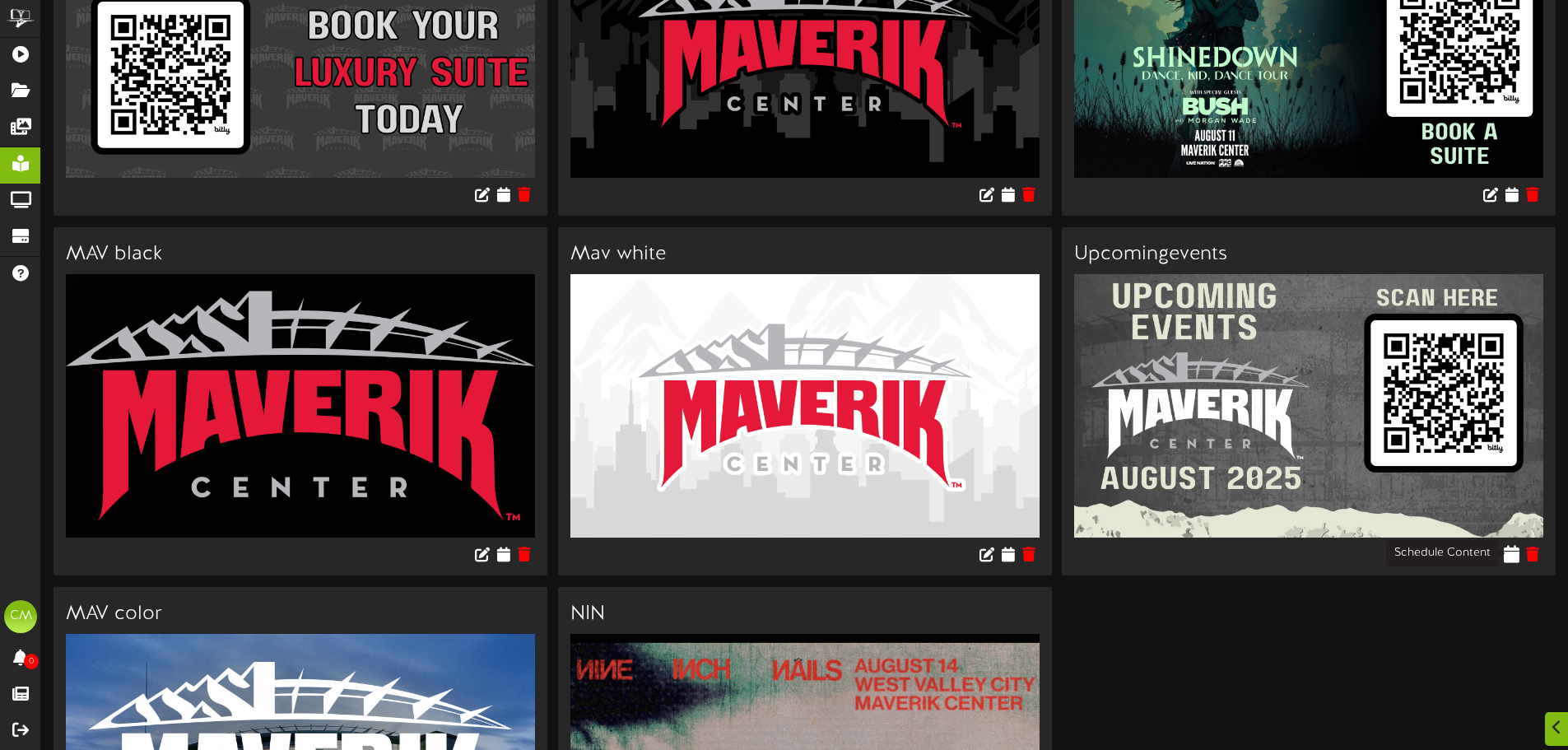 click at bounding box center [1511, 554] 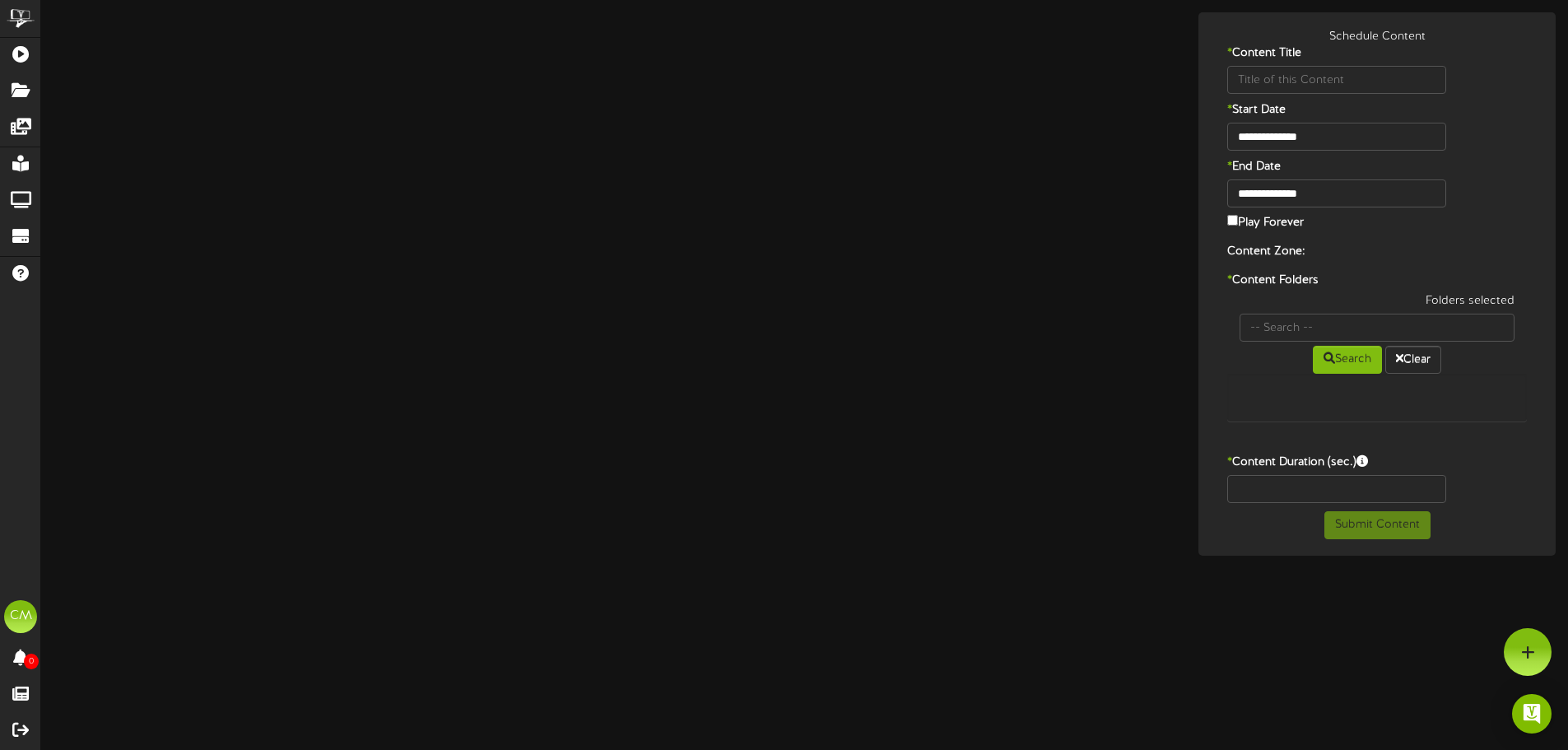 scroll, scrollTop: 0, scrollLeft: 0, axis: both 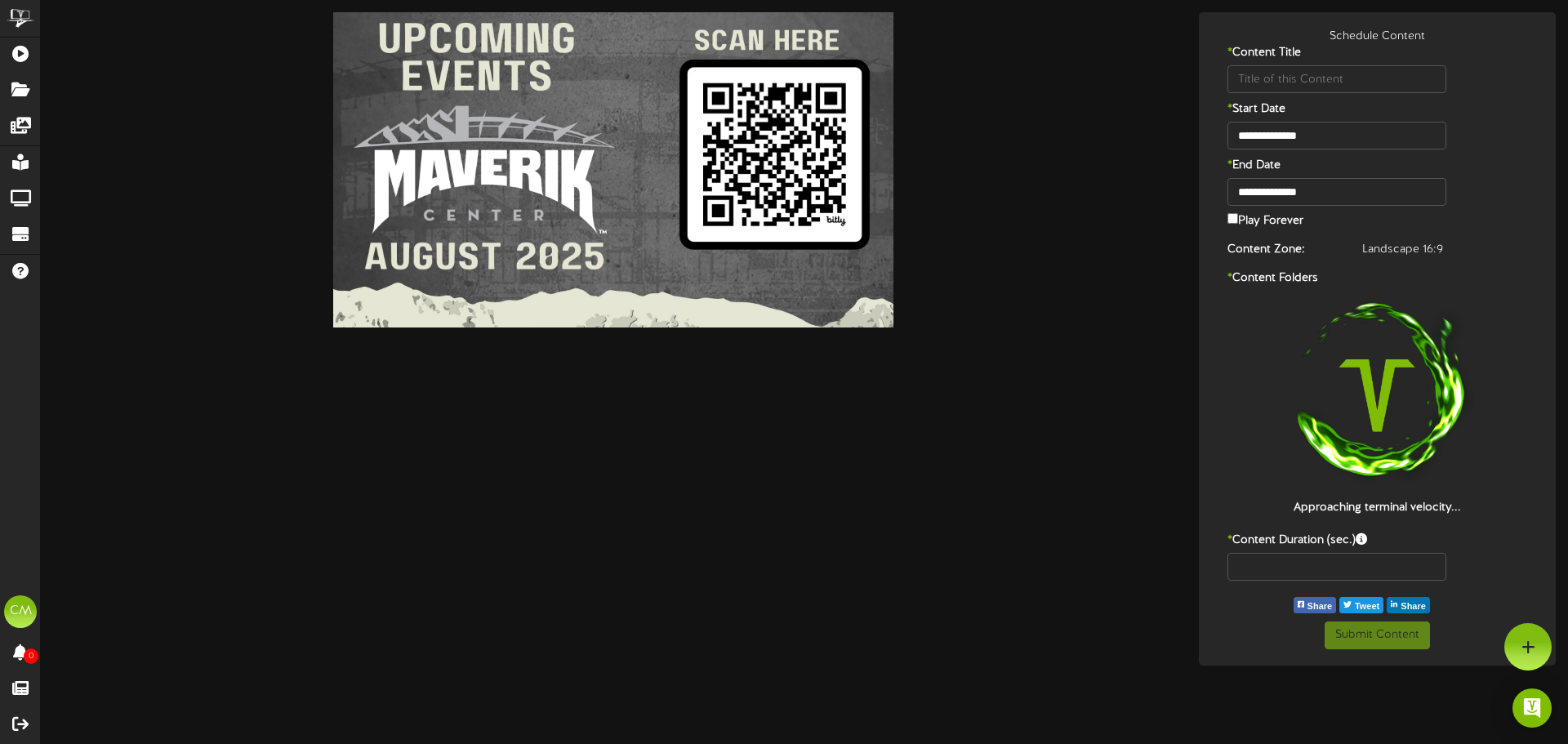 type on "Upcomingevents" 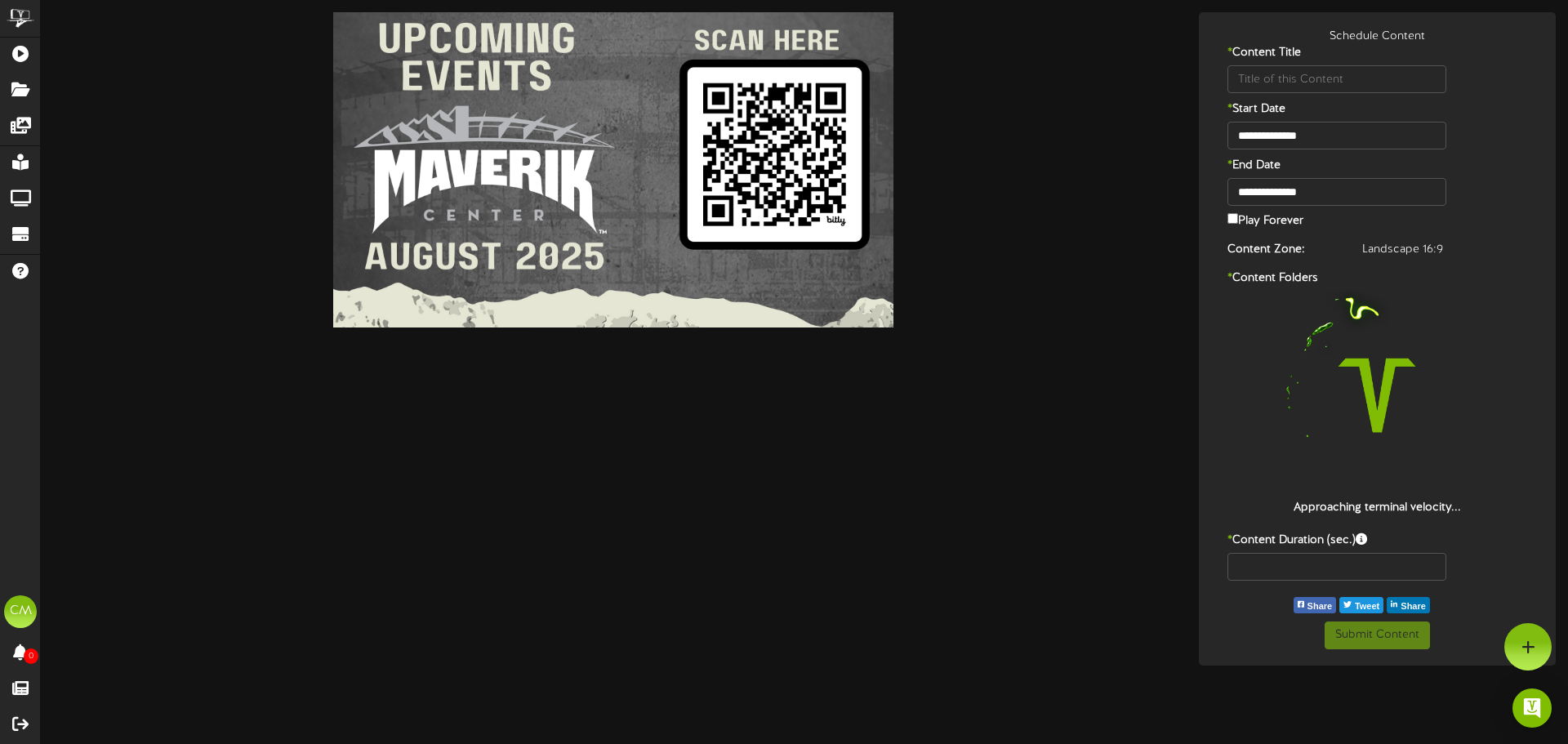 type on "8" 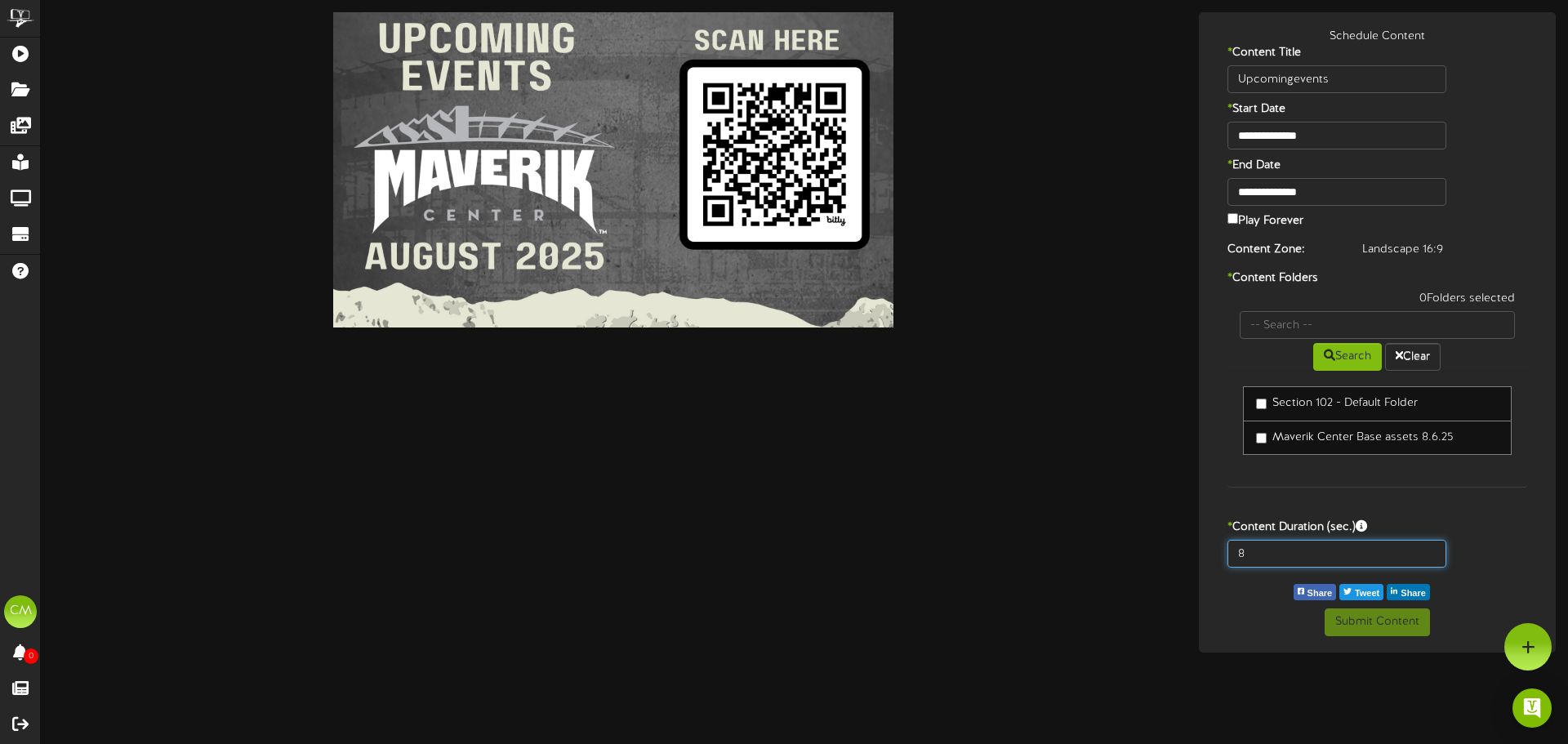 click on "8" at bounding box center (1337, 554) 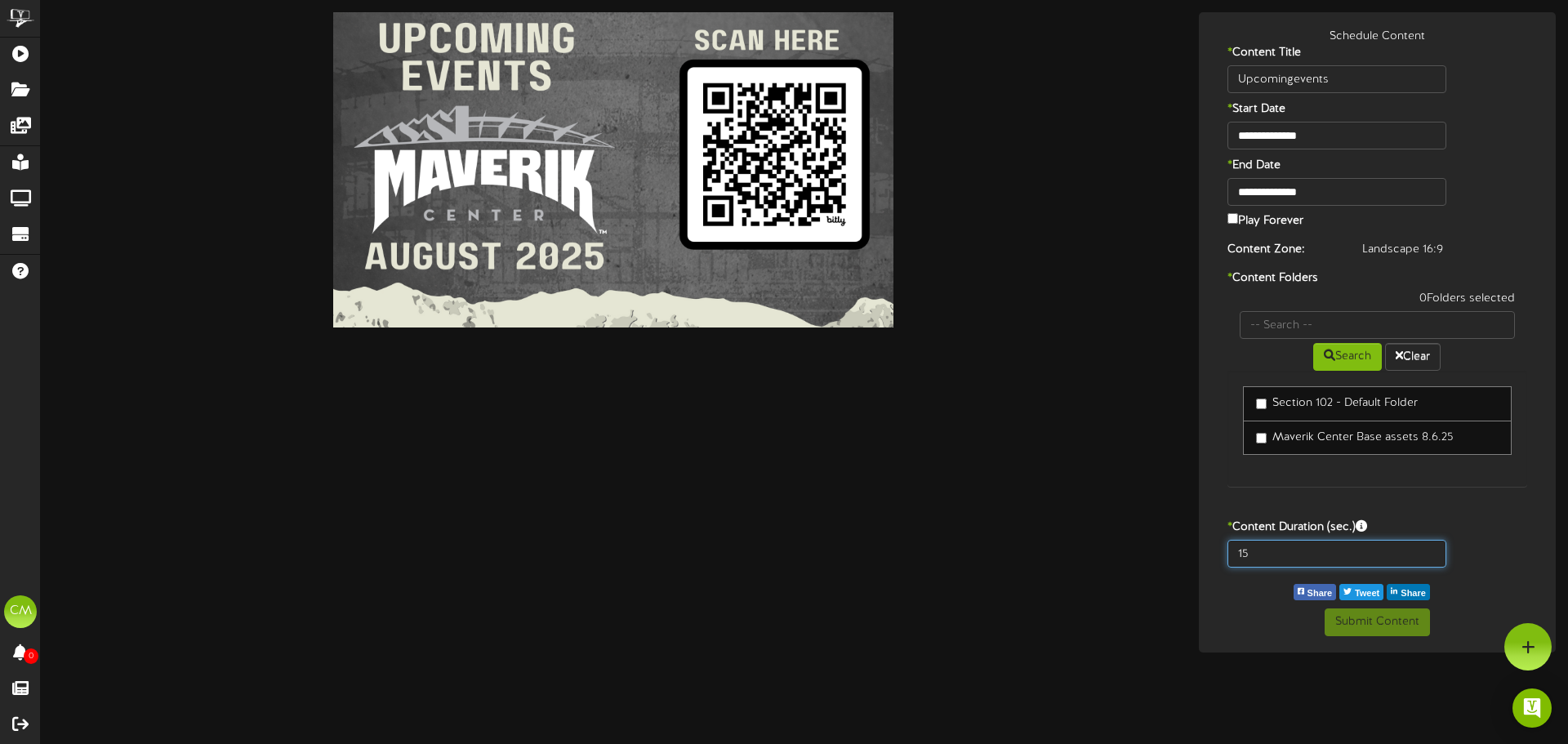 type on "15" 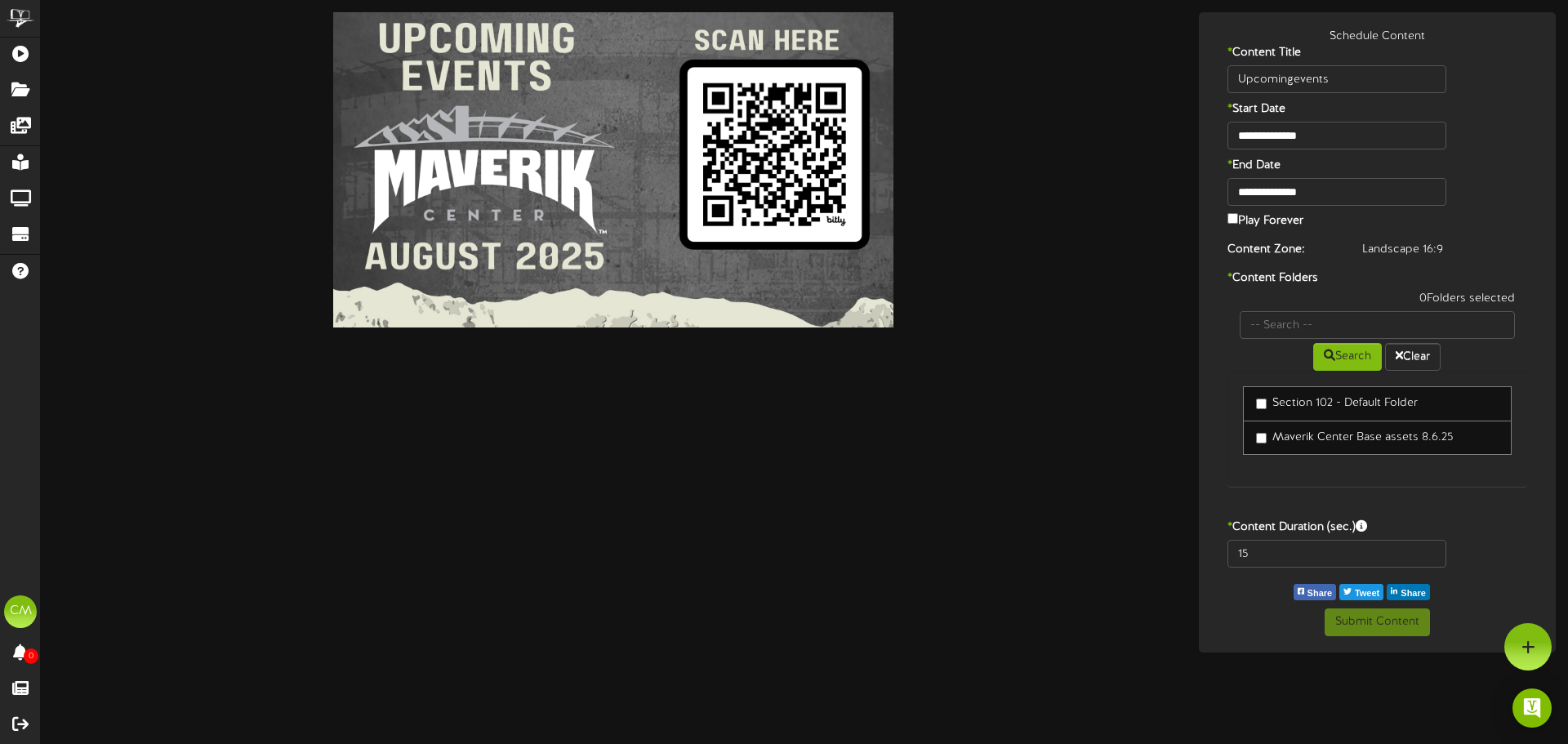 click on "Maverik Center Base assets 8.6.25" at bounding box center [1354, 438] 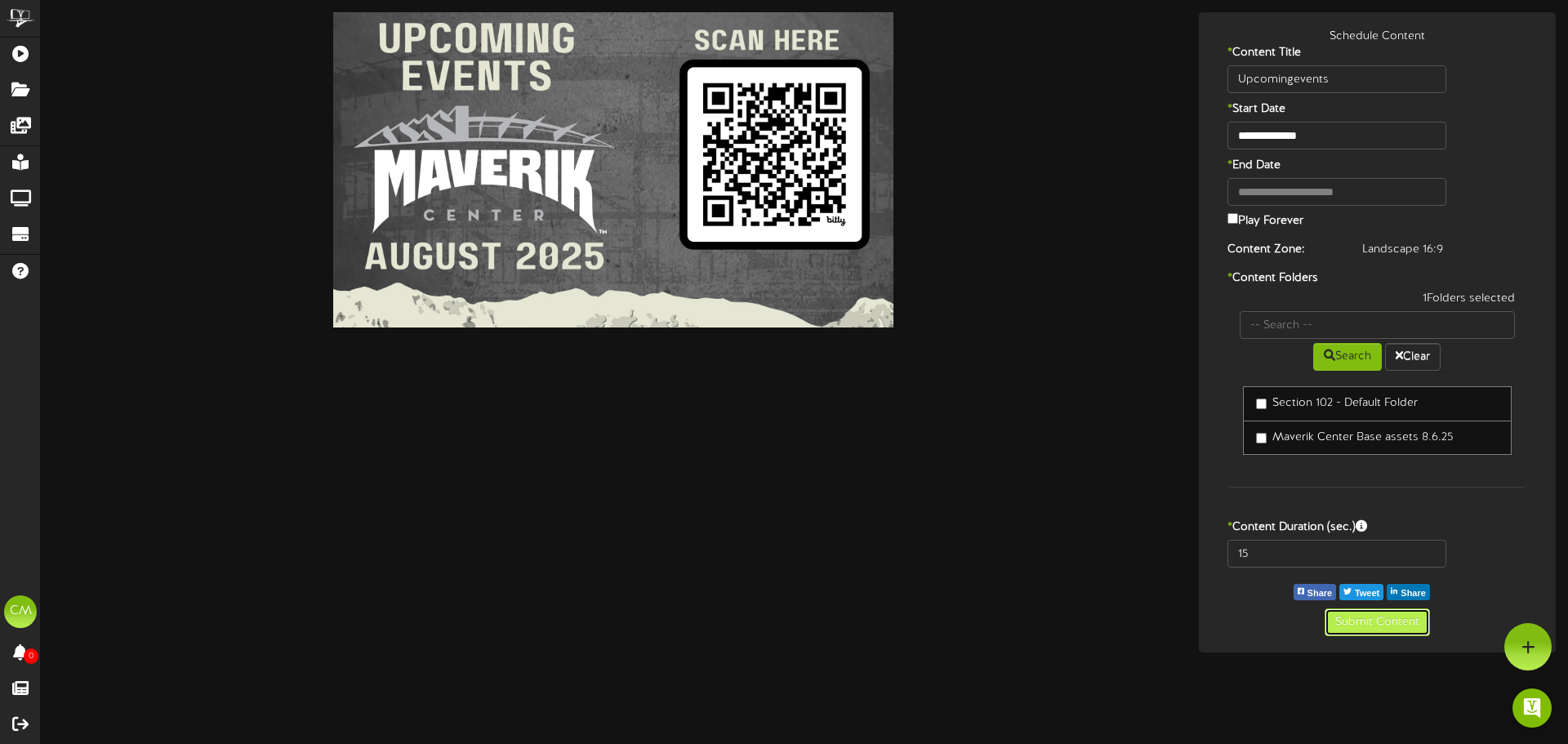 click on "Submit Content" at bounding box center (1377, 622) 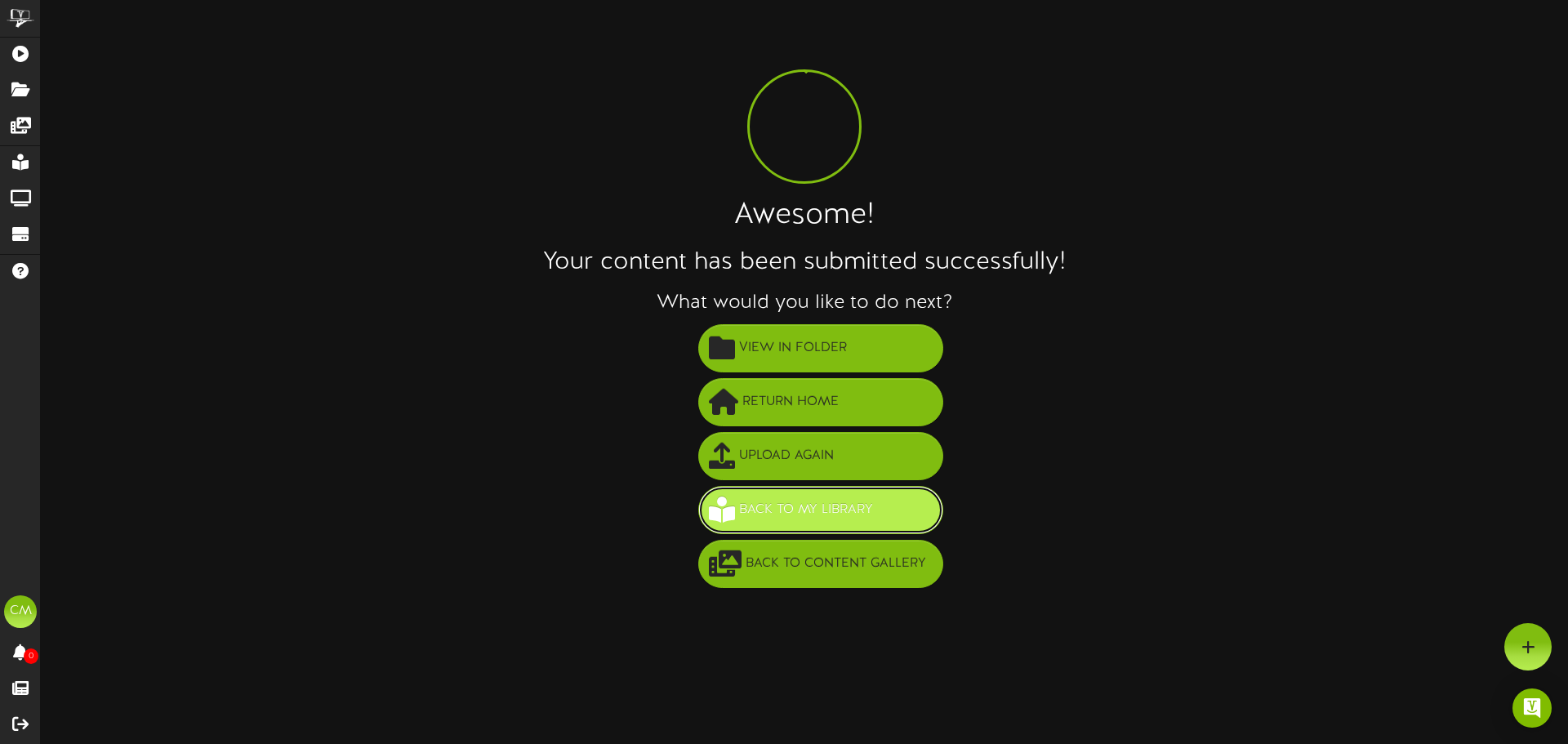 click on "Back to My Library" at bounding box center [806, 510] 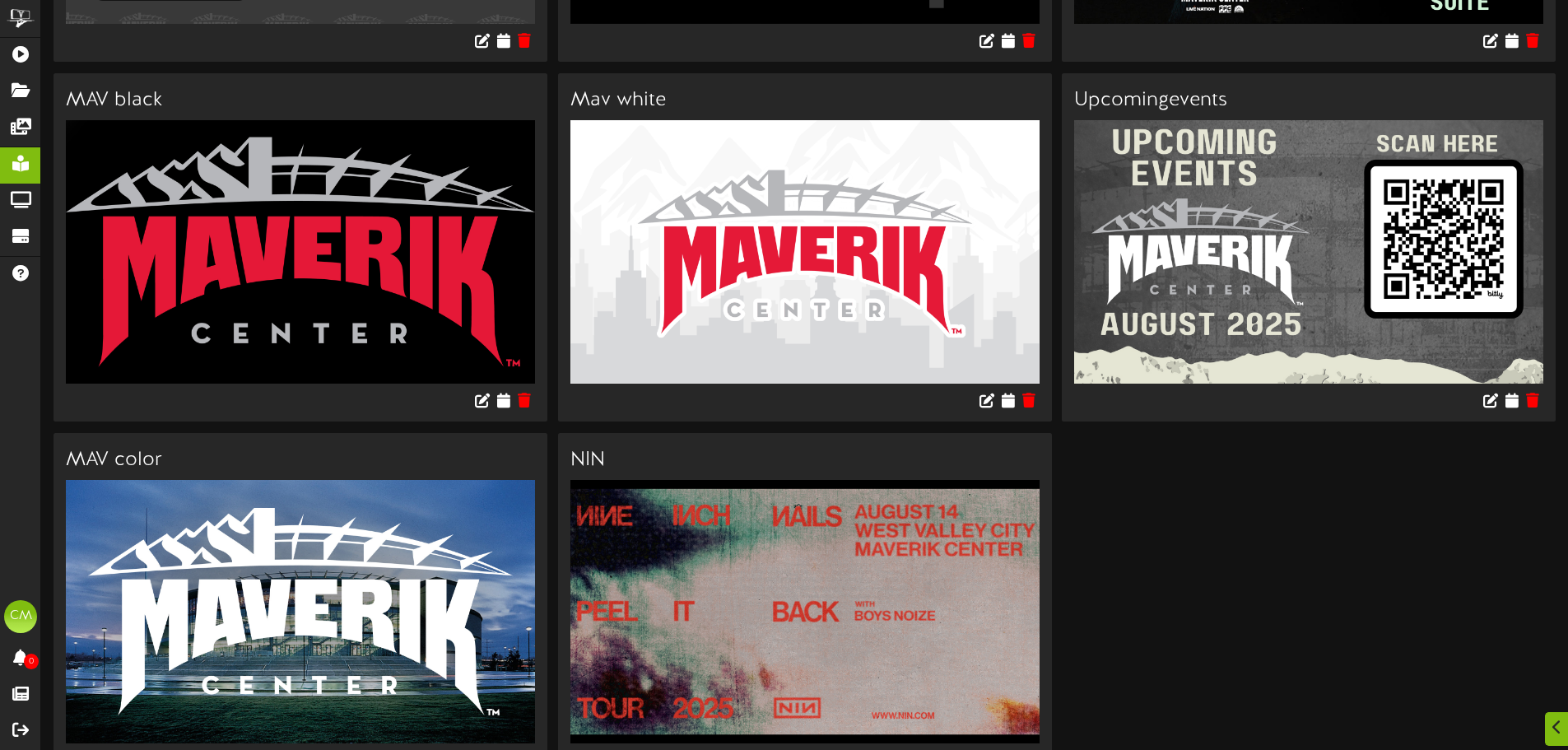scroll, scrollTop: 767, scrollLeft: 0, axis: vertical 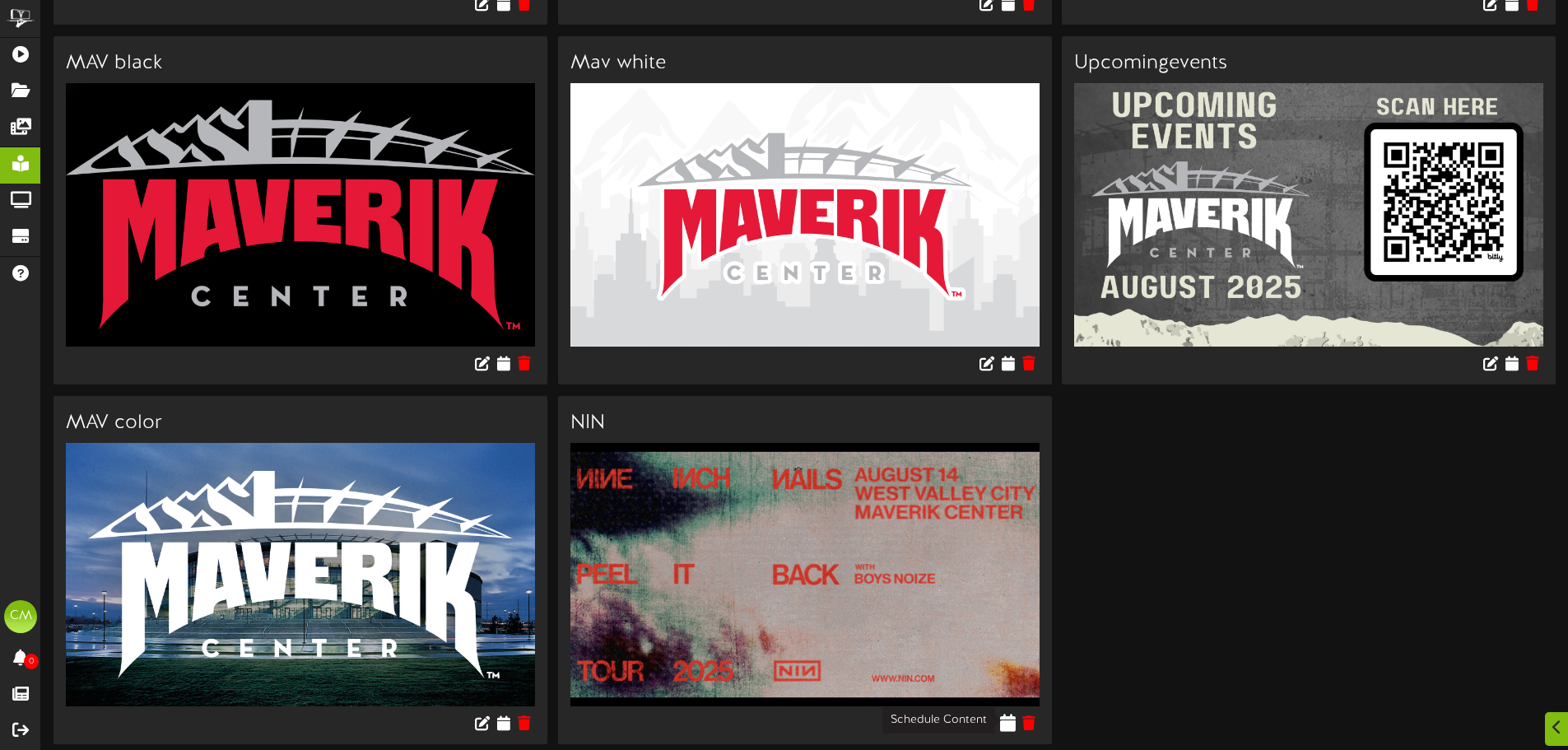 click at bounding box center [1007, 723] 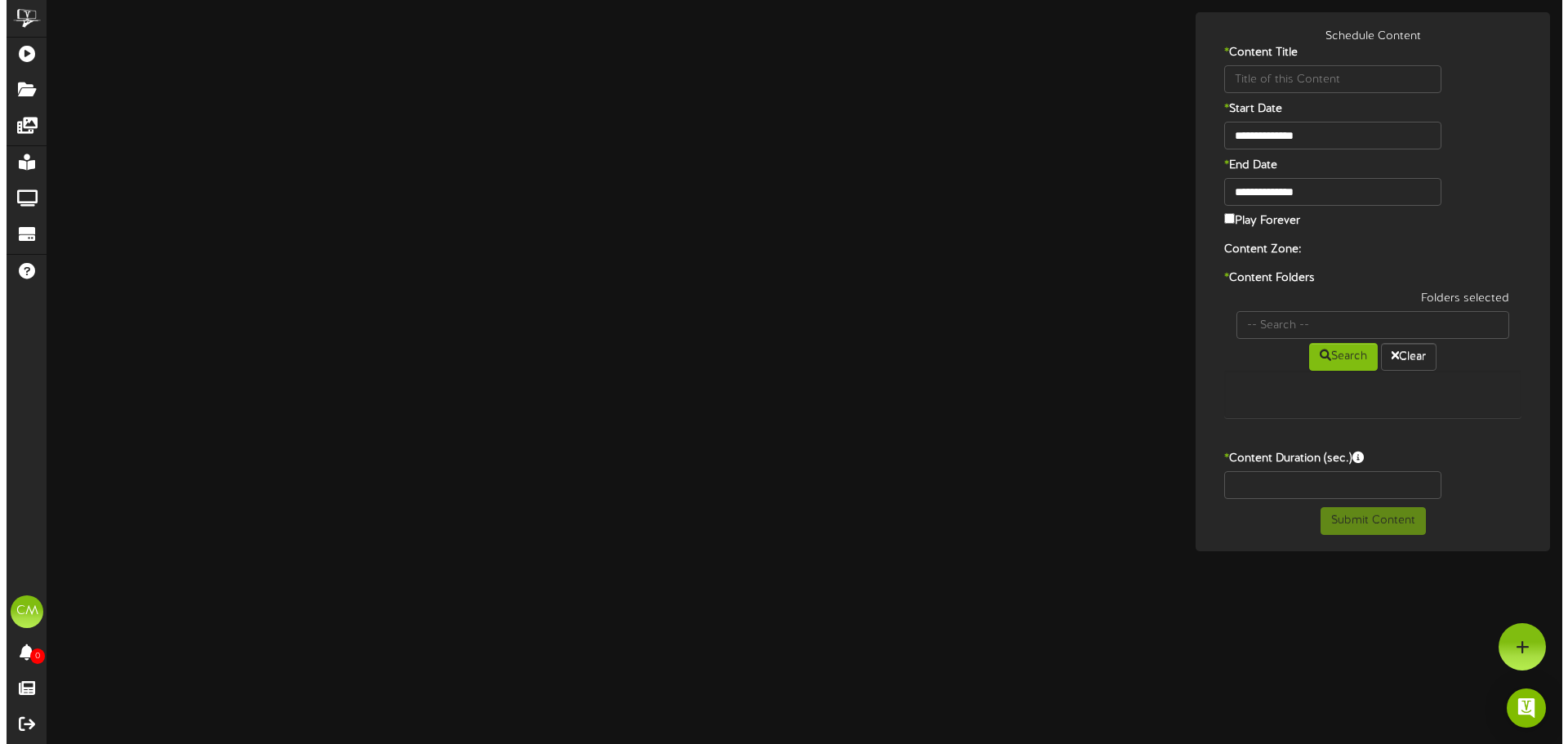 scroll, scrollTop: 0, scrollLeft: 0, axis: both 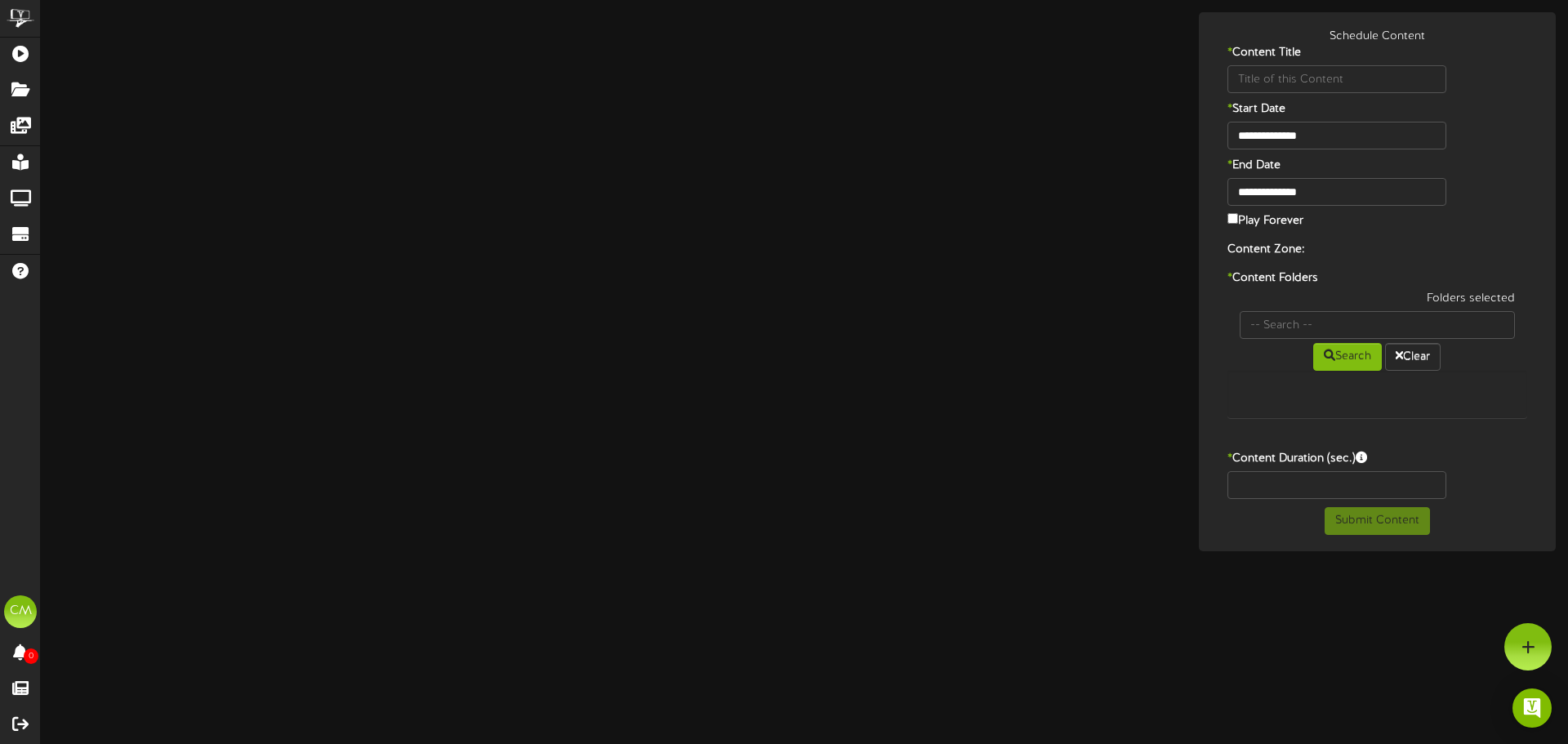 type on "NIN" 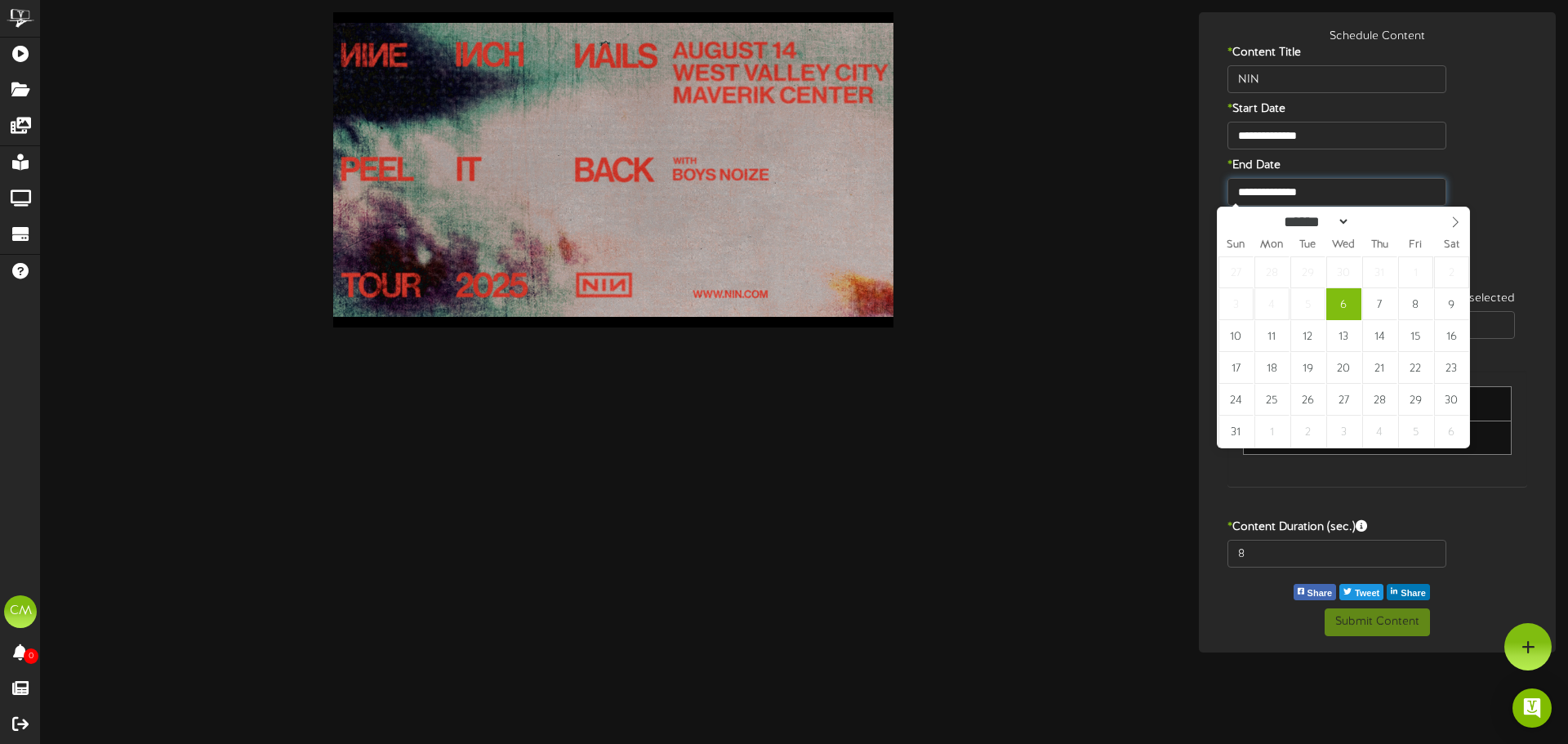 click on "**********" at bounding box center [1337, 192] 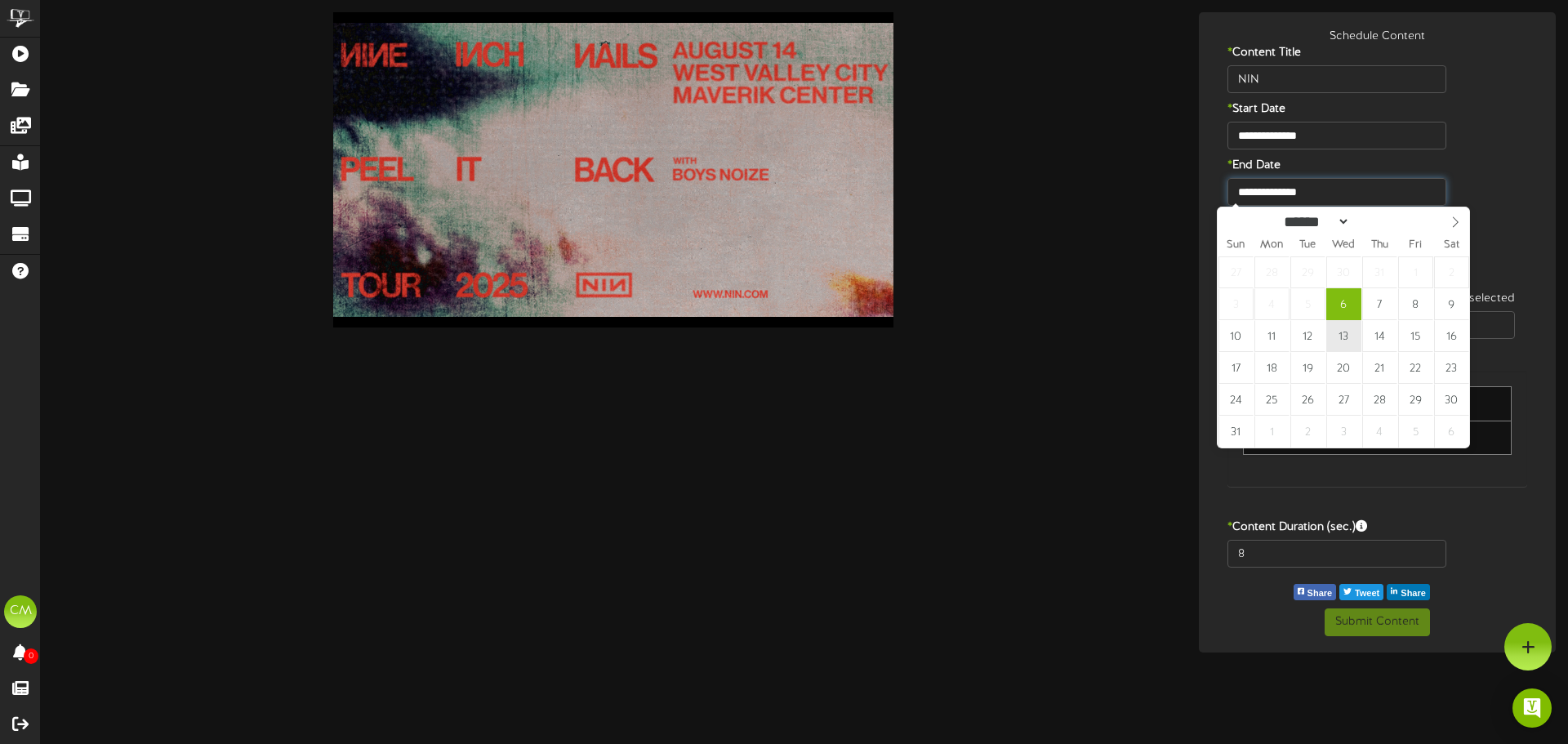 type on "**********" 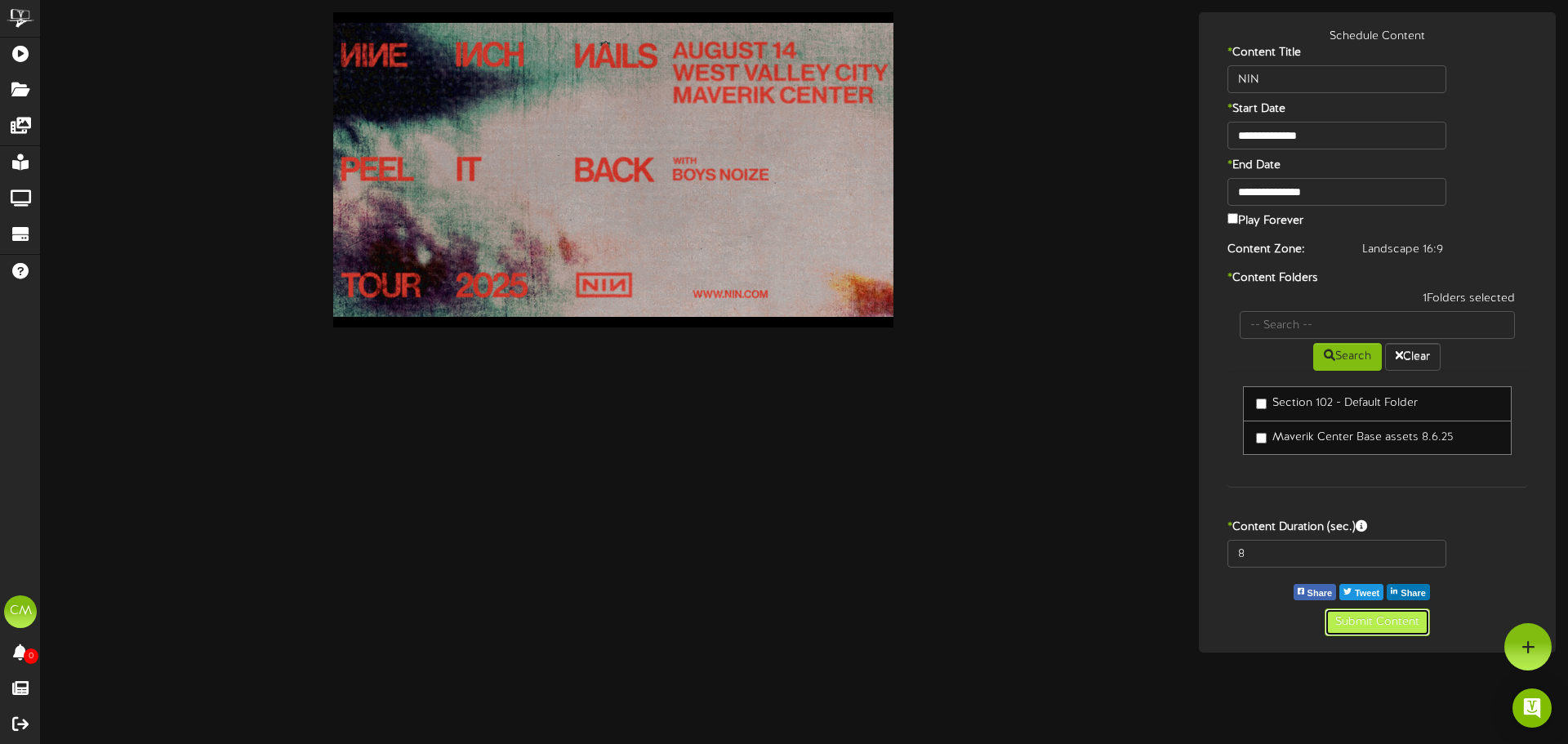 click on "Submit Content" at bounding box center [1377, 622] 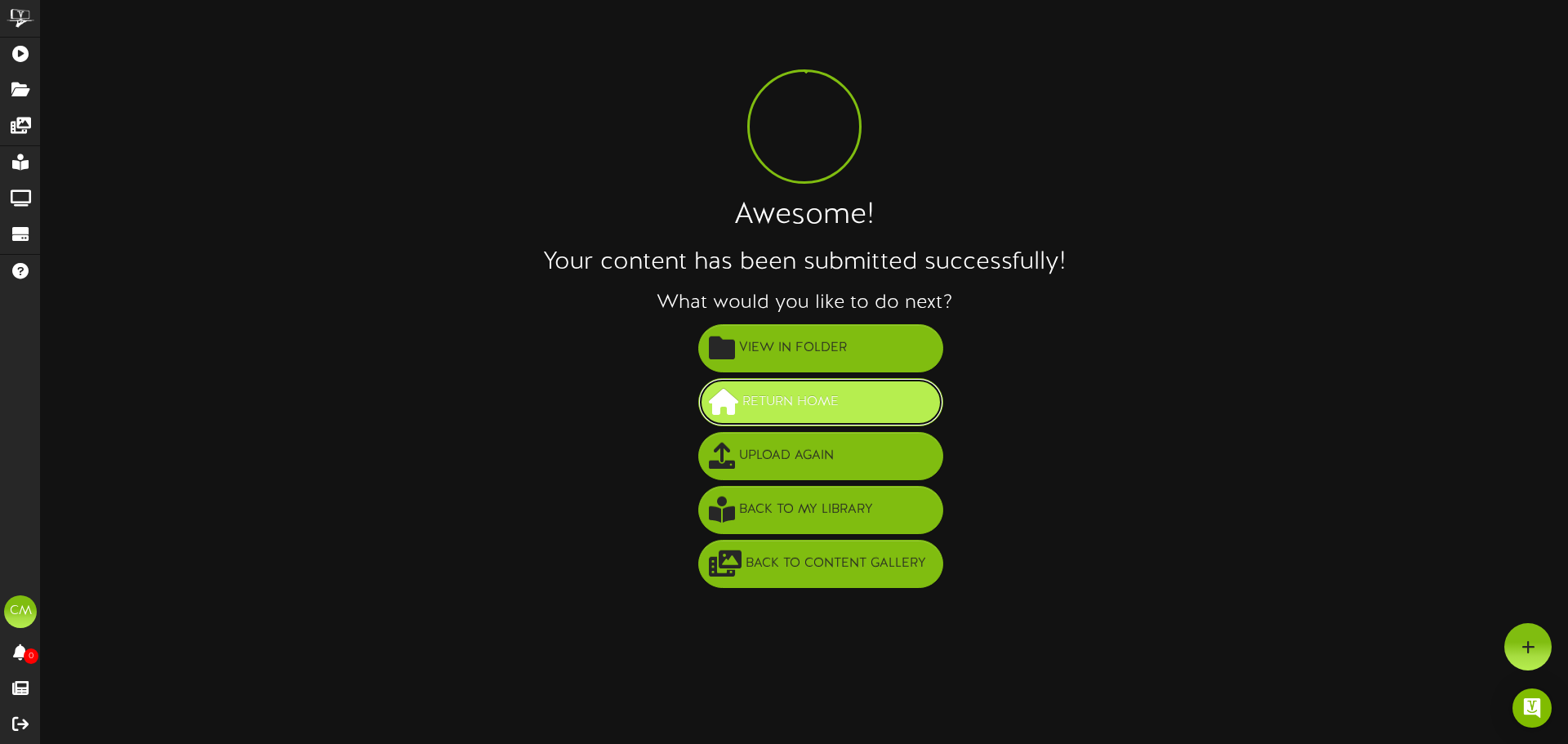 click on "Return Home" at bounding box center (791, 402) 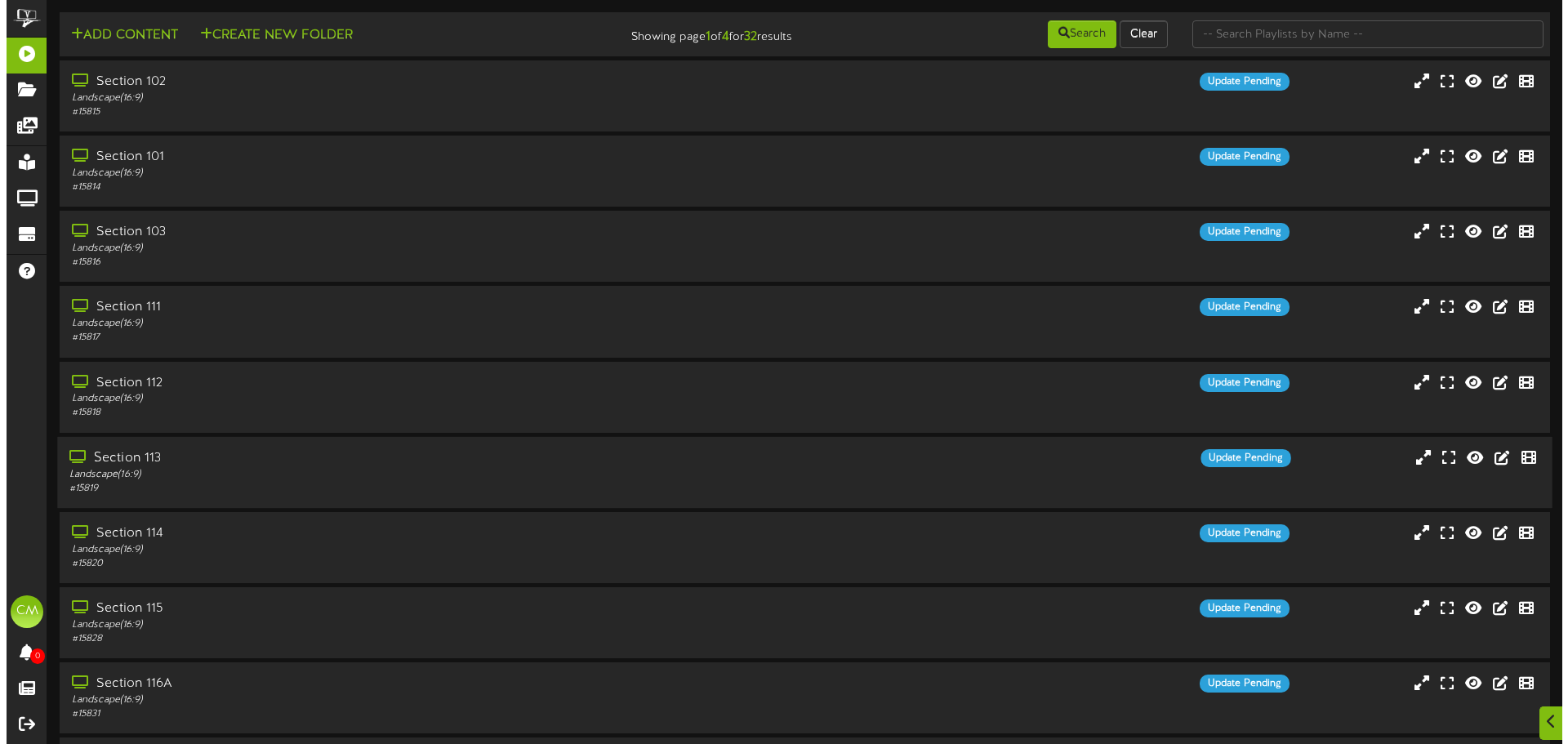 scroll, scrollTop: 0, scrollLeft: 0, axis: both 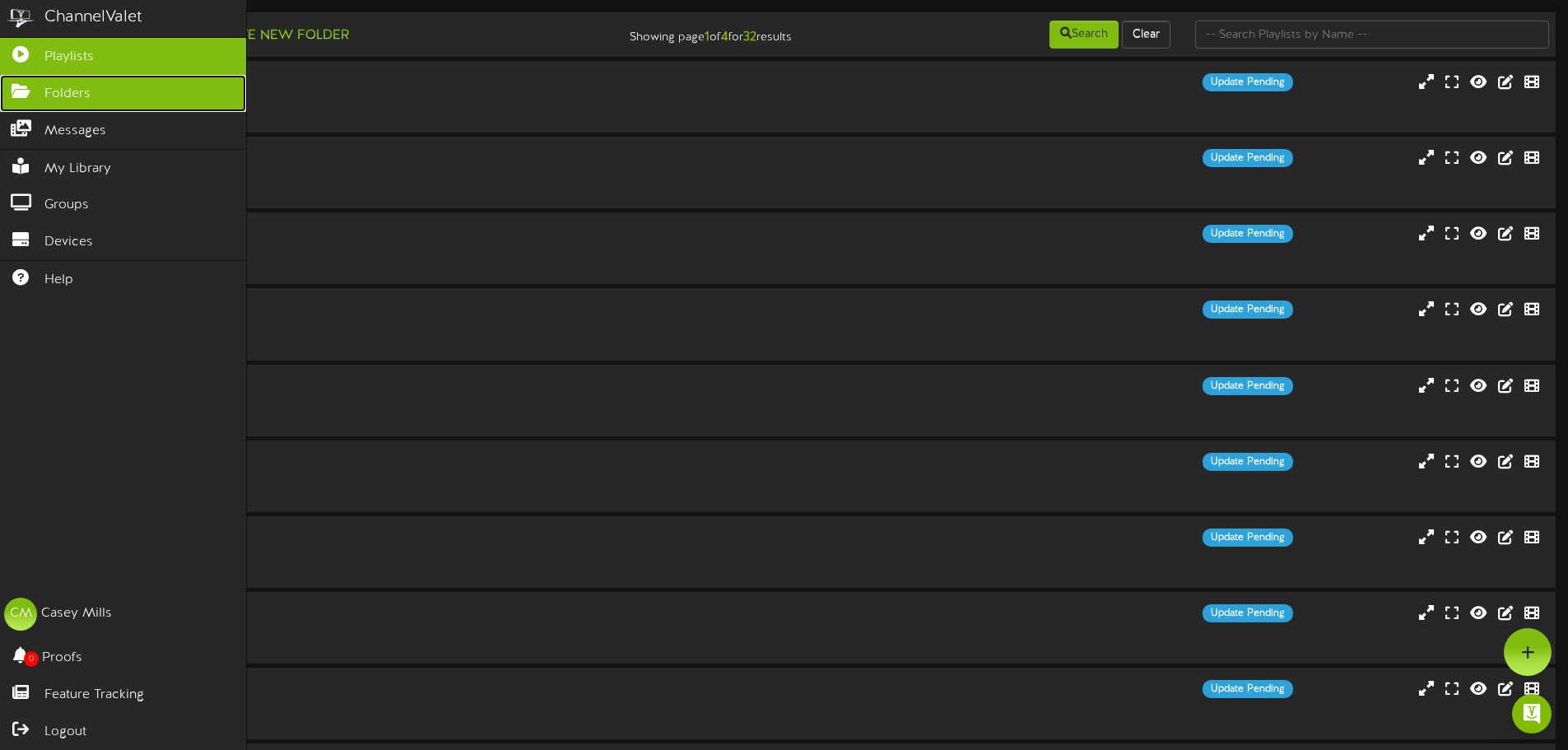 click at bounding box center [21, 89] 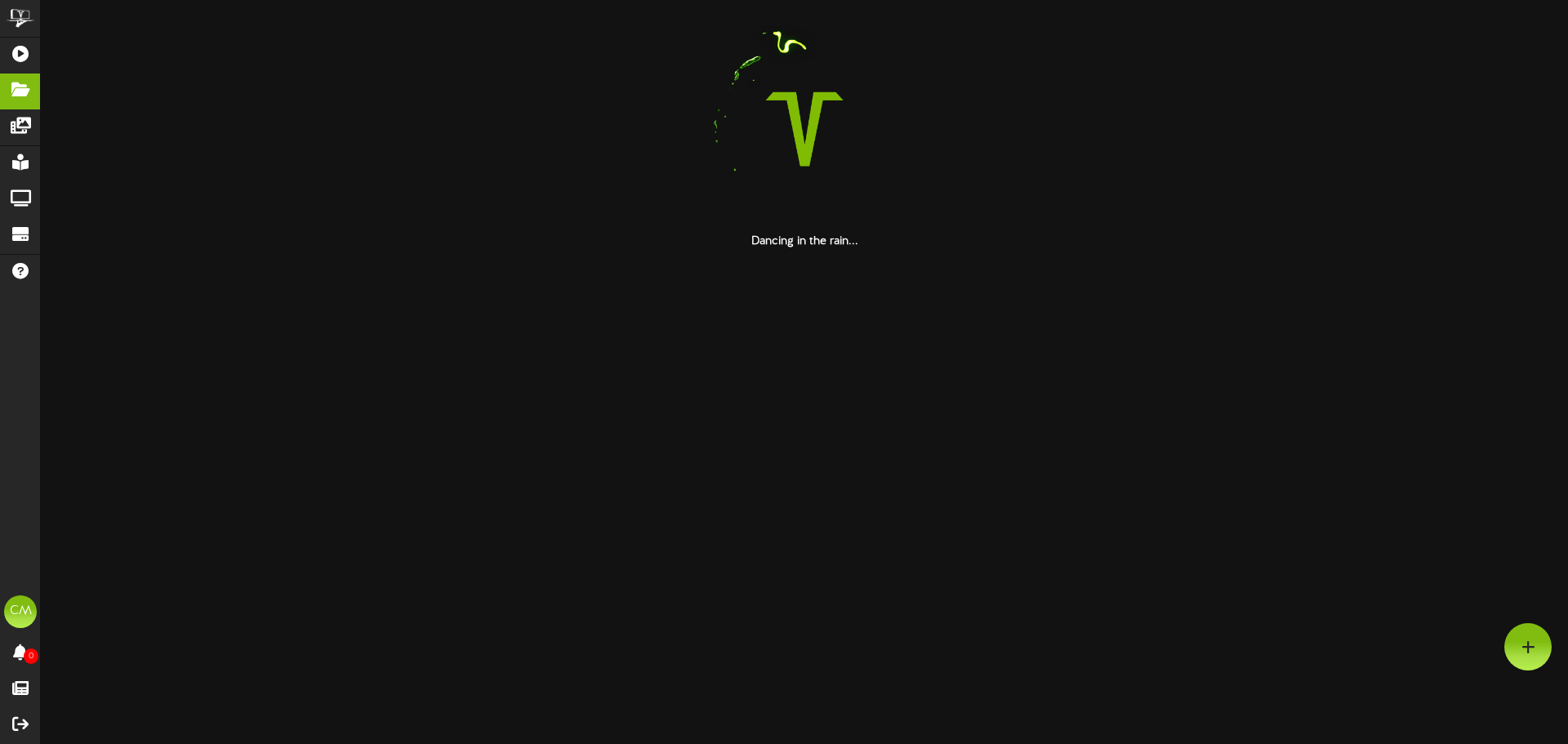 scroll, scrollTop: 0, scrollLeft: 0, axis: both 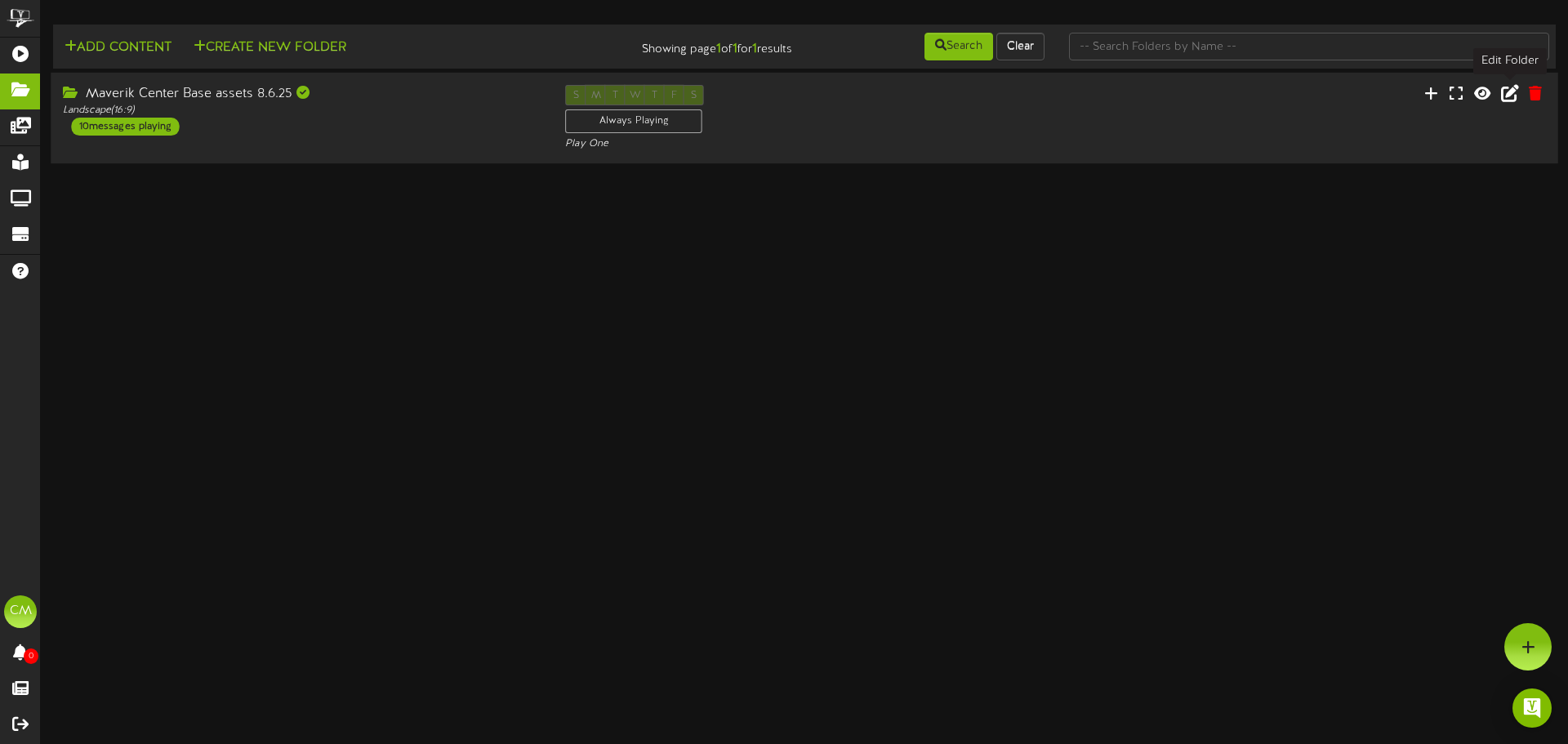 click at bounding box center [1510, 93] 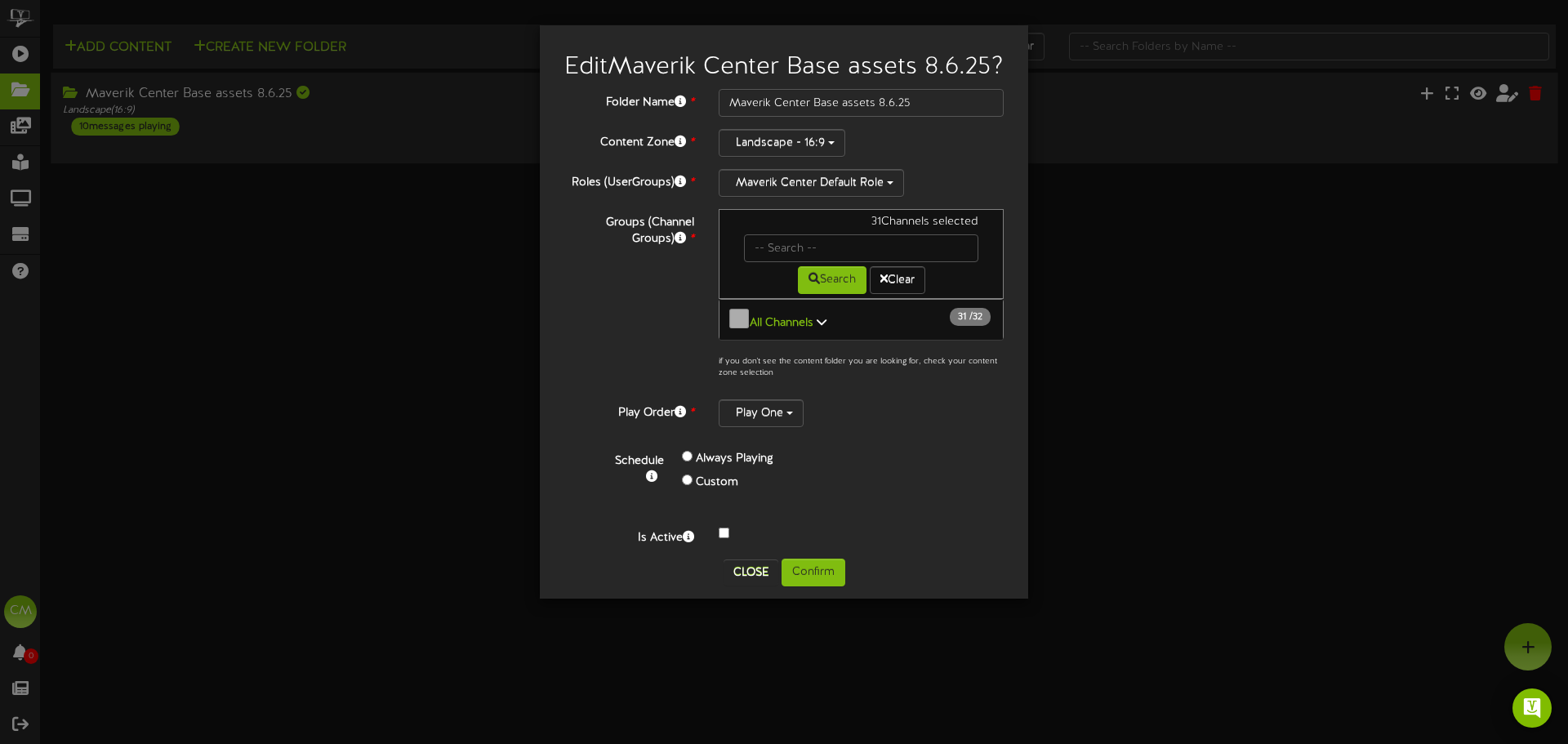 scroll, scrollTop: 1, scrollLeft: 0, axis: vertical 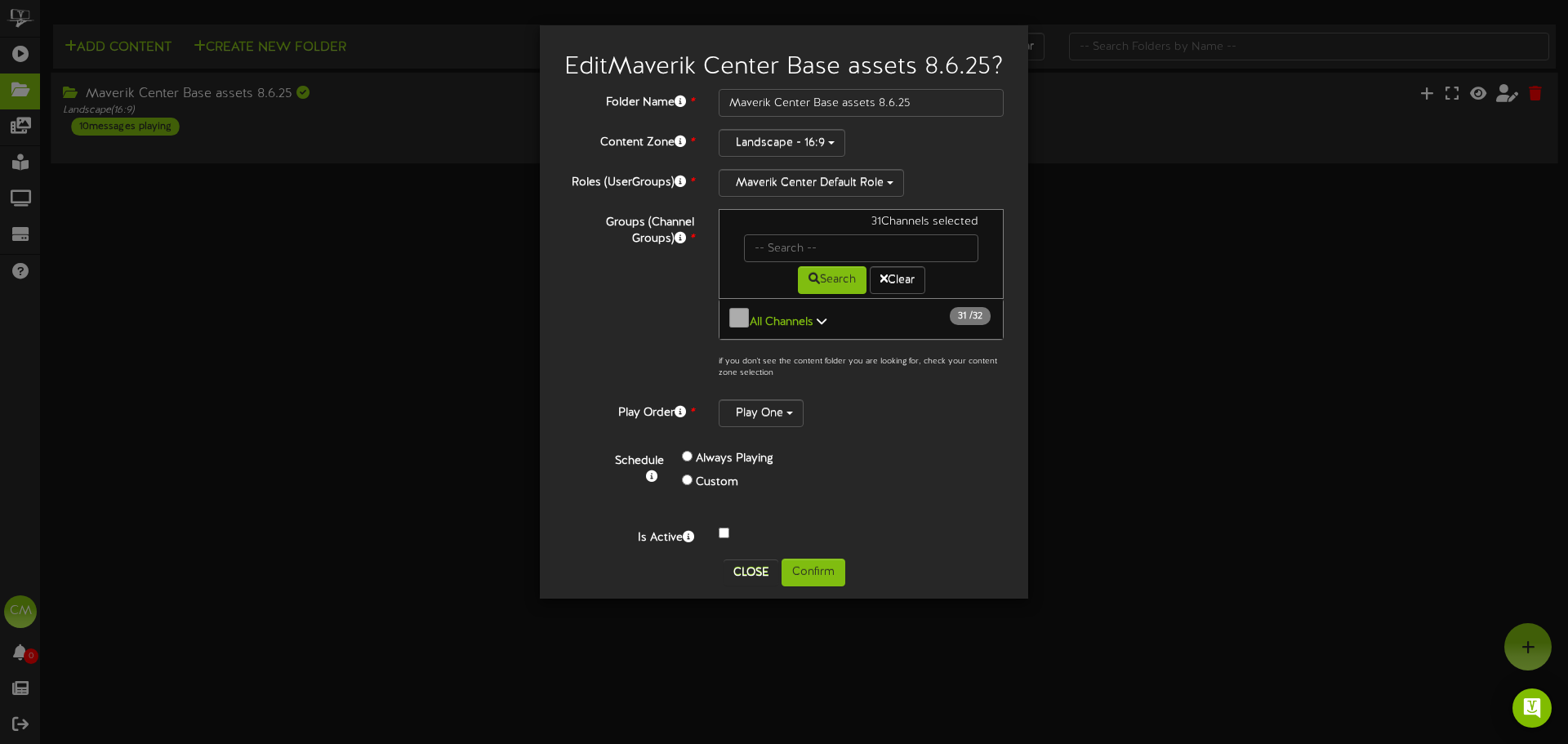 click at bounding box center [822, 321] 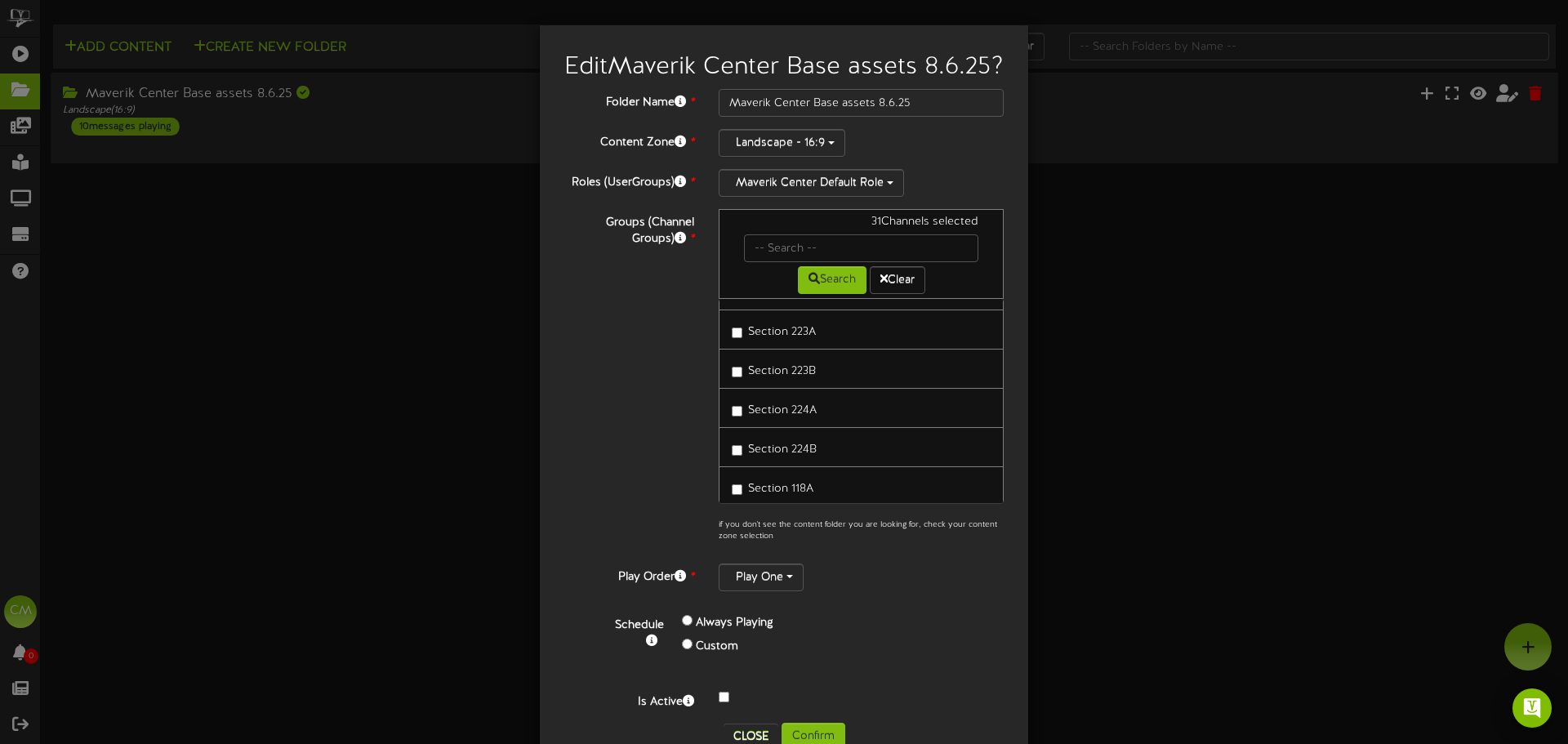 scroll, scrollTop: 1103, scrollLeft: 0, axis: vertical 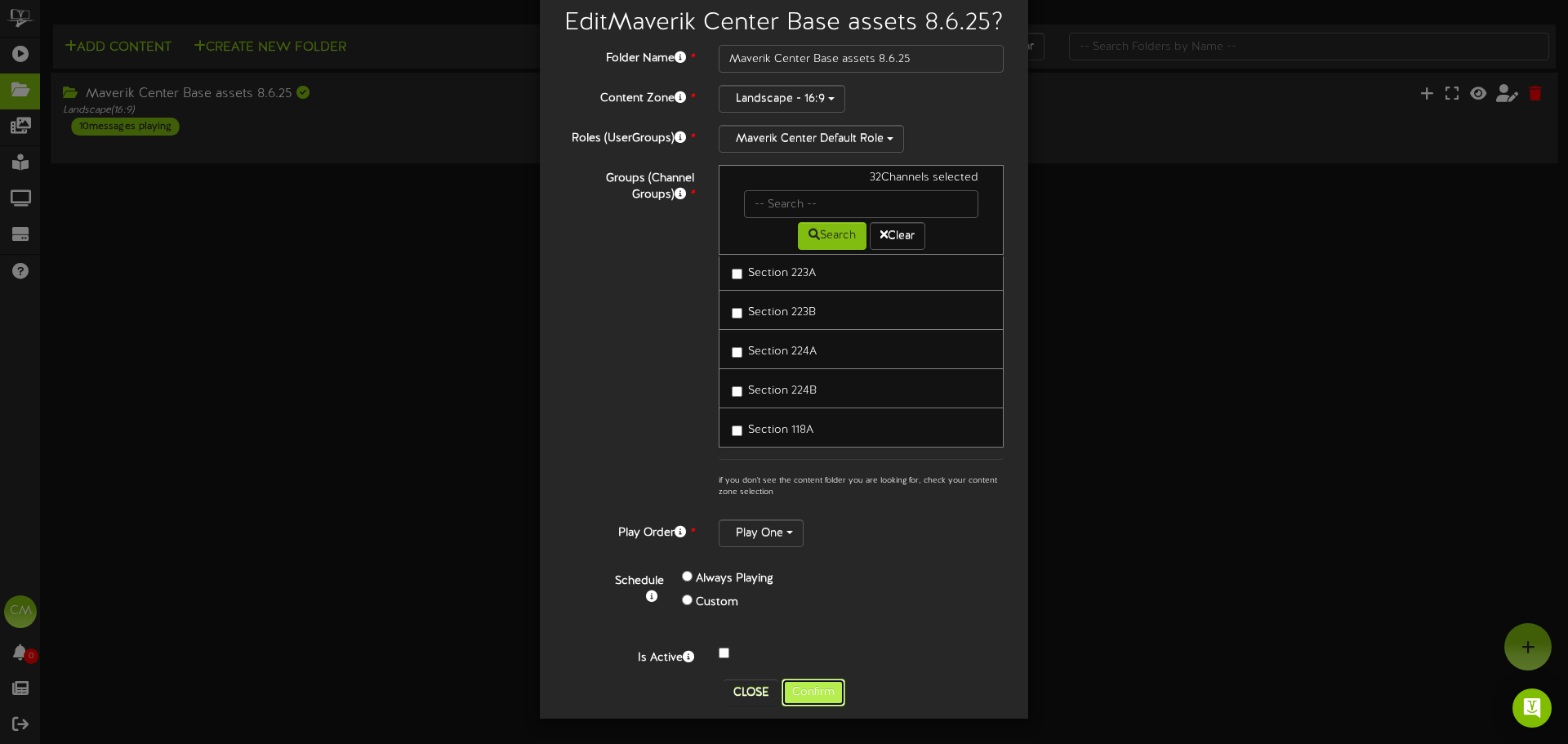 click on "Confirm" at bounding box center [813, 693] 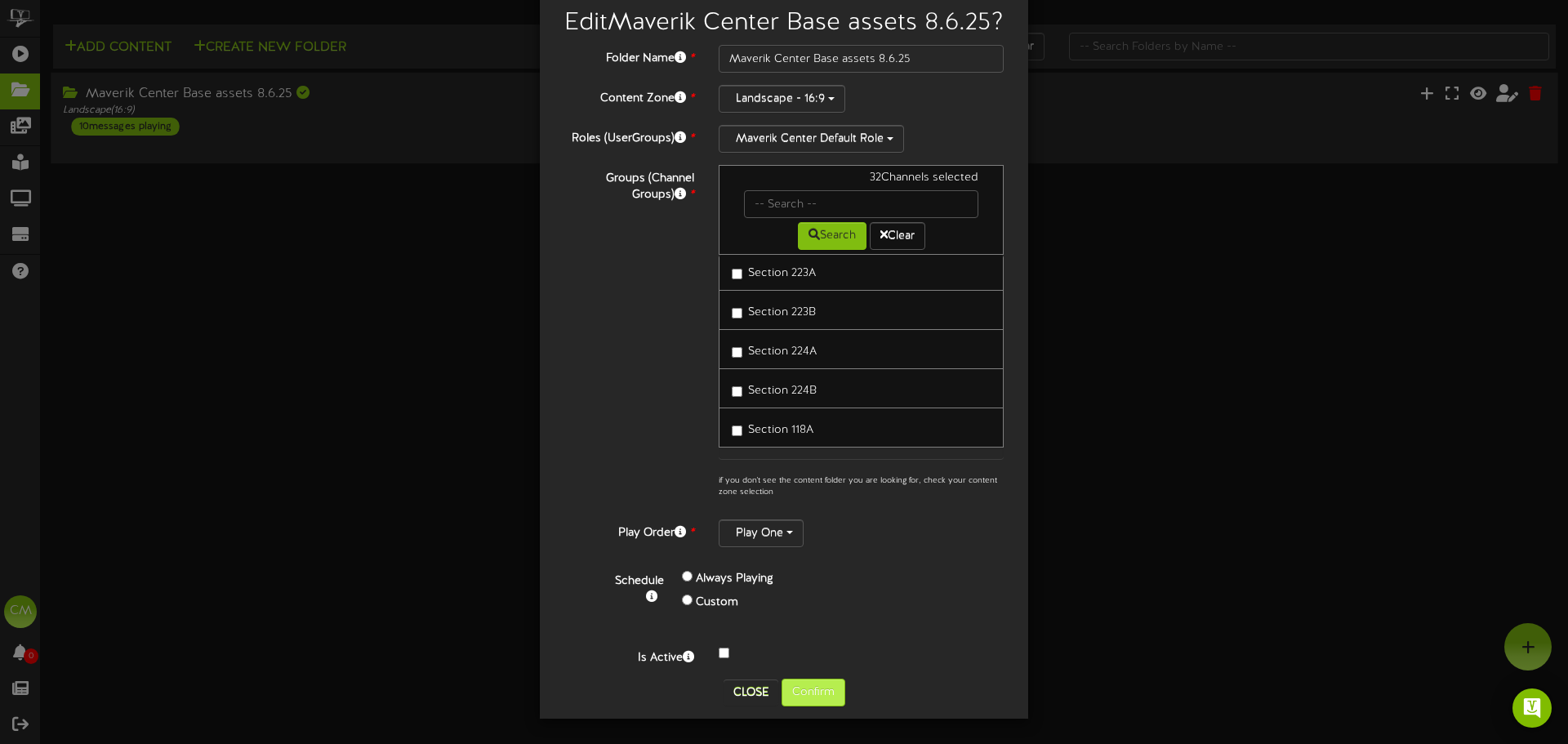 scroll, scrollTop: 0, scrollLeft: 0, axis: both 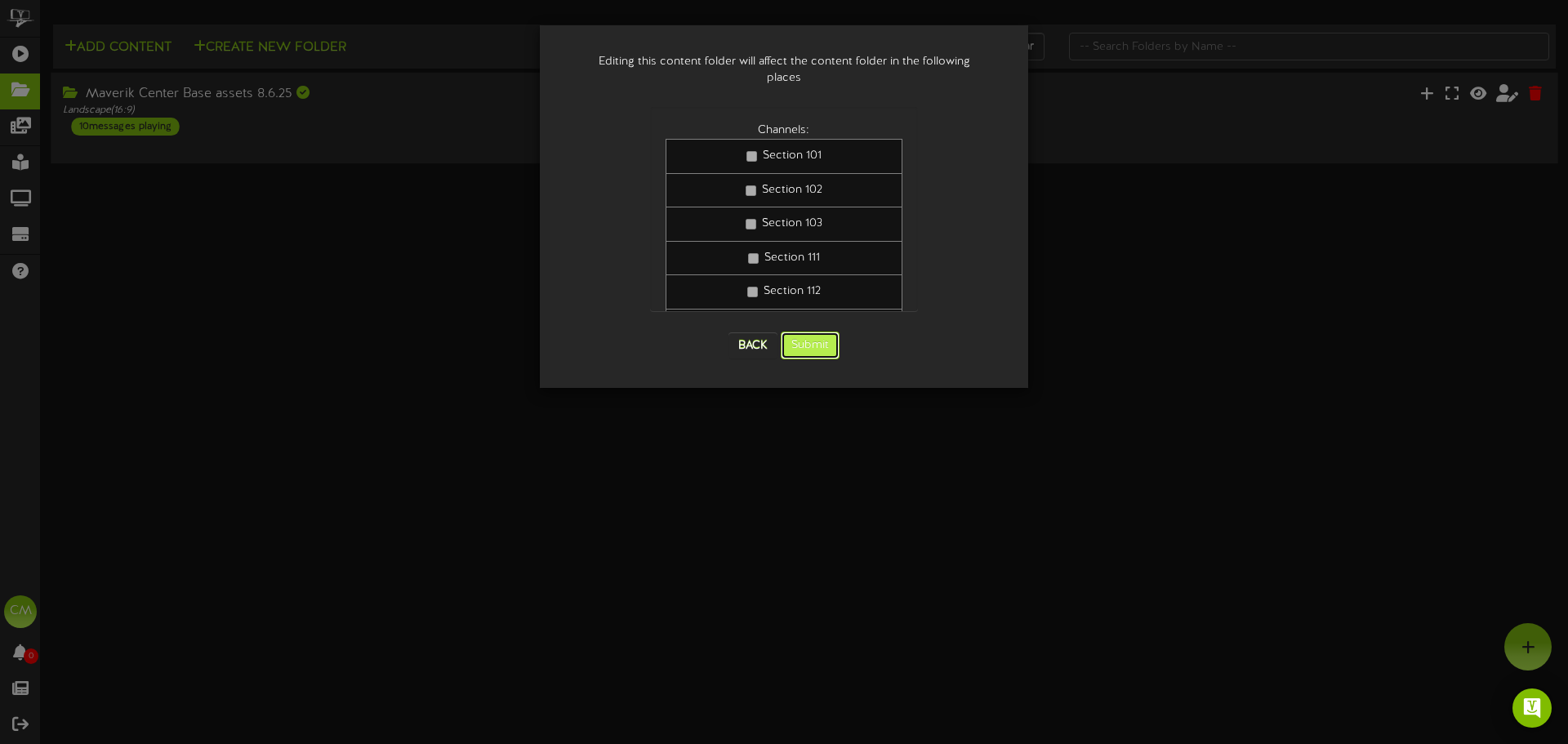 click on "Submit" at bounding box center (810, 345) 